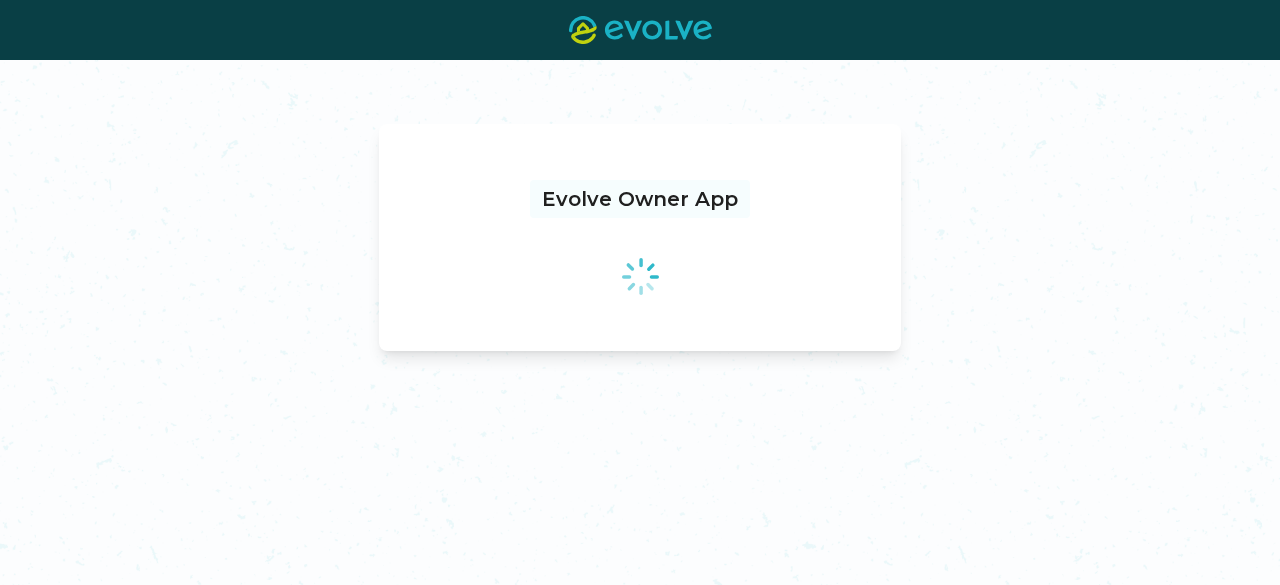 scroll, scrollTop: 0, scrollLeft: 0, axis: both 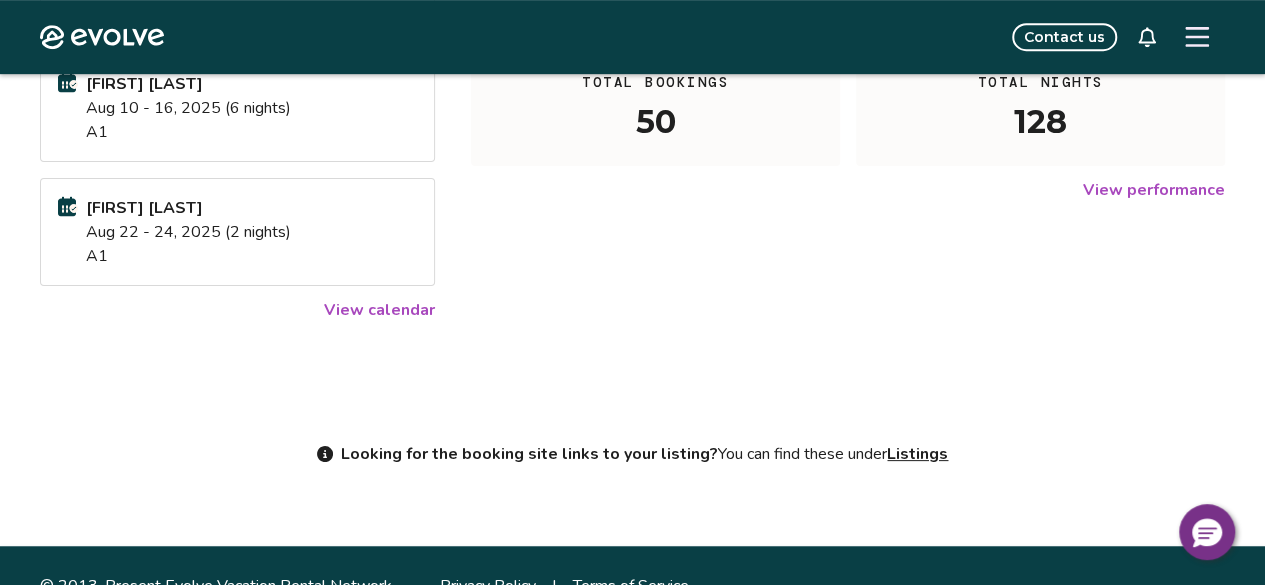 click on "View calendar" at bounding box center (379, 310) 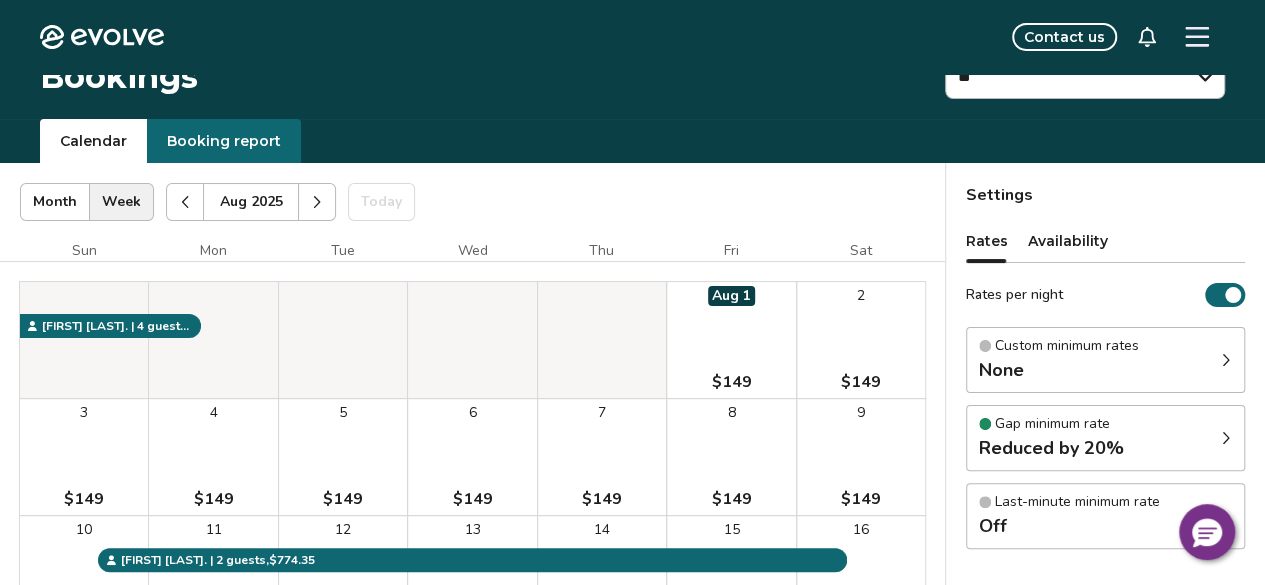 scroll, scrollTop: 0, scrollLeft: 0, axis: both 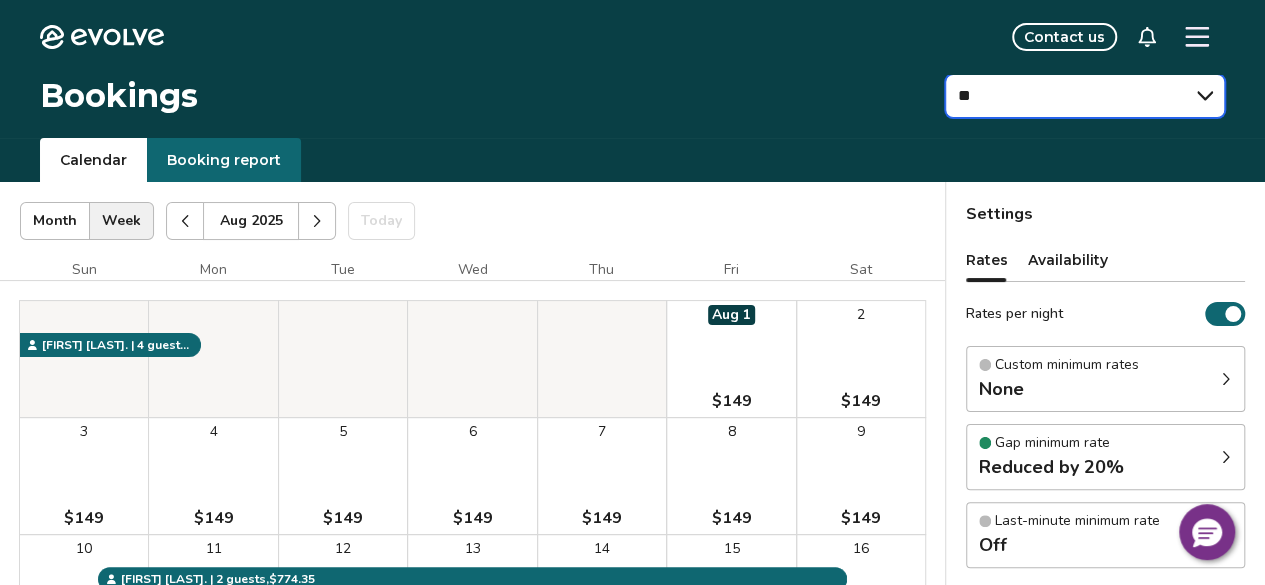 click on "** ** ** ** ** ** ** **" at bounding box center [1085, 96] 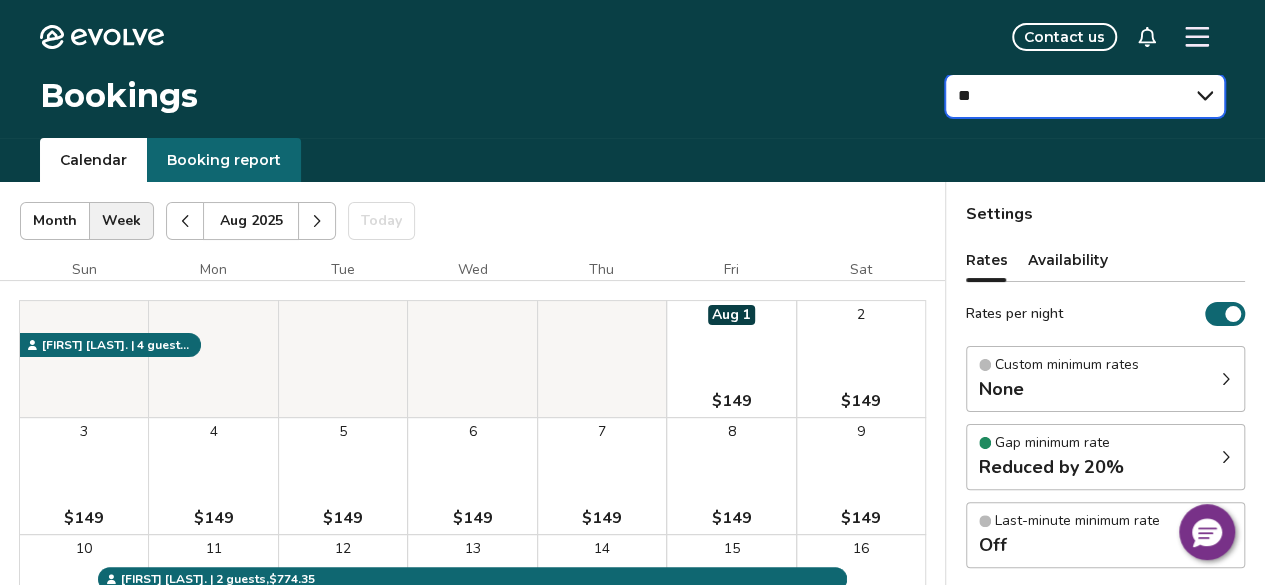 click on "** ** ** ** ** ** ** **" at bounding box center [1085, 96] 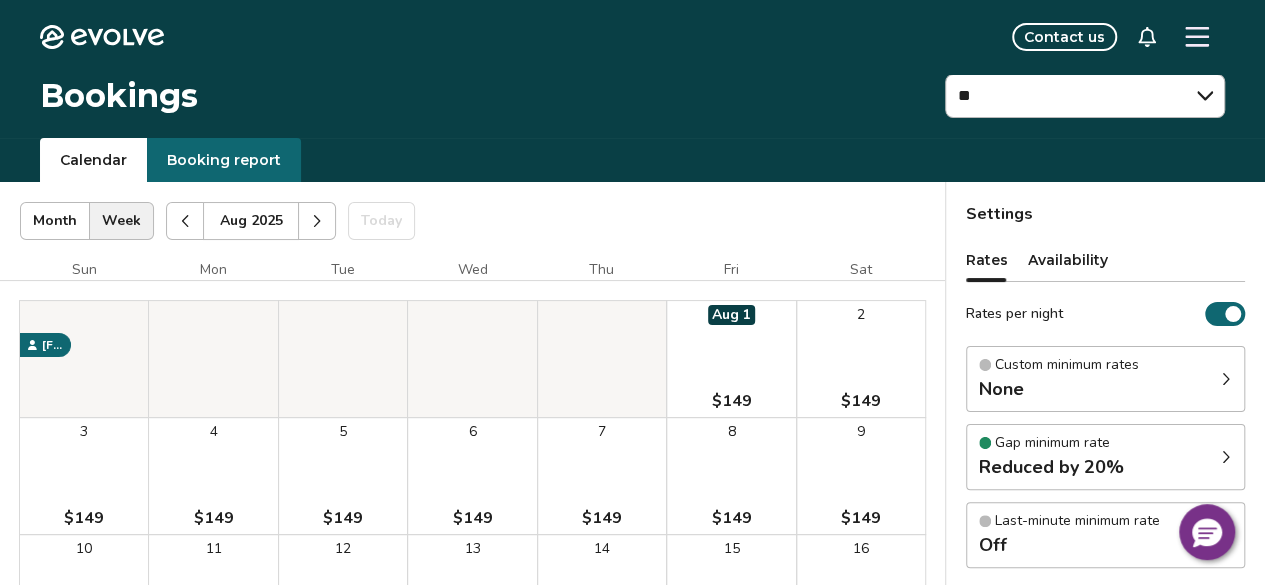 drag, startPoint x: 967, startPoint y: 63, endPoint x: 713, endPoint y: 61, distance: 254.00787 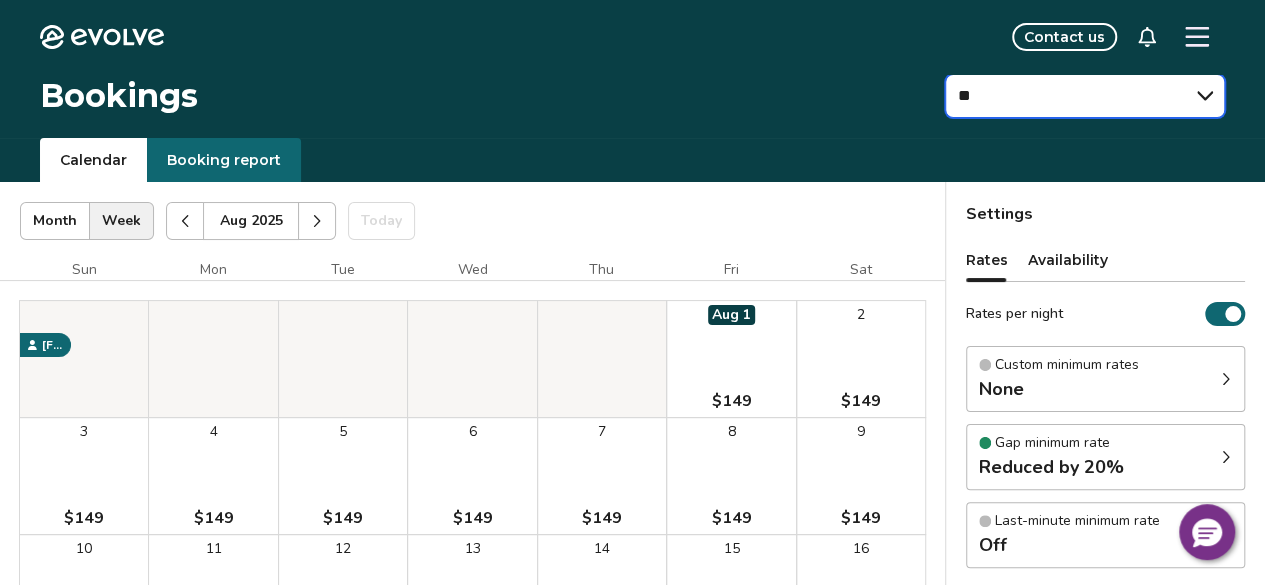 click on "** ** ** ** ** ** ** **" at bounding box center (1085, 96) 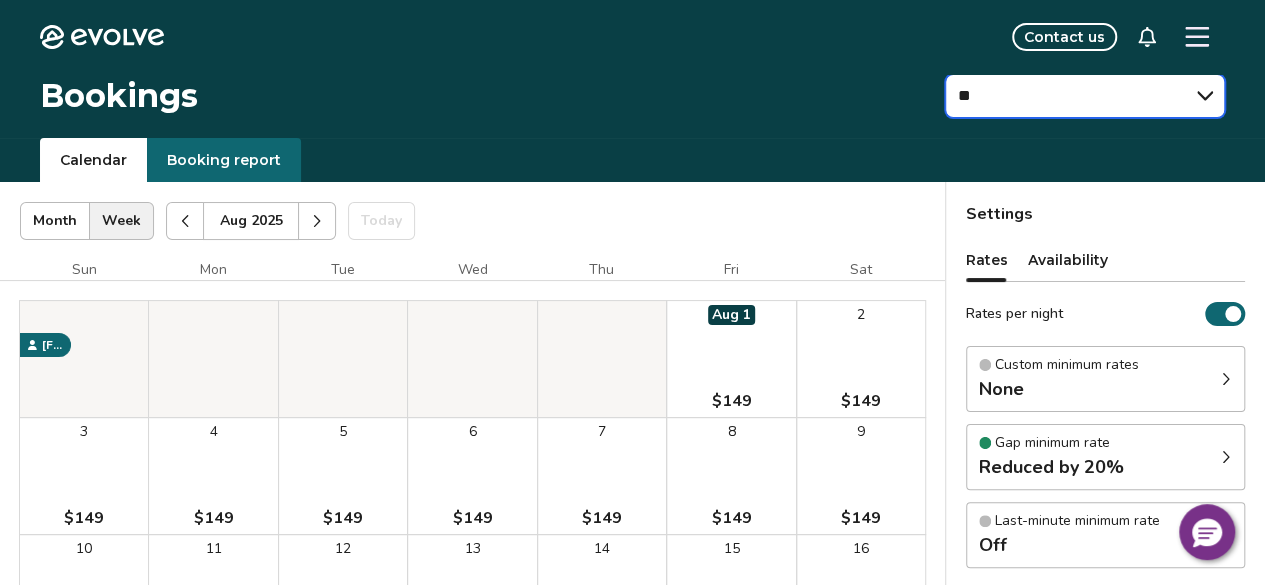 click on "** ** ** ** ** ** ** **" at bounding box center [1085, 96] 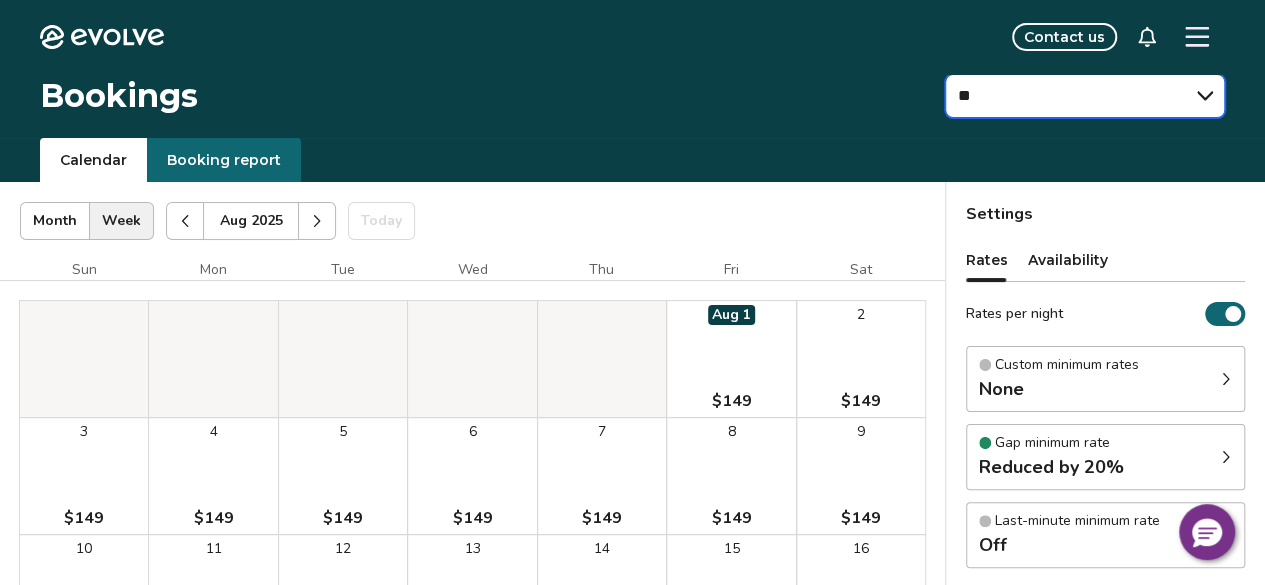 click on "** ** ** ** ** ** ** **" at bounding box center (1085, 96) 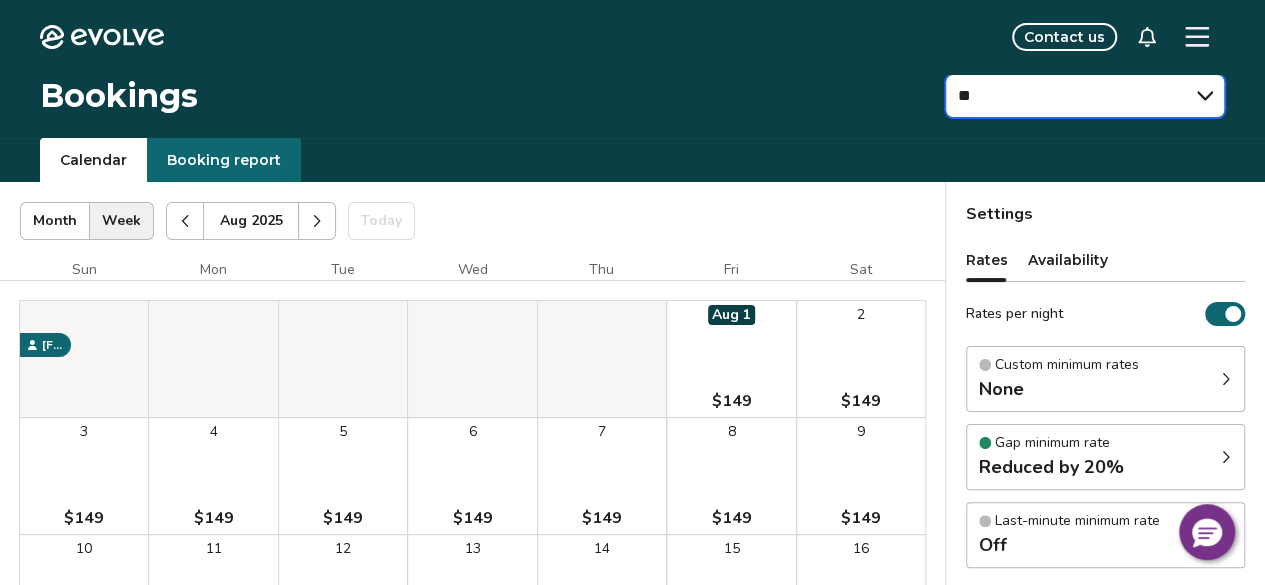 click on "** ** ** ** ** ** ** **" at bounding box center [1085, 96] 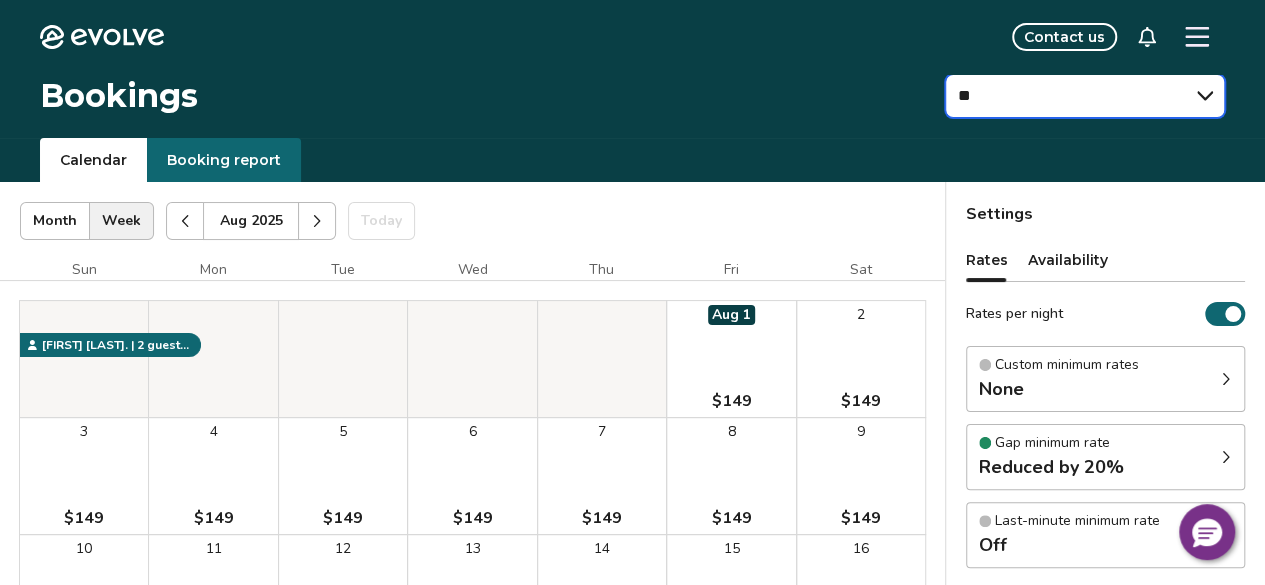 click on "** ** ** ** ** ** ** **" at bounding box center [1085, 96] 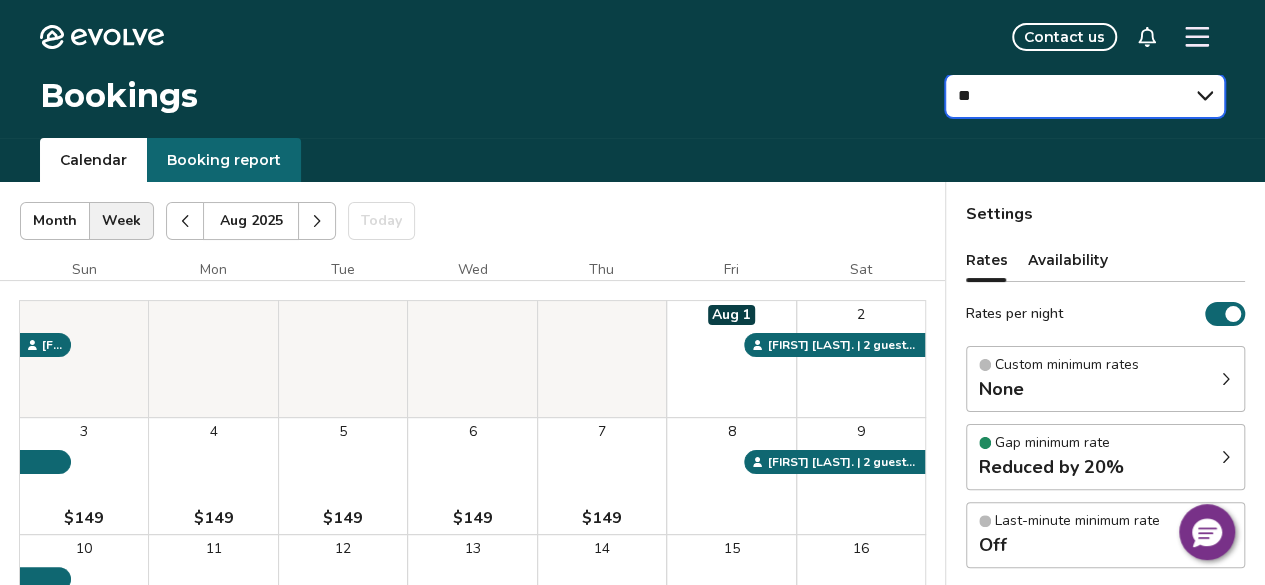 click on "** ** ** ** ** ** ** **" at bounding box center (1085, 96) 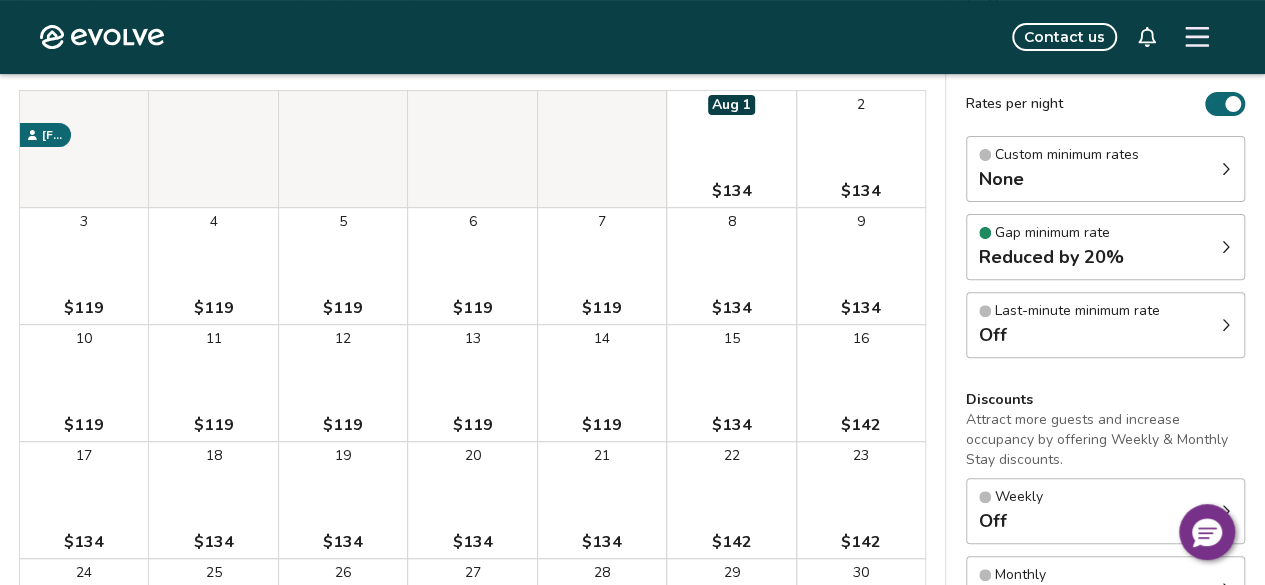 scroll, scrollTop: 0, scrollLeft: 0, axis: both 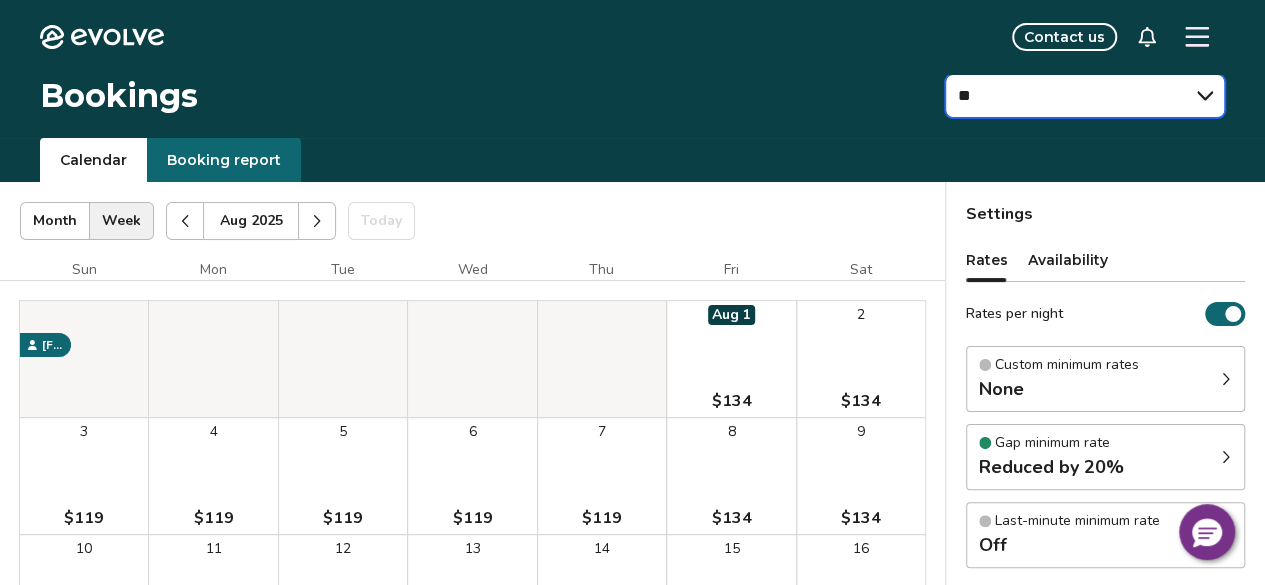 click on "** ** ** ** ** ** ** **" at bounding box center [1085, 96] 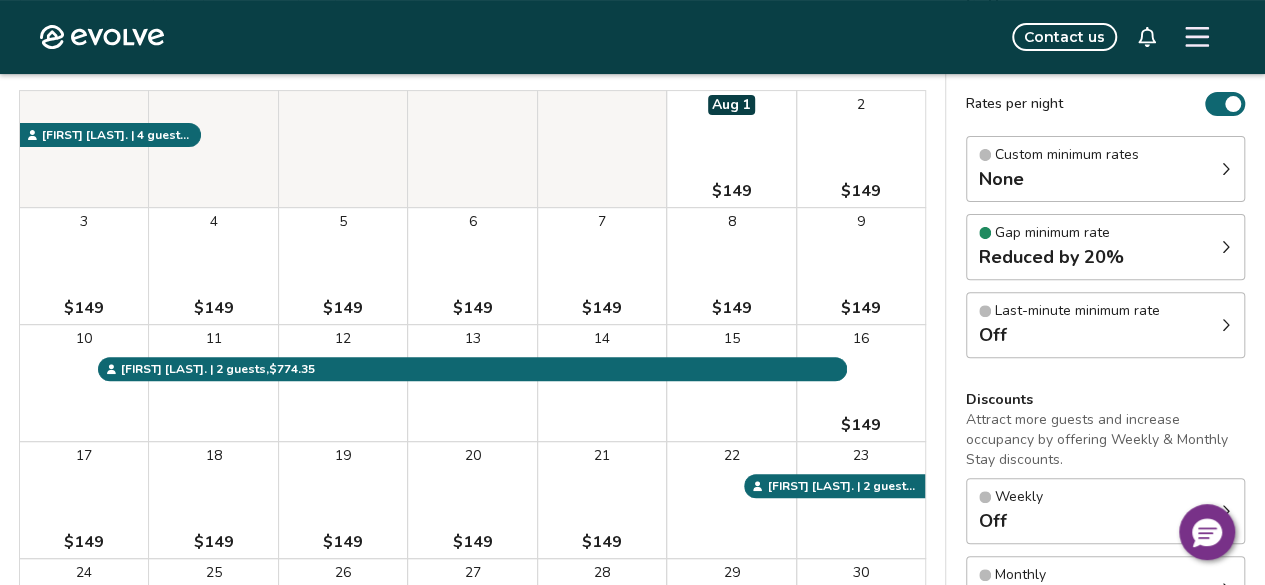 scroll, scrollTop: 0, scrollLeft: 0, axis: both 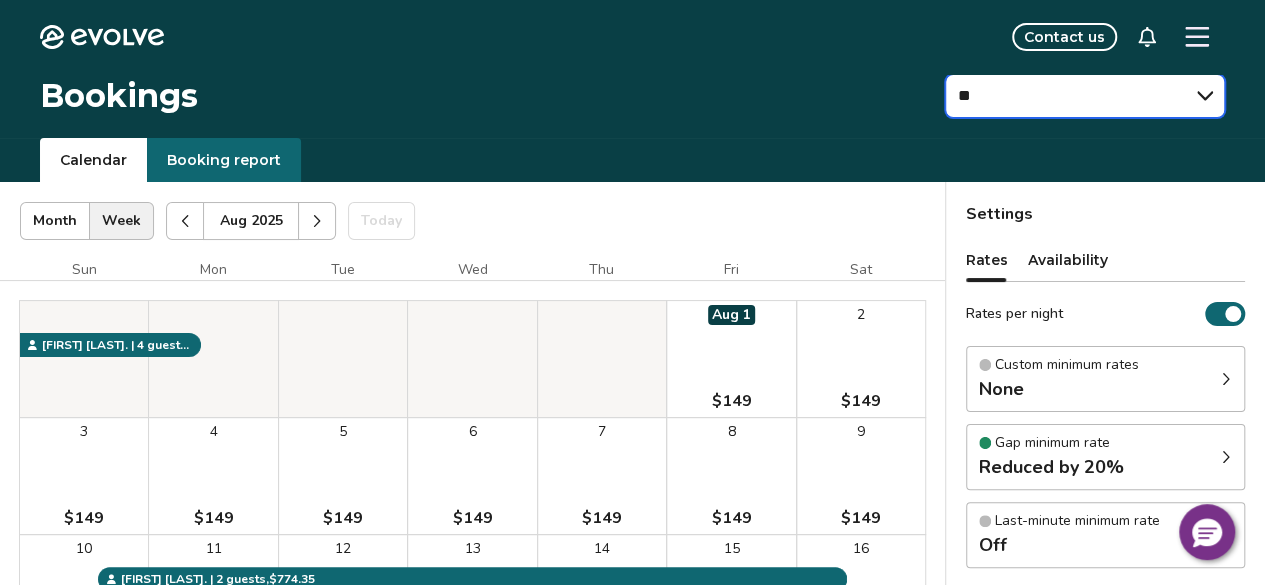 click on "** ** ** ** ** ** ** **" at bounding box center (1085, 96) 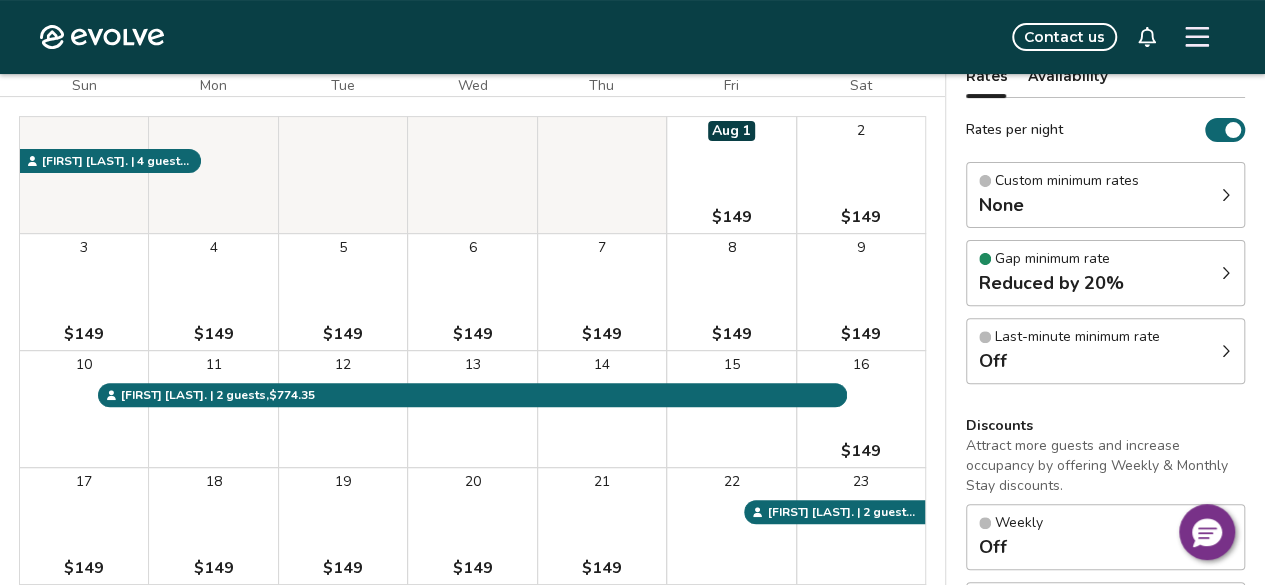 scroll, scrollTop: 0, scrollLeft: 0, axis: both 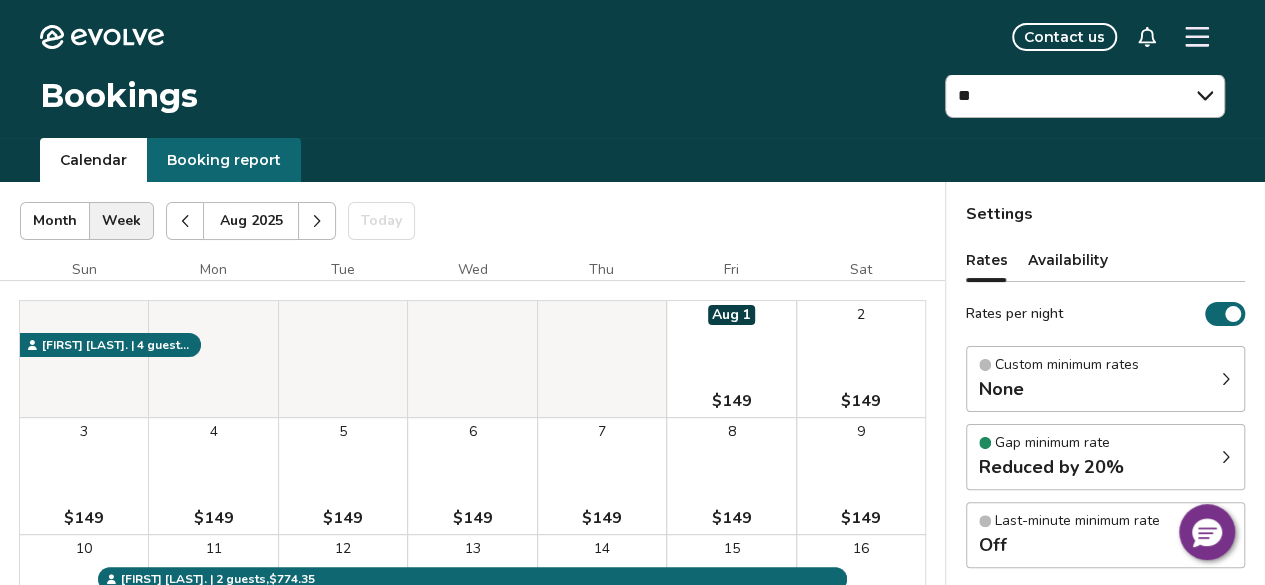 click 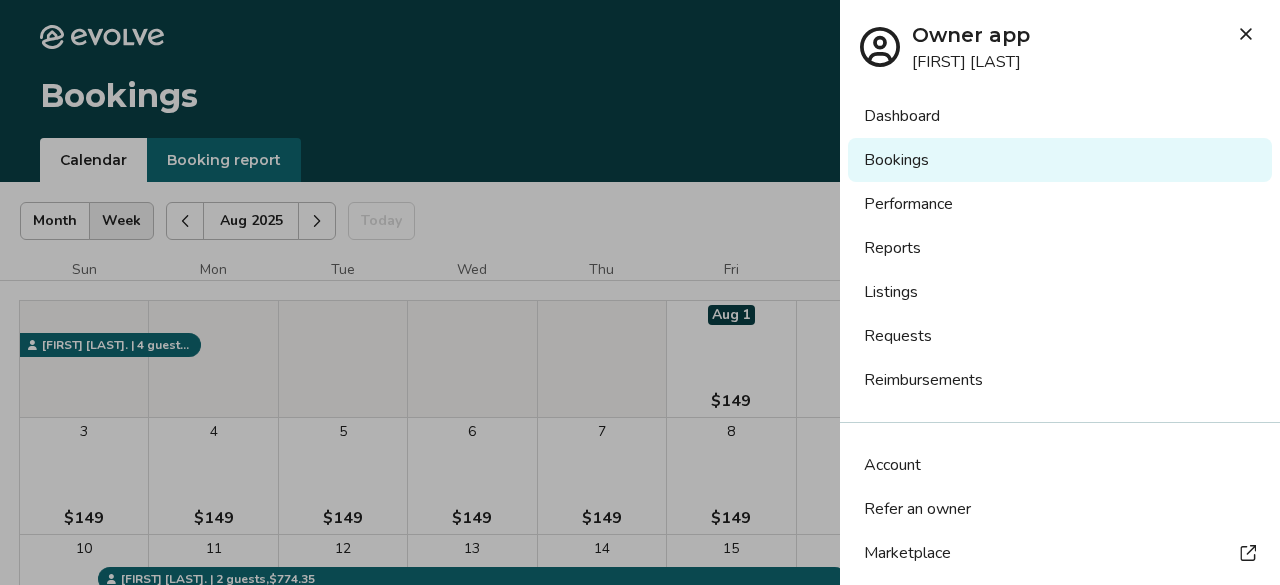 click at bounding box center [640, 292] 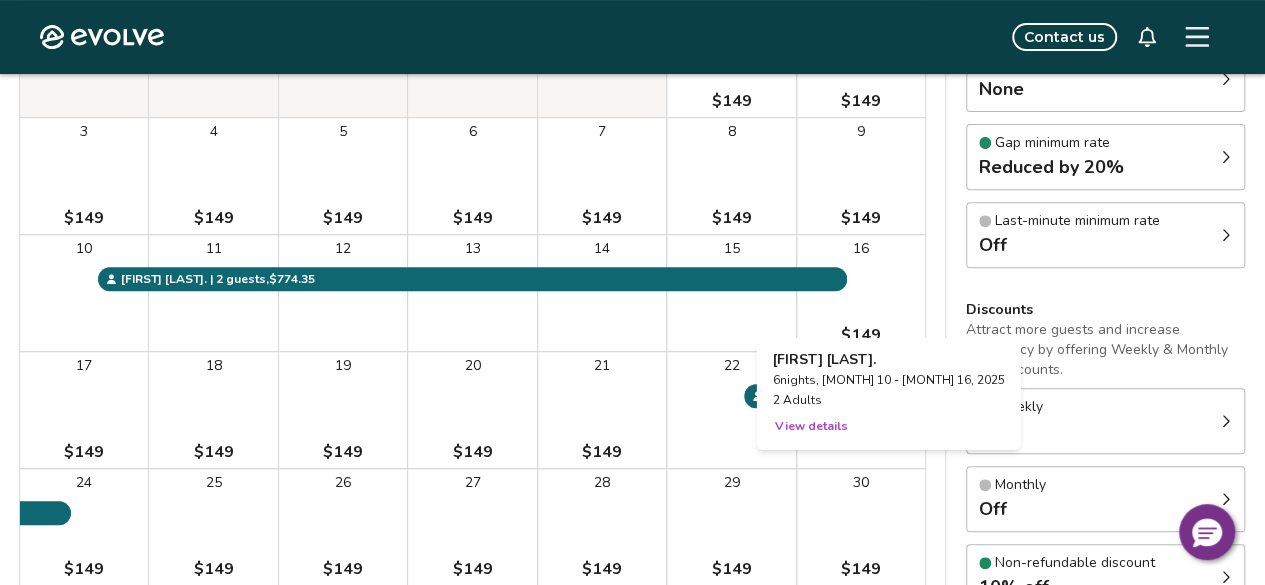 scroll, scrollTop: 0, scrollLeft: 0, axis: both 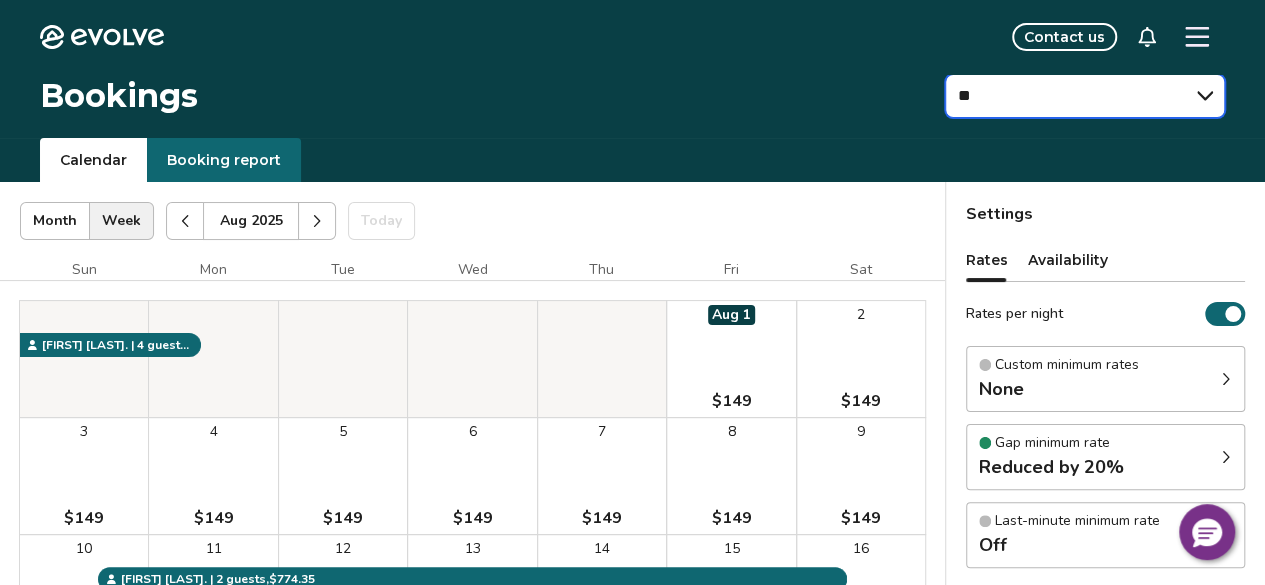 click on "** ** ** ** ** ** ** **" at bounding box center [1085, 96] 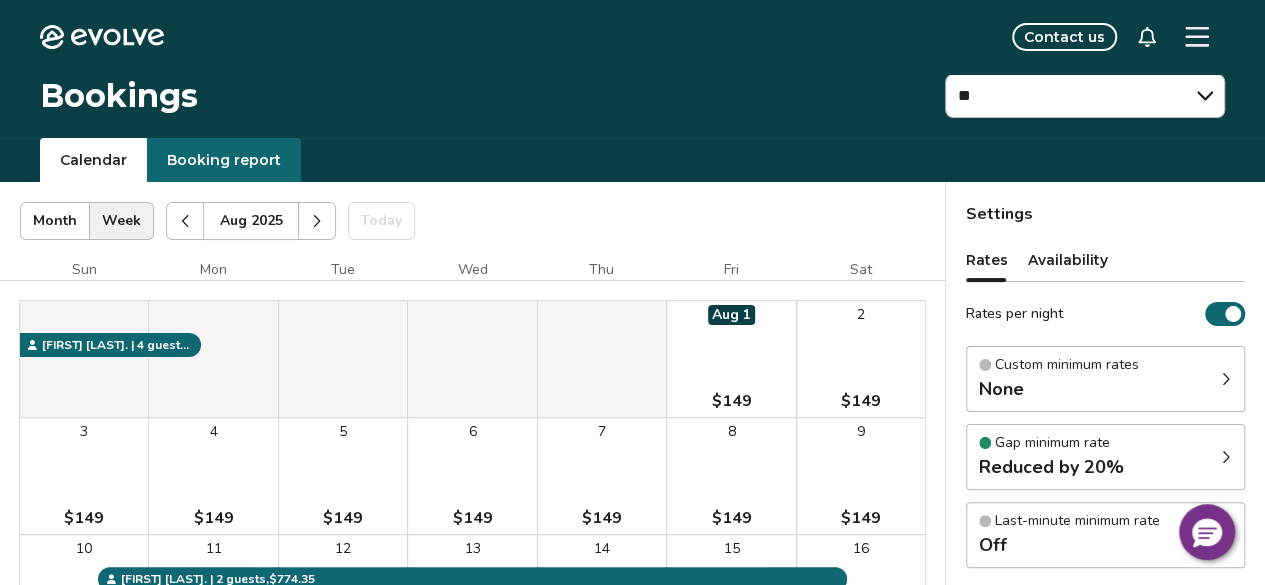click on "Custom minimum rates" at bounding box center [1067, 365] 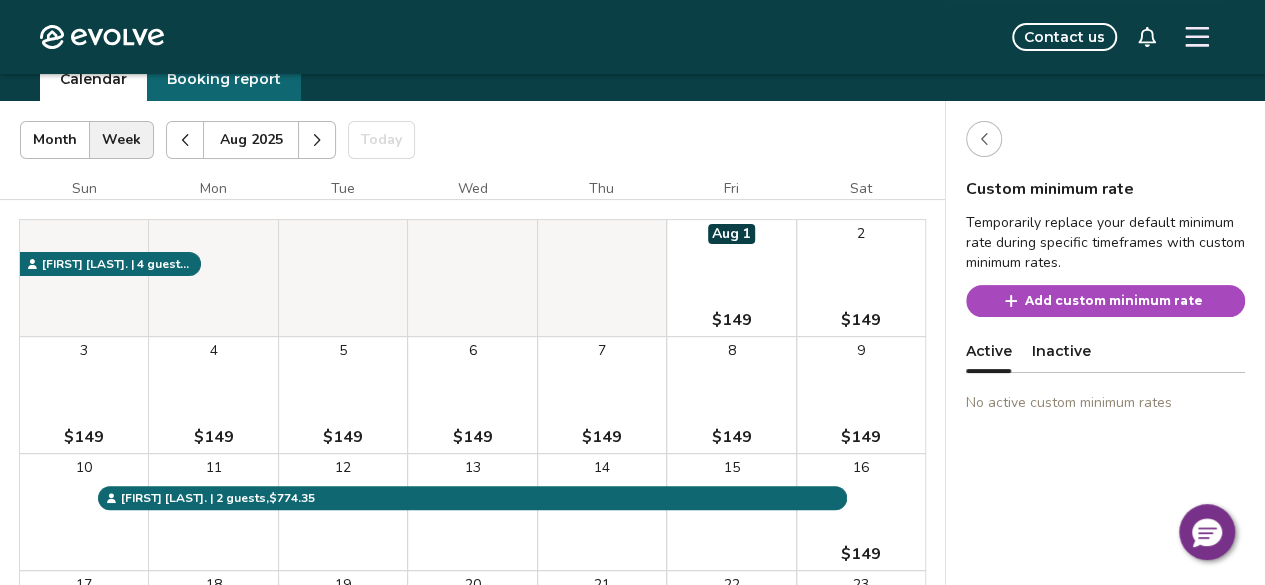 scroll, scrollTop: 100, scrollLeft: 0, axis: vertical 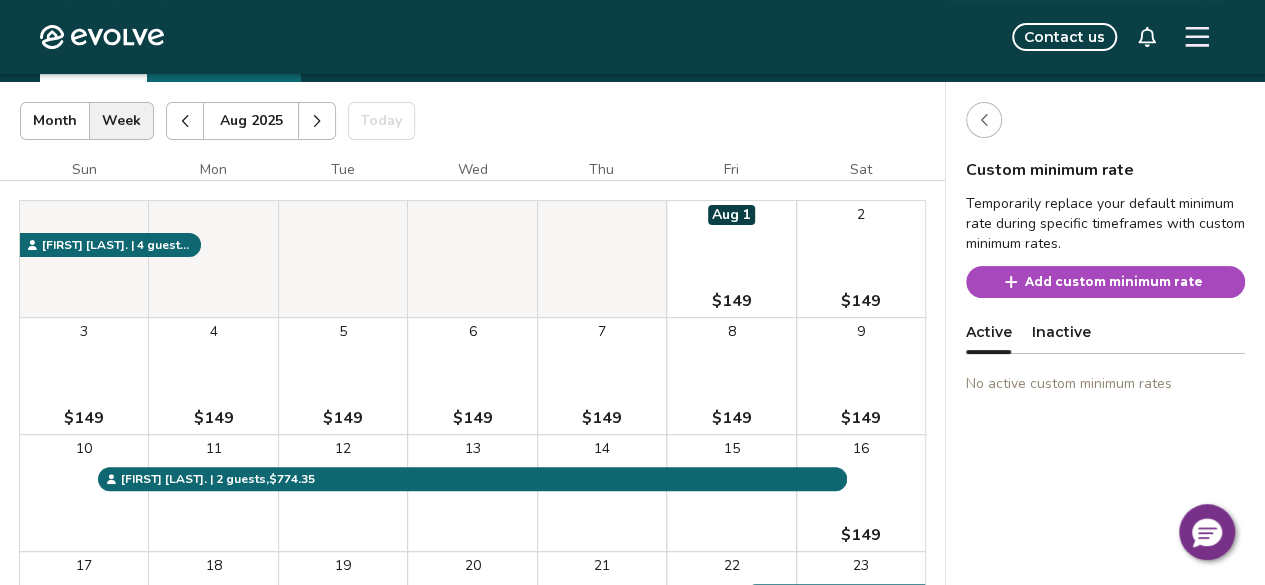 click on "Add custom minimum rate" at bounding box center (1114, 282) 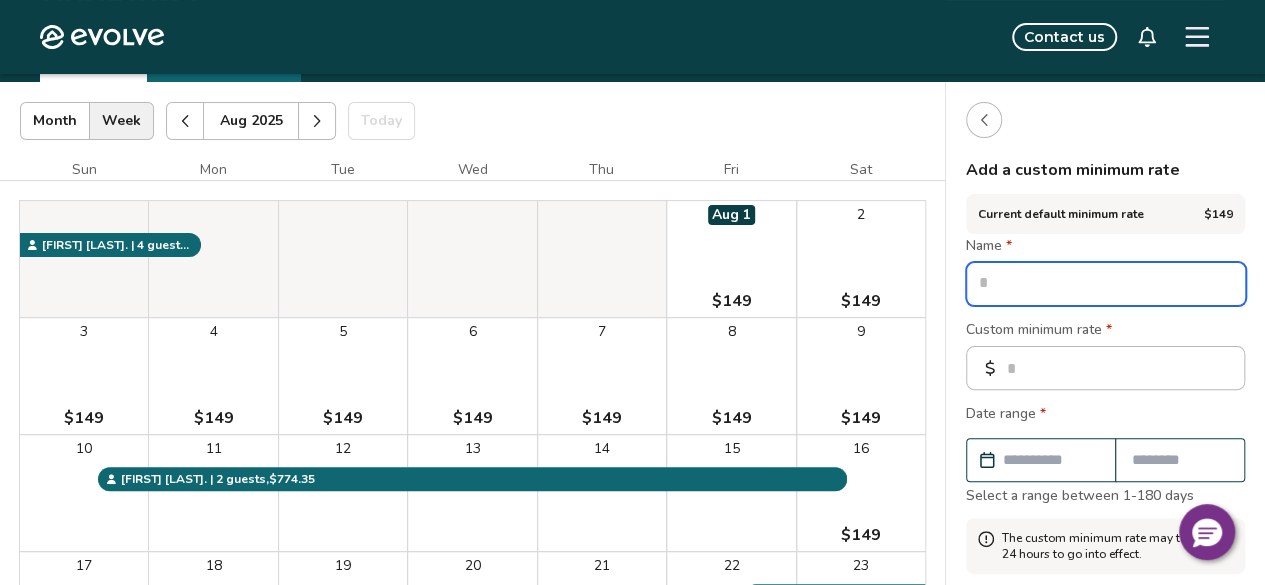 click at bounding box center (1106, 284) 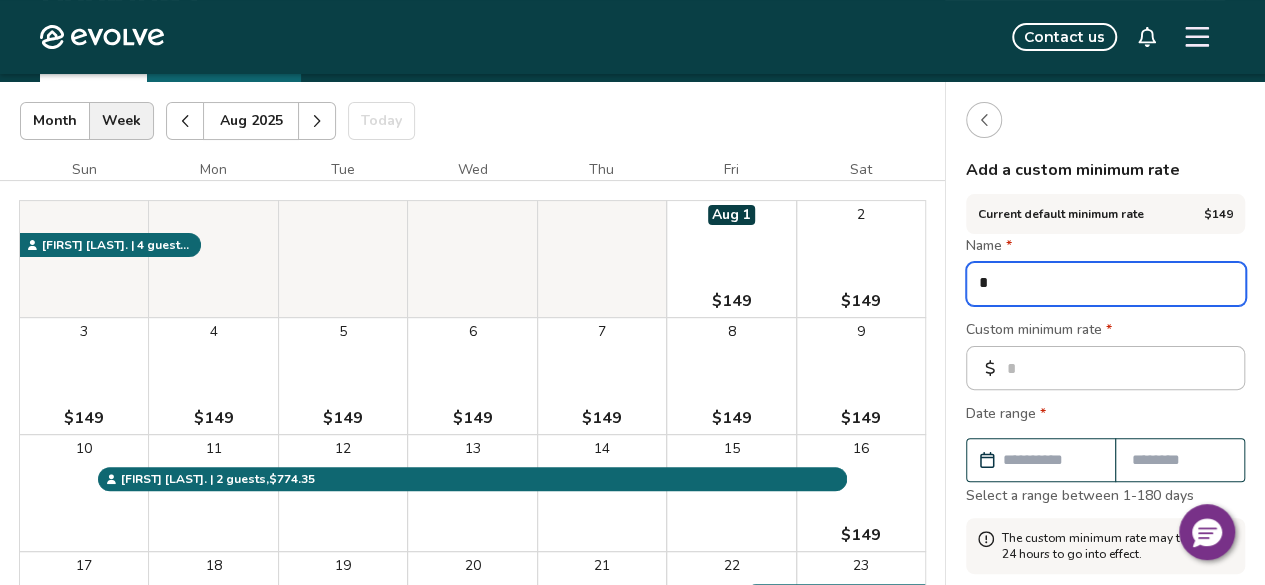 type on "*" 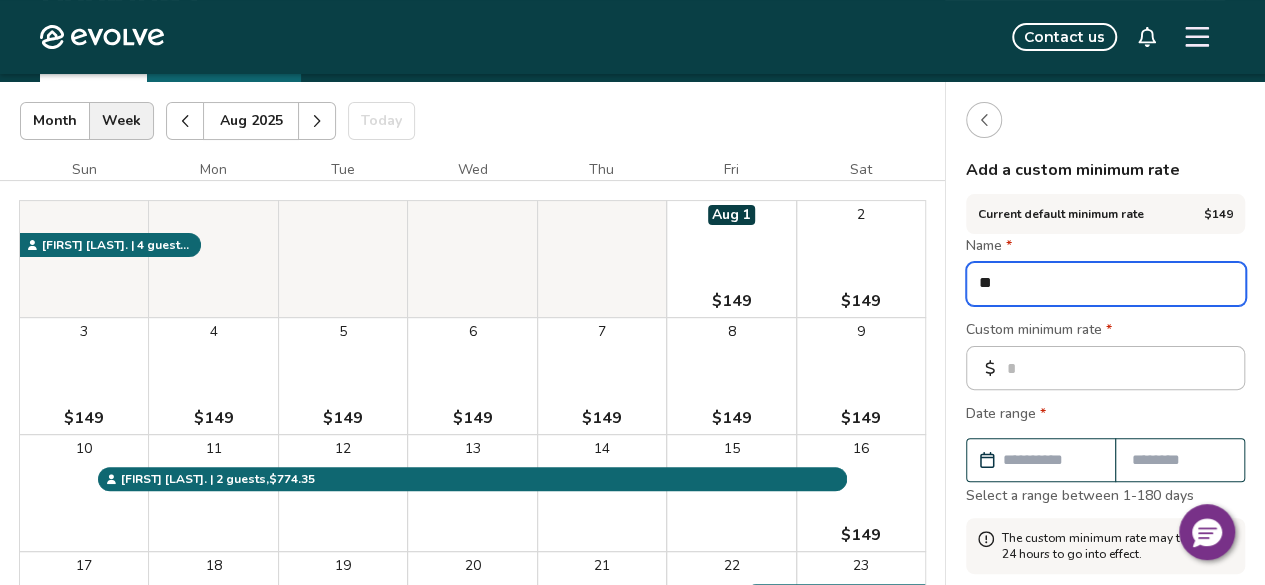 type on "*" 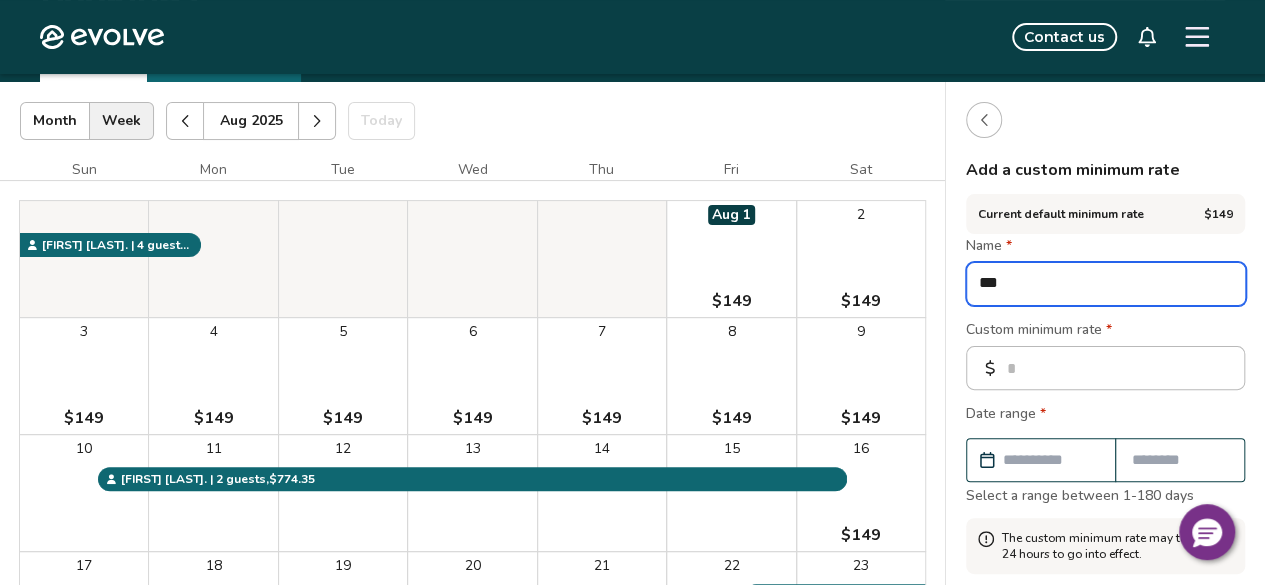 type on "*" 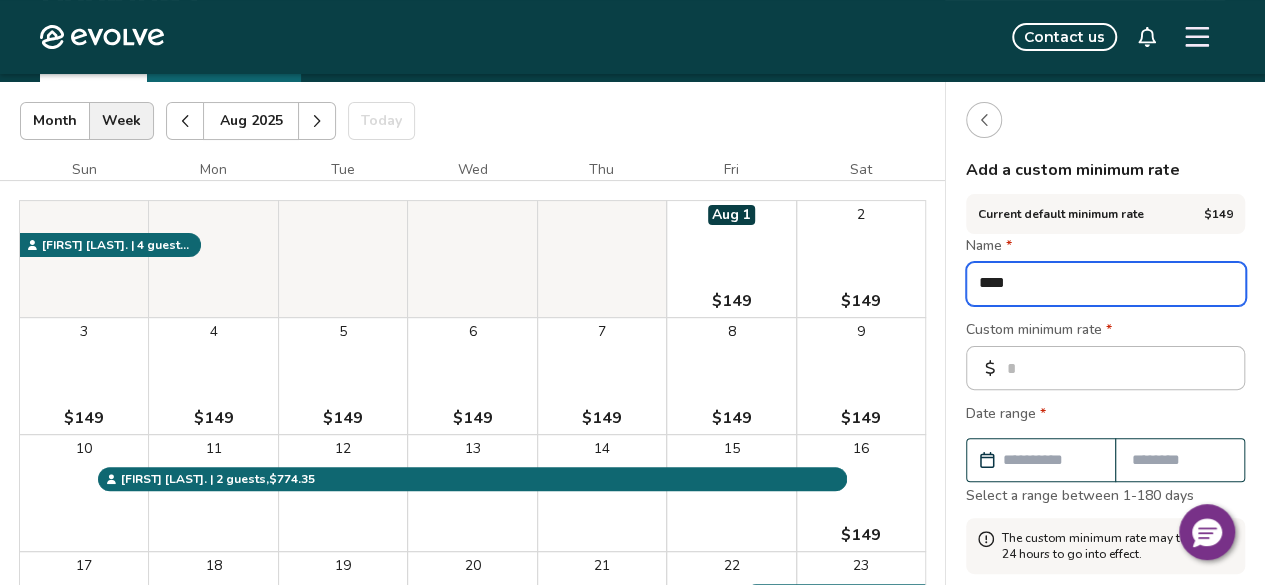 type on "*" 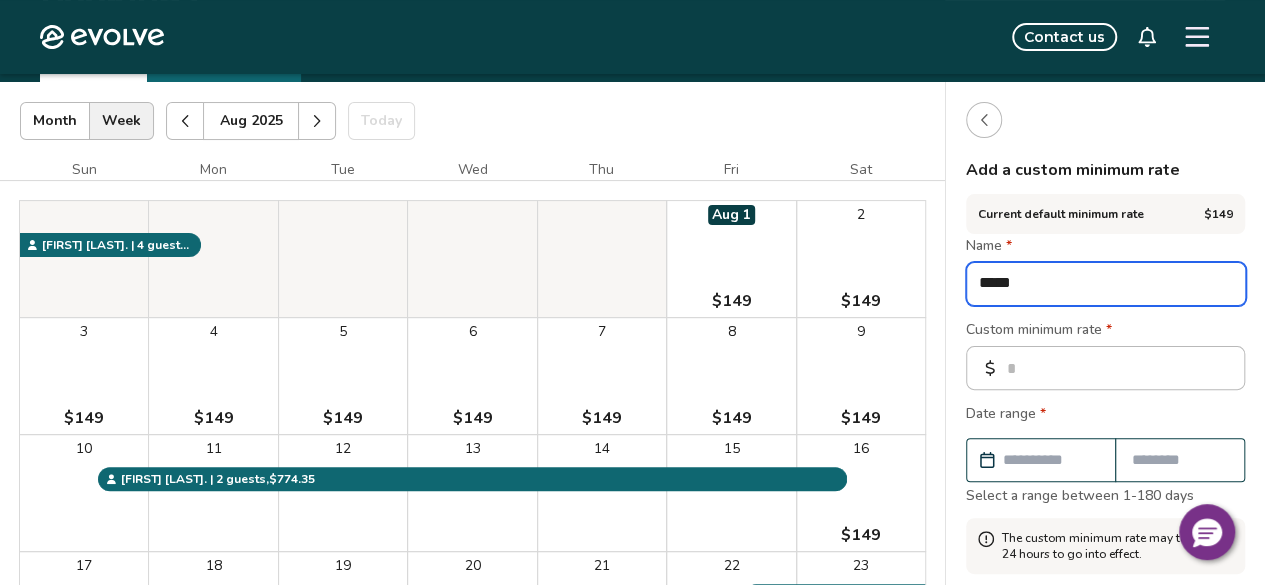 type on "*" 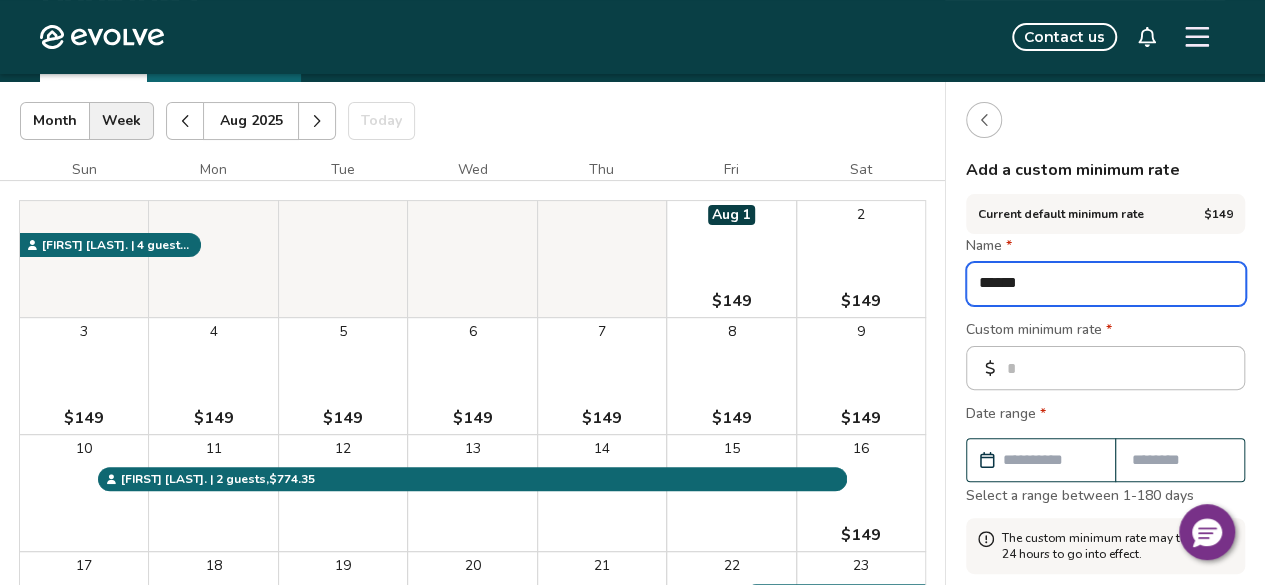 type on "*" 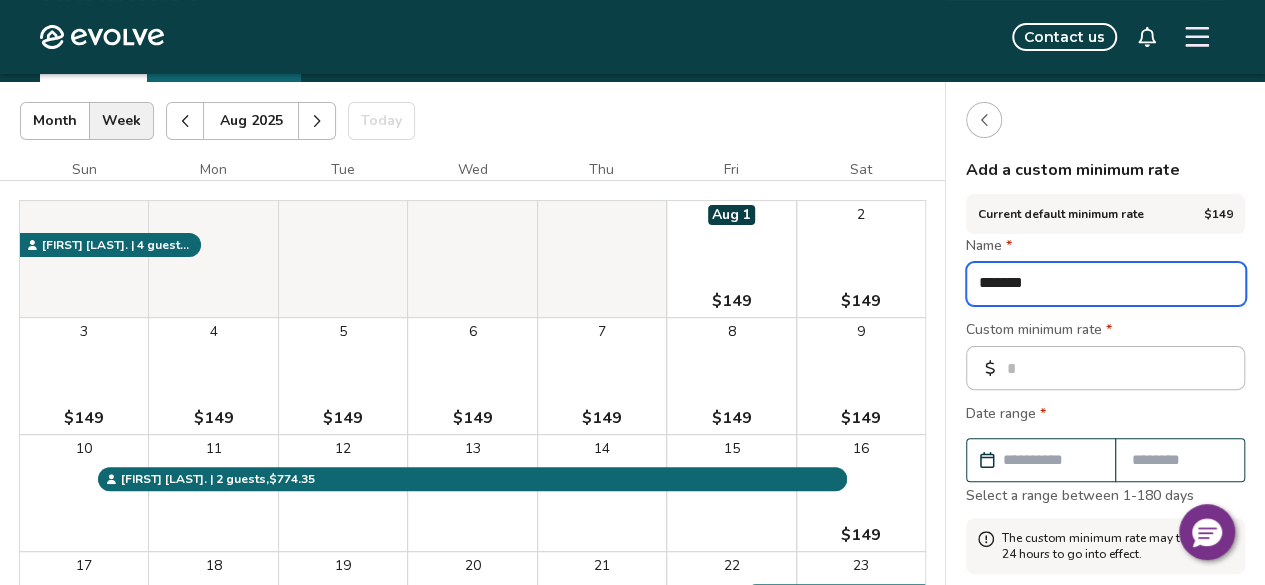 type on "*" 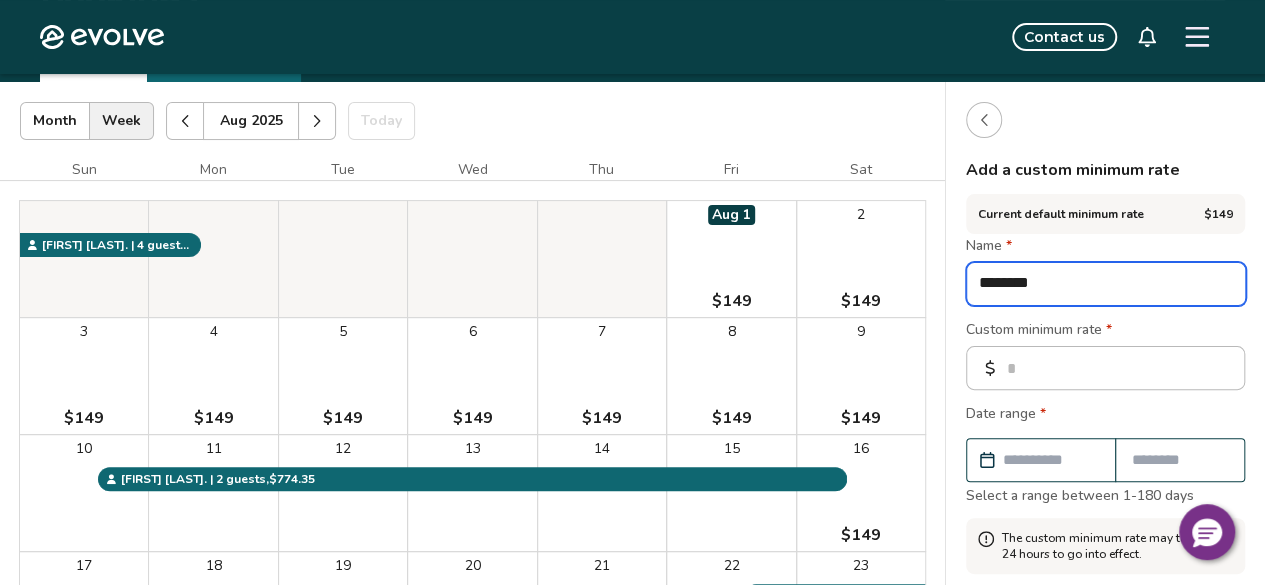 type on "*" 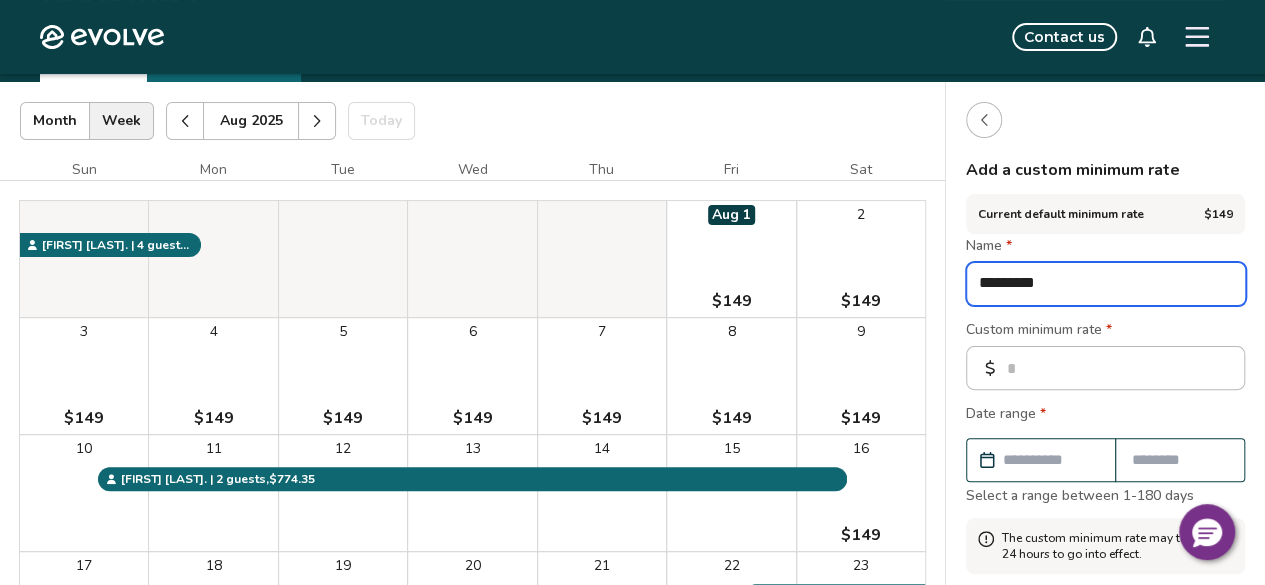type on "*" 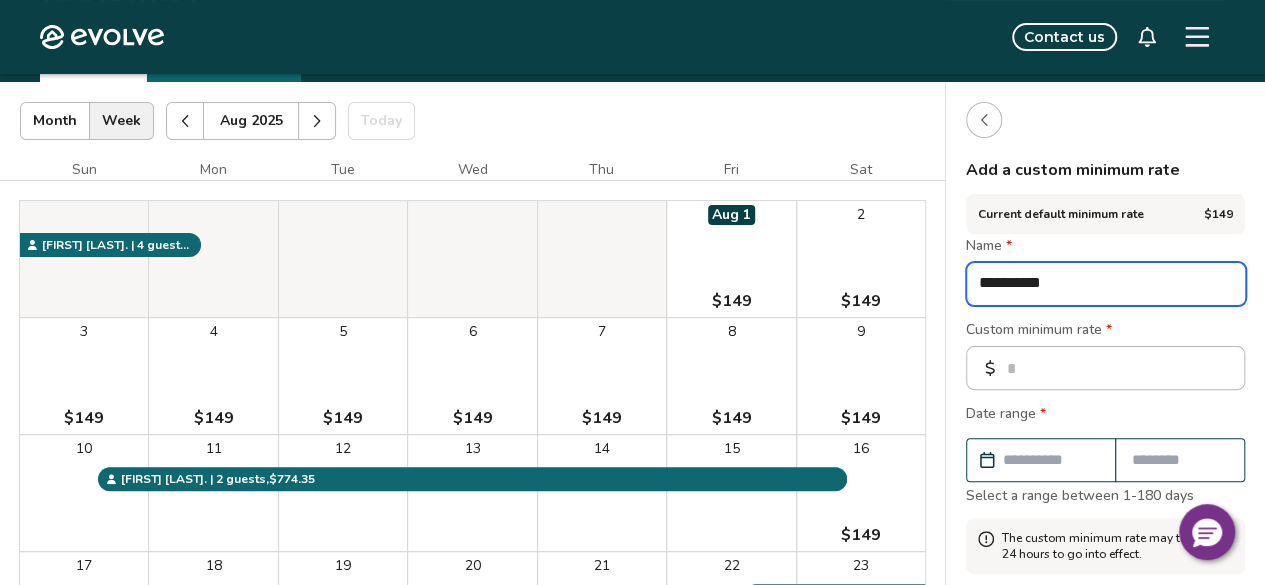 type on "*" 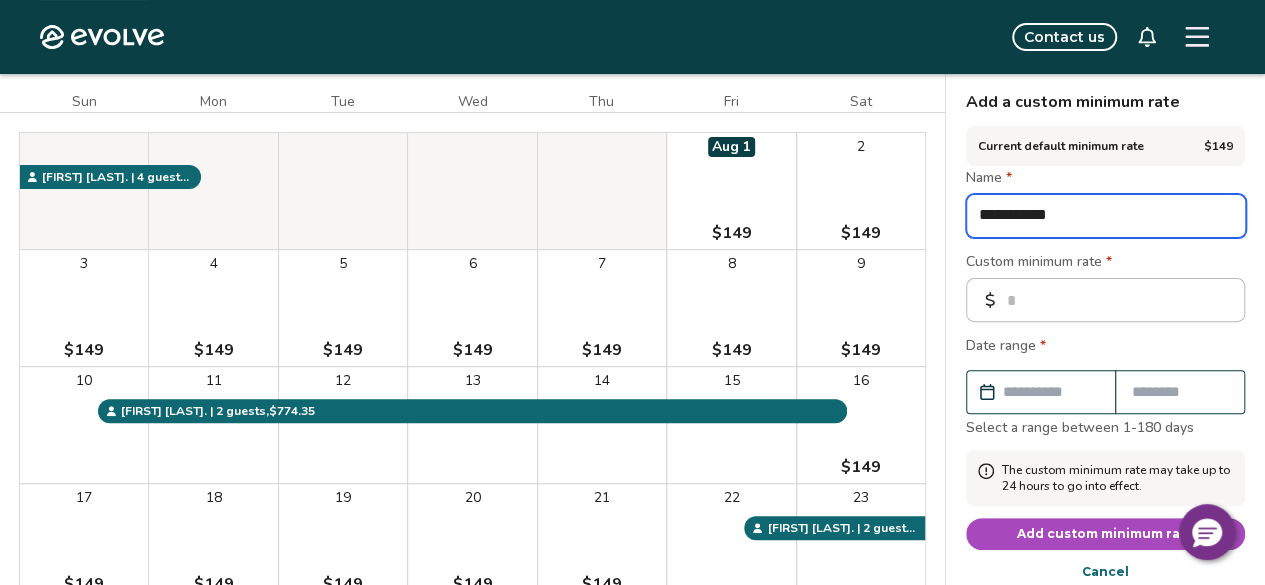 scroll, scrollTop: 200, scrollLeft: 0, axis: vertical 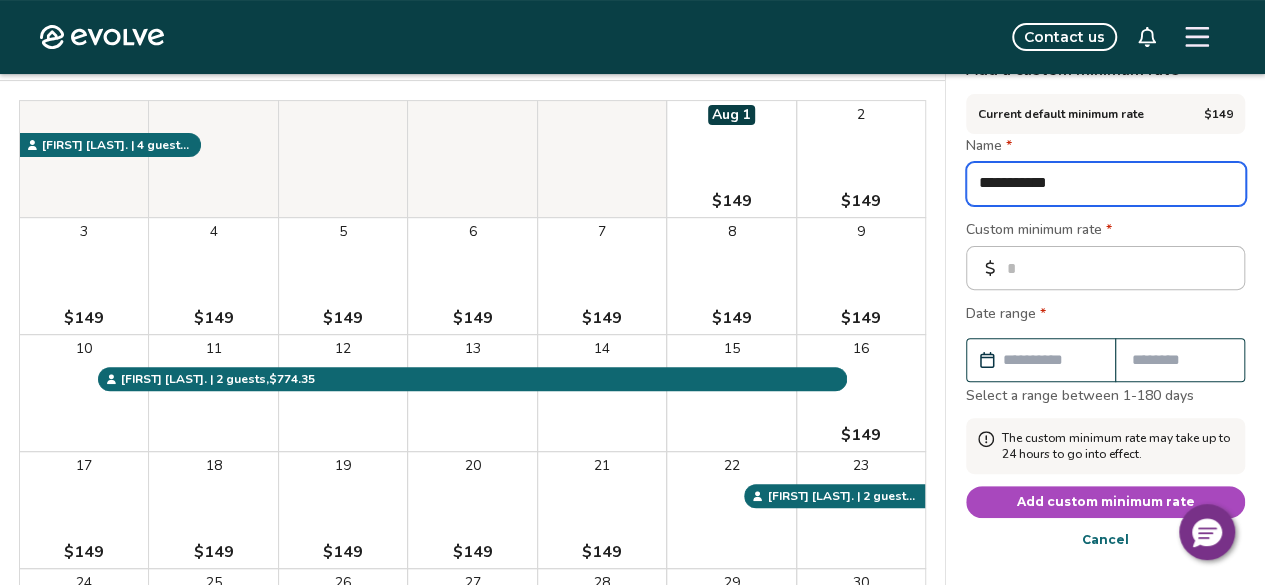 type on "**********" 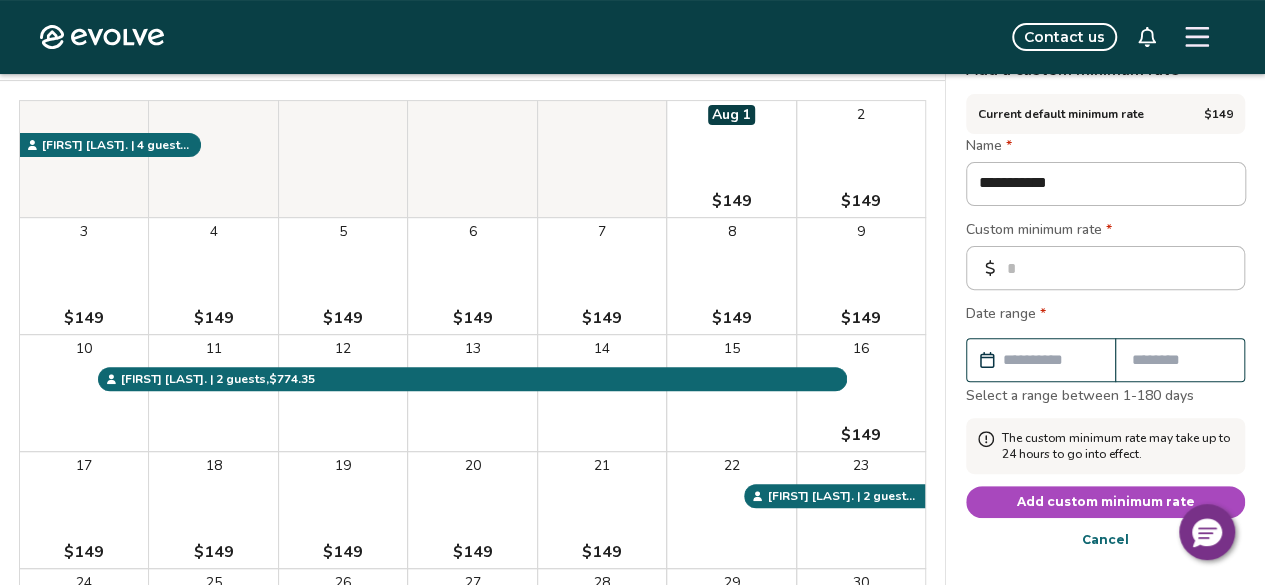 click at bounding box center (1051, 360) 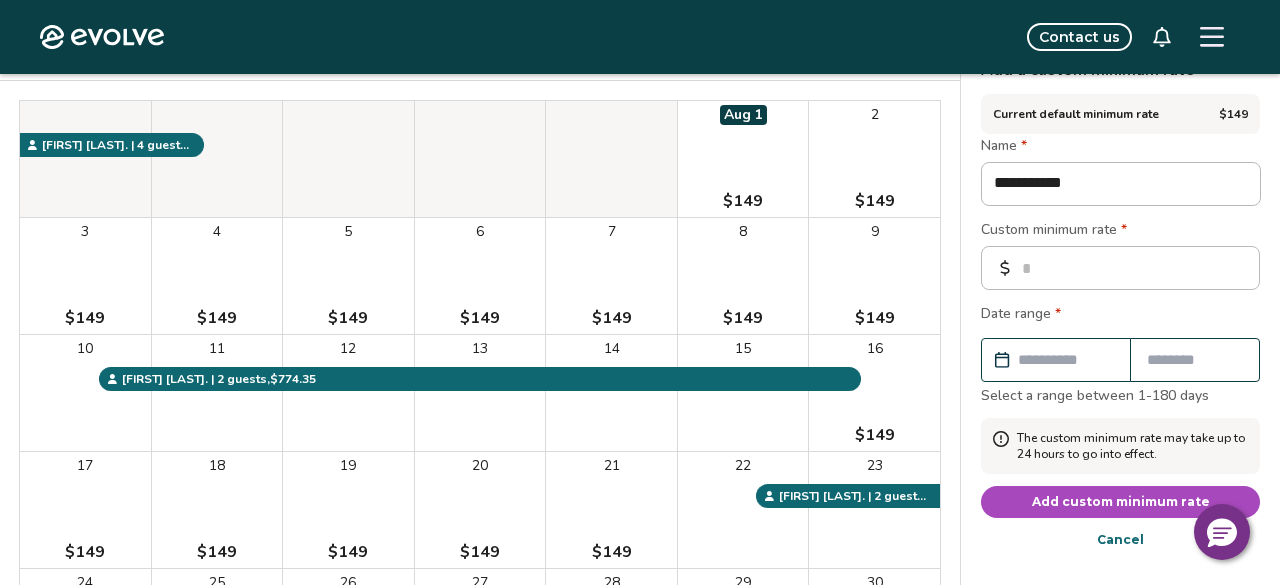 select on "*" 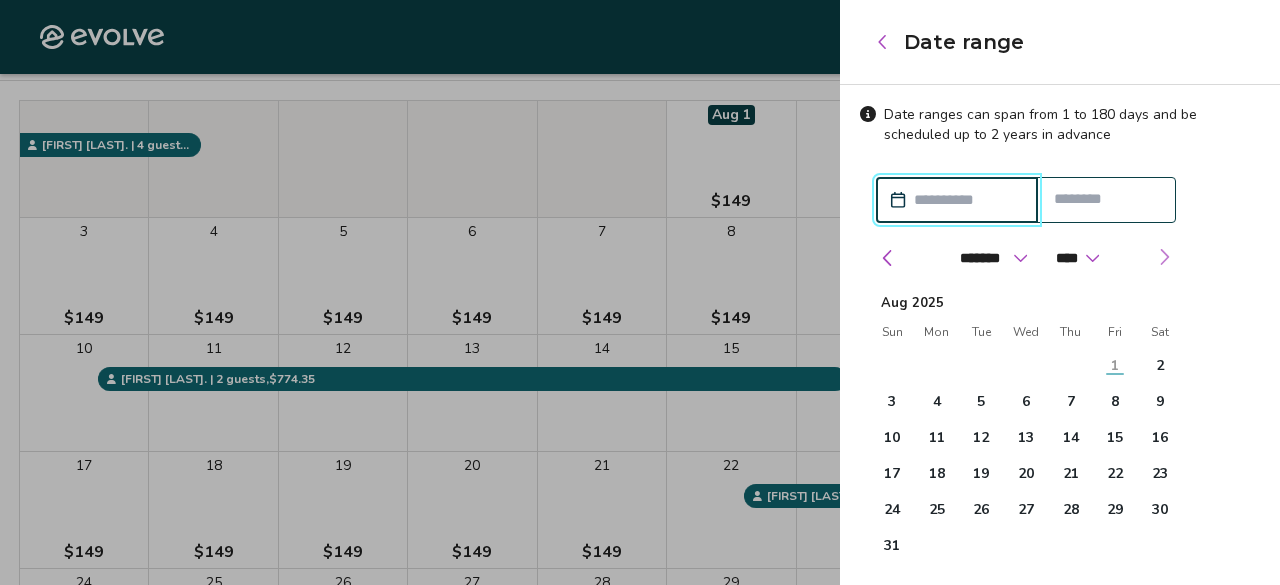 click at bounding box center [1164, 257] 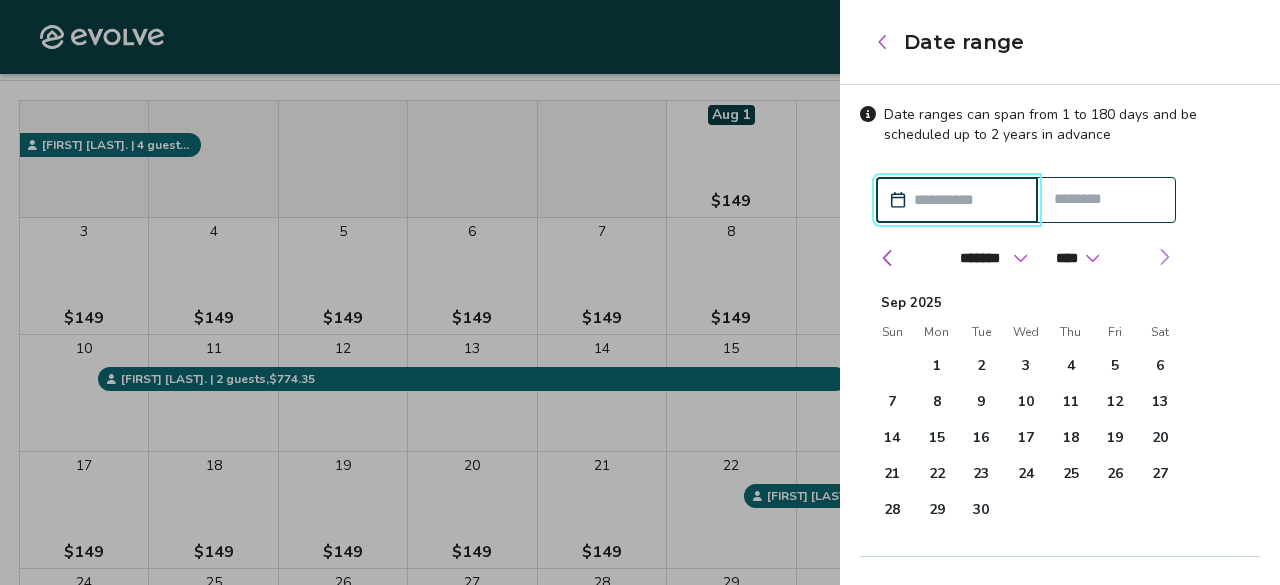 click at bounding box center (1164, 257) 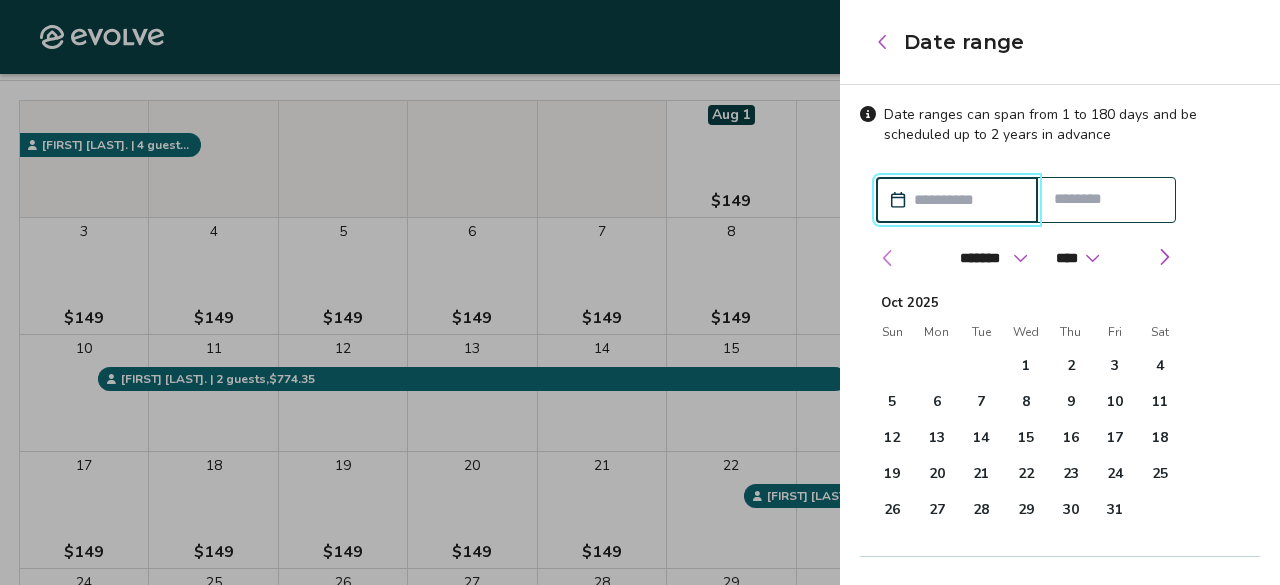 click at bounding box center [888, 258] 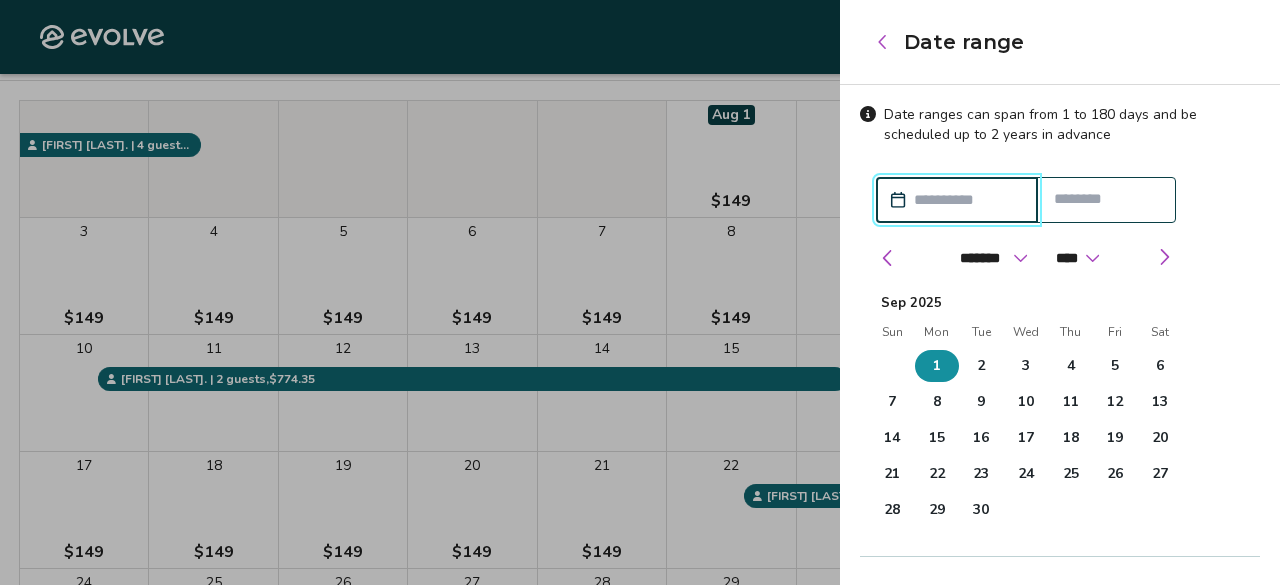 click on "1" at bounding box center [937, 366] 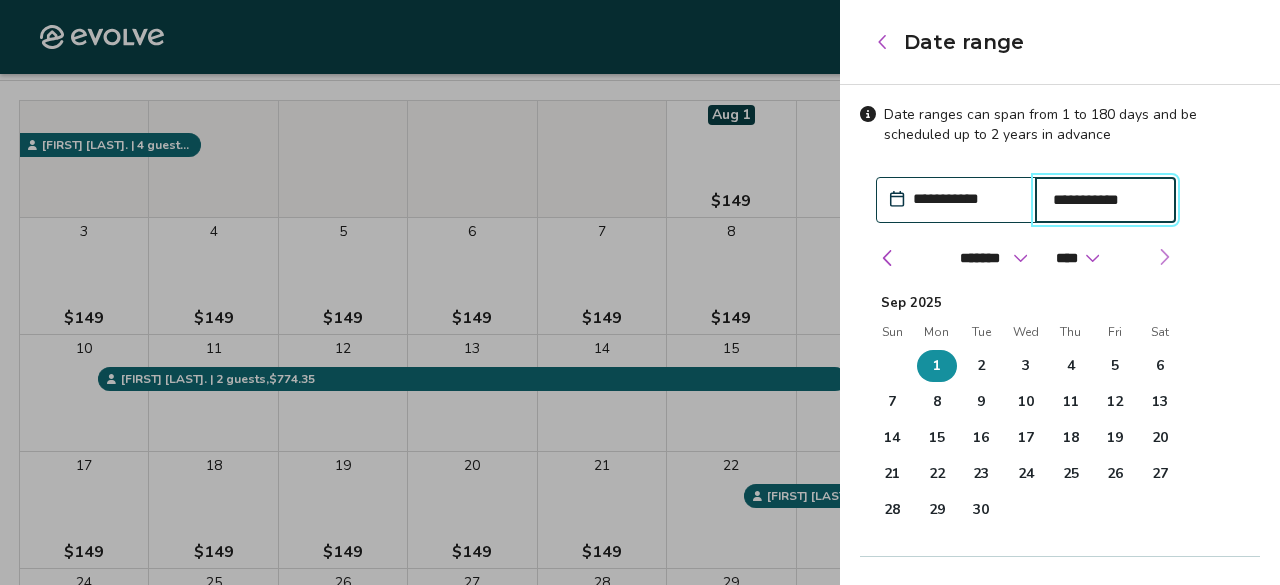 click at bounding box center [1164, 257] 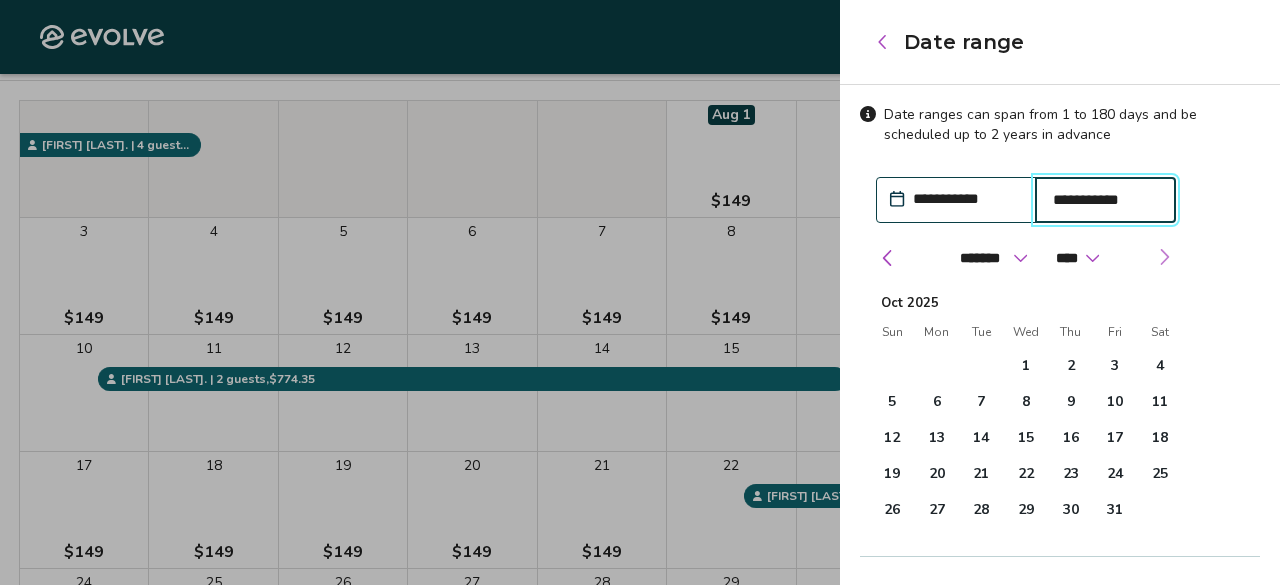 click at bounding box center (1164, 257) 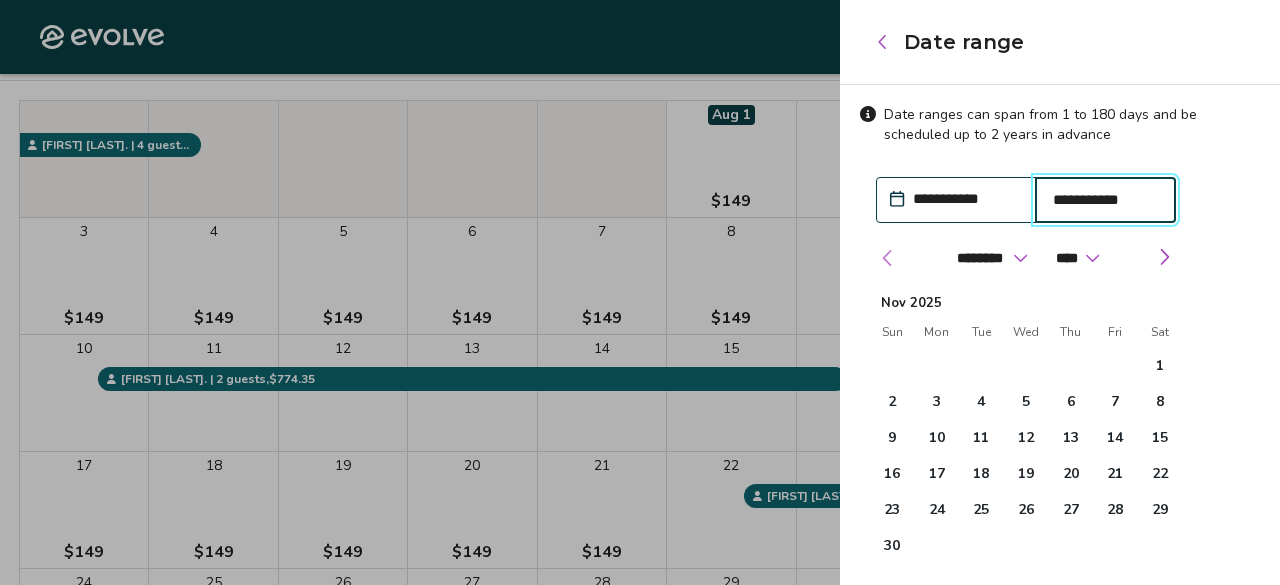 click at bounding box center (888, 258) 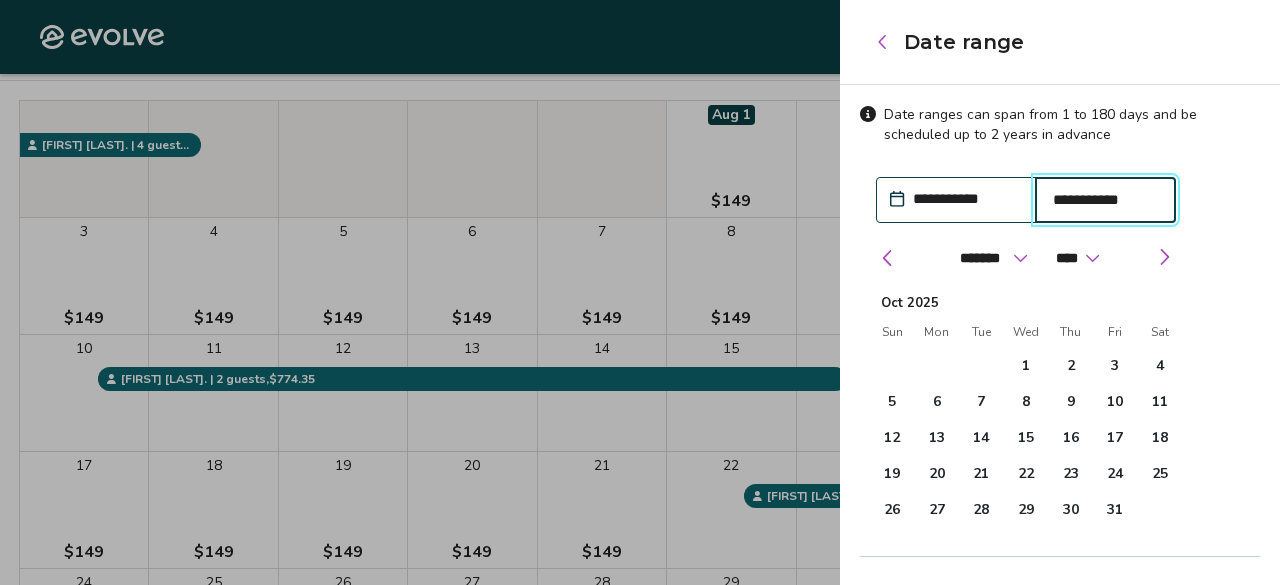 click on "**********" at bounding box center [966, 199] 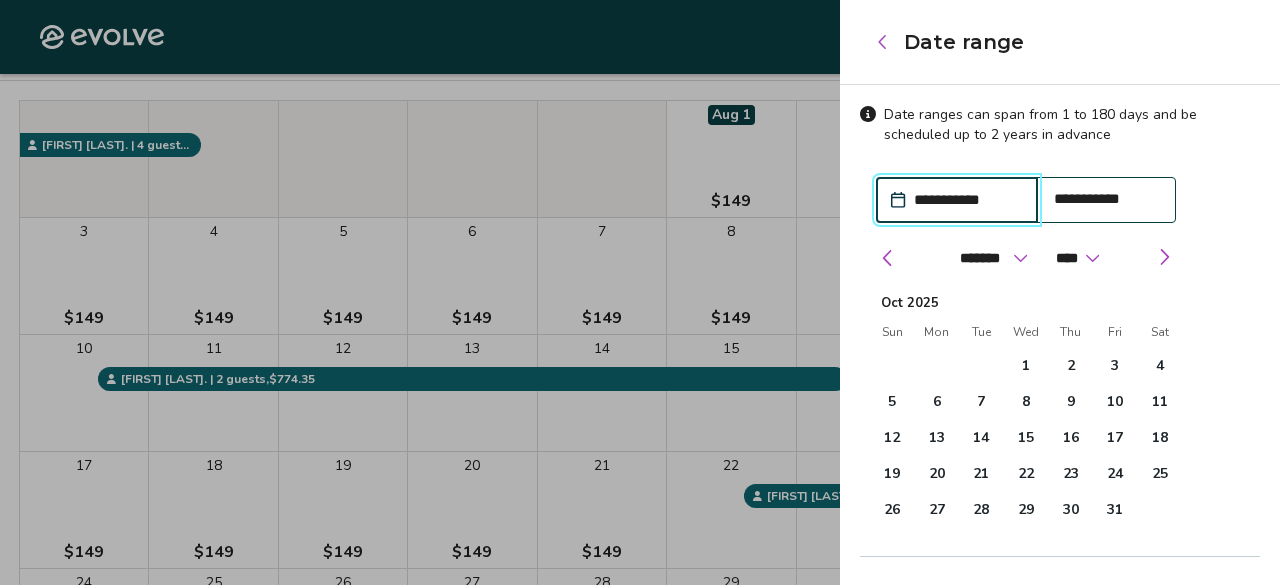 click on "**********" at bounding box center (967, 200) 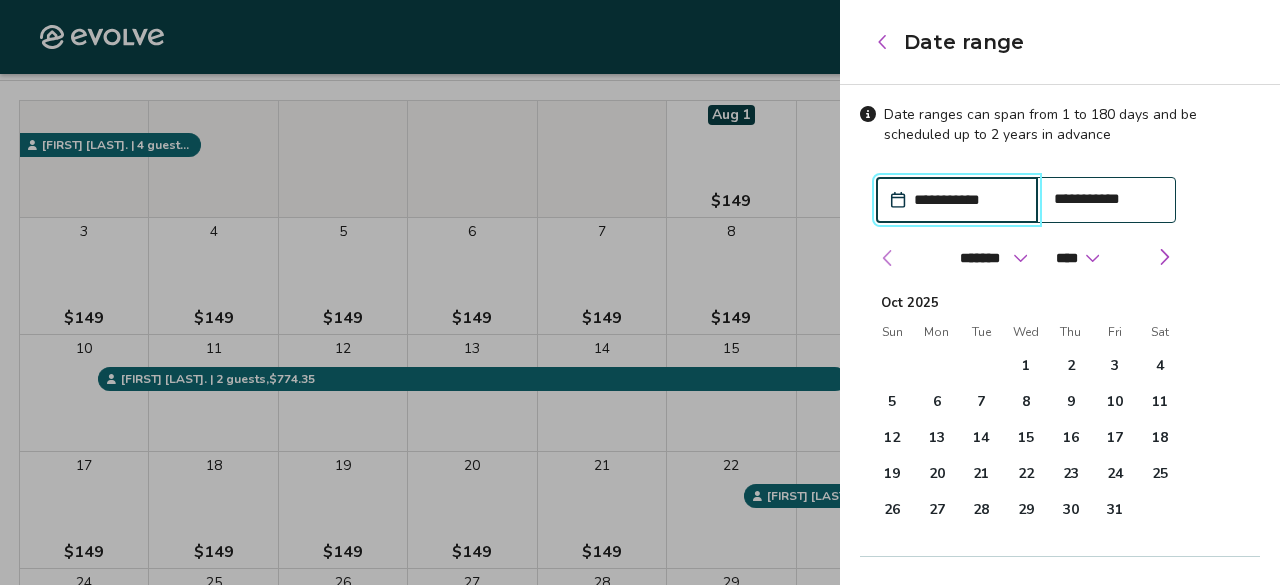 click at bounding box center (888, 258) 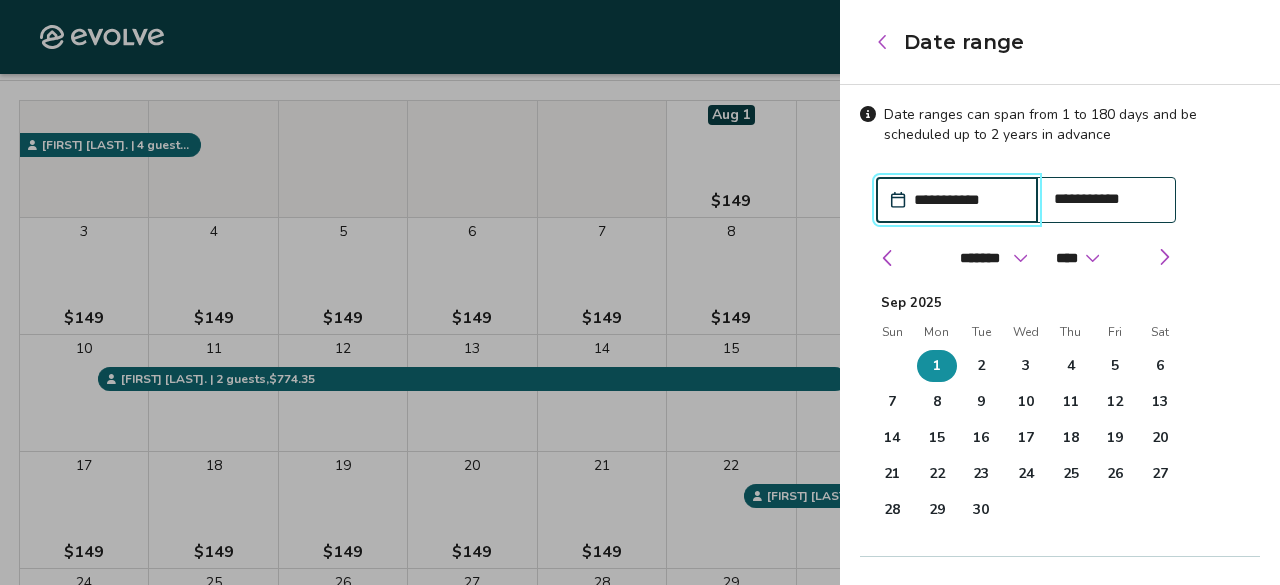 click on "**********" at bounding box center [967, 200] 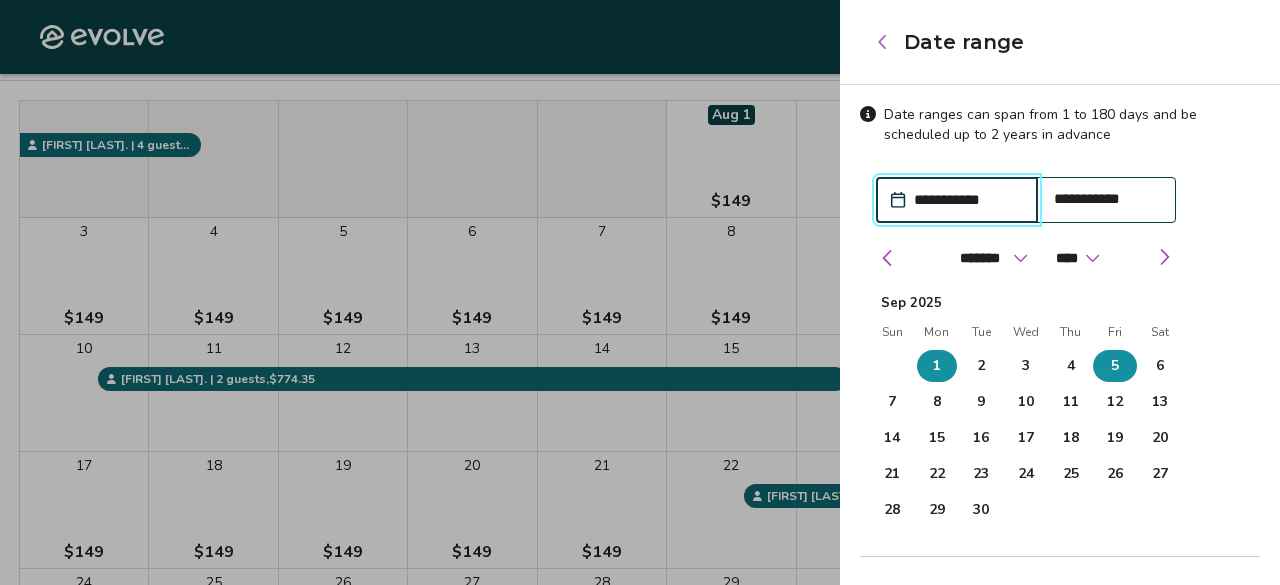 click on "5" at bounding box center (1115, 366) 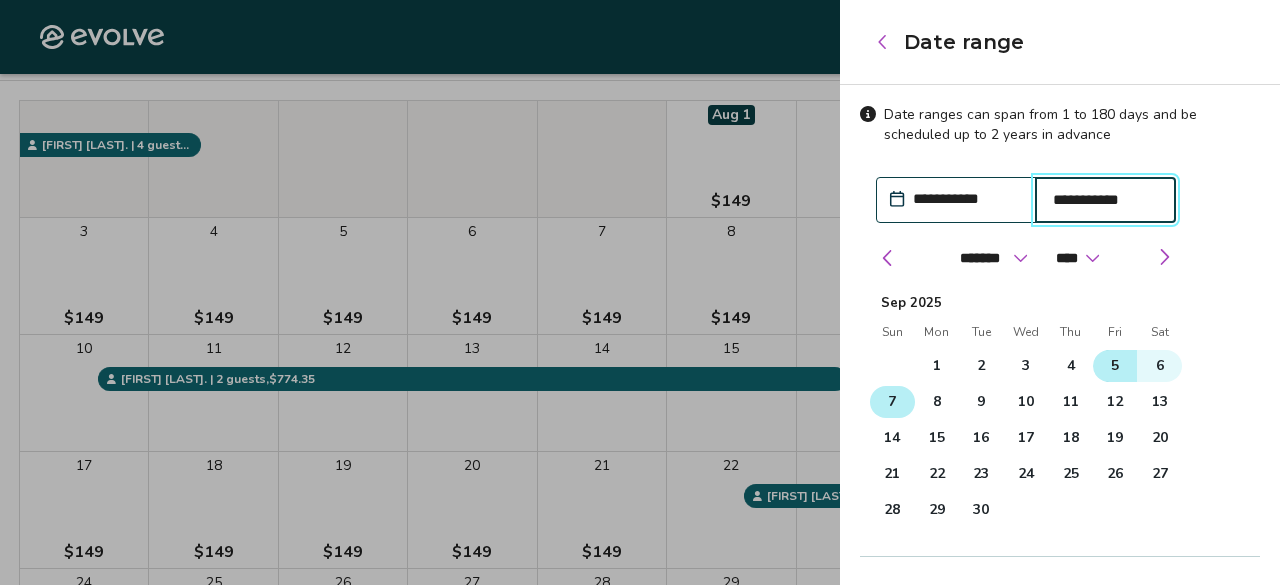 click on "7" at bounding box center [892, 402] 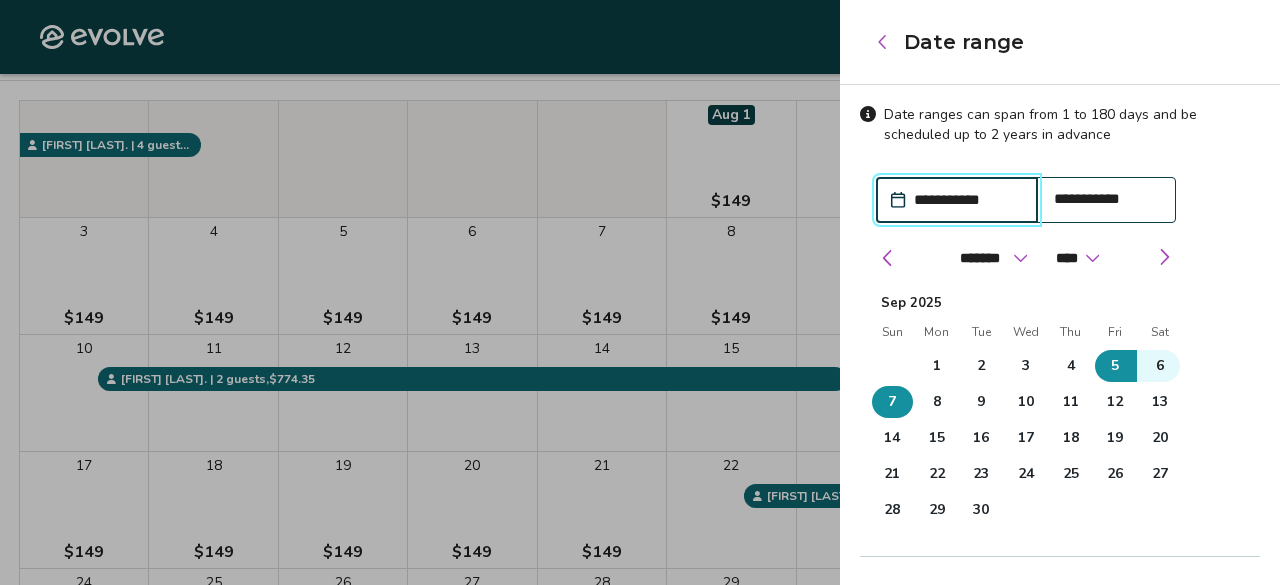 click on "**********" at bounding box center (1060, 413) 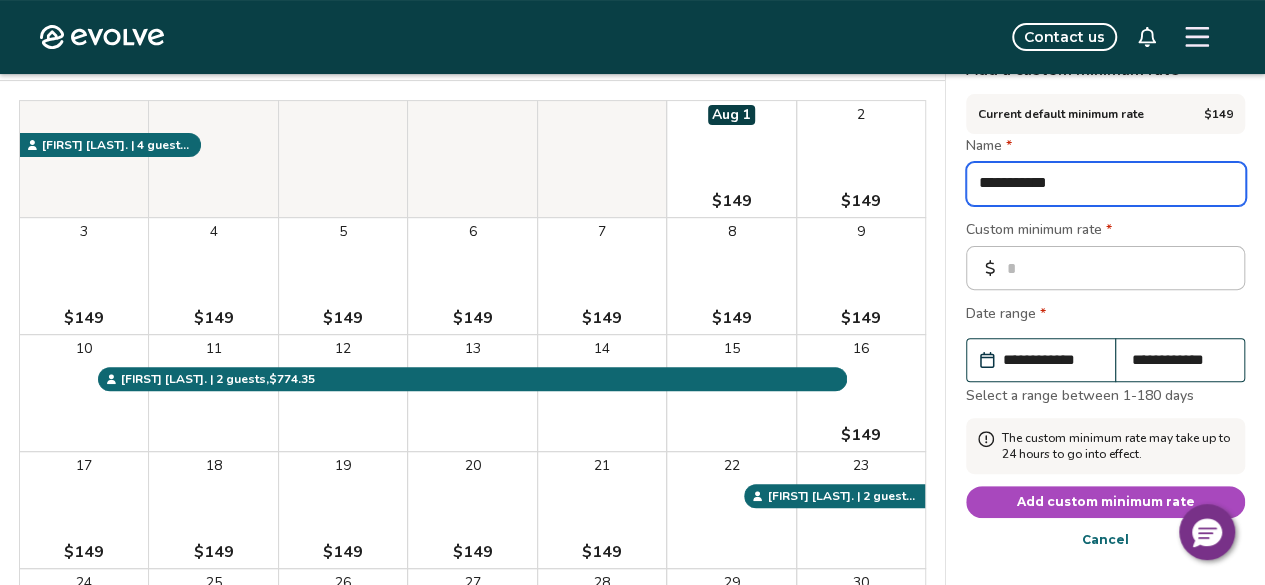 drag, startPoint x: 1100, startPoint y: 187, endPoint x: 903, endPoint y: 177, distance: 197.25365 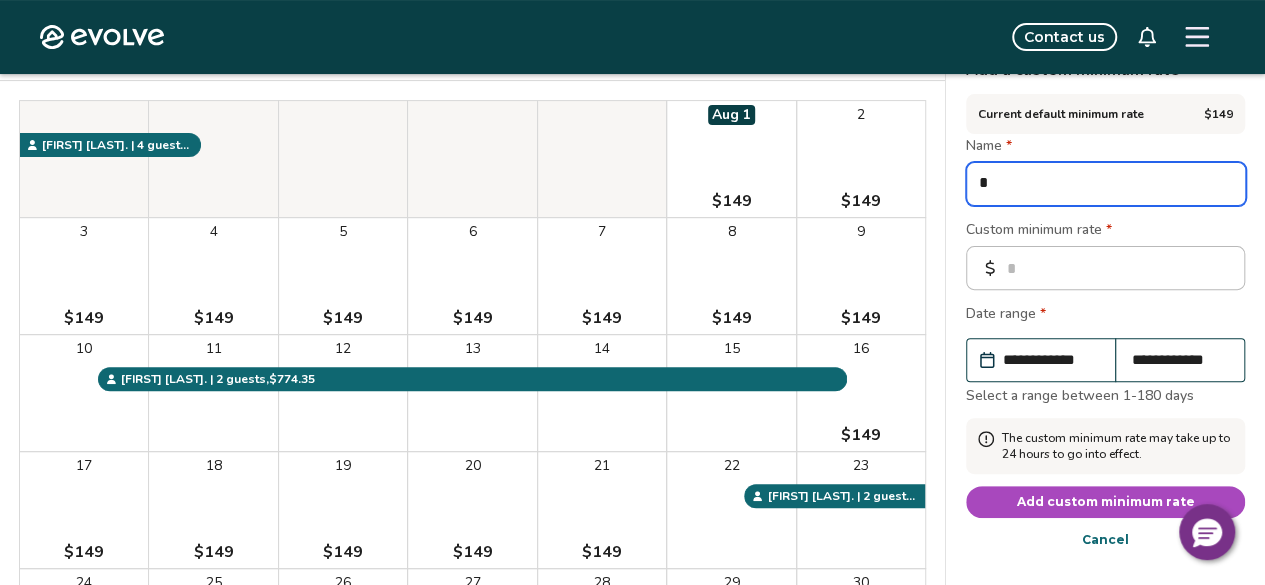 type on "*" 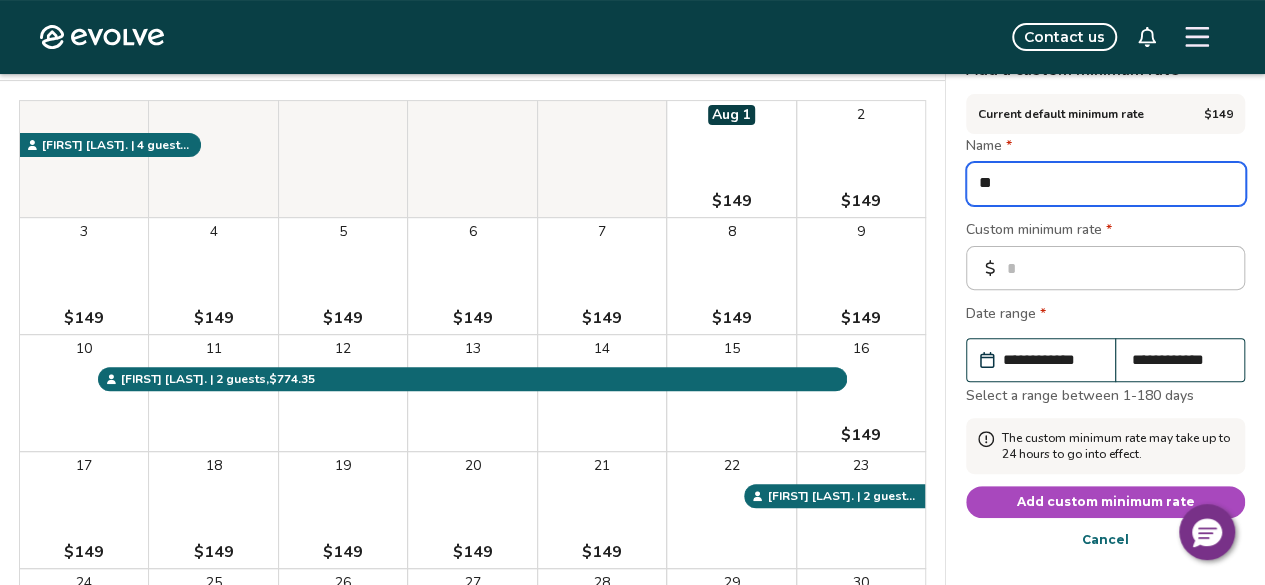 type on "*" 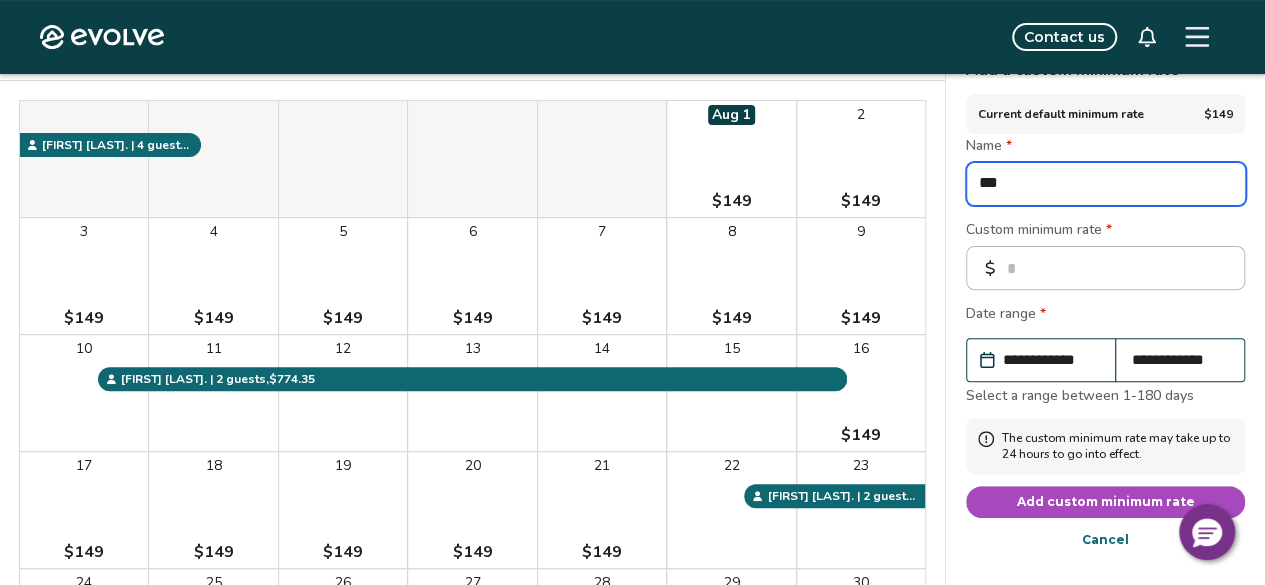 type on "*" 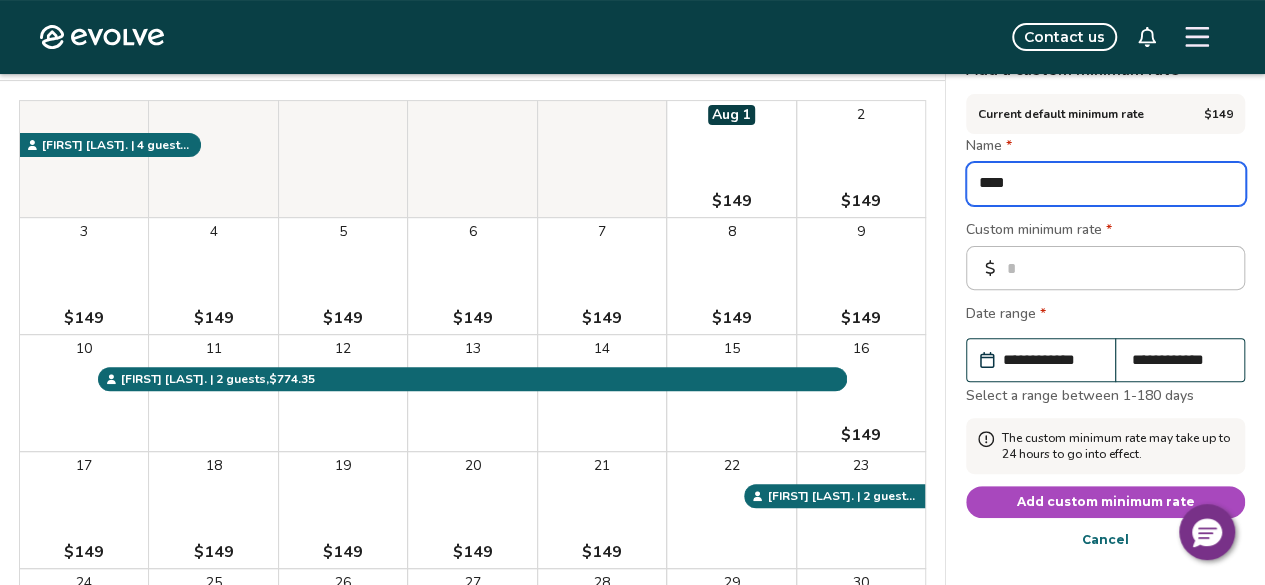 type on "*" 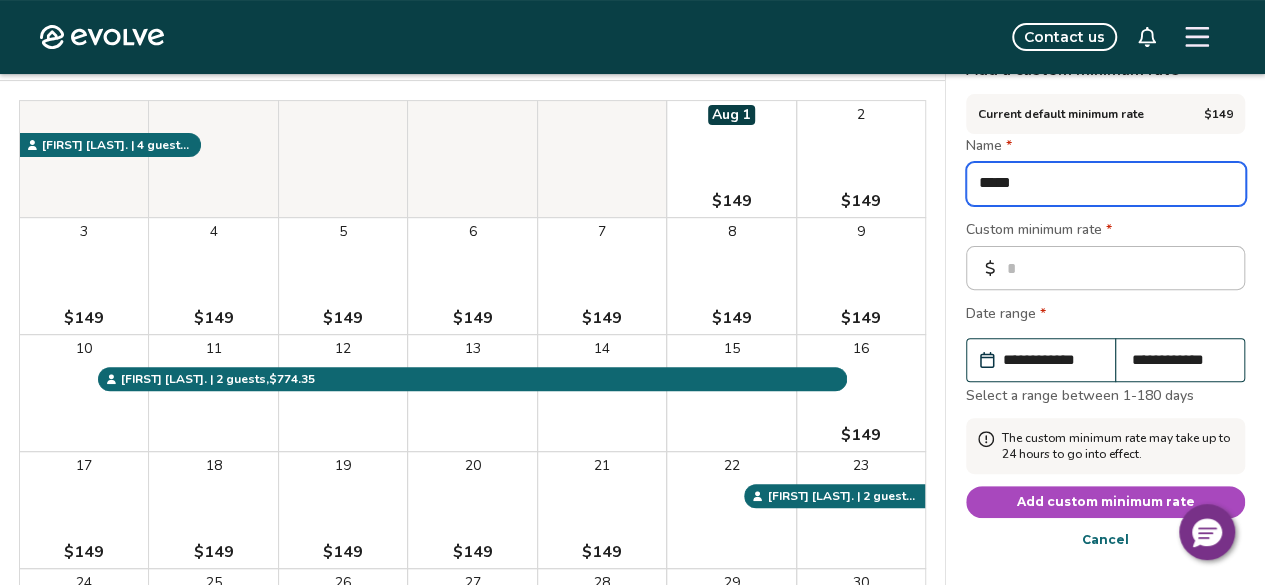 type on "*" 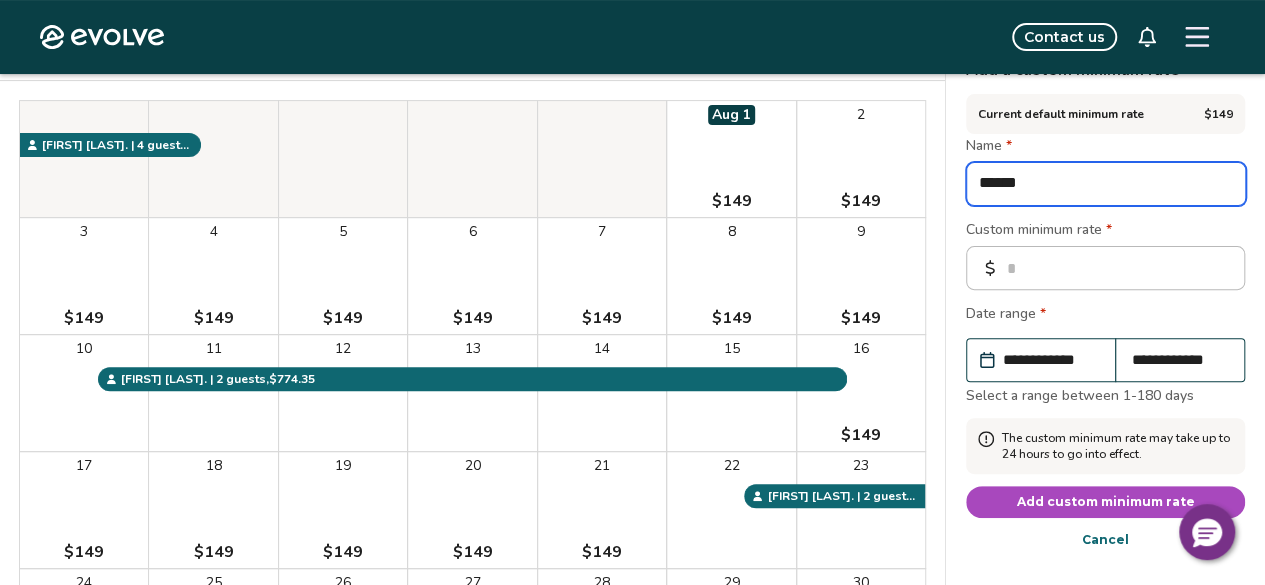 type on "*" 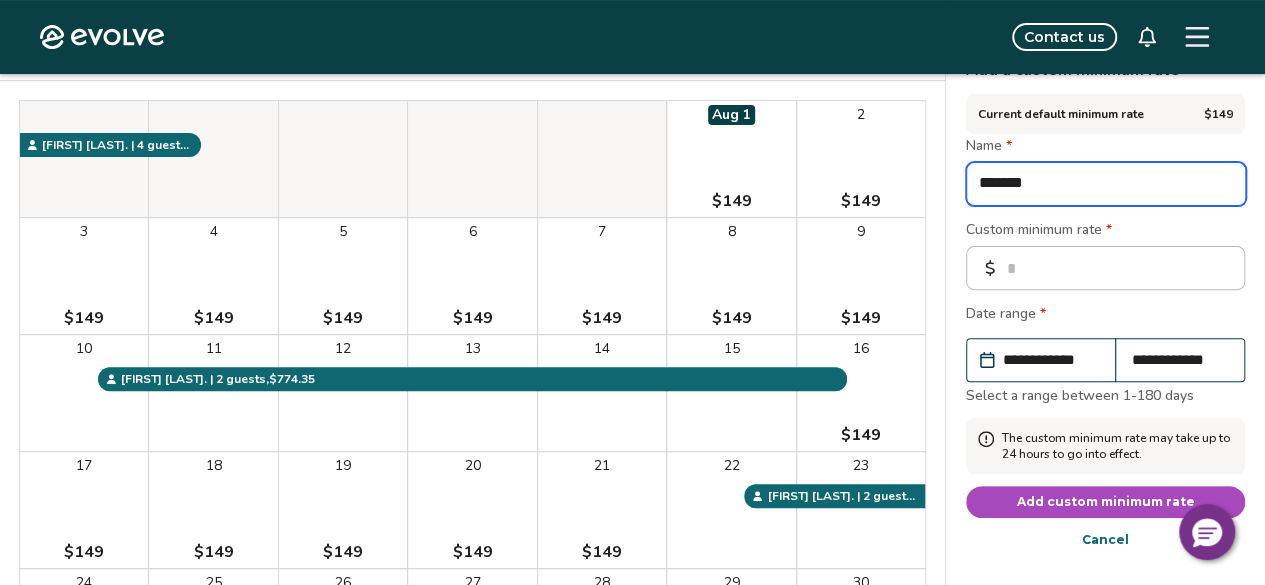 type on "*" 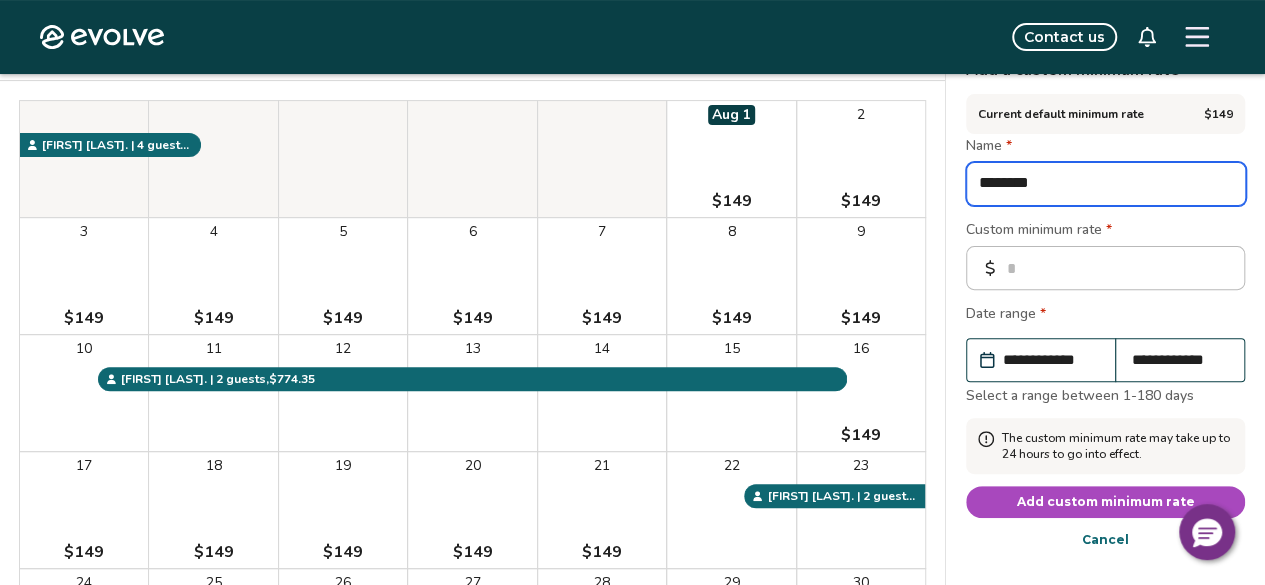type on "*" 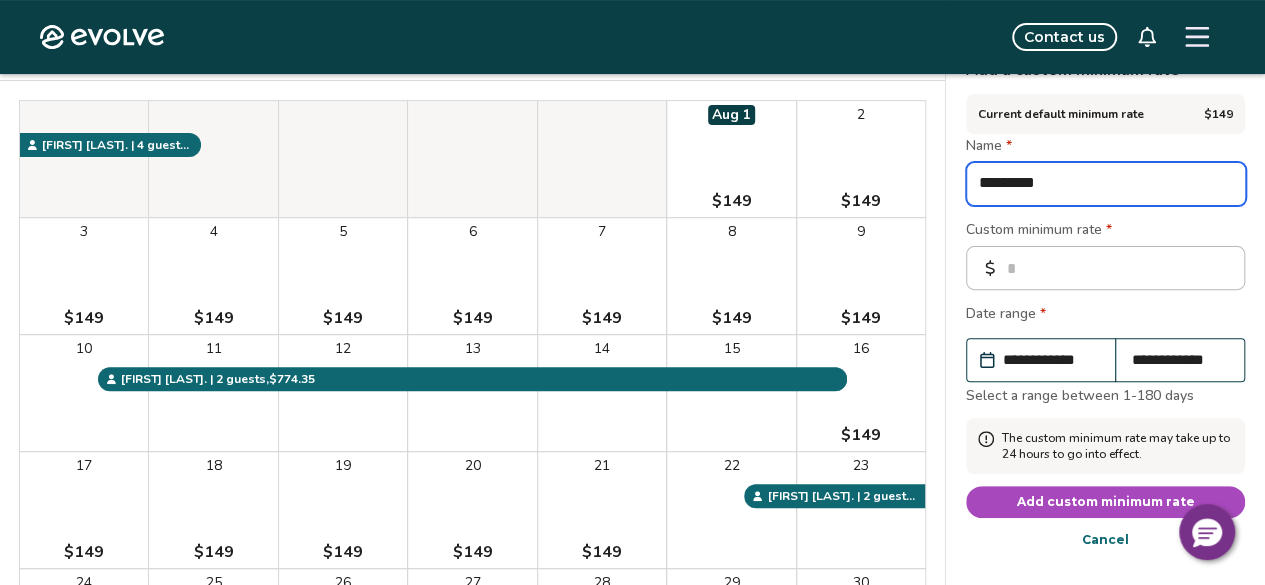 type on "*" 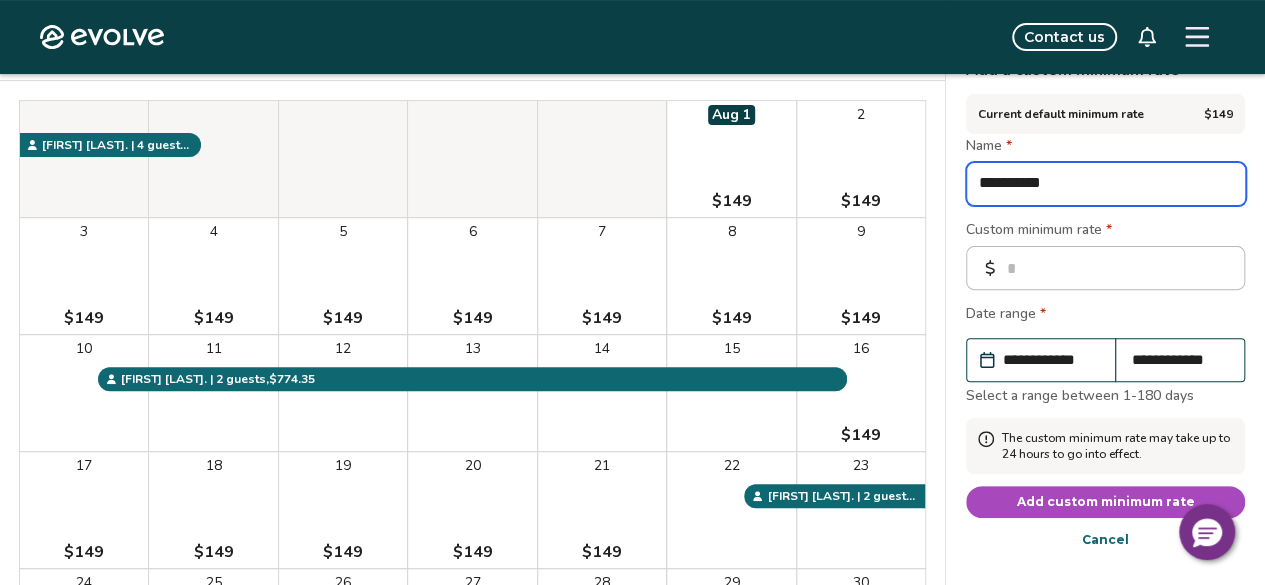 type on "*" 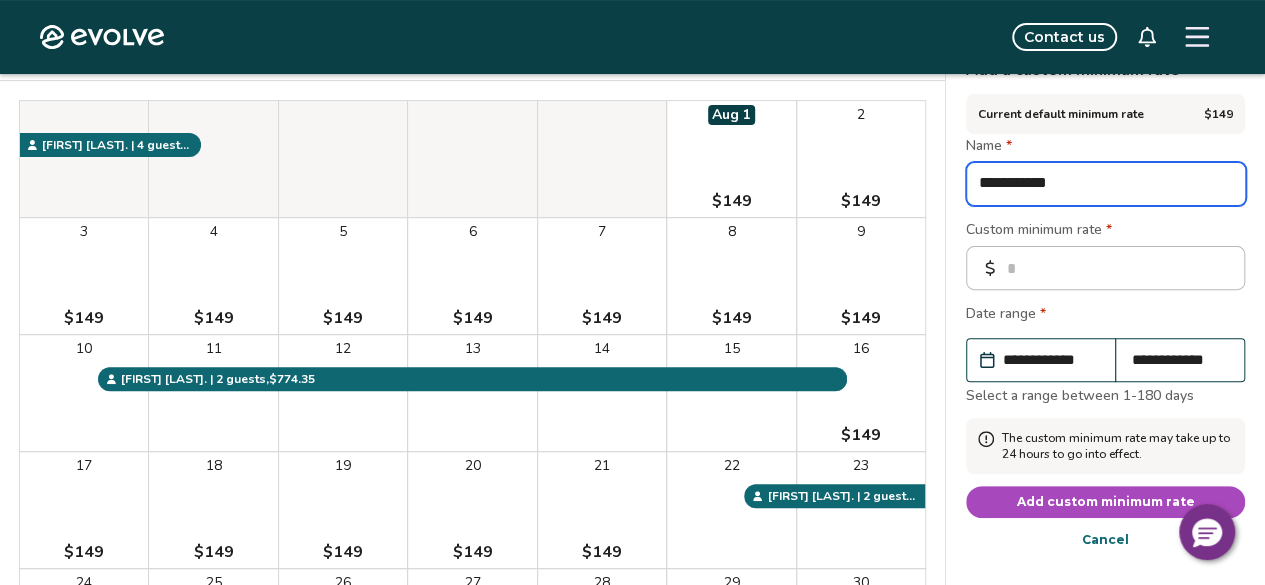 type on "*" 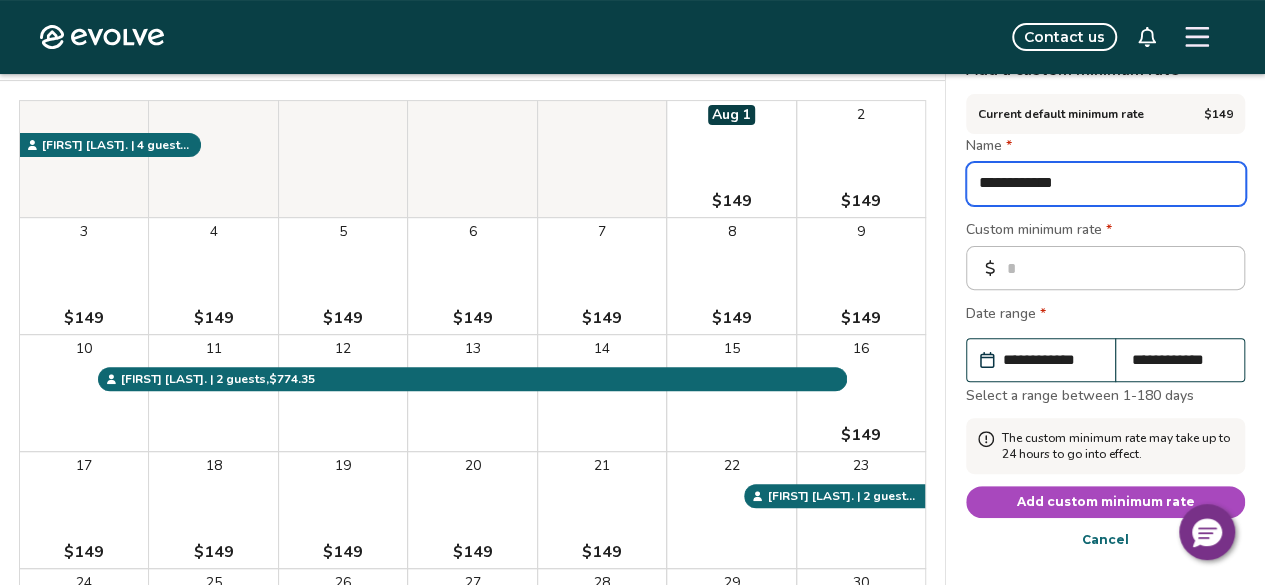 type on "*" 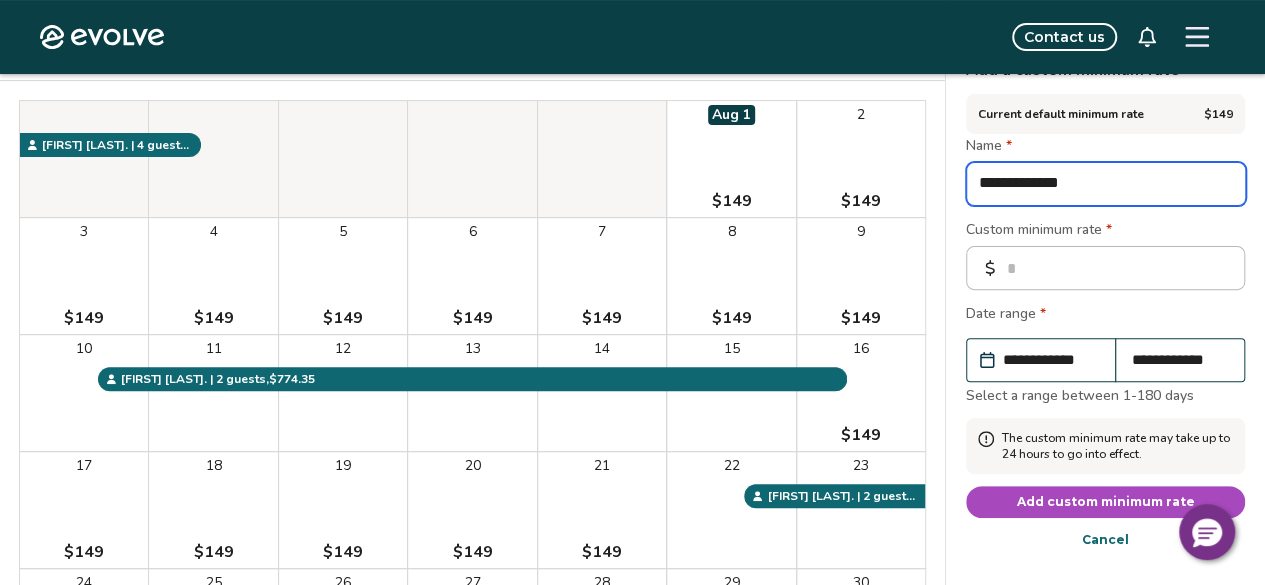type on "*" 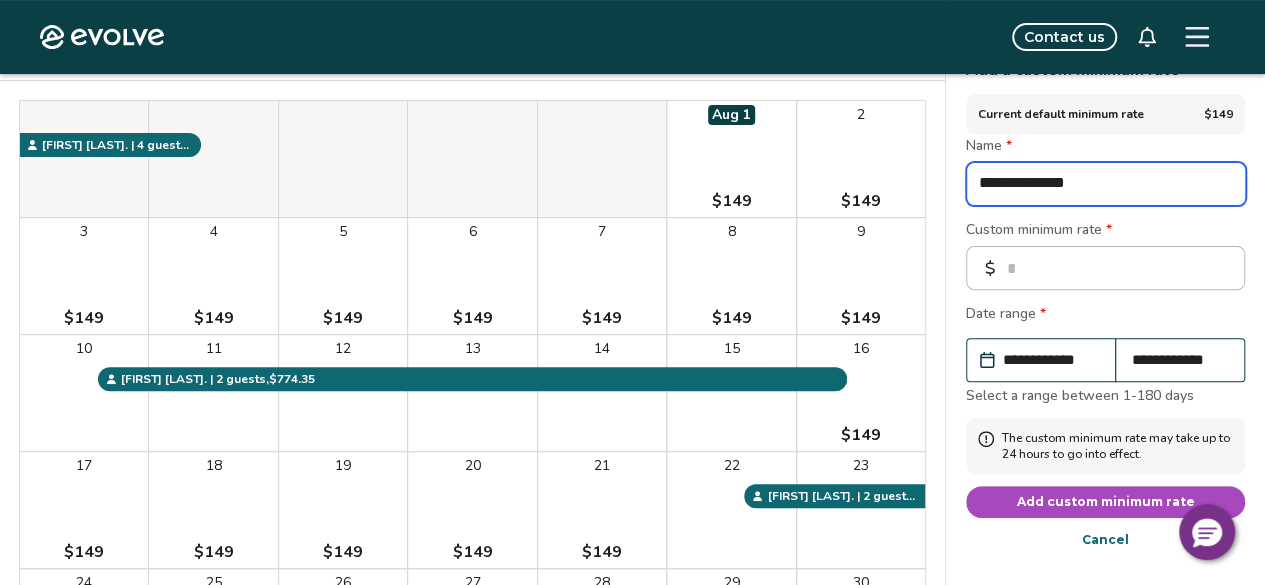 type on "*" 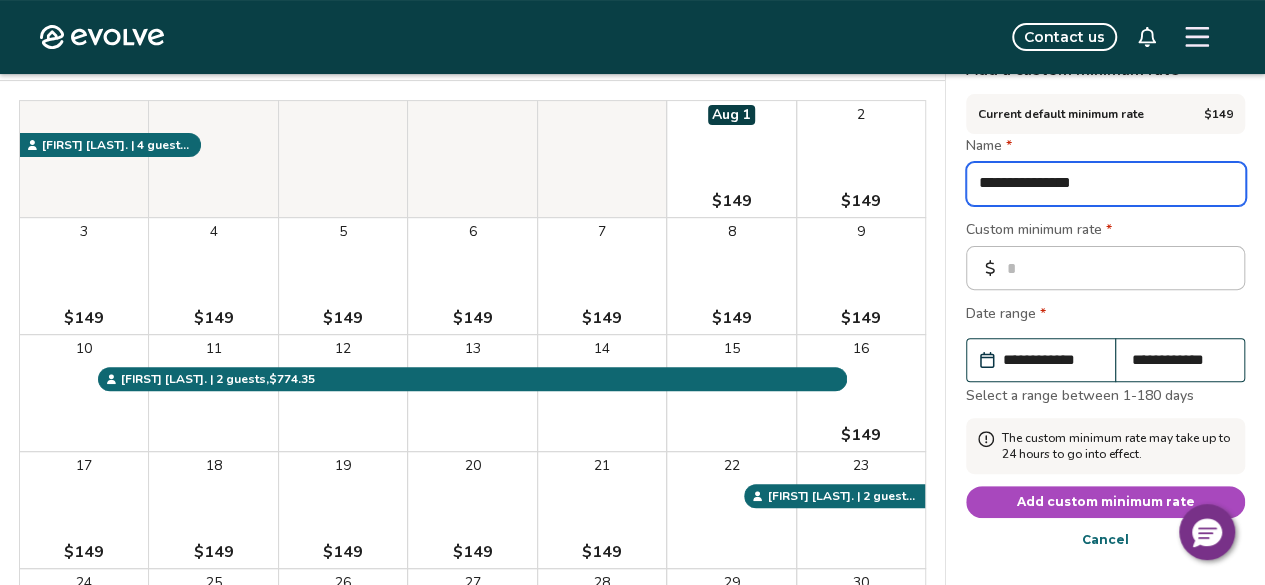 type on "*" 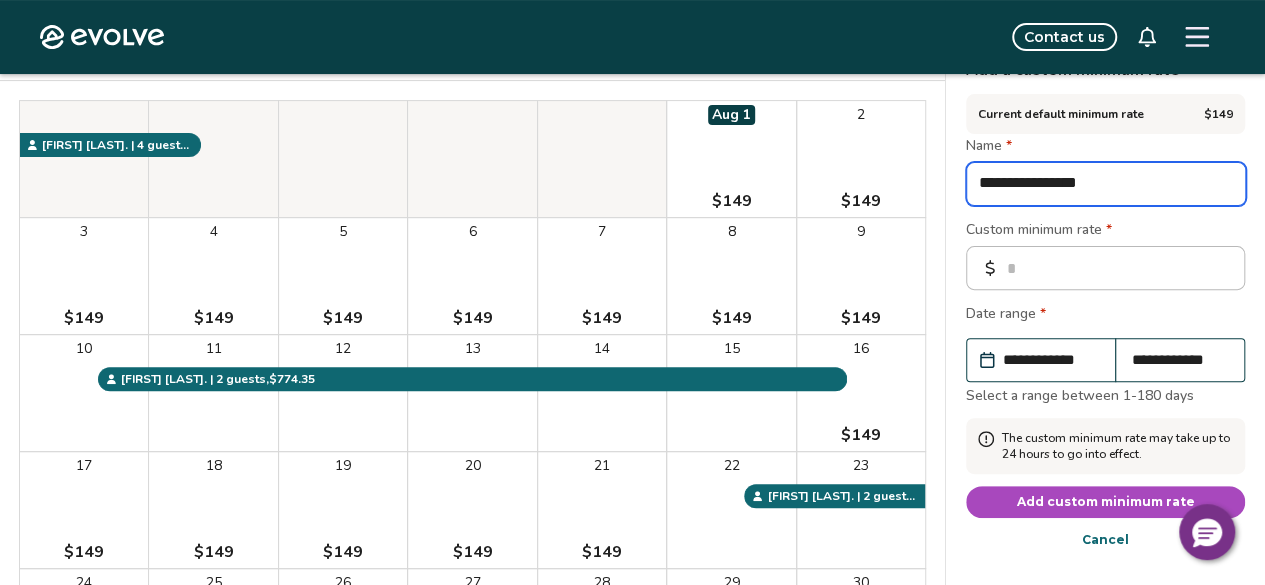 type on "*" 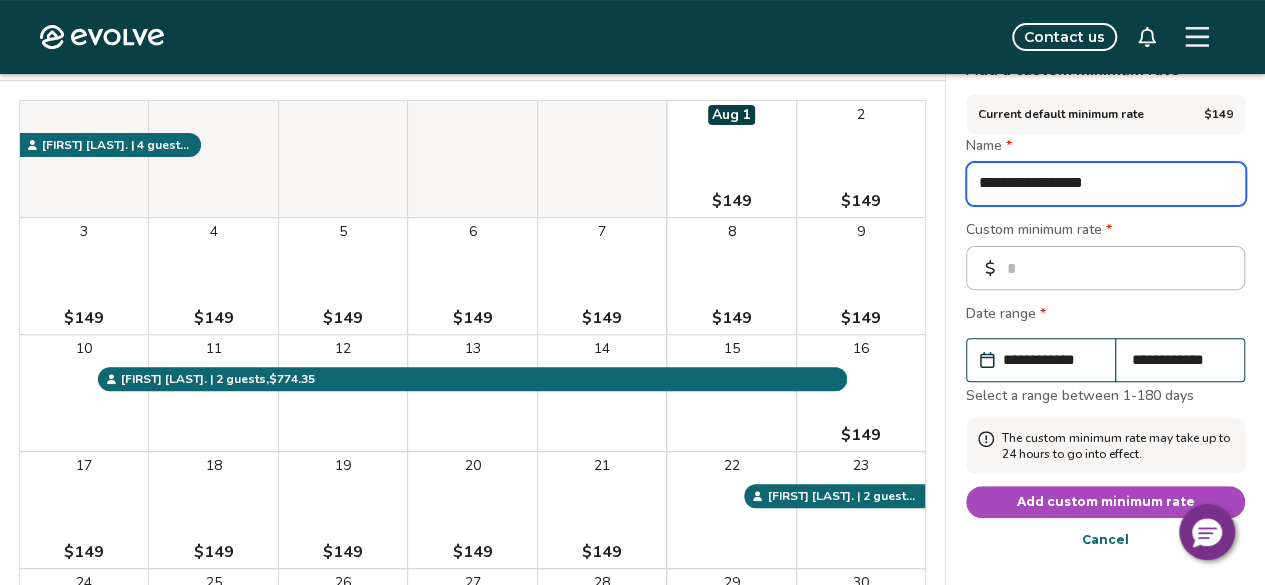 type on "*" 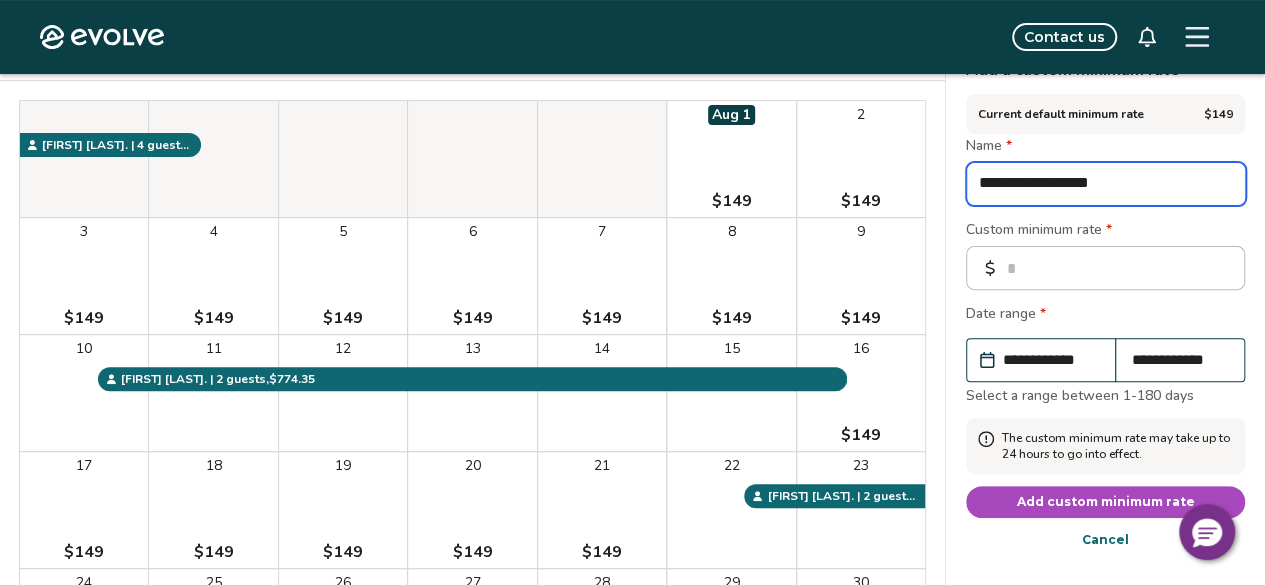 type on "*" 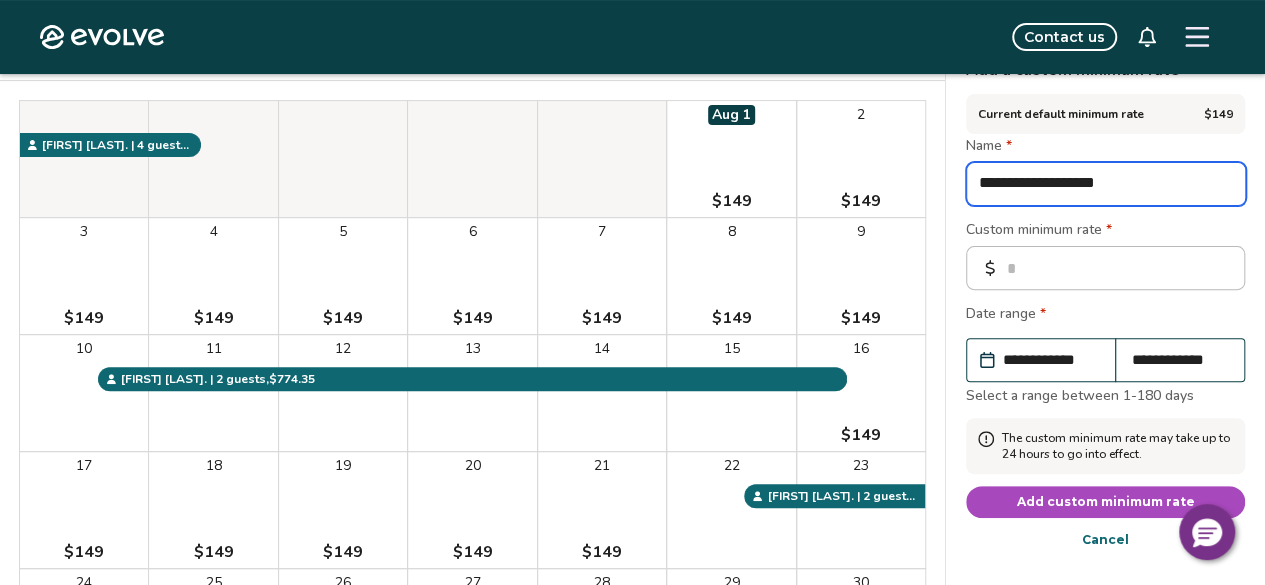 type on "*" 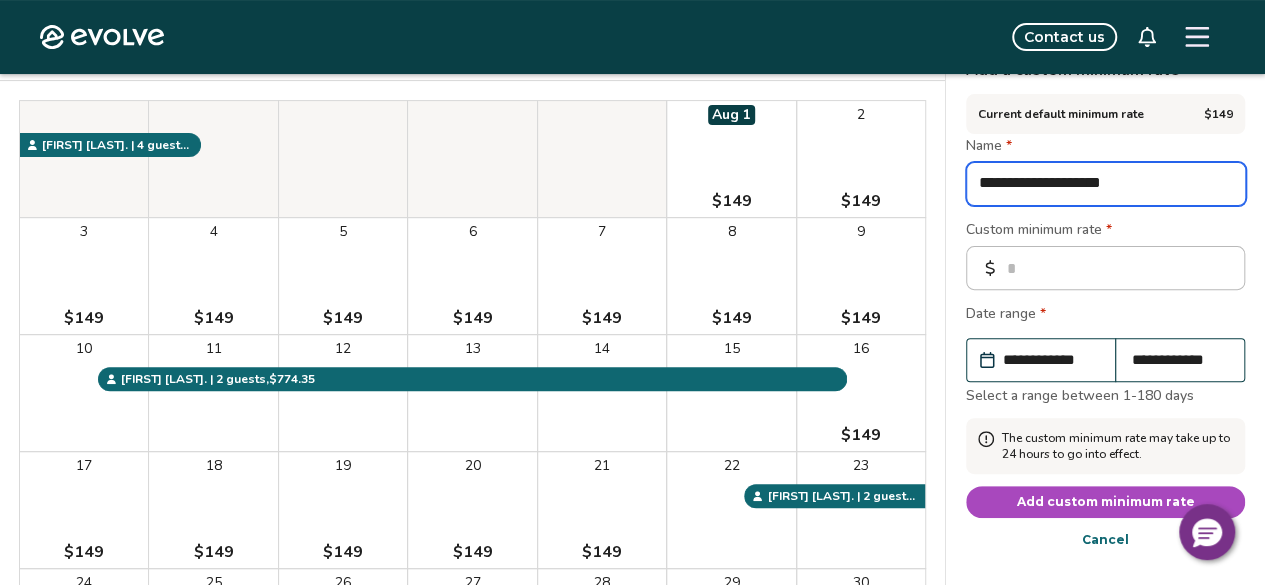 type on "**********" 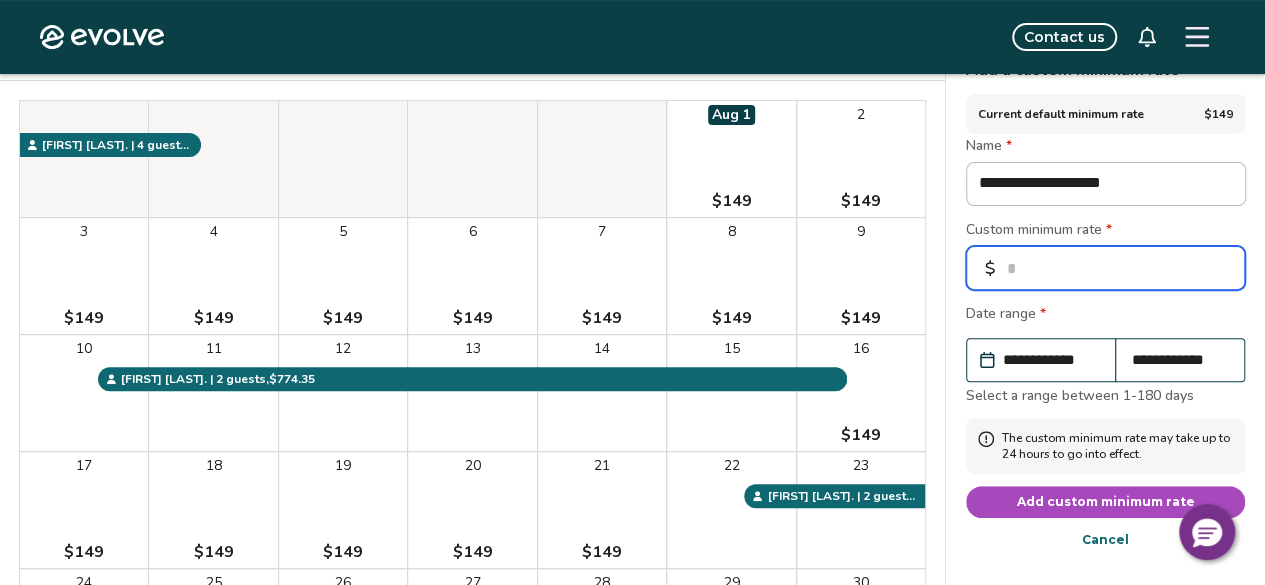 click on "*" at bounding box center (1105, 268) 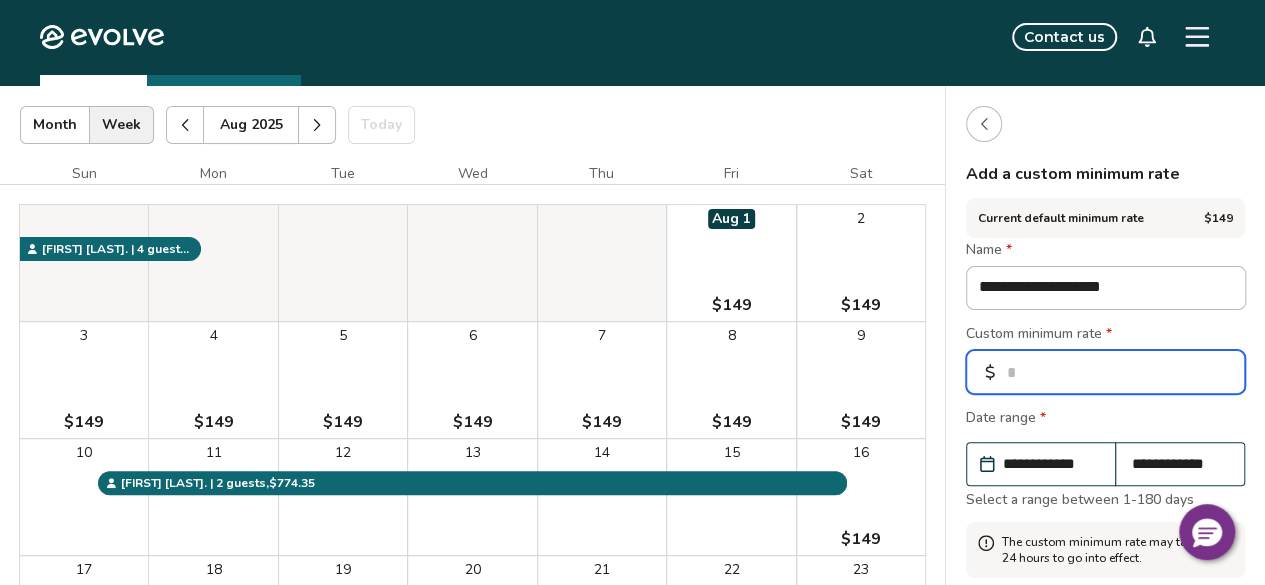 scroll, scrollTop: 0, scrollLeft: 0, axis: both 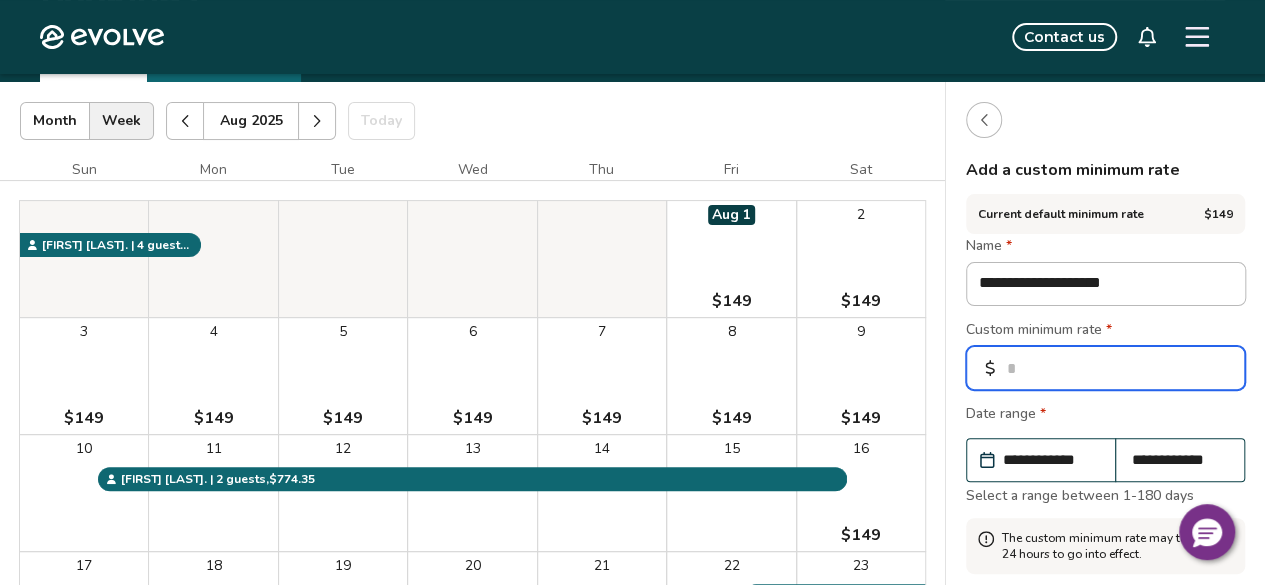 drag, startPoint x: 1066, startPoint y: 365, endPoint x: 956, endPoint y: 364, distance: 110.00455 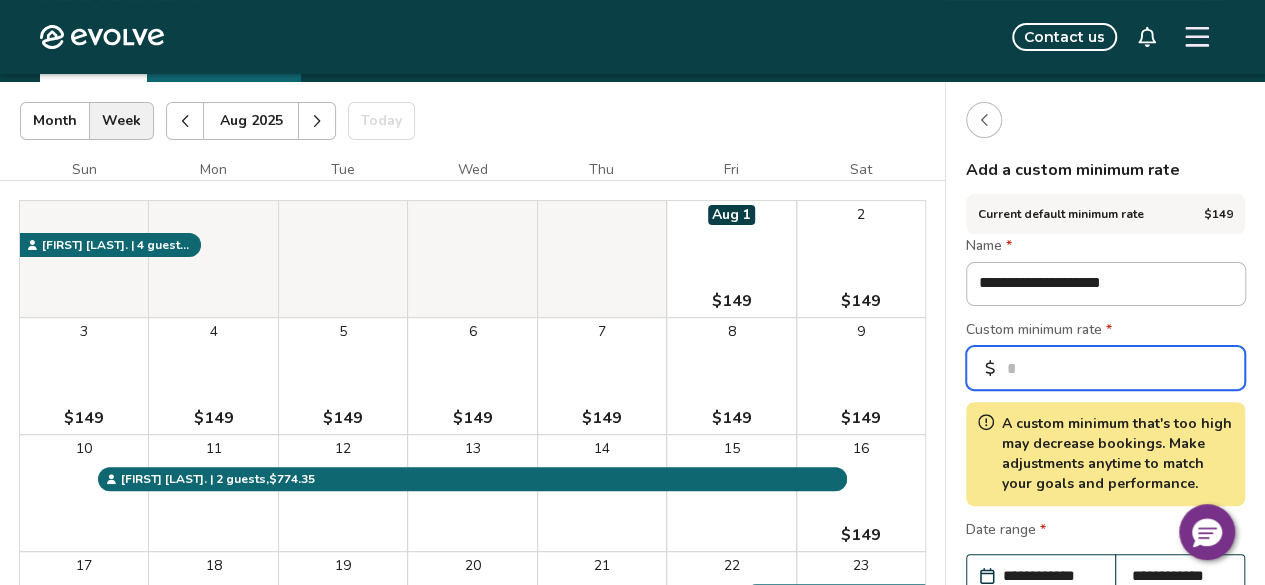 type on "***" 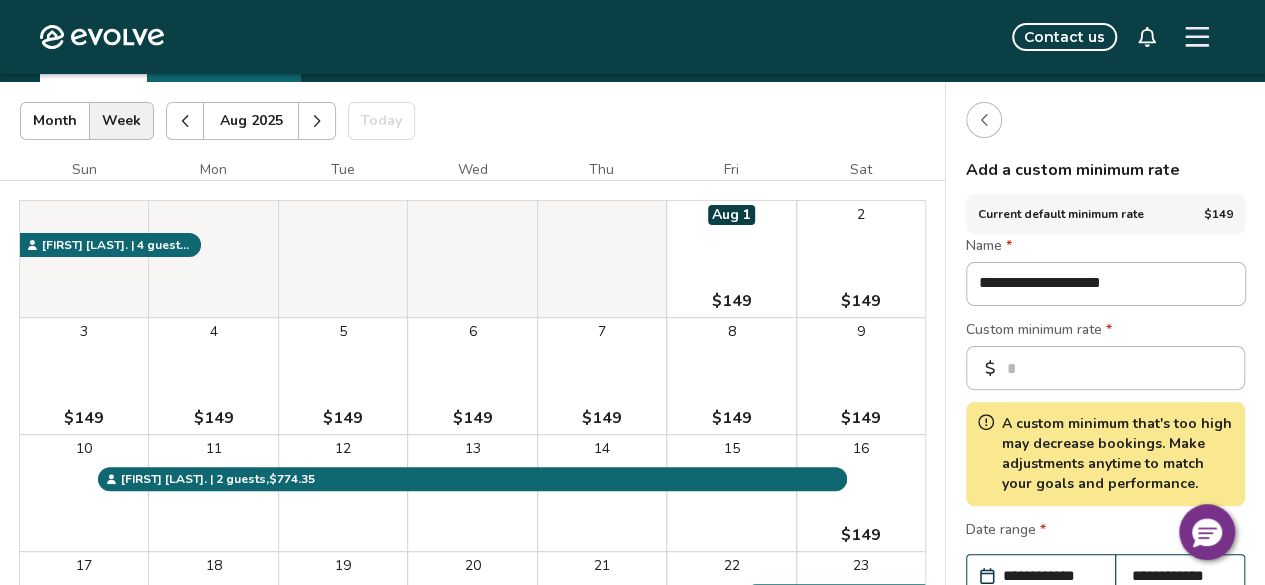 click on "Custom minimum rate   *" at bounding box center (1105, 332) 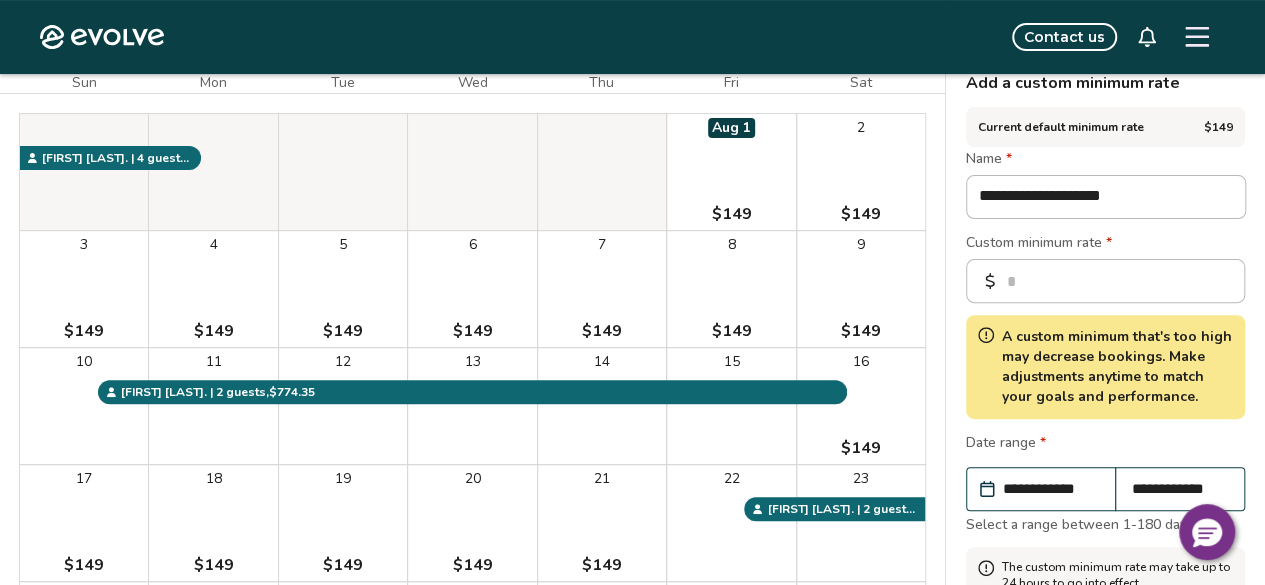 scroll, scrollTop: 300, scrollLeft: 0, axis: vertical 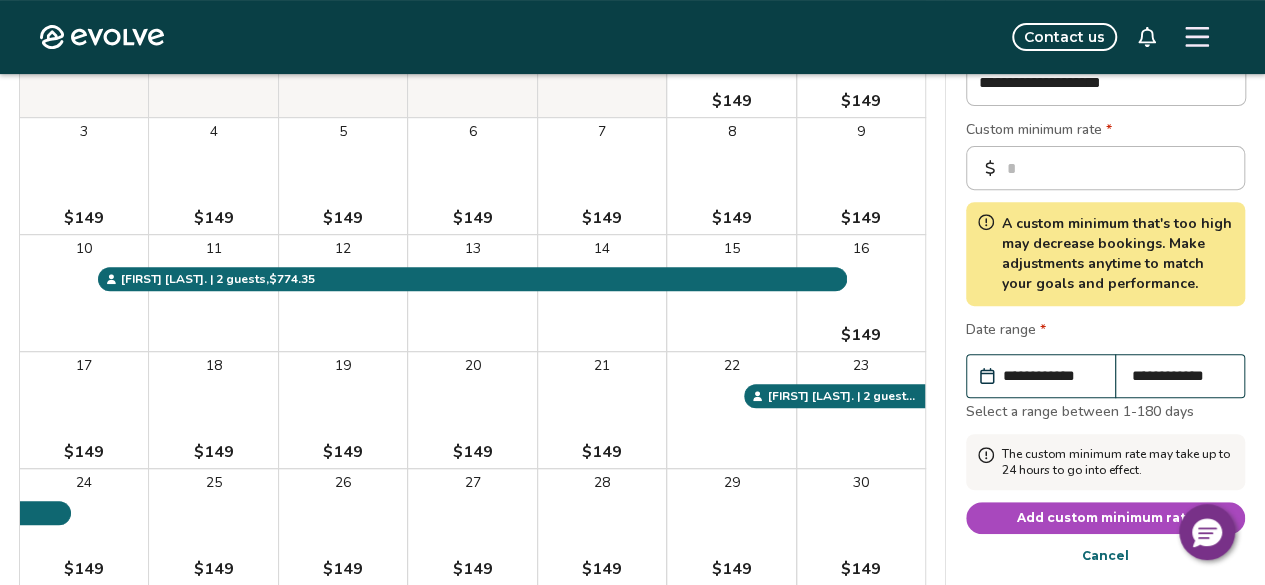 click on "Add custom minimum rate" at bounding box center [1106, 518] 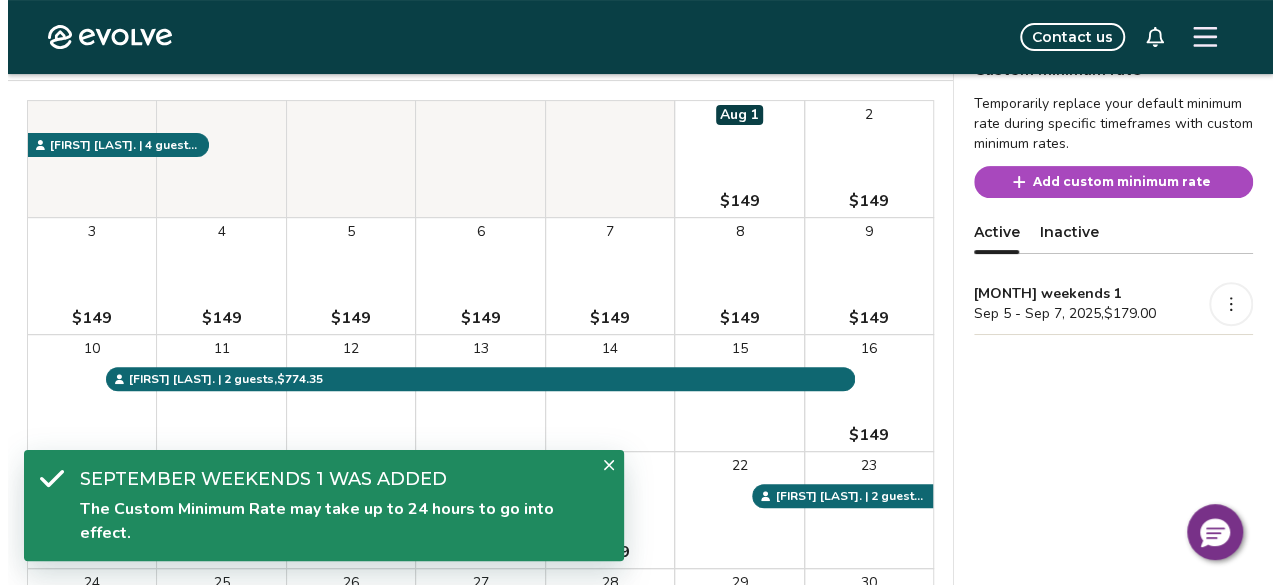 scroll, scrollTop: 100, scrollLeft: 0, axis: vertical 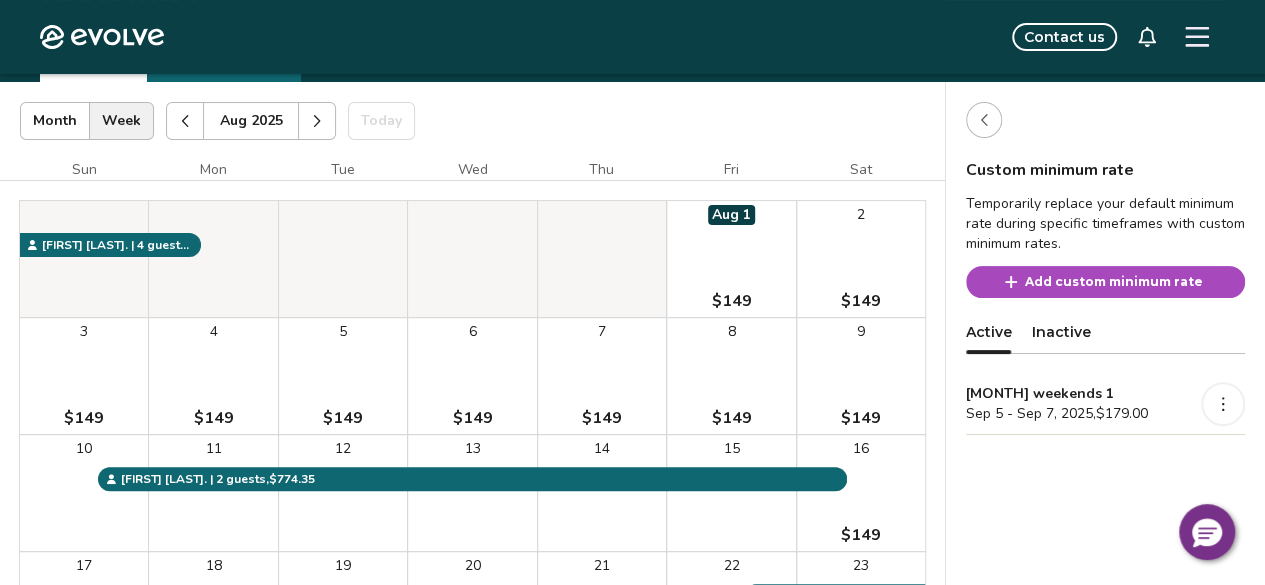 click at bounding box center (984, 120) 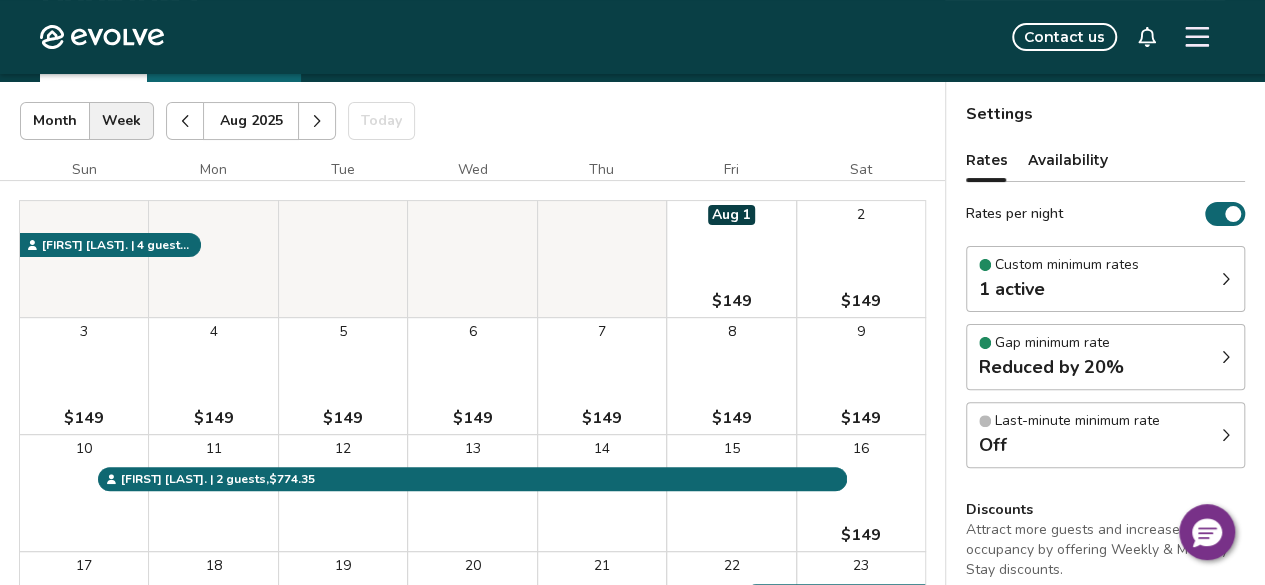 click at bounding box center (1197, 37) 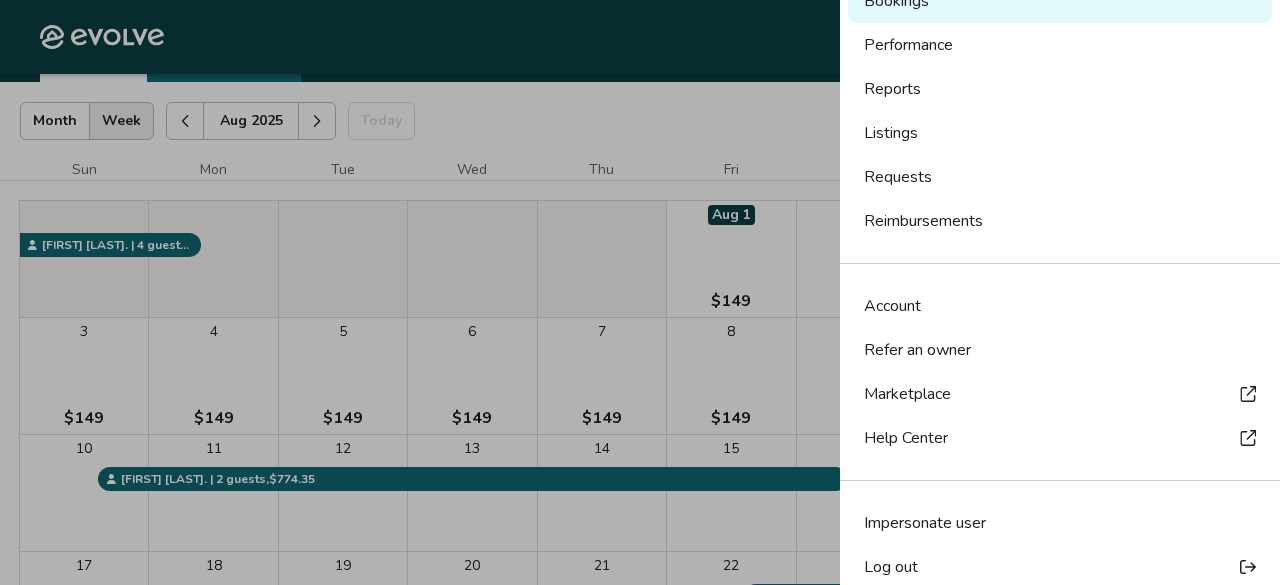 scroll, scrollTop: 182, scrollLeft: 0, axis: vertical 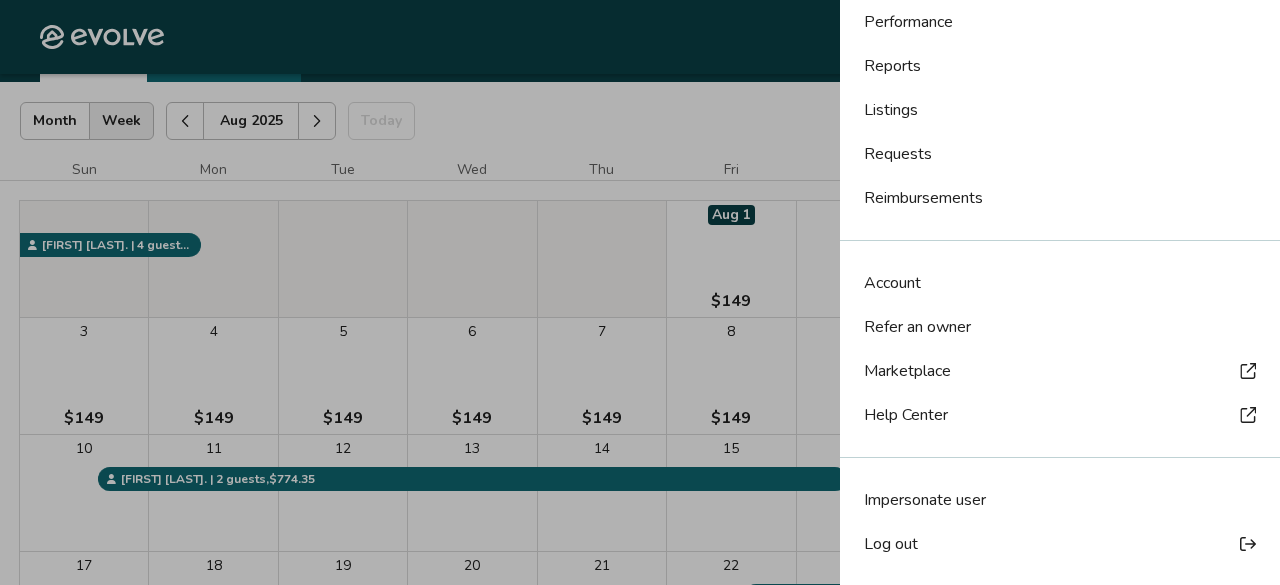 click on "Log out" at bounding box center [1060, 544] 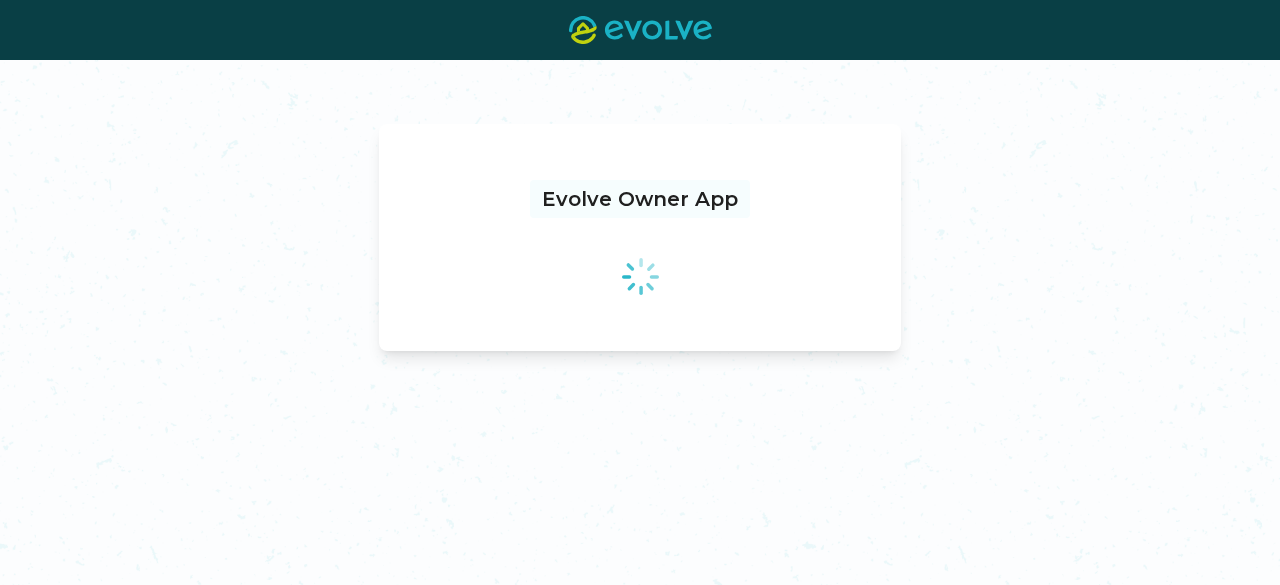 scroll, scrollTop: 0, scrollLeft: 0, axis: both 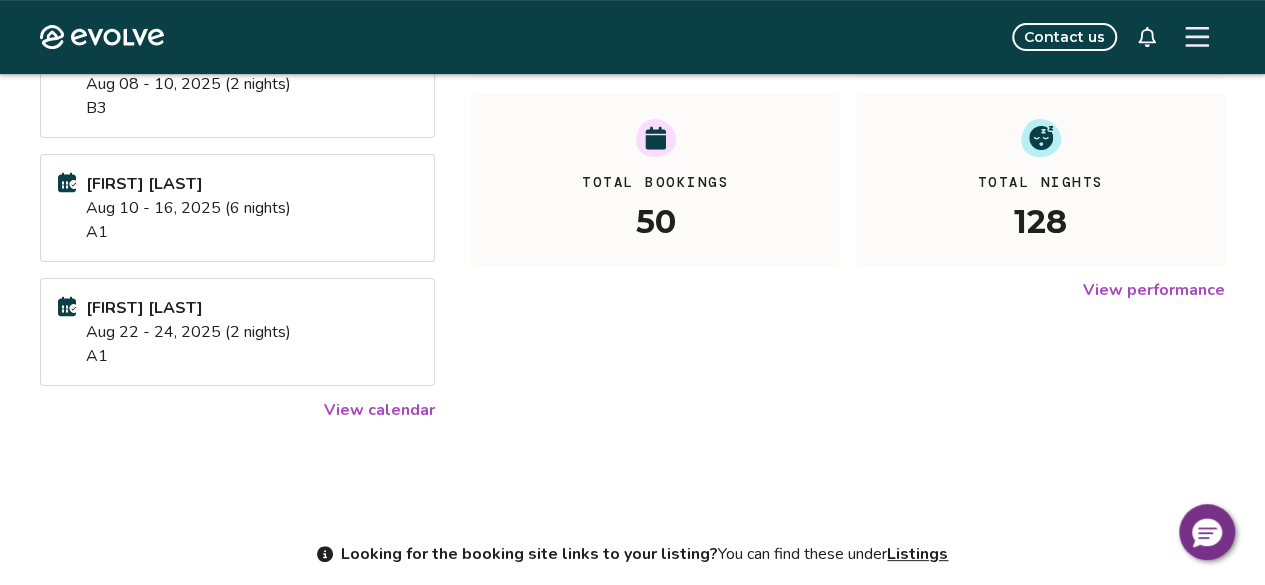 click on "View calendar" at bounding box center (379, 410) 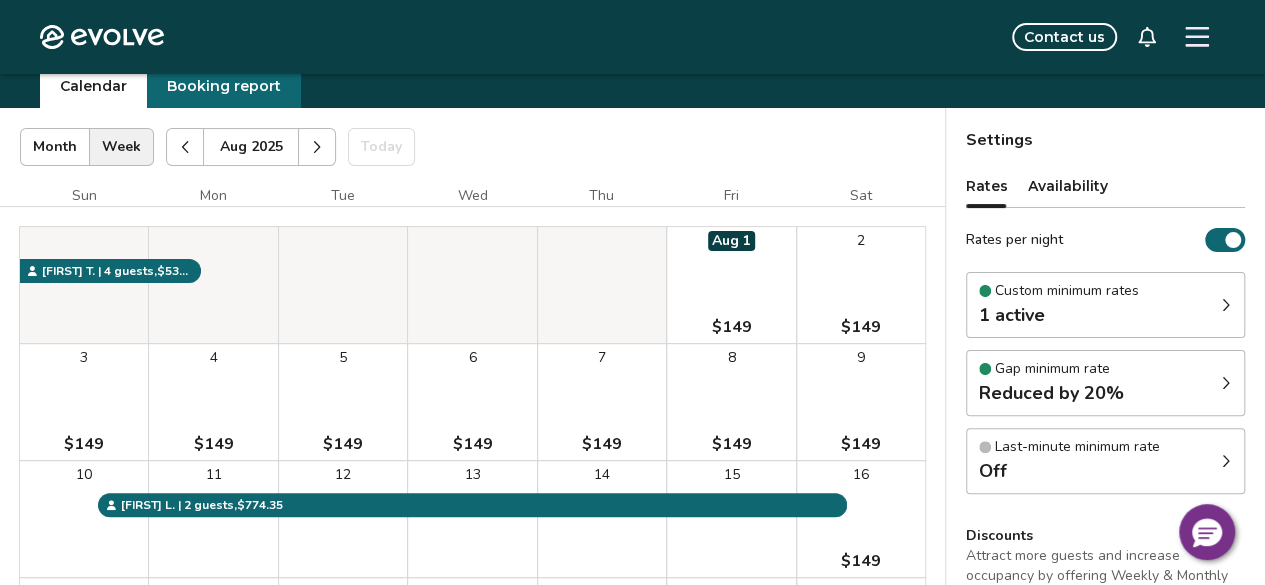 scroll, scrollTop: 100, scrollLeft: 0, axis: vertical 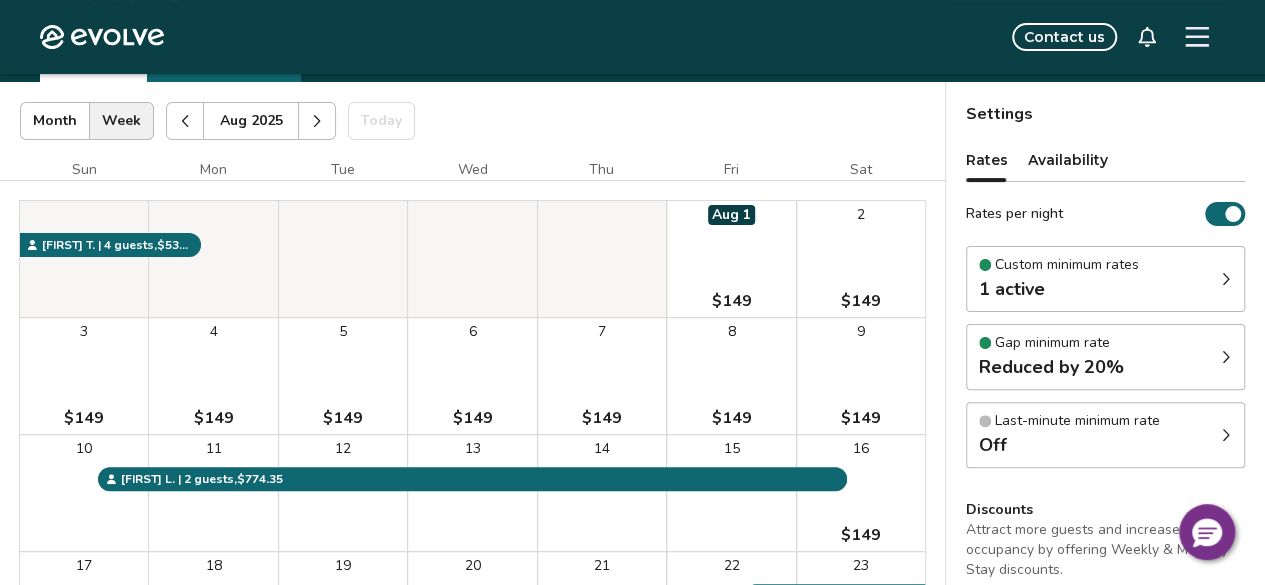 click on "1 active" at bounding box center (1059, 289) 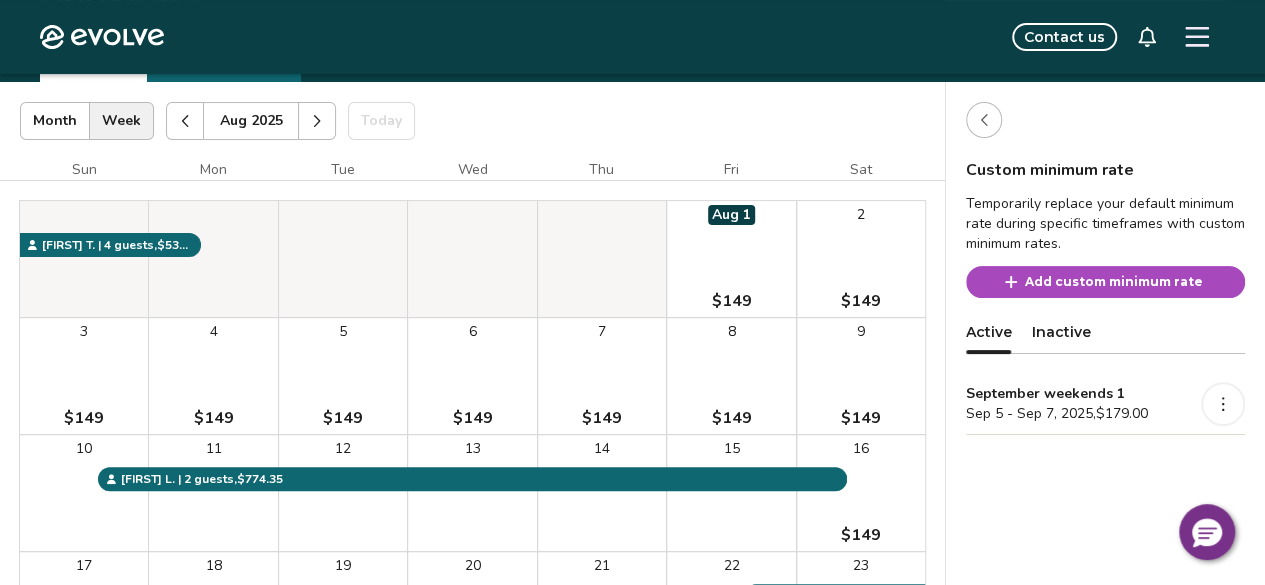 click on "Add custom minimum rate" at bounding box center [1114, 282] 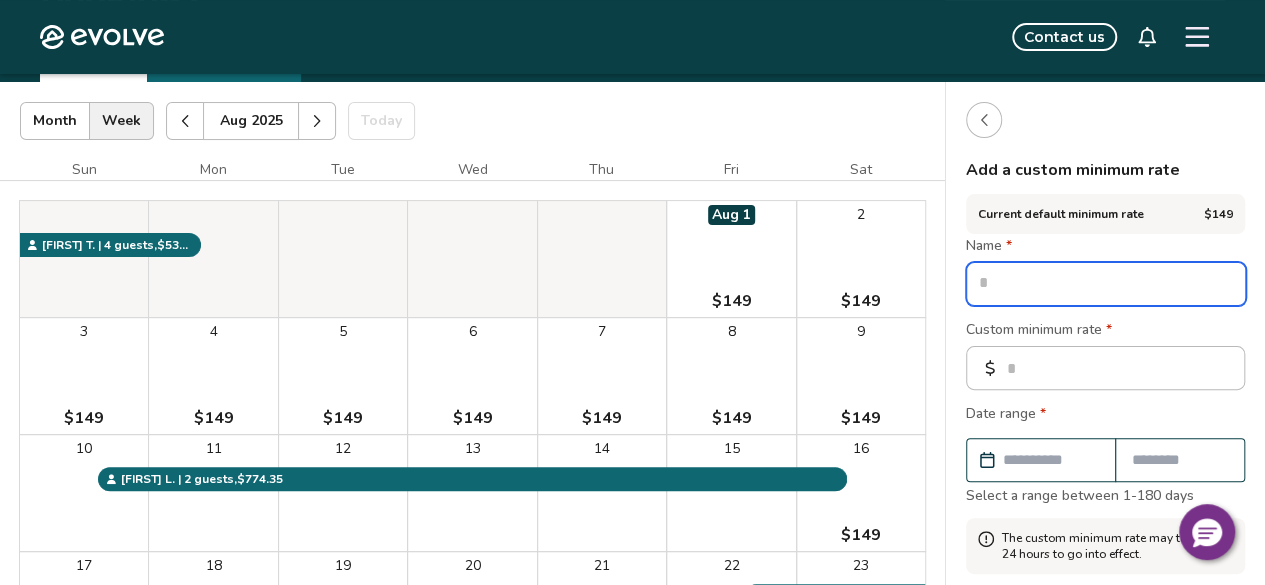 click at bounding box center [1106, 284] 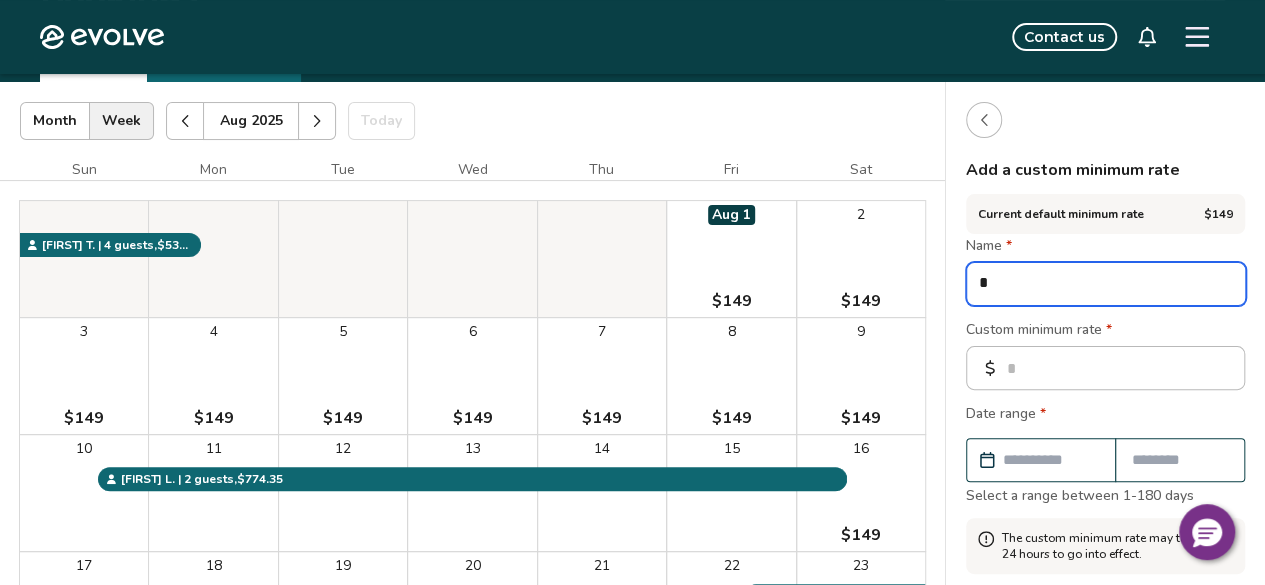 type on "*" 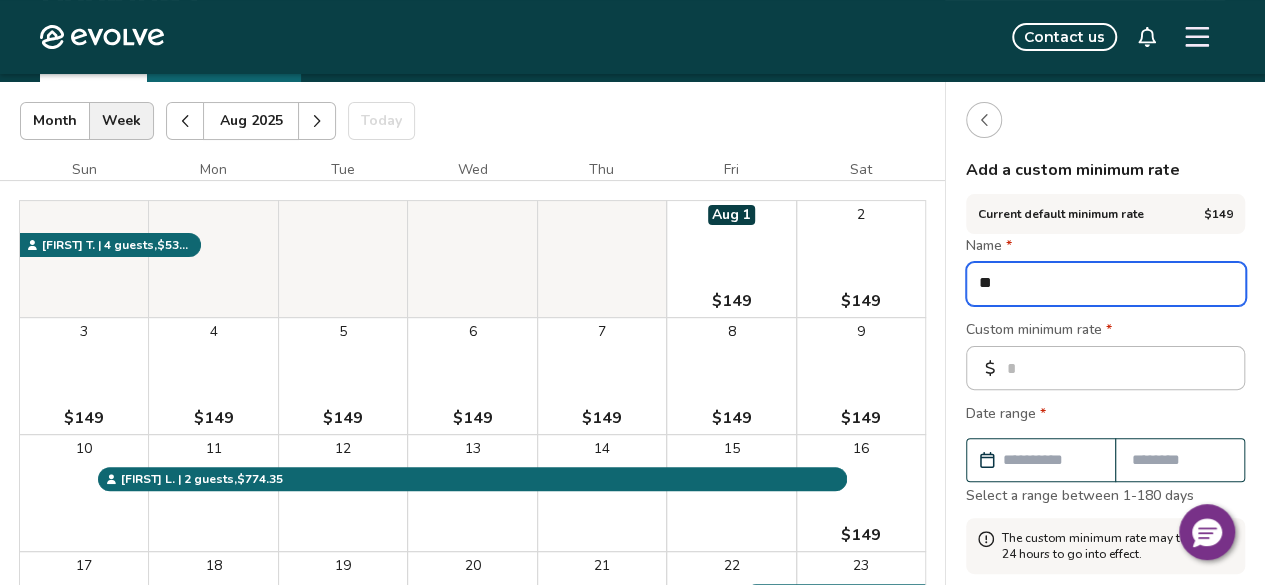 type on "*" 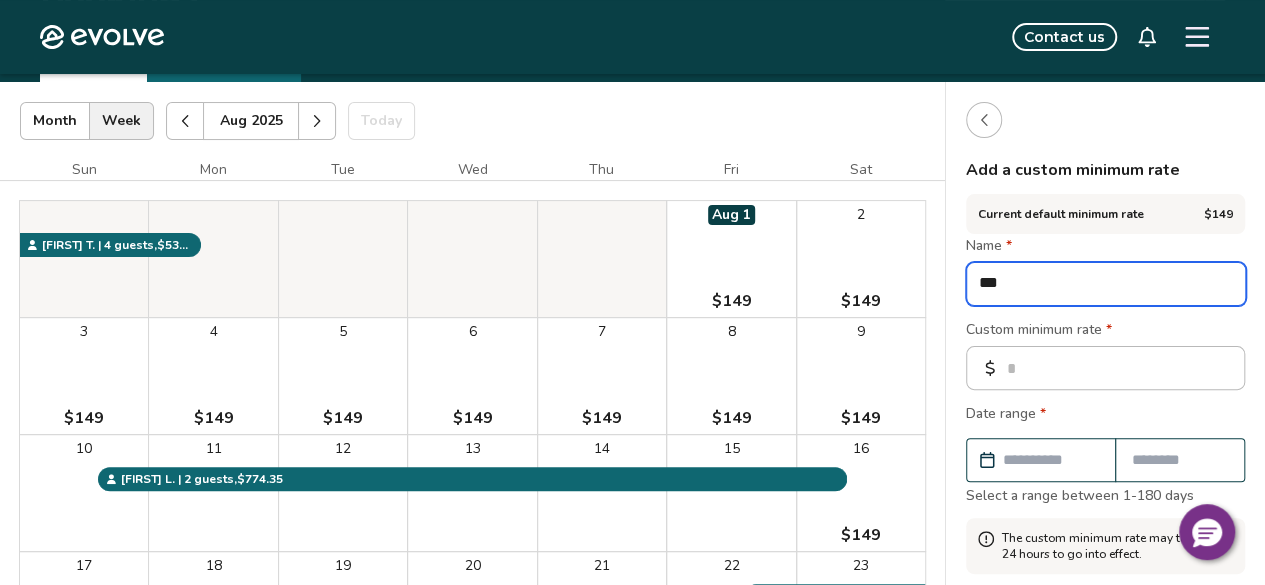 type on "*" 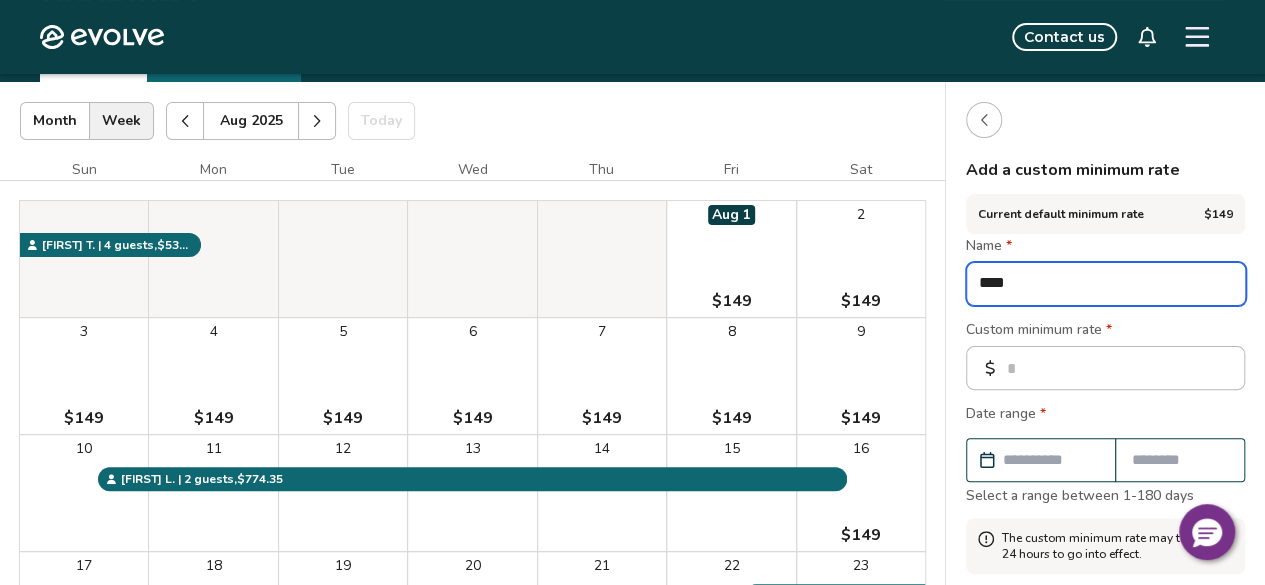 type on "*" 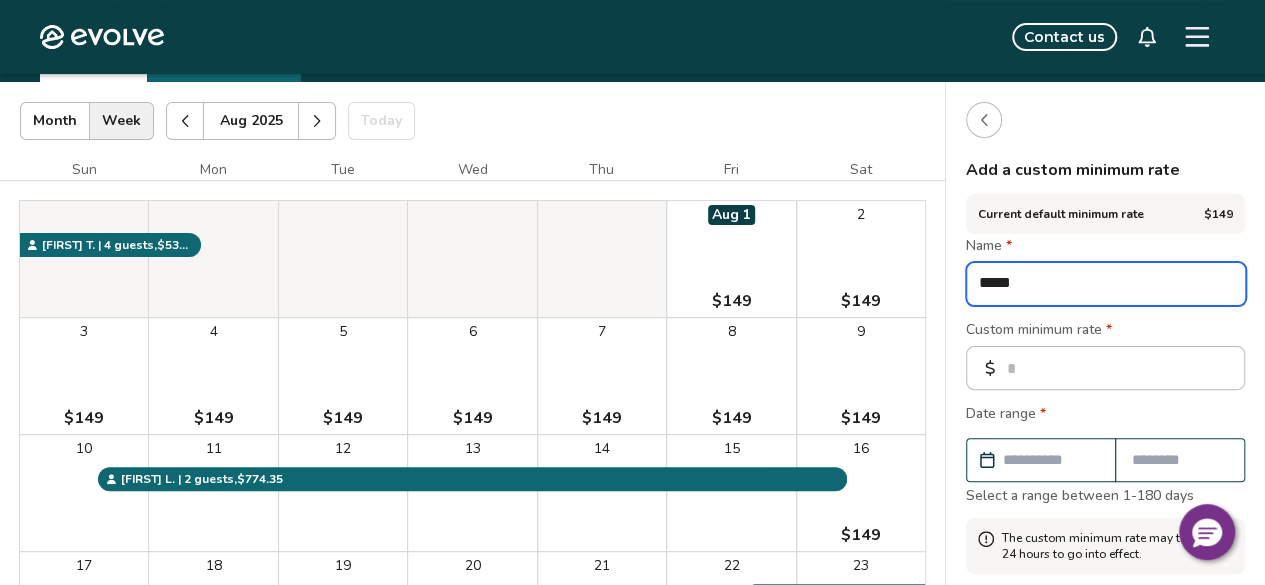type on "*" 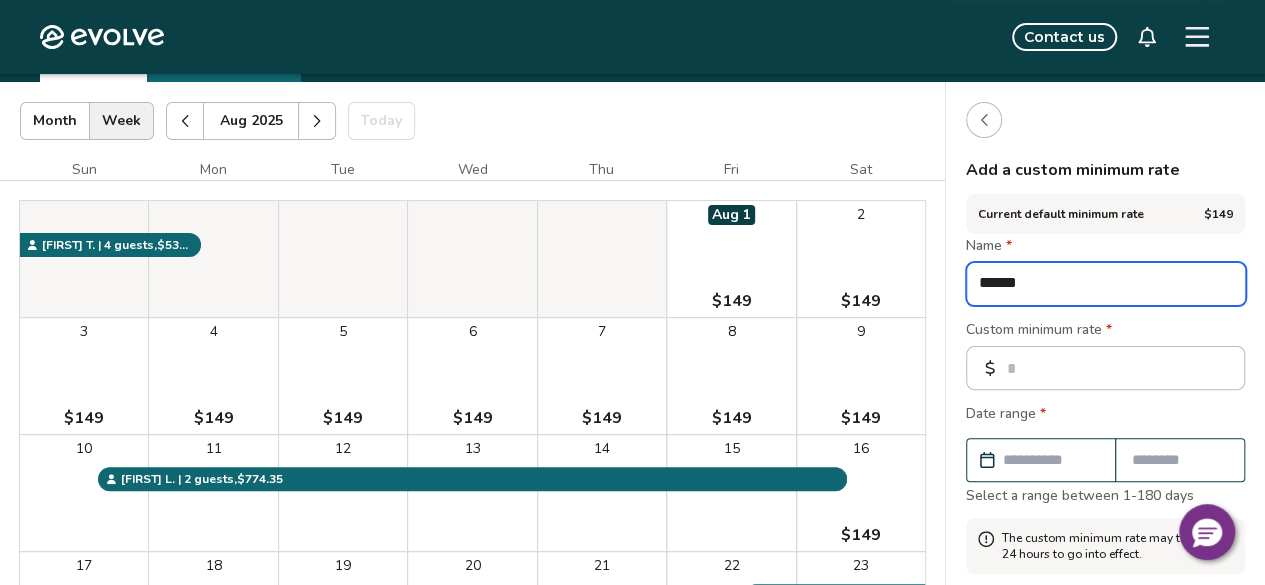 type on "*" 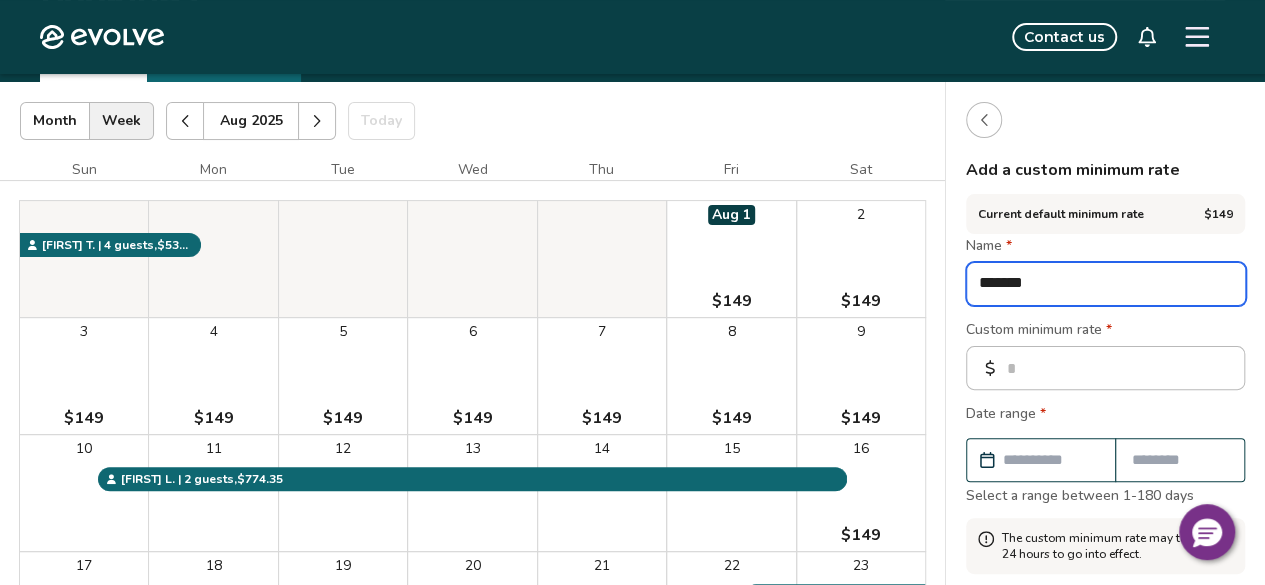 type on "*" 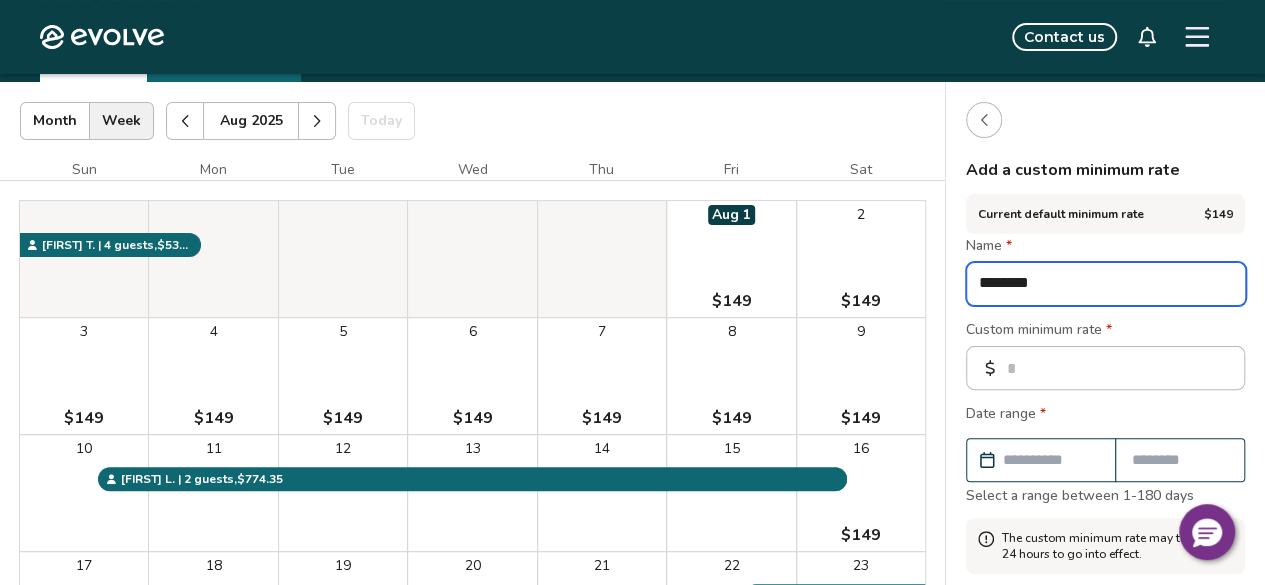 type on "*" 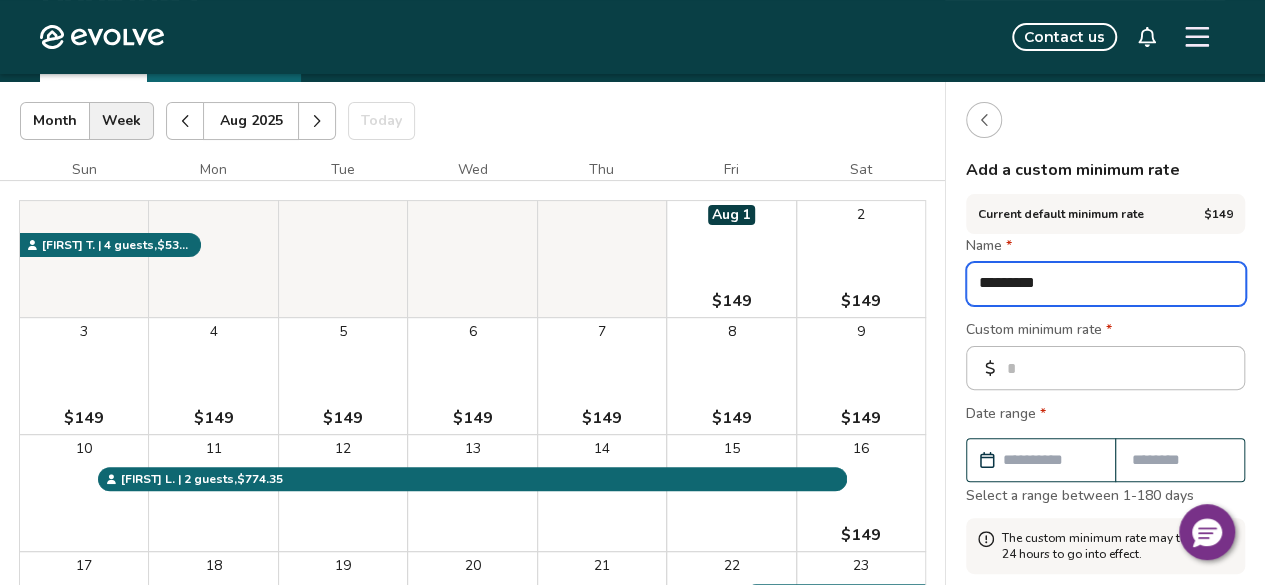 type on "*" 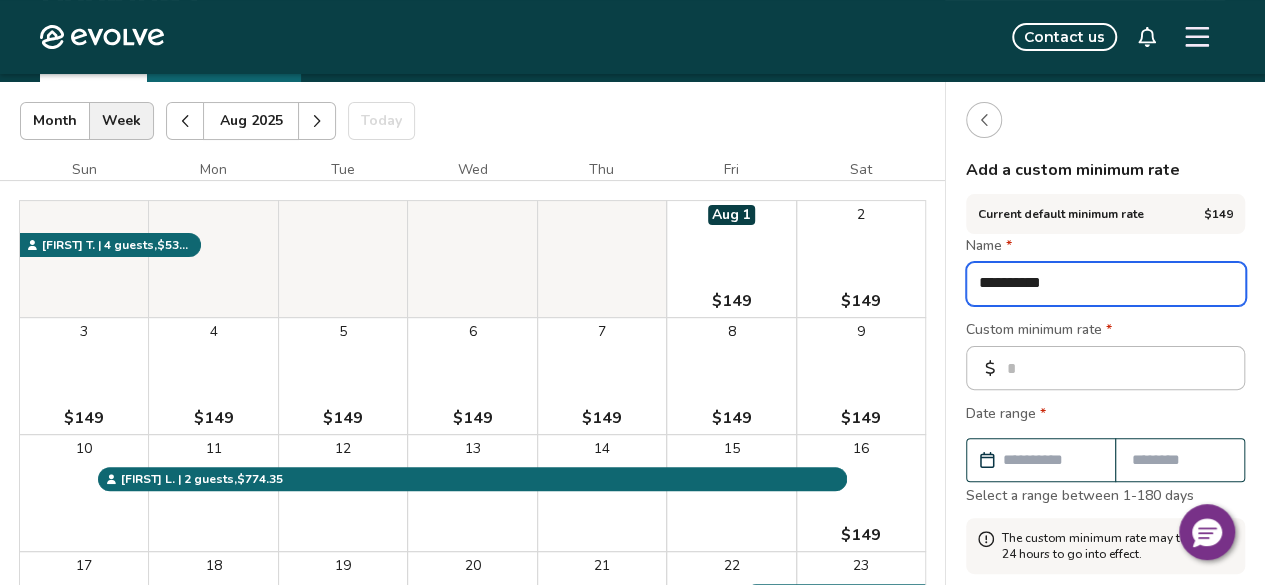 type on "*" 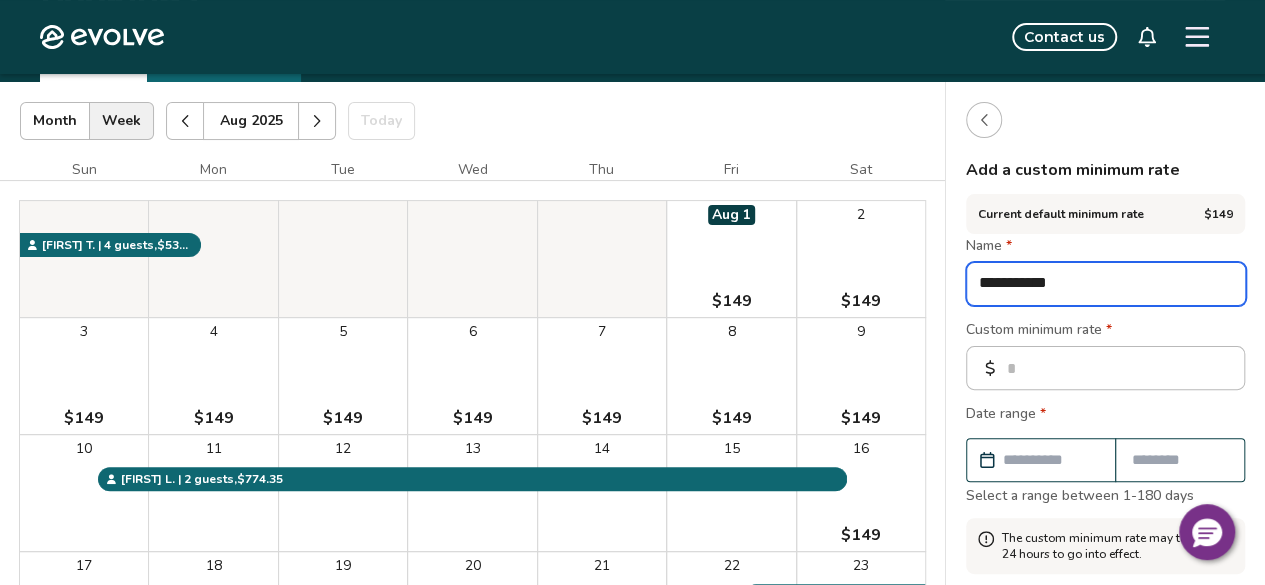 type on "*" 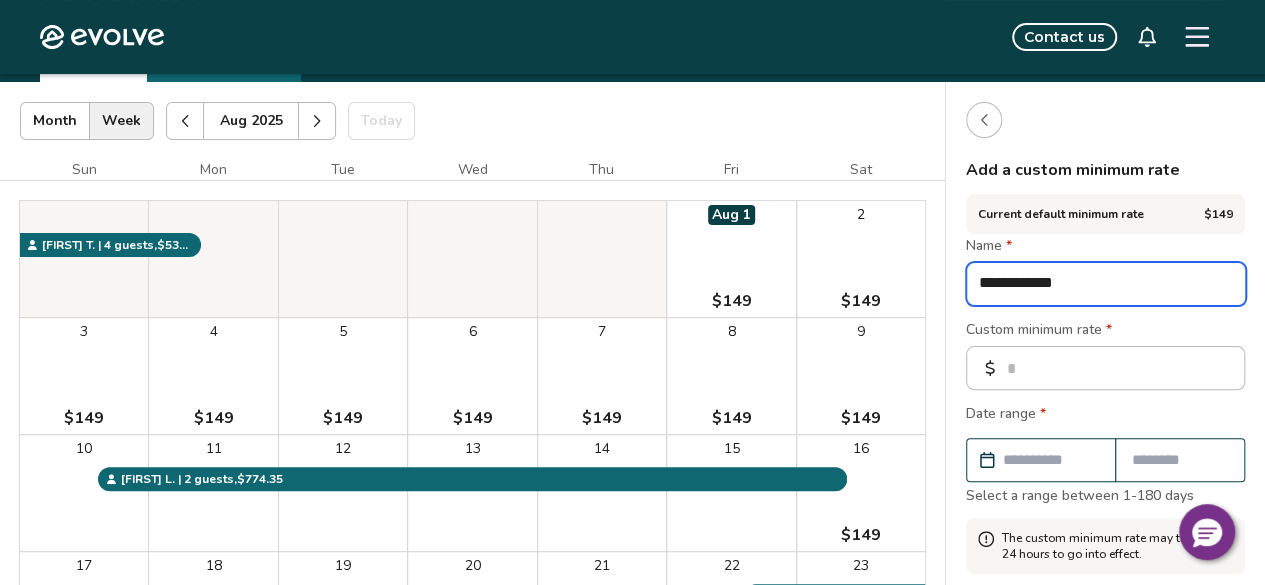 type on "*" 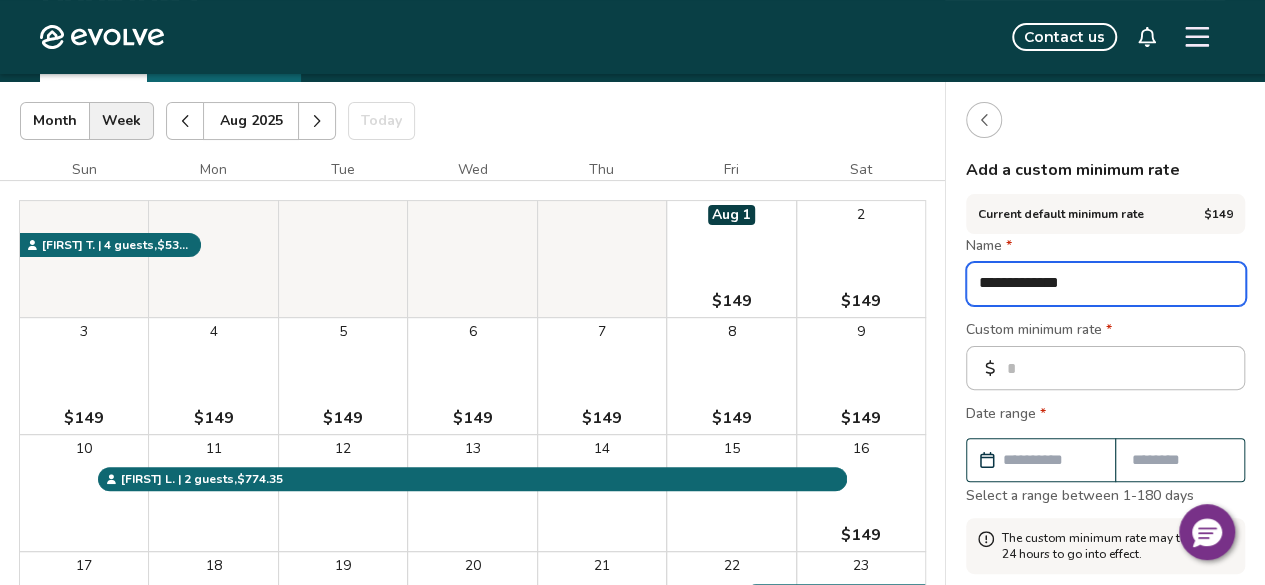 type on "*" 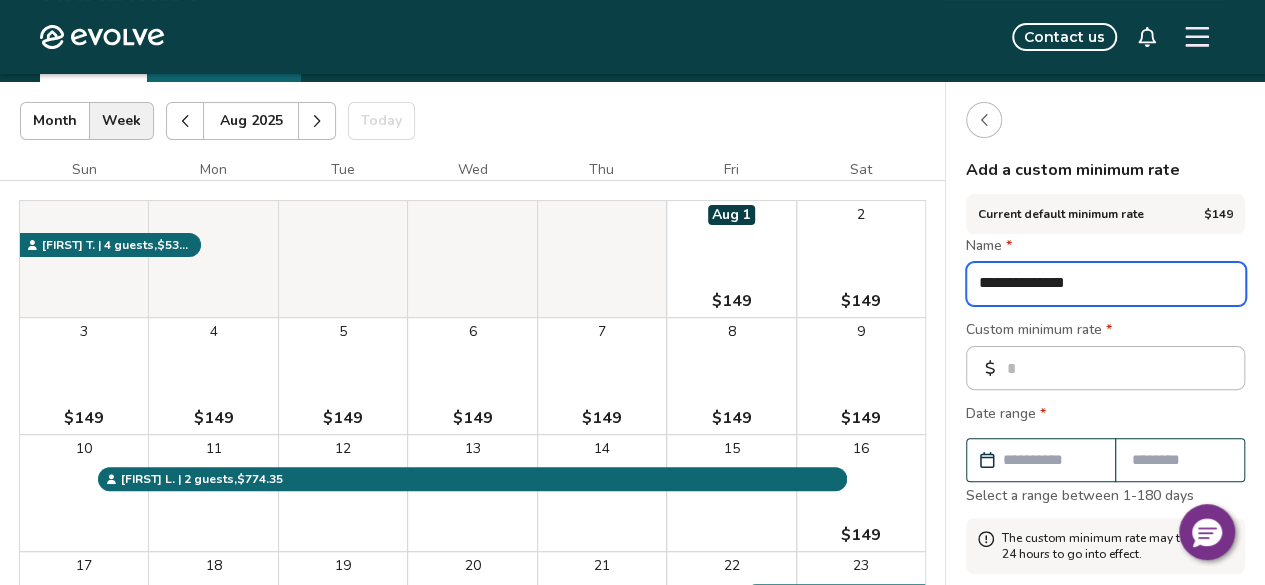 type on "*" 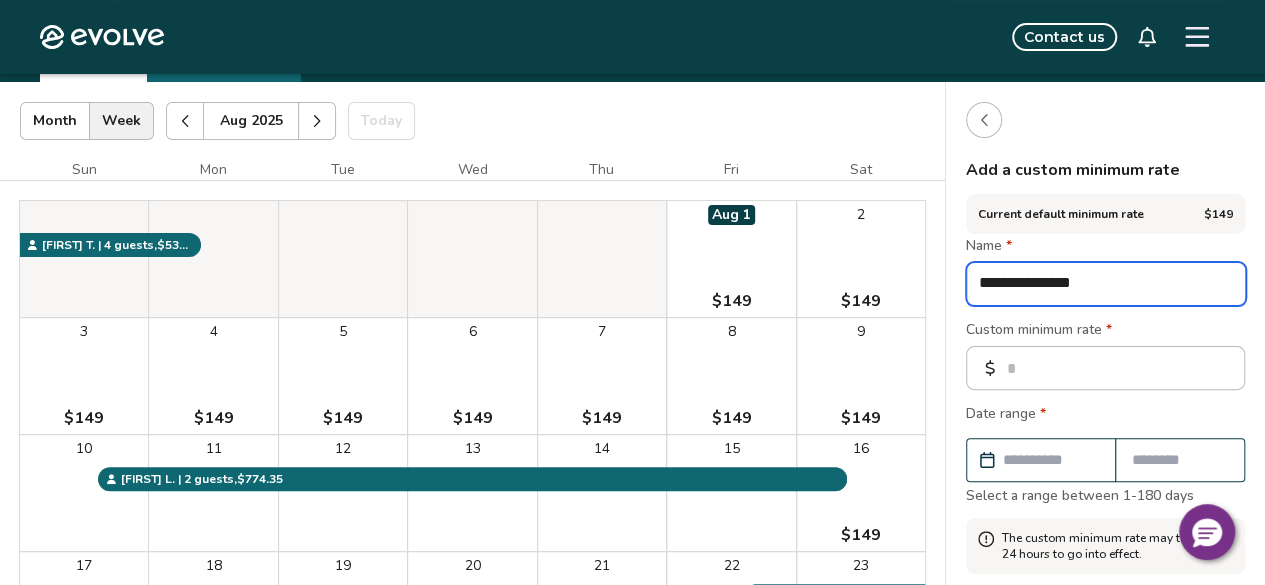 type on "*" 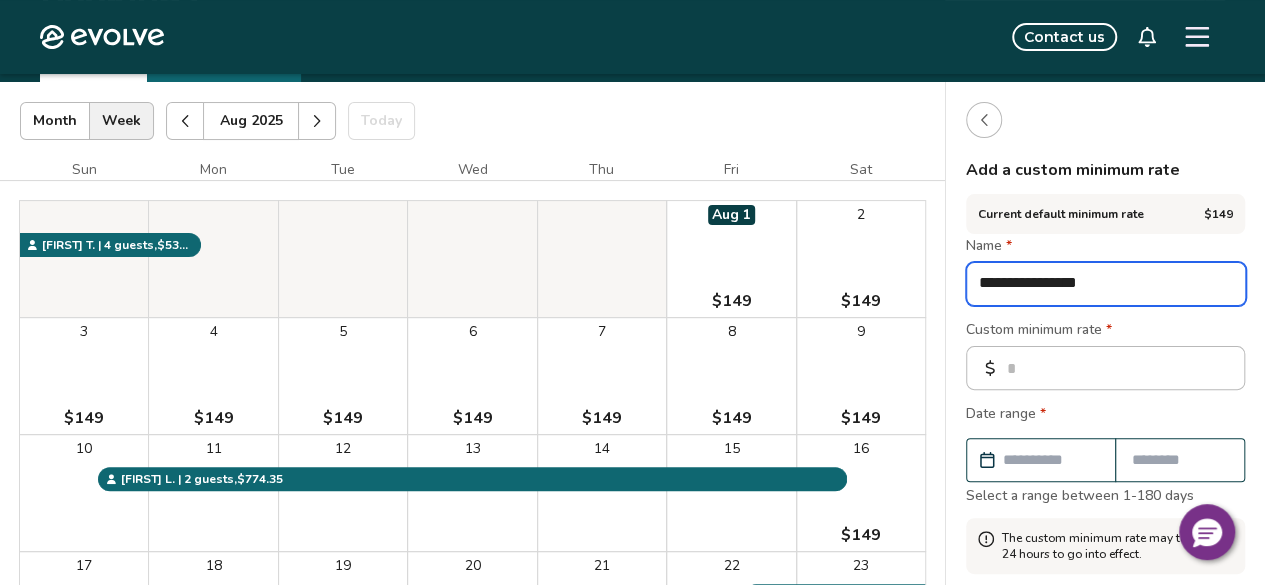 type on "*" 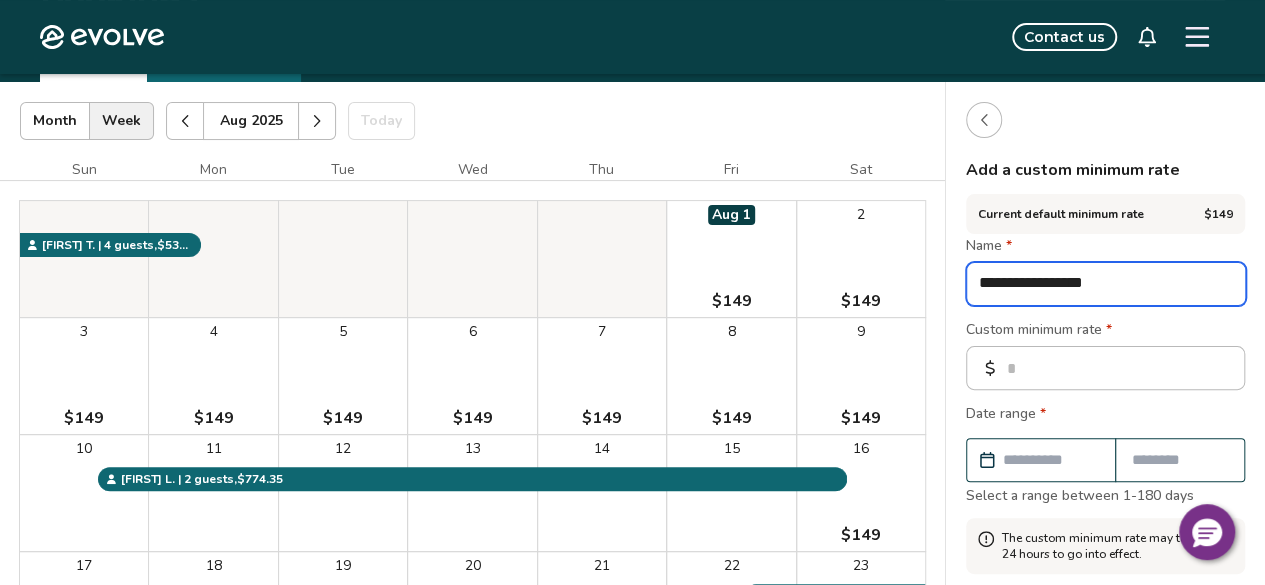 type on "**********" 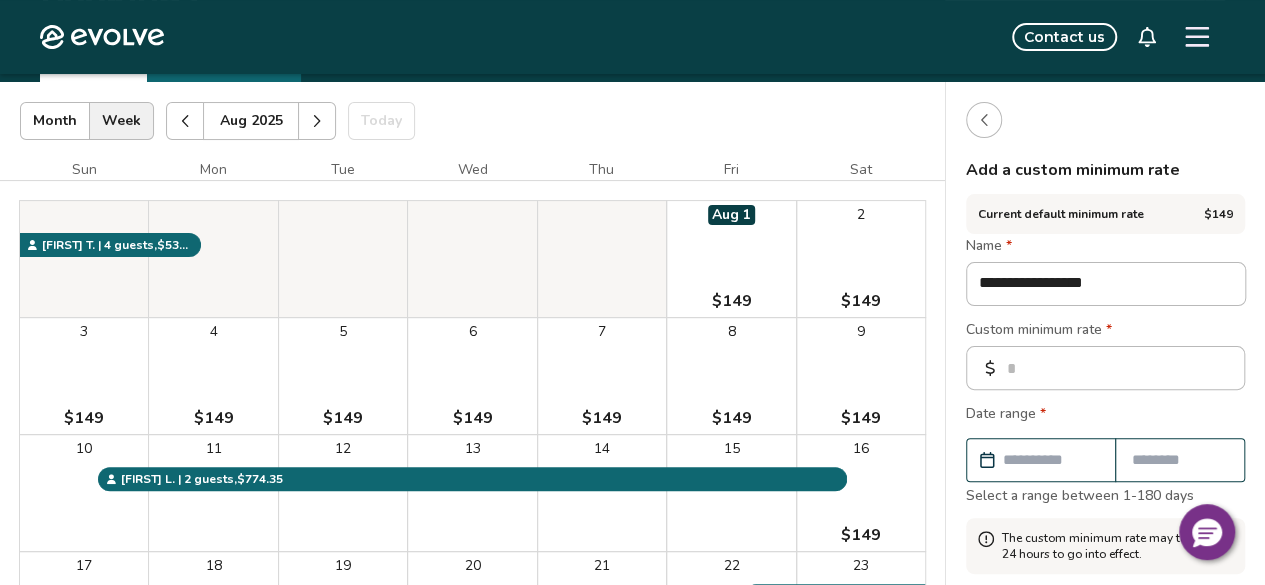 click at bounding box center (984, 120) 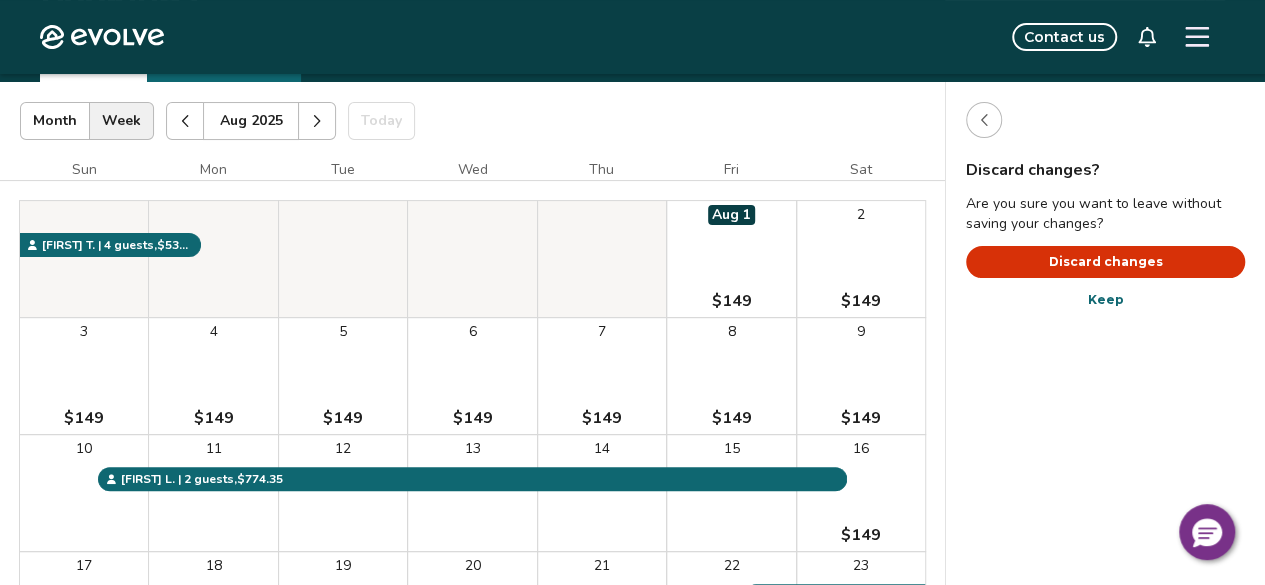 click on "Discard changes" at bounding box center (1106, 262) 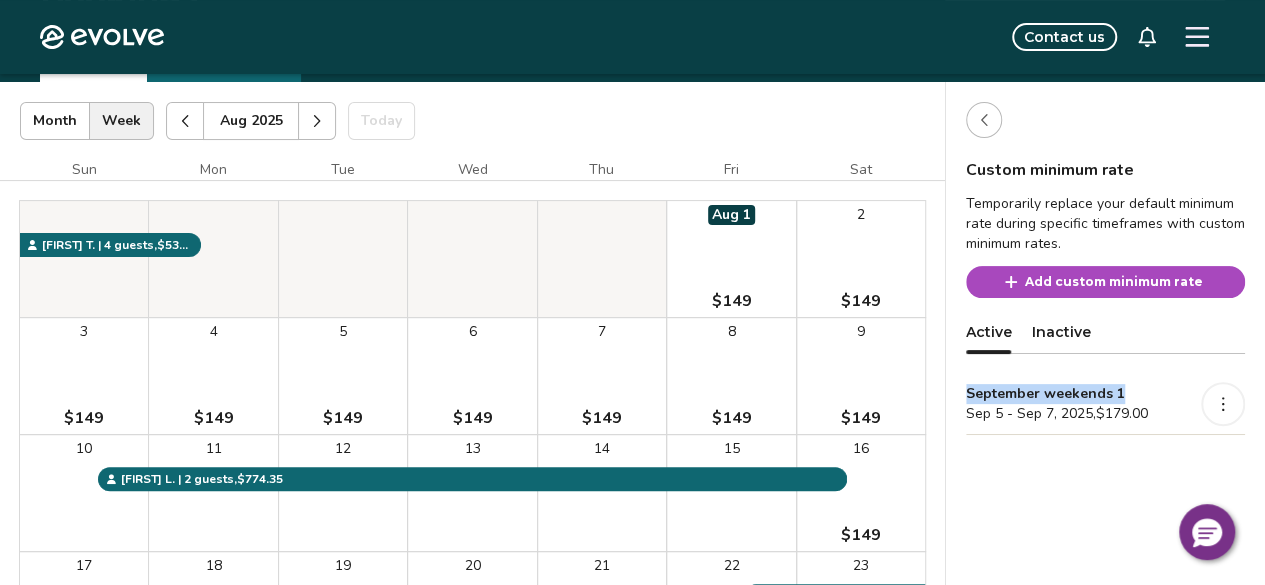 drag, startPoint x: 964, startPoint y: 393, endPoint x: 1120, endPoint y: 389, distance: 156.05127 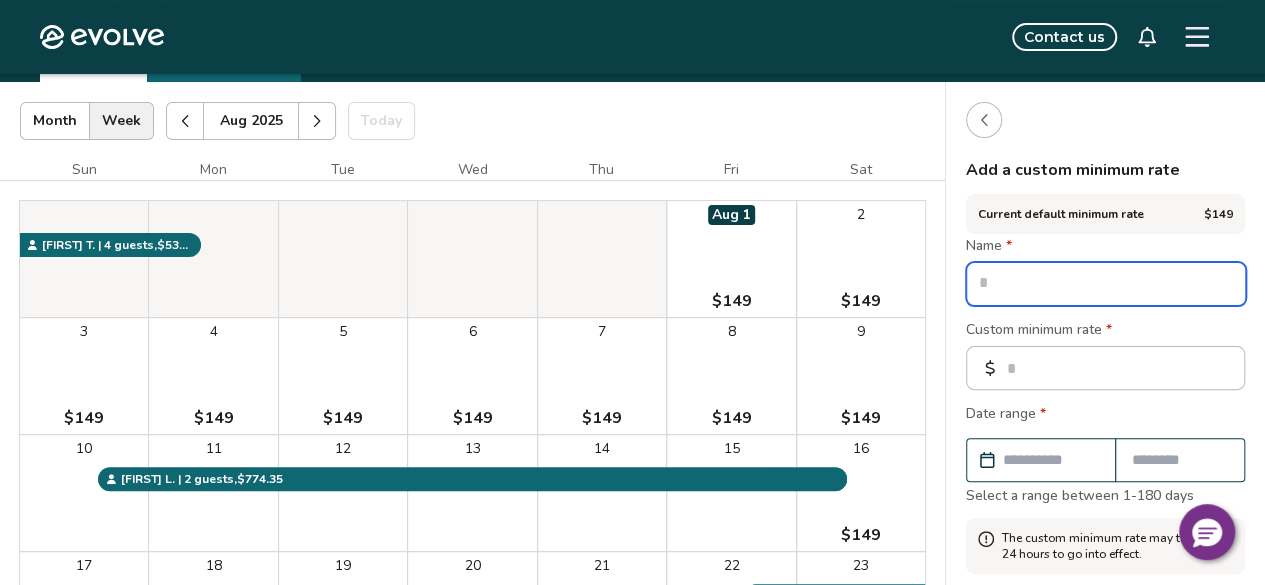 click at bounding box center [1106, 284] 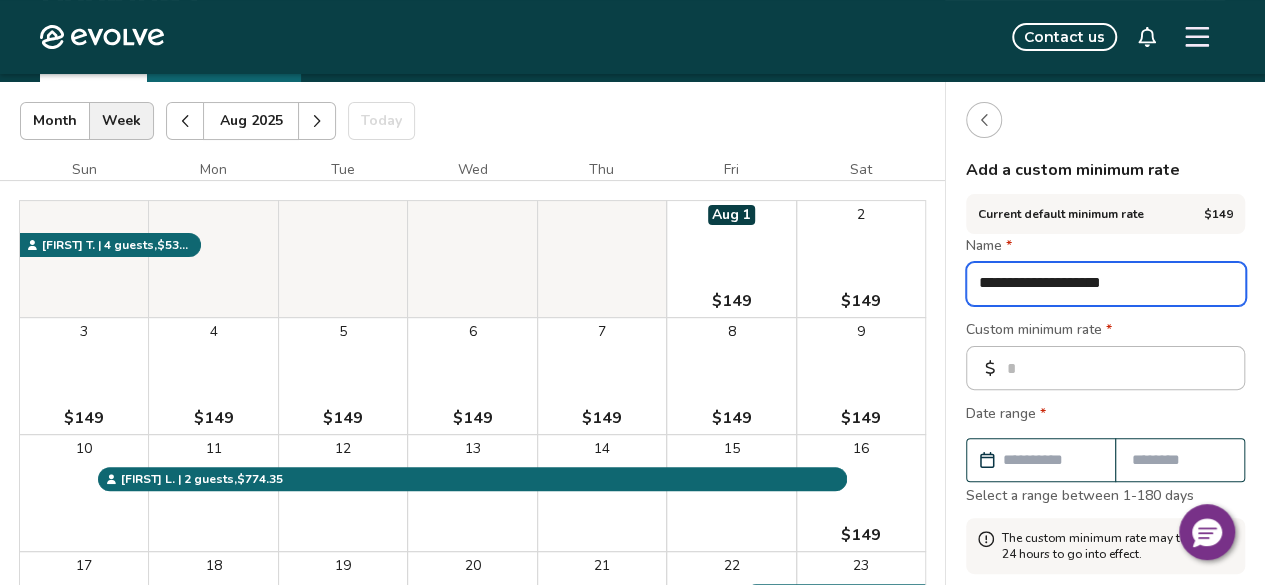 type on "*" 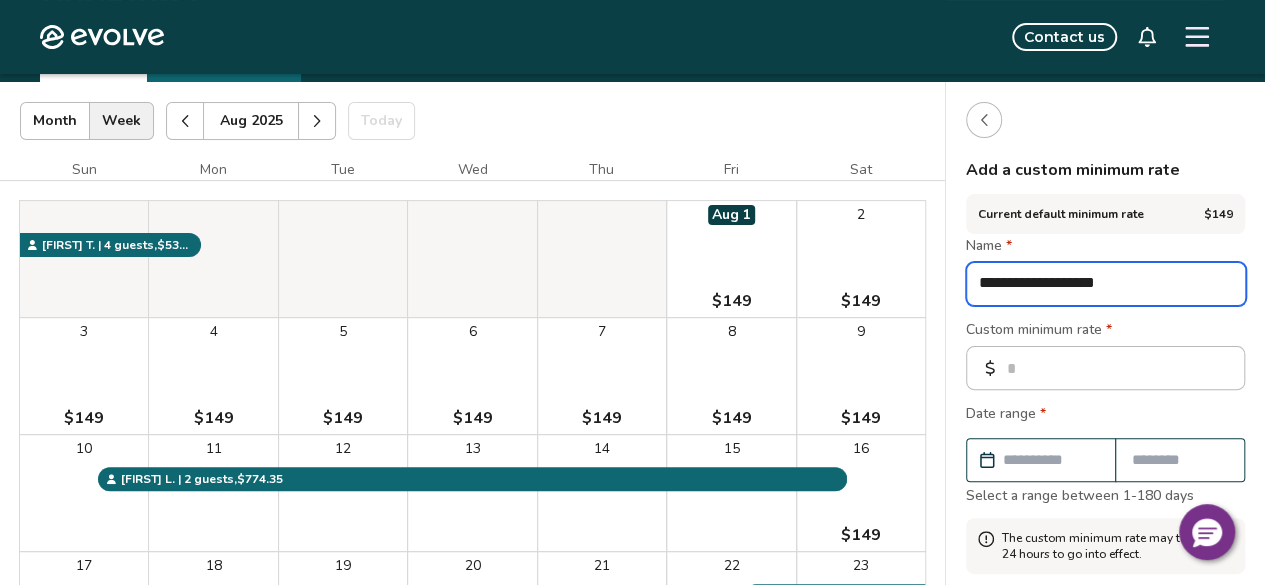 type on "*" 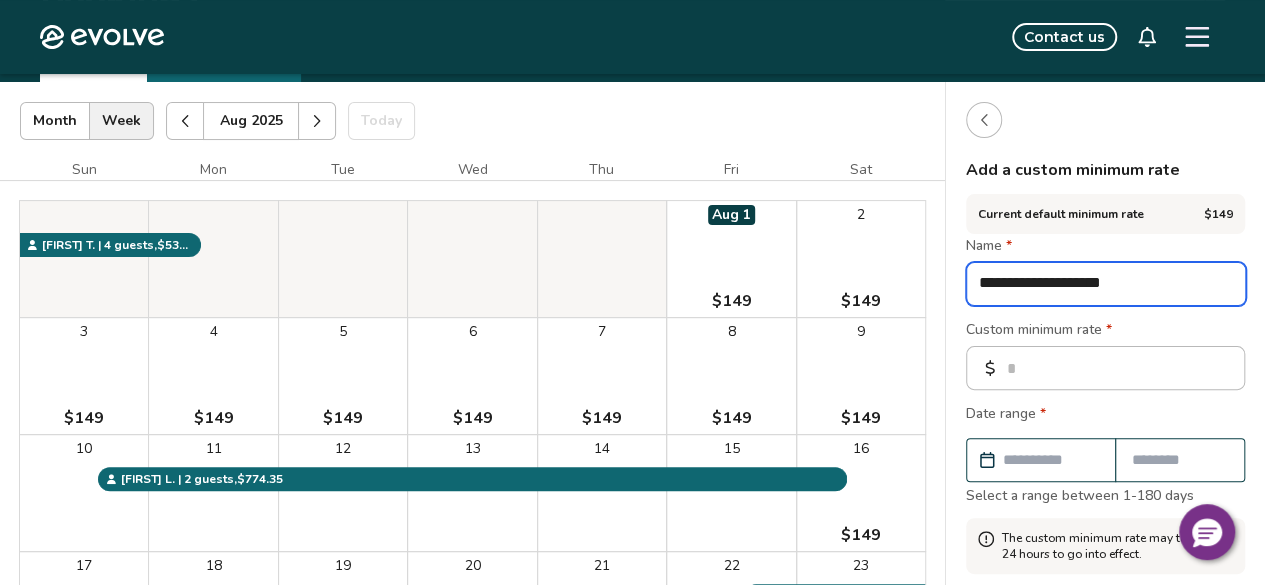type on "**********" 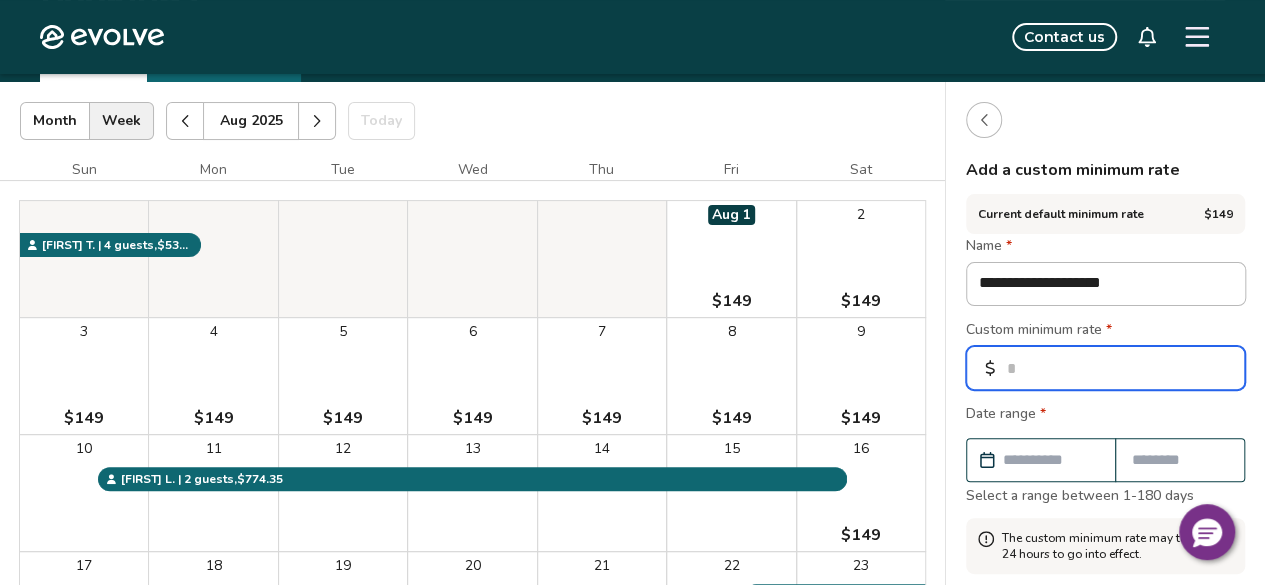 drag, startPoint x: 1035, startPoint y: 359, endPoint x: 960, endPoint y: 357, distance: 75.026665 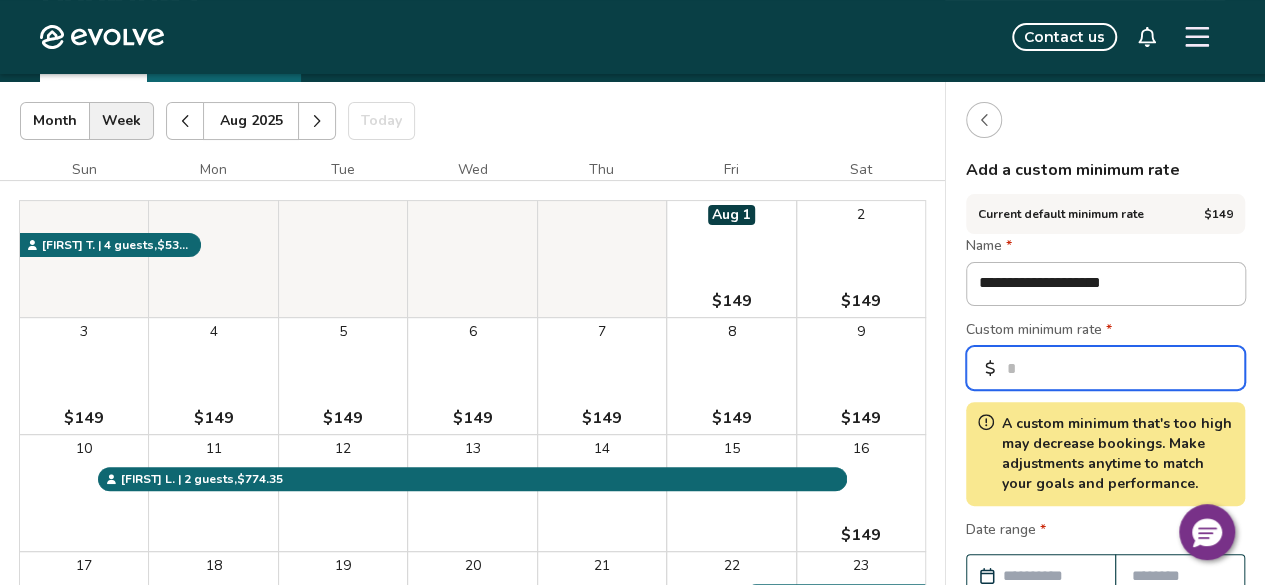 type on "***" 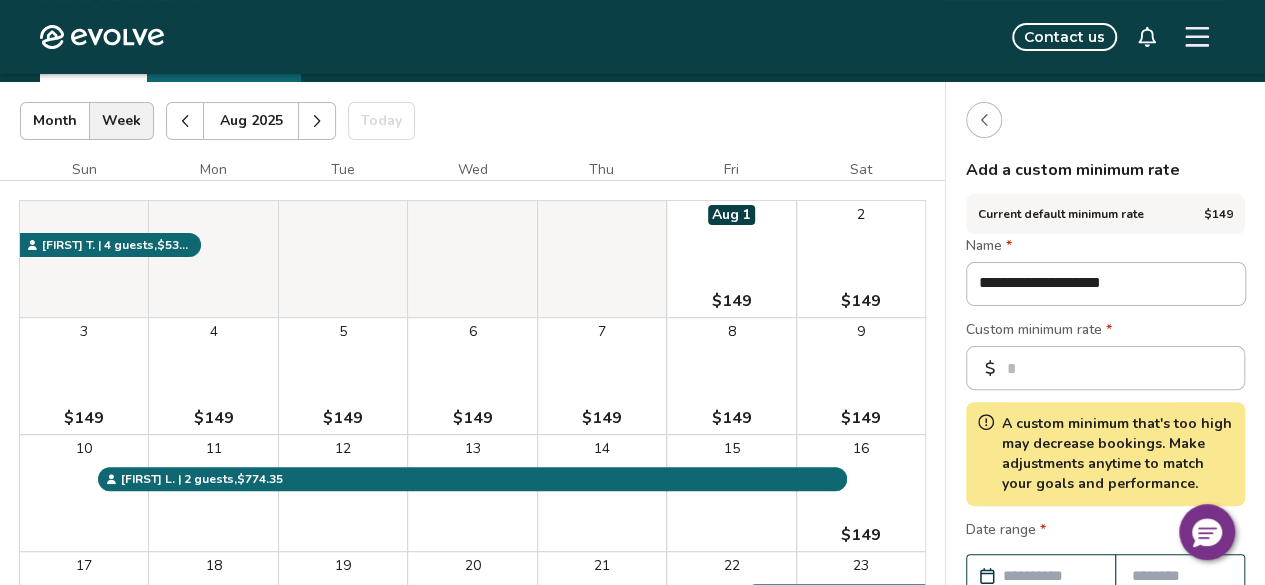 click on "Custom minimum rate   *" at bounding box center [1105, 332] 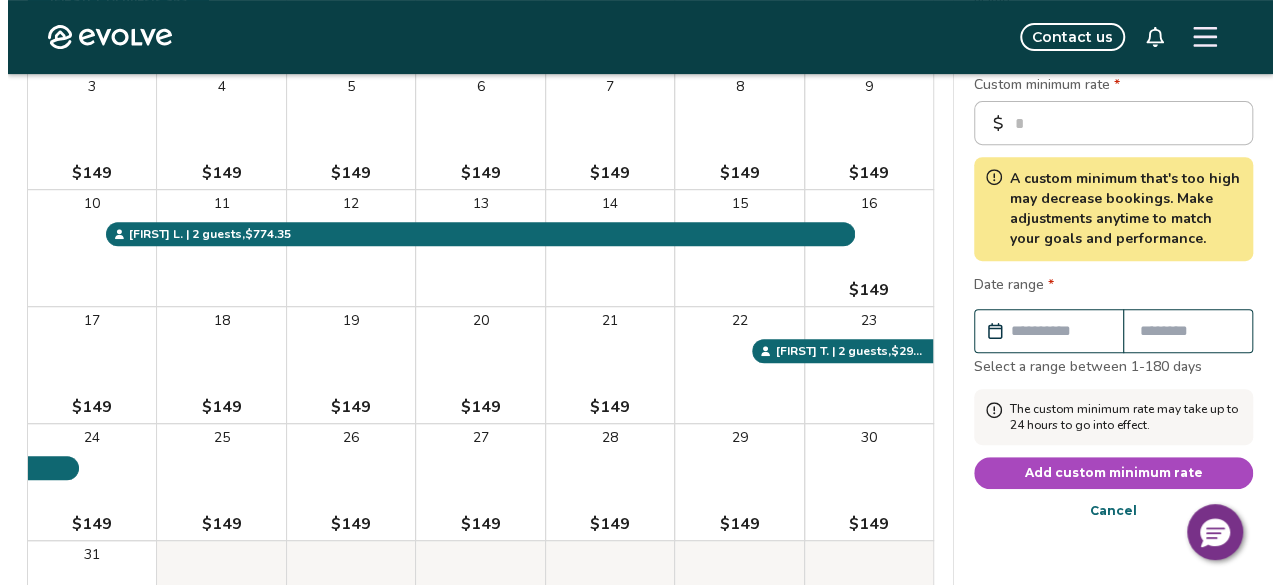 scroll, scrollTop: 300, scrollLeft: 0, axis: vertical 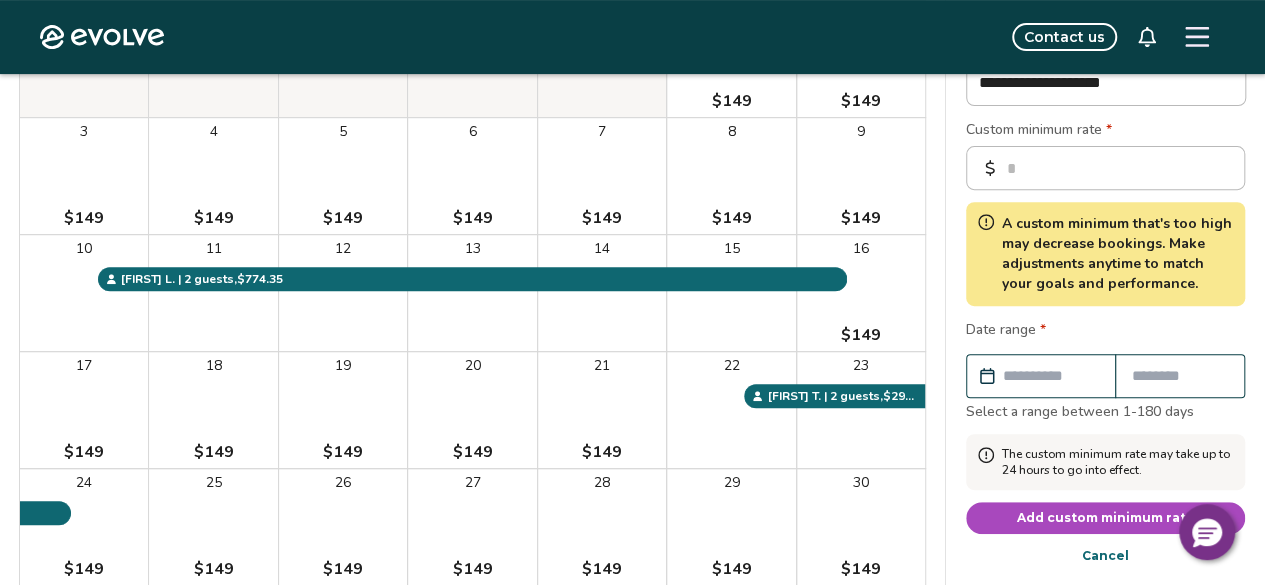 click at bounding box center [1051, 376] 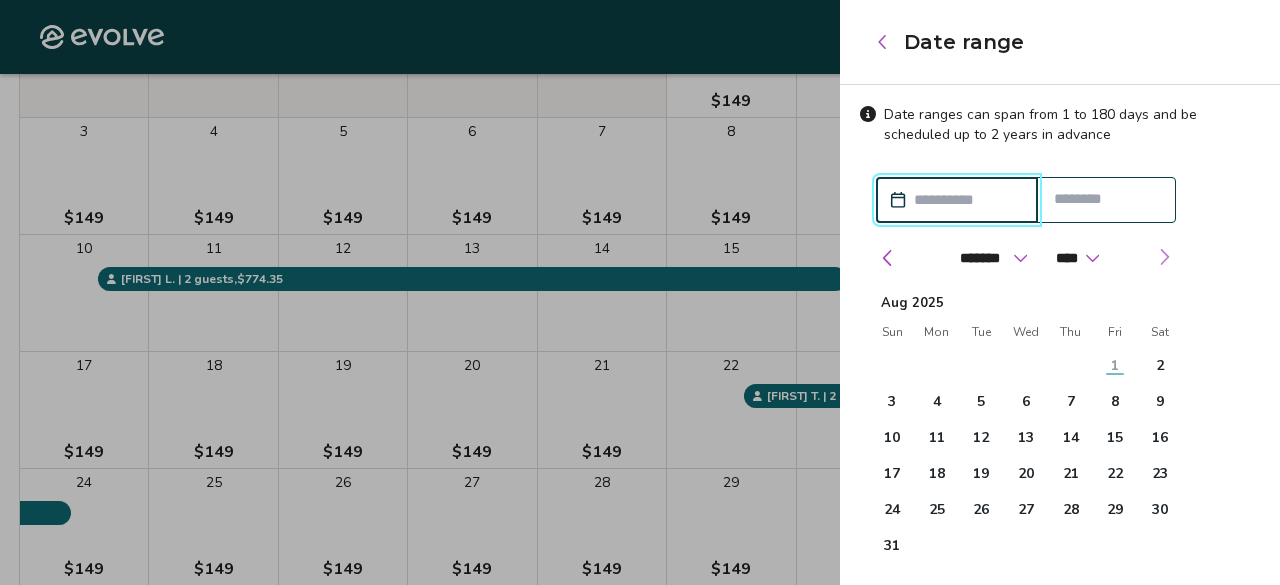 click at bounding box center (1164, 257) 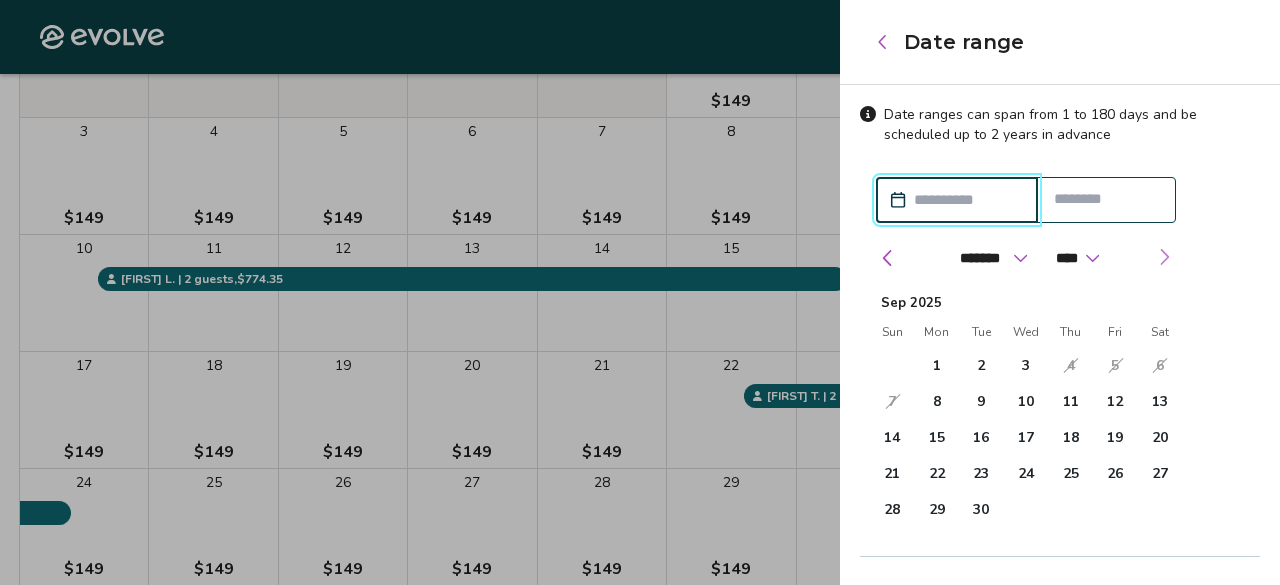 click at bounding box center [1164, 257] 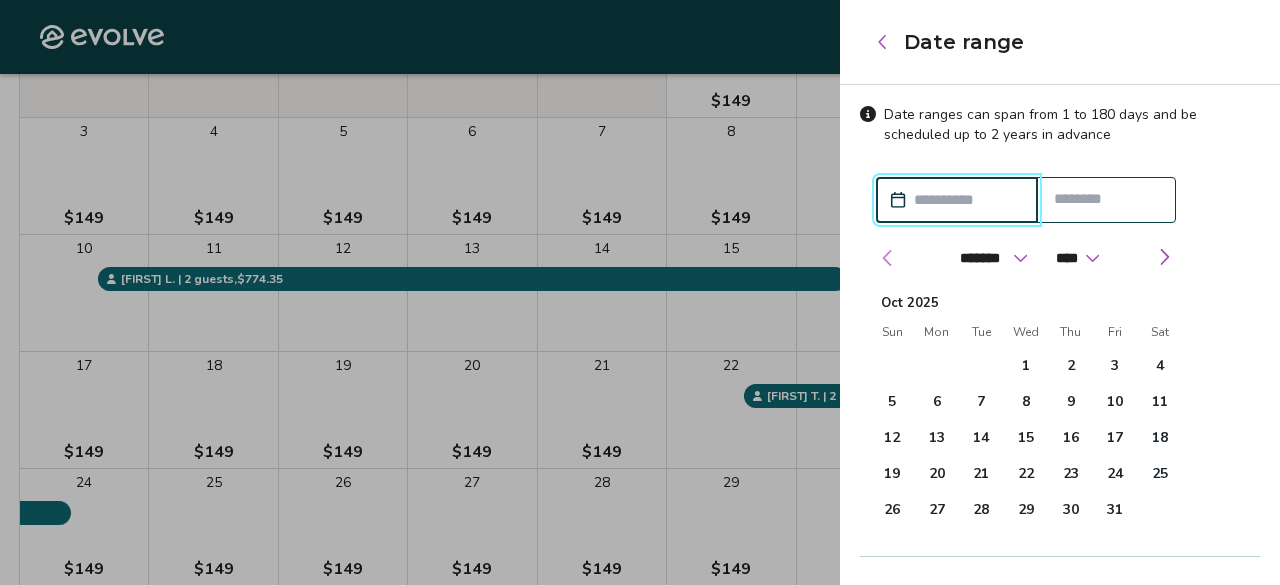 click at bounding box center (888, 258) 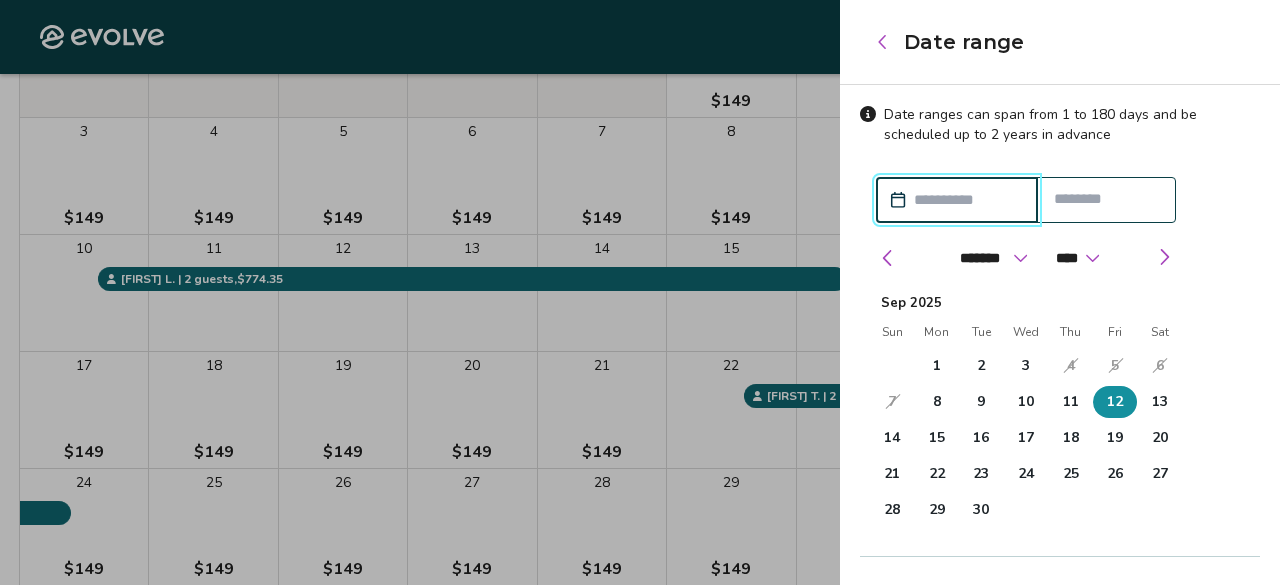 click on "12" at bounding box center [1115, 402] 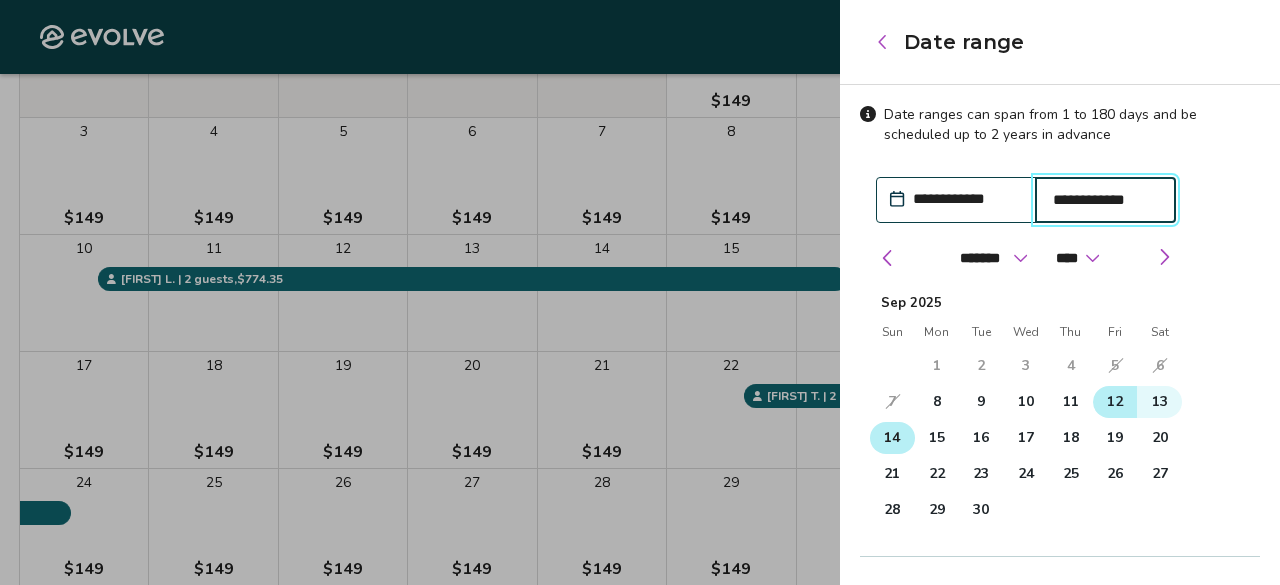 click on "14" at bounding box center (892, 438) 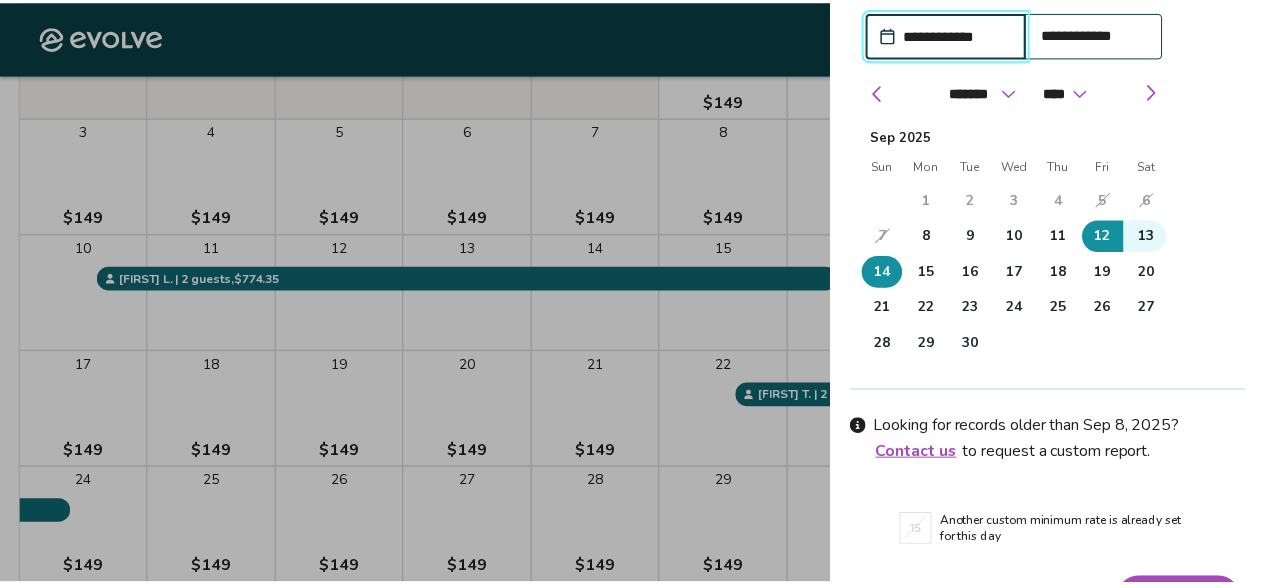 scroll, scrollTop: 218, scrollLeft: 0, axis: vertical 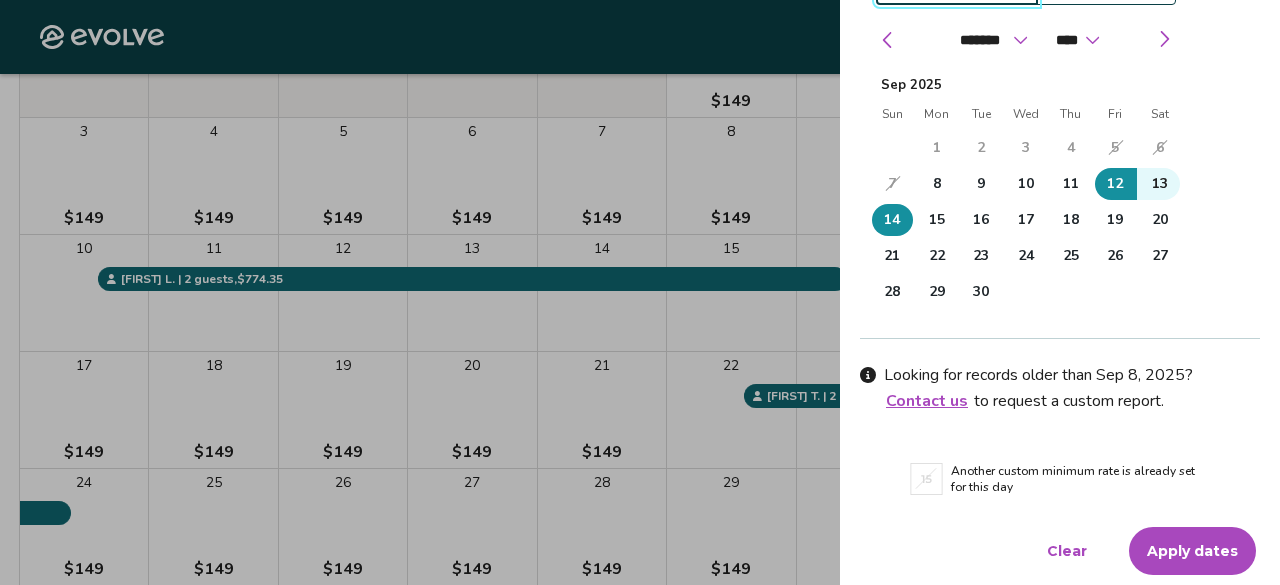 click on "Apply dates" at bounding box center (1192, 551) 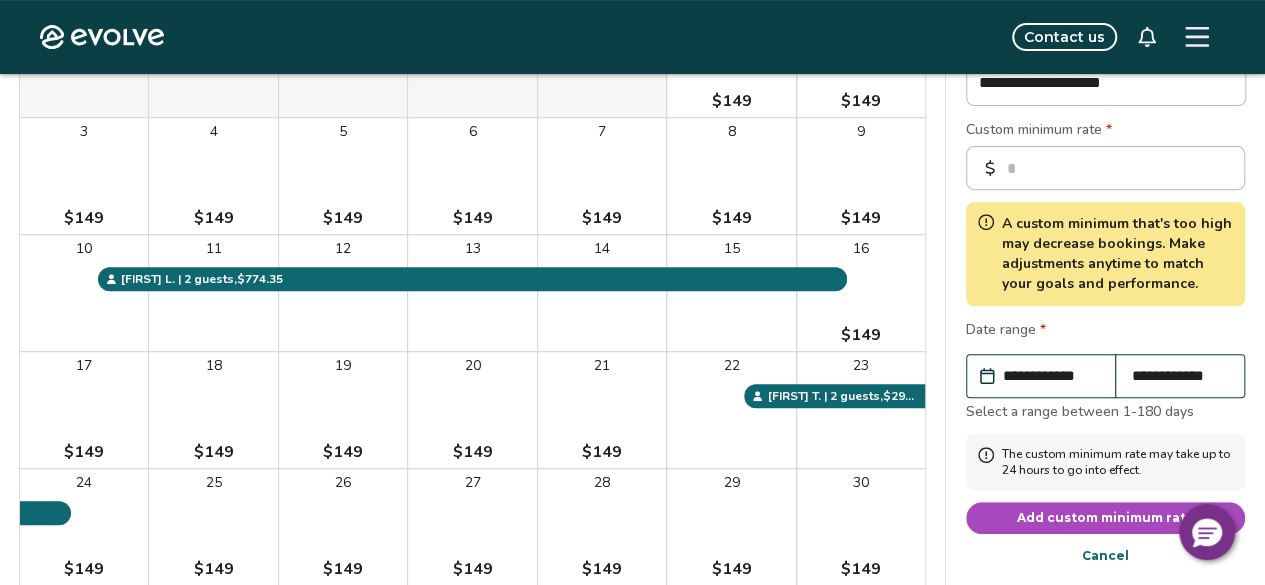click on "Add custom minimum rate" at bounding box center (1106, 518) 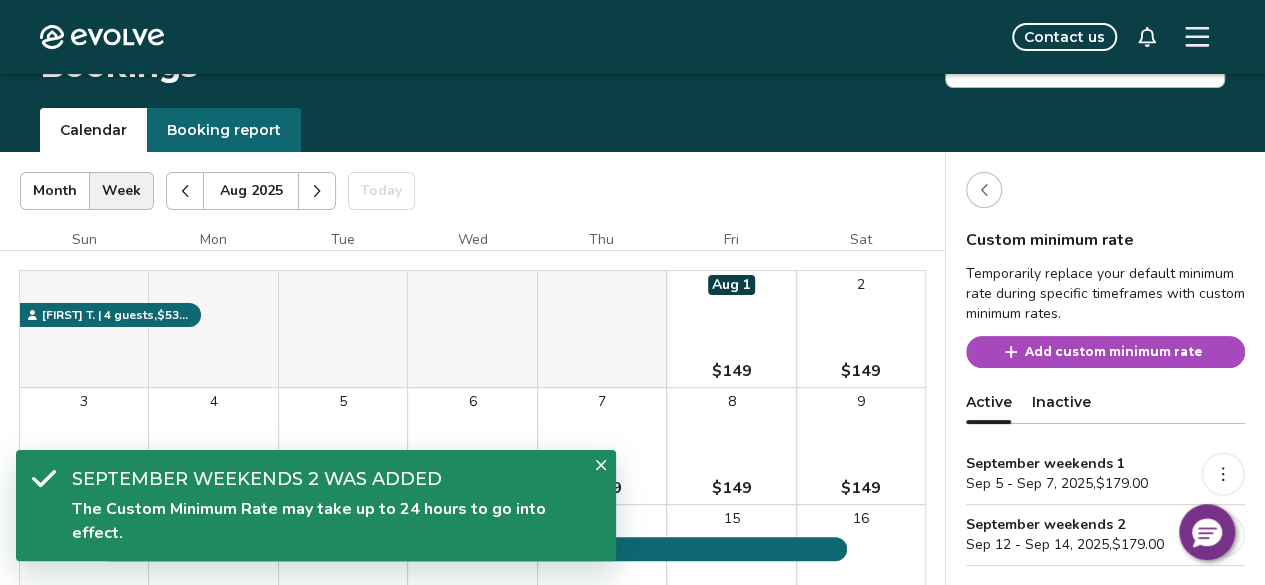 scroll, scrollTop: 0, scrollLeft: 0, axis: both 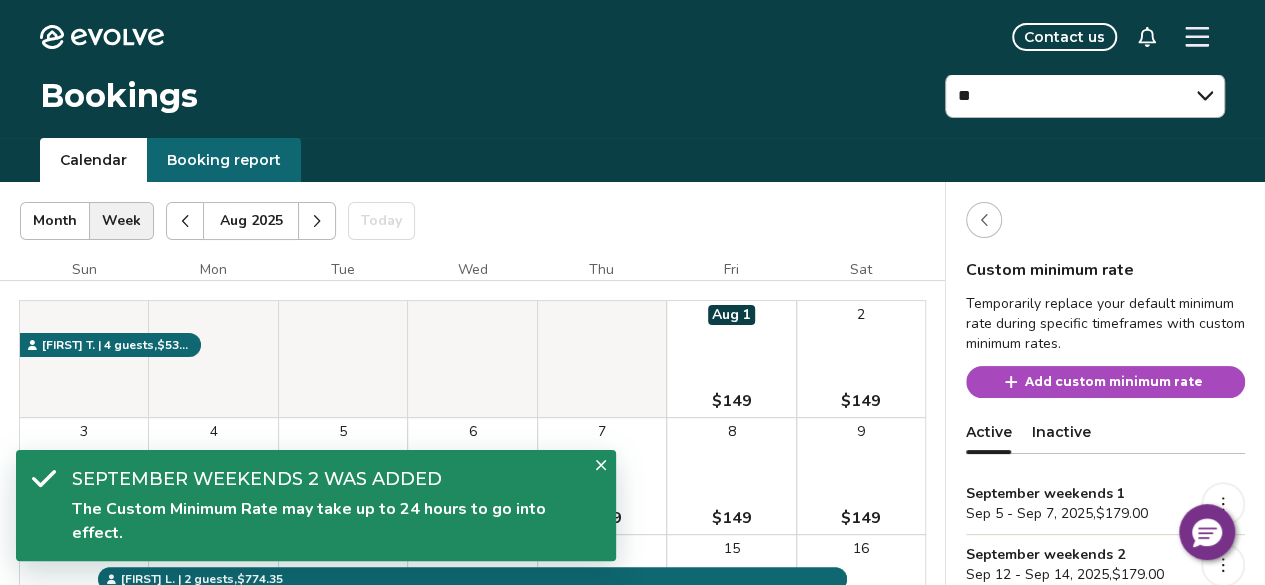 click on "Add custom minimum rate" at bounding box center [1114, 382] 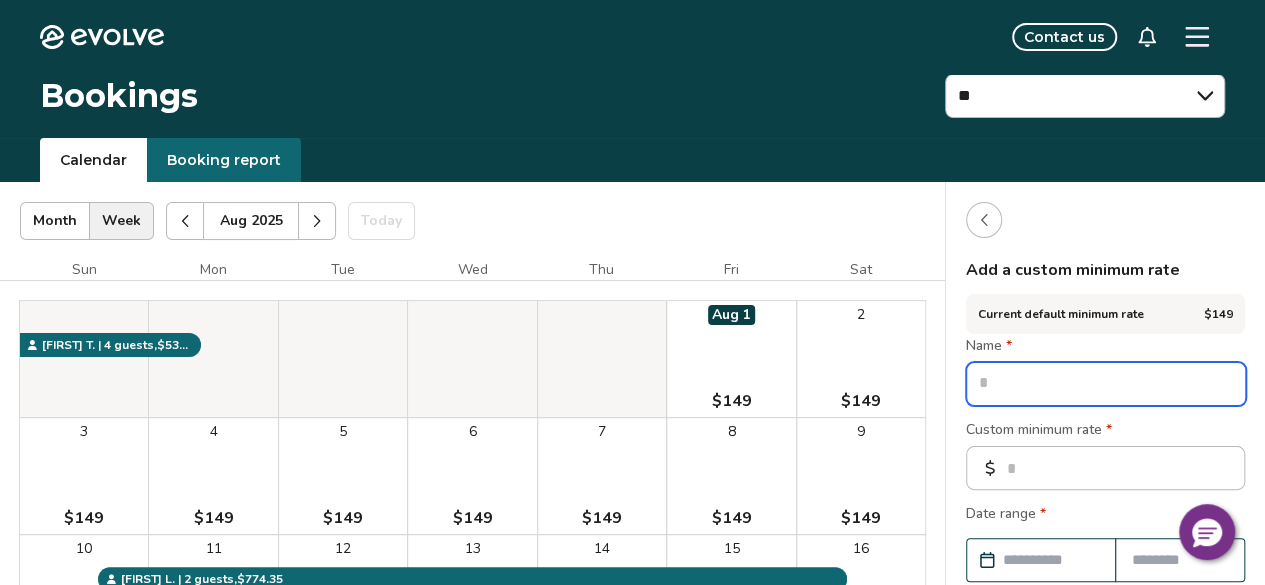 click at bounding box center [1106, 384] 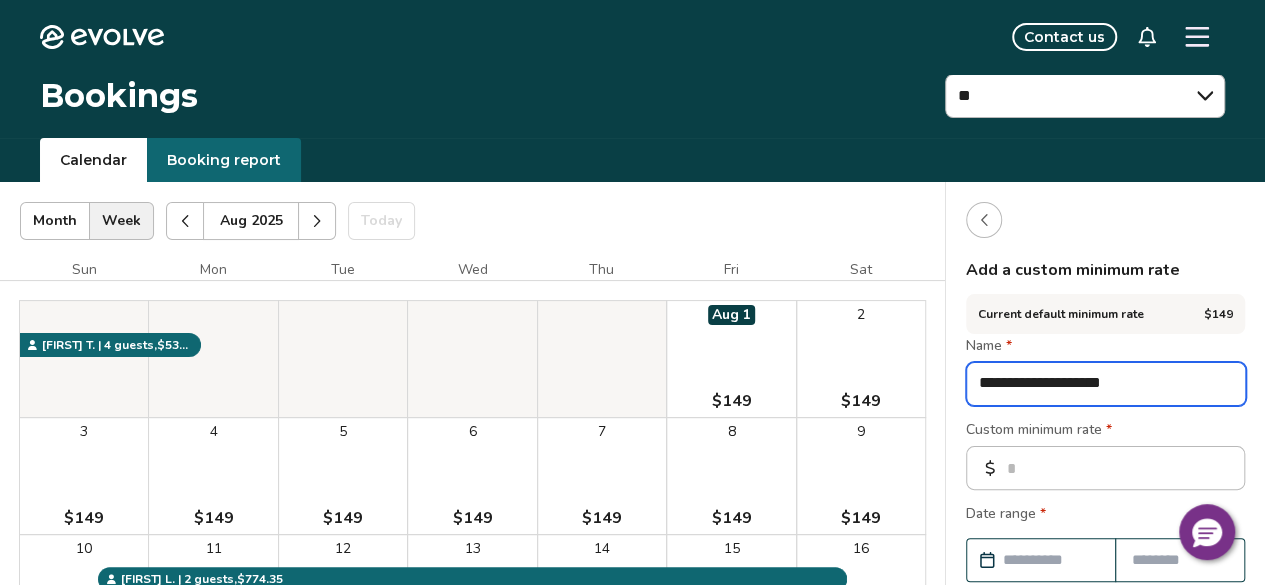 click on "**********" at bounding box center (1106, 384) 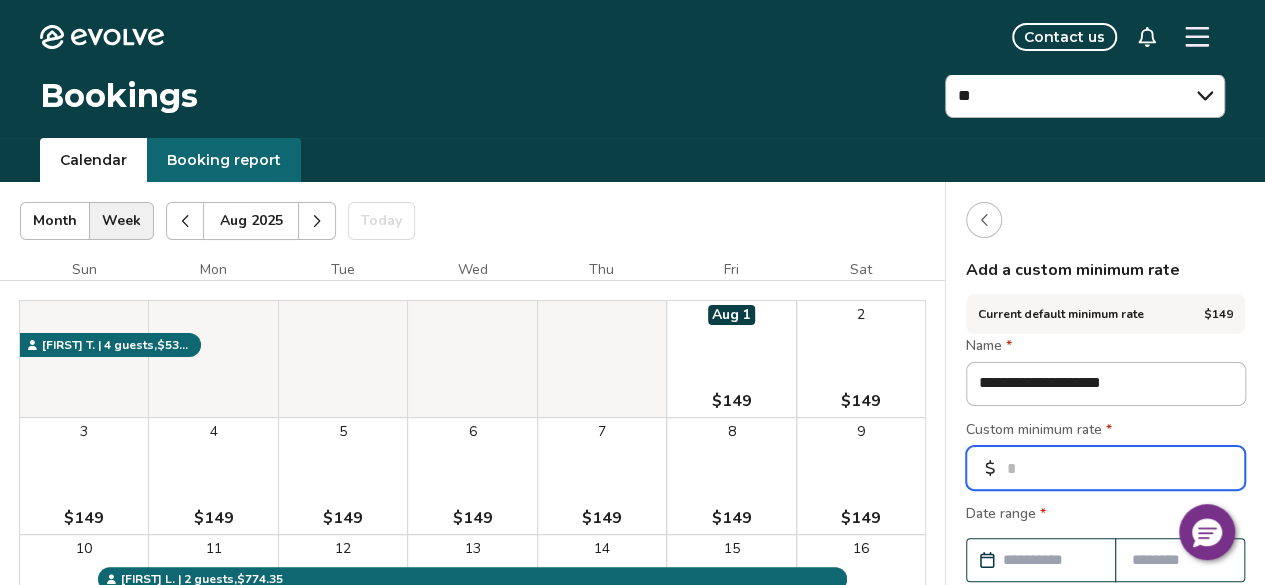 click on "*" at bounding box center [1105, 468] 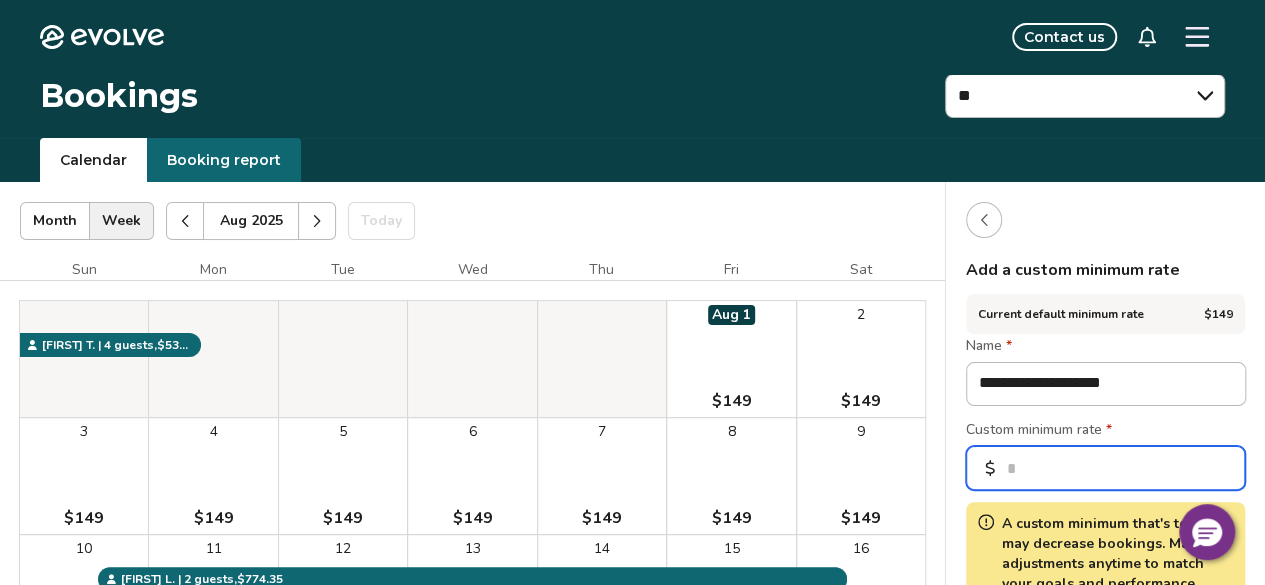 type on "***" 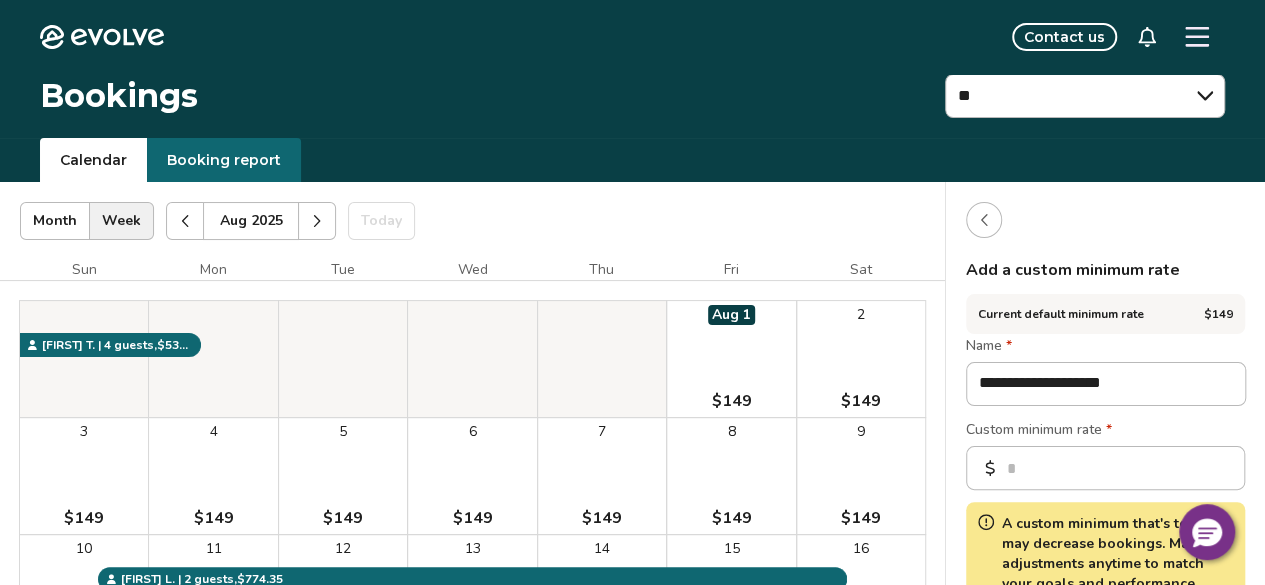 click on "**********" at bounding box center (1105, 600) 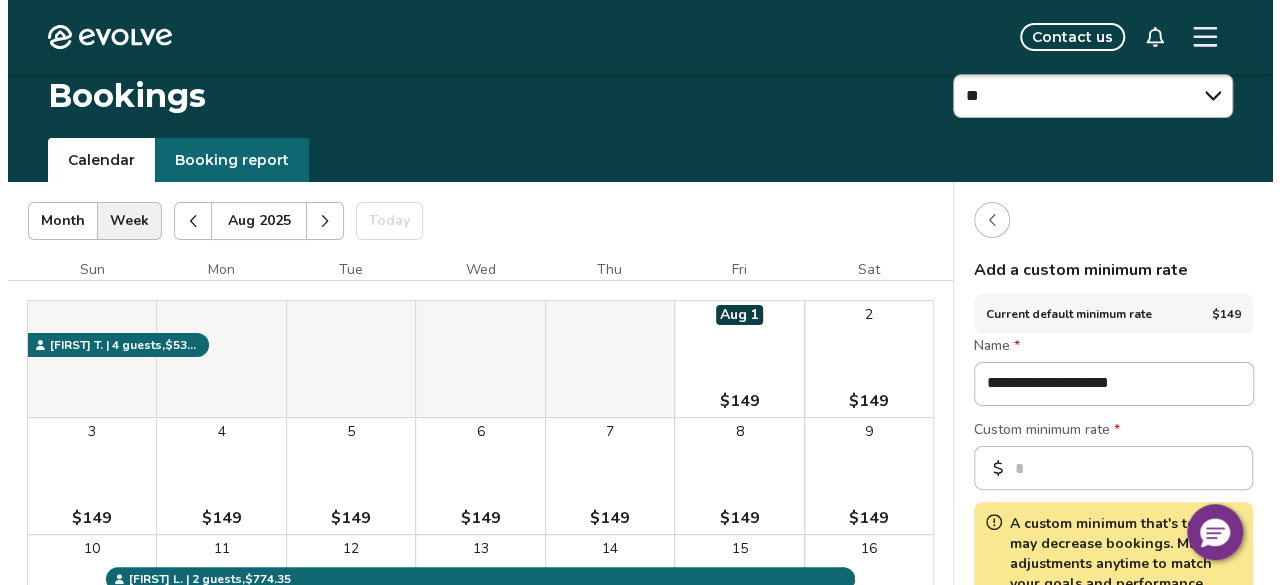 scroll, scrollTop: 200, scrollLeft: 0, axis: vertical 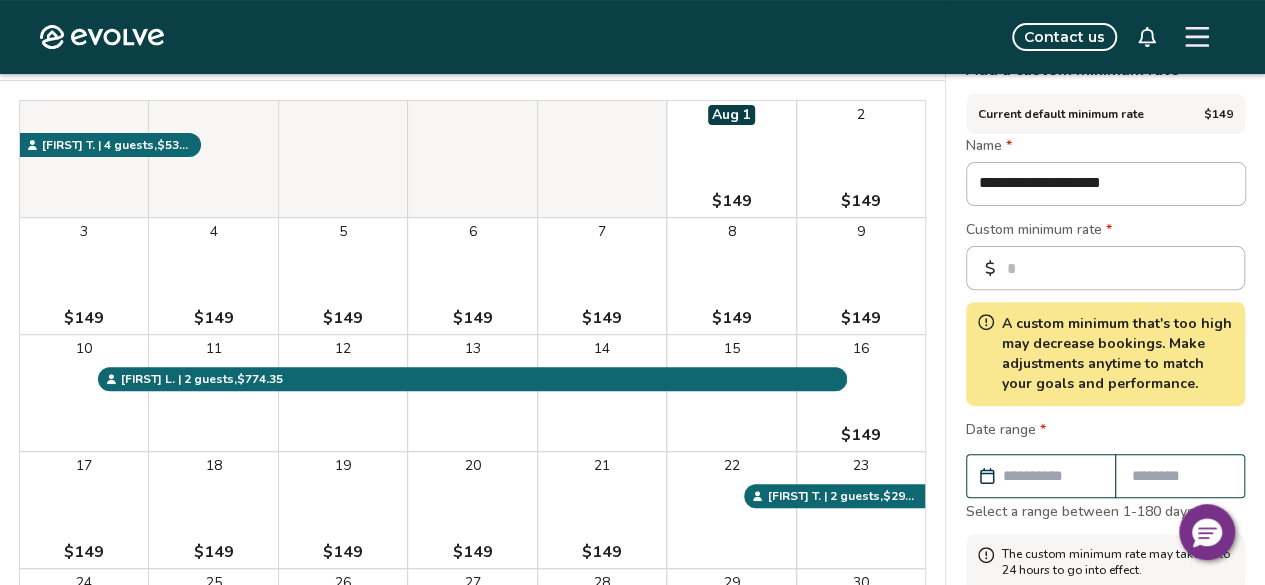click at bounding box center (1051, 476) 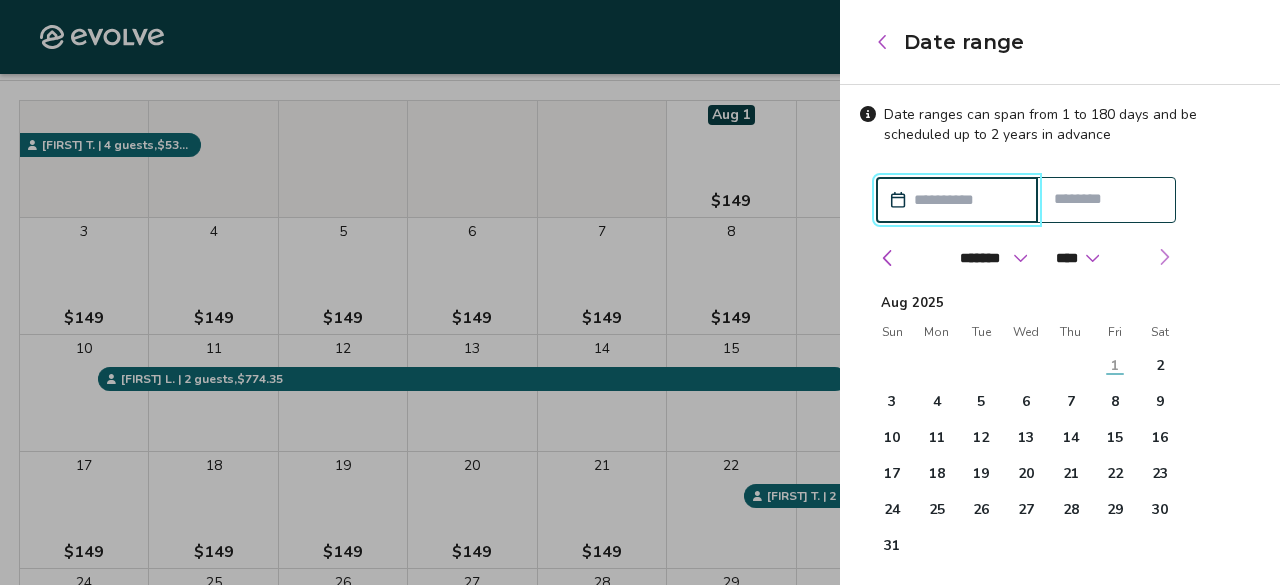 click at bounding box center (1164, 257) 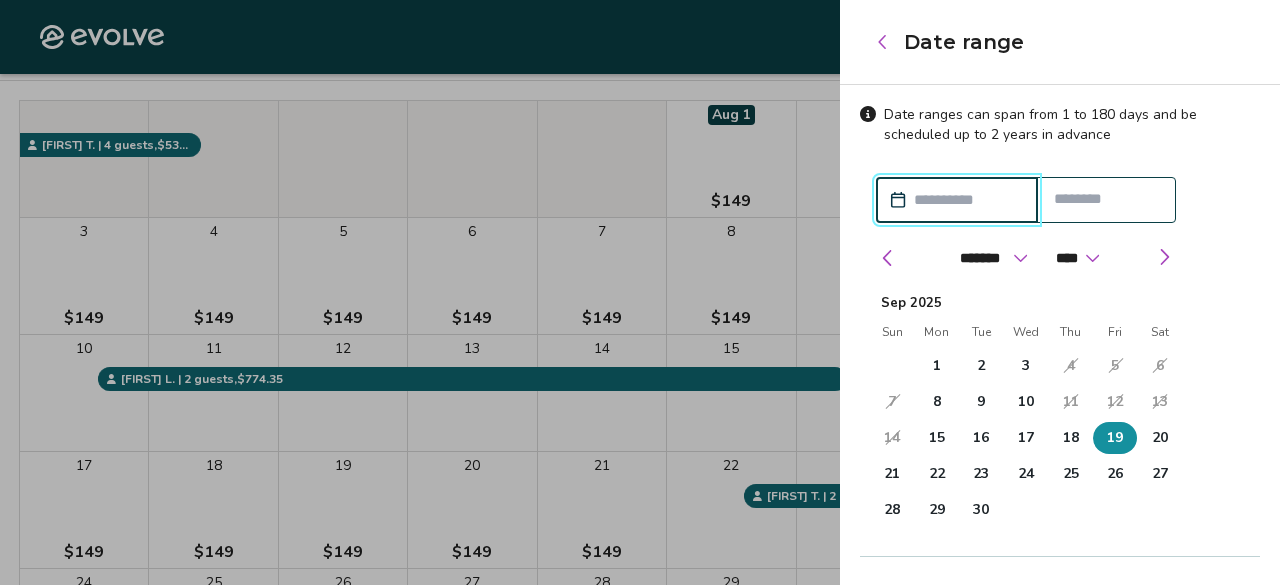 click on "19" at bounding box center [1115, 438] 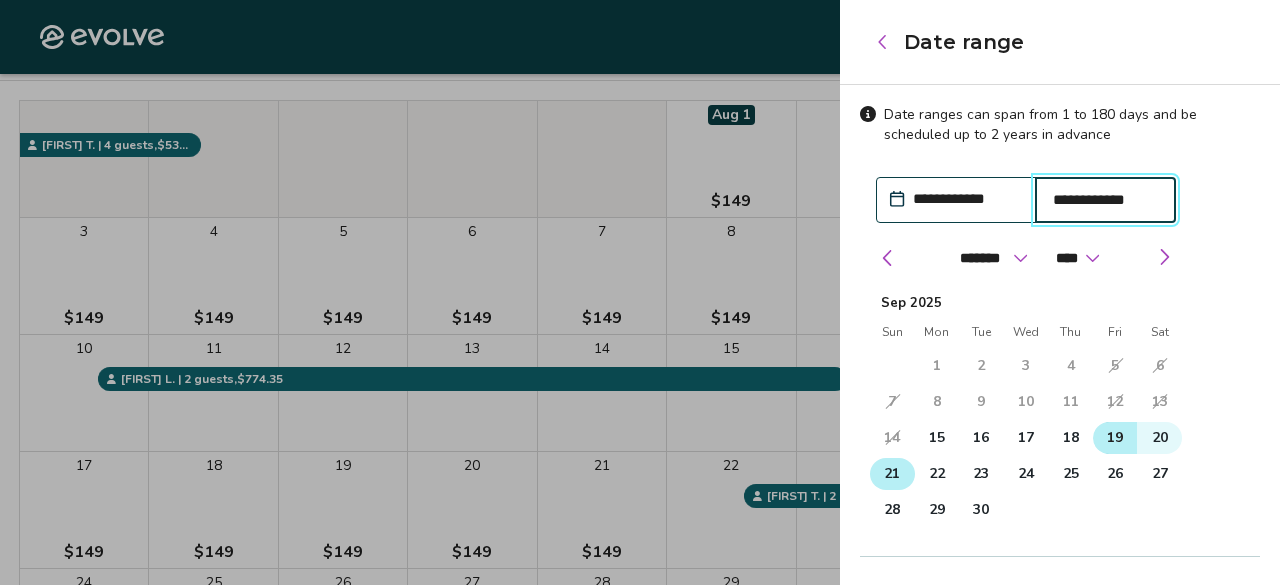 click on "21" at bounding box center (892, 474) 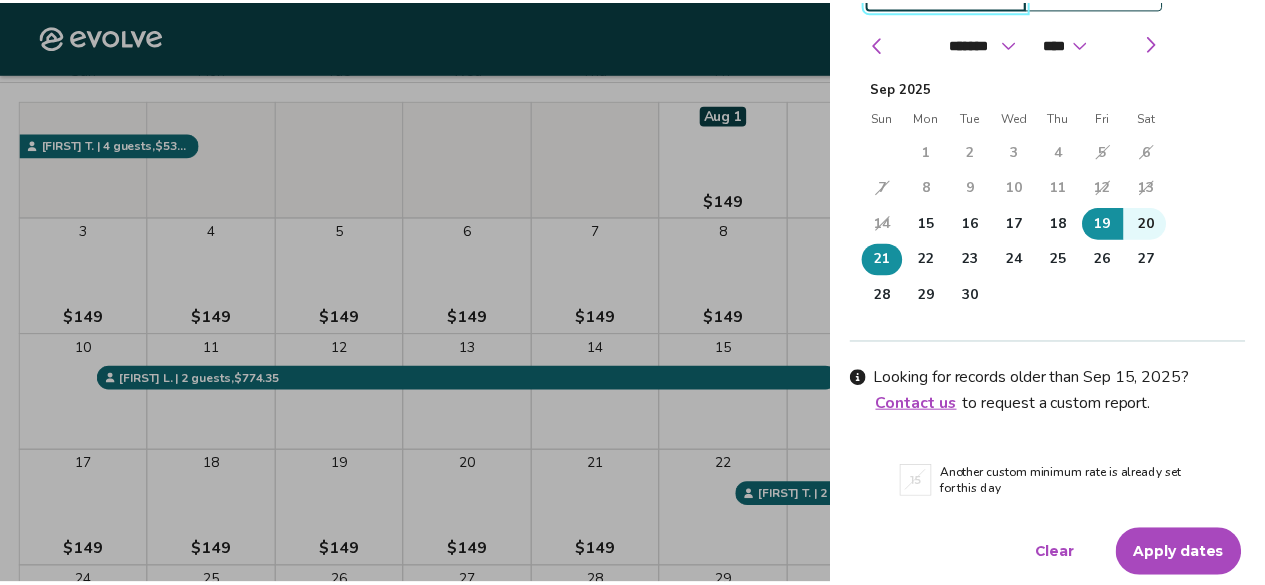 scroll, scrollTop: 218, scrollLeft: 0, axis: vertical 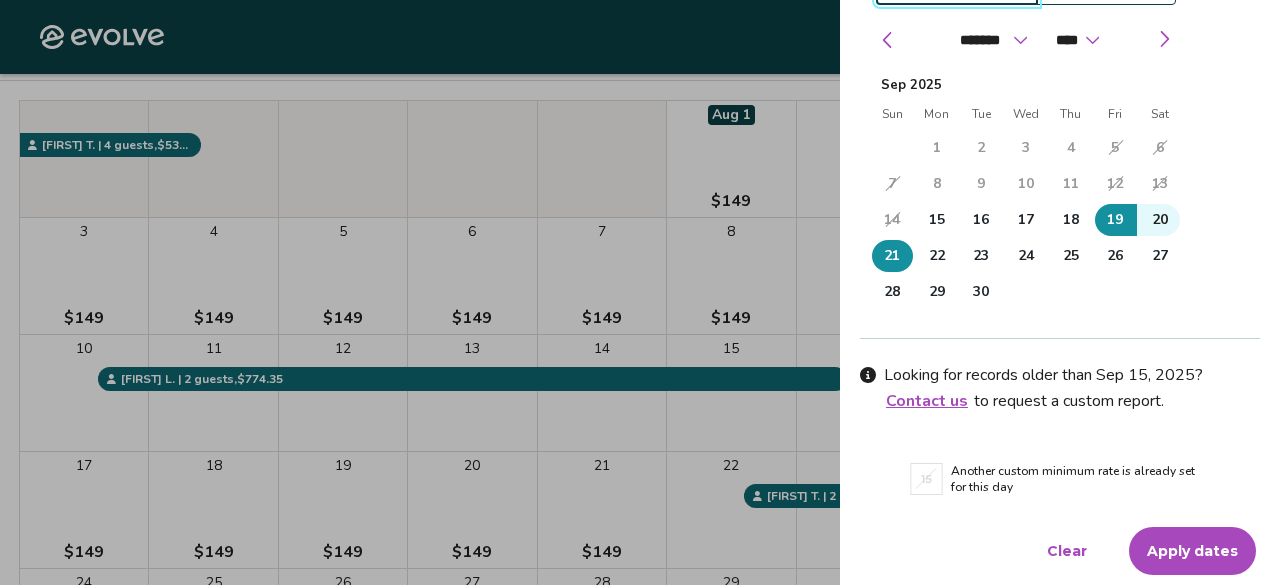 click on "Apply dates" at bounding box center (1192, 551) 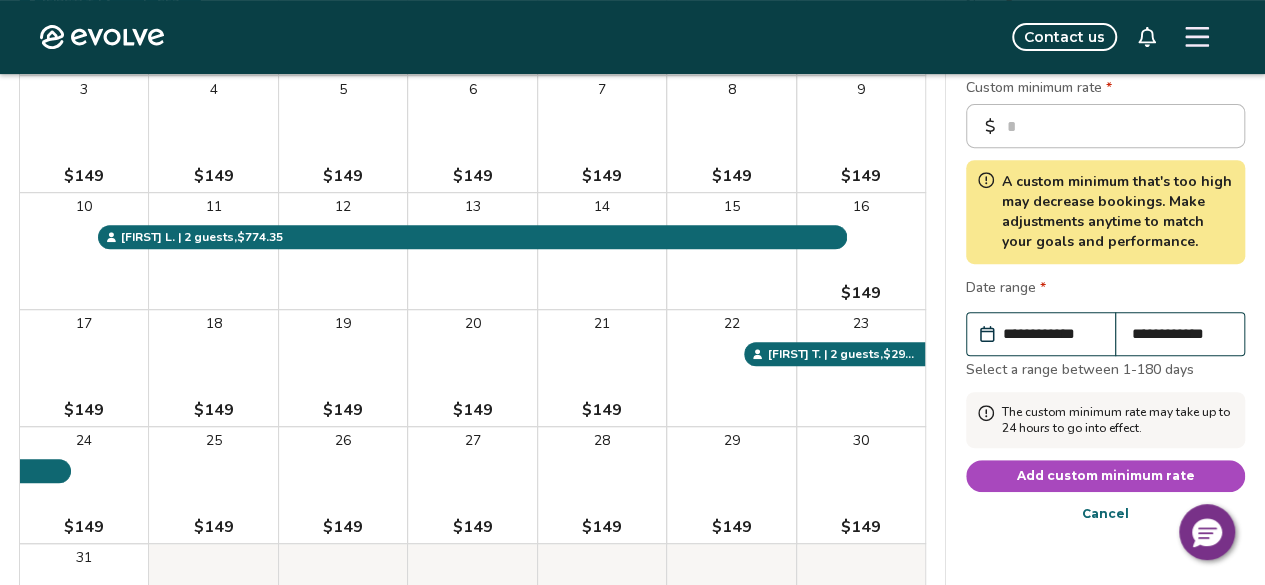 scroll, scrollTop: 500, scrollLeft: 0, axis: vertical 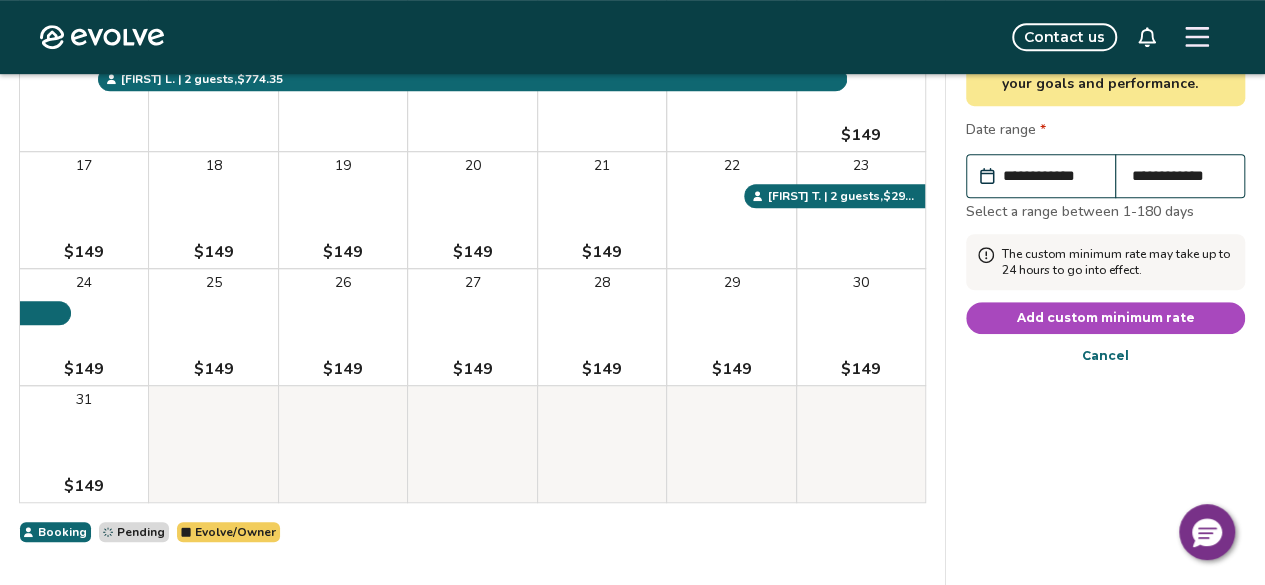 click on "Add custom minimum rate" at bounding box center (1105, 318) 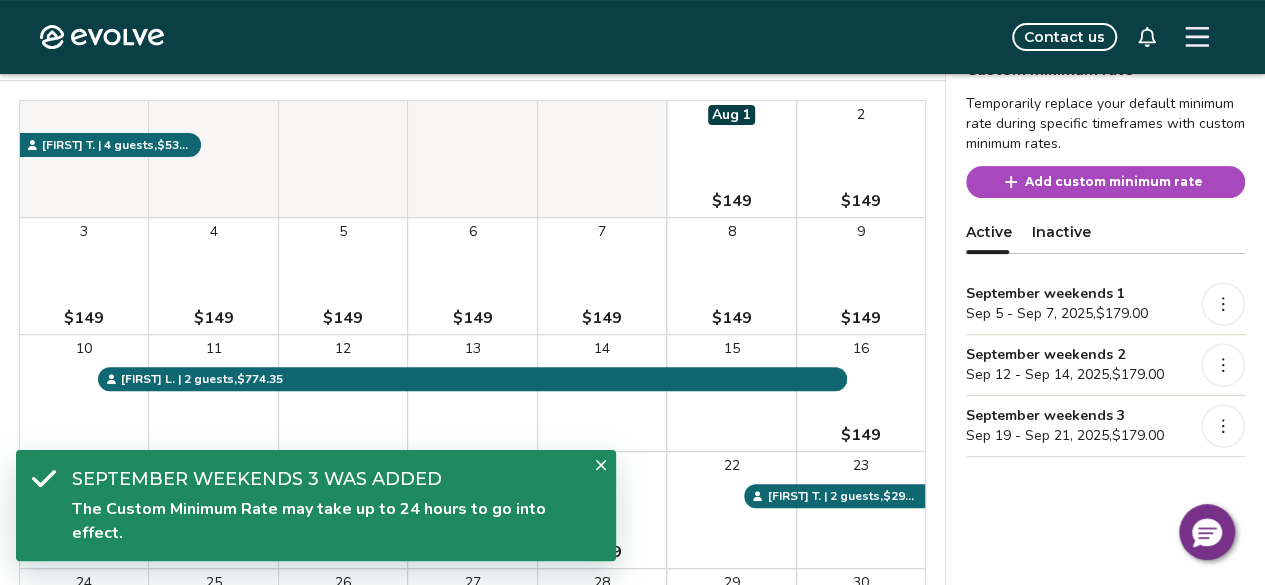scroll, scrollTop: 100, scrollLeft: 0, axis: vertical 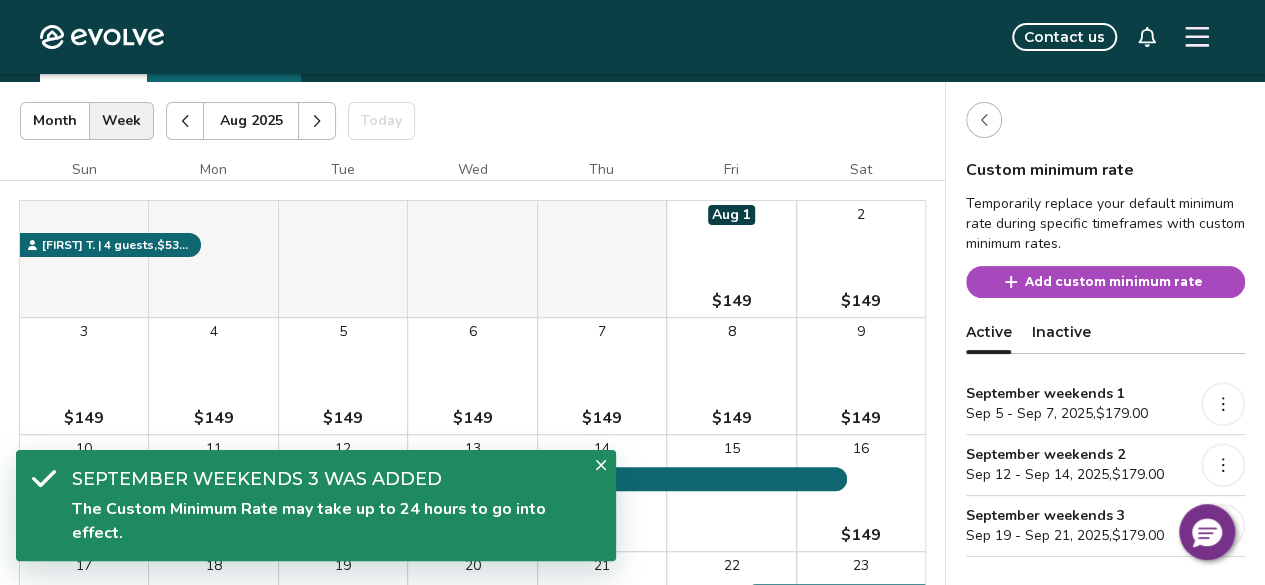 click on "Add custom minimum rate" at bounding box center [1114, 282] 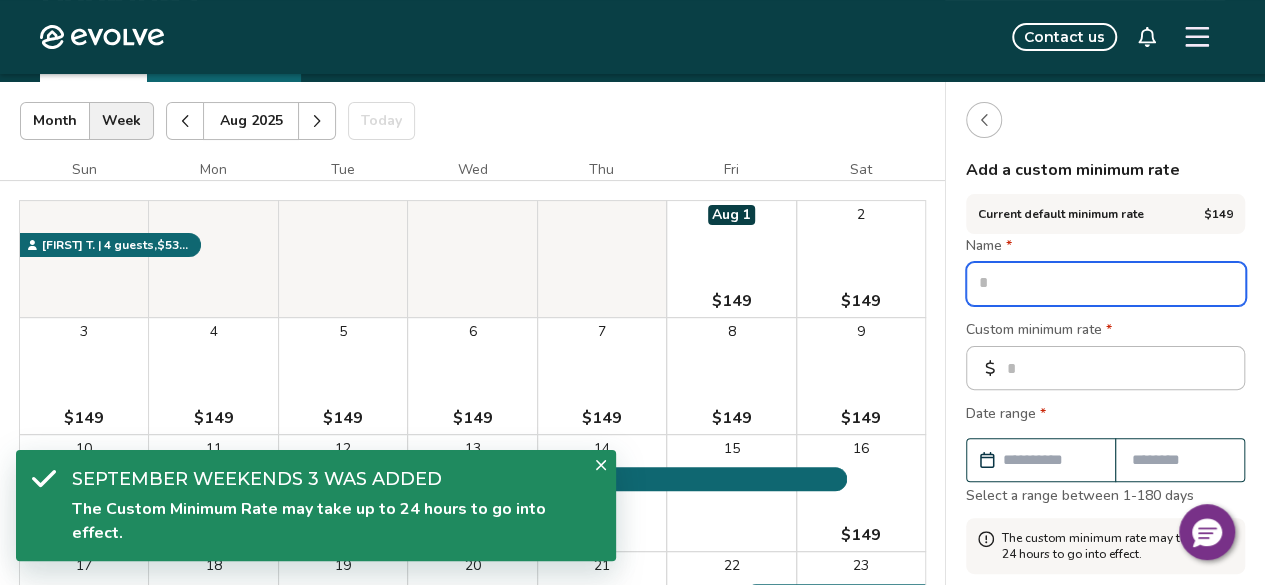 click at bounding box center (1106, 284) 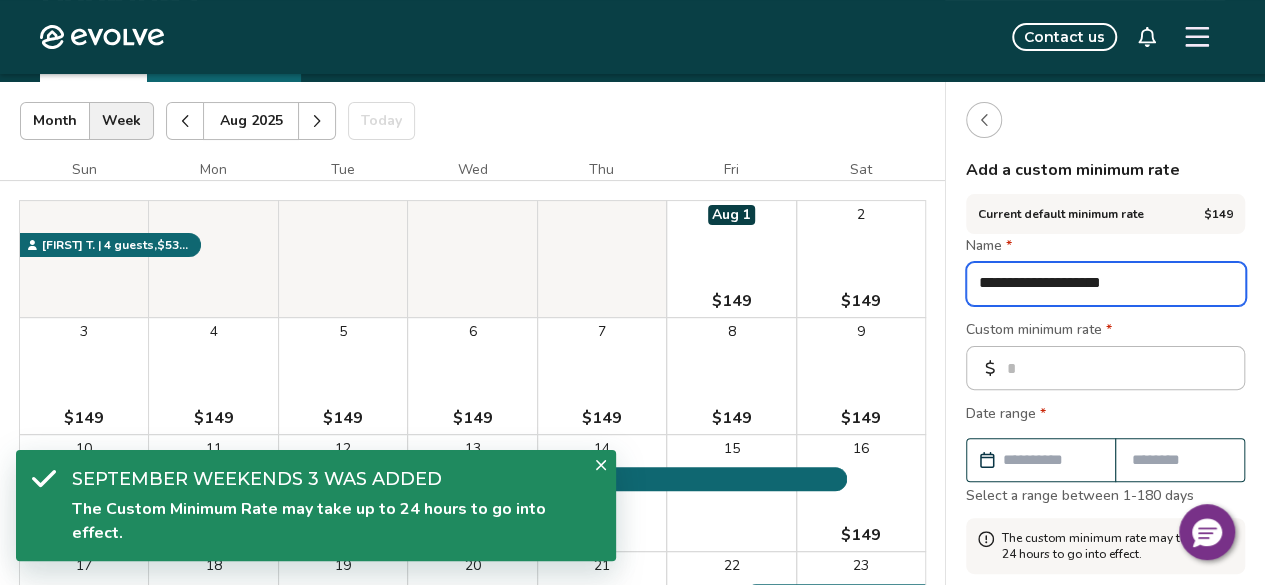 click on "**********" at bounding box center (1106, 284) 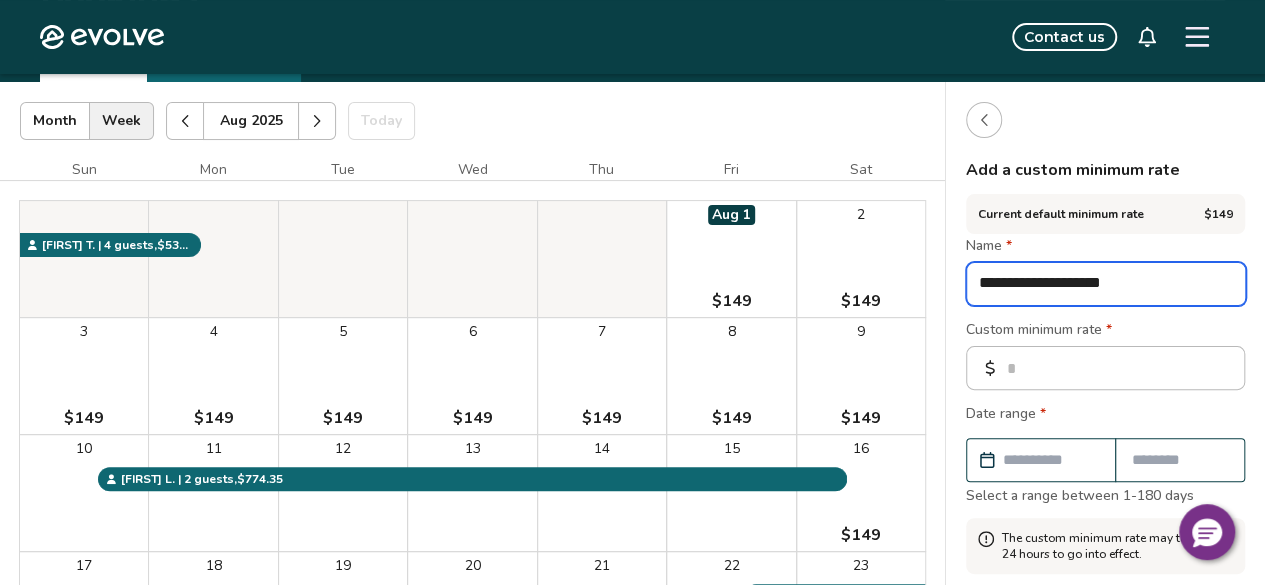 type on "*" 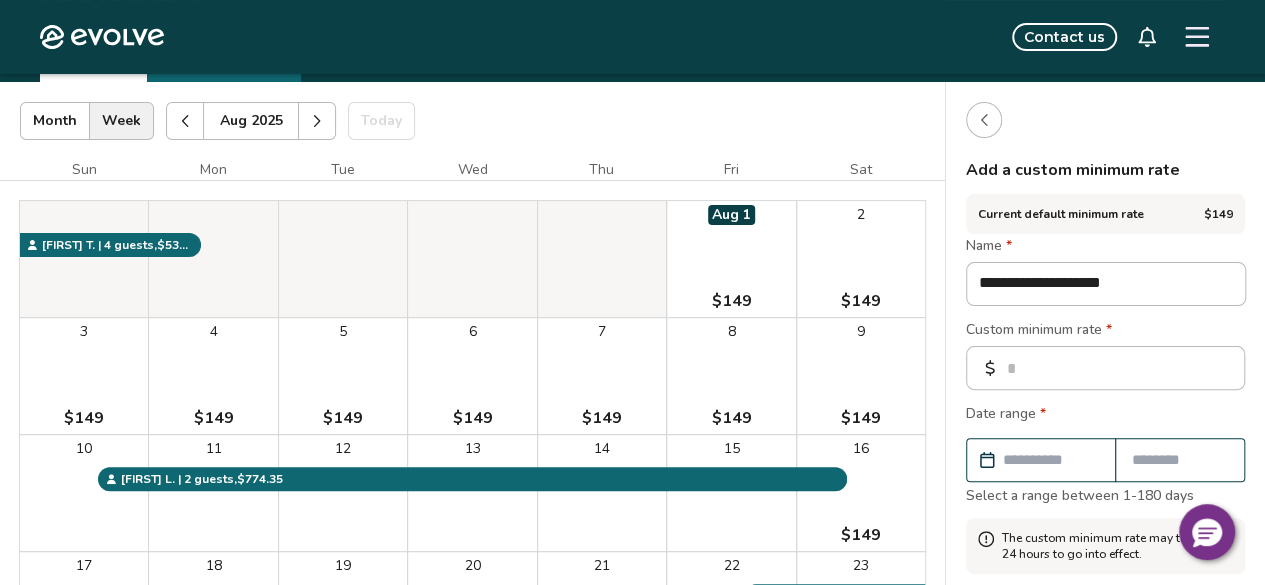 click on "Custom minimum rate   *" at bounding box center [1105, 332] 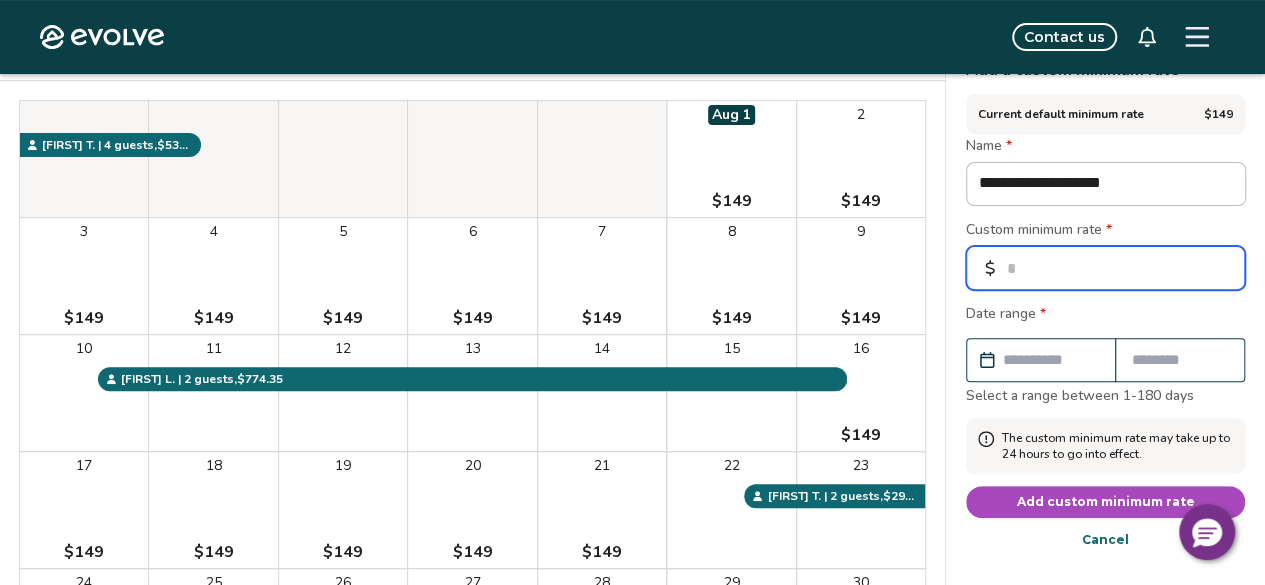 drag, startPoint x: 1068, startPoint y: 268, endPoint x: 942, endPoint y: 273, distance: 126.09917 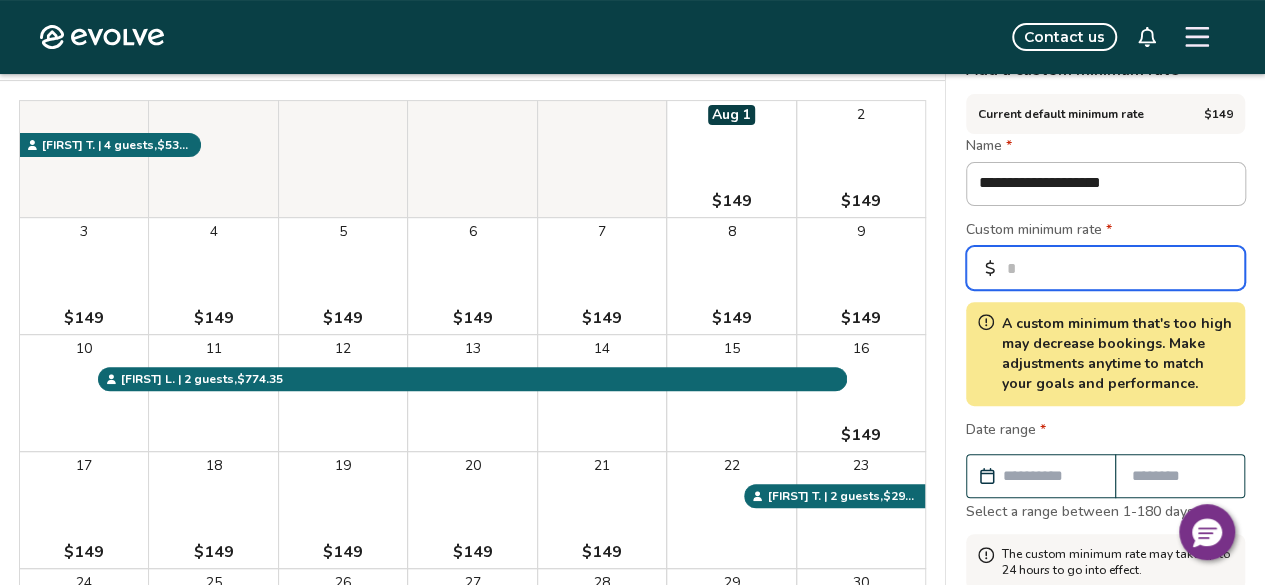 type on "***" 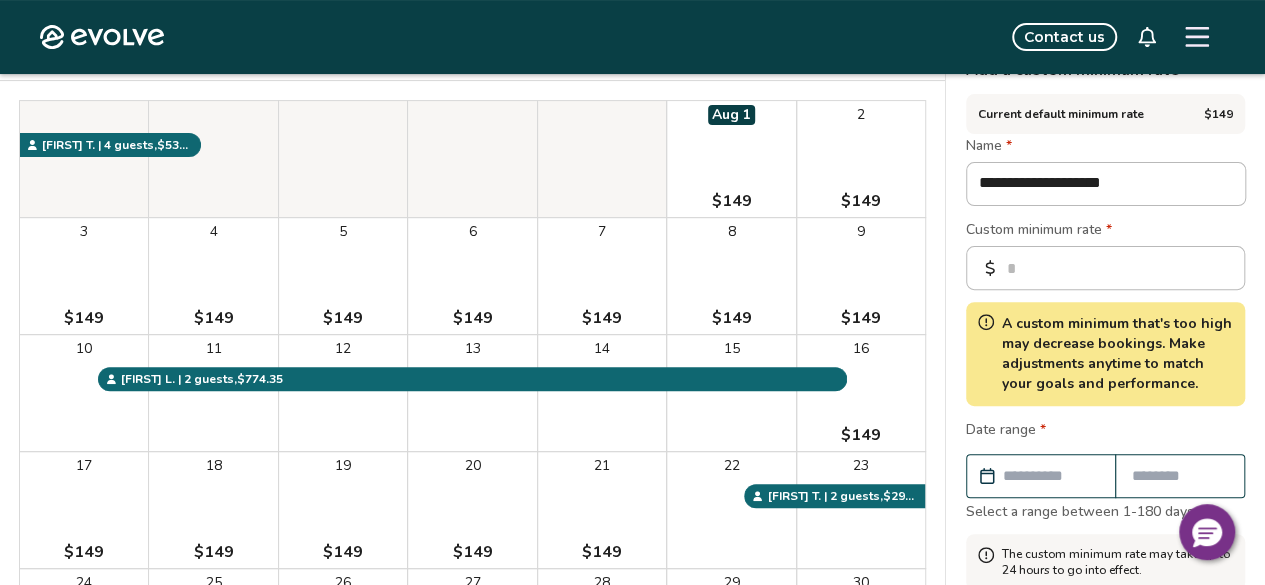 click on "A custom minimum that's too high may decrease bookings. Make adjustments anytime to match your goals and performance." at bounding box center [1105, 354] 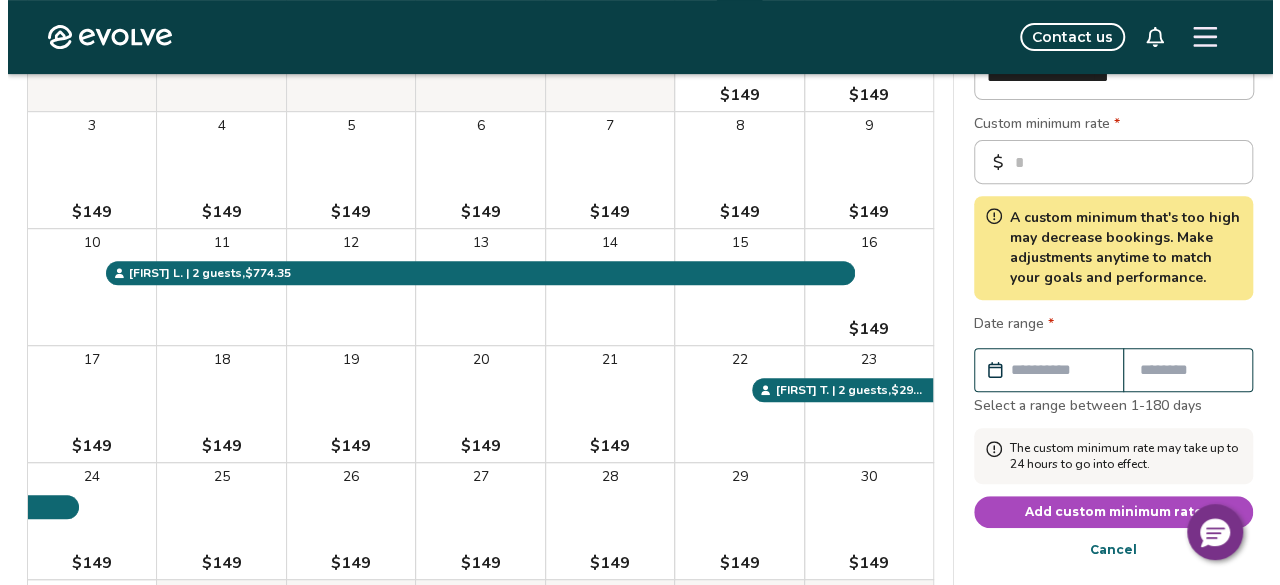 scroll, scrollTop: 400, scrollLeft: 0, axis: vertical 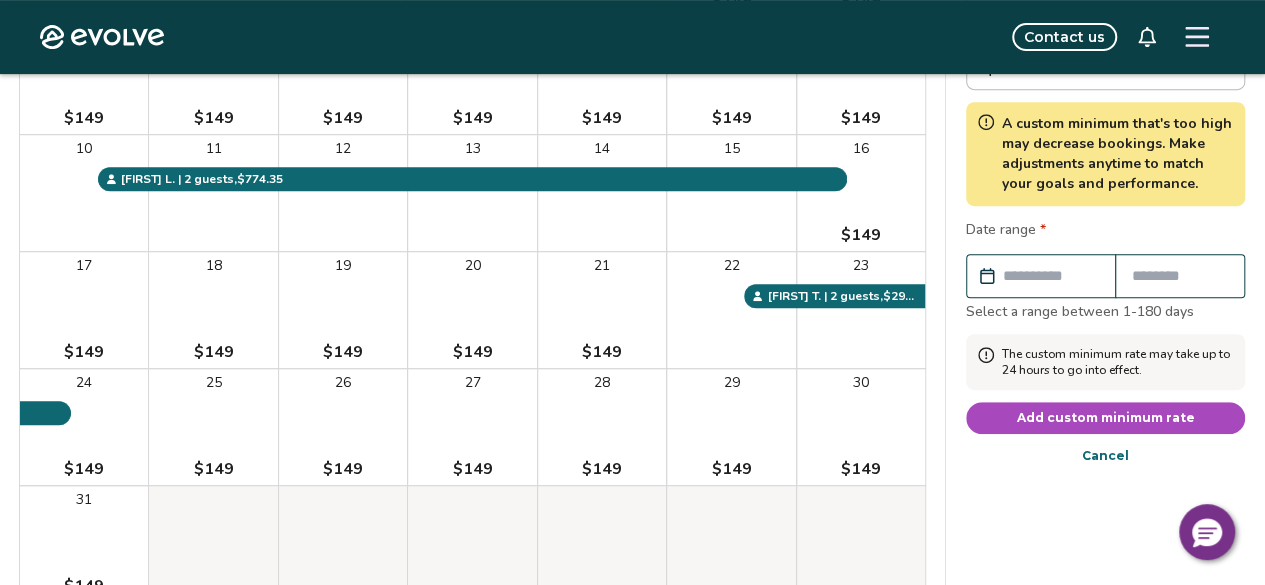click at bounding box center [1051, 276] 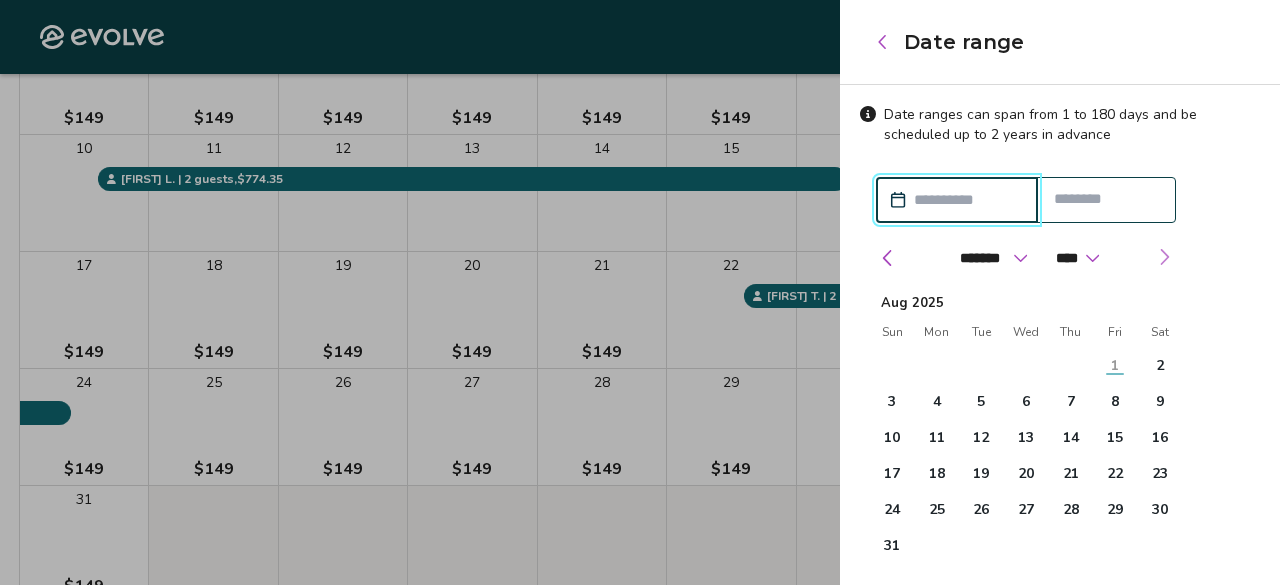 click at bounding box center (1164, 257) 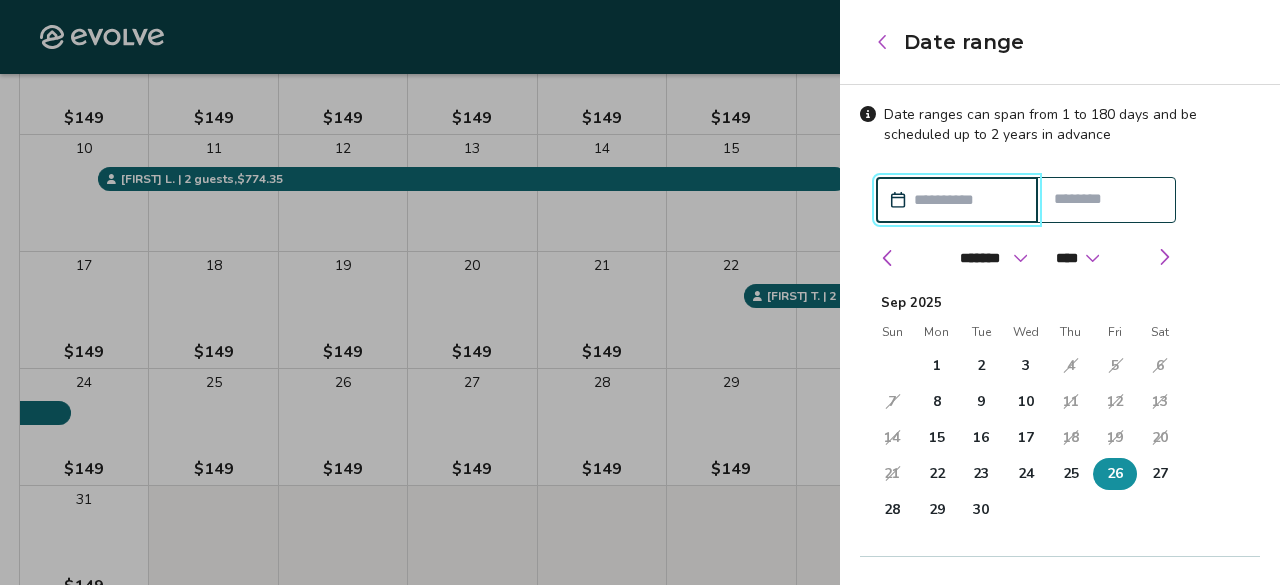 click on "26" at bounding box center (1115, 474) 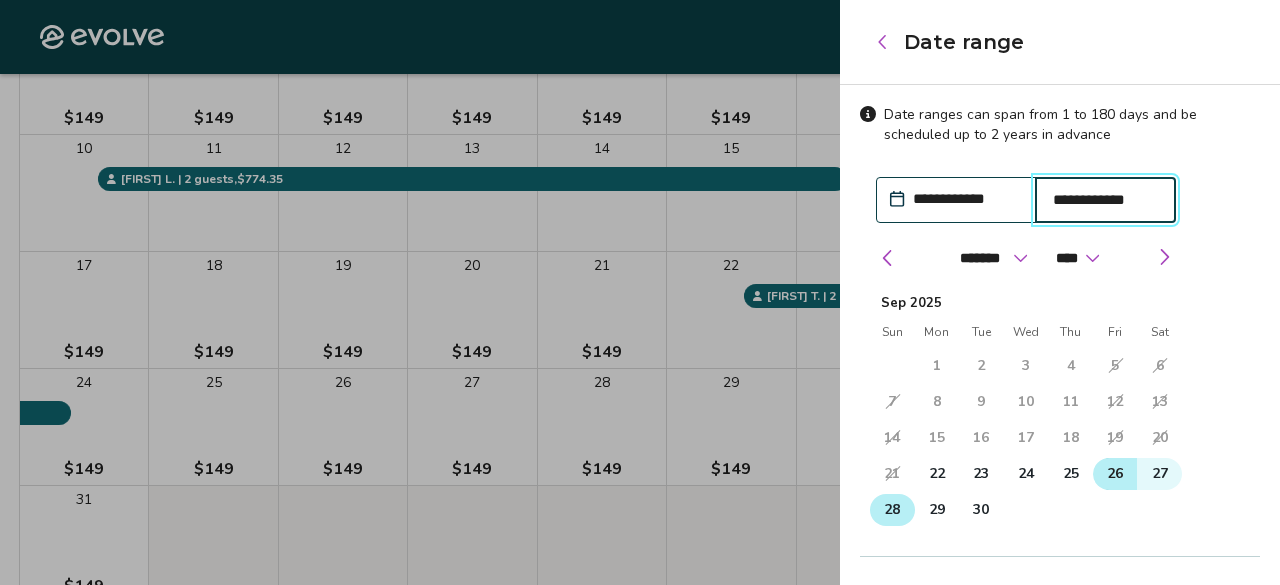 click on "28" at bounding box center (892, 510) 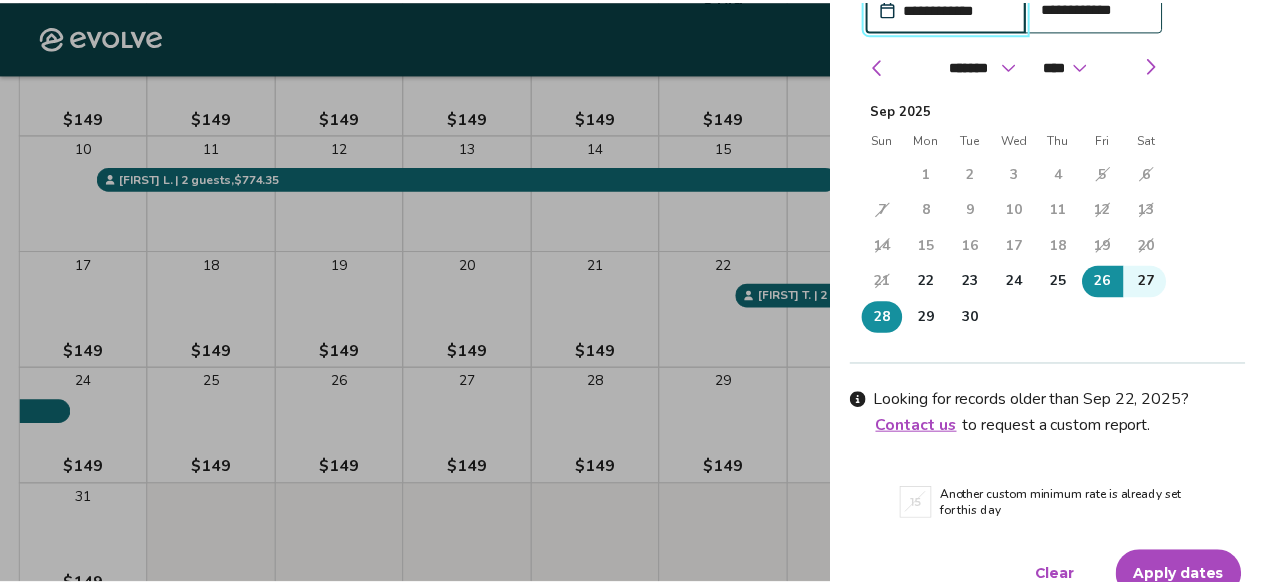 scroll, scrollTop: 200, scrollLeft: 0, axis: vertical 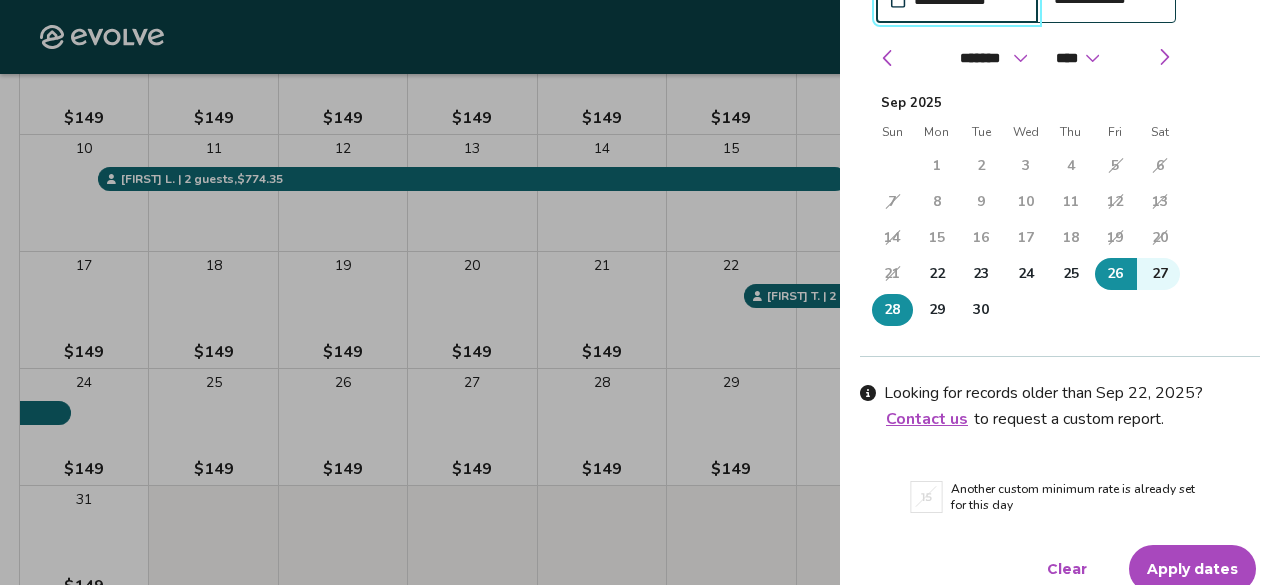 click on "Apply dates" at bounding box center (1192, 569) 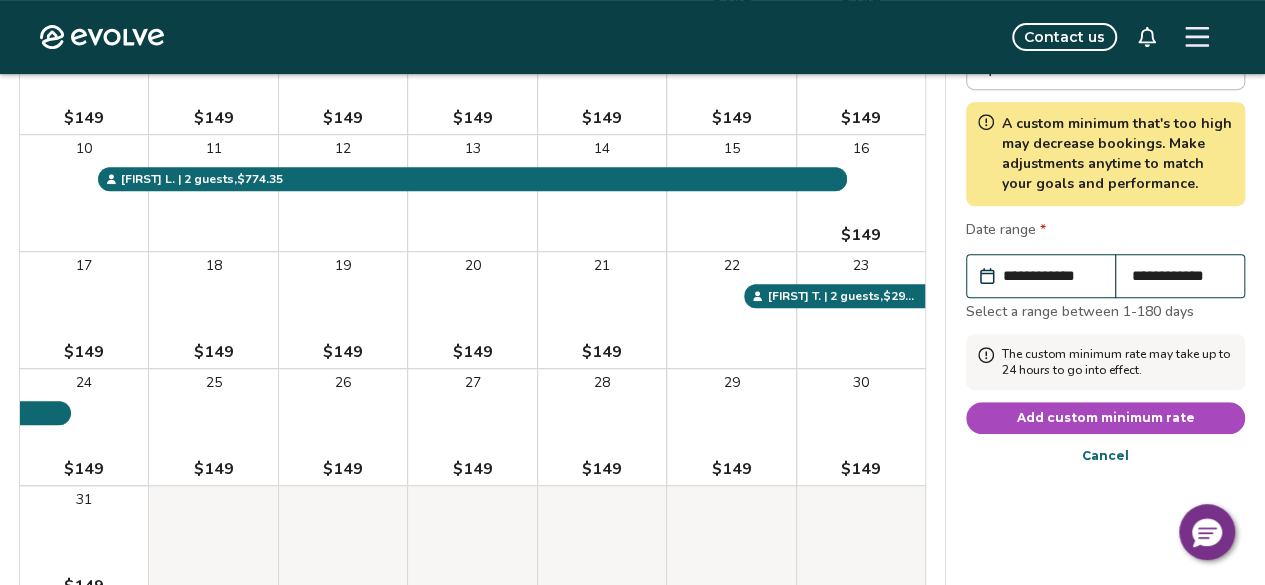 click on "Add custom minimum rate" at bounding box center (1105, 418) 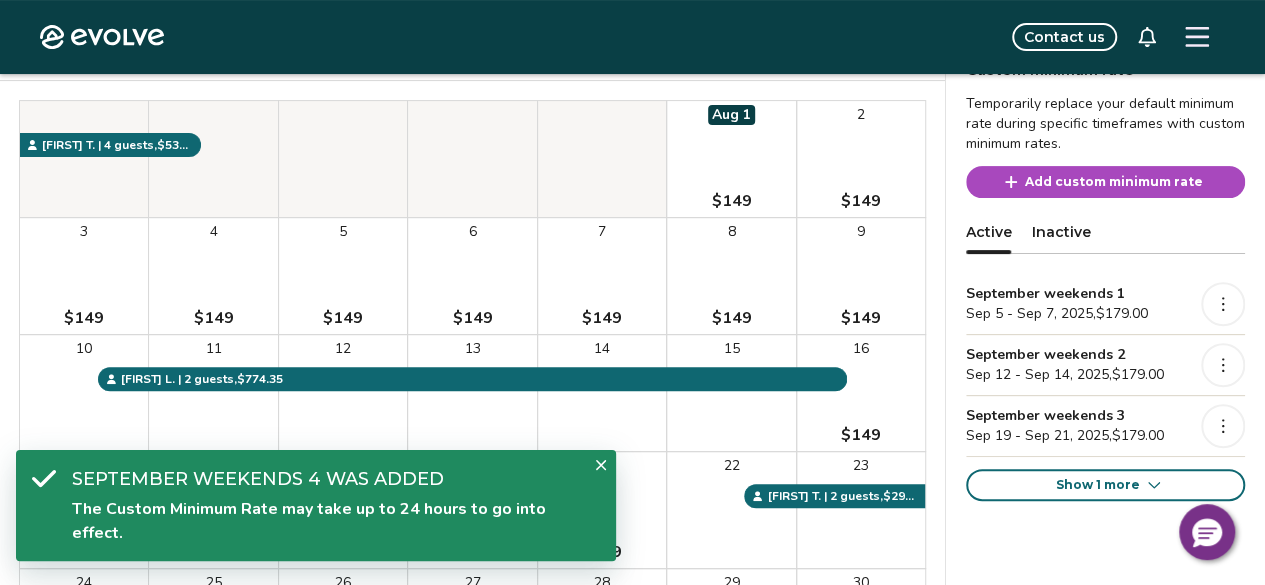 scroll, scrollTop: 100, scrollLeft: 0, axis: vertical 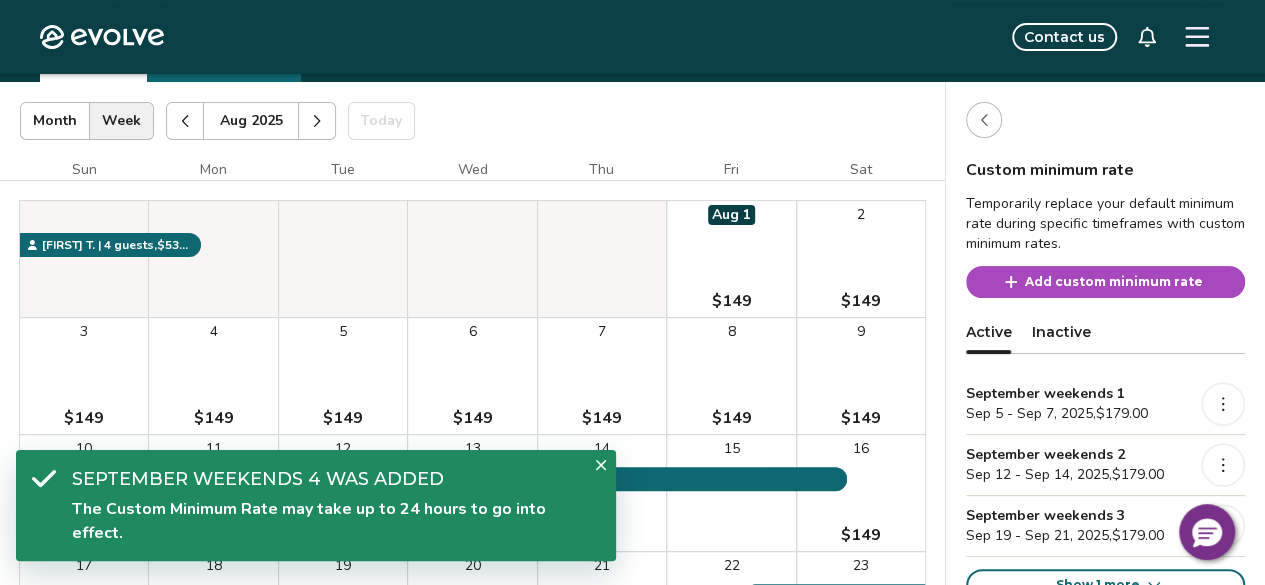 click on "Add custom minimum rate" at bounding box center (1114, 282) 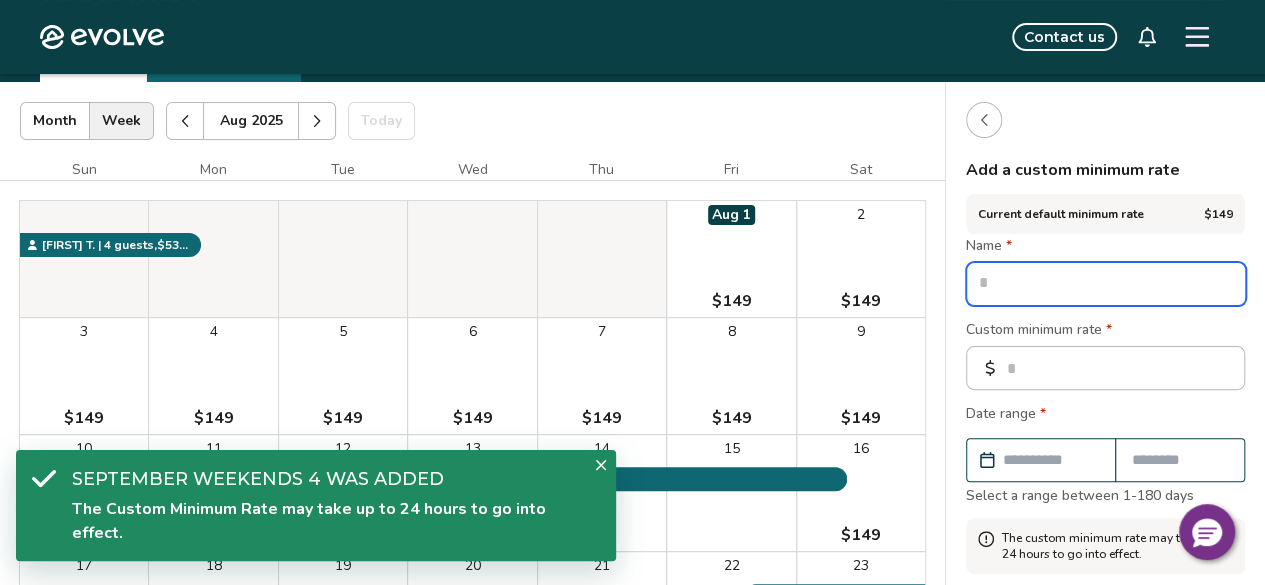 click at bounding box center [1106, 284] 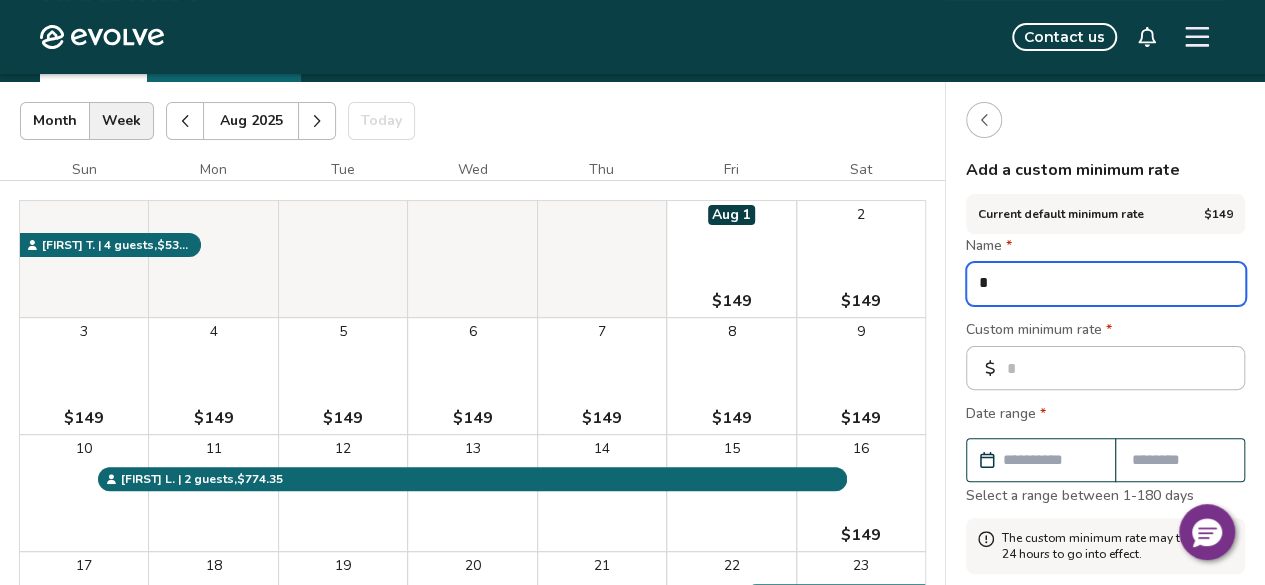 type on "*" 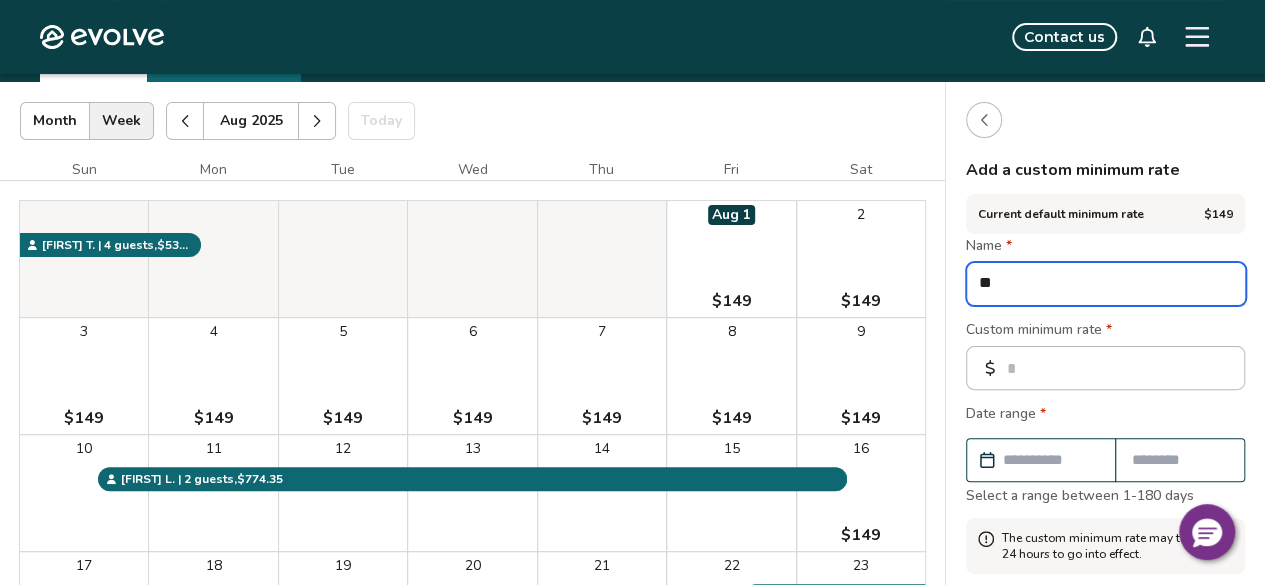 type on "*" 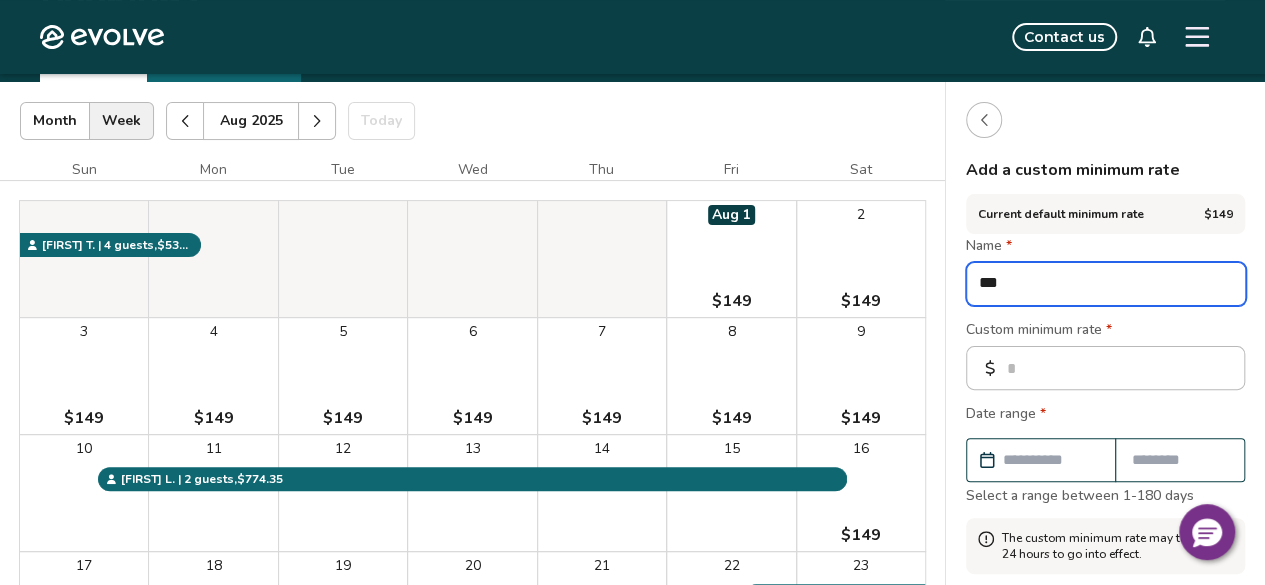 type on "*" 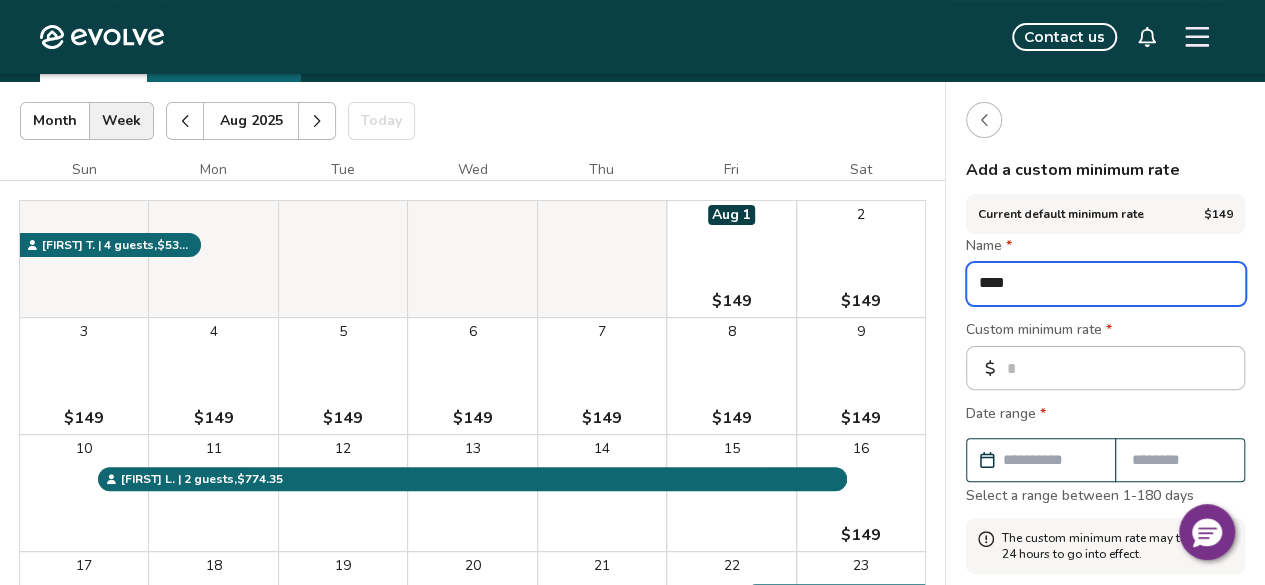 type on "*" 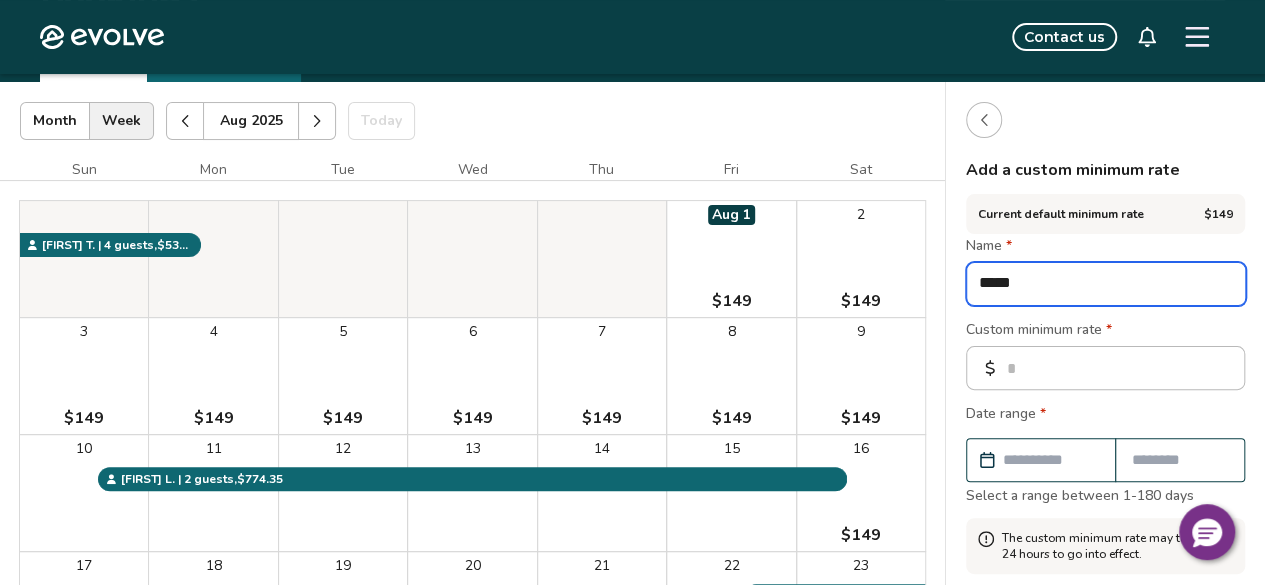 type on "*" 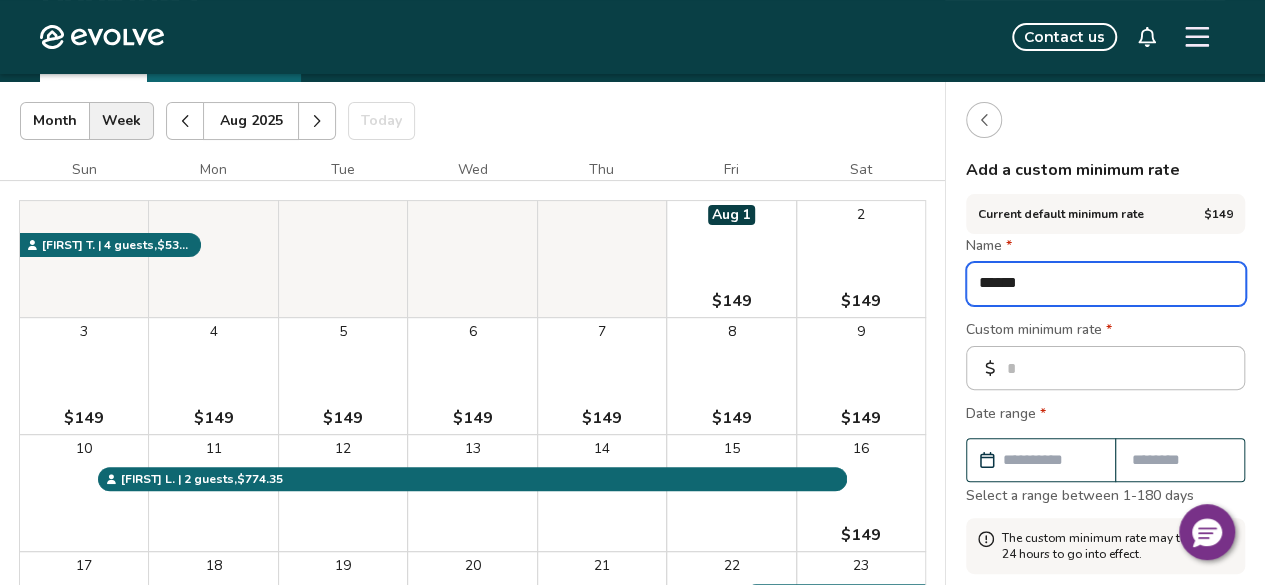 type on "*" 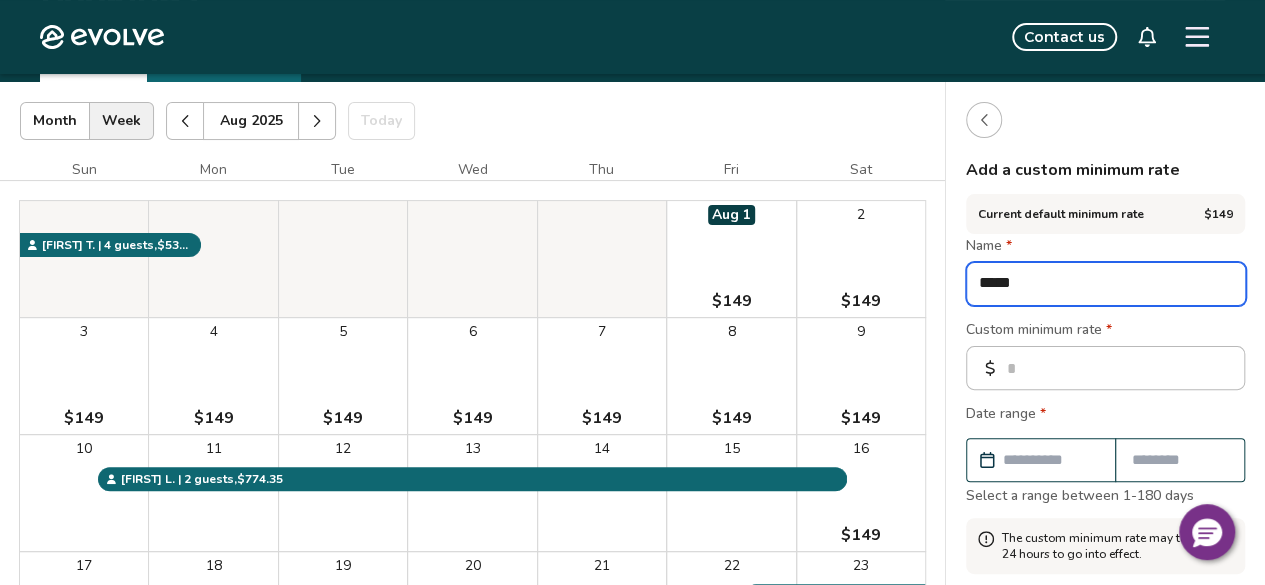 type on "*" 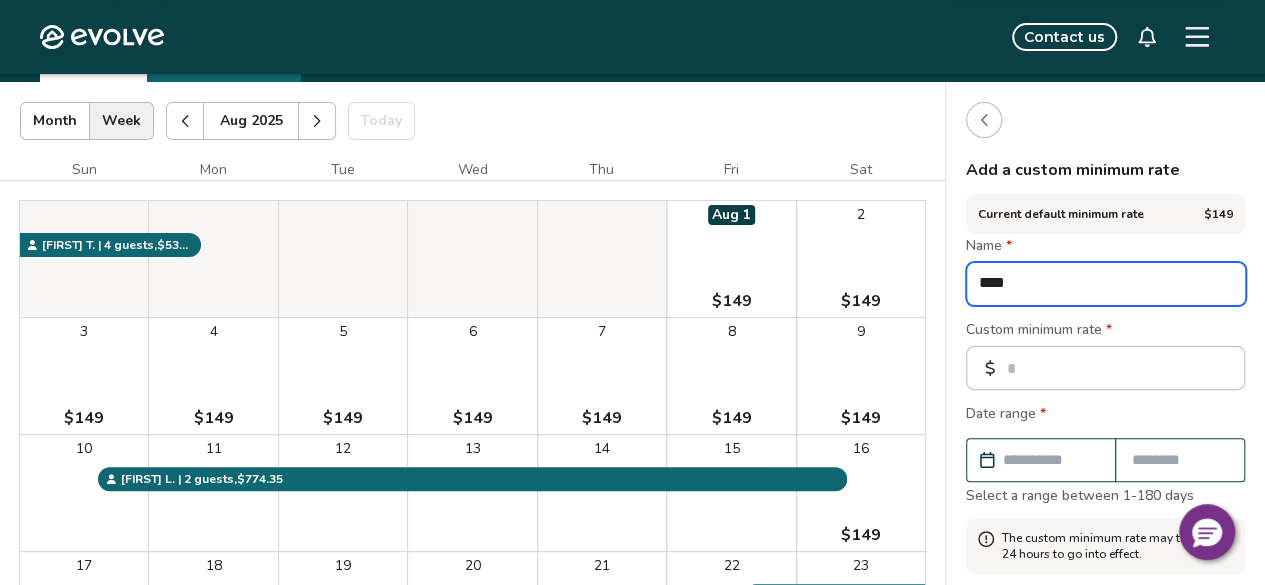 type on "*" 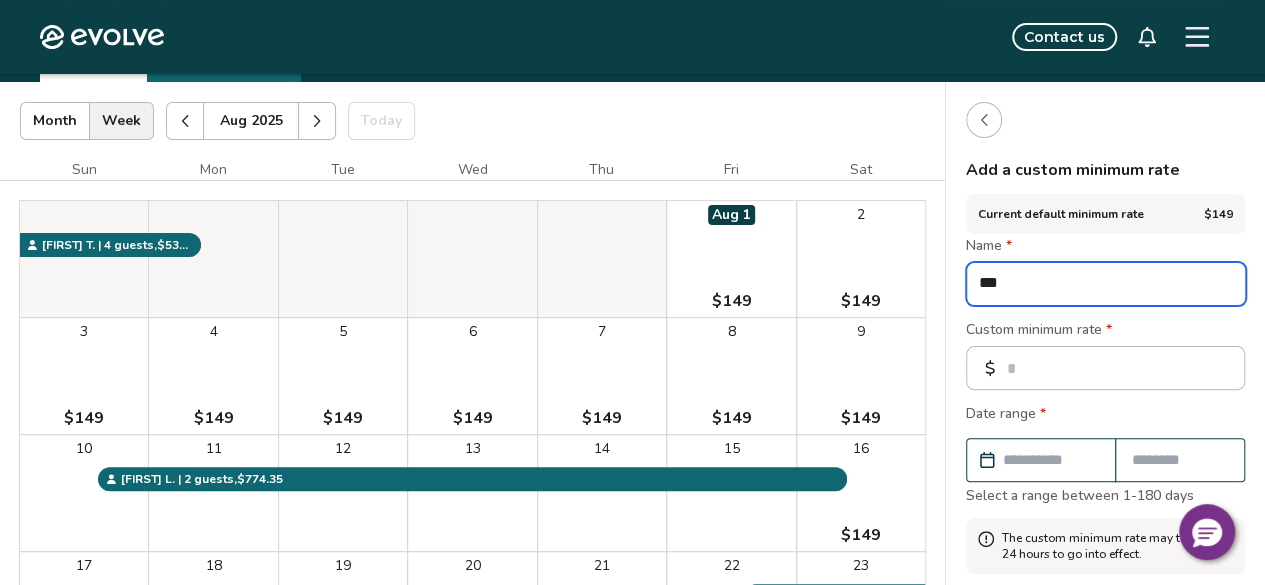 type on "*" 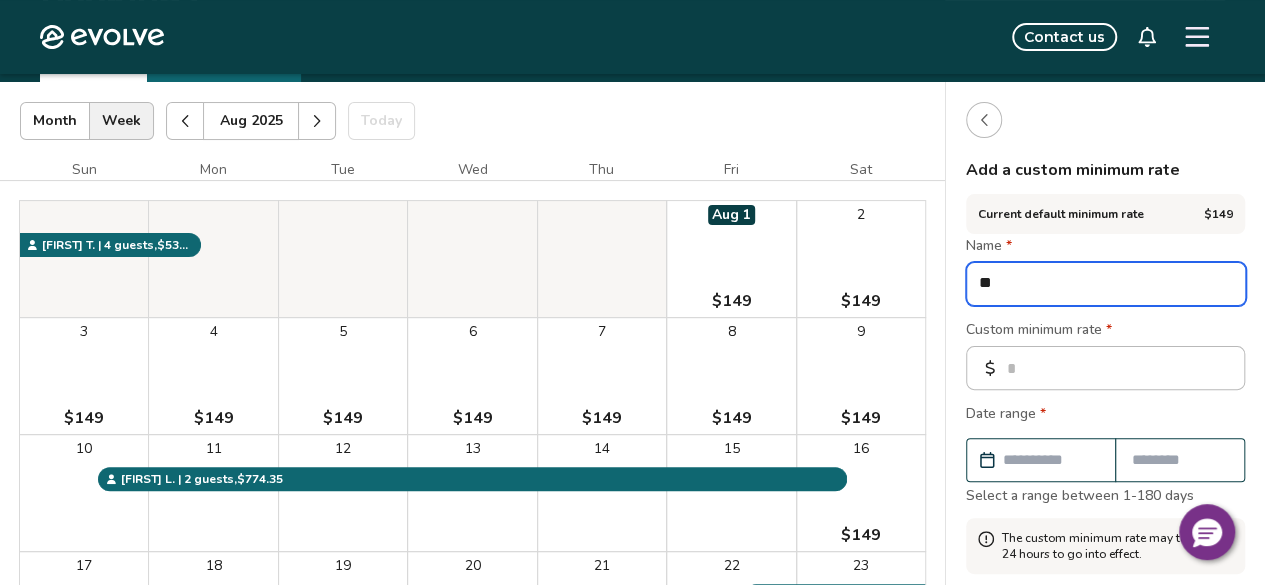 type on "*" 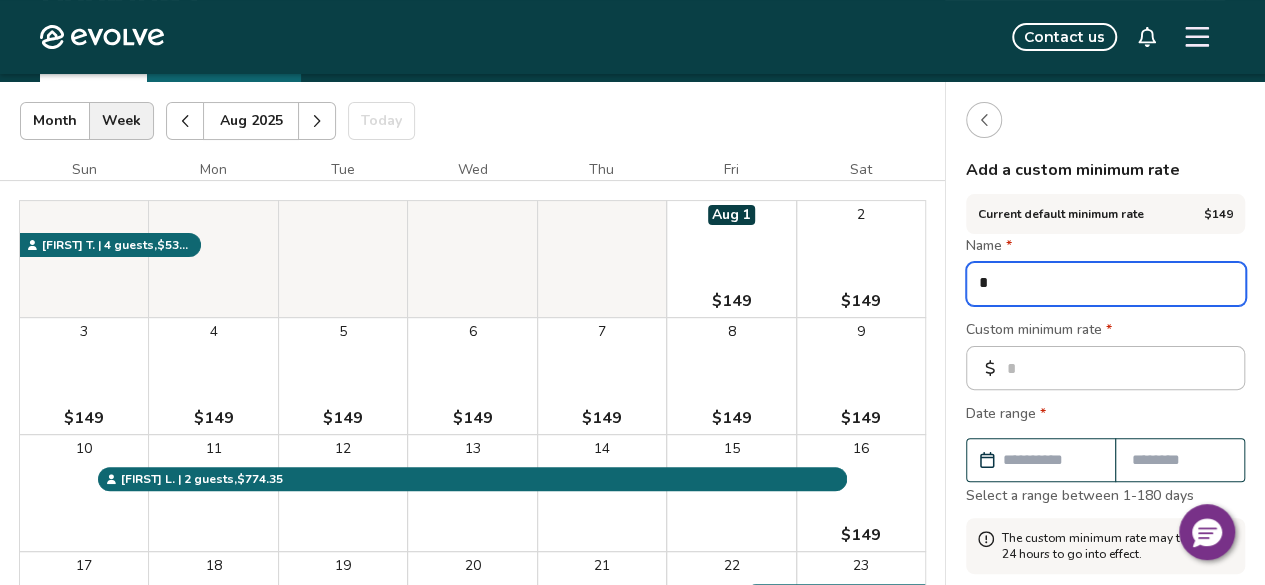 type on "*" 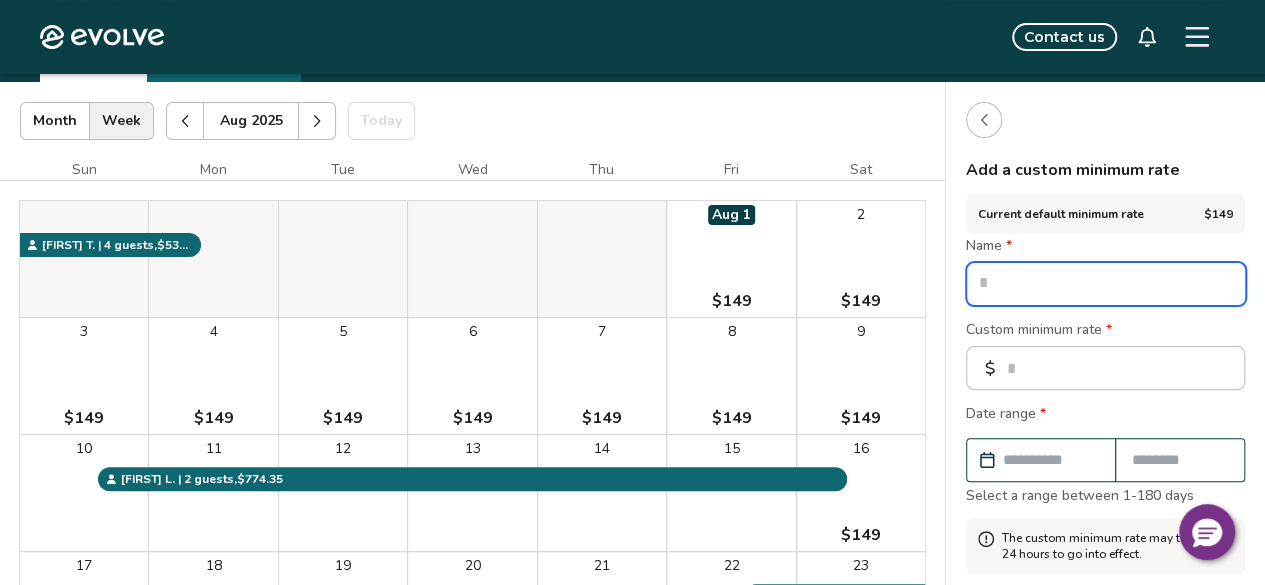 type on "*" 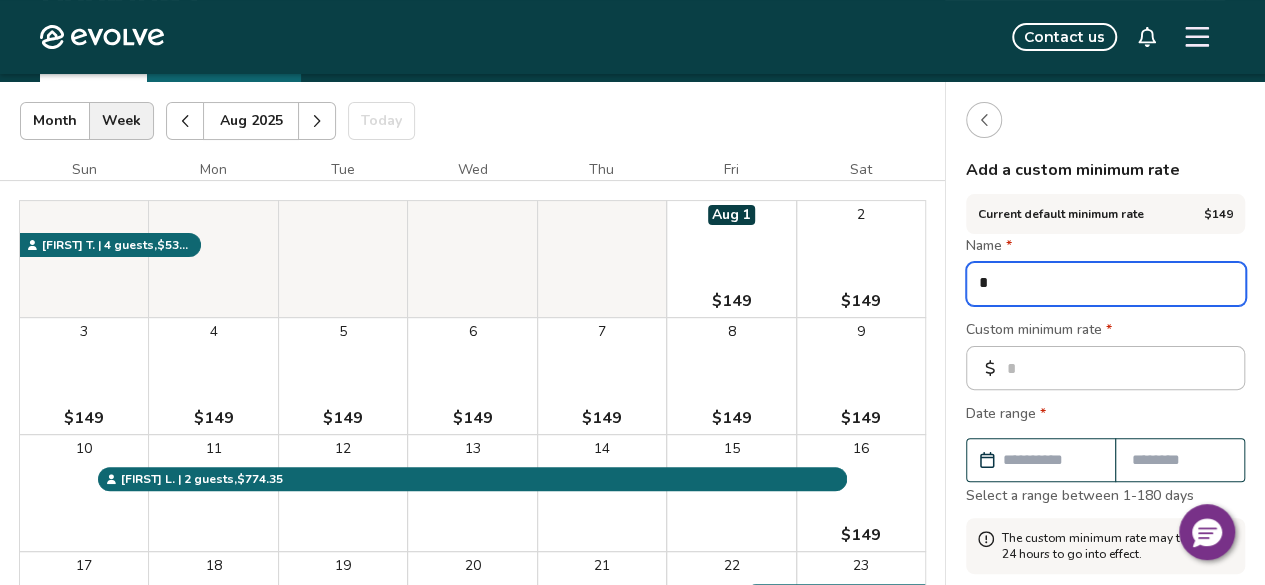 type on "*" 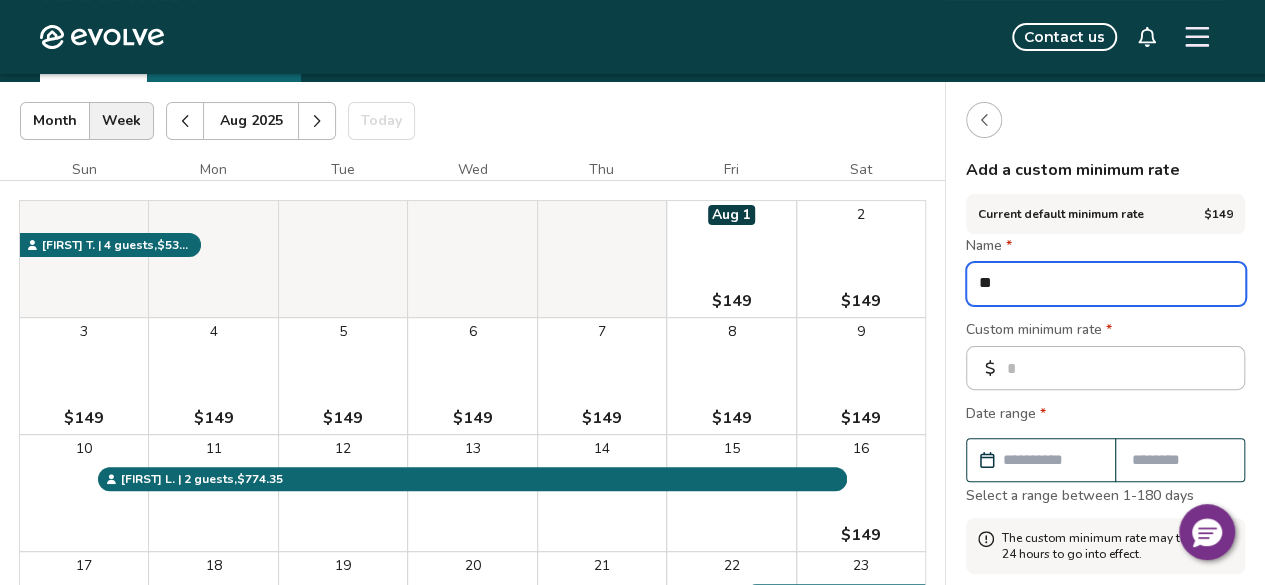 type on "*" 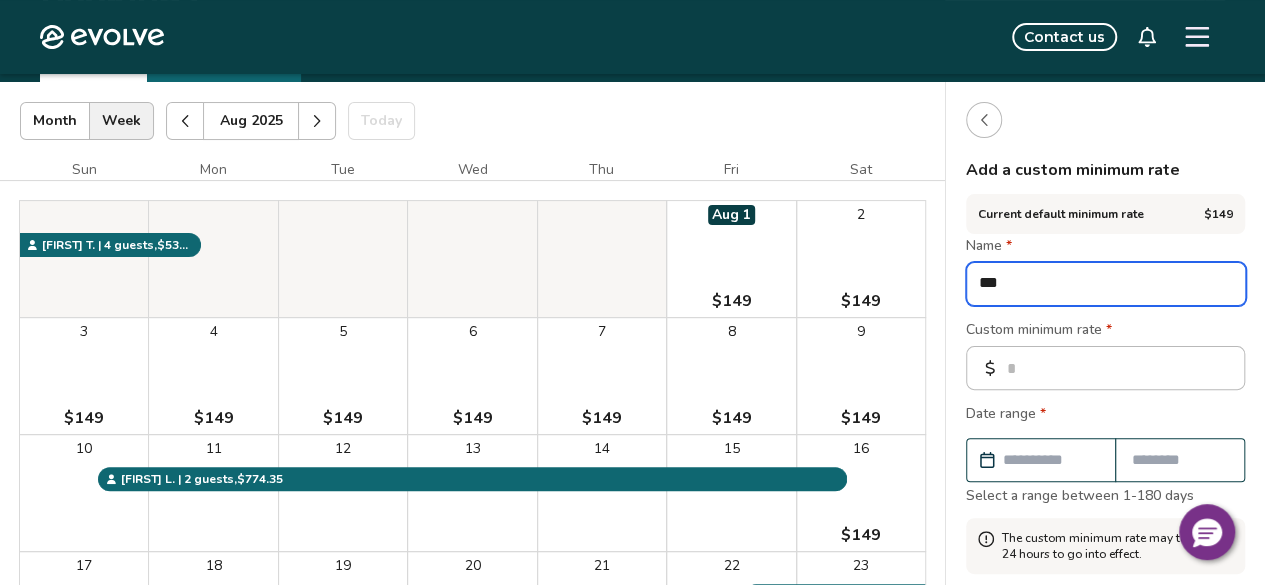 type on "*" 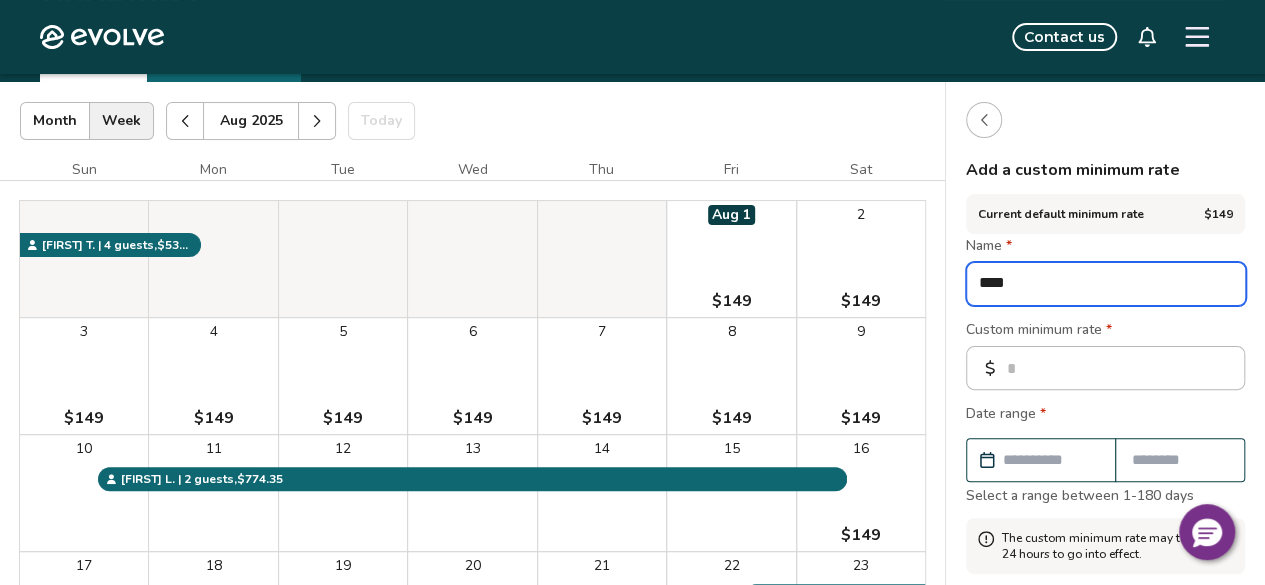 type on "*" 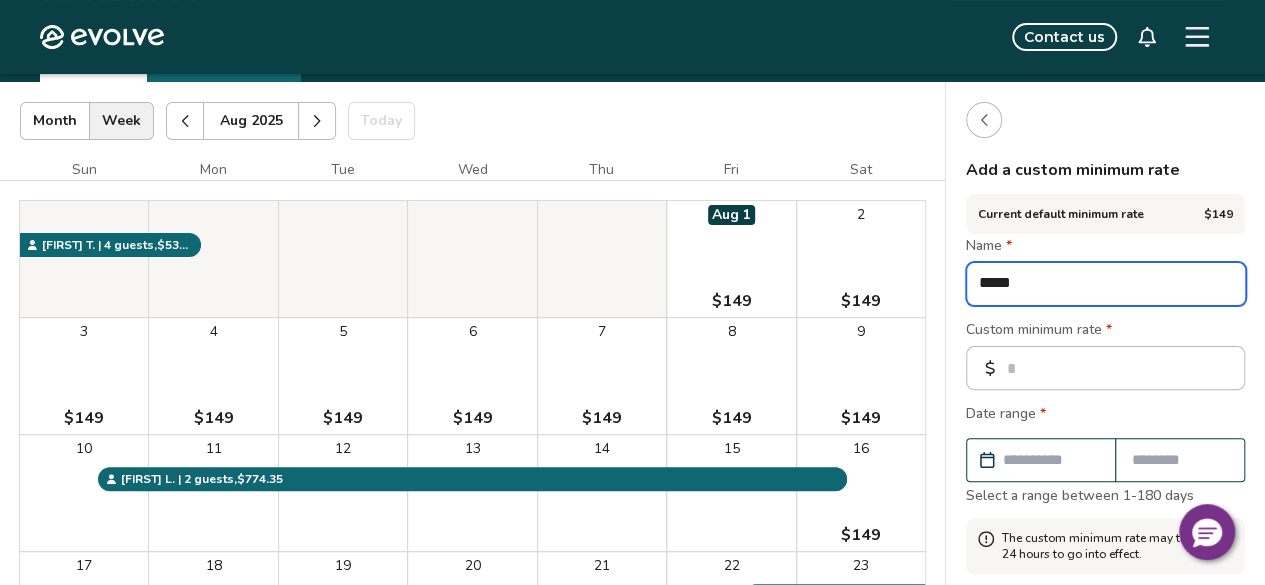 type on "*" 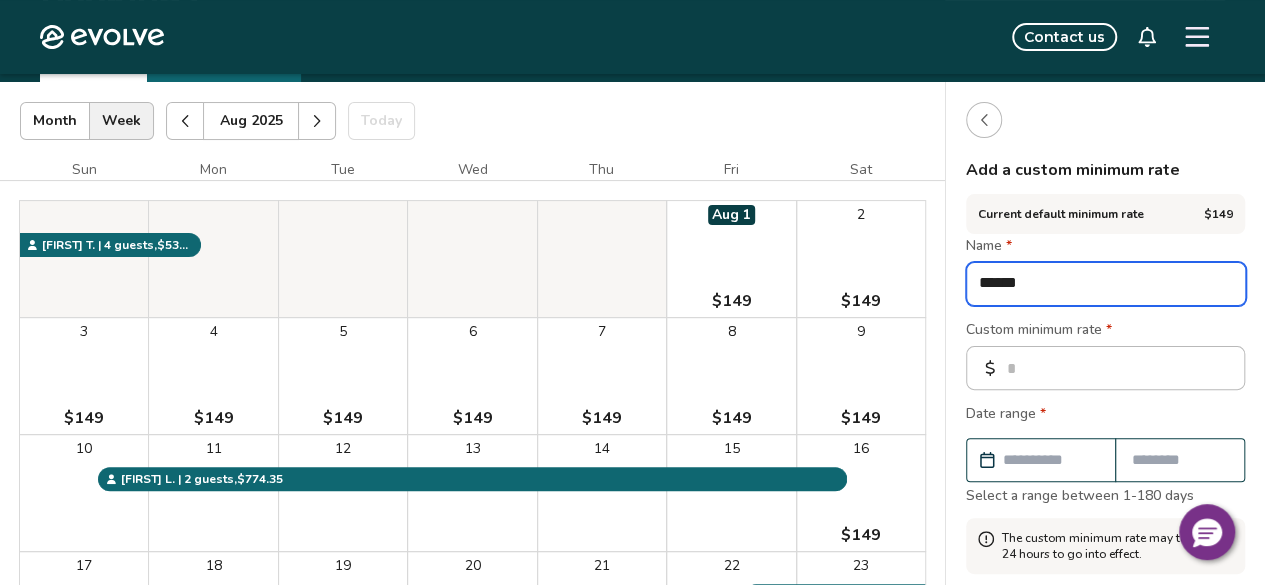 type on "*" 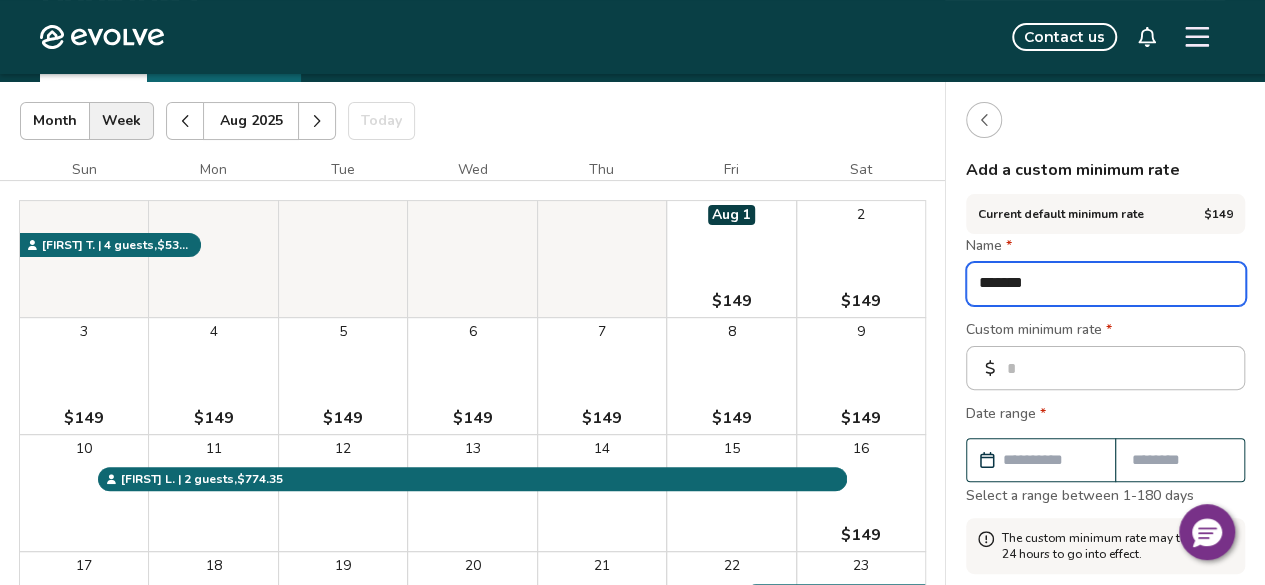 type on "*" 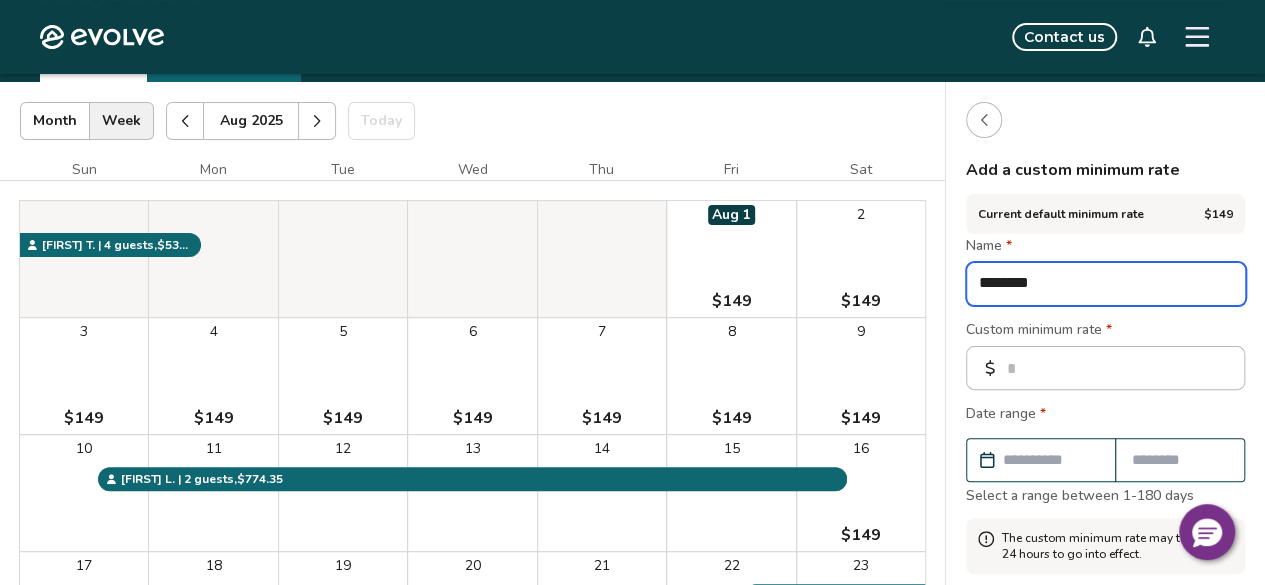 type on "*" 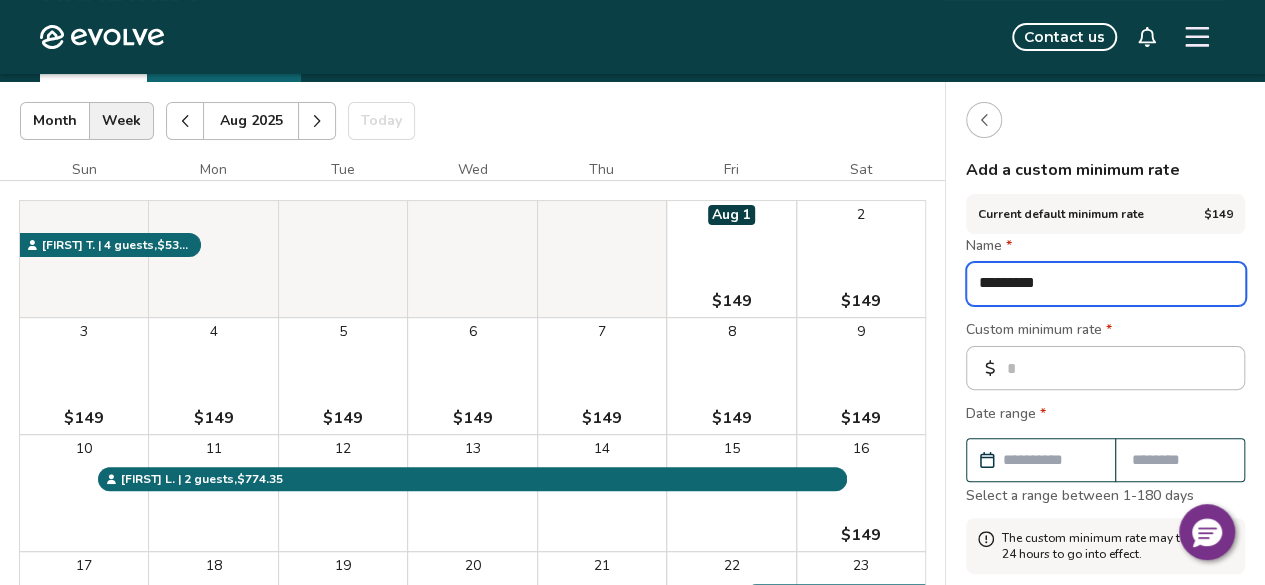 type on "*" 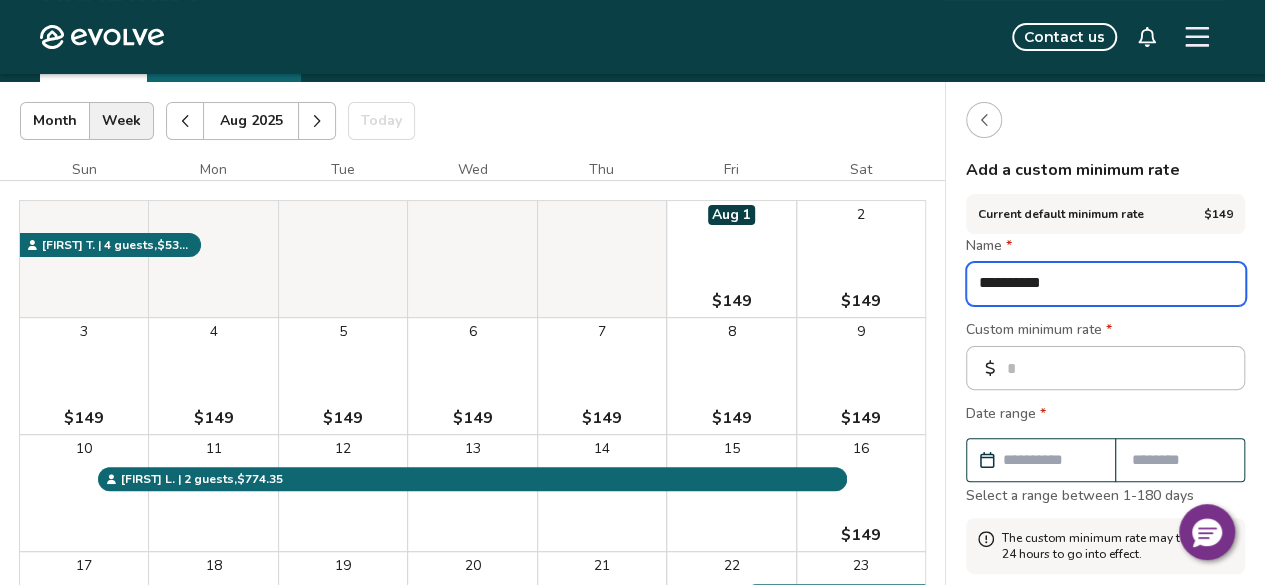 type on "*" 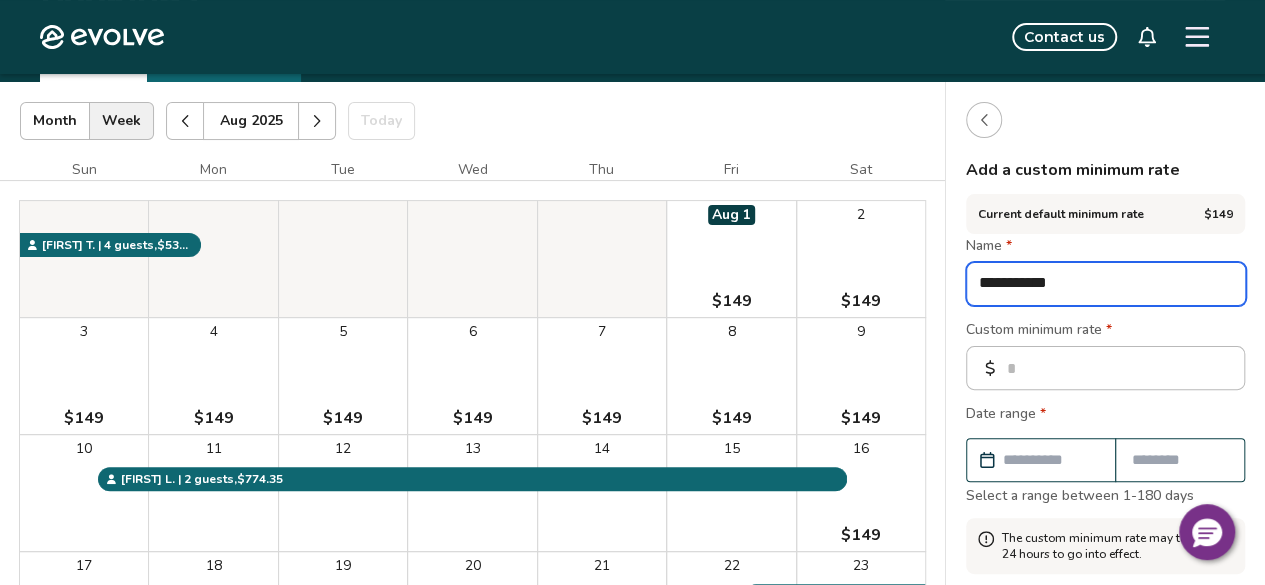 type on "*" 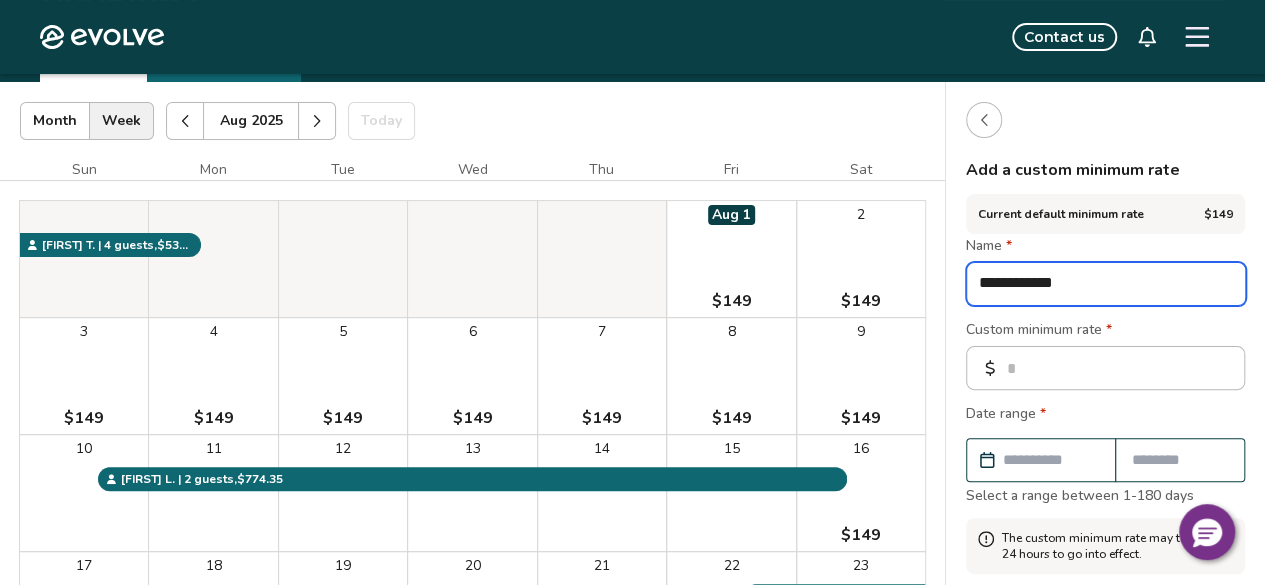 type on "*" 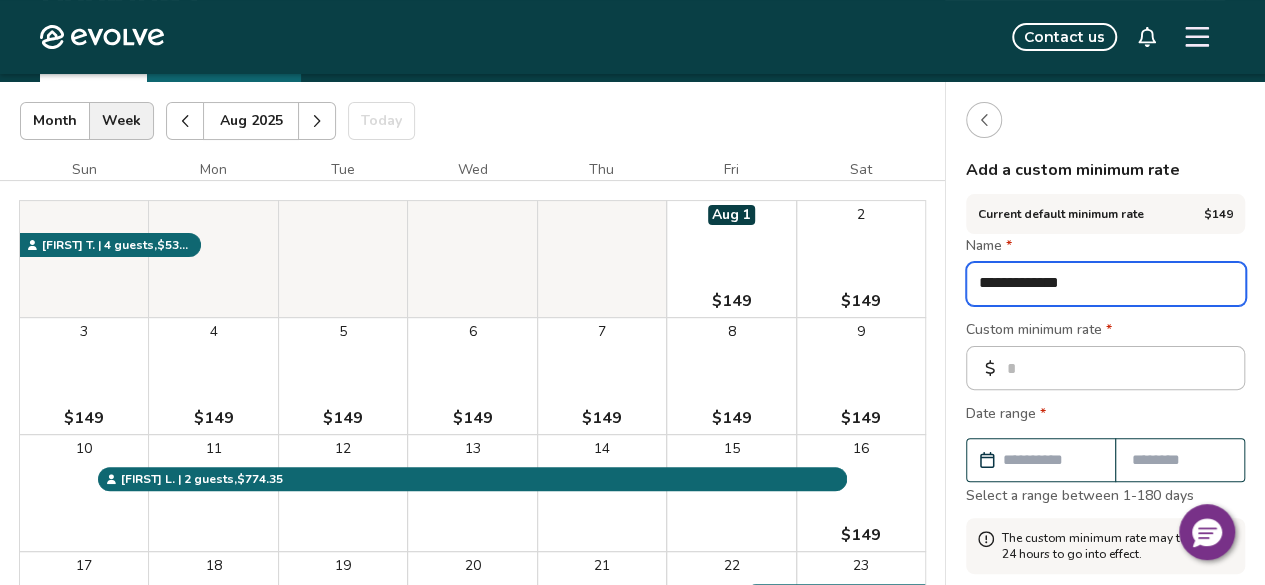 type on "*" 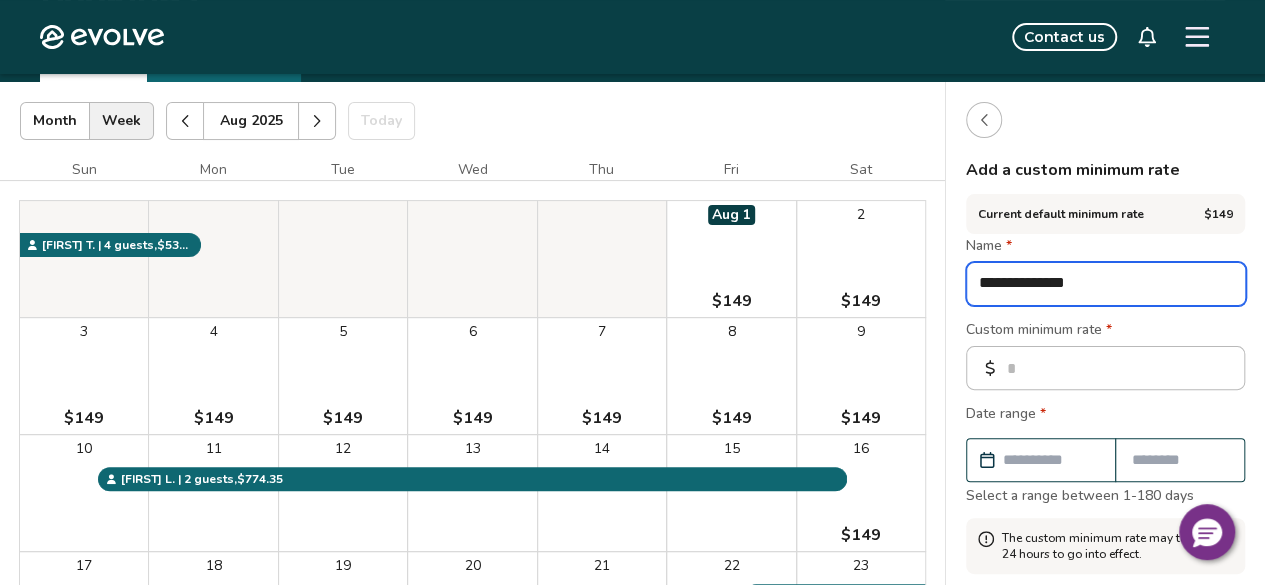 type on "*" 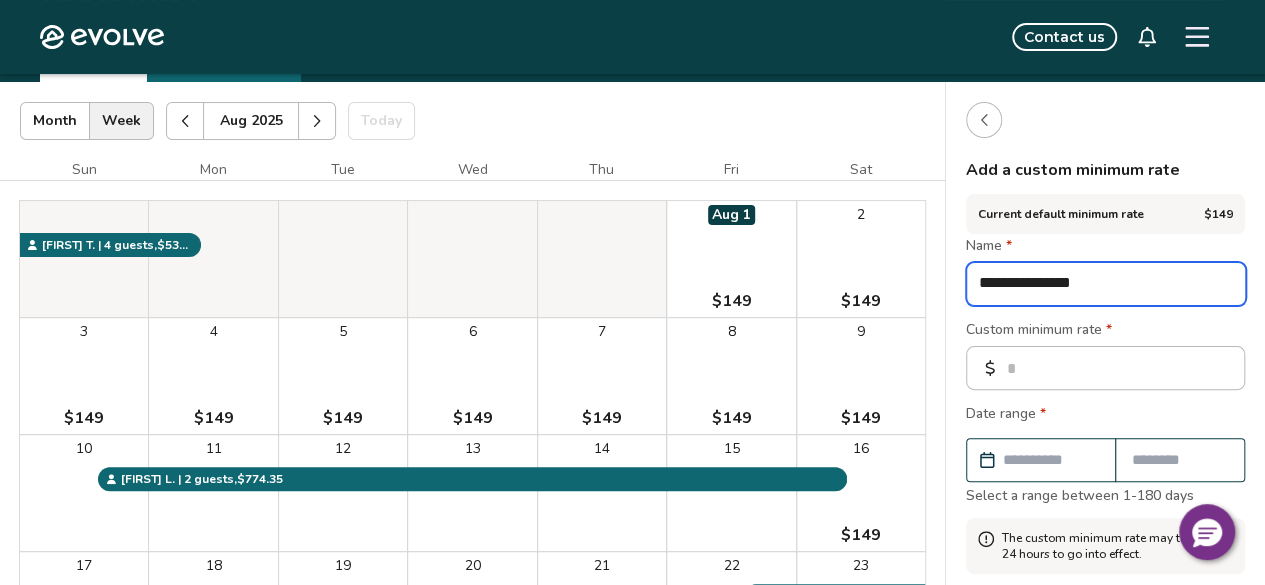 type on "*" 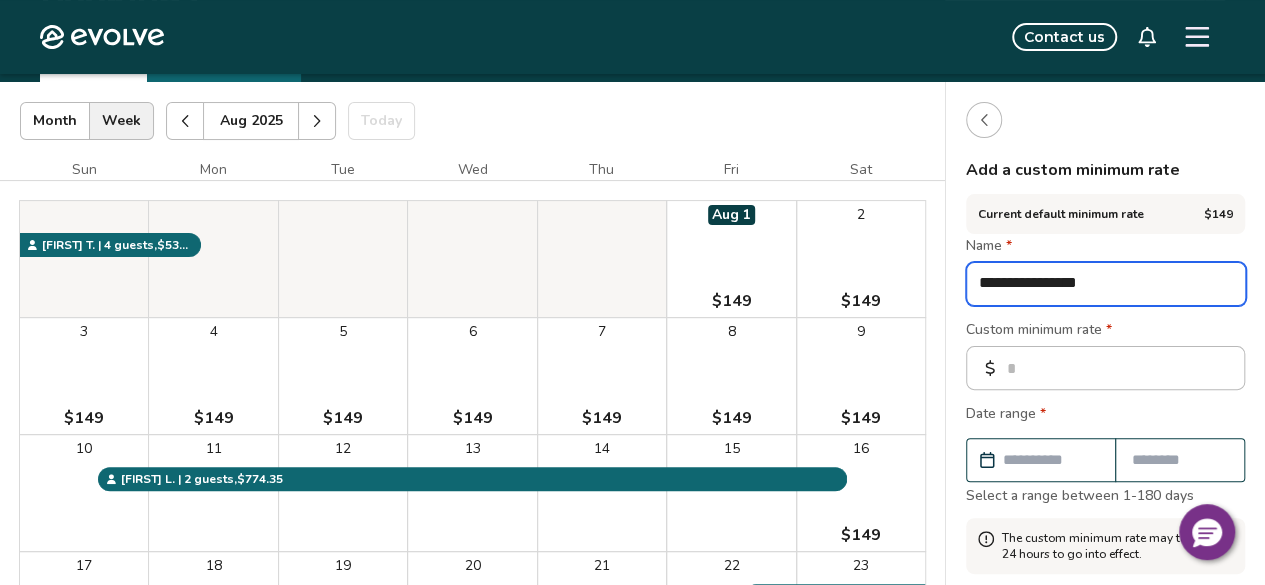 type on "**********" 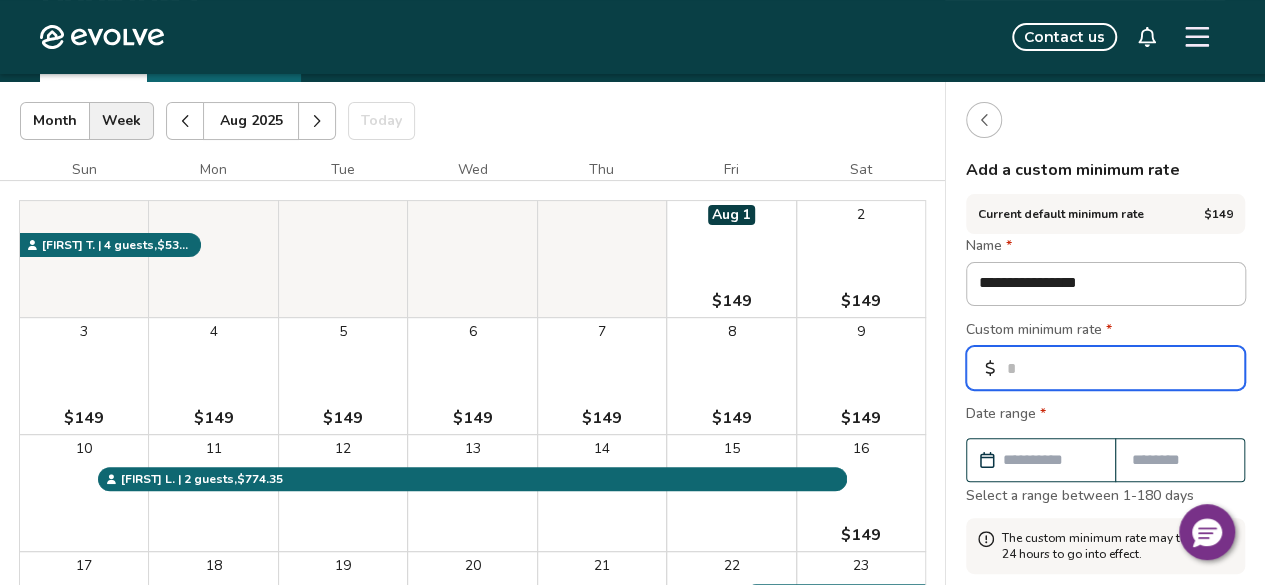 drag, startPoint x: 1072, startPoint y: 367, endPoint x: 966, endPoint y: 369, distance: 106.01887 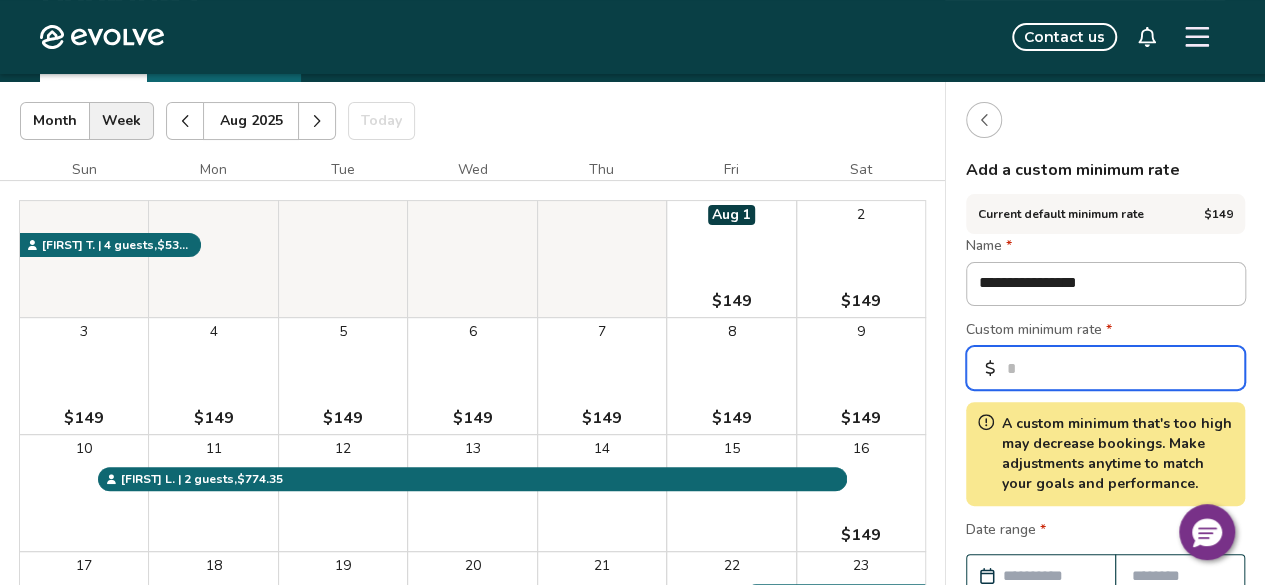 type on "***" 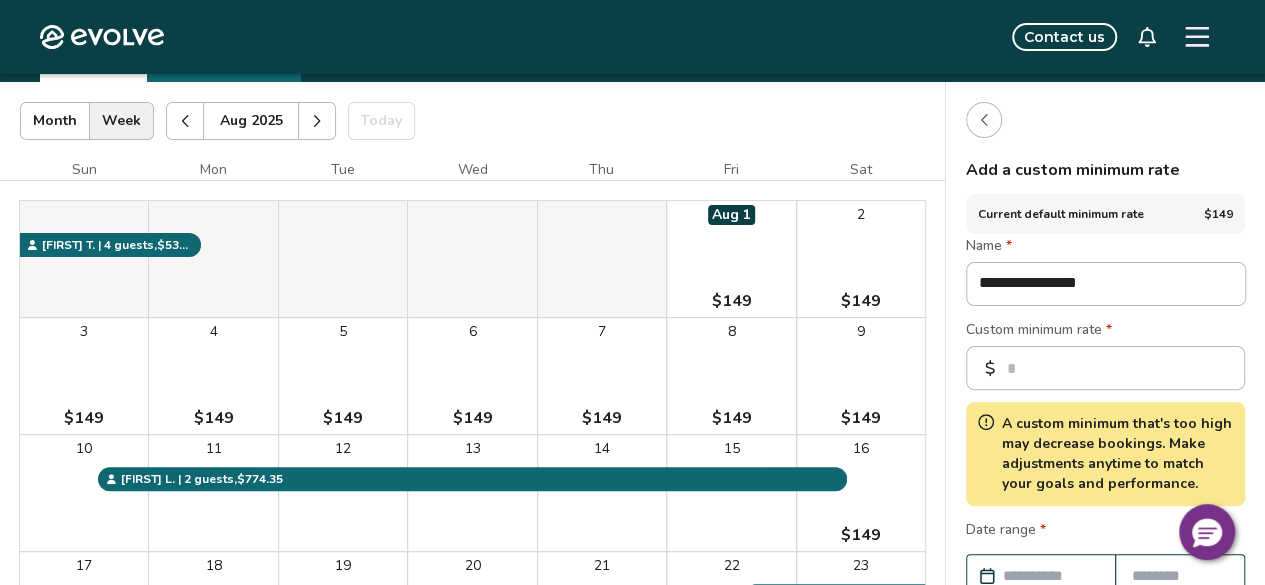 click on "Custom minimum rate   *" at bounding box center [1105, 332] 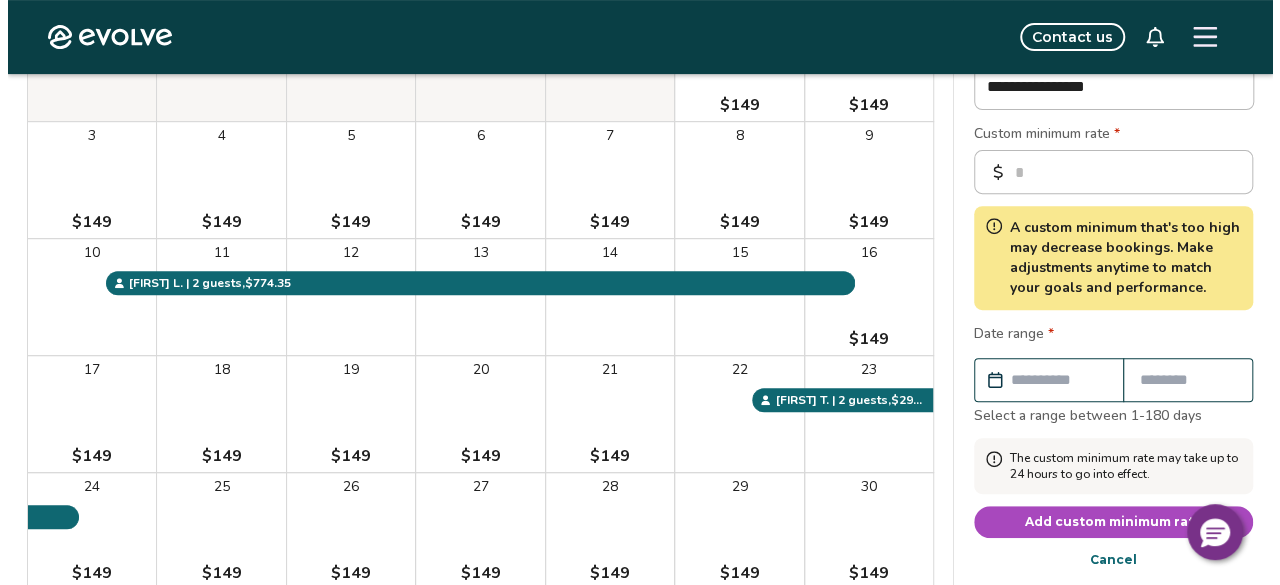 scroll, scrollTop: 400, scrollLeft: 0, axis: vertical 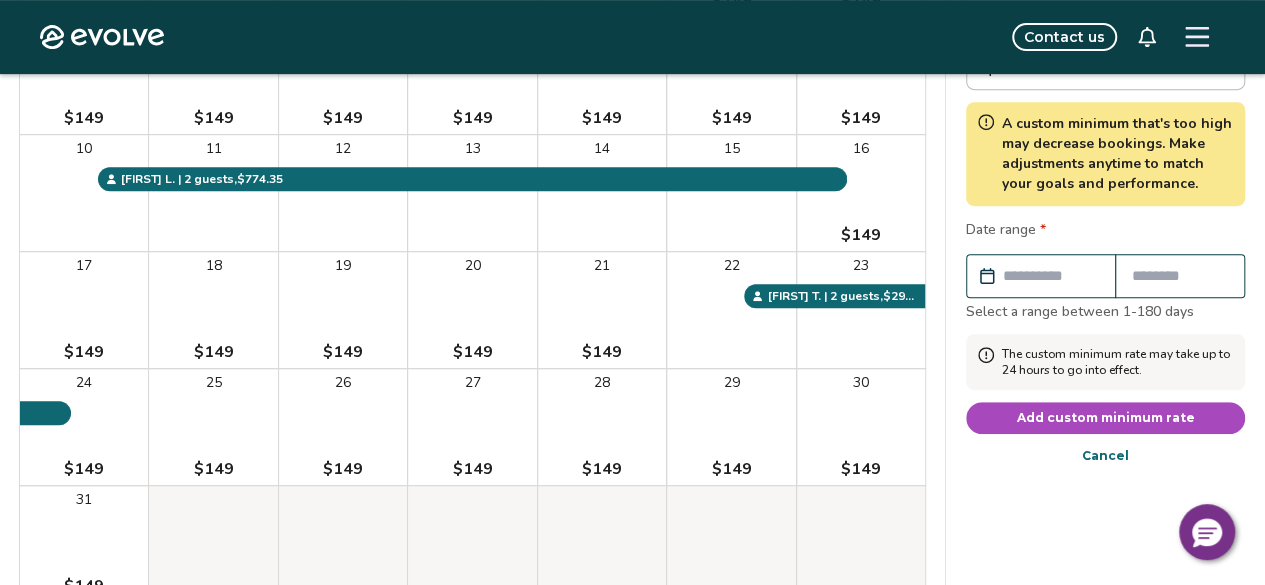 click at bounding box center (1051, 276) 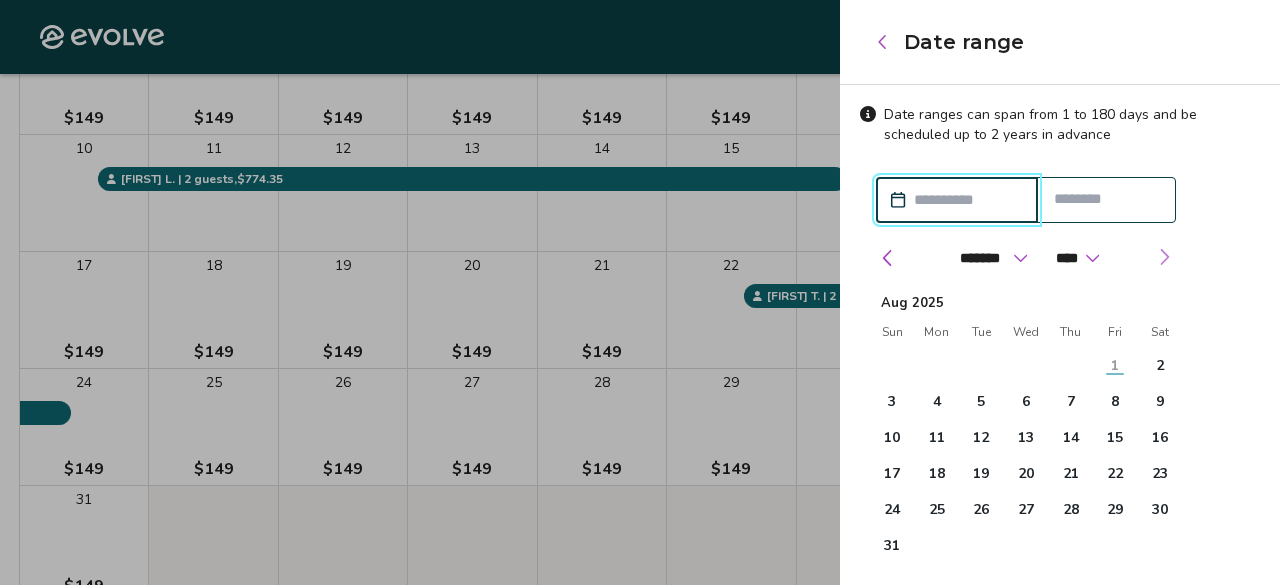 click at bounding box center [1164, 257] 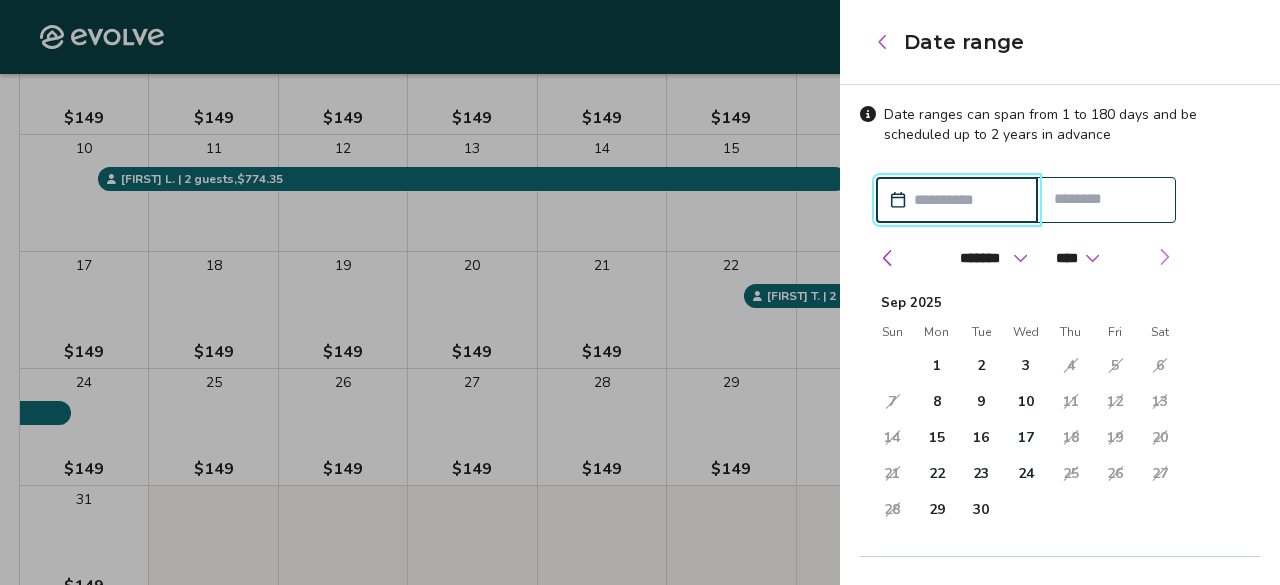 click at bounding box center [1164, 257] 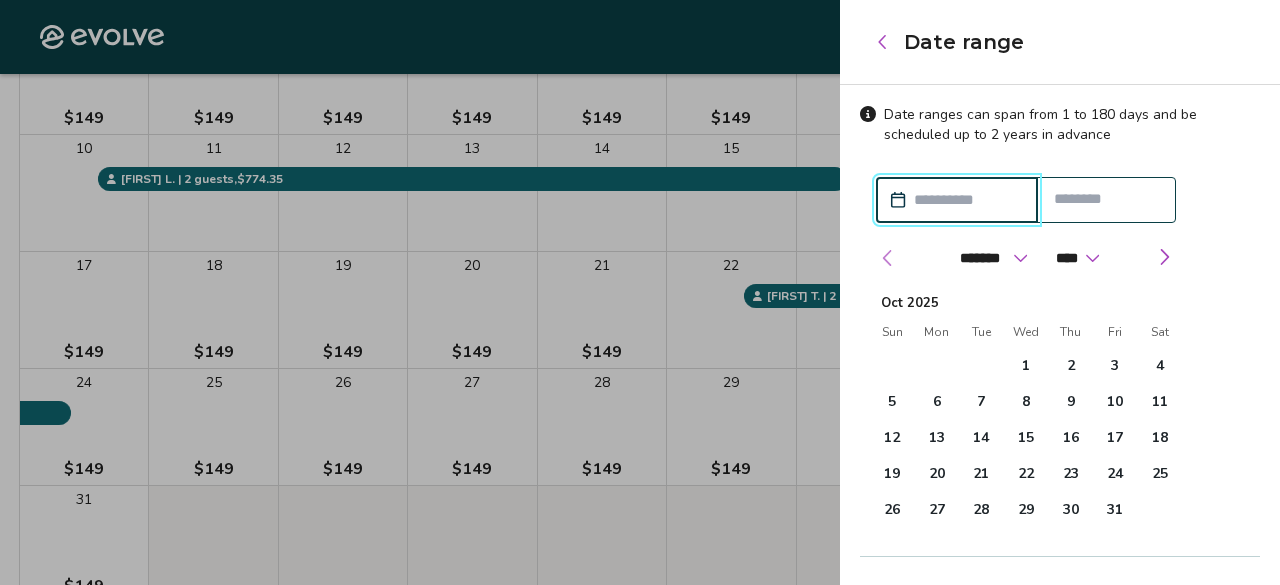 click at bounding box center (888, 258) 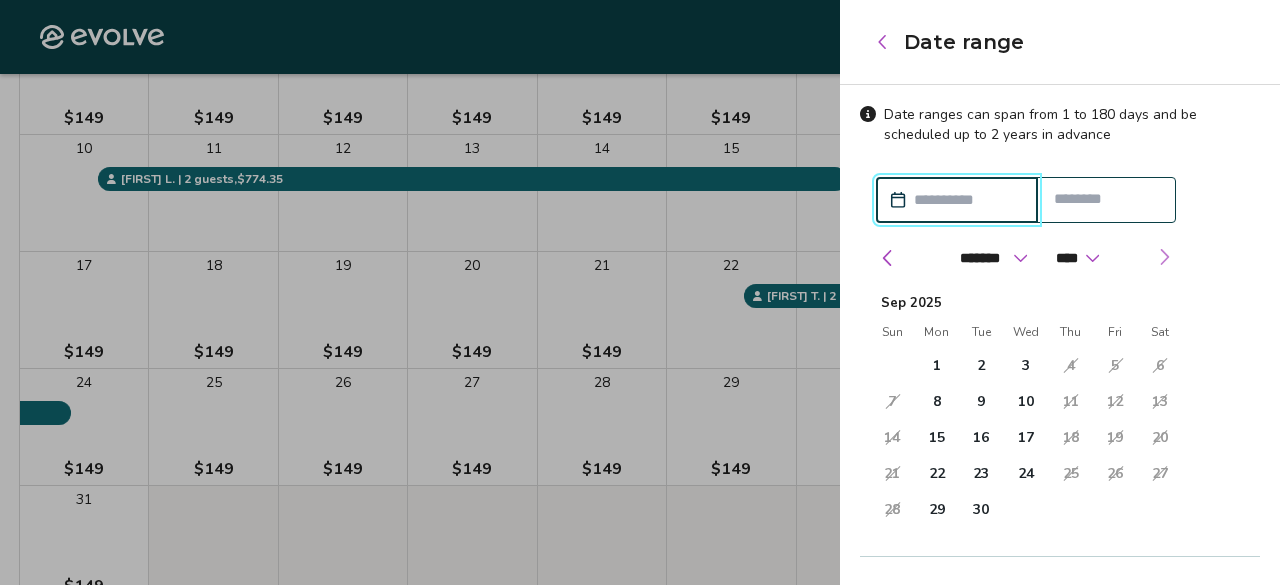 click at bounding box center (1164, 257) 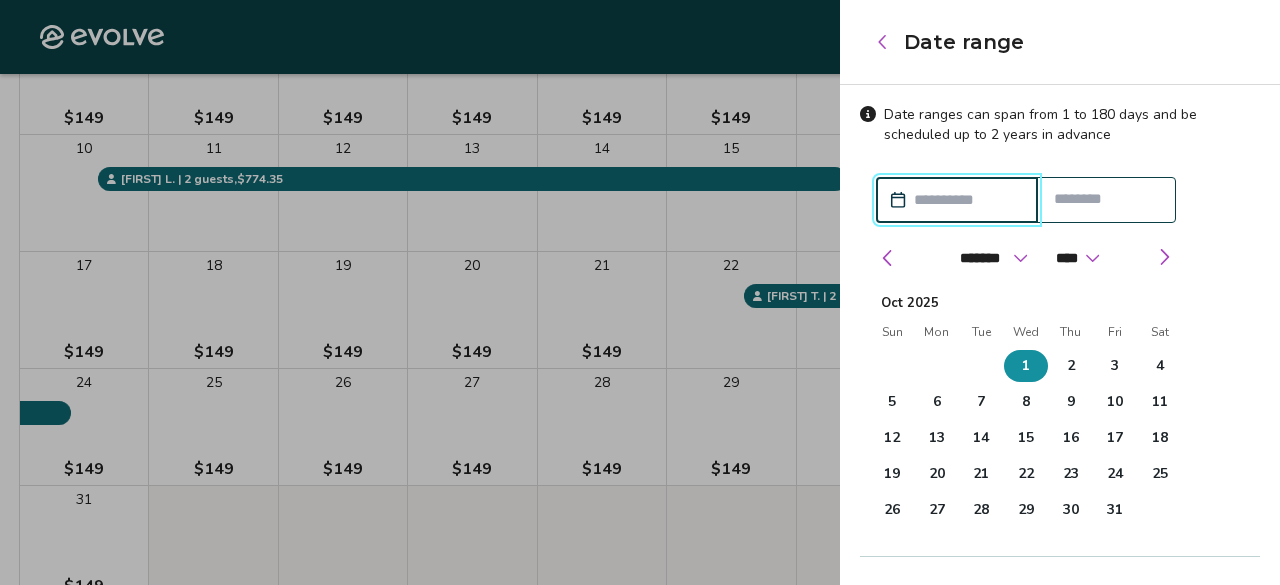 click on "1" at bounding box center [1026, 366] 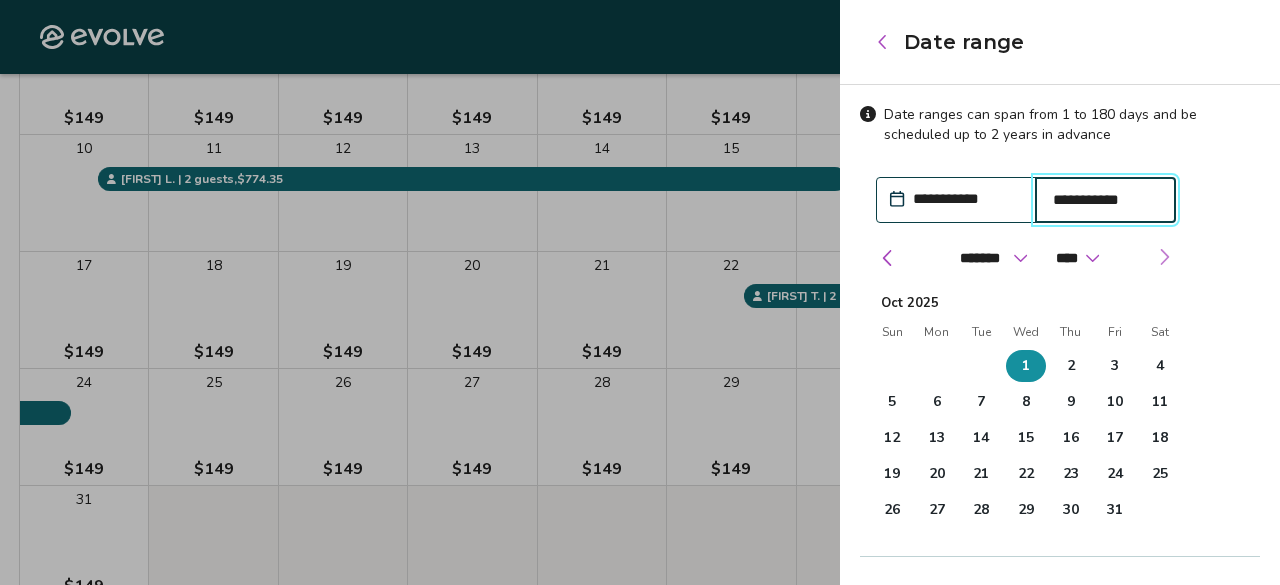 click at bounding box center (1164, 257) 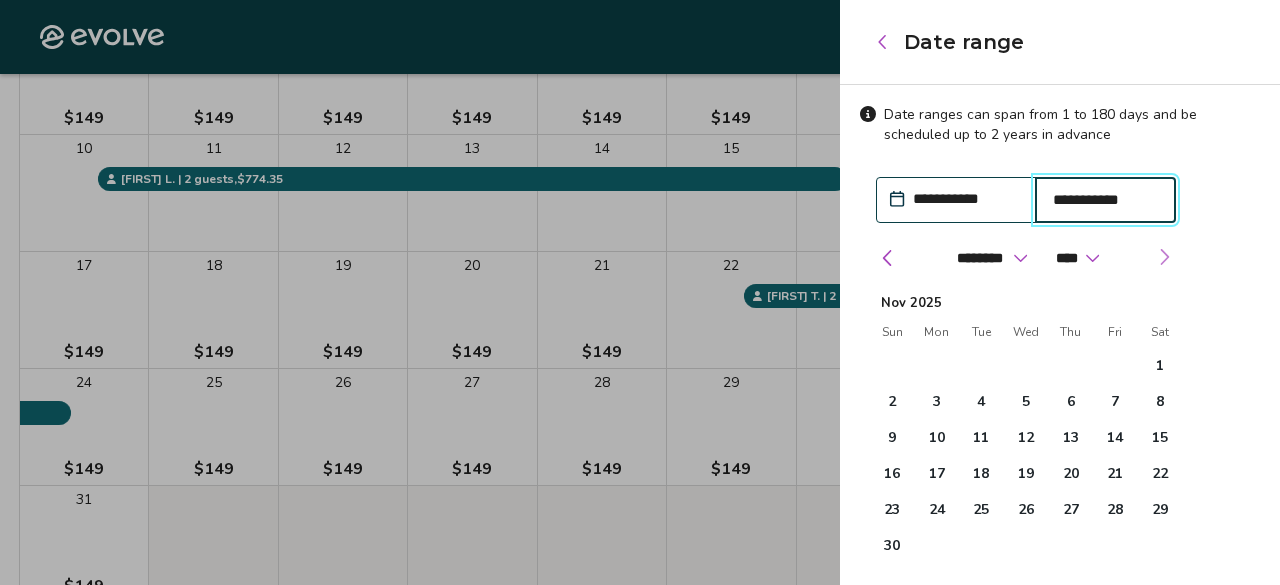 click at bounding box center [1164, 257] 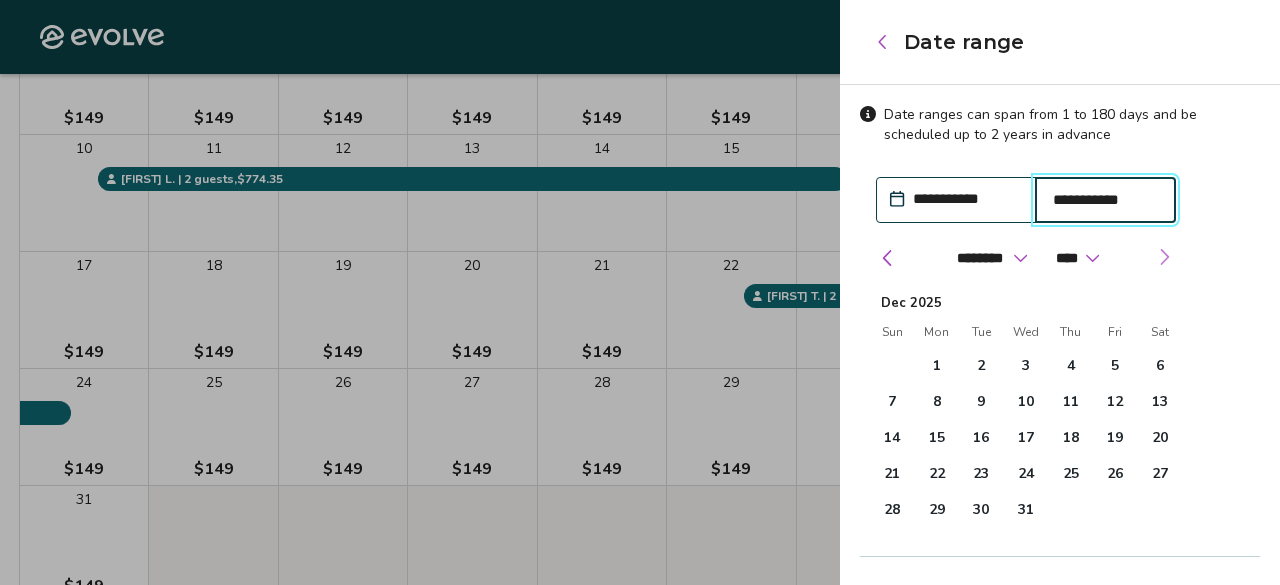 click at bounding box center [1164, 257] 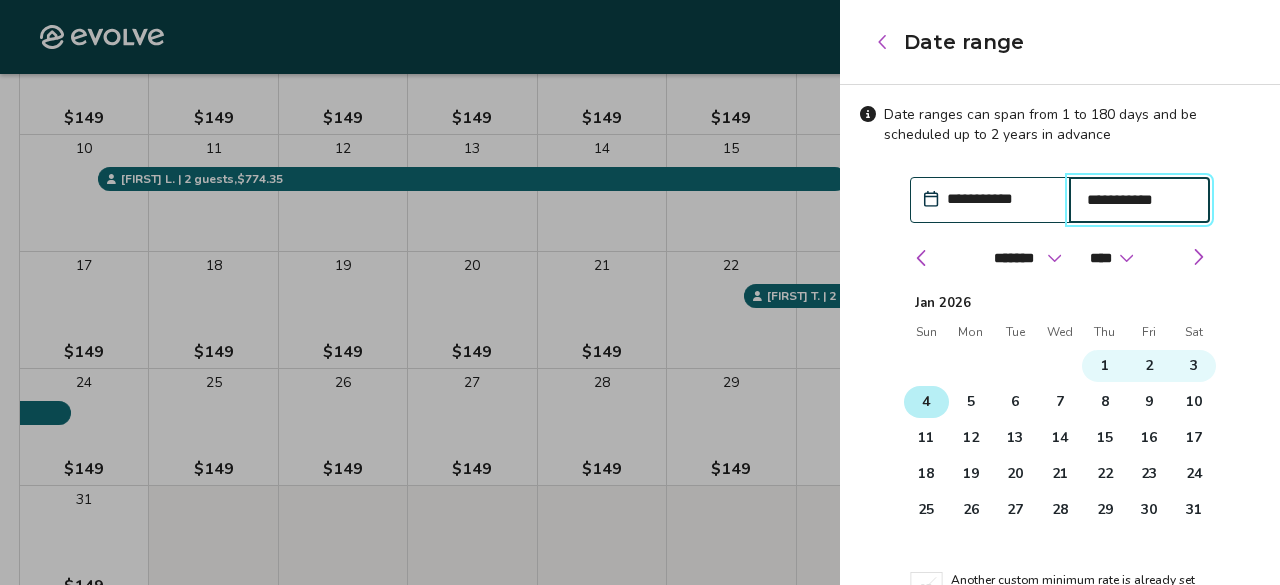 click on "4" at bounding box center [926, 402] 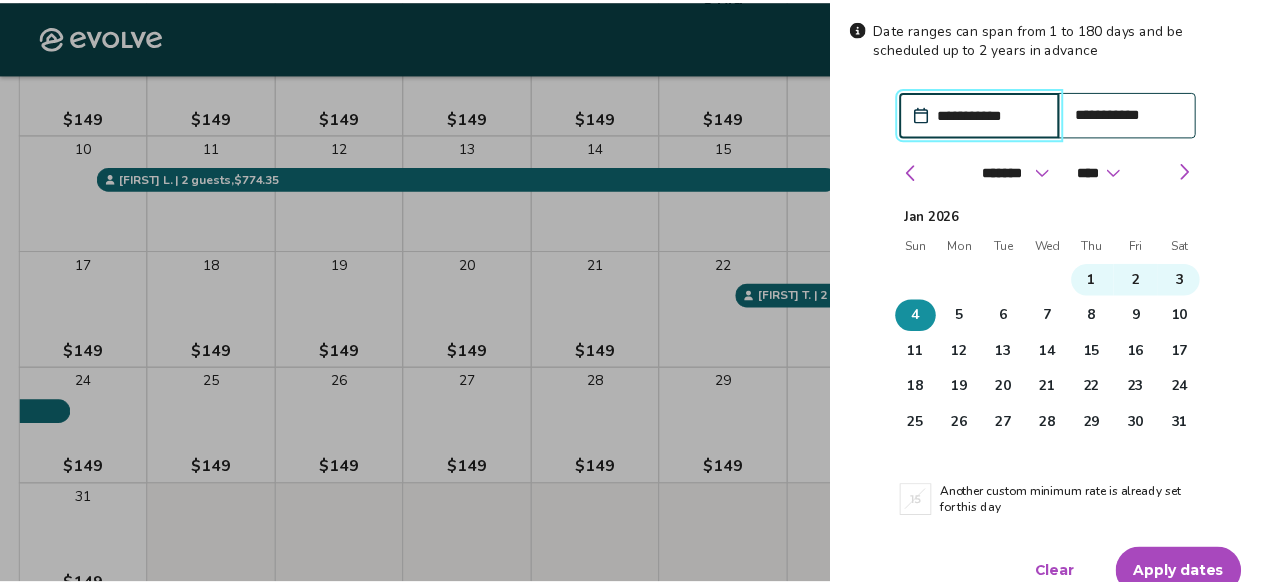 scroll, scrollTop: 110, scrollLeft: 0, axis: vertical 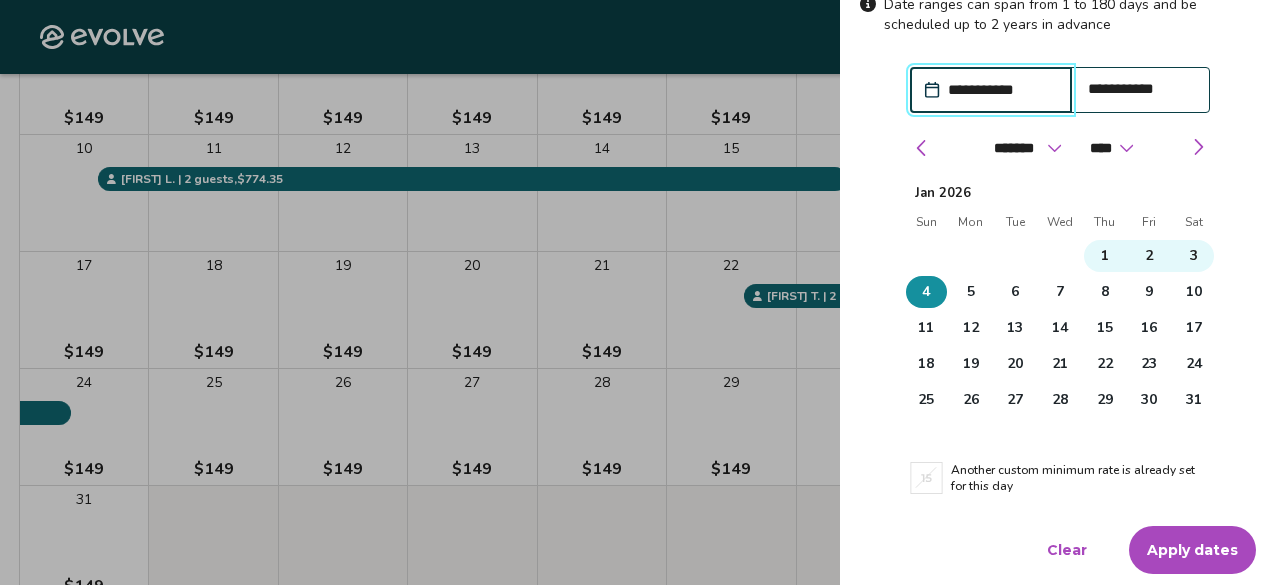 click on "Apply dates" at bounding box center [1192, 550] 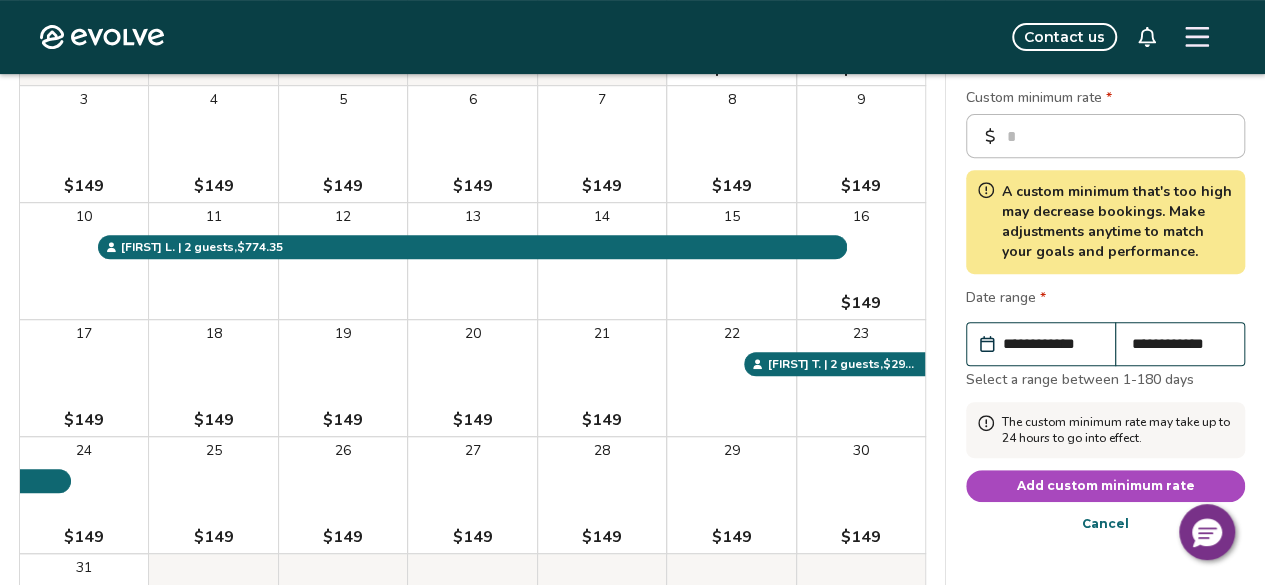 scroll, scrollTop: 400, scrollLeft: 0, axis: vertical 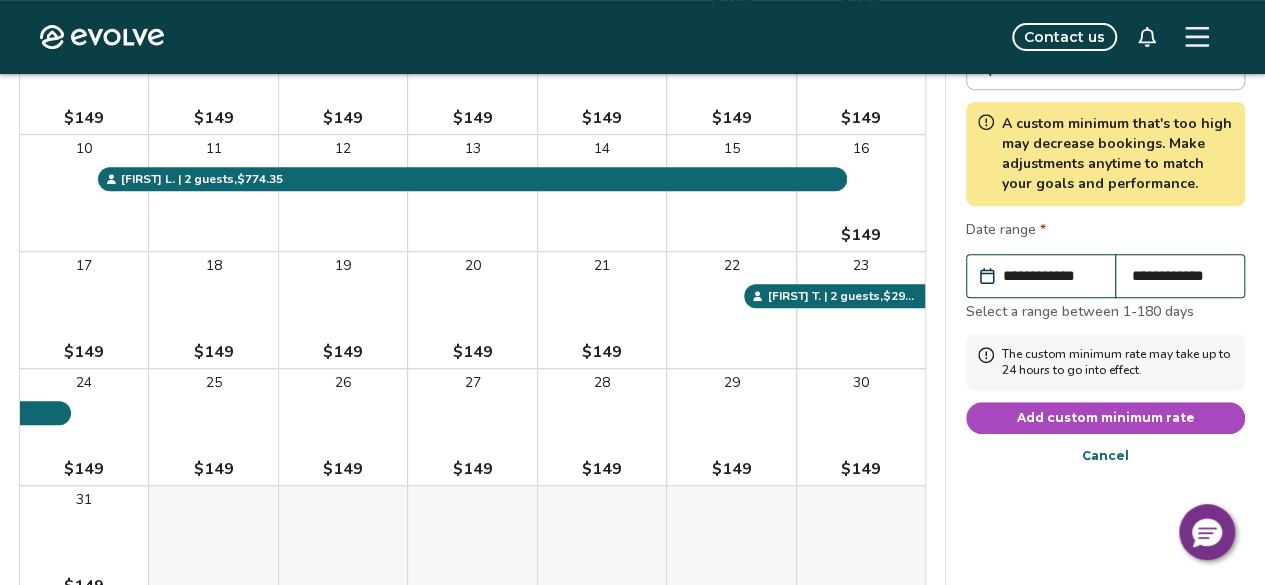 click on "Add custom minimum rate" at bounding box center (1105, 418) 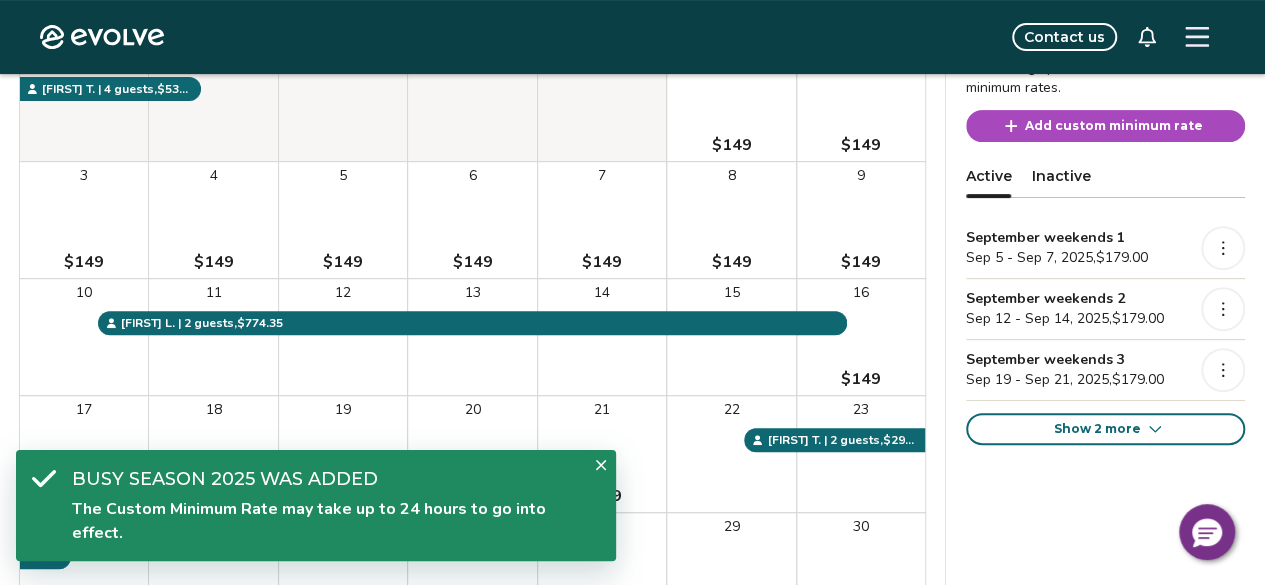 scroll, scrollTop: 300, scrollLeft: 0, axis: vertical 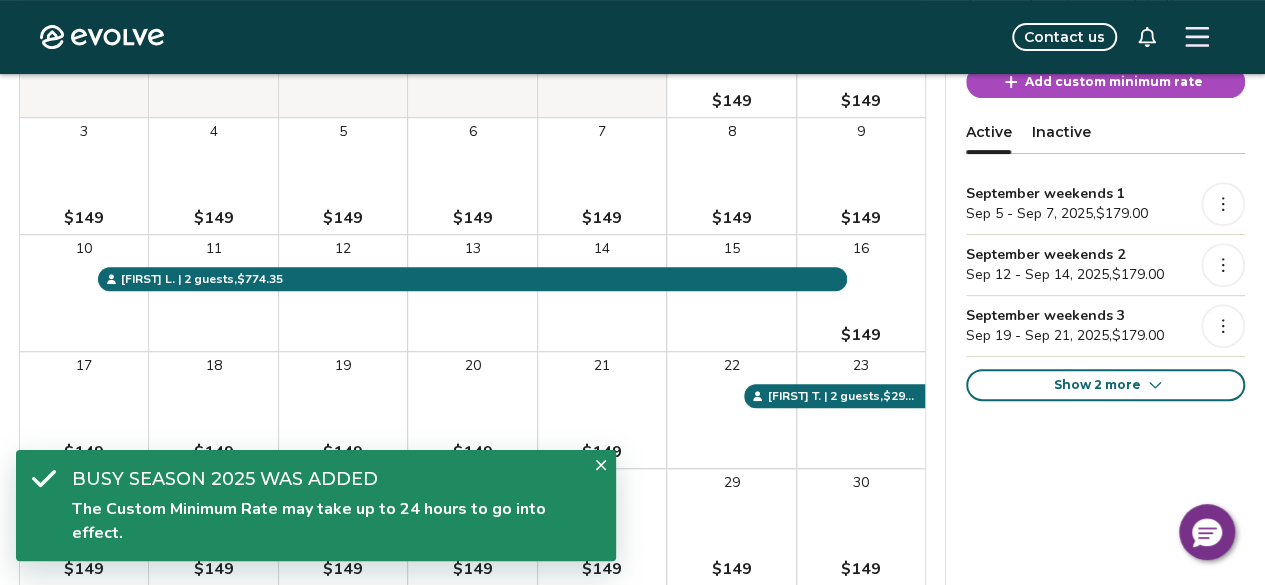 click on "Show   2   more" at bounding box center [1097, 385] 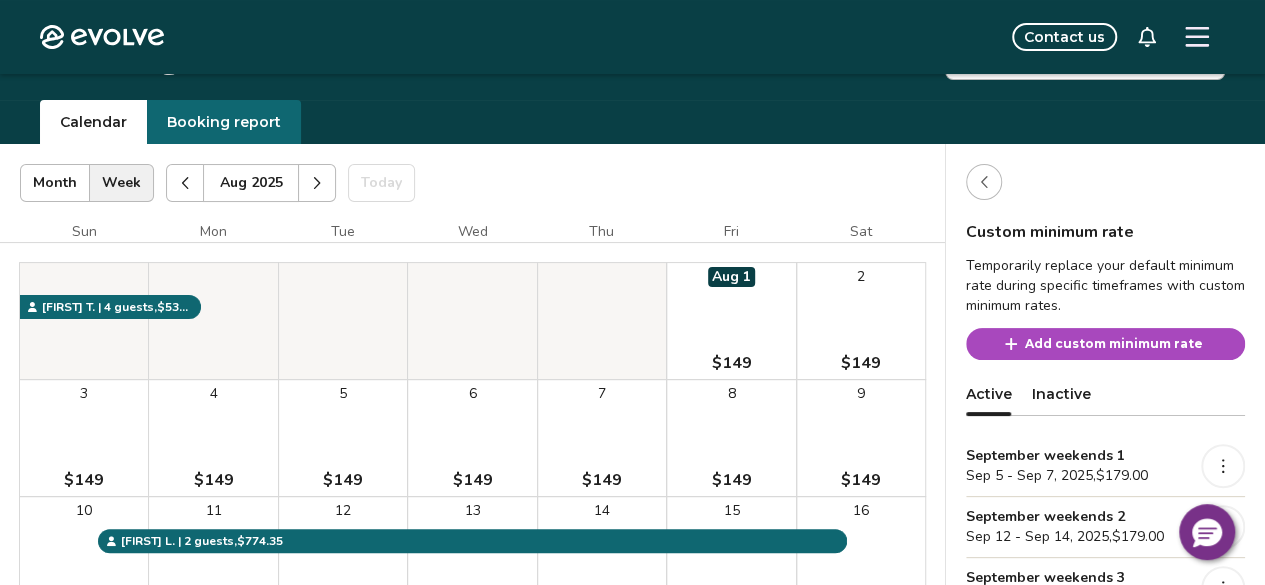 scroll, scrollTop: 0, scrollLeft: 0, axis: both 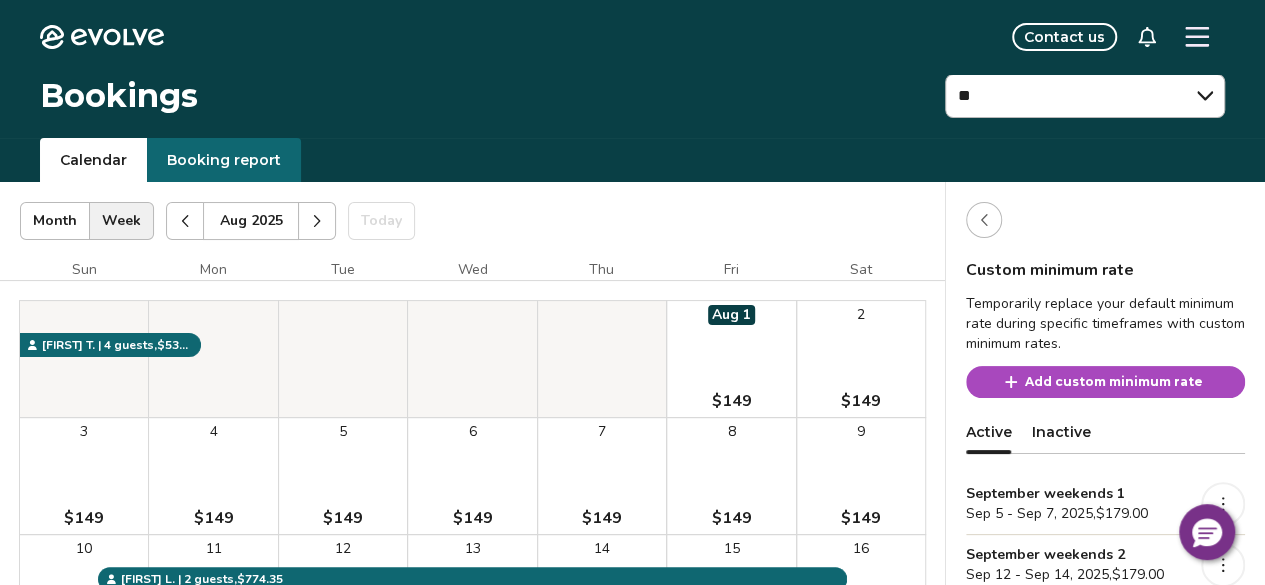 click 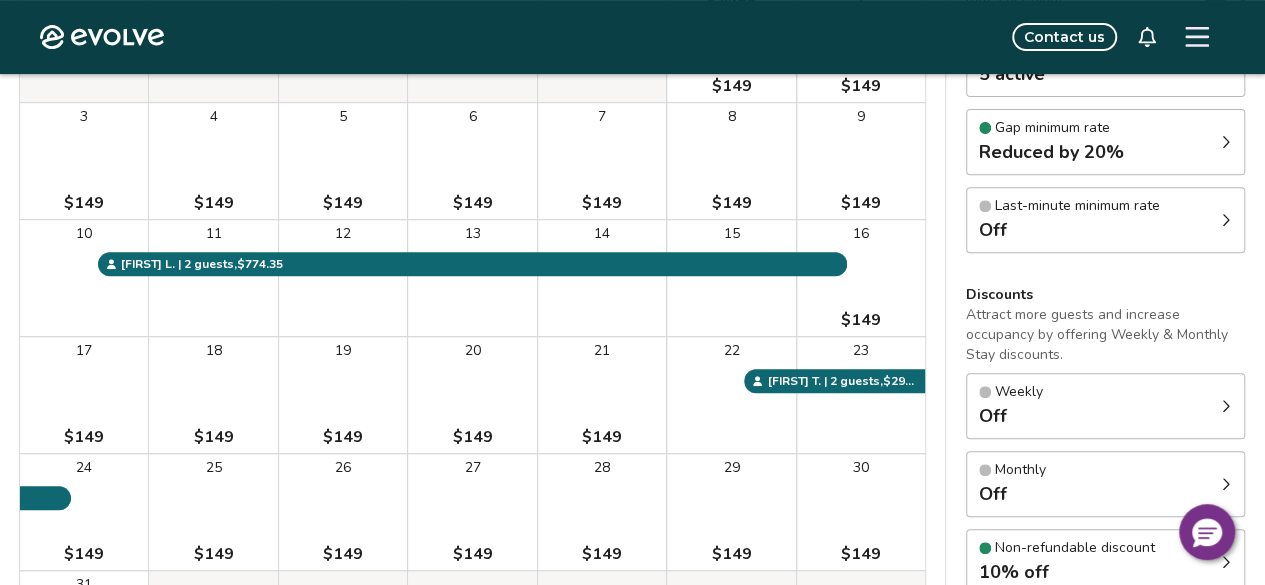 scroll, scrollTop: 400, scrollLeft: 0, axis: vertical 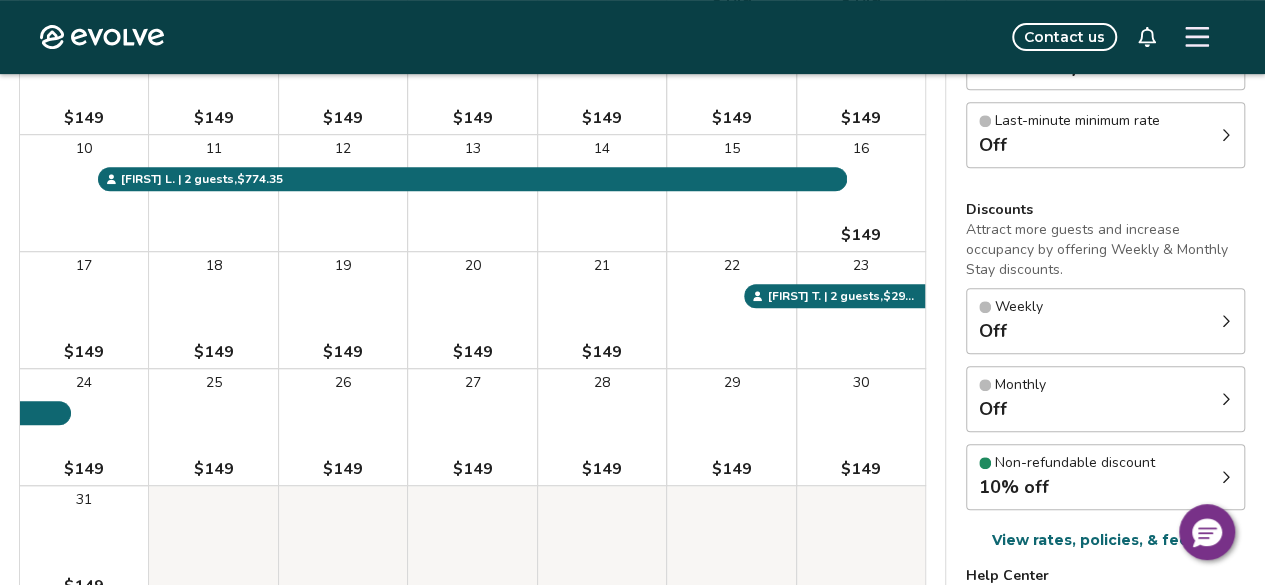 click on "Weekly Off" at bounding box center (1105, 321) 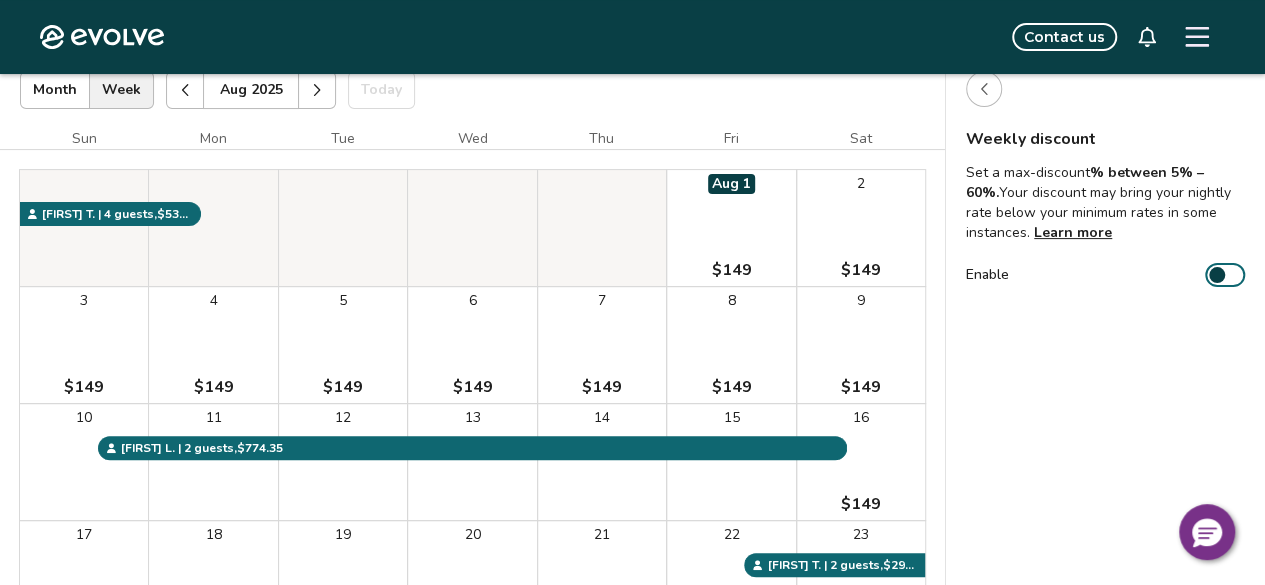 scroll, scrollTop: 100, scrollLeft: 0, axis: vertical 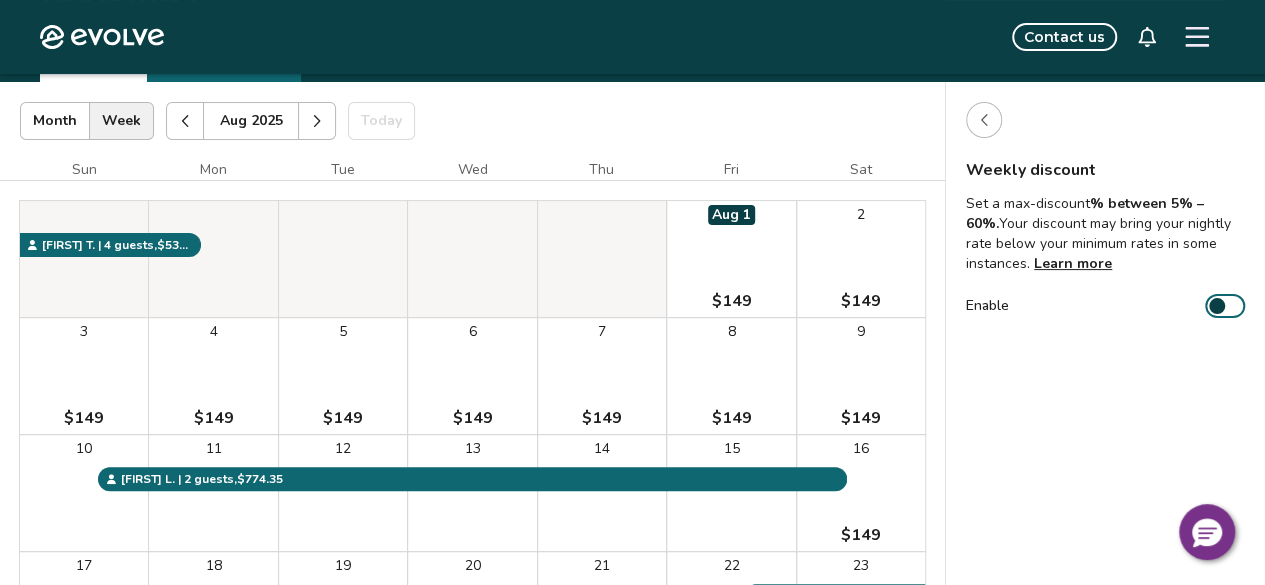 click at bounding box center [1217, 306] 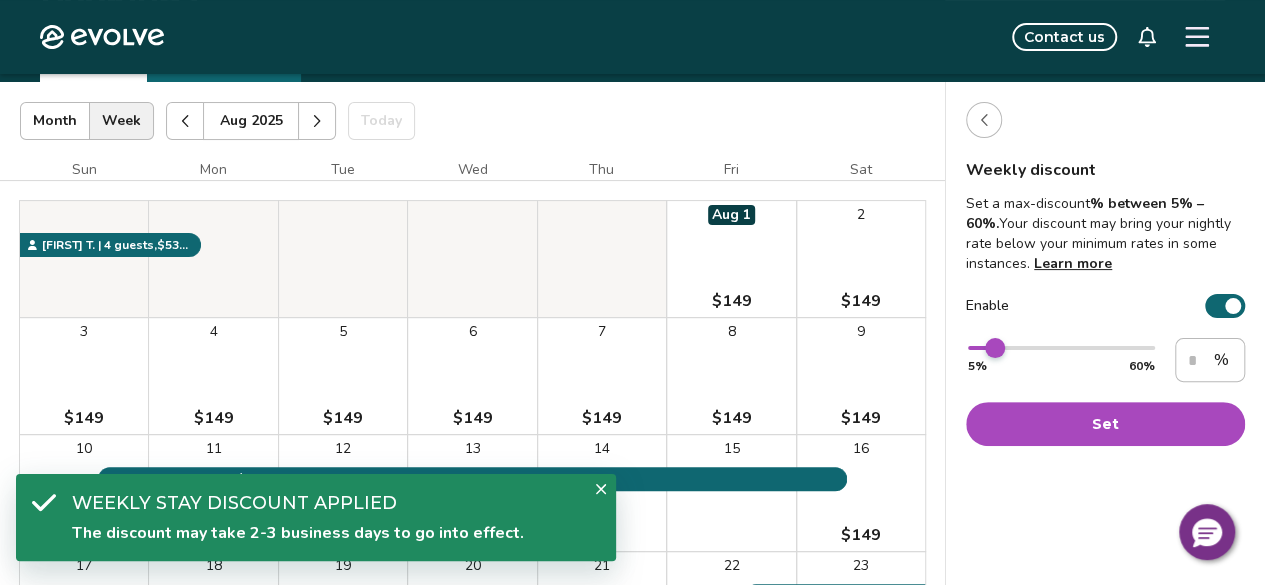 type on "**" 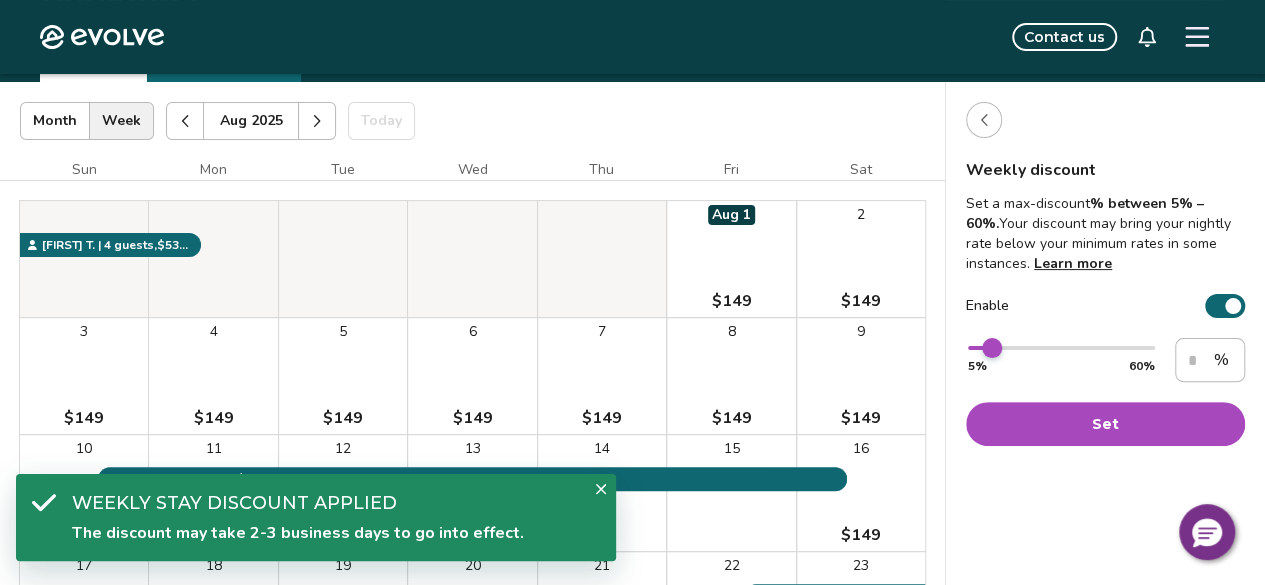 click at bounding box center [992, 348] 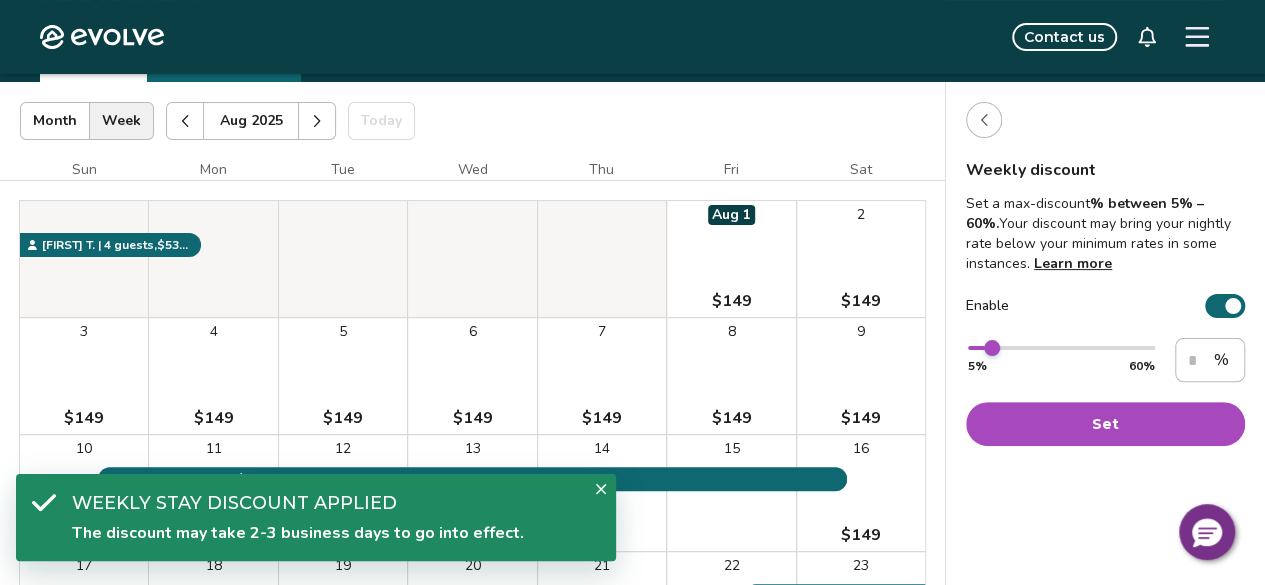 click on "Set" at bounding box center (1105, 424) 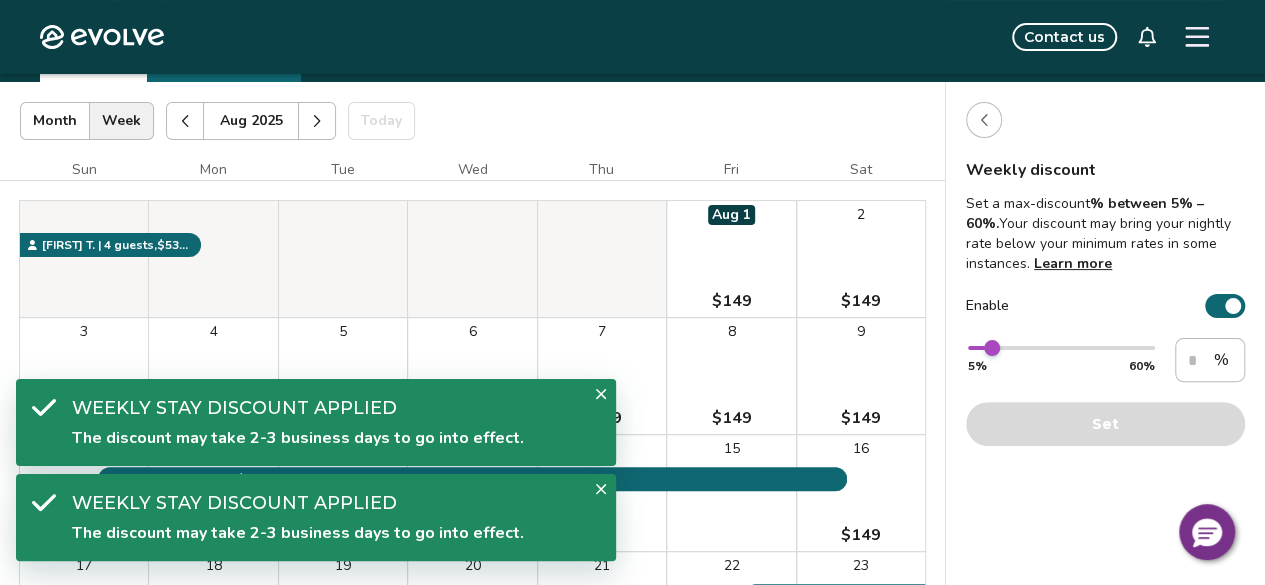 click at bounding box center (984, 120) 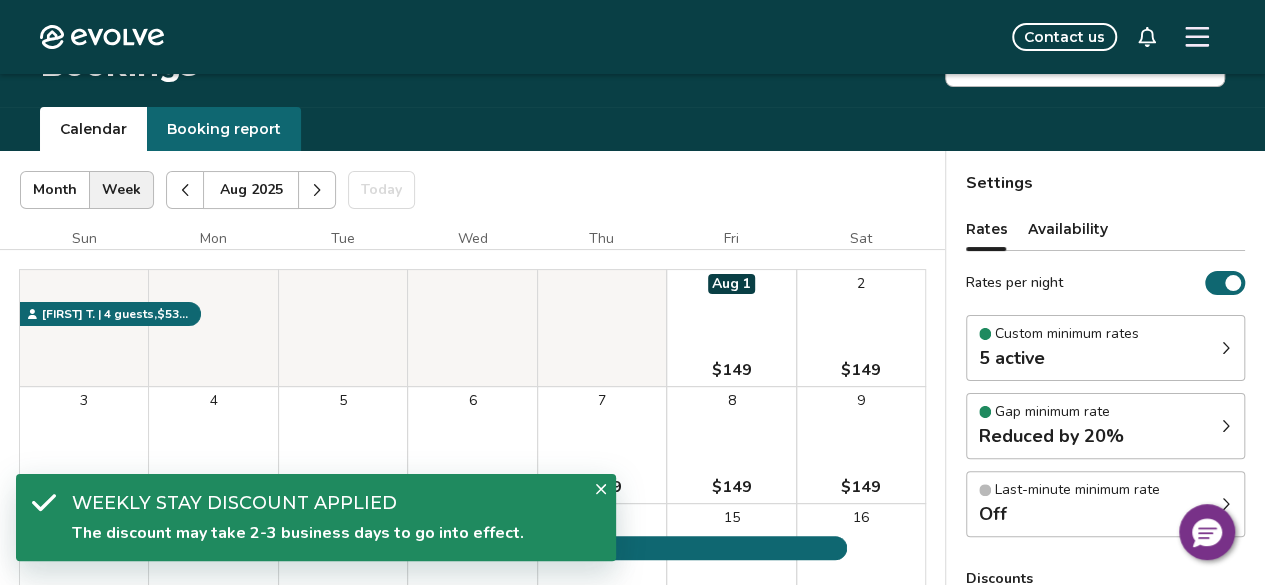 scroll, scrollTop: 0, scrollLeft: 0, axis: both 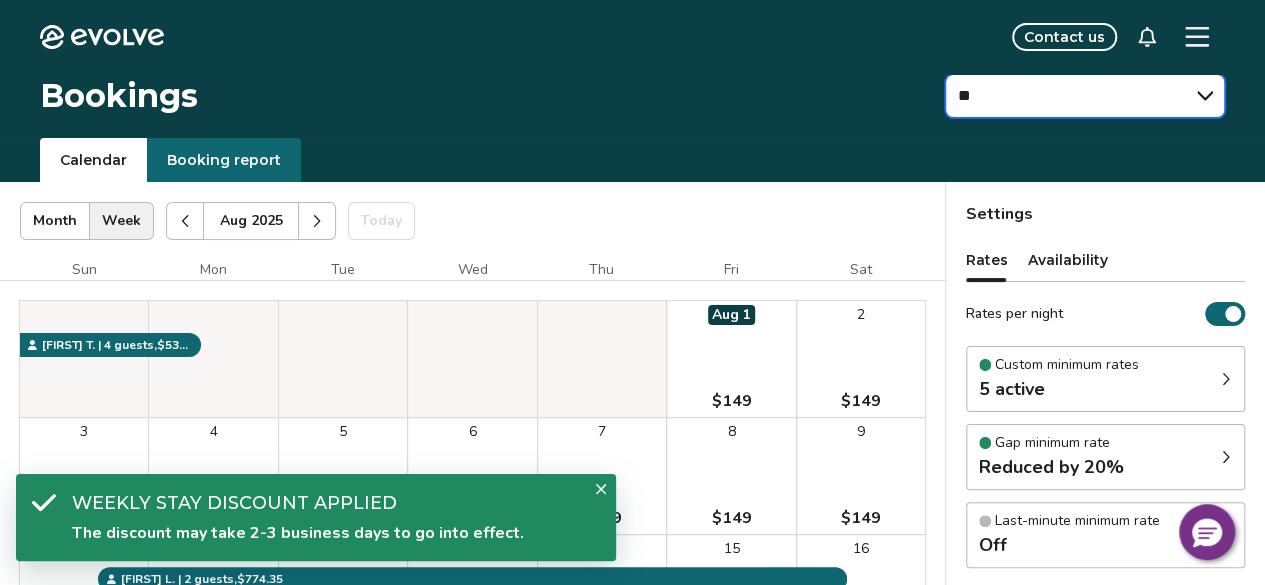 click on "** ** ** ** ** ** ** **" at bounding box center [1085, 96] 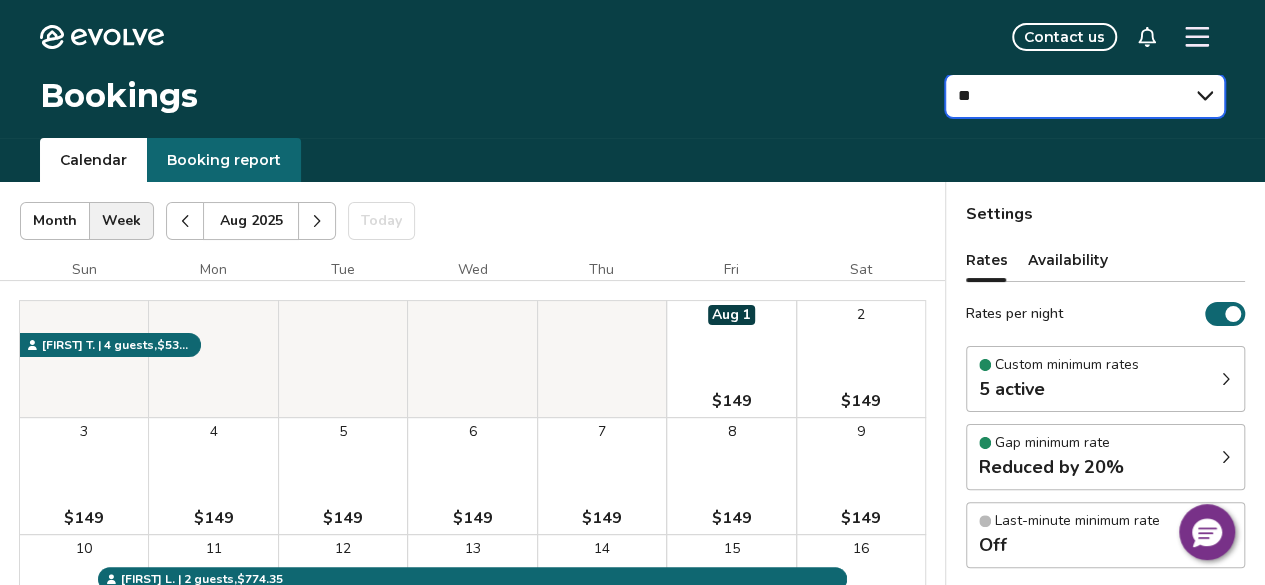 select on "**********" 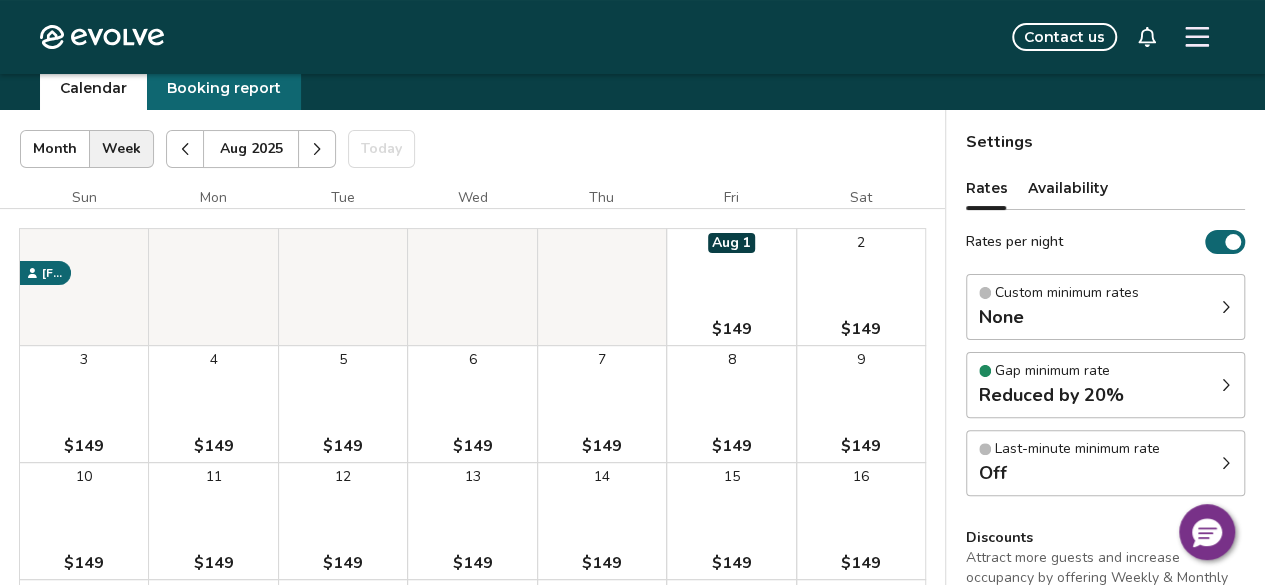 scroll, scrollTop: 100, scrollLeft: 0, axis: vertical 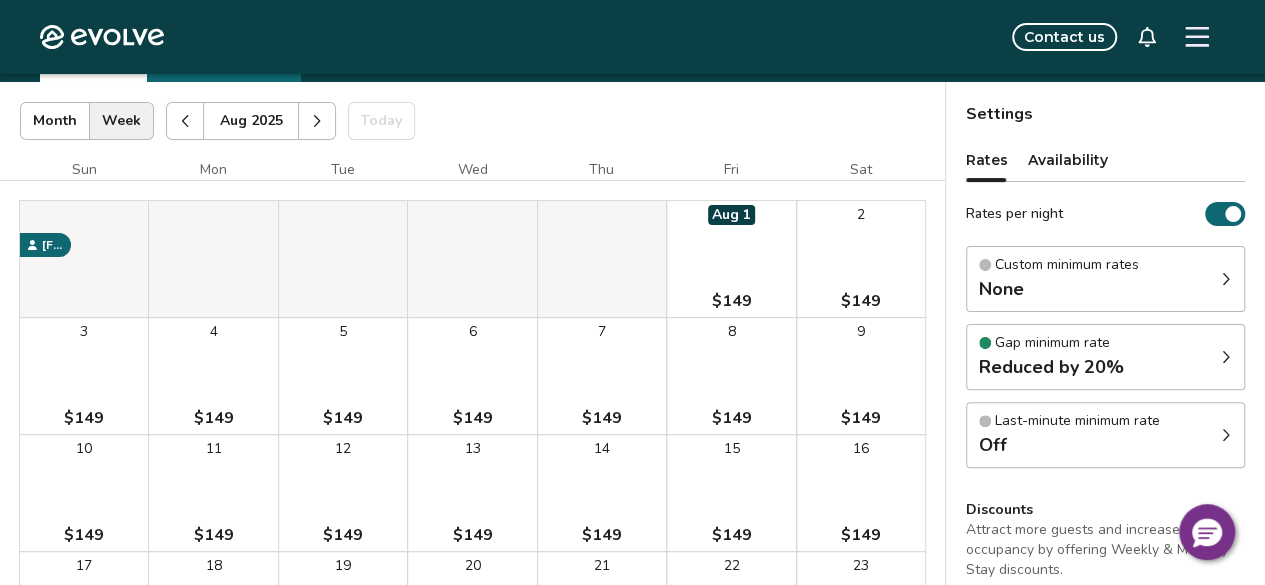 click on "Custom minimum rates" at bounding box center (1067, 265) 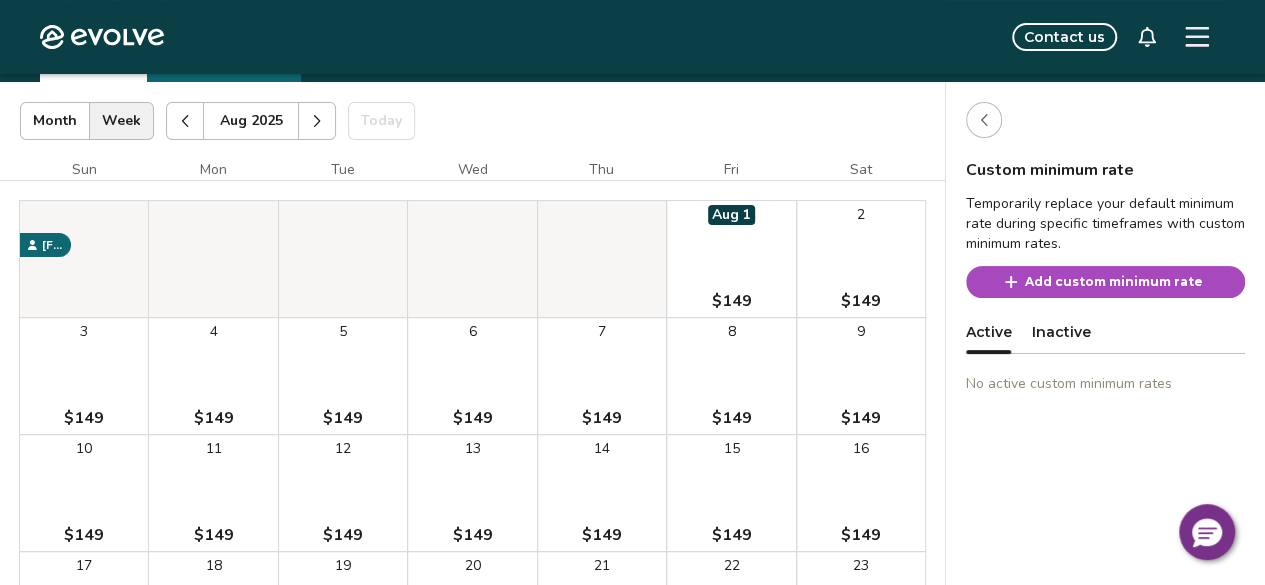 click on "Add custom minimum rate" at bounding box center [1114, 282] 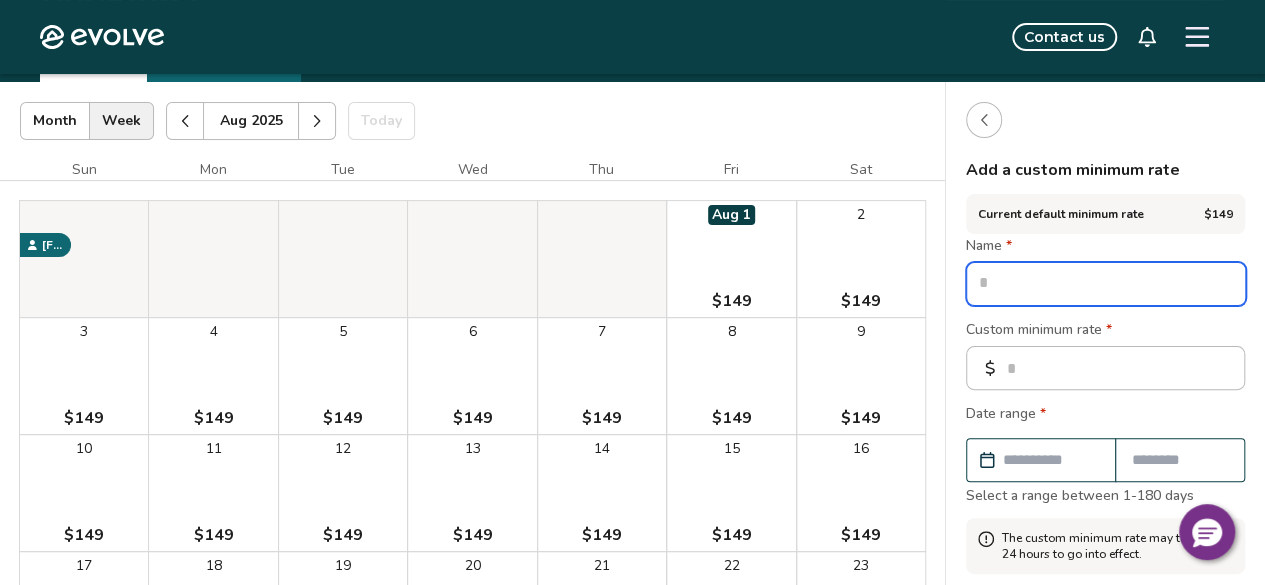 click at bounding box center (1106, 284) 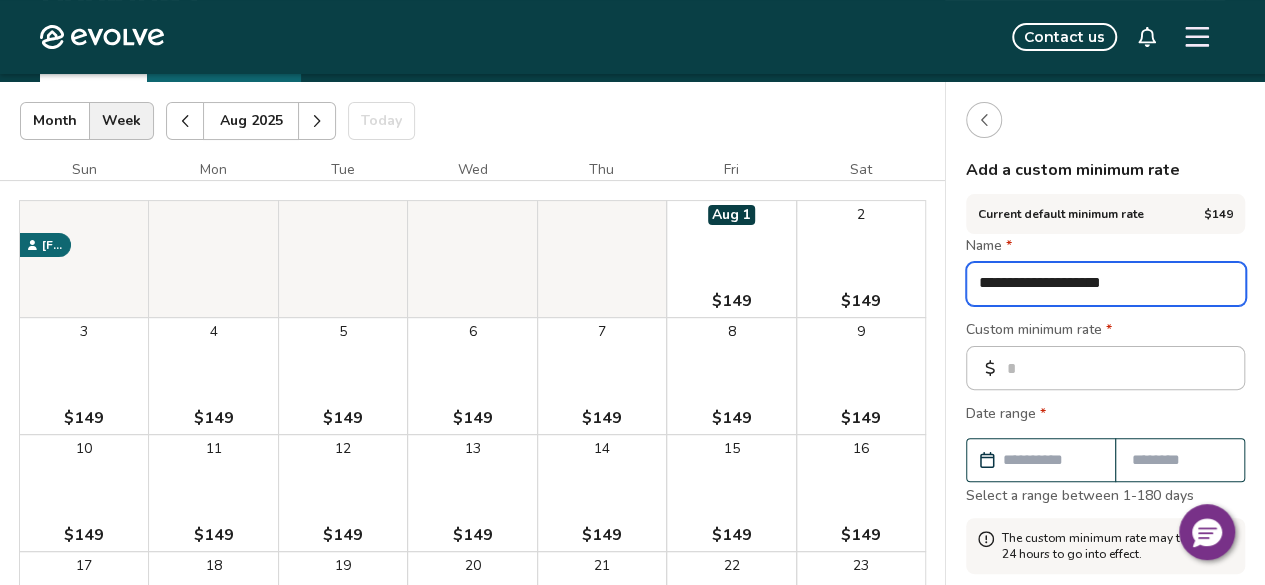 scroll, scrollTop: 200, scrollLeft: 0, axis: vertical 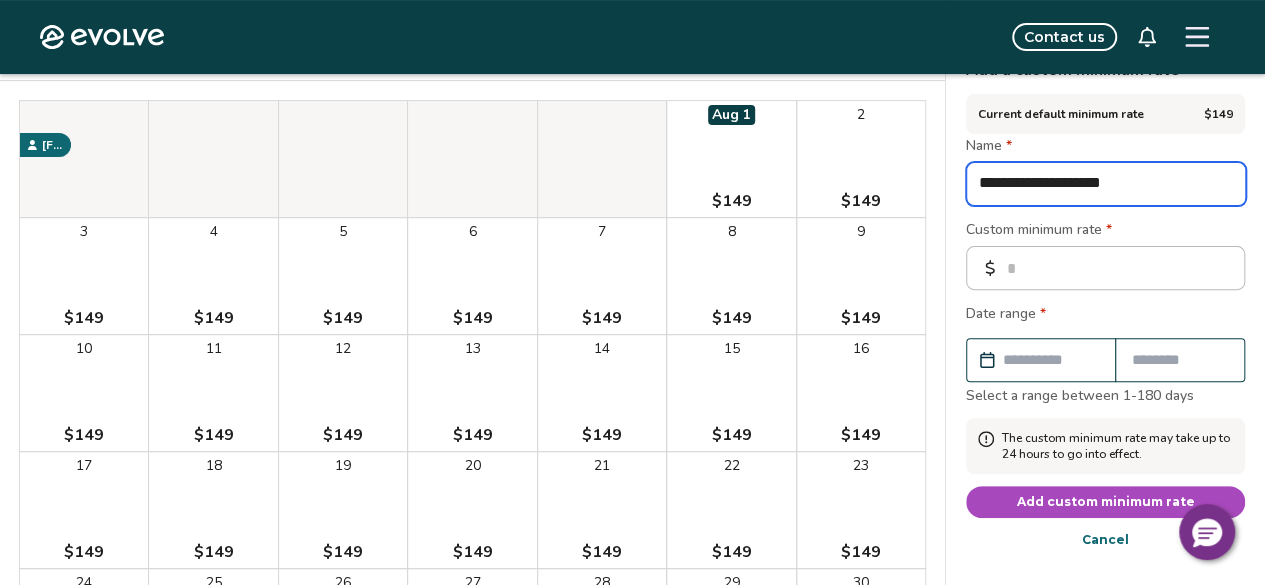 type on "**********" 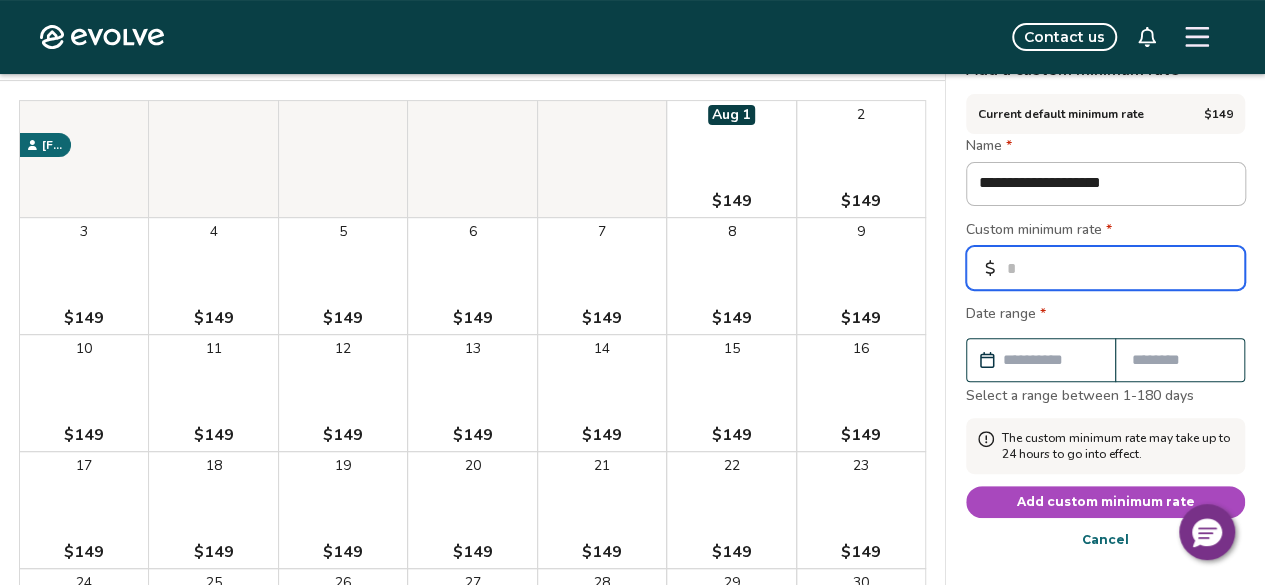 drag, startPoint x: 1056, startPoint y: 273, endPoint x: 976, endPoint y: 275, distance: 80.024994 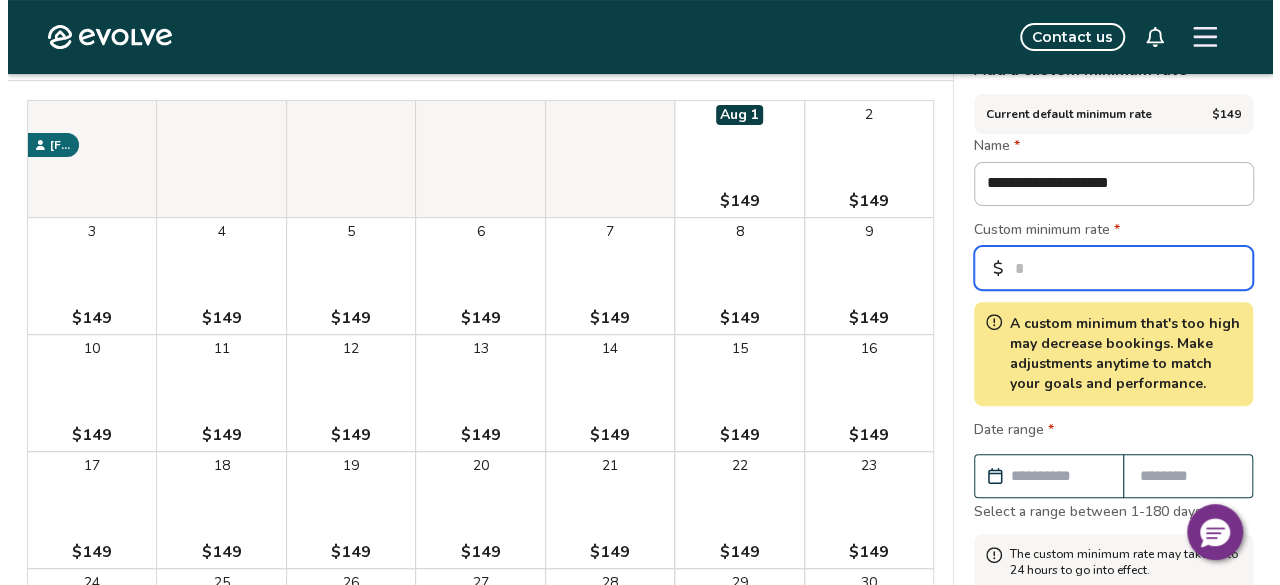 scroll, scrollTop: 300, scrollLeft: 0, axis: vertical 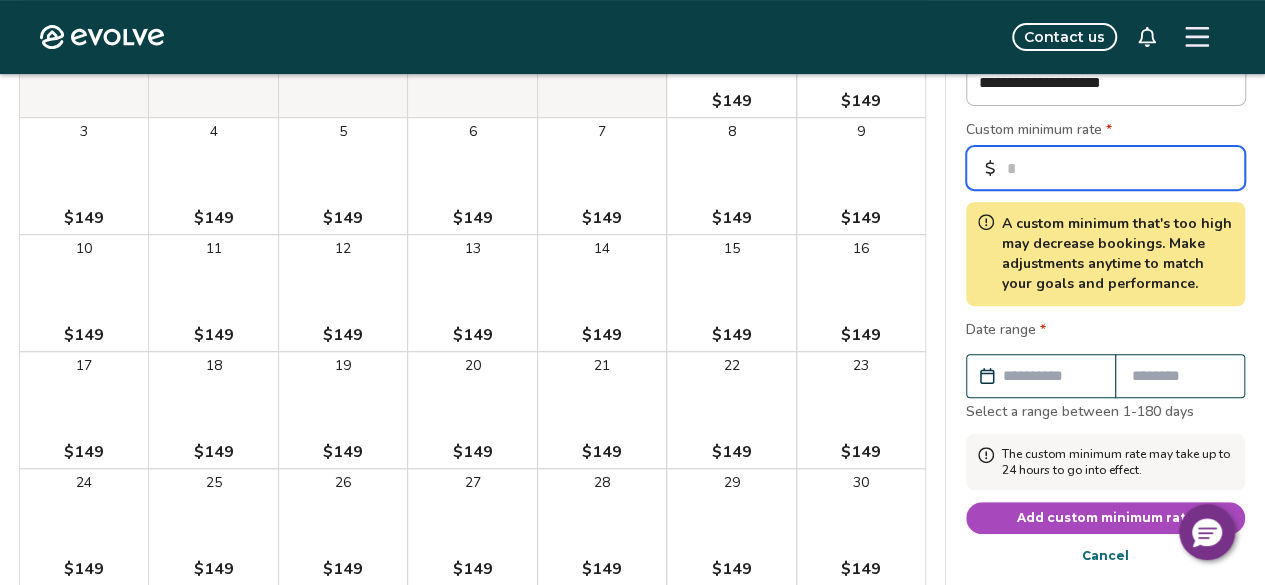type on "***" 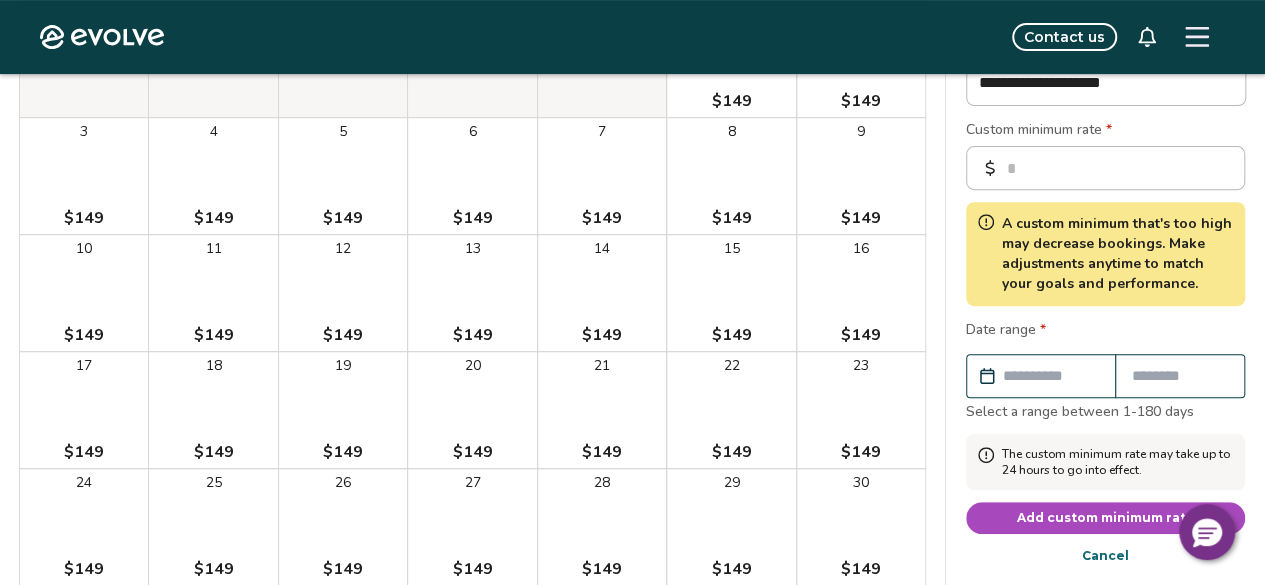 click at bounding box center [1051, 376] 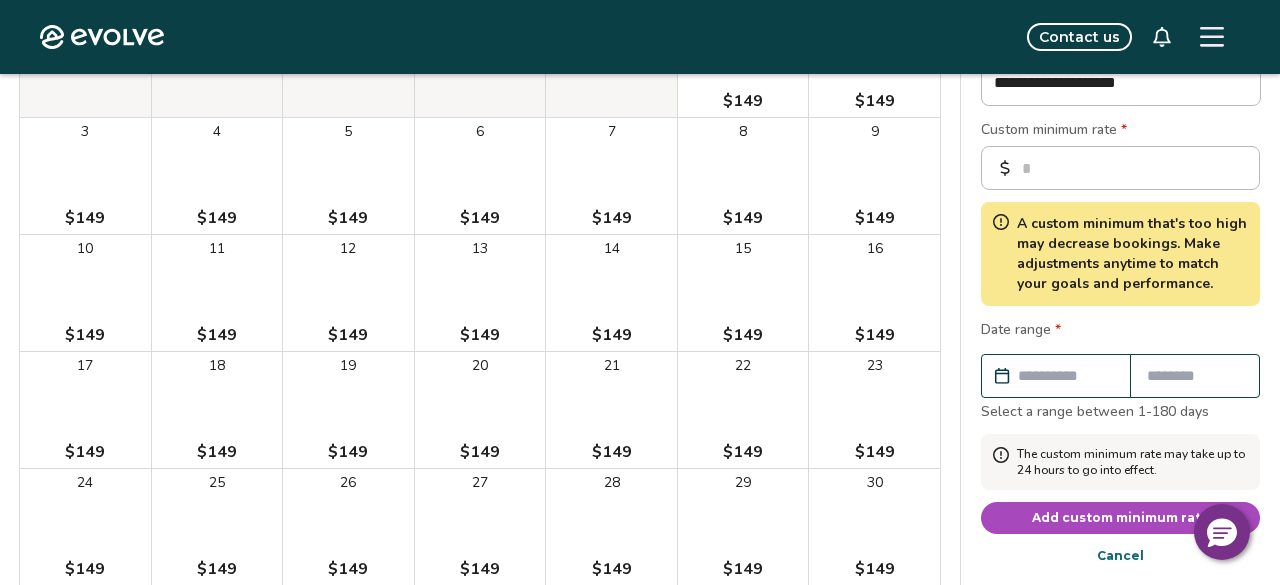 select on "*" 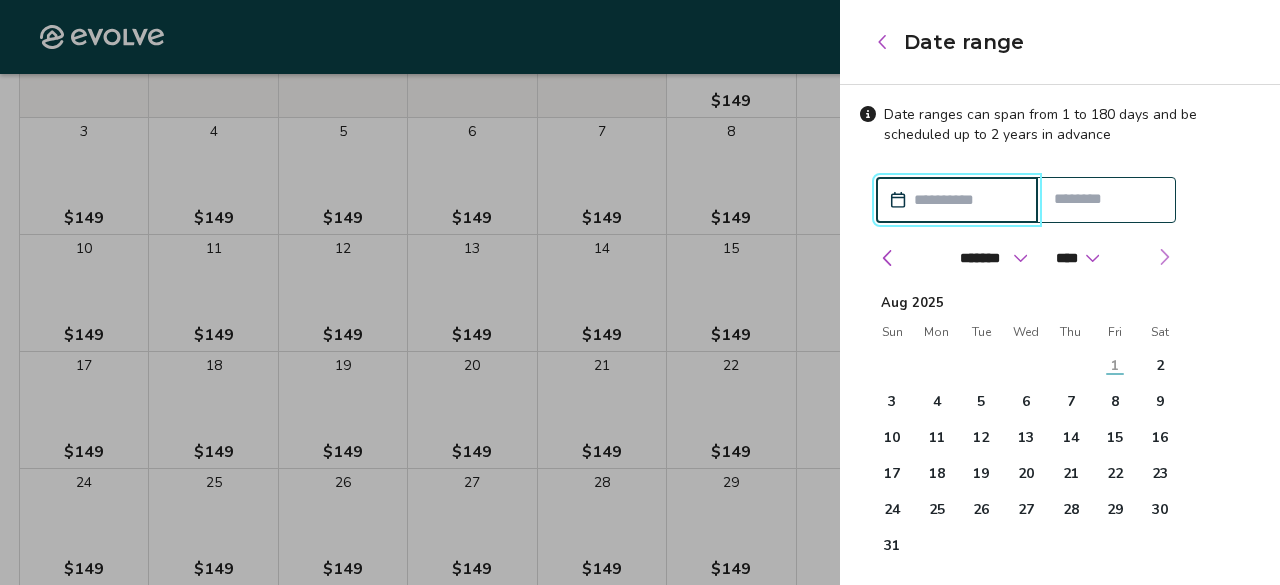 click at bounding box center (1164, 257) 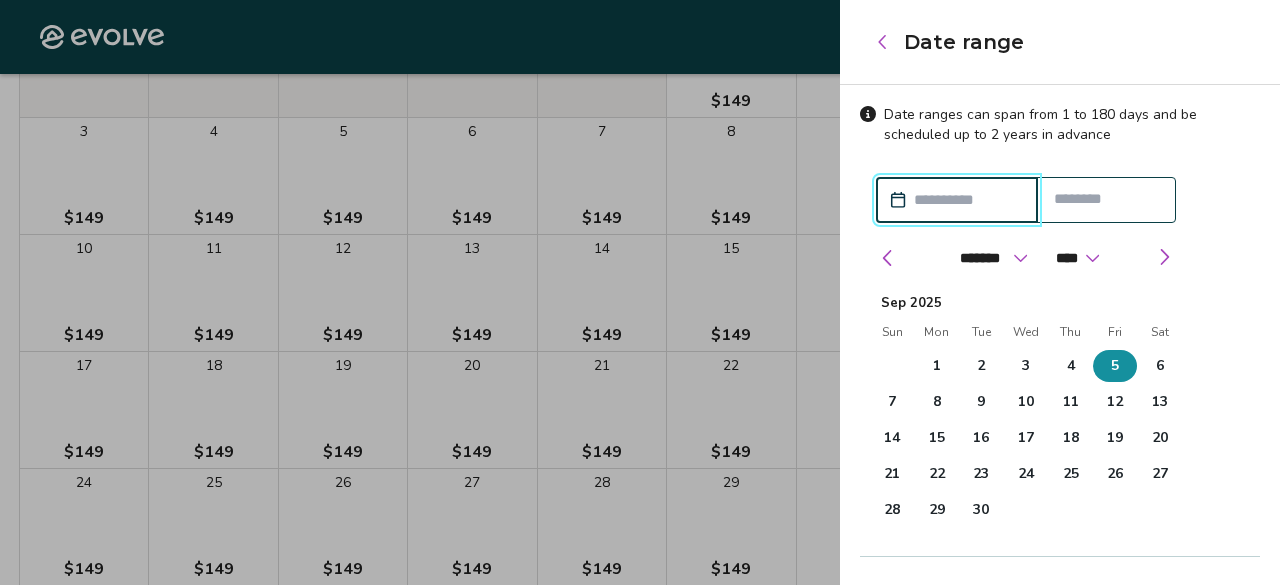 click on "5" at bounding box center [1115, 366] 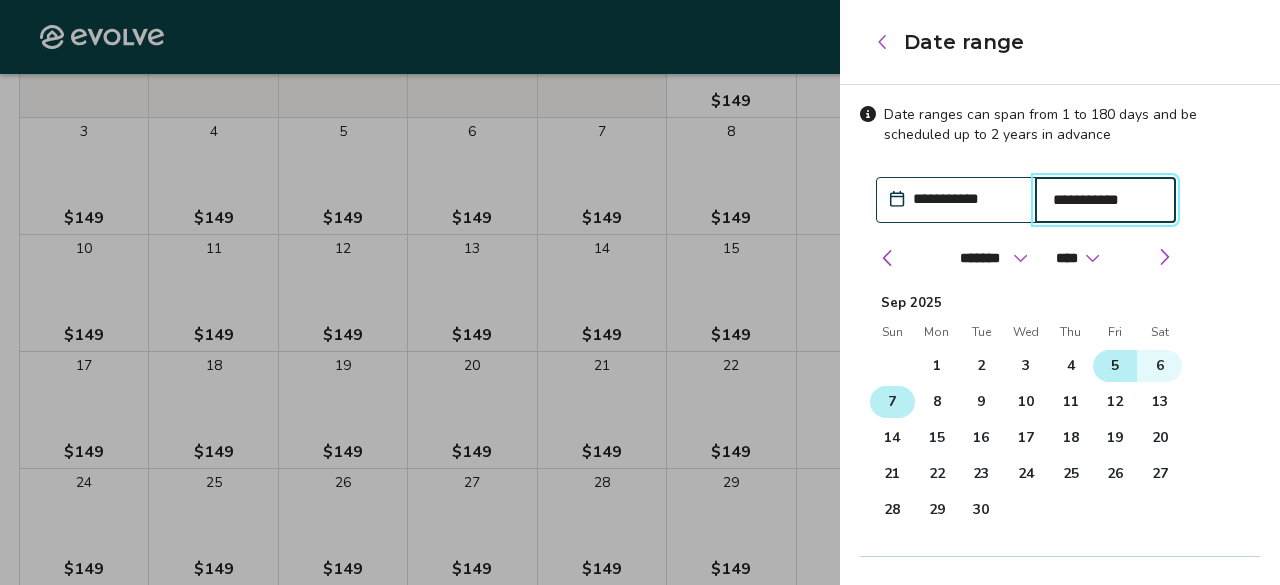 click on "7" at bounding box center (892, 402) 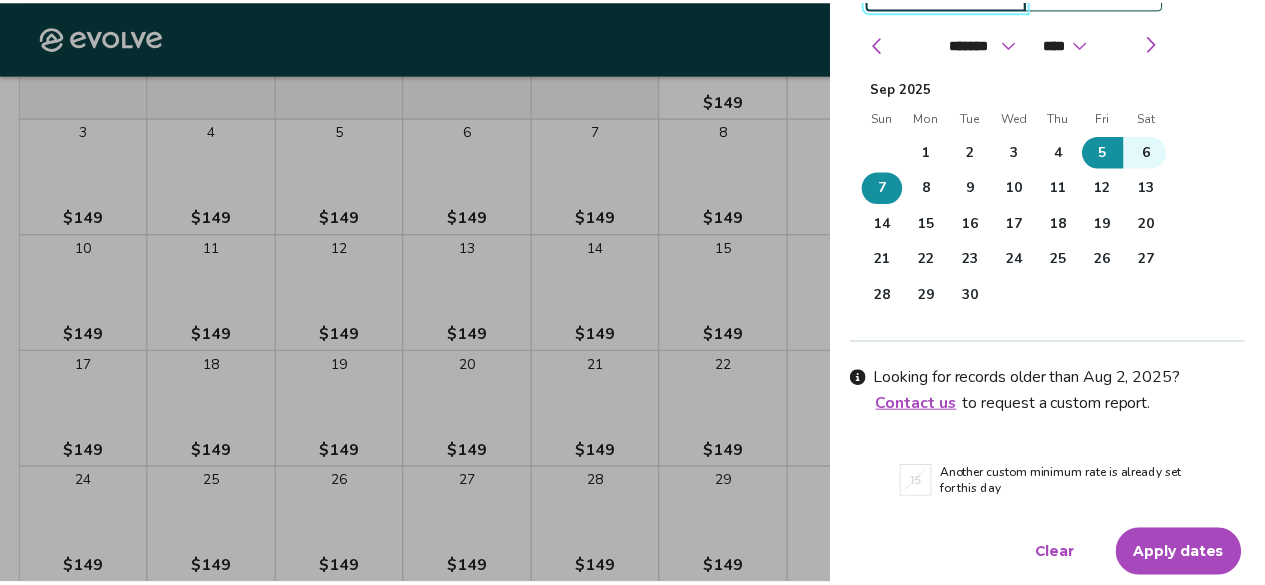 scroll, scrollTop: 218, scrollLeft: 0, axis: vertical 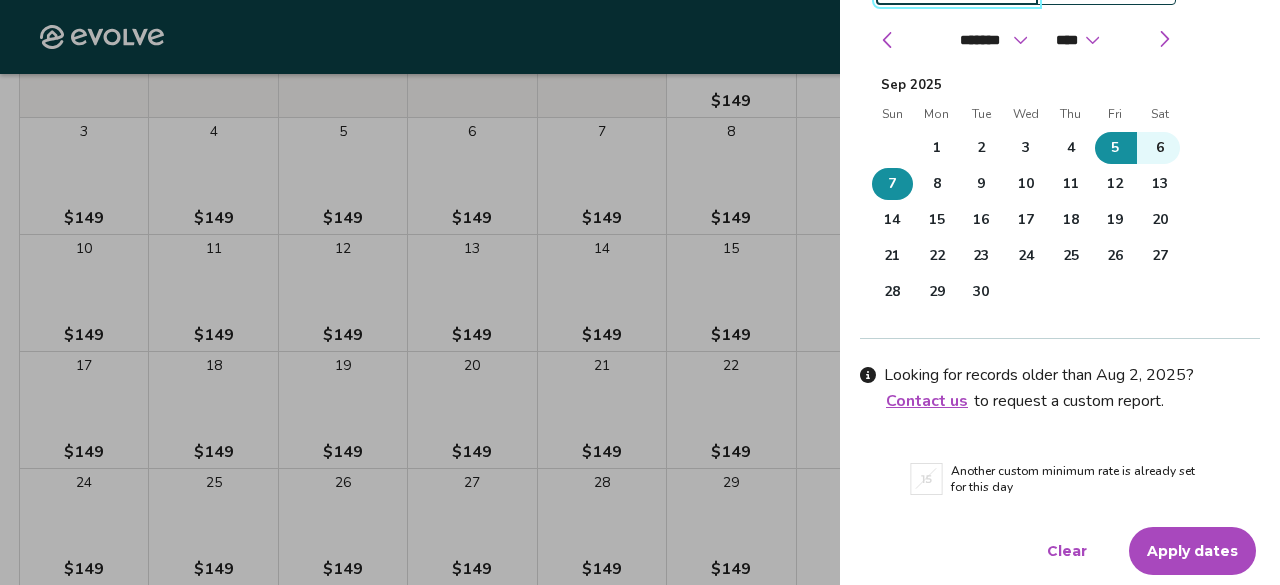 click on "Apply dates" at bounding box center [1192, 551] 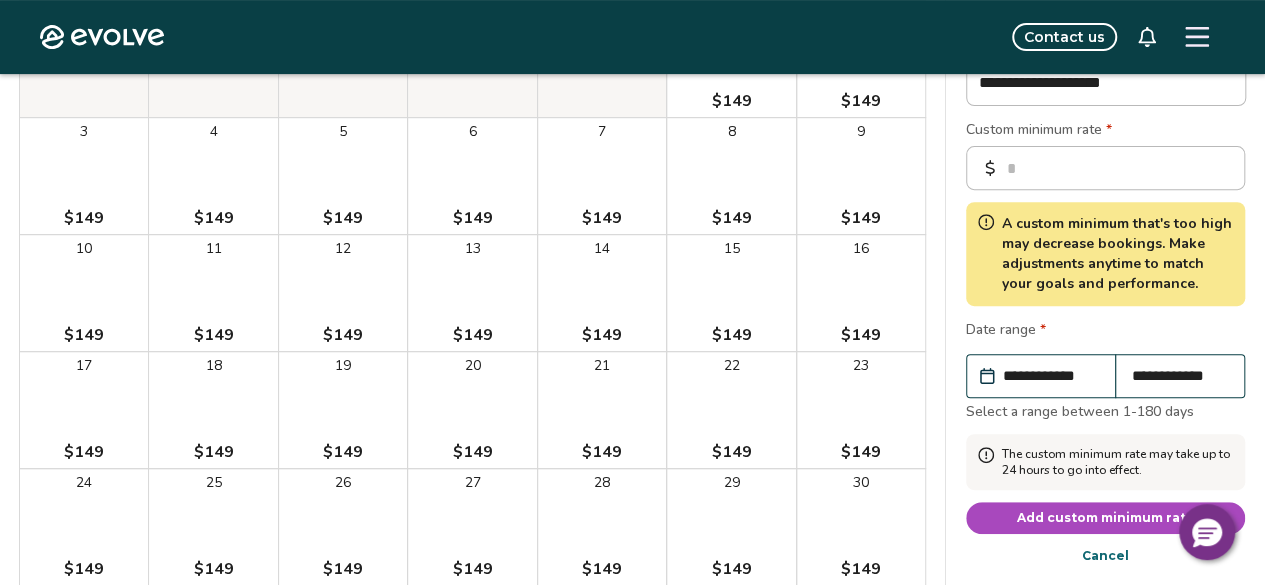 click on "Add custom minimum rate" at bounding box center [1106, 518] 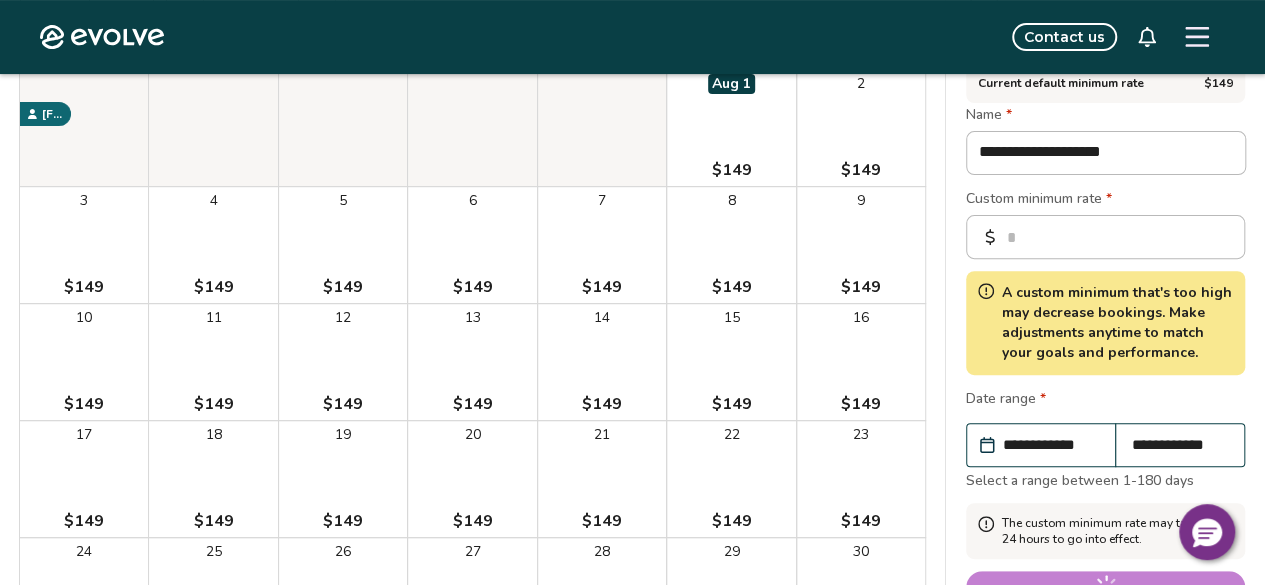 scroll, scrollTop: 200, scrollLeft: 0, axis: vertical 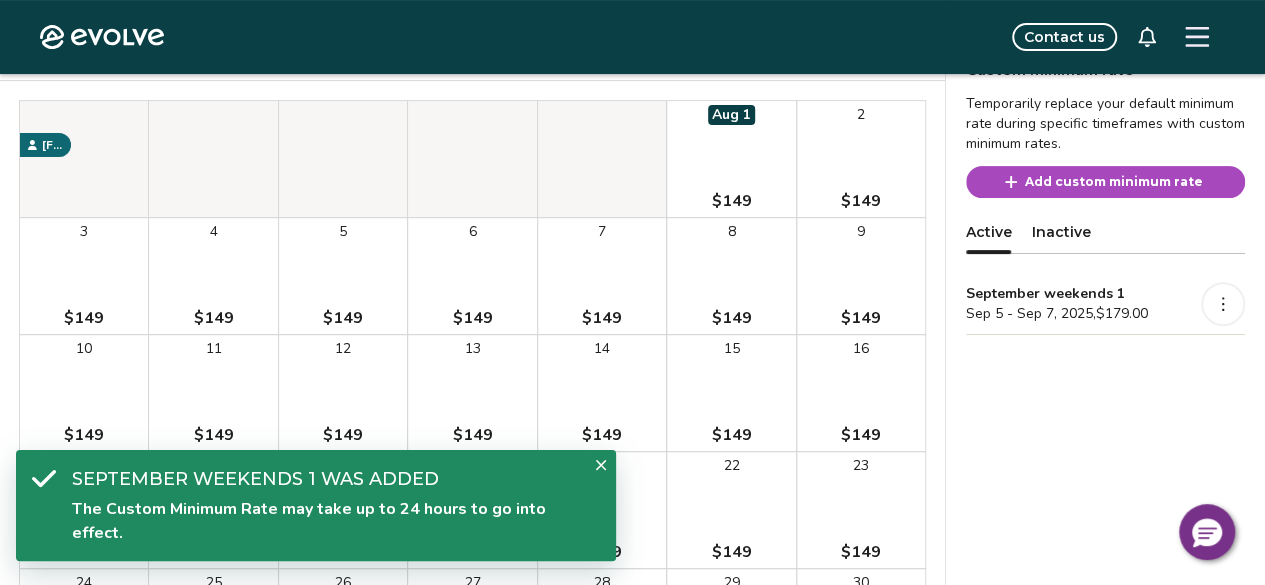 click on "Add custom minimum rate" at bounding box center (1114, 182) 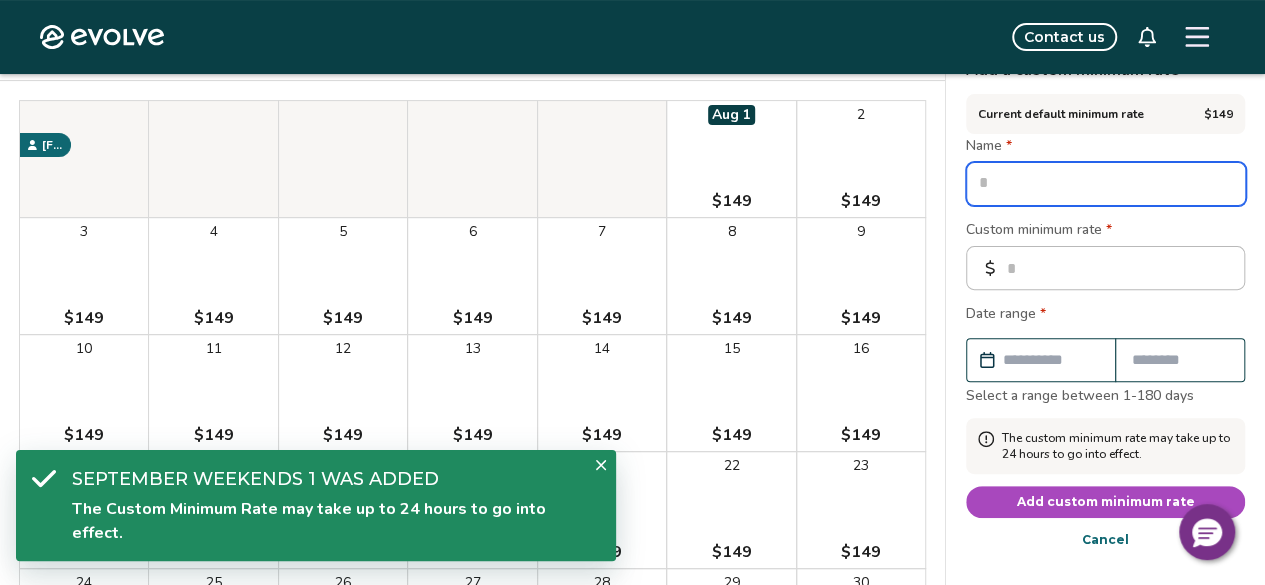 click at bounding box center (1106, 184) 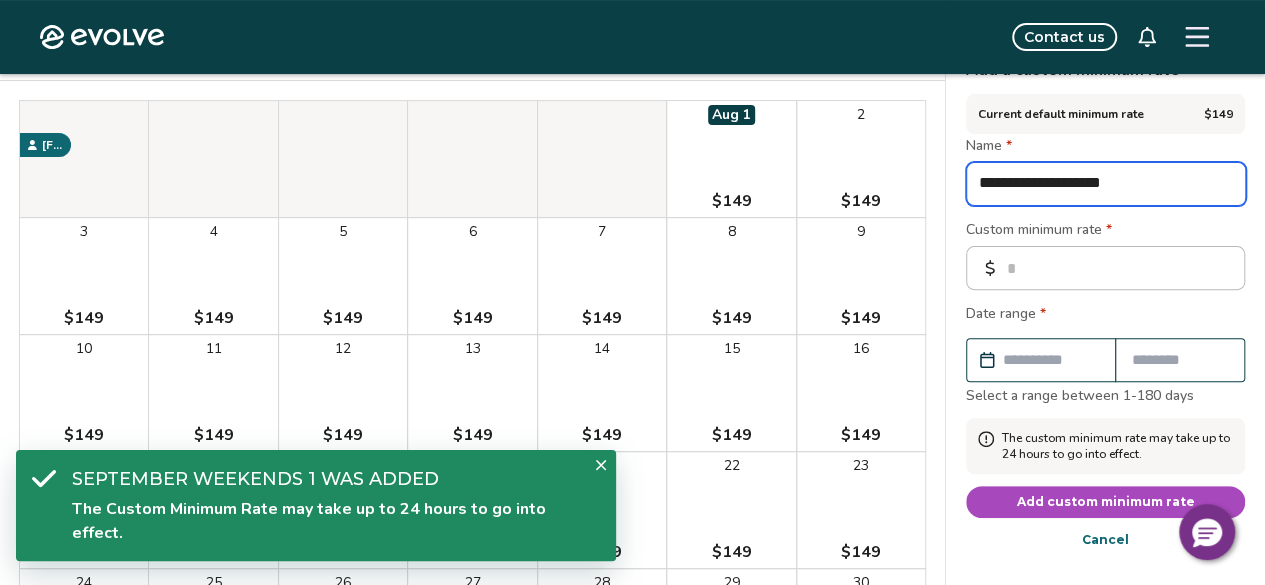 type on "*" 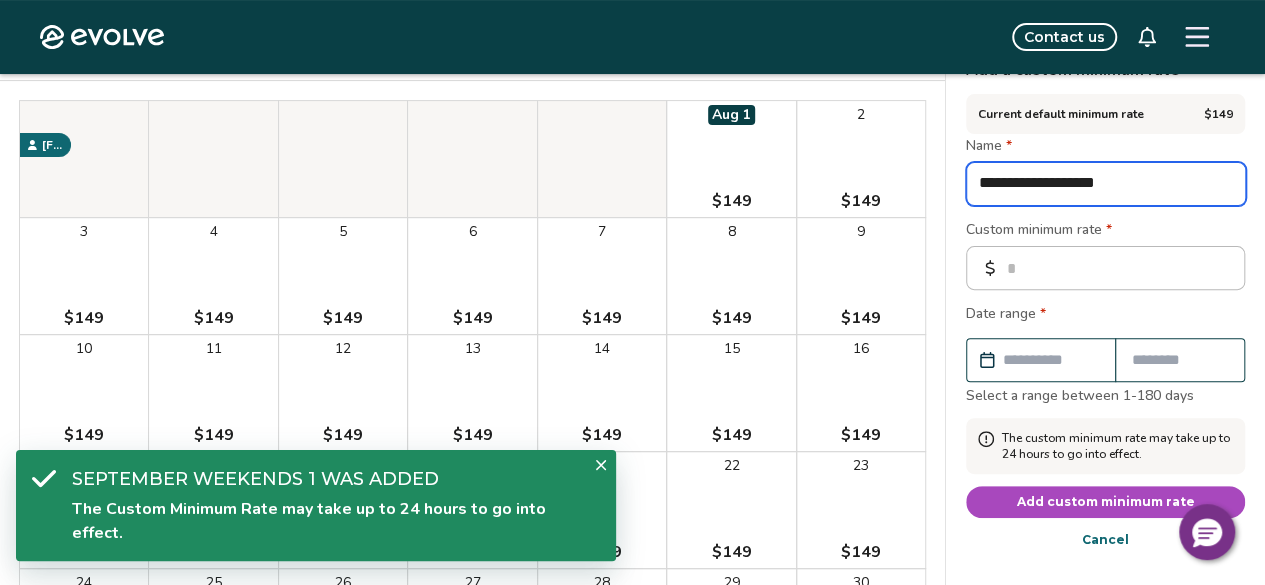 type 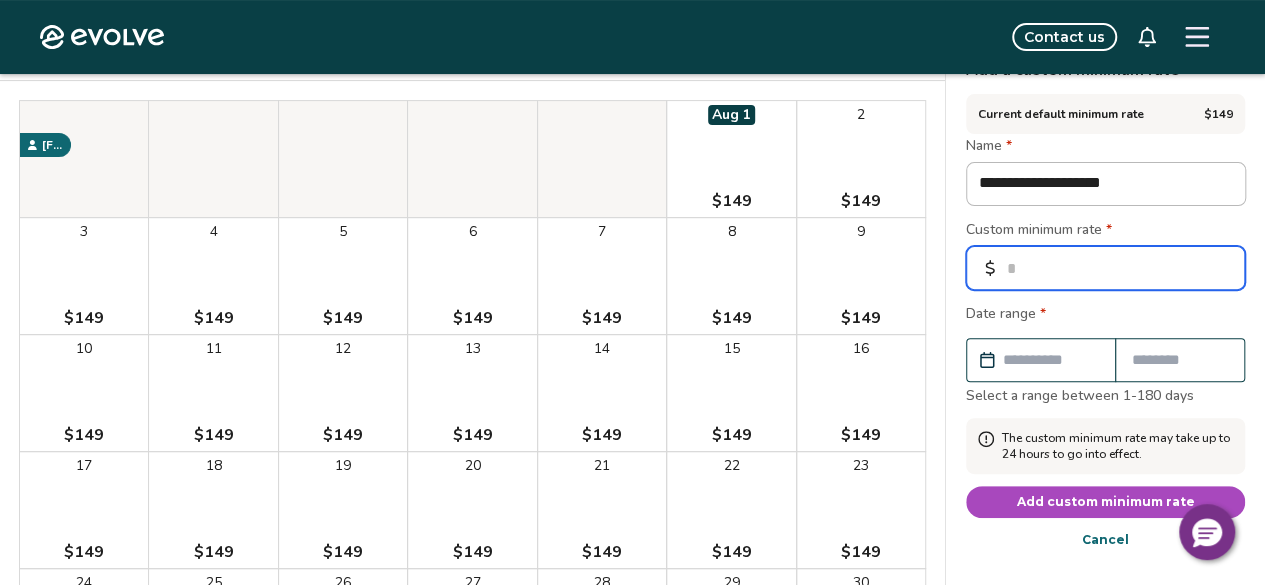 click on "*" at bounding box center [1105, 268] 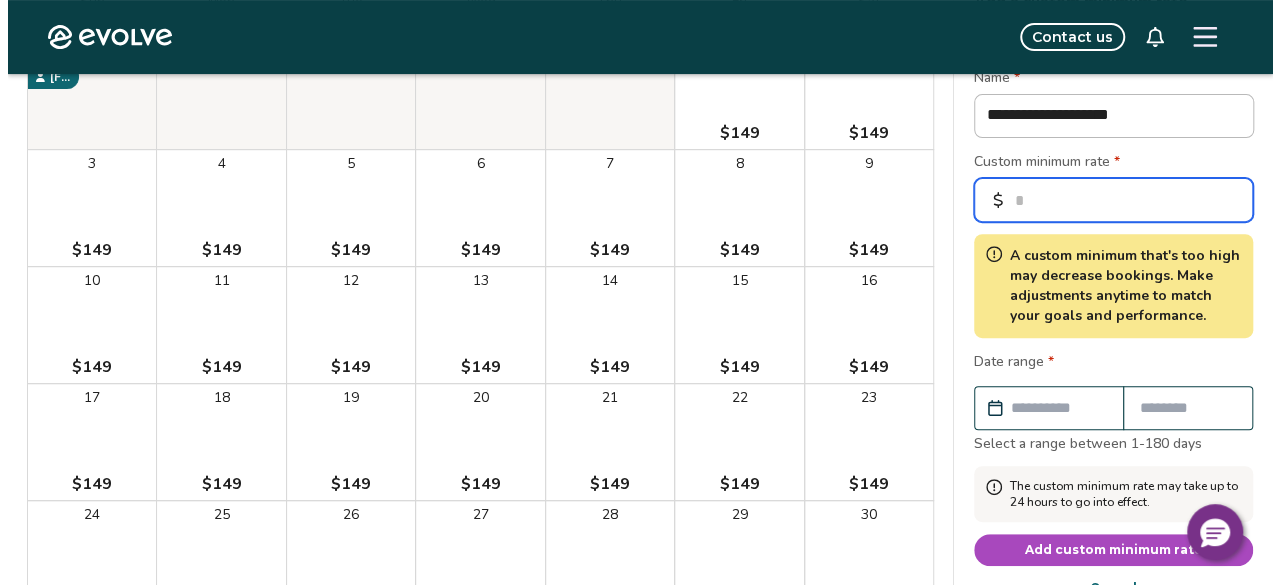 scroll, scrollTop: 300, scrollLeft: 0, axis: vertical 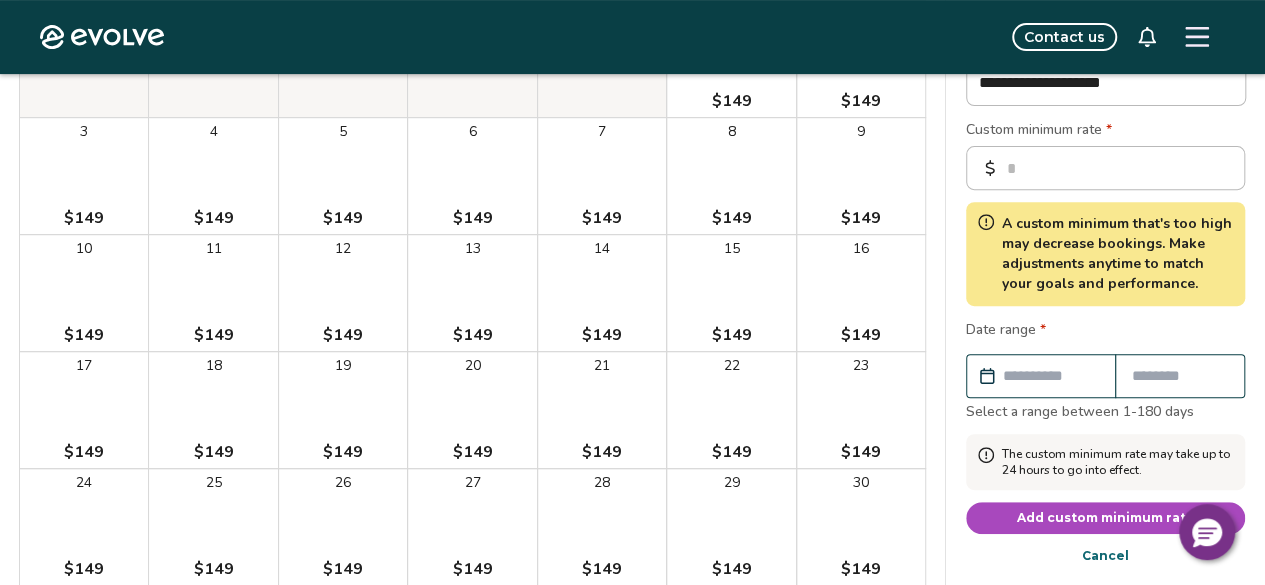 click at bounding box center [1051, 376] 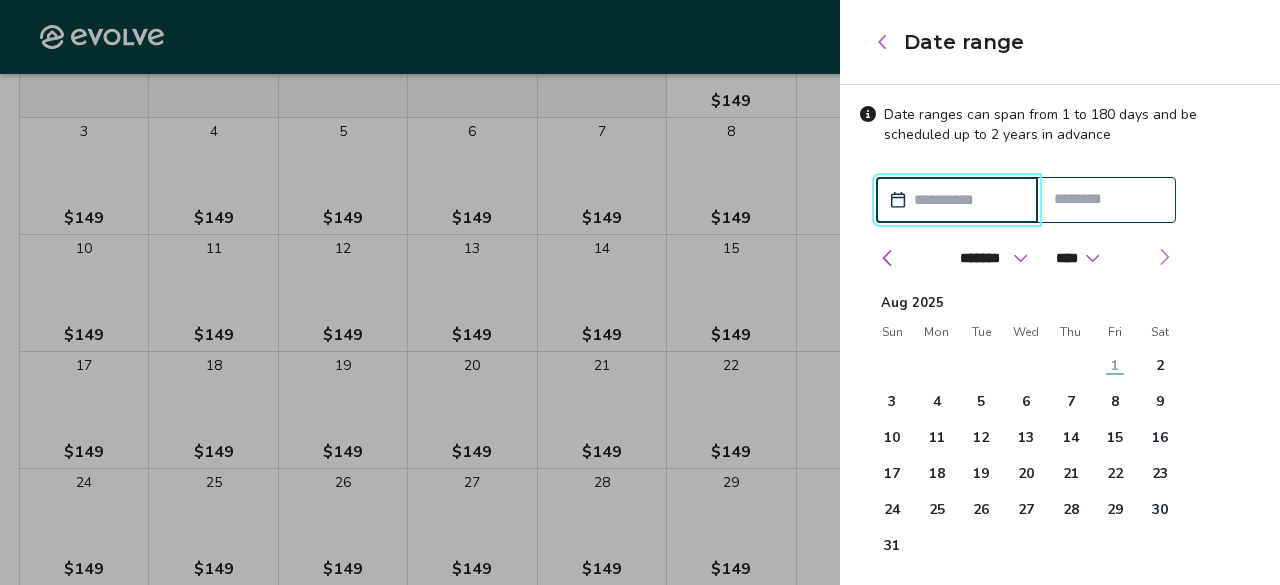 click at bounding box center (1164, 257) 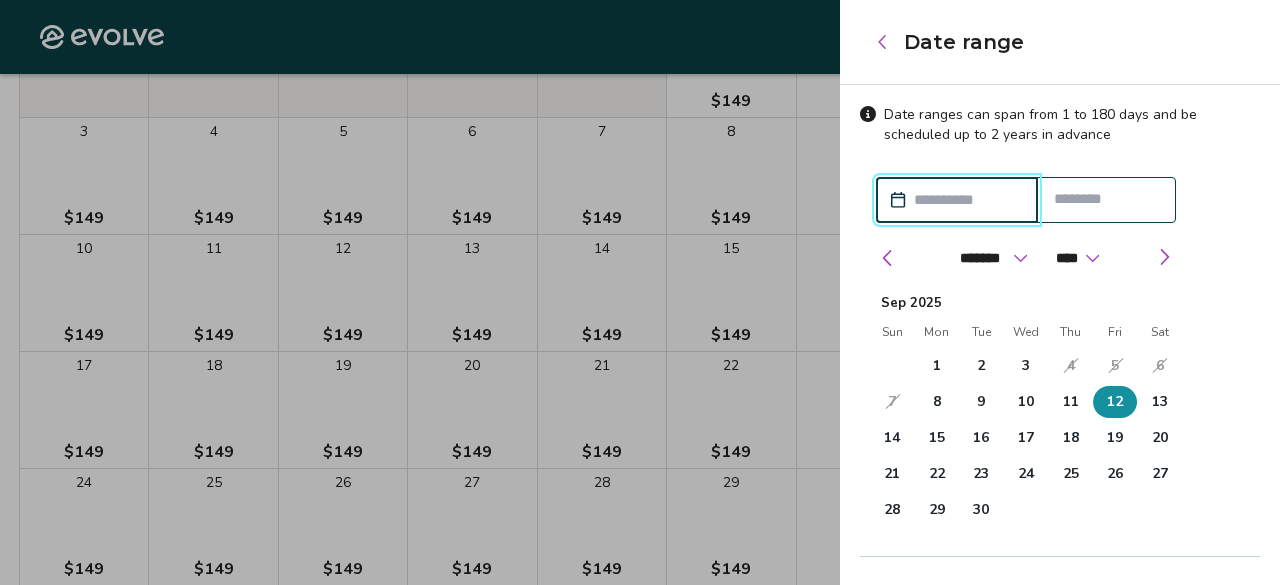 click on "12" at bounding box center [1115, 402] 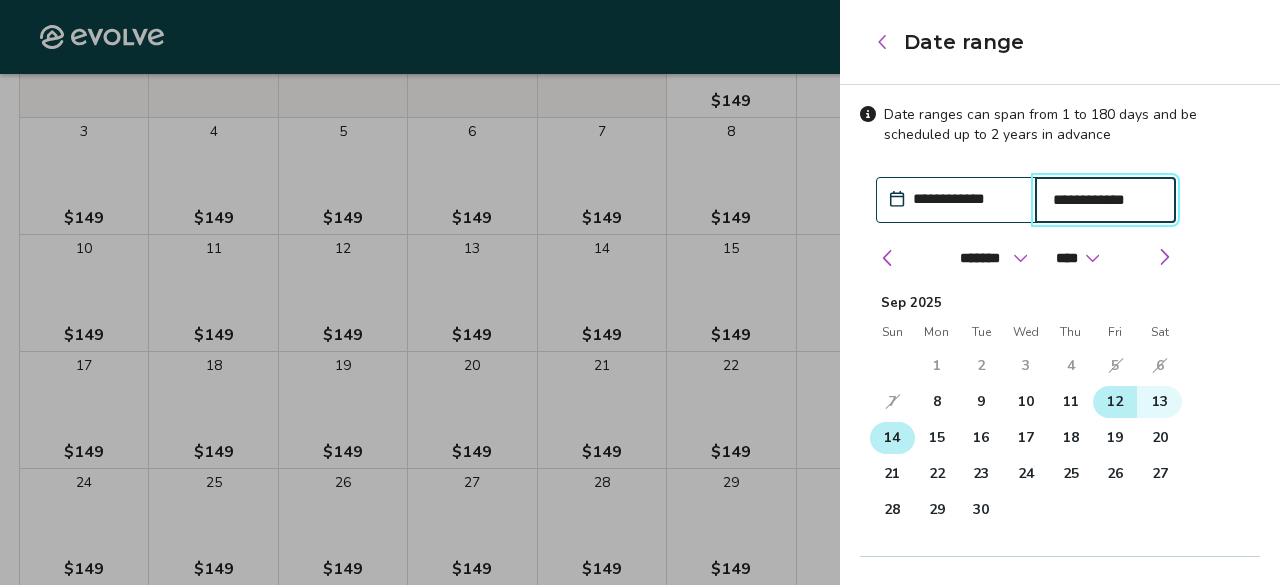 click on "14" at bounding box center (892, 438) 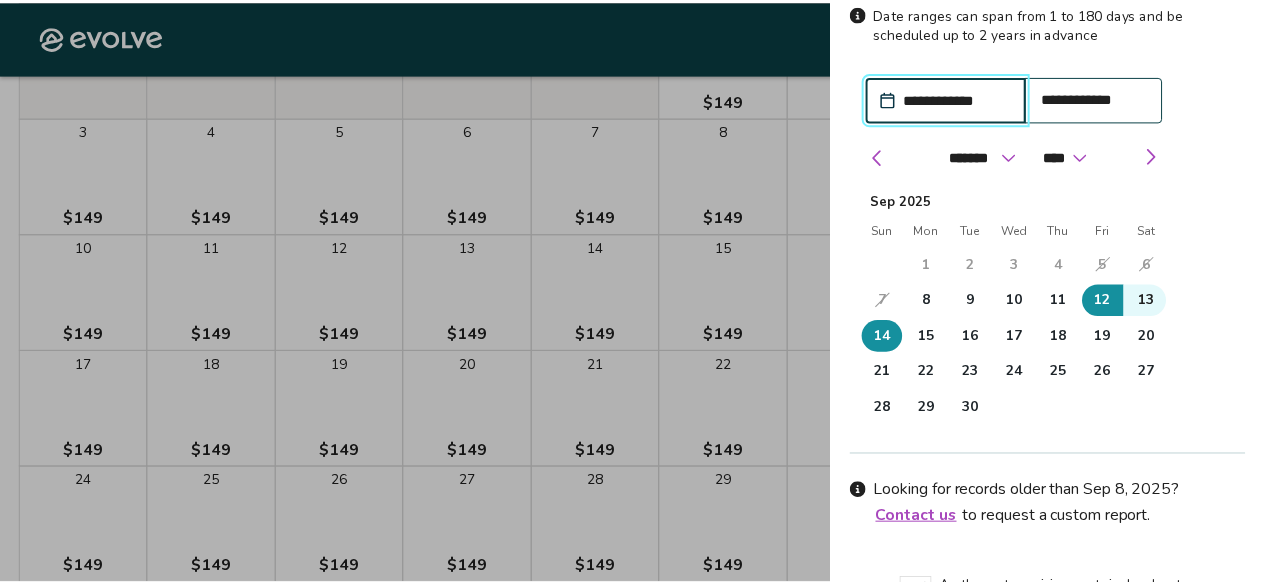 scroll, scrollTop: 200, scrollLeft: 0, axis: vertical 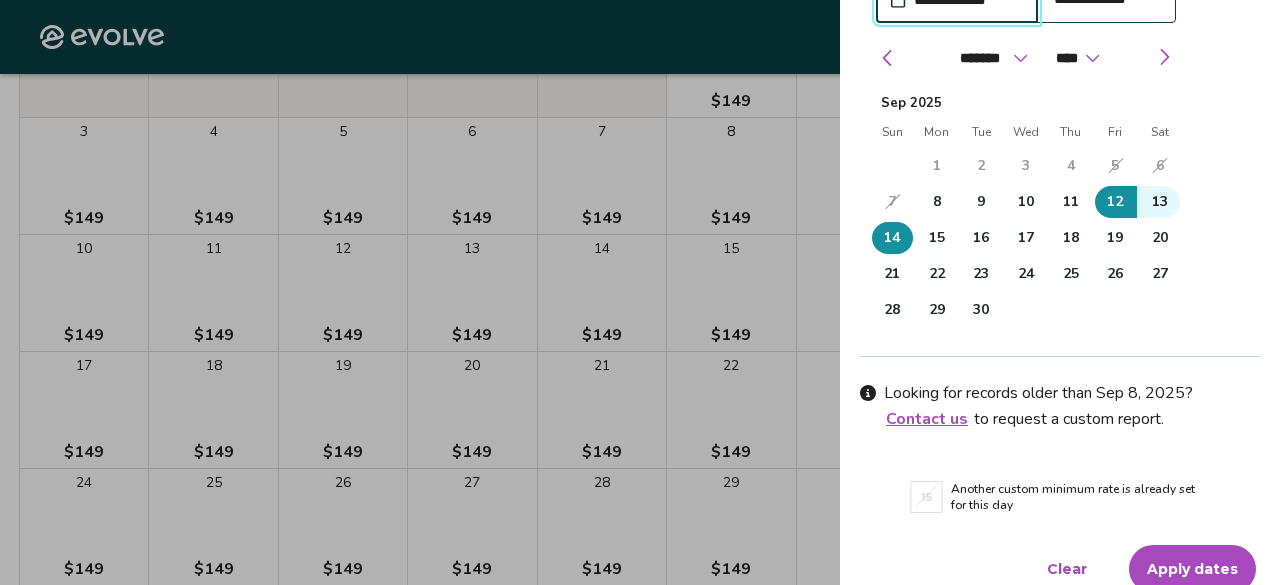 click on "Apply dates" at bounding box center [1192, 569] 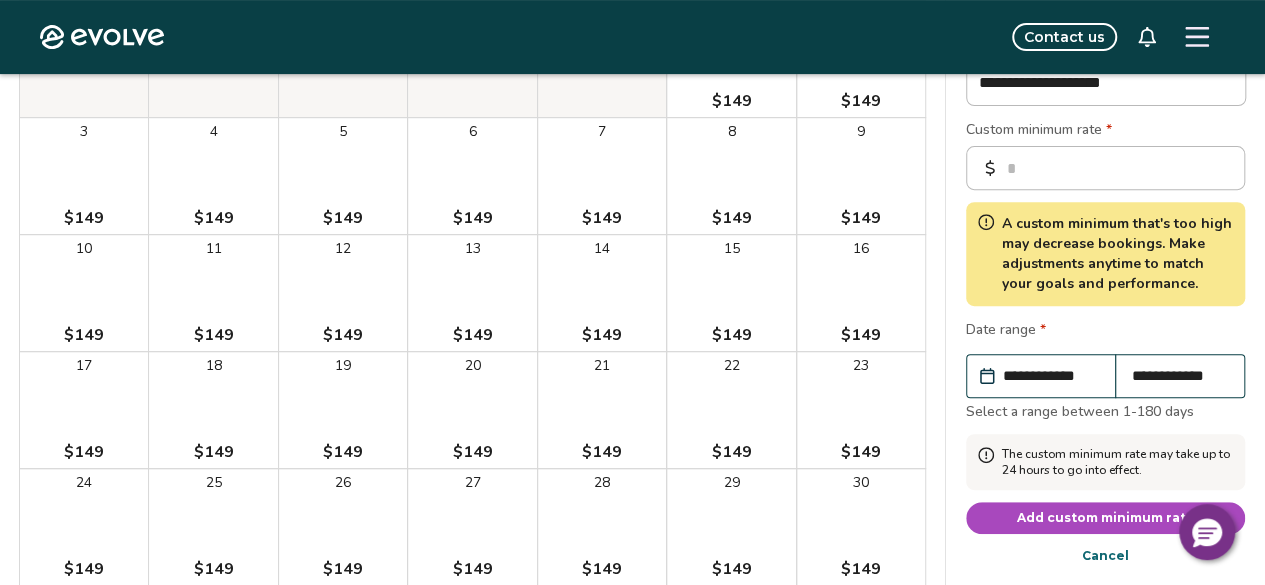 click on "Add custom minimum rate" at bounding box center (1106, 518) 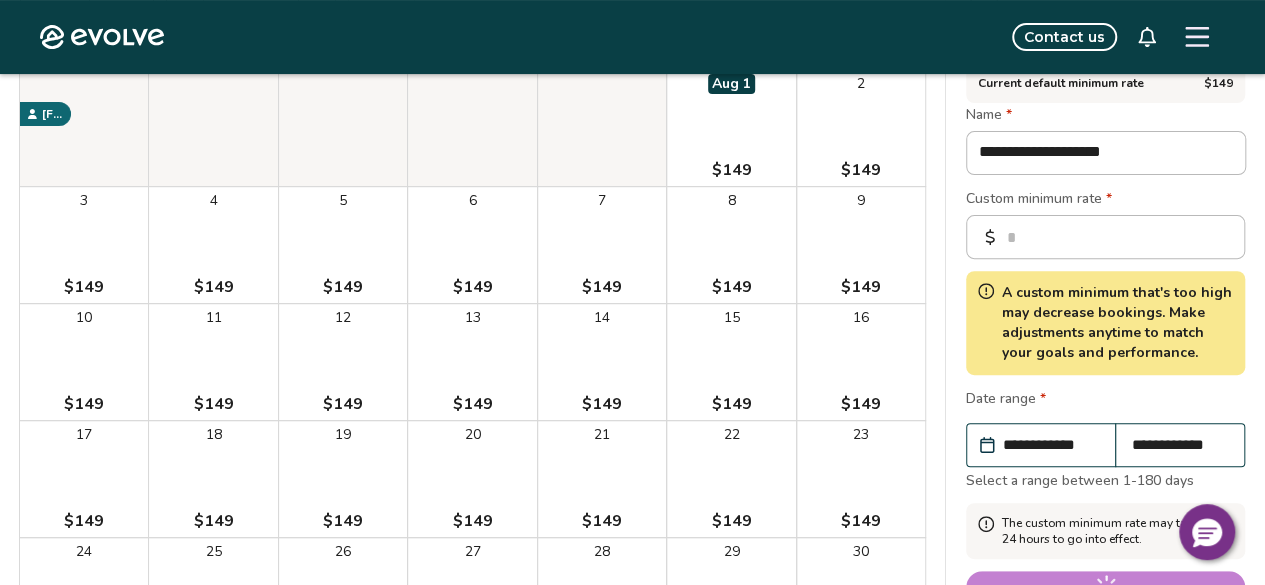 scroll, scrollTop: 200, scrollLeft: 0, axis: vertical 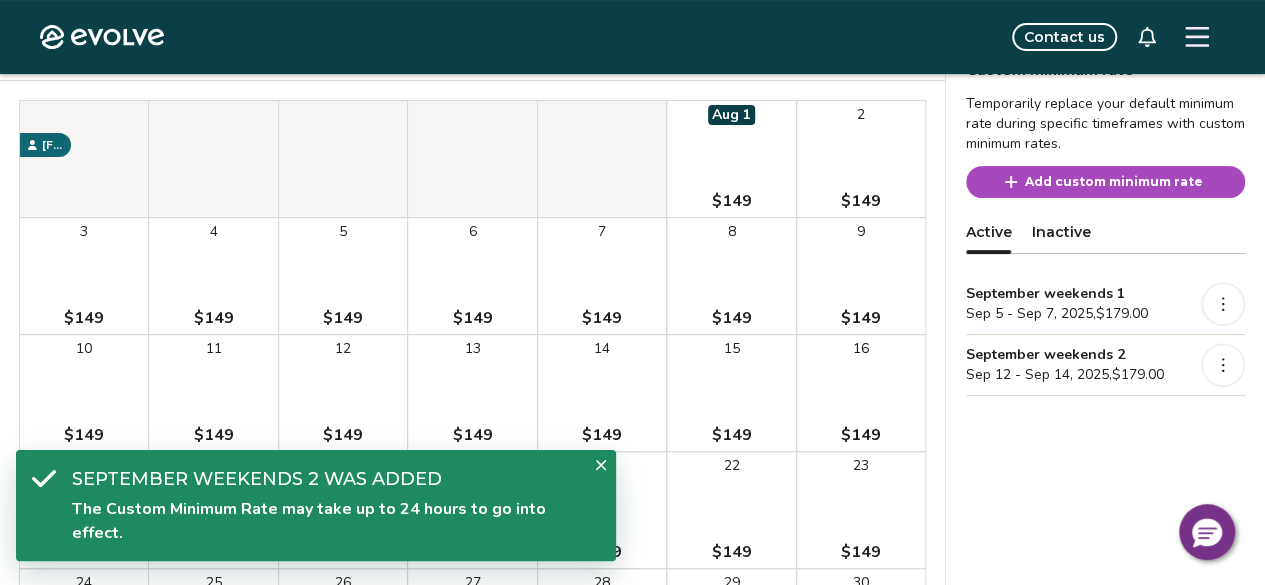 click on "Add custom minimum rate" at bounding box center (1114, 182) 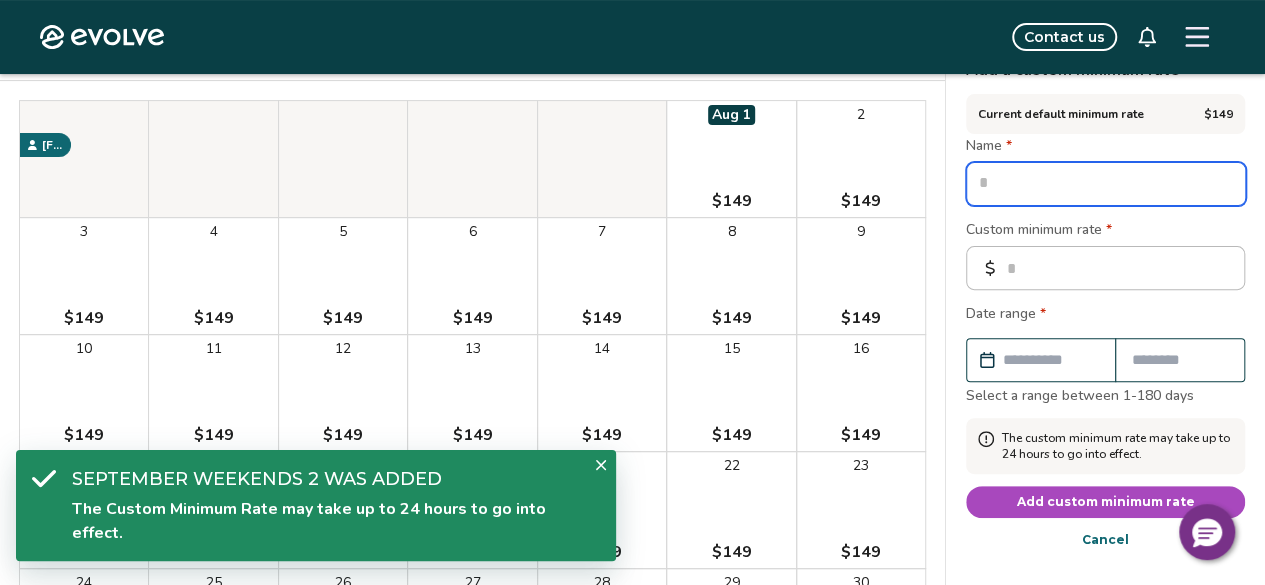 click at bounding box center [1106, 184] 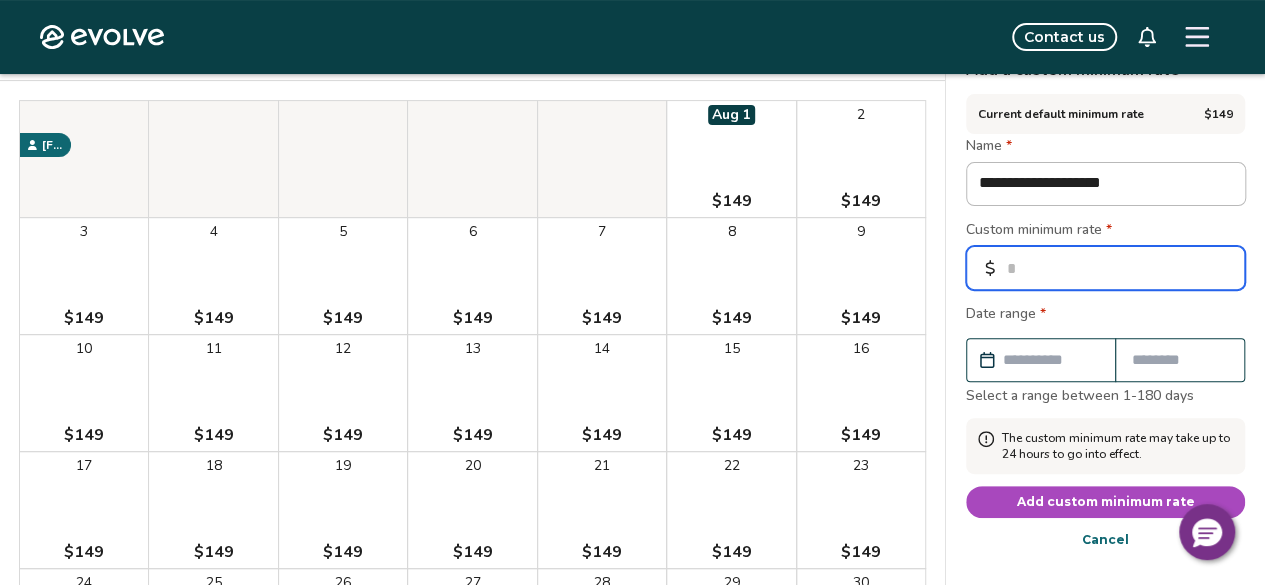 click on "*" at bounding box center [1105, 268] 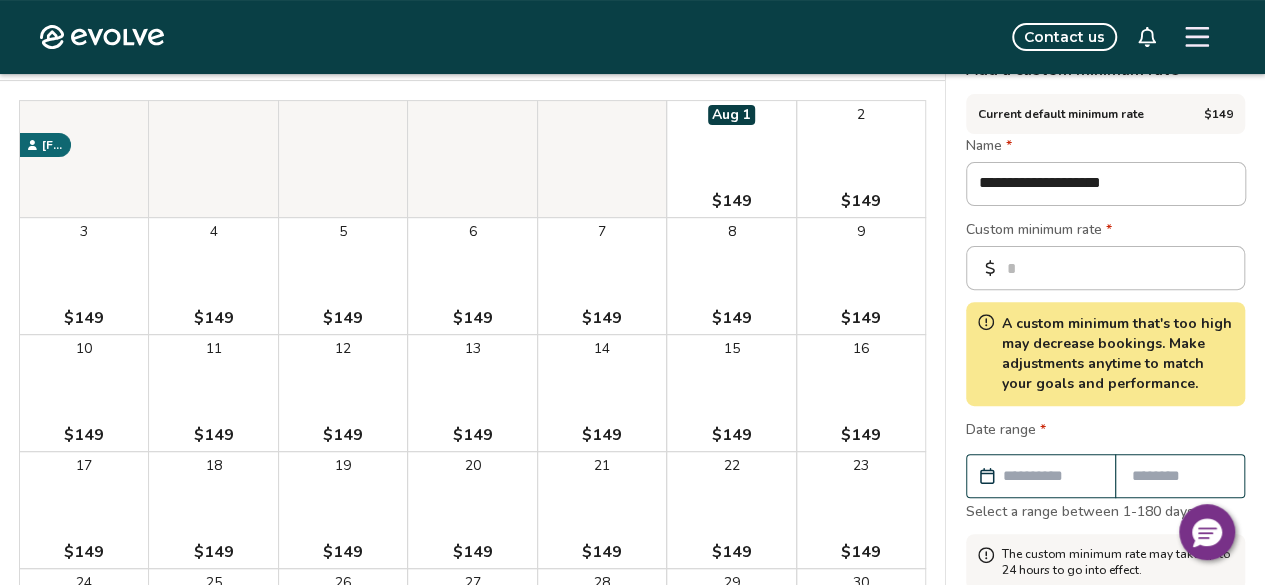 click on "Custom minimum rate   *" at bounding box center [1105, 232] 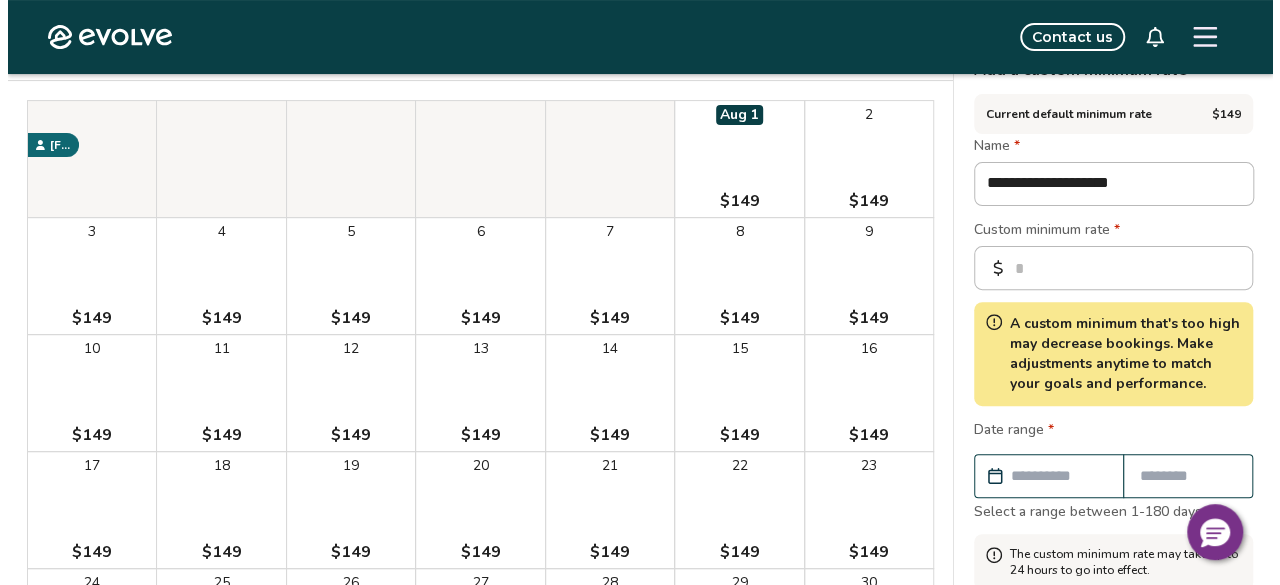 scroll, scrollTop: 300, scrollLeft: 0, axis: vertical 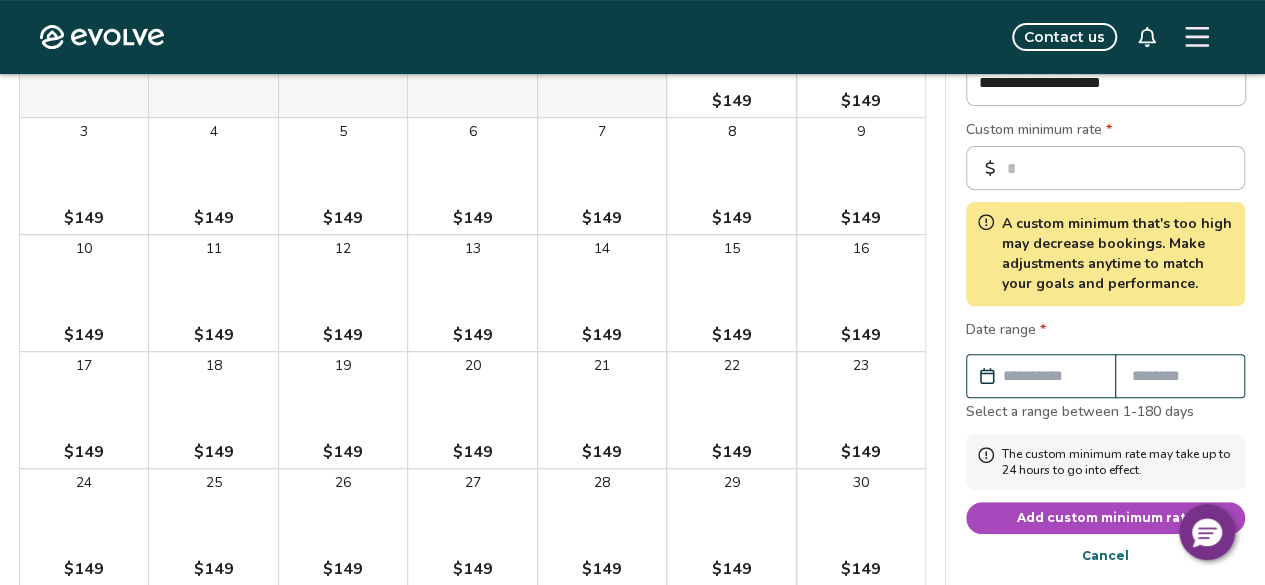 click at bounding box center (1051, 376) 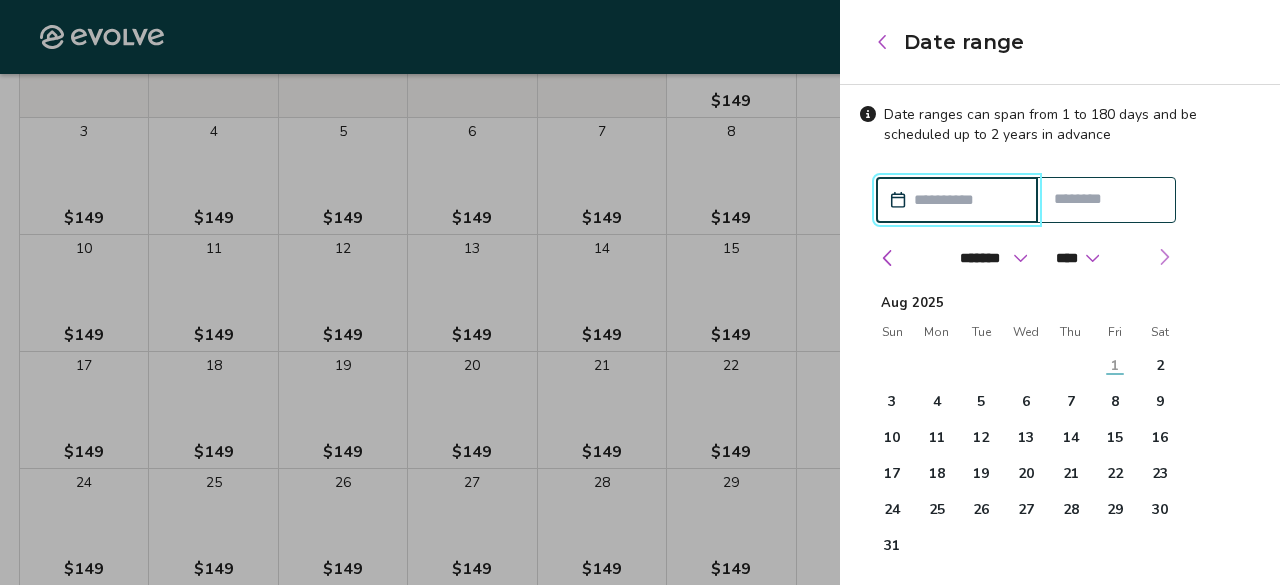 click at bounding box center [1164, 257] 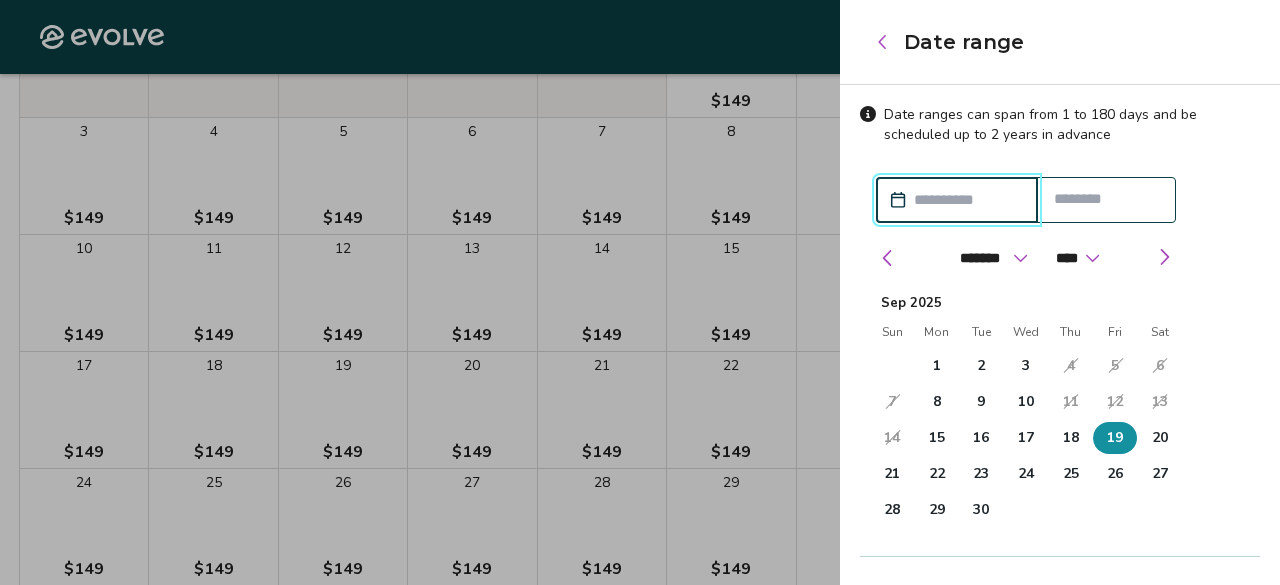 click on "19" at bounding box center (1115, 438) 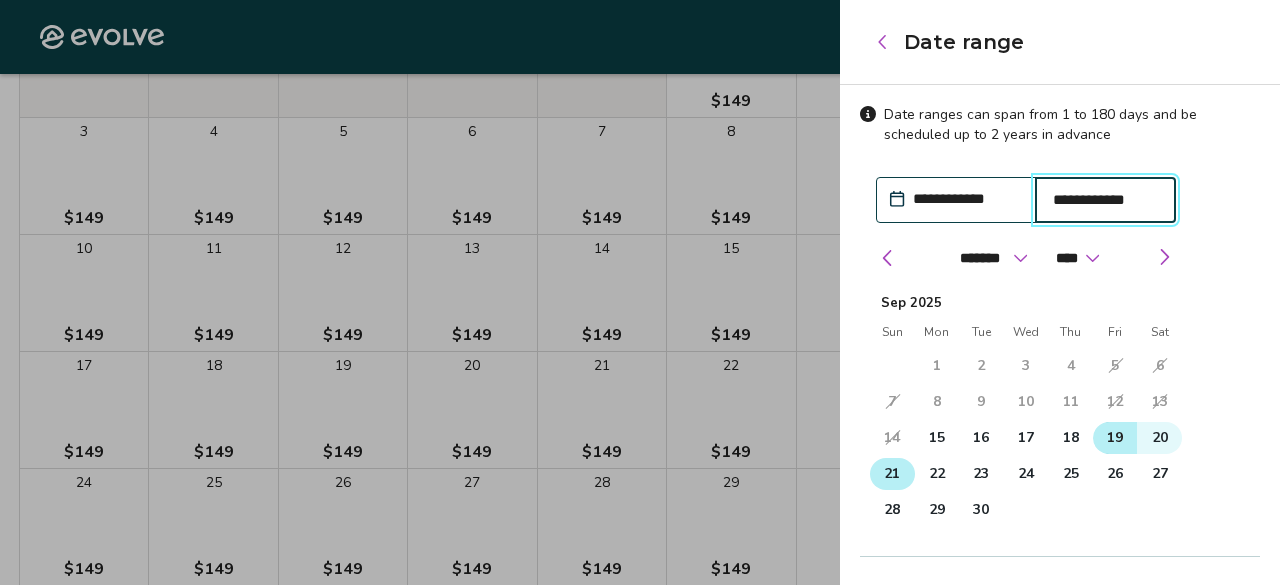 click on "21" at bounding box center [892, 474] 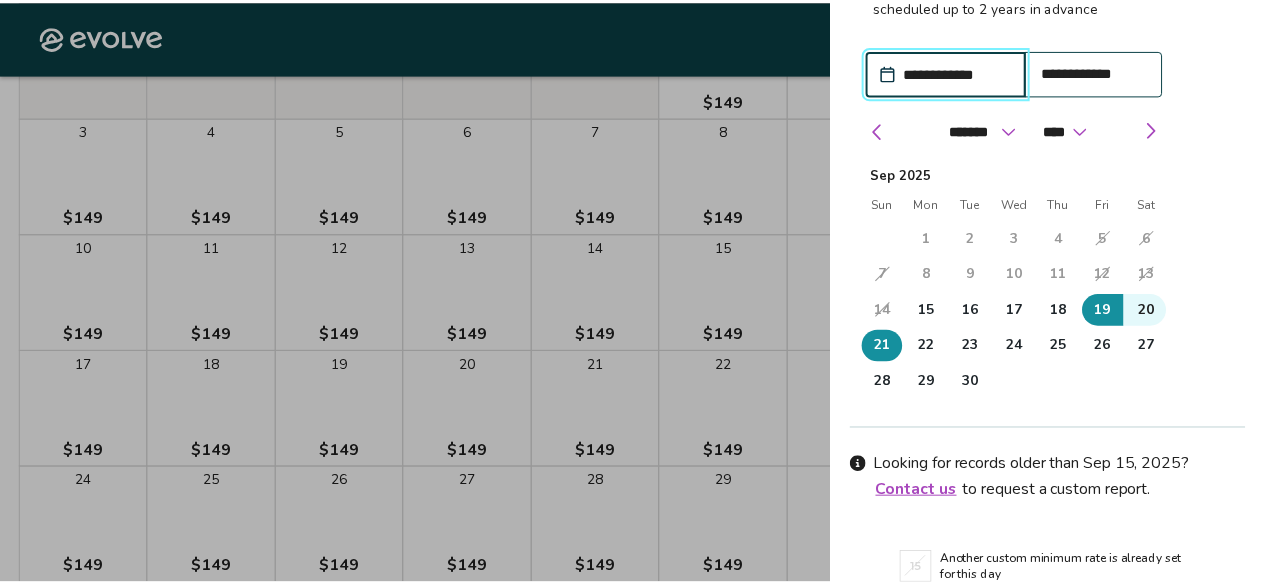 scroll, scrollTop: 218, scrollLeft: 0, axis: vertical 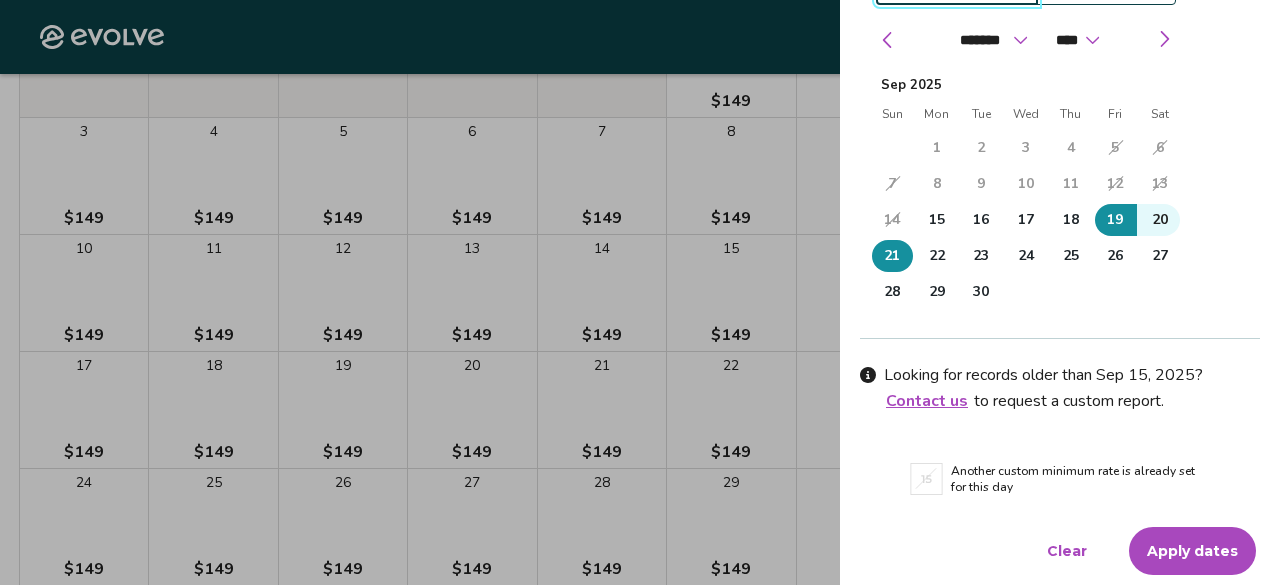 click on "Apply dates" at bounding box center [1192, 551] 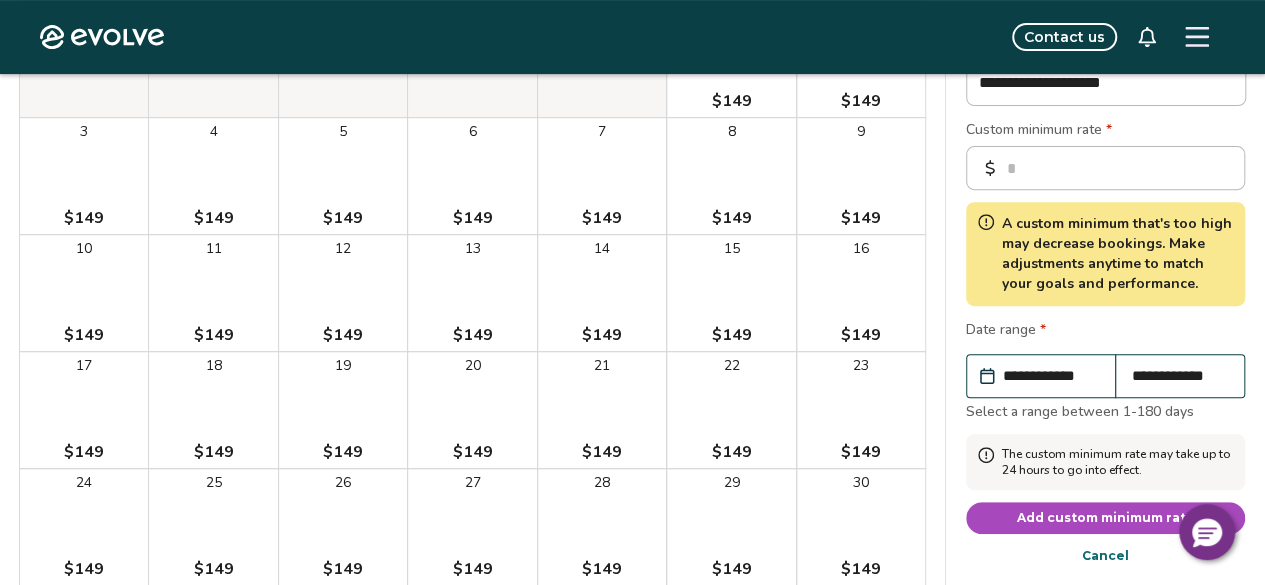 click on "Add custom minimum rate" at bounding box center (1106, 518) 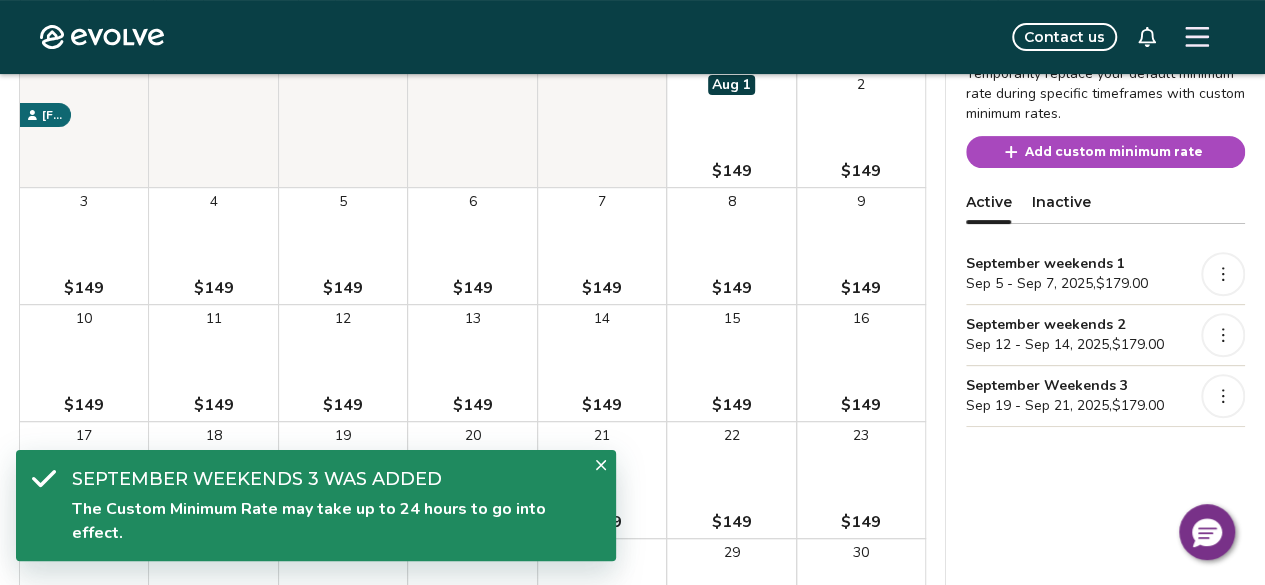 scroll, scrollTop: 200, scrollLeft: 0, axis: vertical 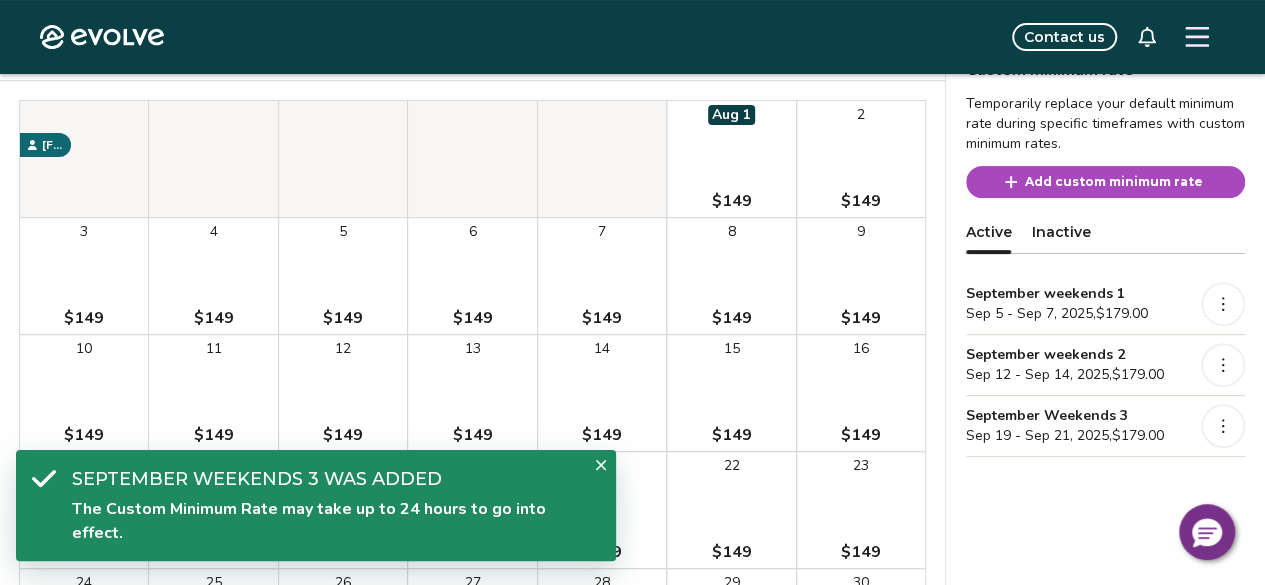 click on "Add custom minimum rate" at bounding box center (1114, 182) 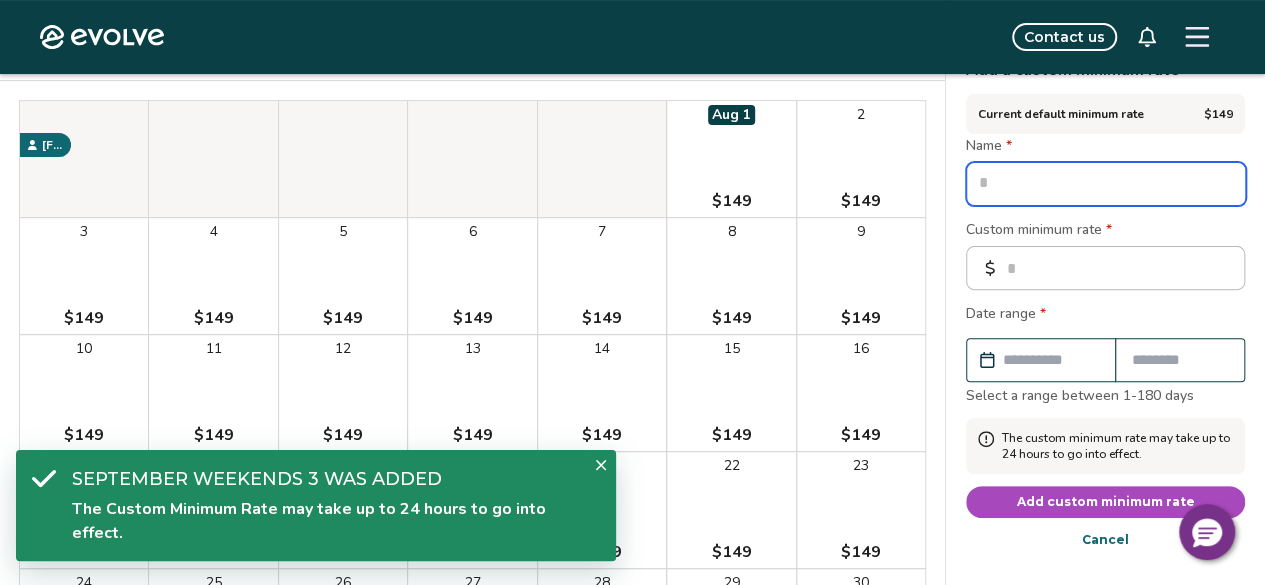 click at bounding box center [1106, 184] 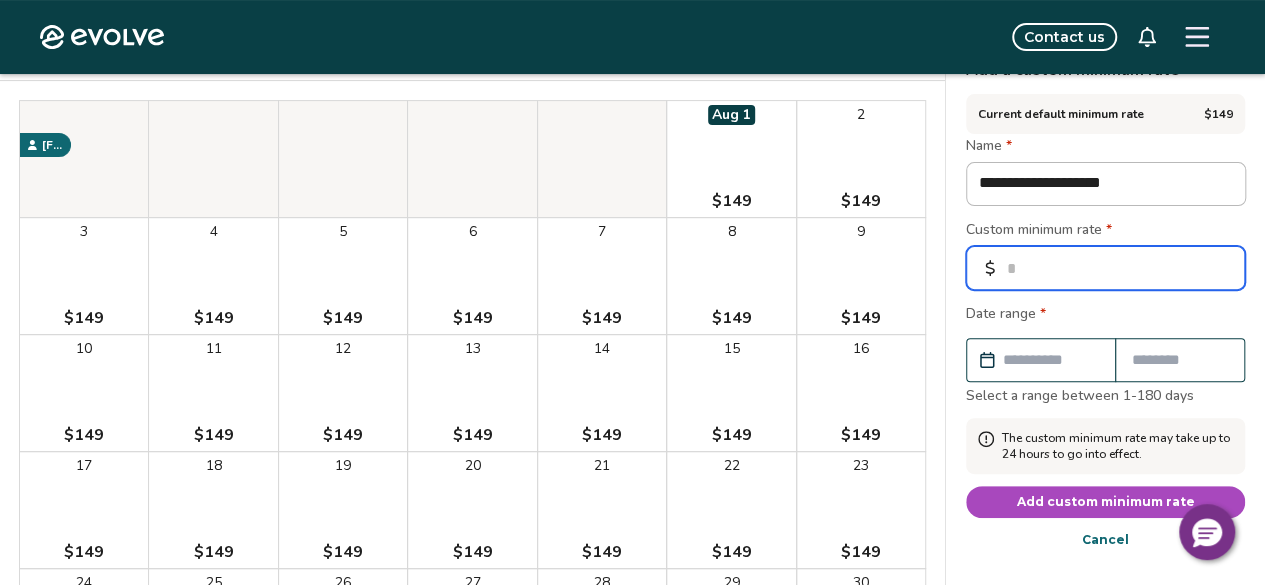 drag, startPoint x: 1080, startPoint y: 267, endPoint x: 949, endPoint y: 278, distance: 131.46101 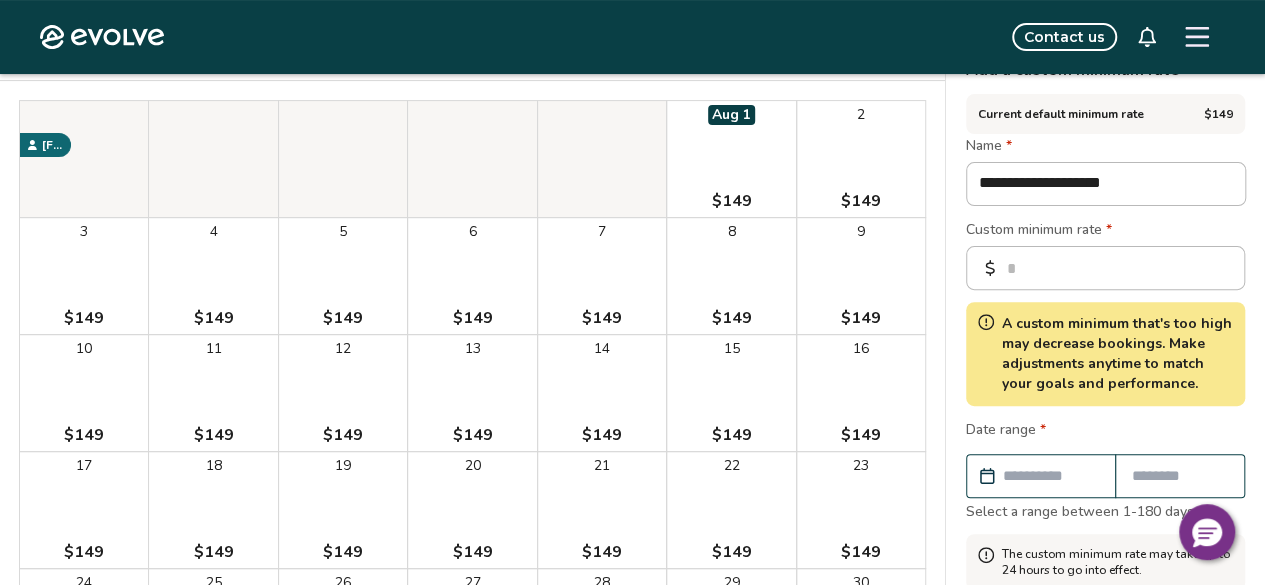 click on "Custom minimum rate   *" at bounding box center (1105, 232) 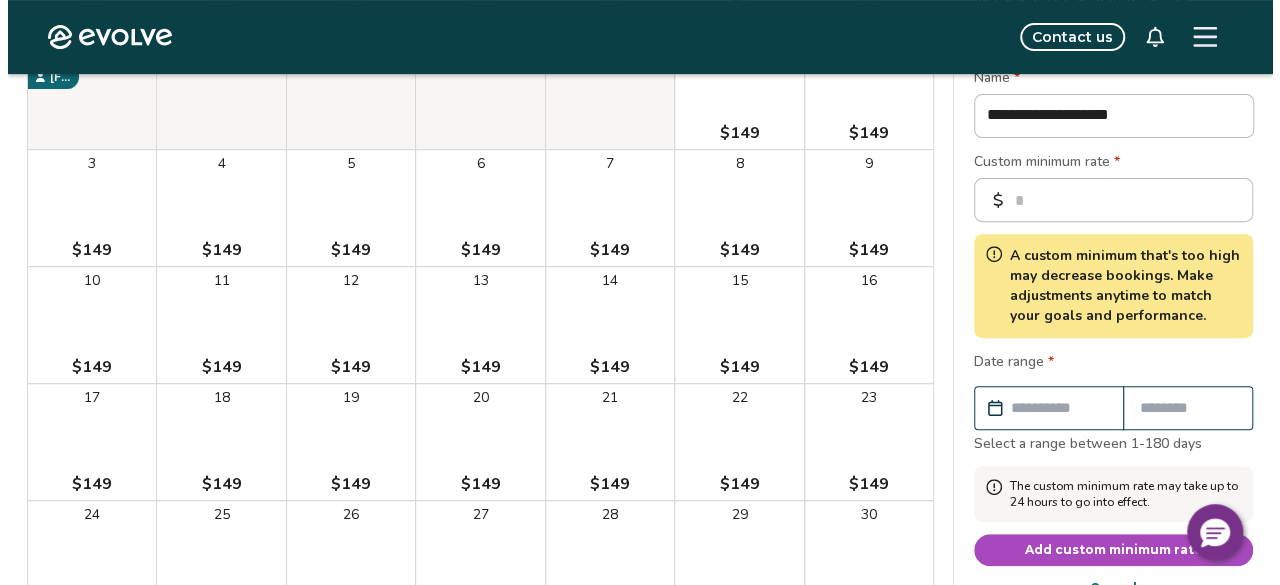 scroll, scrollTop: 300, scrollLeft: 0, axis: vertical 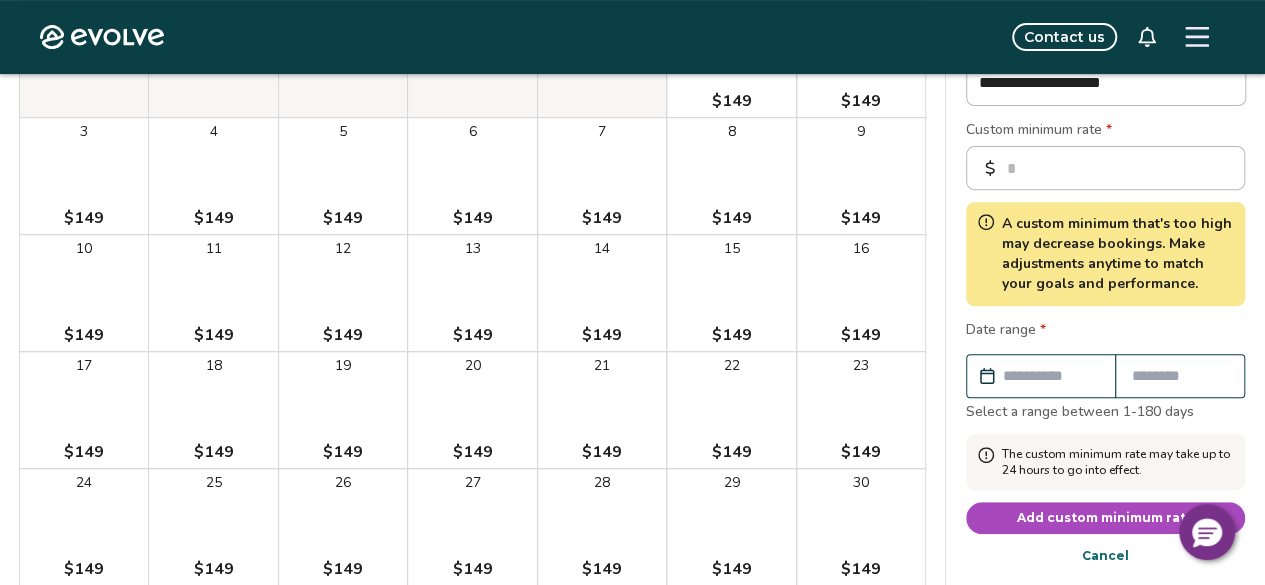 click at bounding box center [1051, 376] 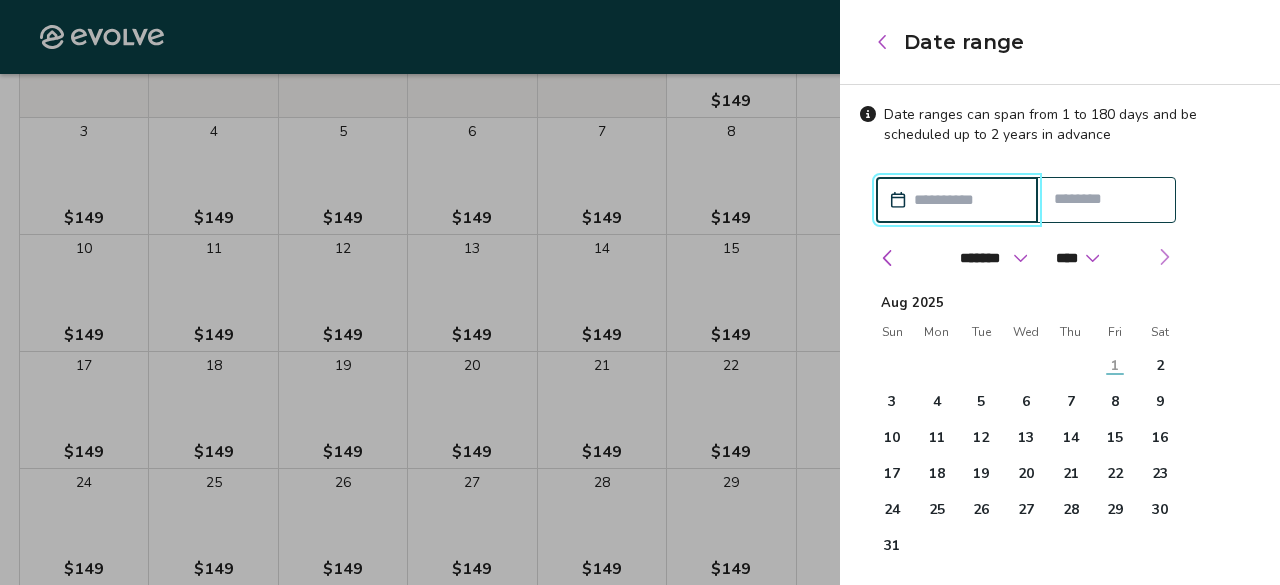 click at bounding box center (1164, 257) 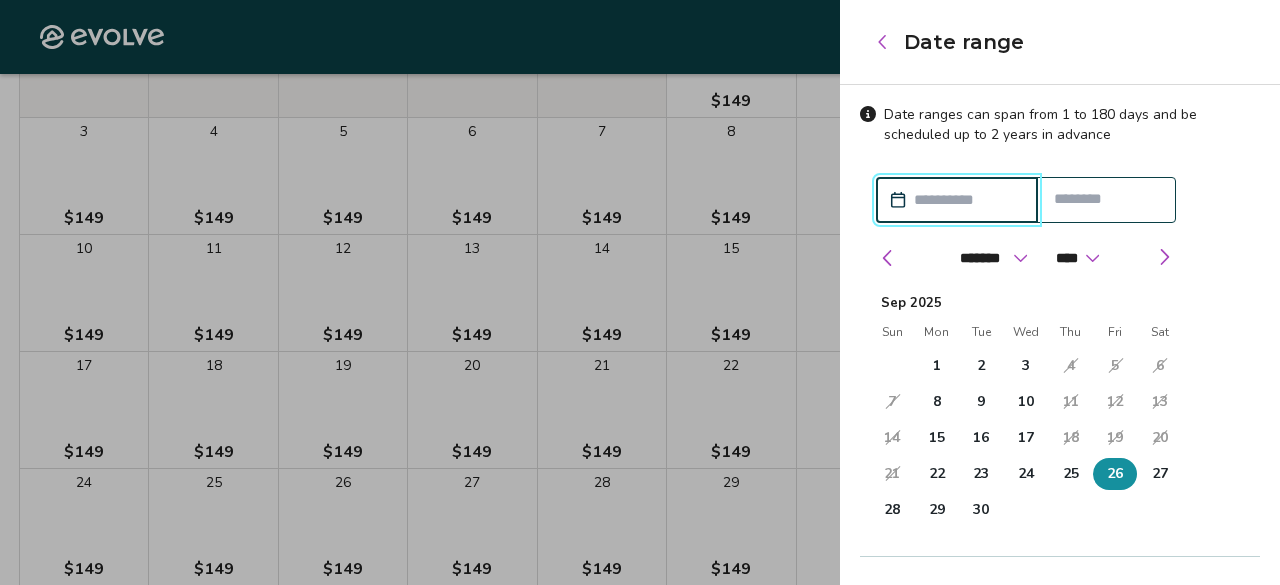 click on "26" at bounding box center [1115, 474] 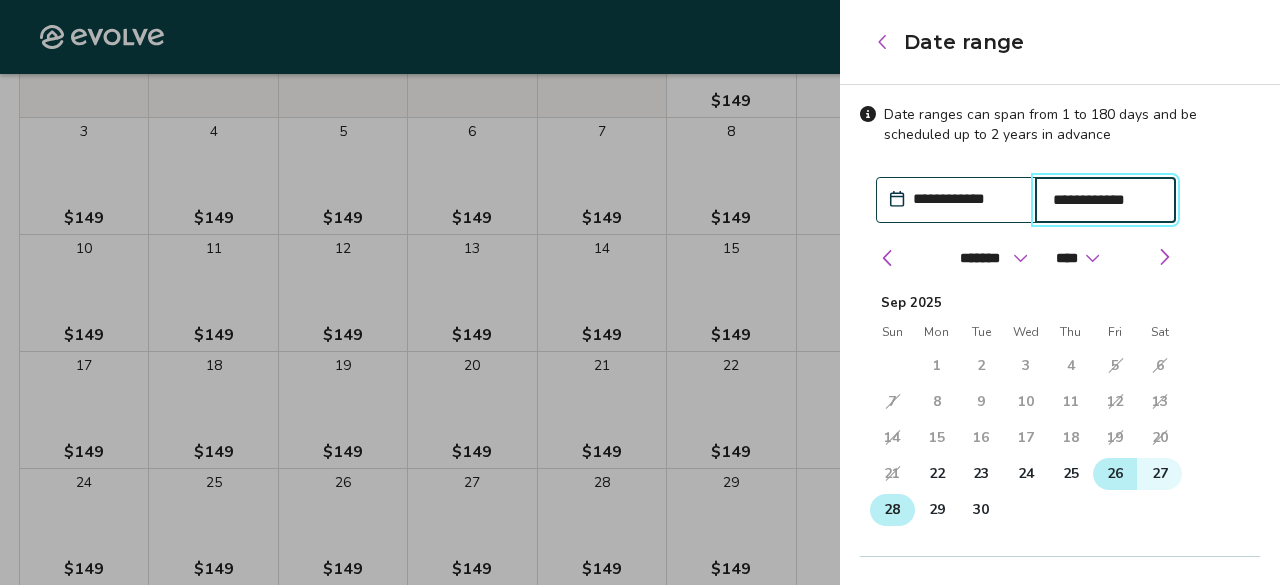 click on "28" at bounding box center (892, 510) 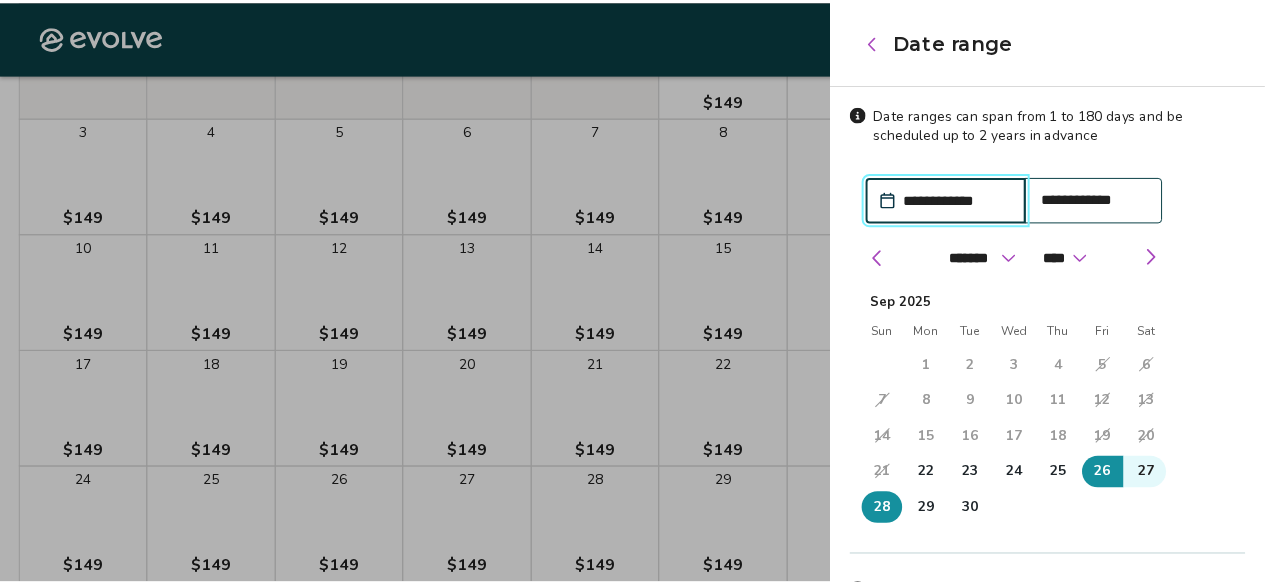 scroll, scrollTop: 218, scrollLeft: 0, axis: vertical 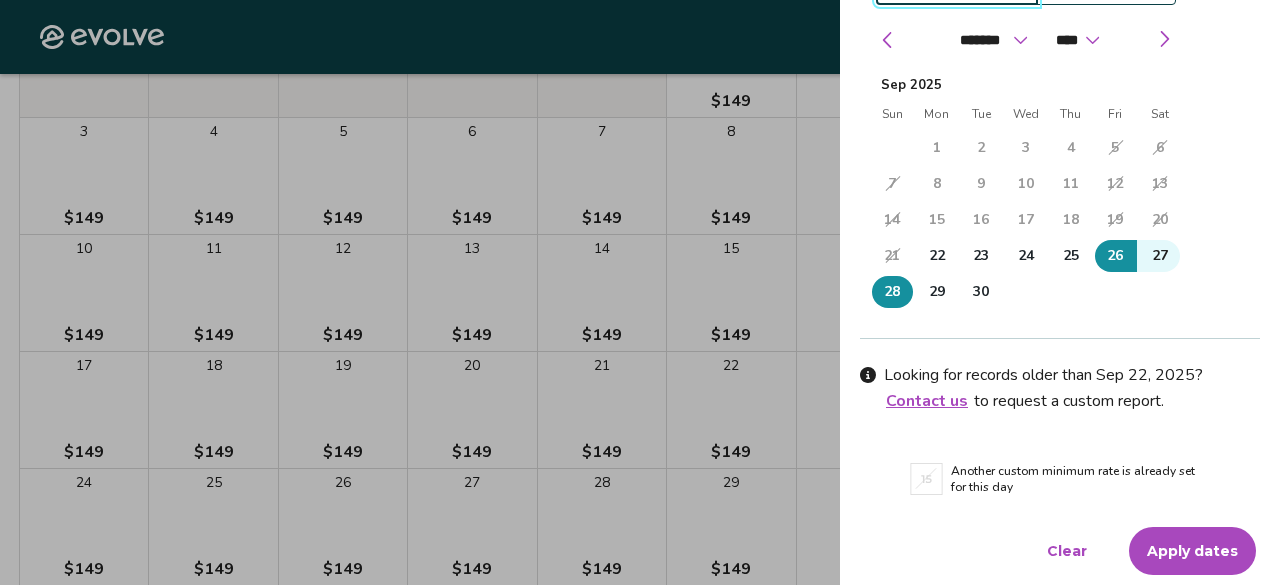 click on "Apply dates" at bounding box center [1192, 551] 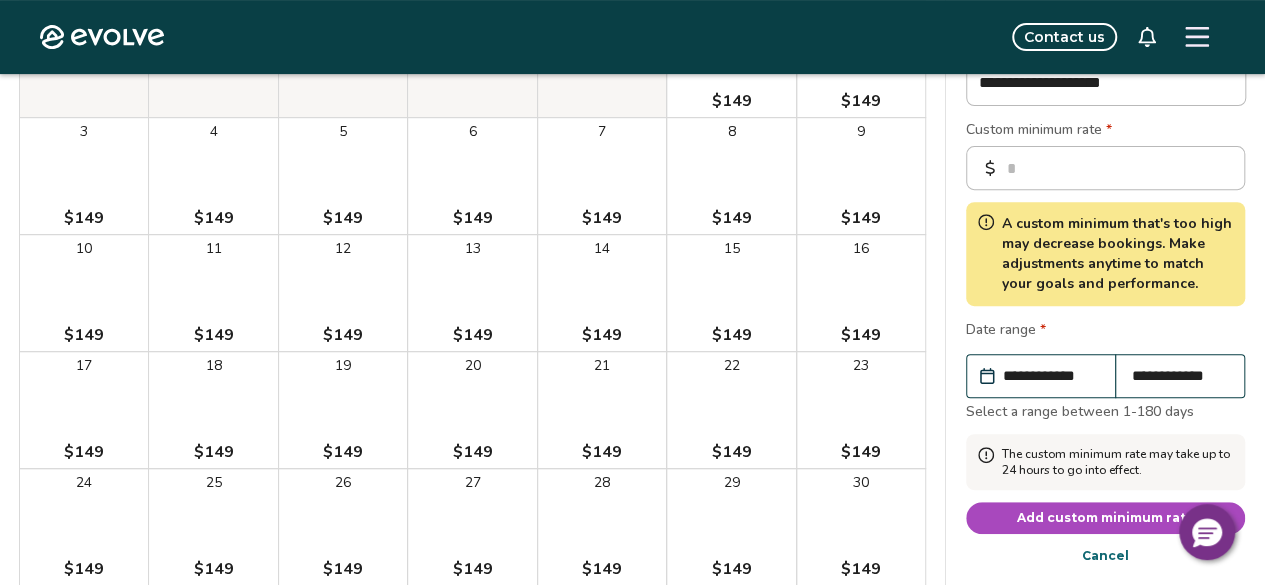 click on "Add custom minimum rate" at bounding box center [1106, 518] 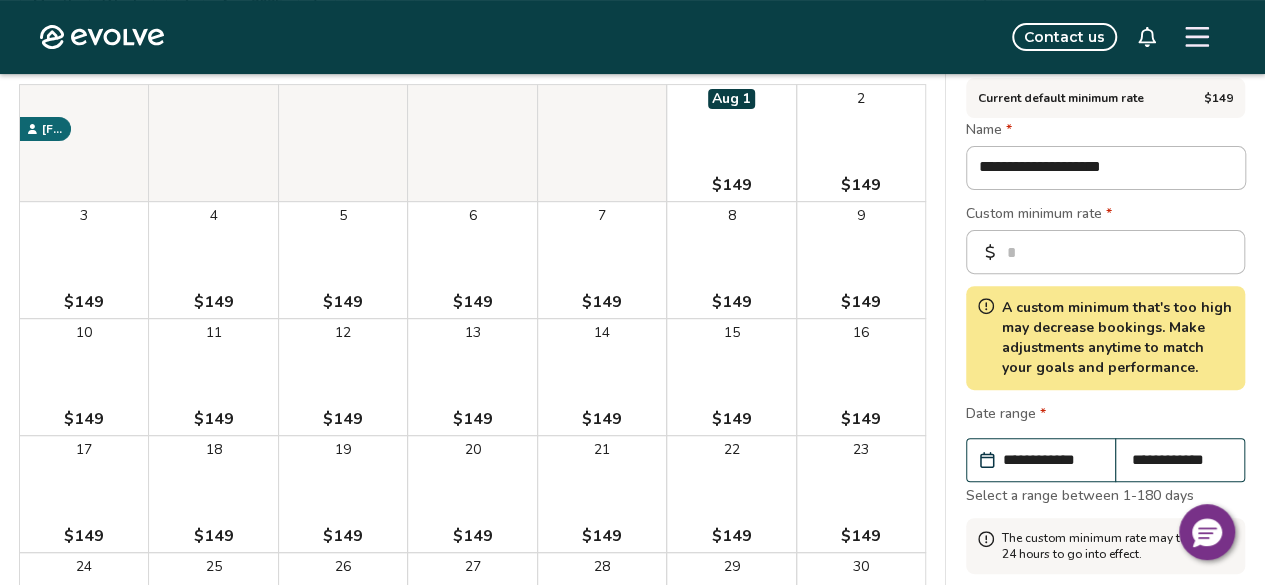 scroll, scrollTop: 100, scrollLeft: 0, axis: vertical 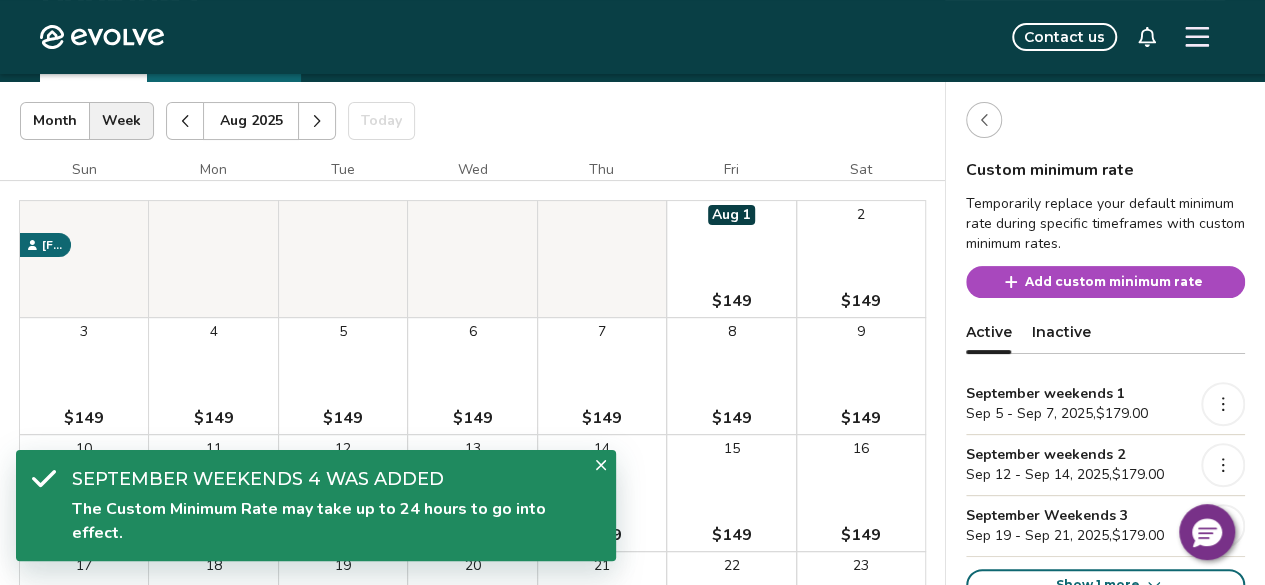 click 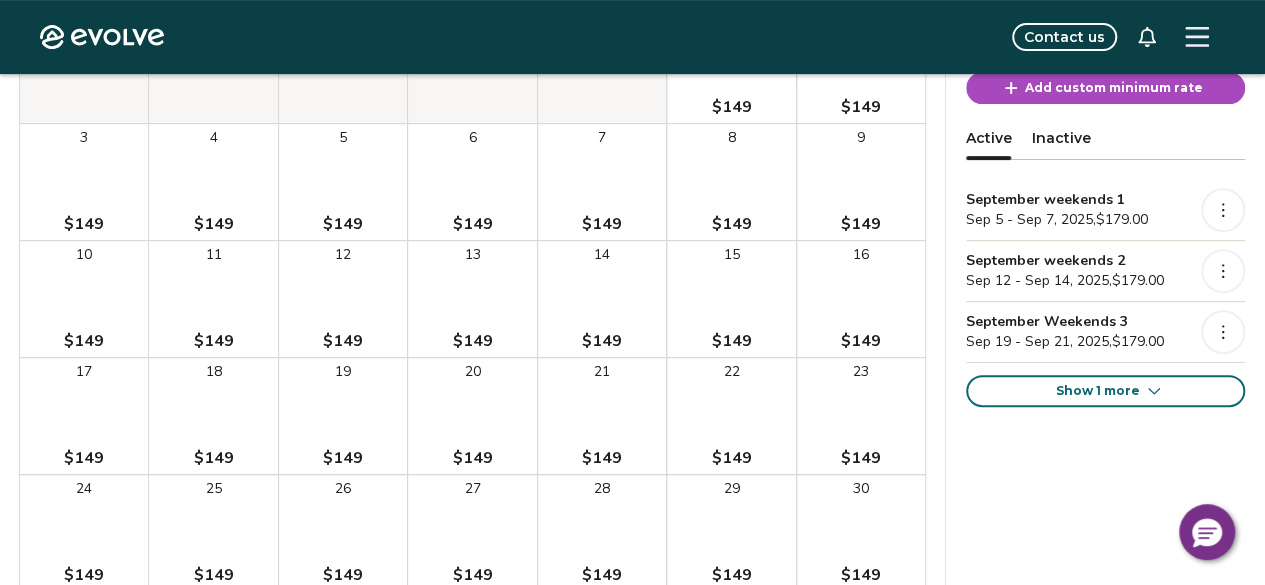 scroll, scrollTop: 300, scrollLeft: 0, axis: vertical 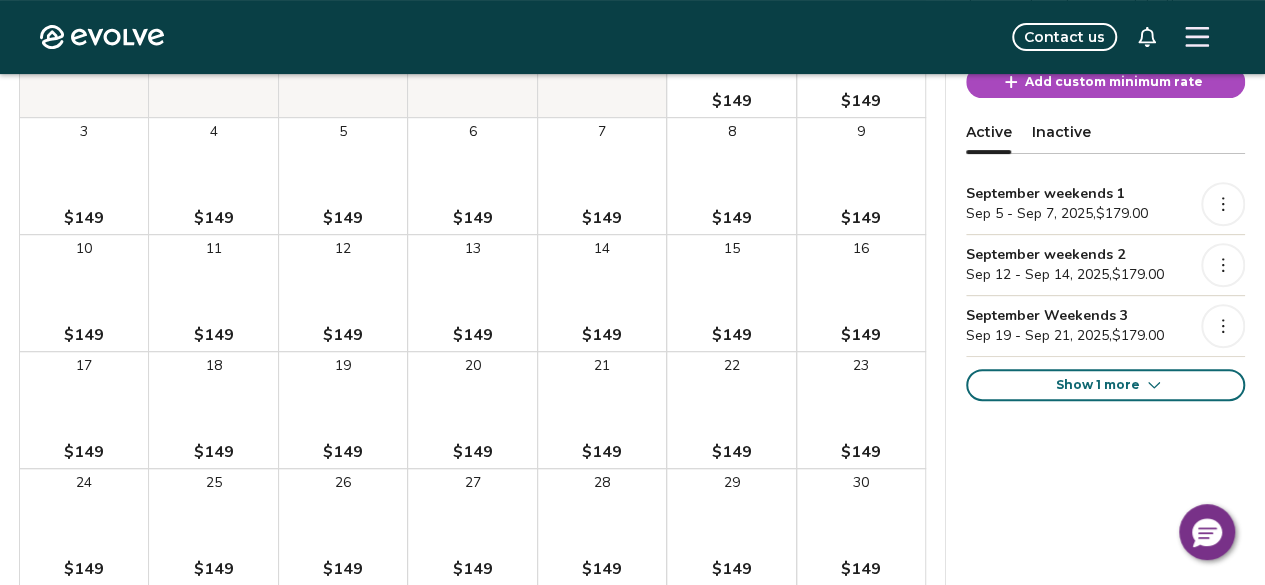 click on "Show   1   more" at bounding box center [1098, 385] 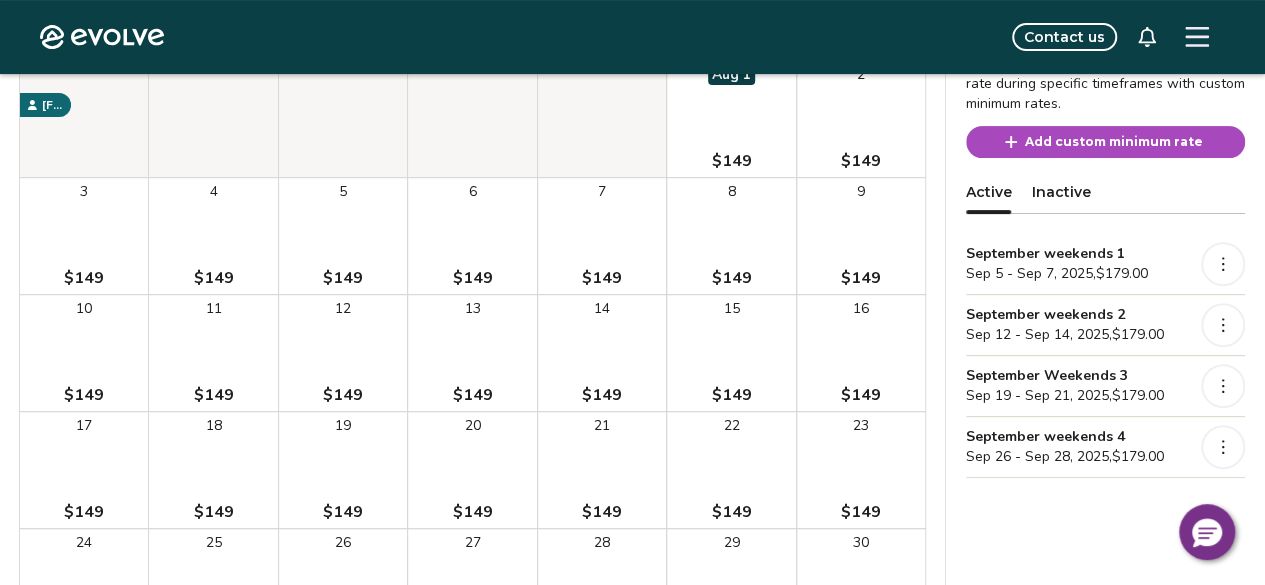 scroll, scrollTop: 200, scrollLeft: 0, axis: vertical 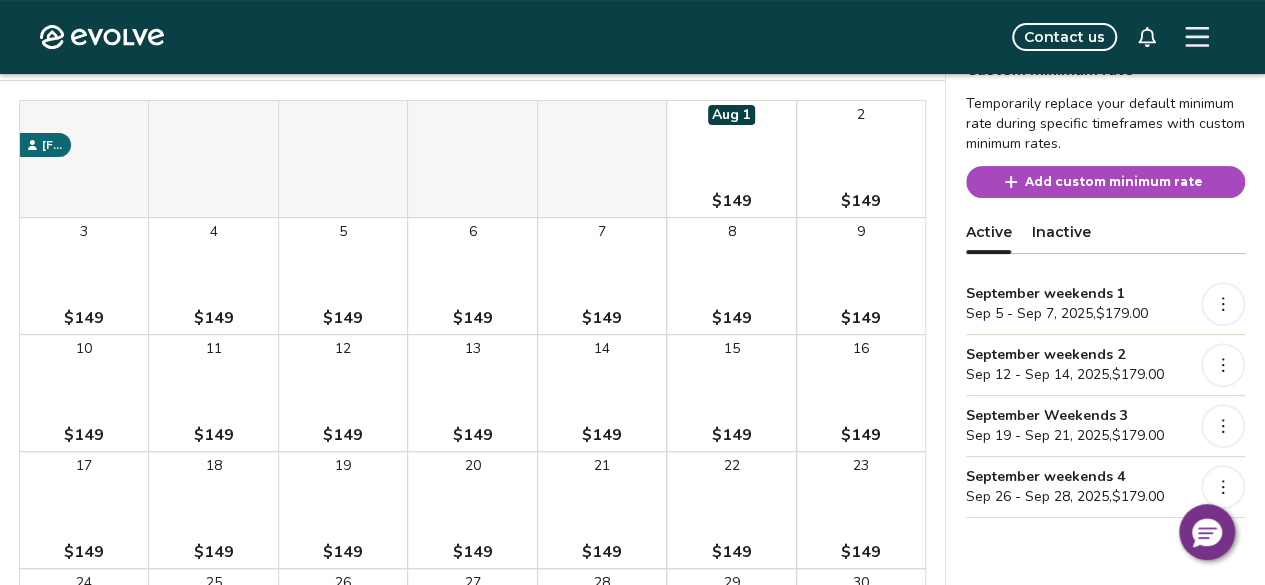 click on "Add custom minimum rate" at bounding box center [1114, 182] 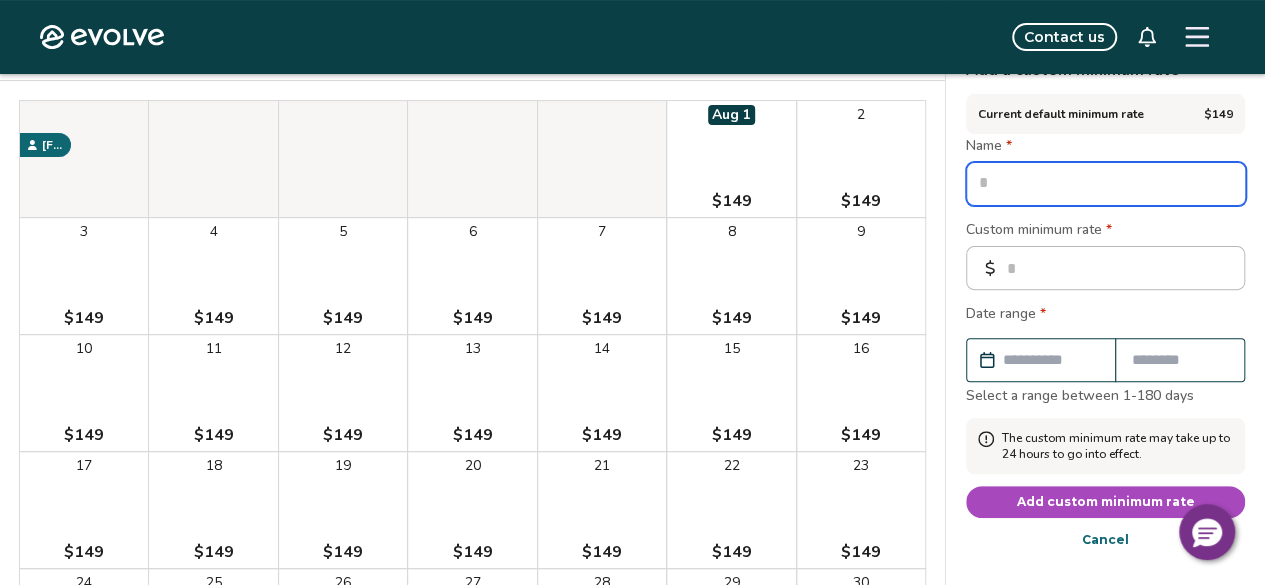 click at bounding box center [1106, 184] 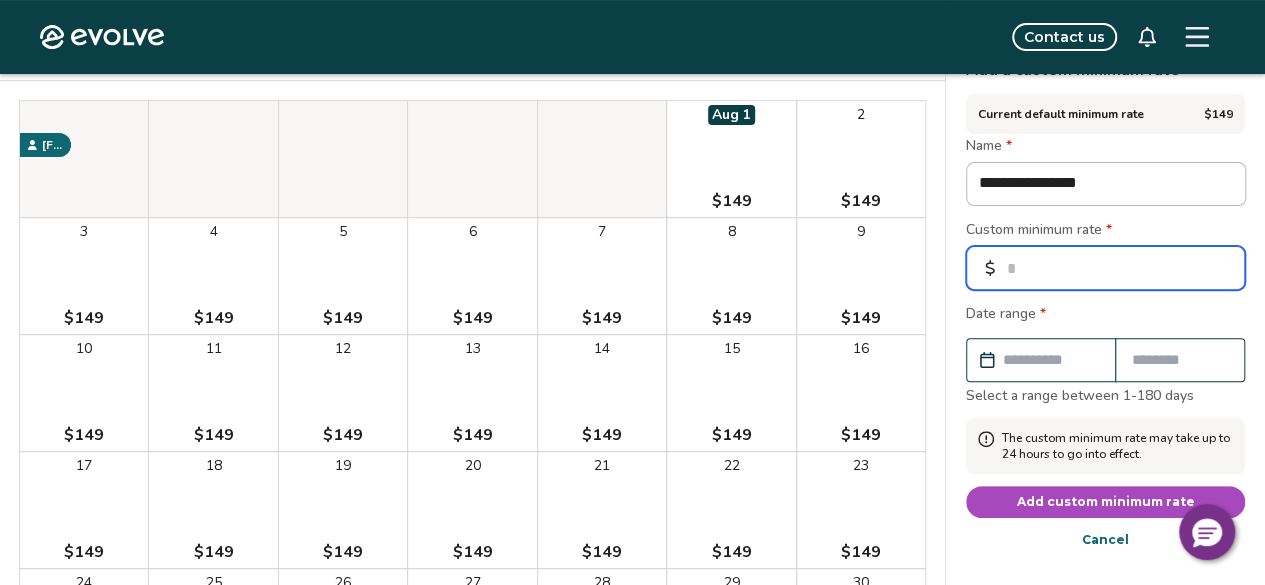 drag, startPoint x: 1053, startPoint y: 281, endPoint x: 936, endPoint y: 284, distance: 117.03845 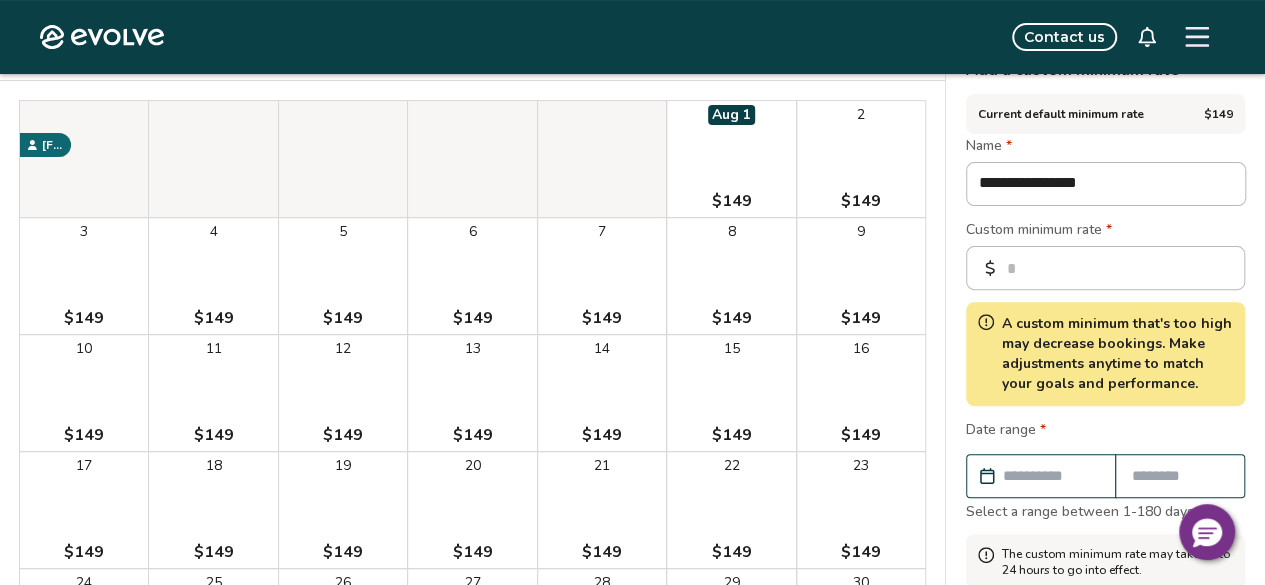 click on "Custom minimum rate   *" at bounding box center (1105, 232) 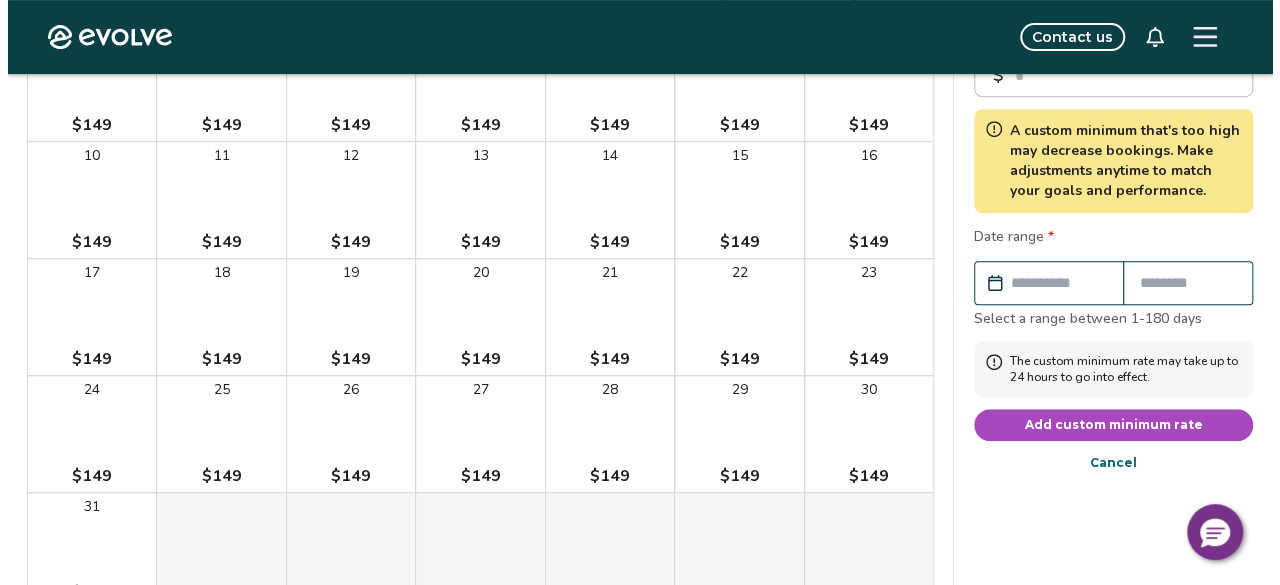 scroll, scrollTop: 400, scrollLeft: 0, axis: vertical 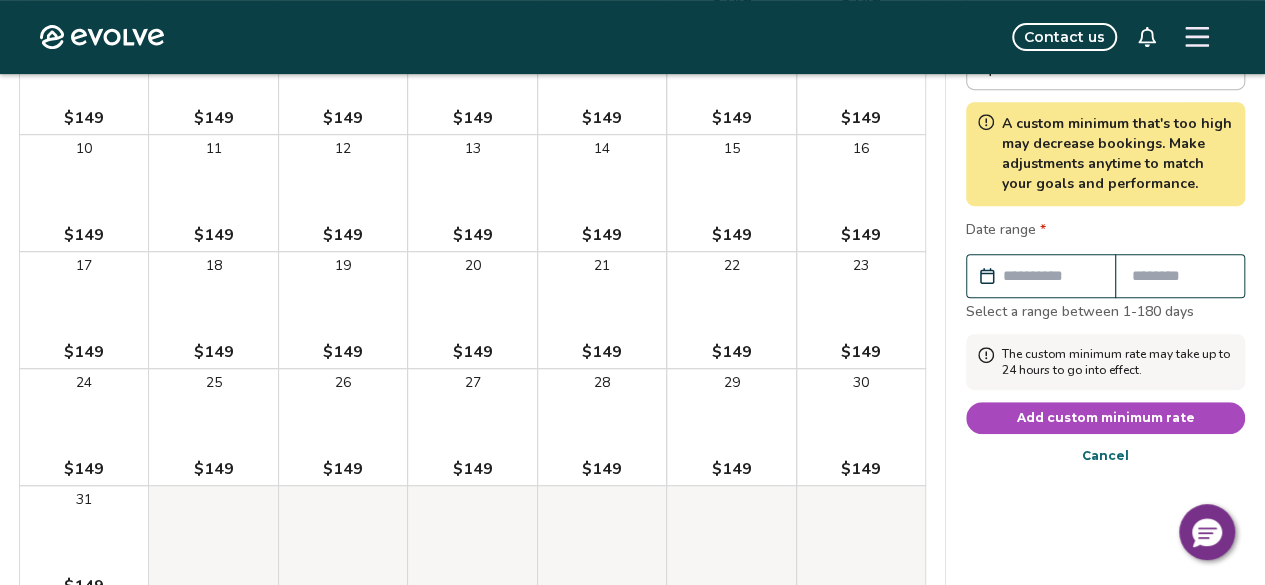 click at bounding box center (1051, 276) 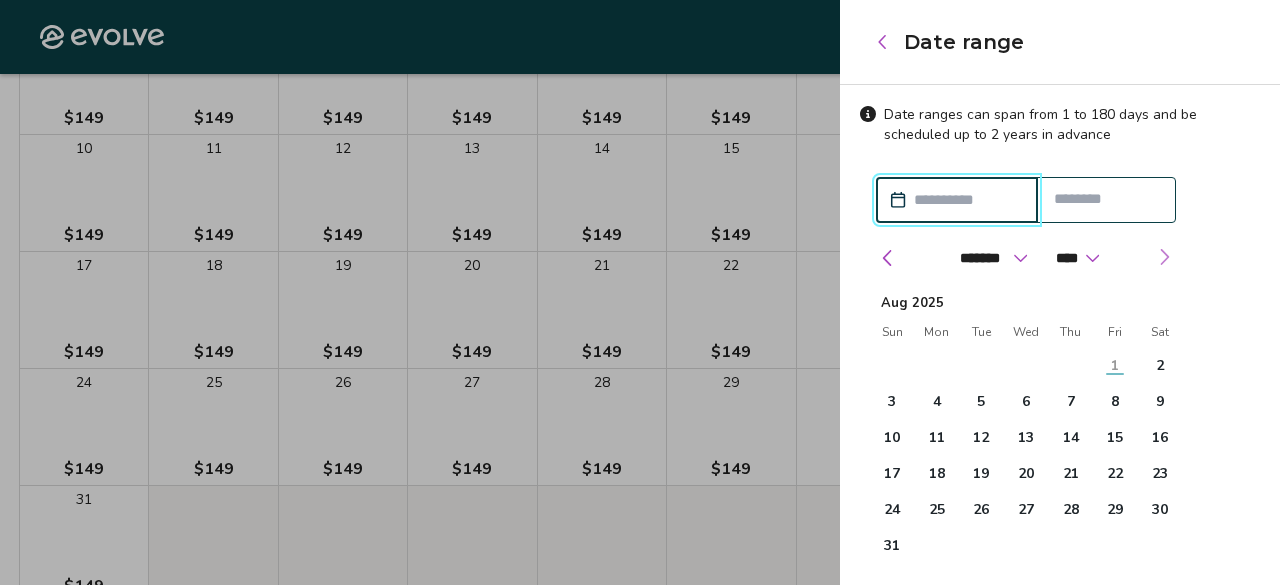 click at bounding box center (1164, 257) 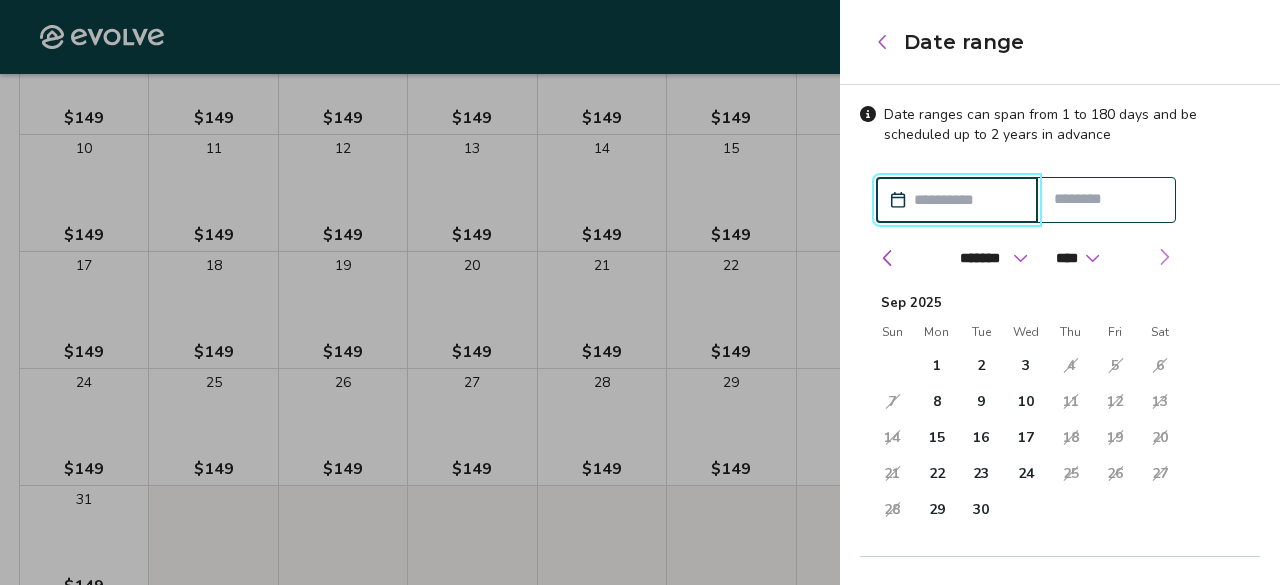 click at bounding box center [1164, 257] 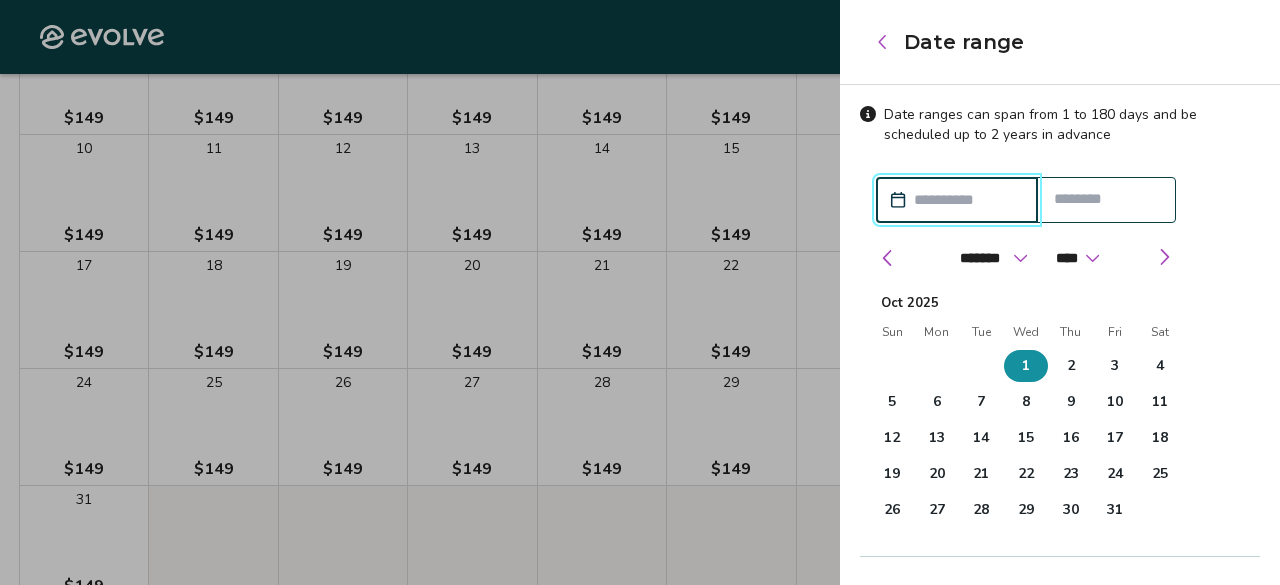 click on "1" at bounding box center [1026, 366] 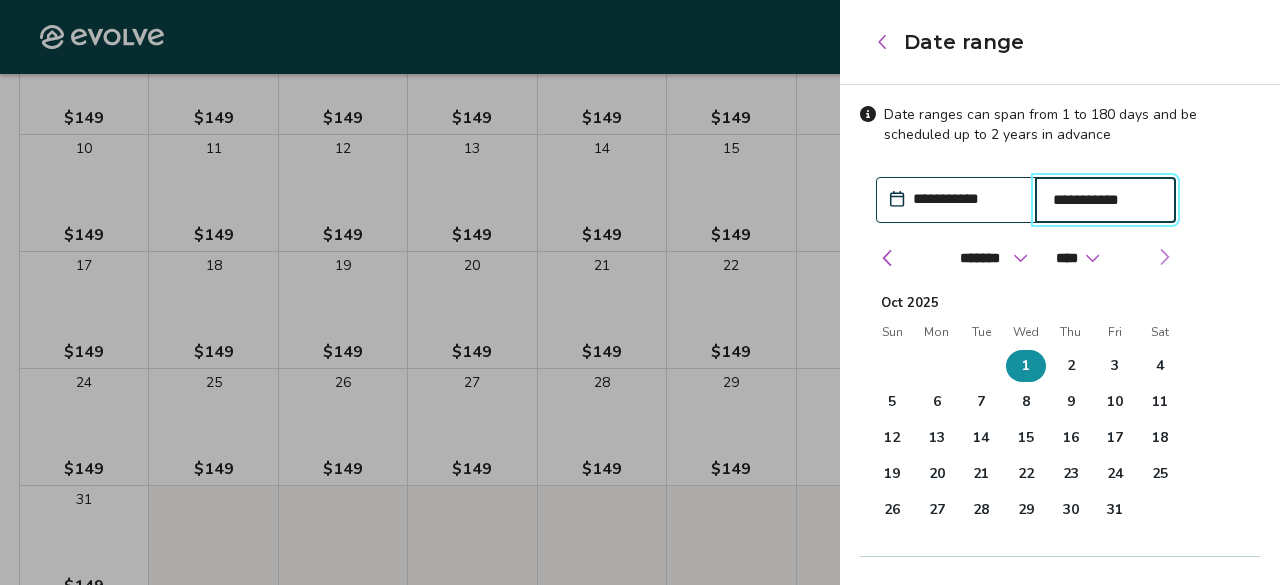 click at bounding box center [1164, 257] 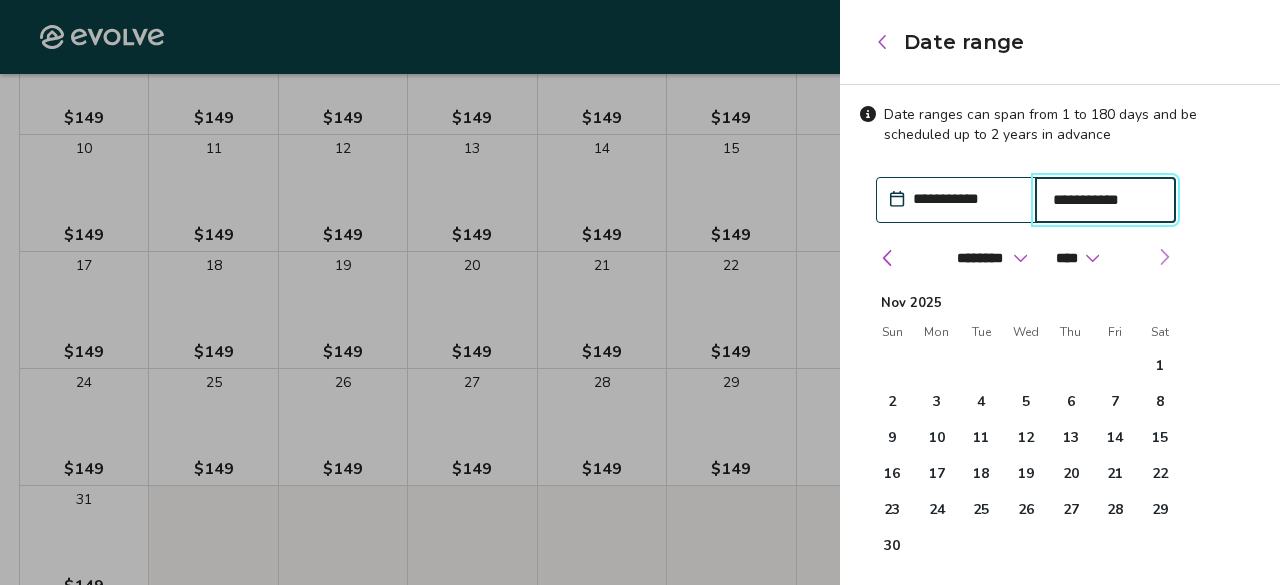 click at bounding box center [1164, 257] 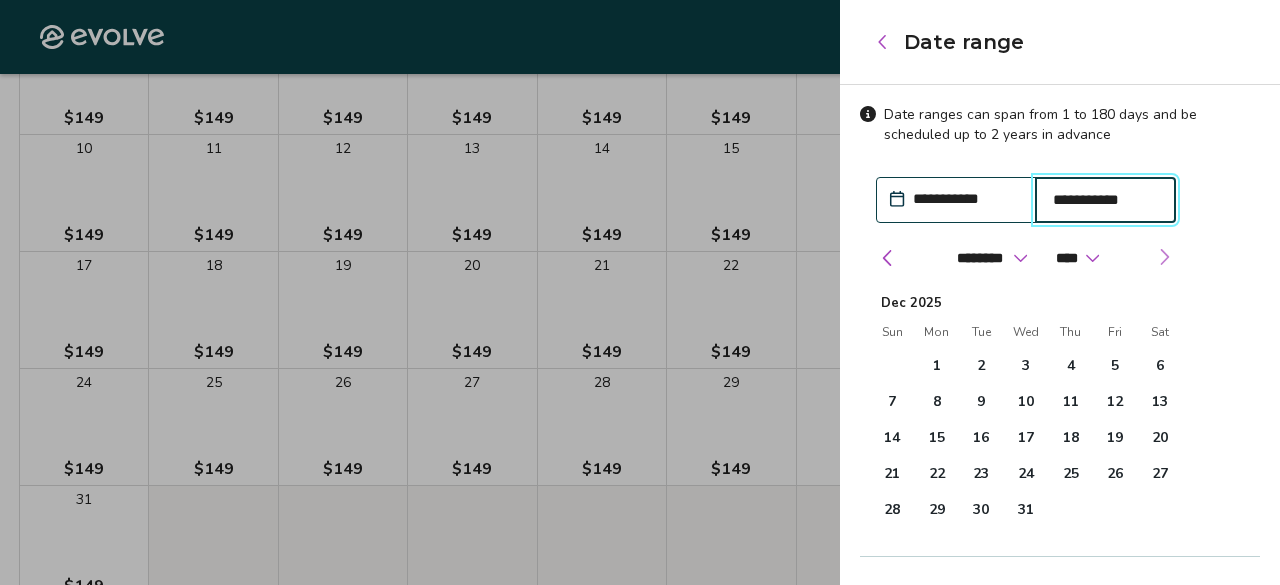 click at bounding box center (1164, 257) 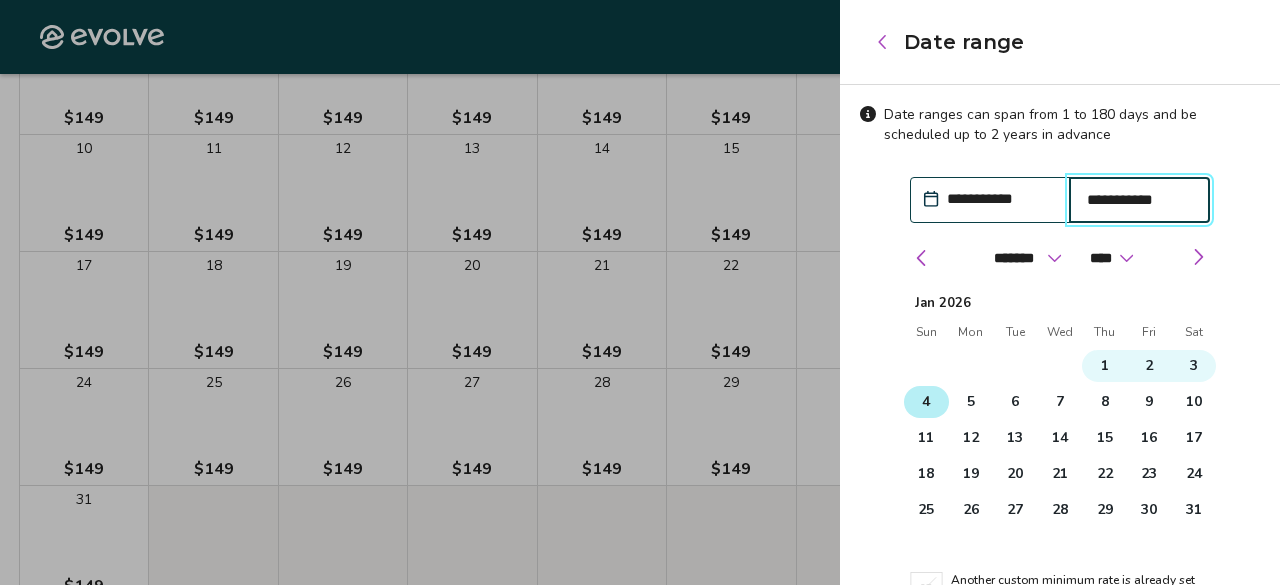 click on "4" at bounding box center [926, 402] 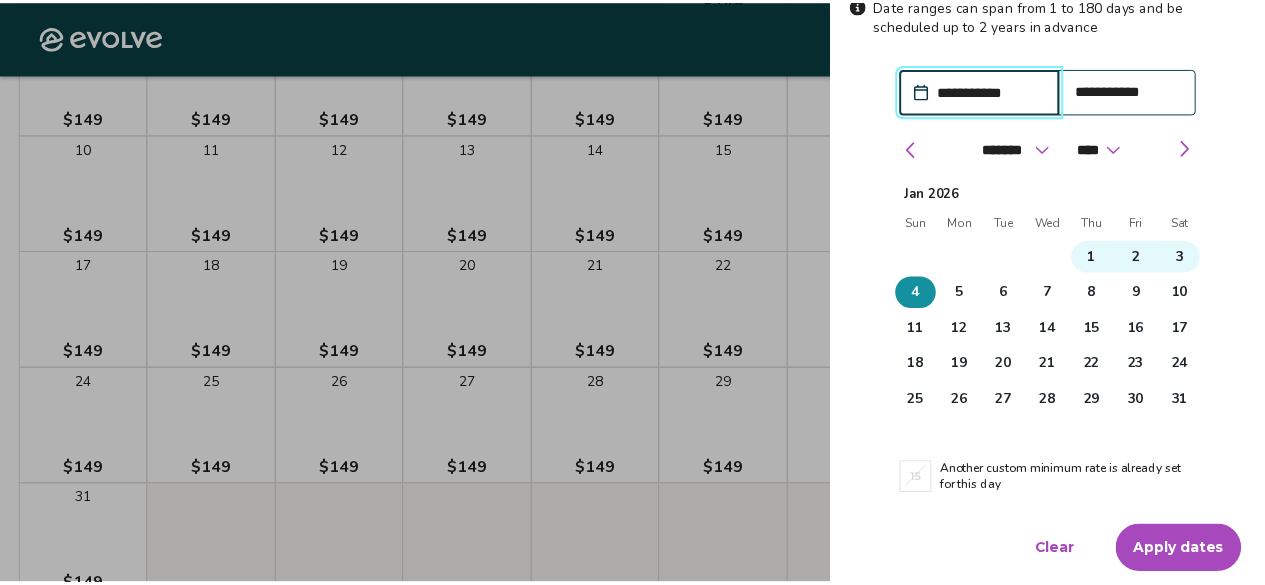 scroll, scrollTop: 110, scrollLeft: 0, axis: vertical 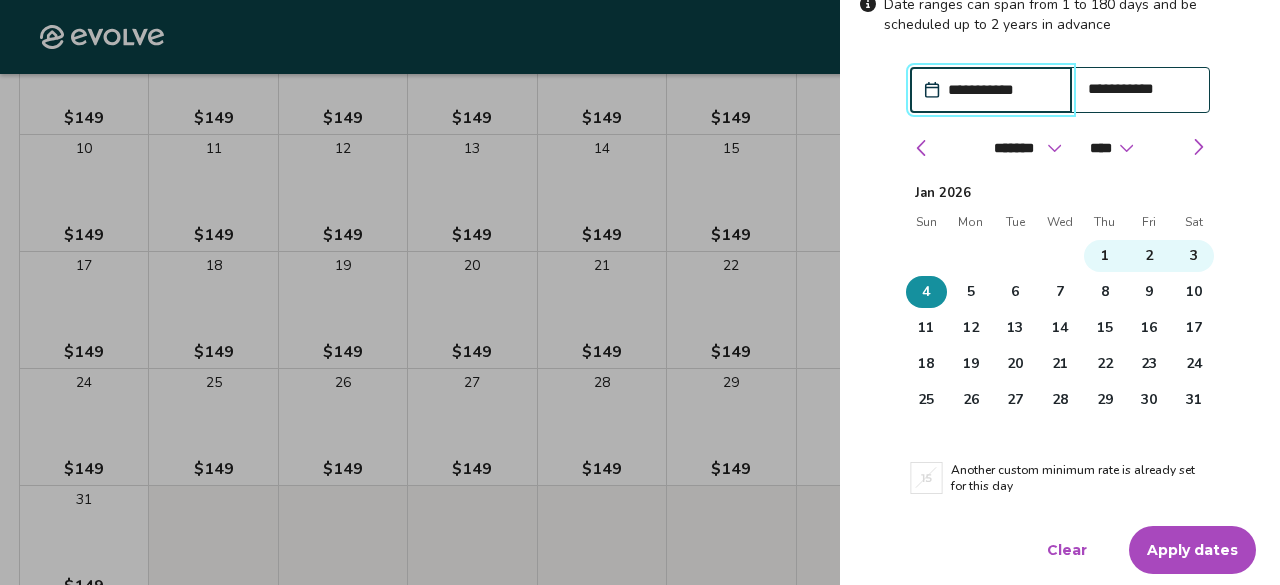 click on "Apply dates" at bounding box center (1192, 550) 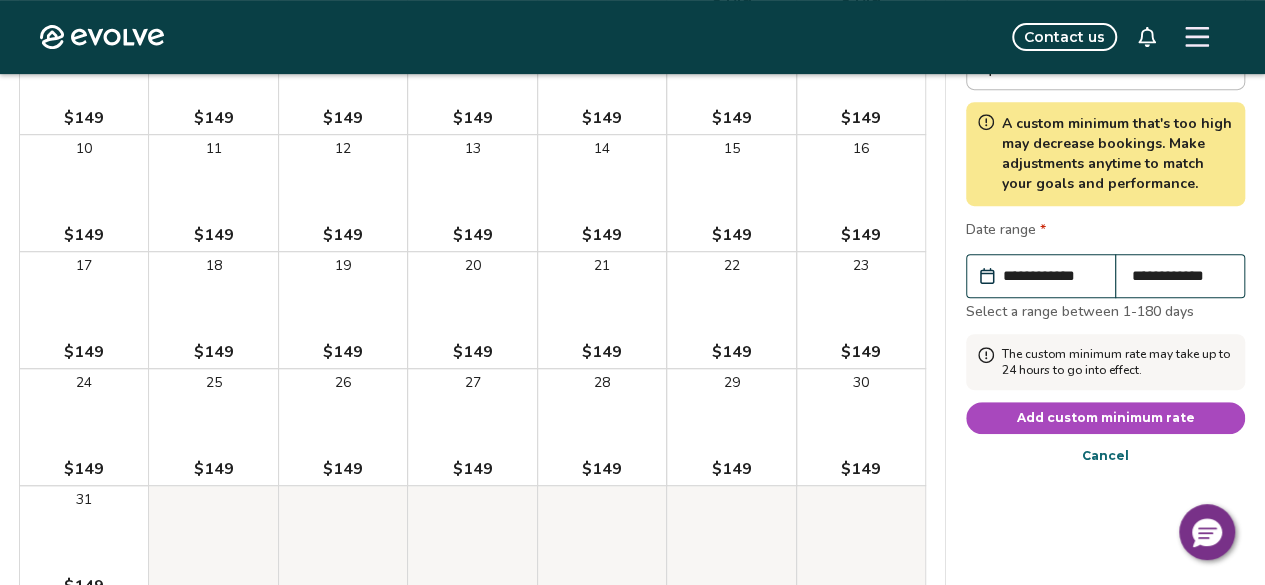 click on "Add custom minimum rate" at bounding box center (1106, 418) 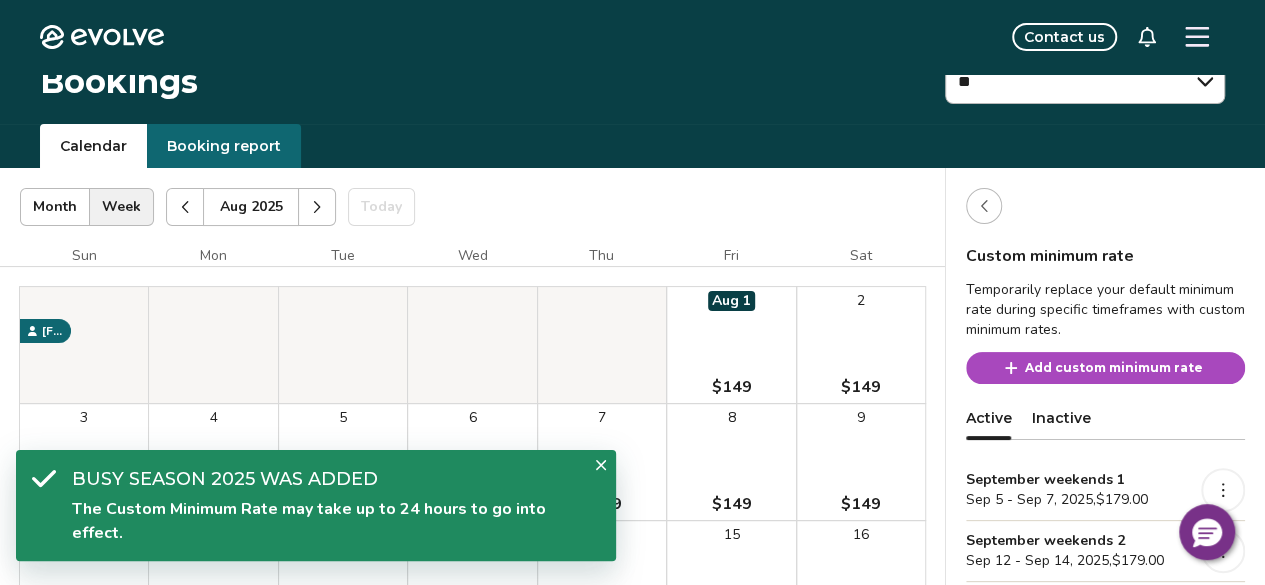 scroll, scrollTop: 0, scrollLeft: 0, axis: both 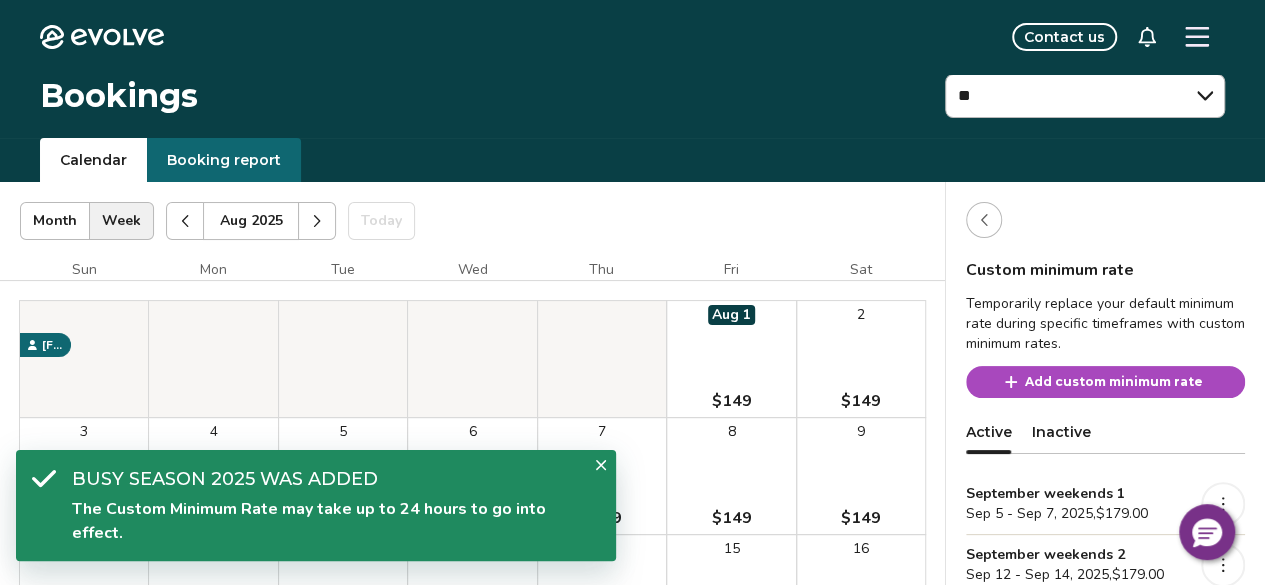 click at bounding box center (984, 220) 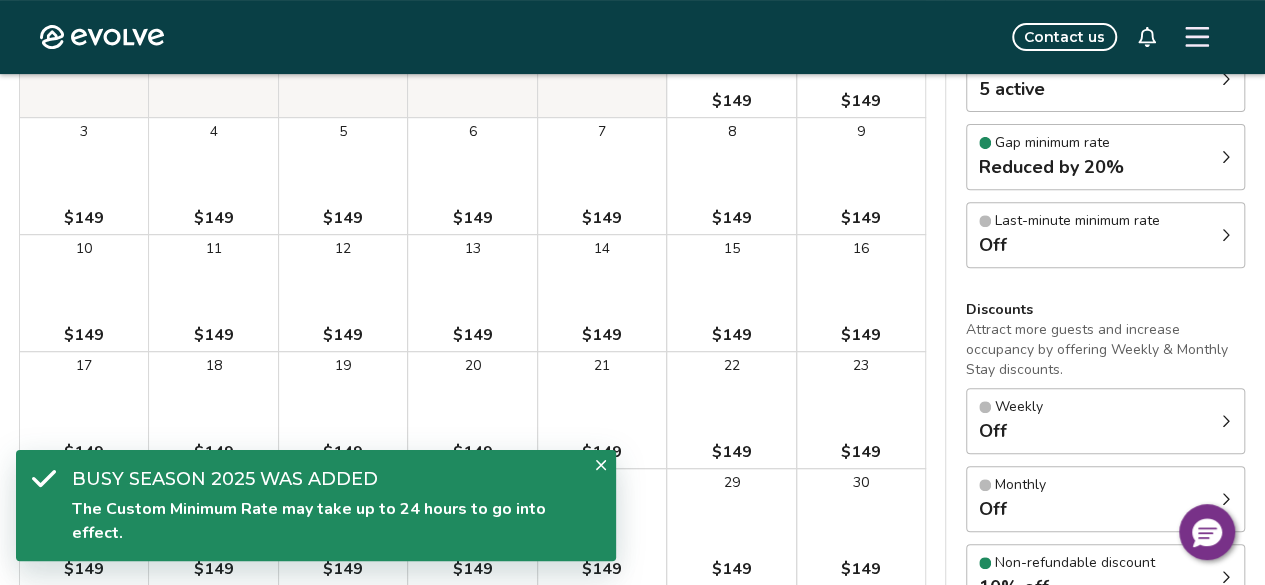 scroll, scrollTop: 400, scrollLeft: 0, axis: vertical 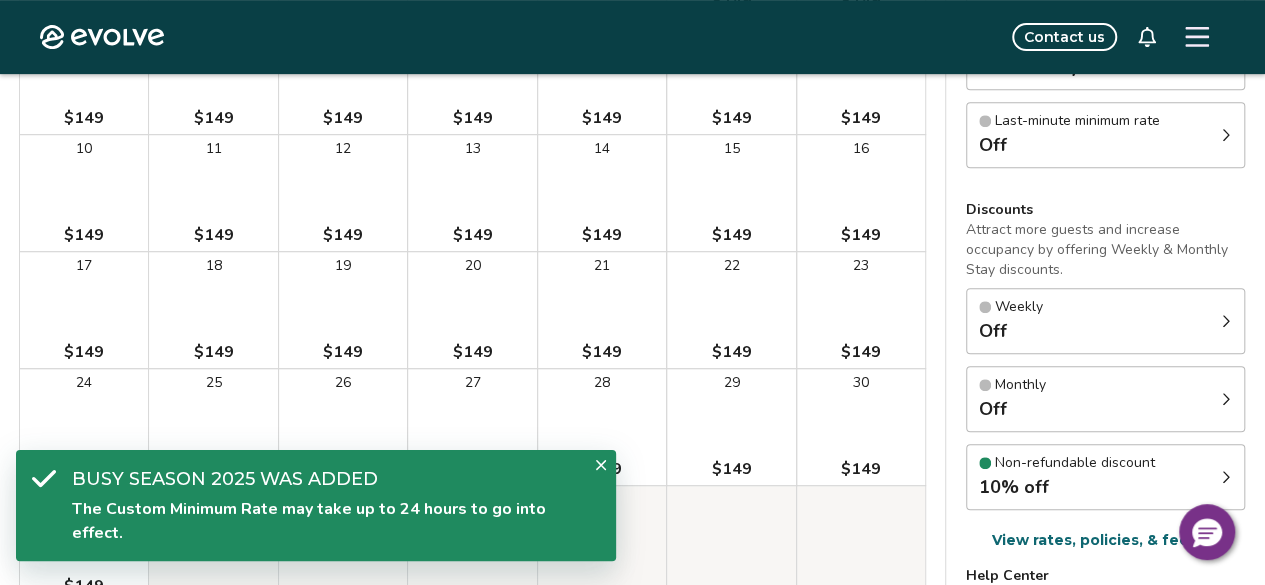 click on "Weekly Off" at bounding box center [1105, 321] 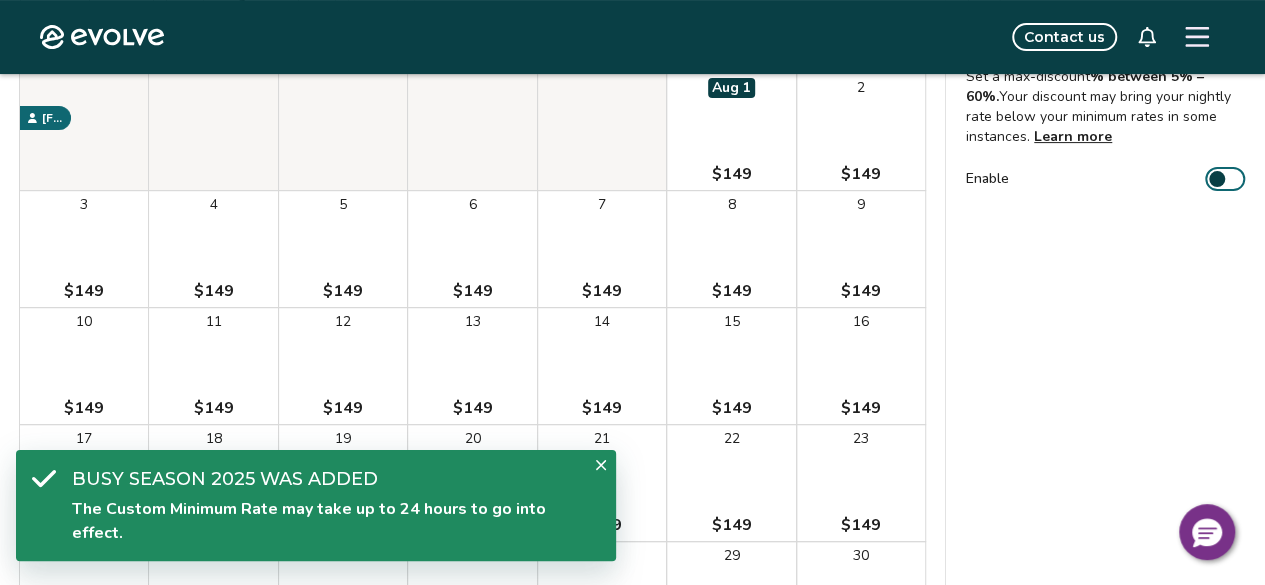 scroll, scrollTop: 200, scrollLeft: 0, axis: vertical 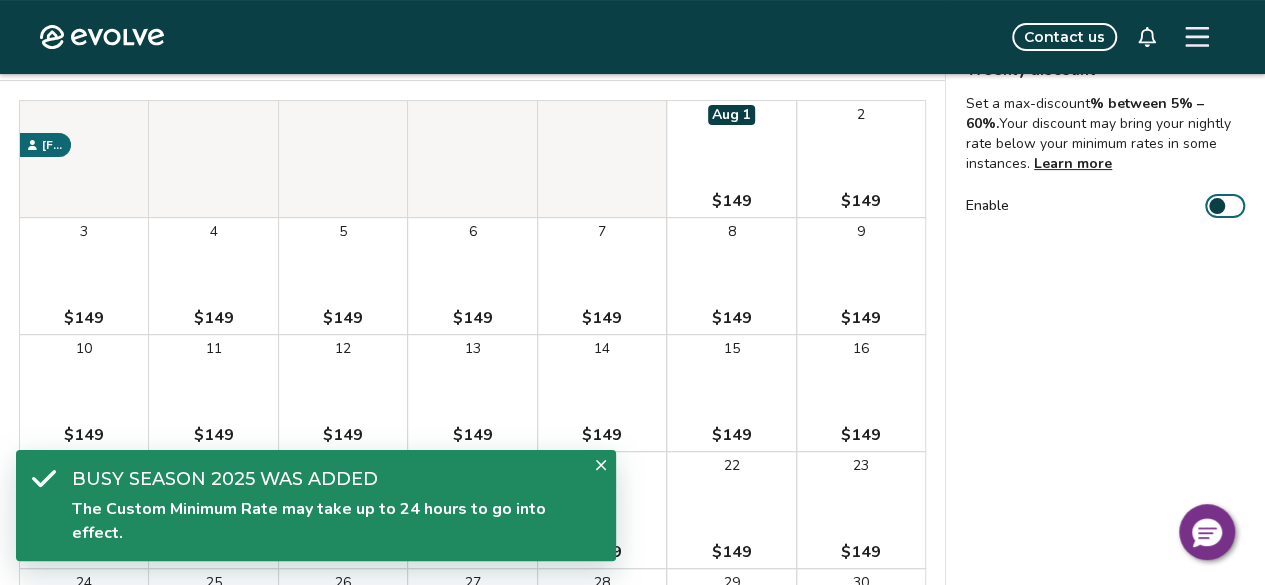 click on "Enable" at bounding box center (1105, 206) 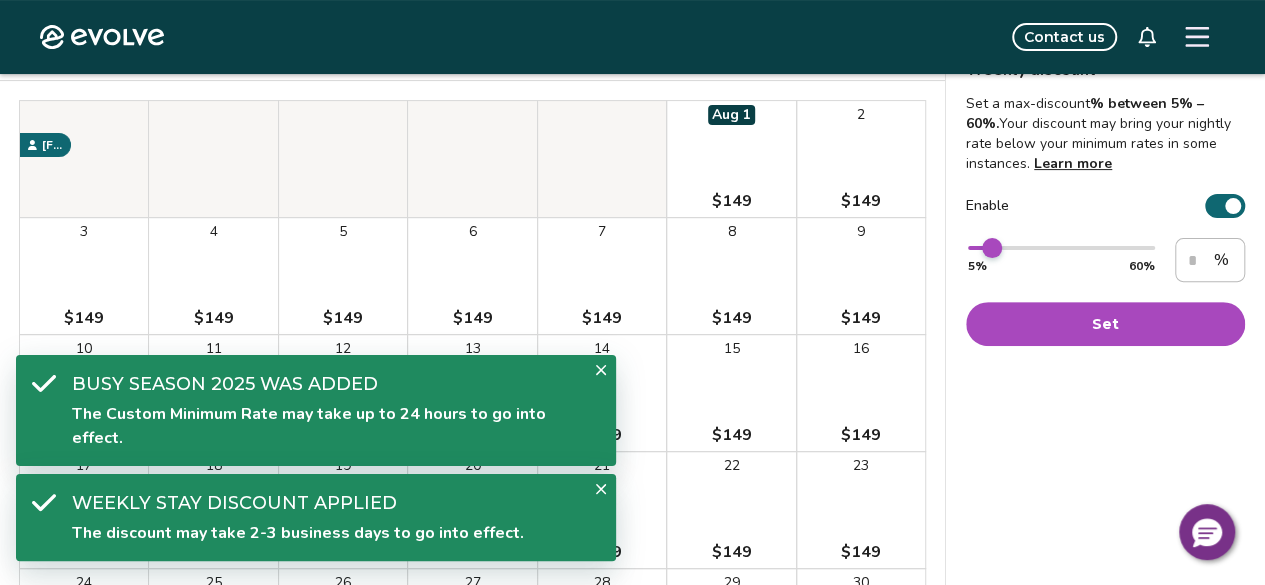 click at bounding box center (992, 248) 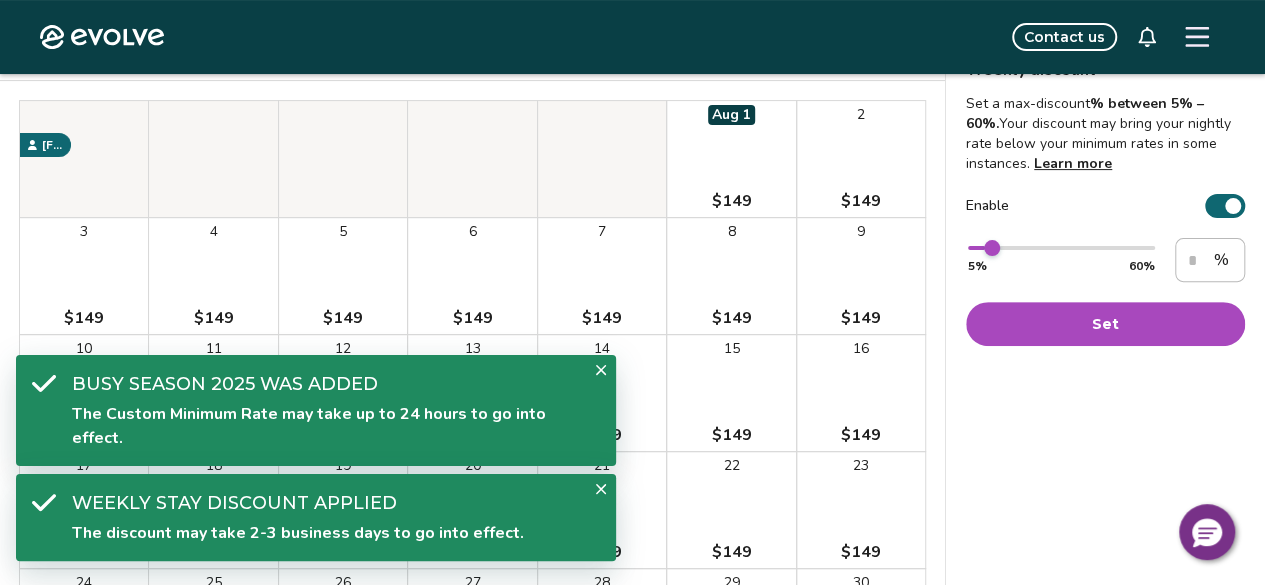 click on "** 5% 60% ** % Set" at bounding box center (1105, 292) 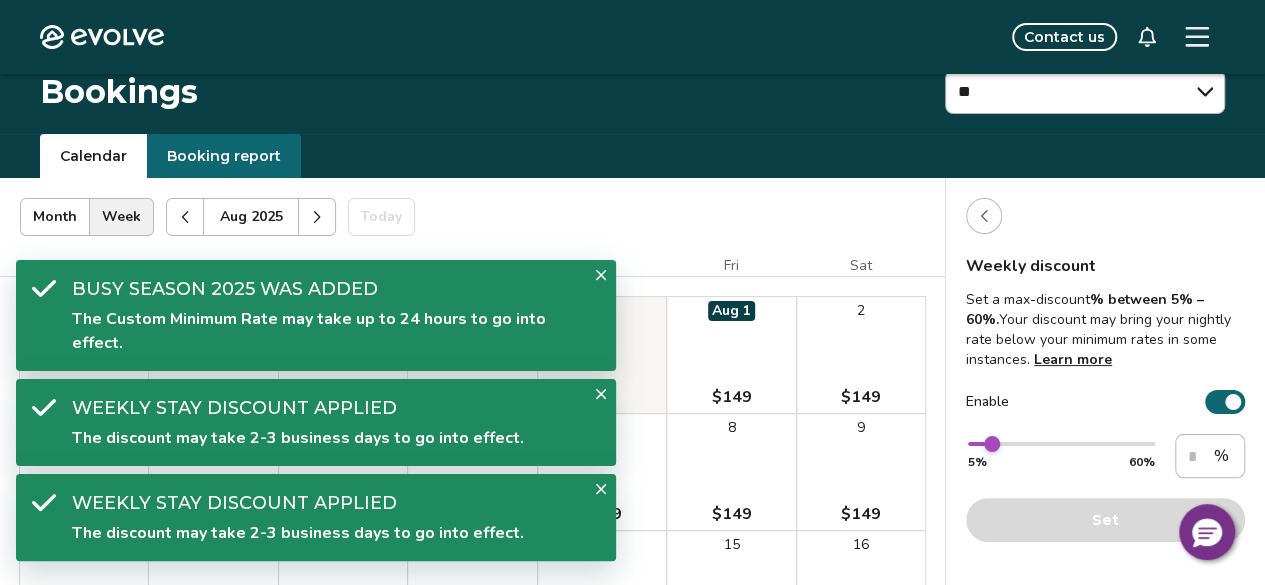 scroll, scrollTop: 0, scrollLeft: 0, axis: both 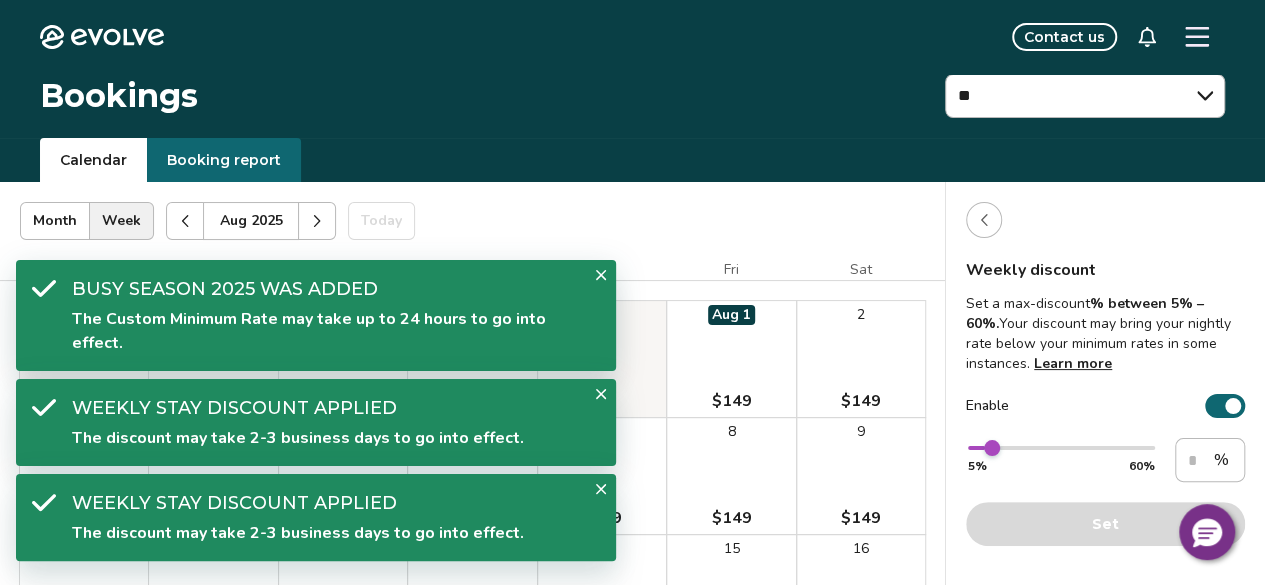 click 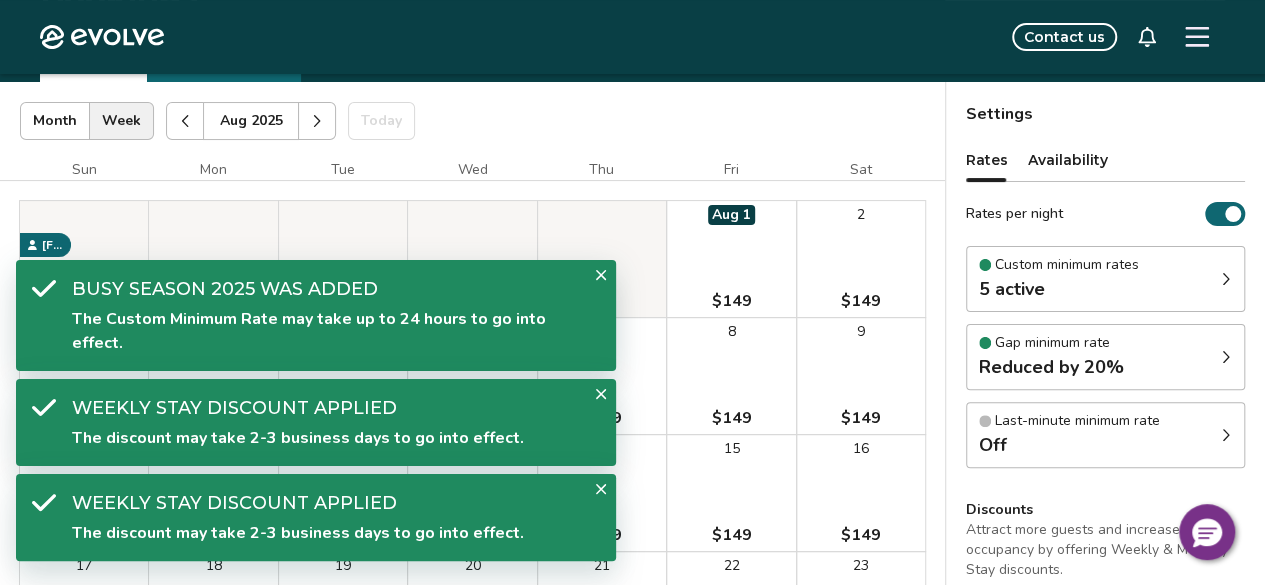 scroll, scrollTop: 0, scrollLeft: 0, axis: both 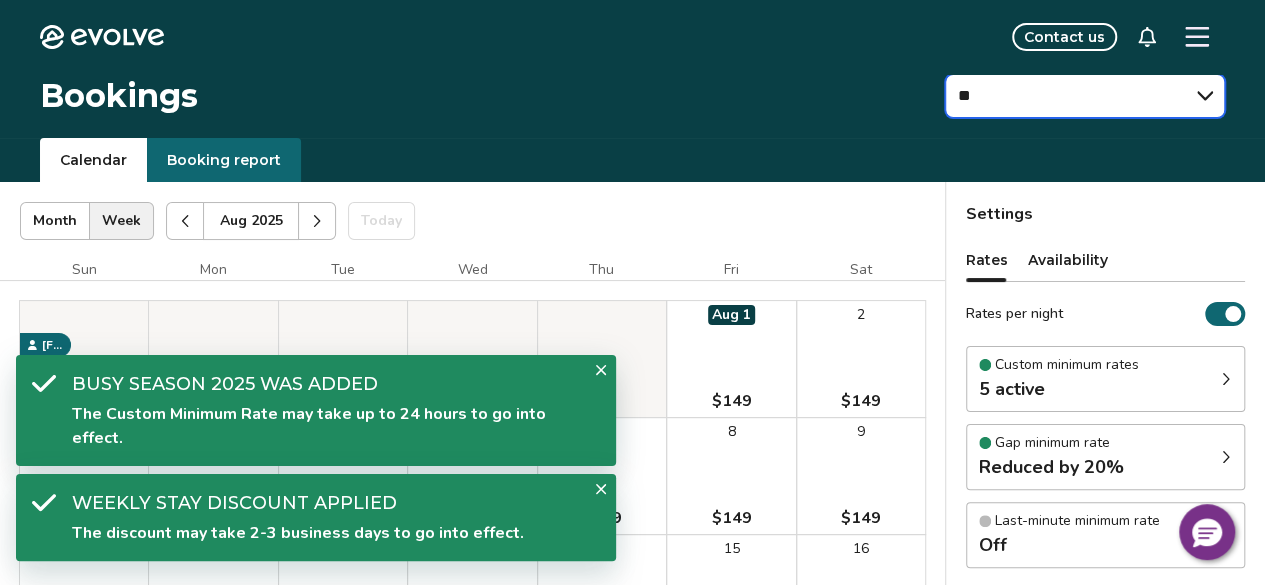 click on "** ** ** ** ** ** ** **" at bounding box center (1085, 96) 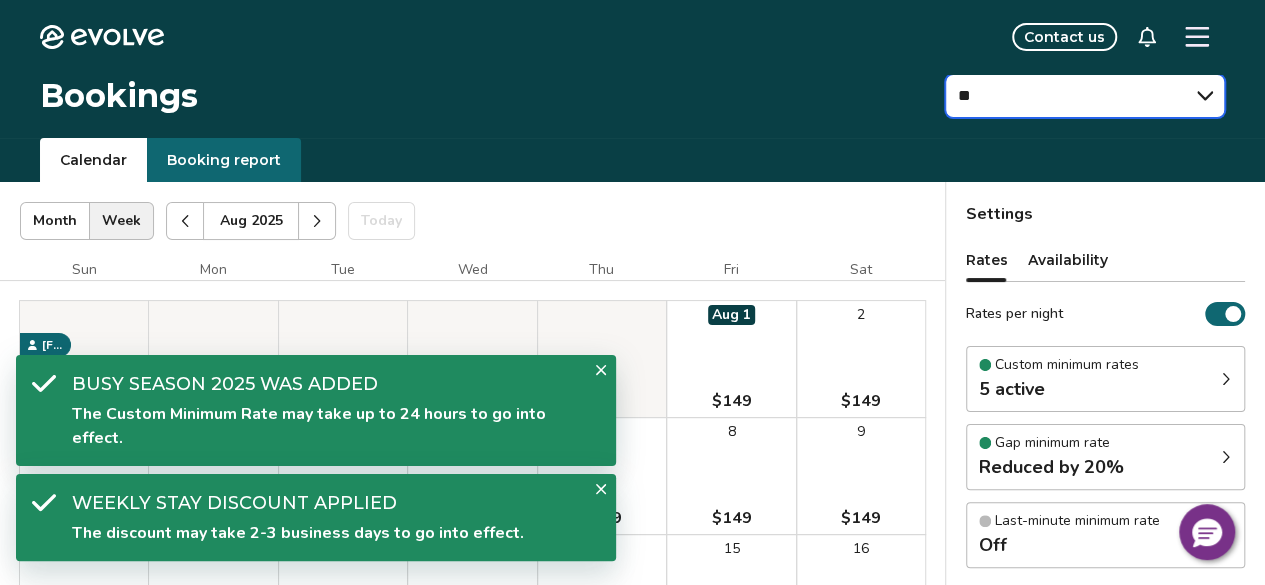 click on "** ** ** ** ** ** ** **" at bounding box center (1085, 96) 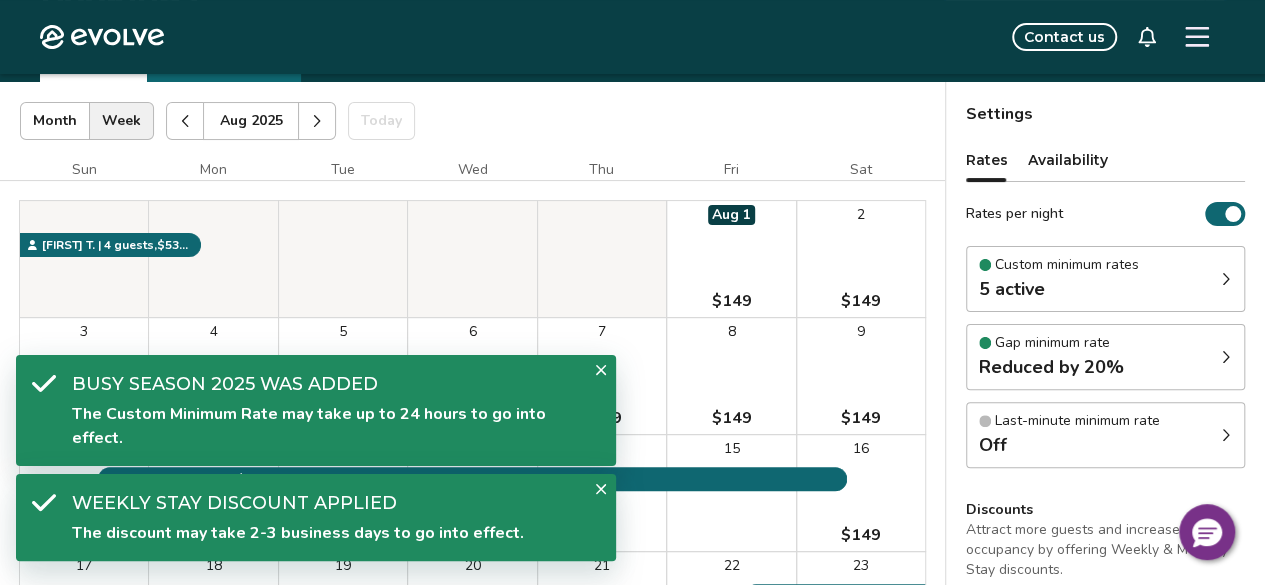 scroll, scrollTop: 0, scrollLeft: 0, axis: both 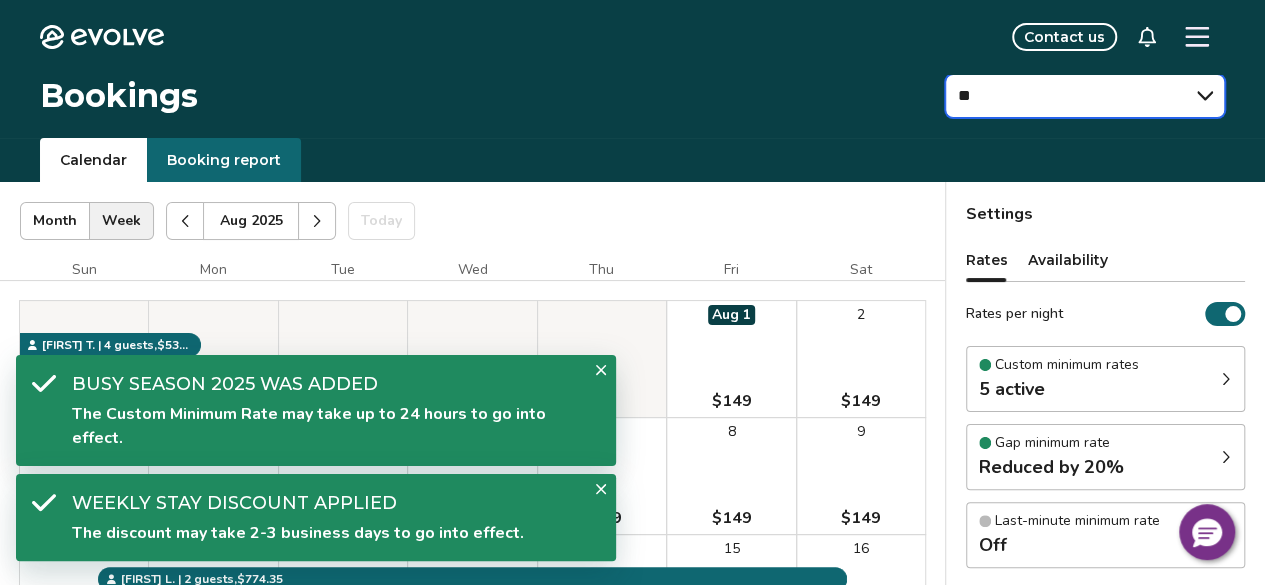 click on "** ** ** ** ** ** ** **" at bounding box center (1085, 96) 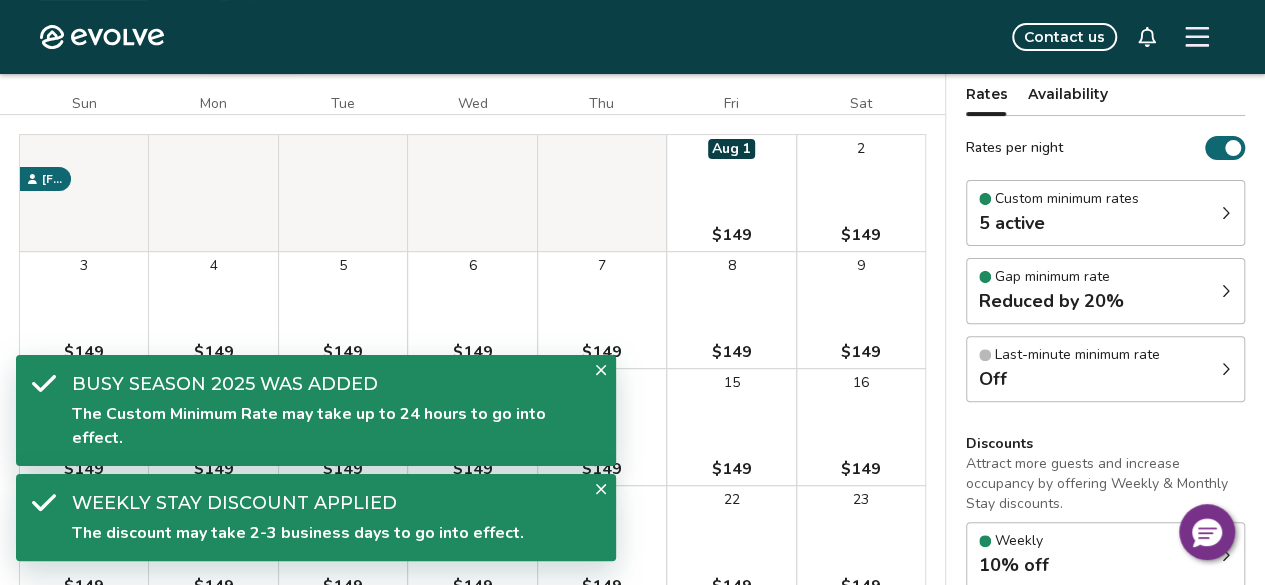 scroll, scrollTop: 0, scrollLeft: 0, axis: both 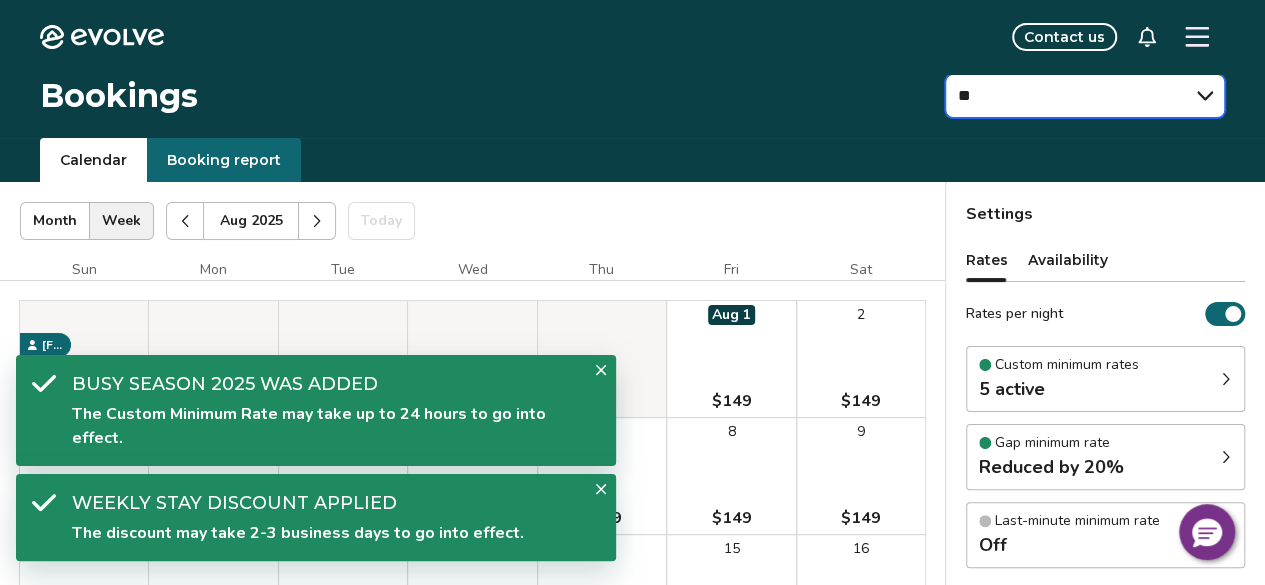 click on "** ** ** ** ** ** ** **" at bounding box center (1085, 96) 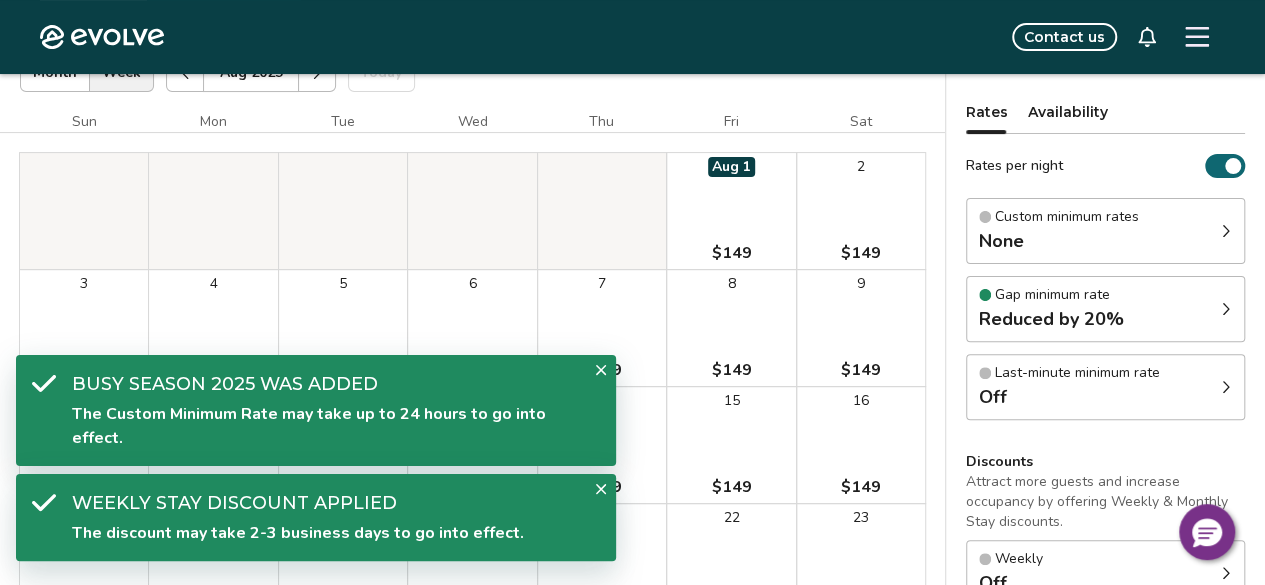 scroll, scrollTop: 200, scrollLeft: 0, axis: vertical 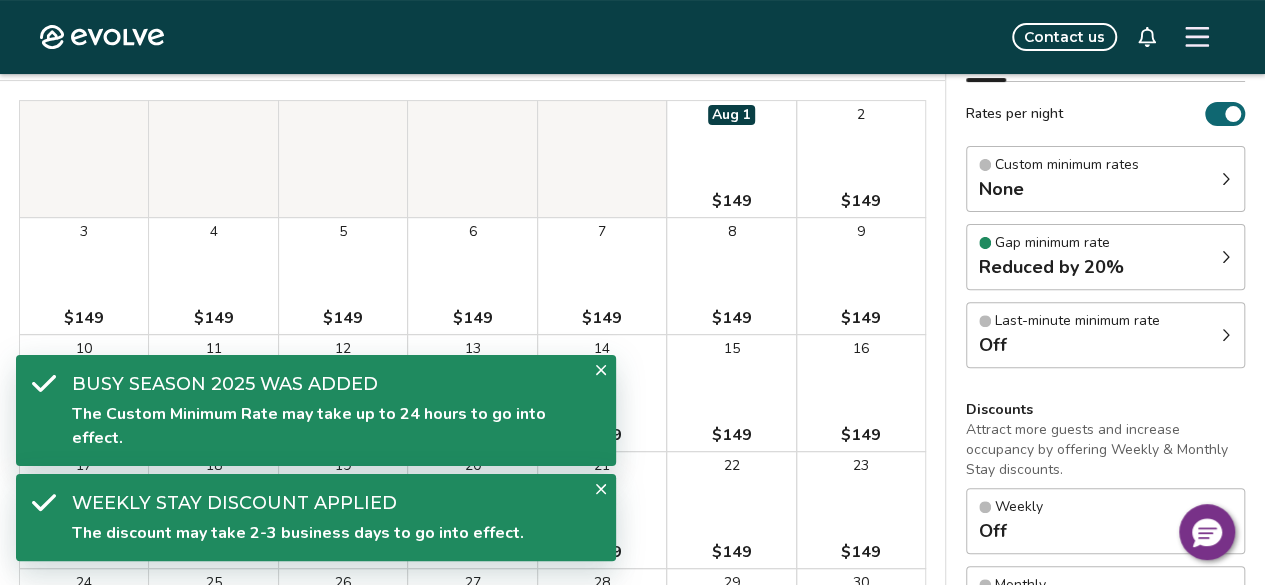 click on "None" at bounding box center (1059, 189) 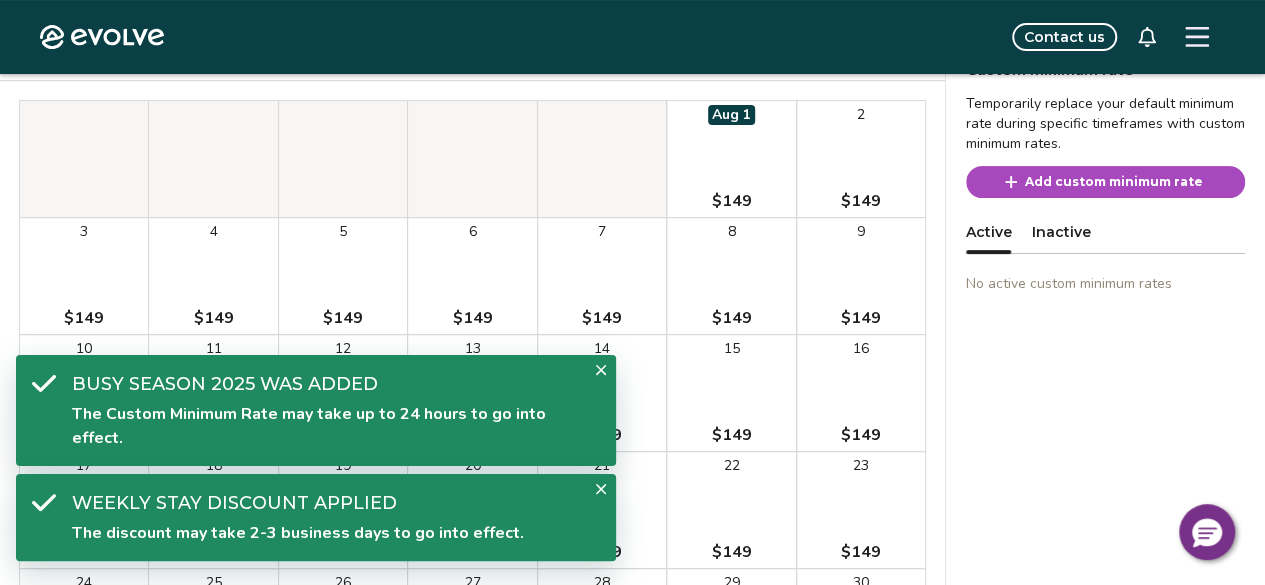 click on "Add custom minimum rate" at bounding box center (1114, 182) 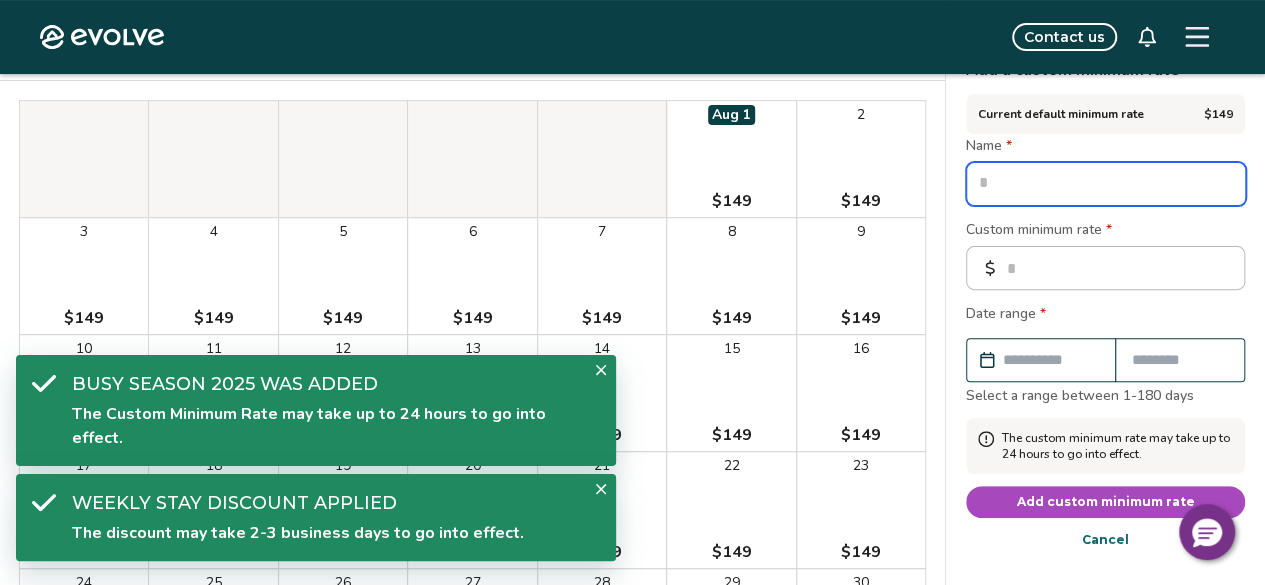 click at bounding box center [1106, 184] 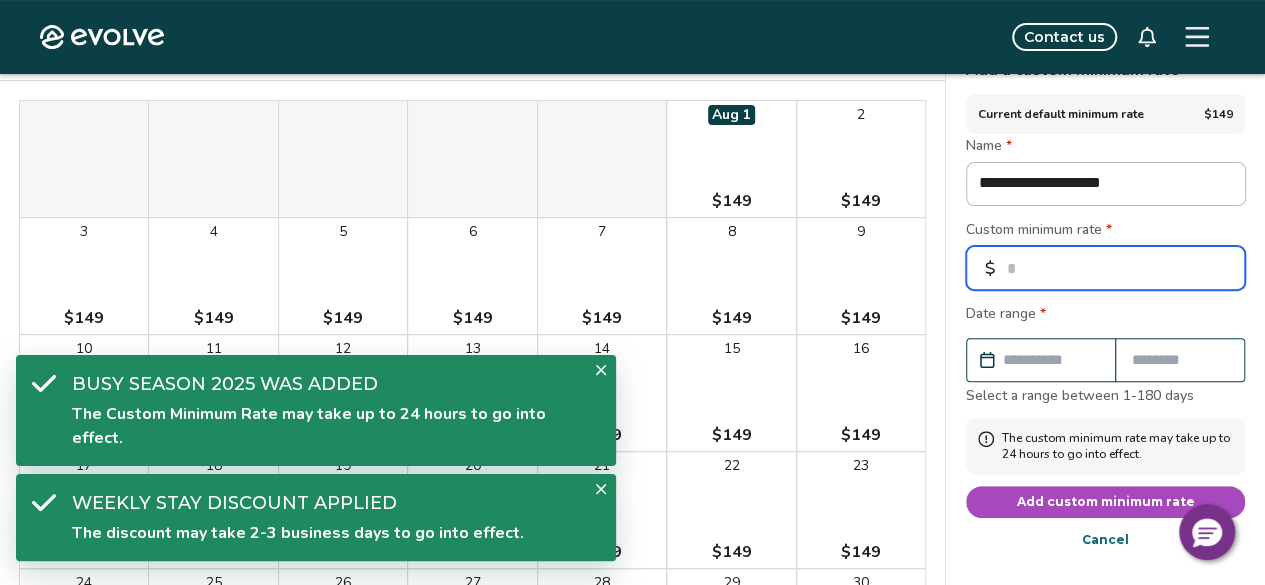 drag, startPoint x: 1063, startPoint y: 271, endPoint x: 987, endPoint y: 272, distance: 76.00658 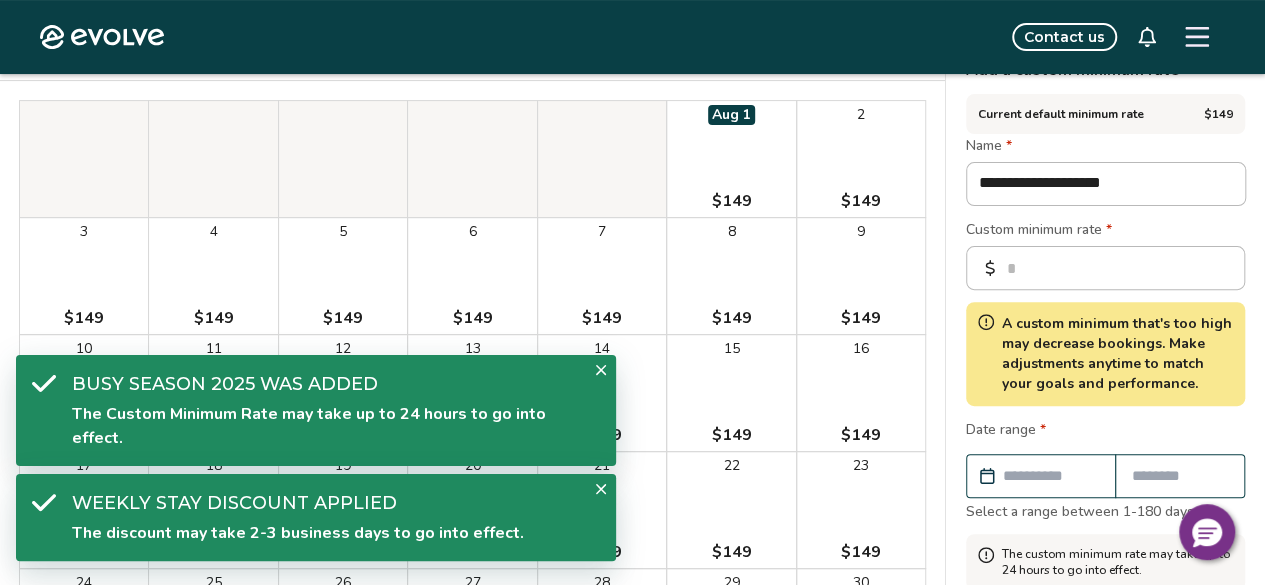 click on "Custom minimum rate   *" at bounding box center [1105, 232] 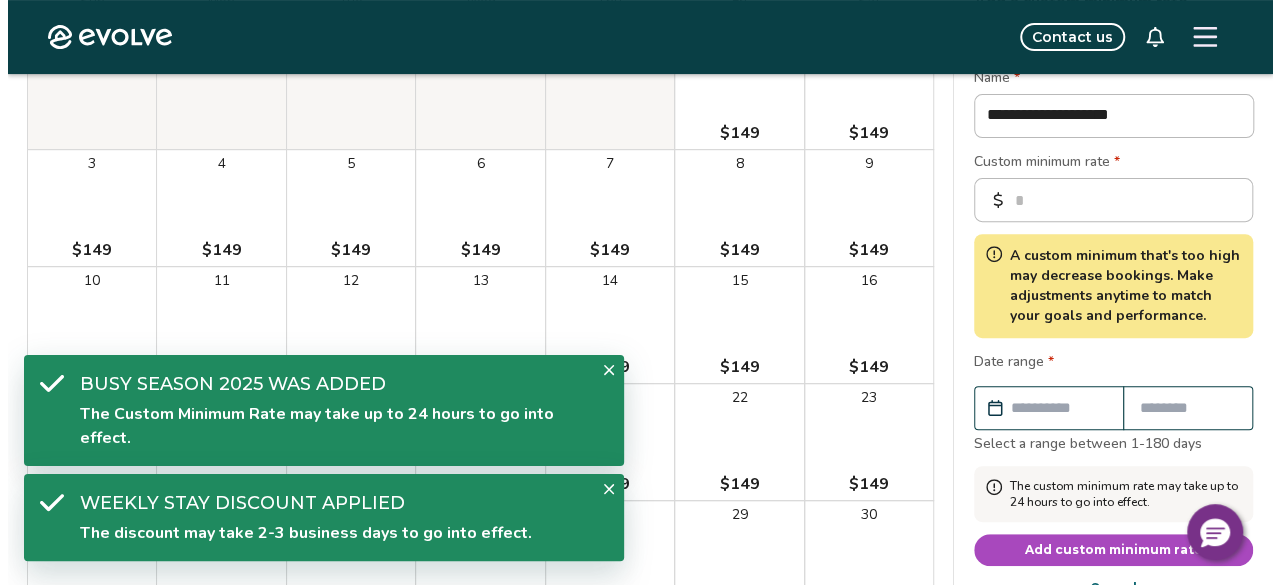 scroll, scrollTop: 300, scrollLeft: 0, axis: vertical 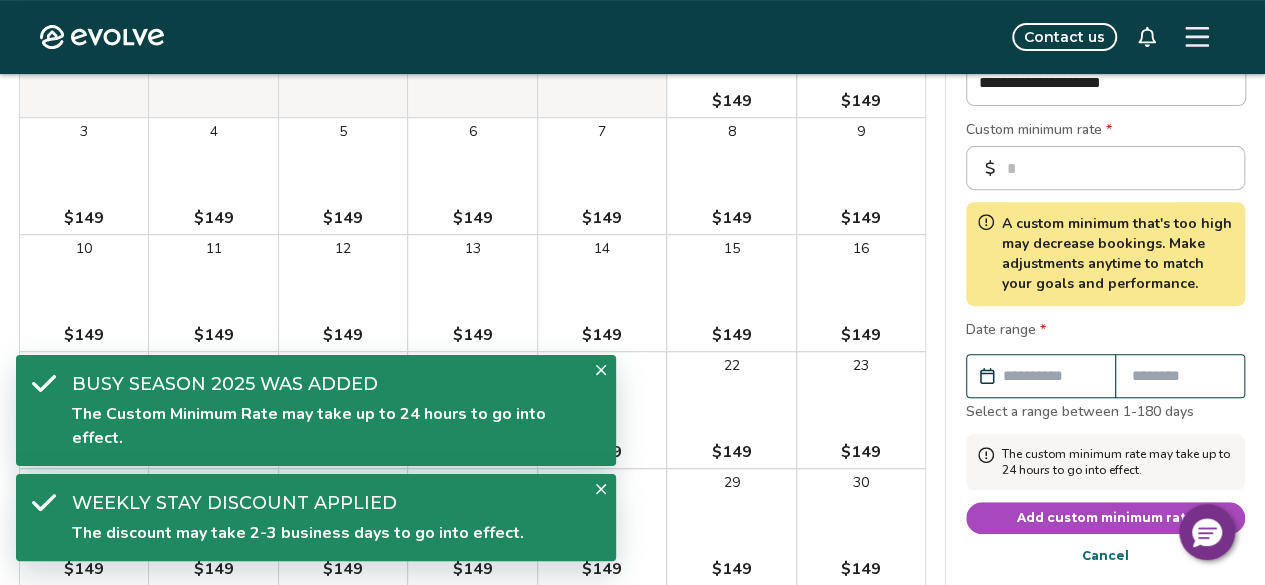 click at bounding box center (1051, 376) 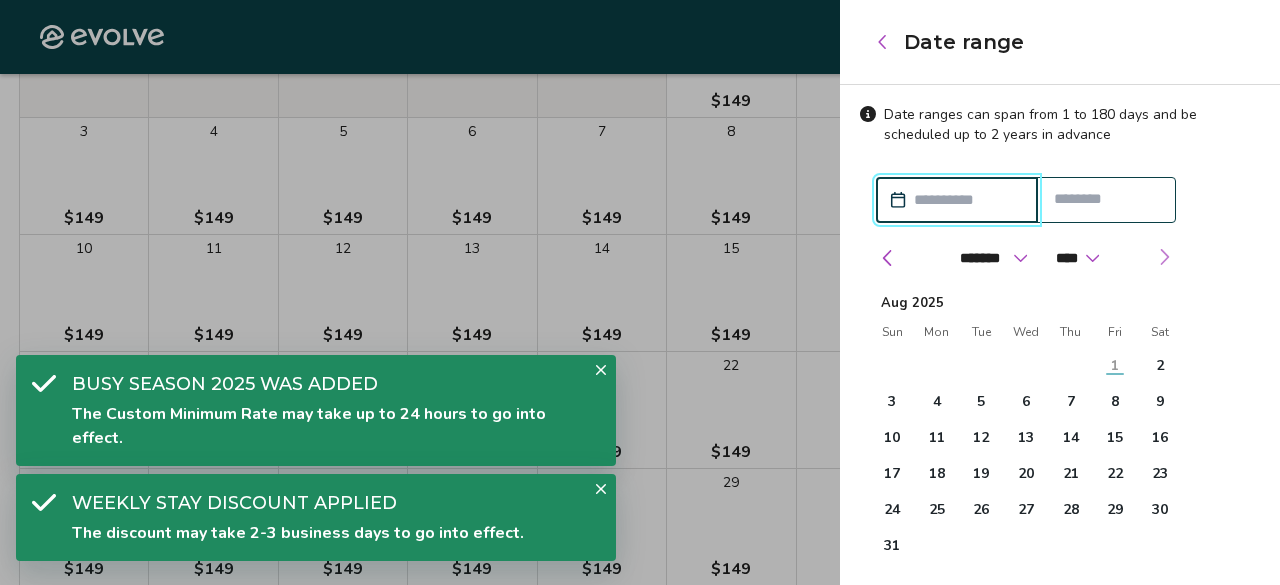 click at bounding box center [1164, 257] 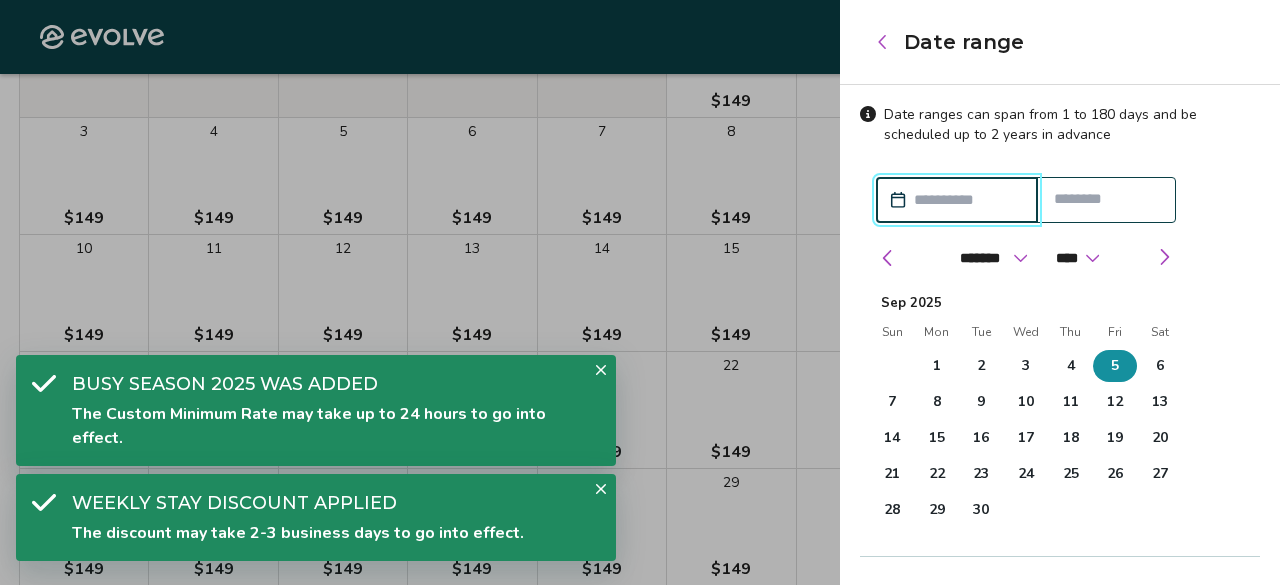 click on "5" at bounding box center [1115, 366] 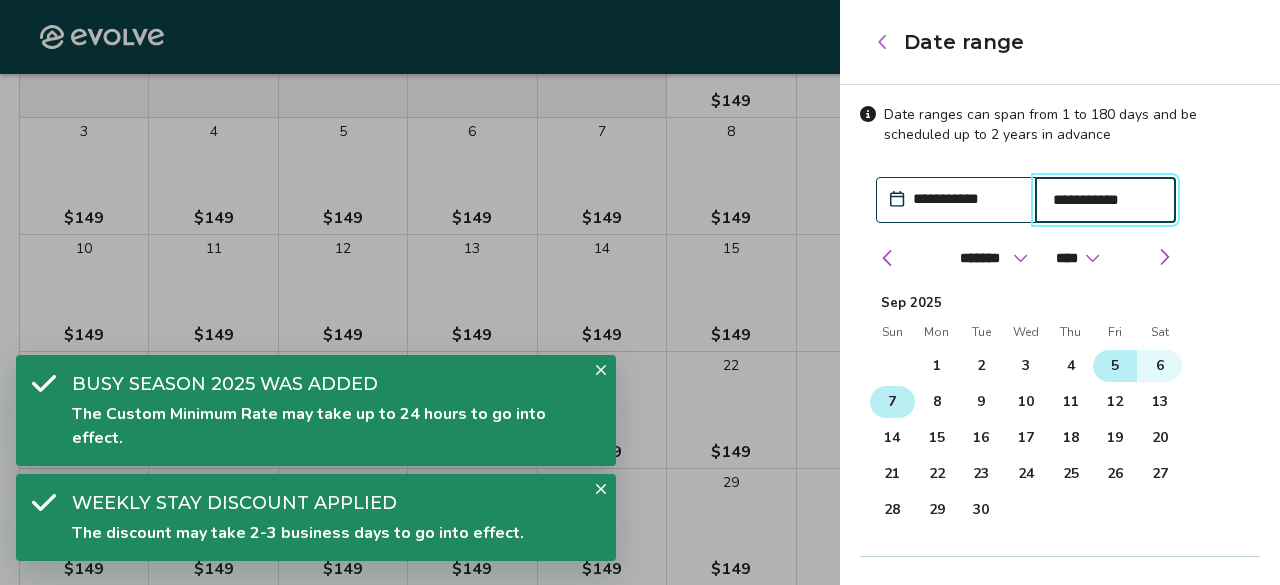 click on "7" at bounding box center [892, 402] 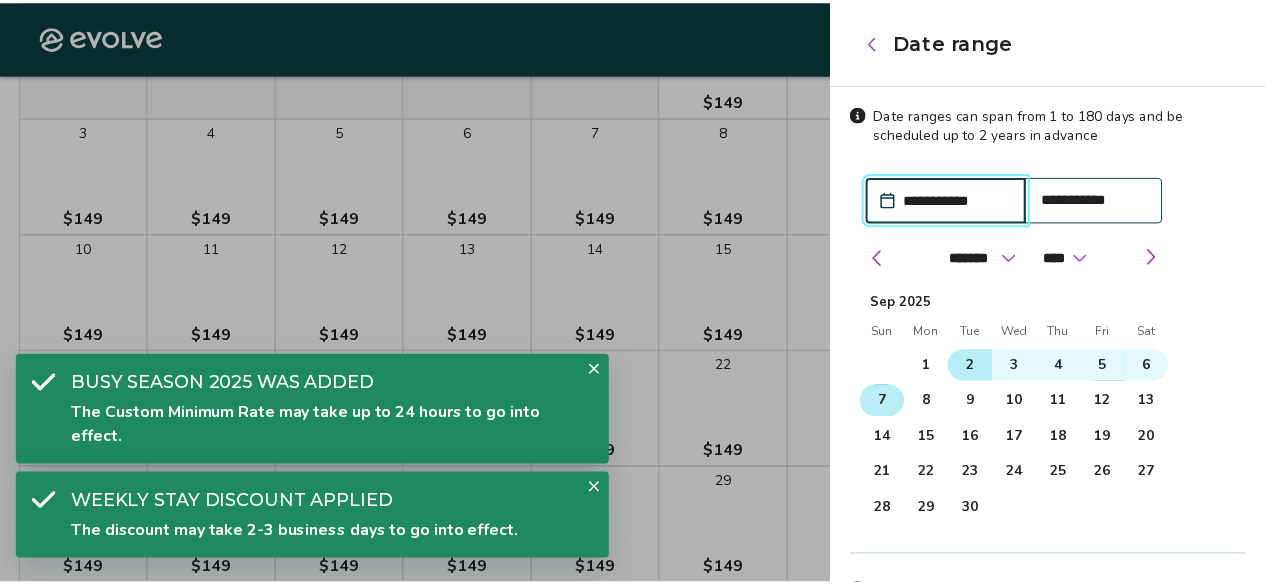 scroll, scrollTop: 218, scrollLeft: 0, axis: vertical 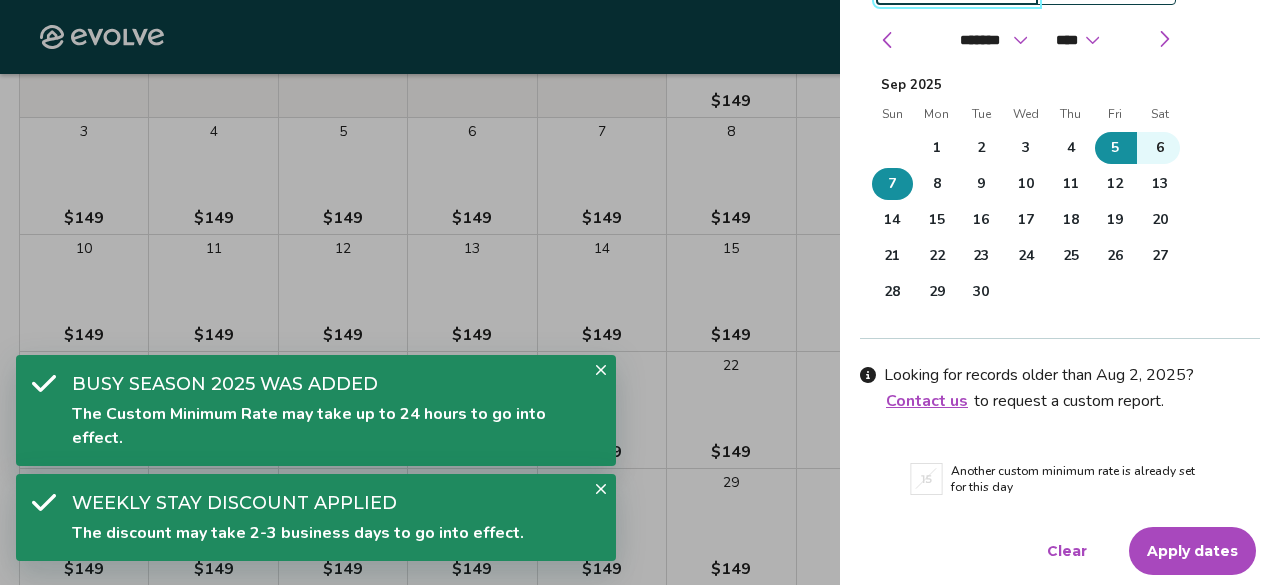 click on "Apply dates" at bounding box center (1192, 551) 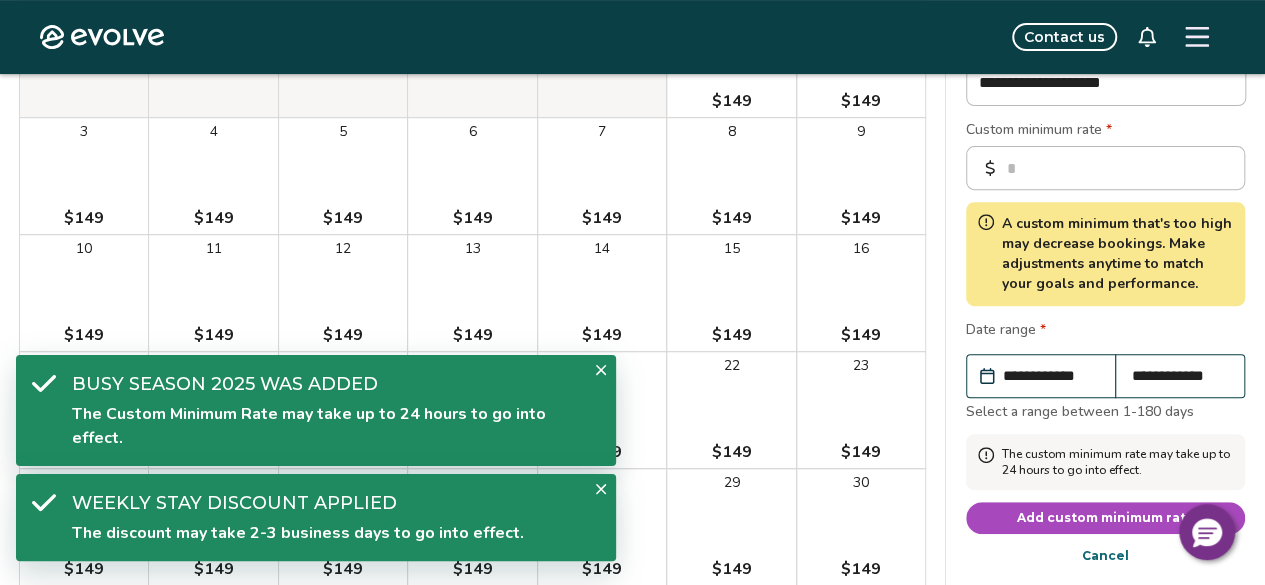 click on "Add custom minimum rate" at bounding box center [1106, 518] 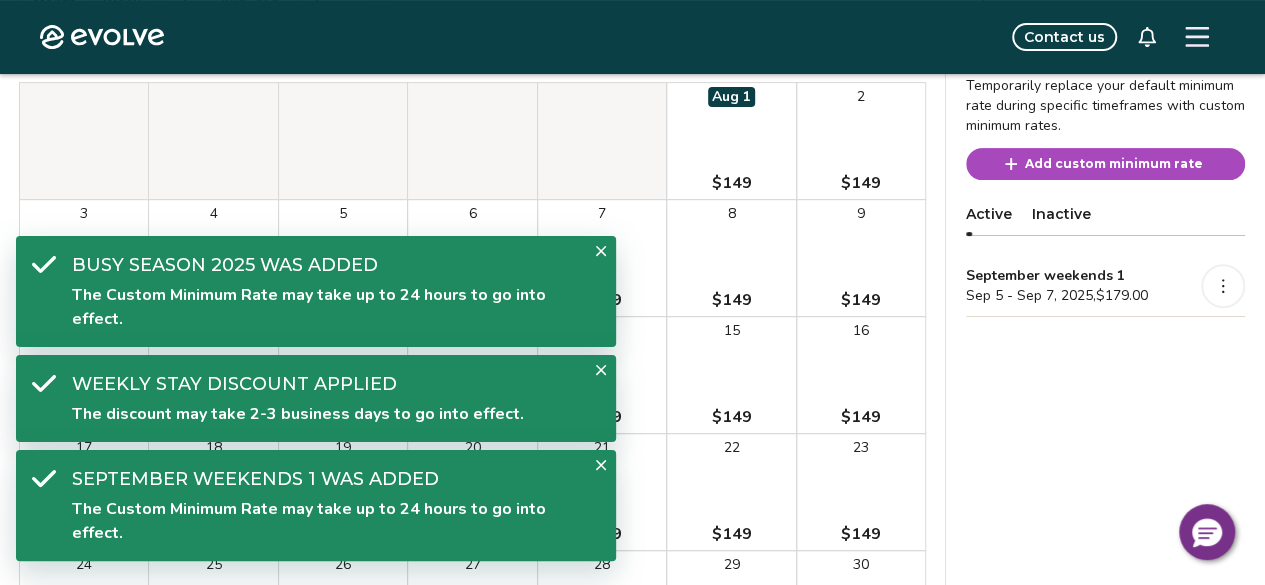 scroll, scrollTop: 200, scrollLeft: 0, axis: vertical 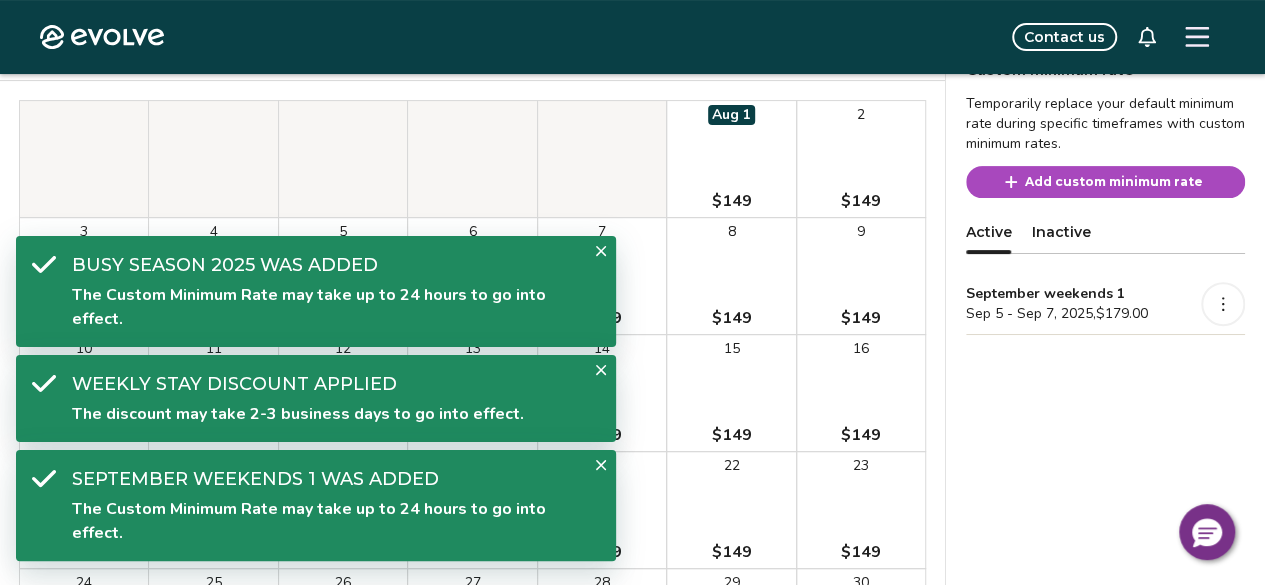click on "Add custom minimum rate" at bounding box center (1114, 182) 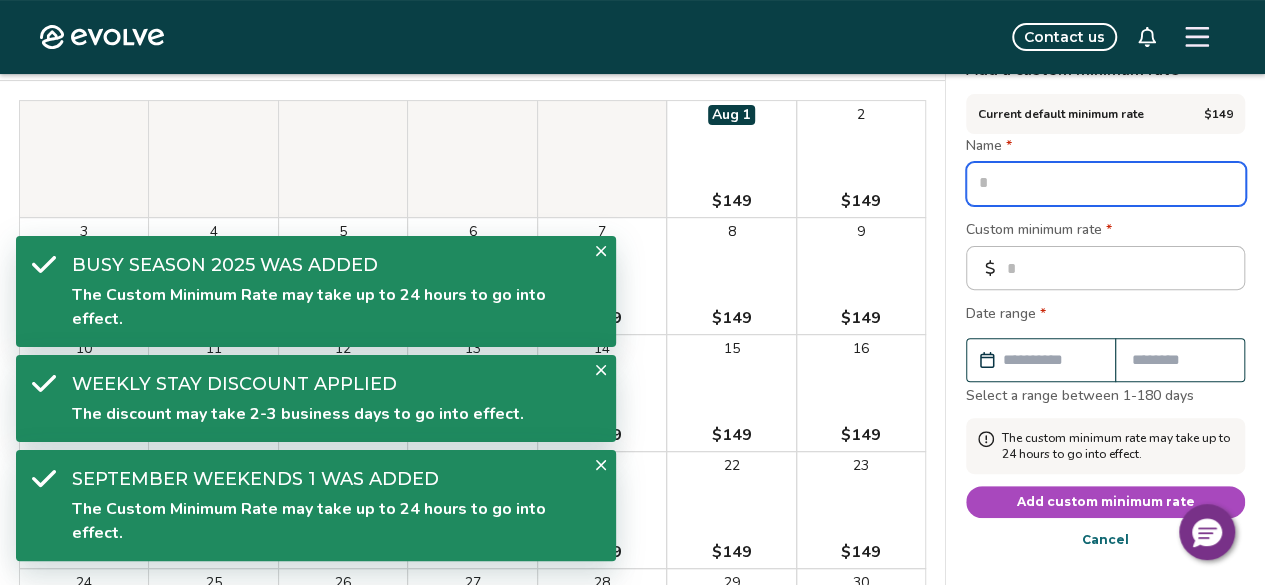 click at bounding box center [1106, 184] 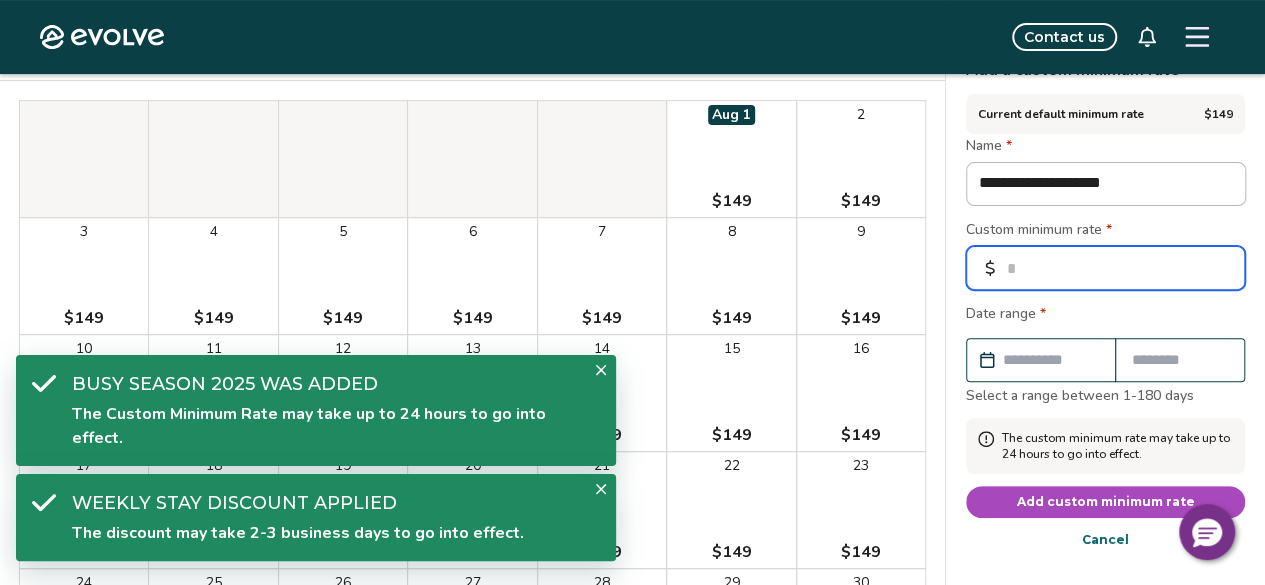 drag, startPoint x: 1045, startPoint y: 272, endPoint x: 961, endPoint y: 275, distance: 84.05355 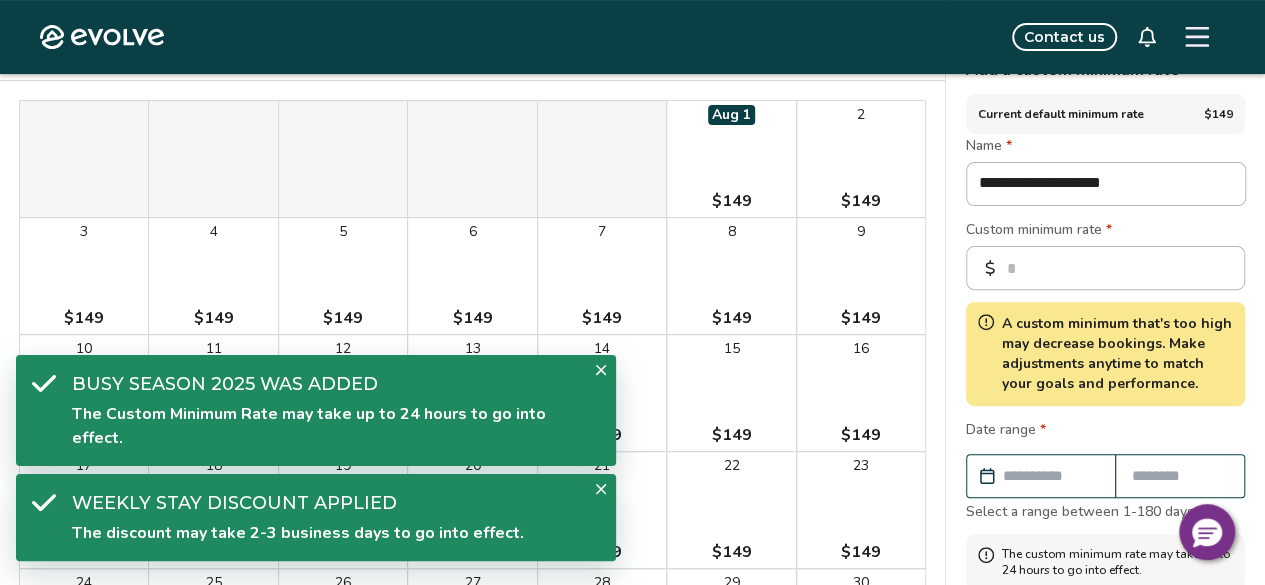 click on "Custom minimum rate   *" at bounding box center (1105, 232) 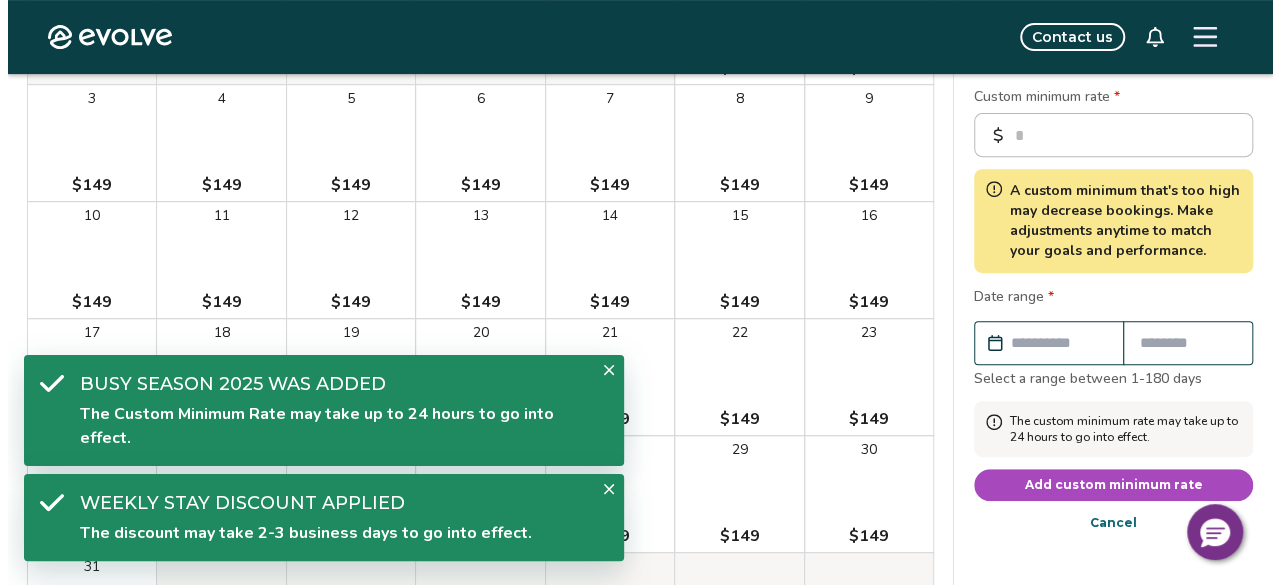 scroll, scrollTop: 400, scrollLeft: 0, axis: vertical 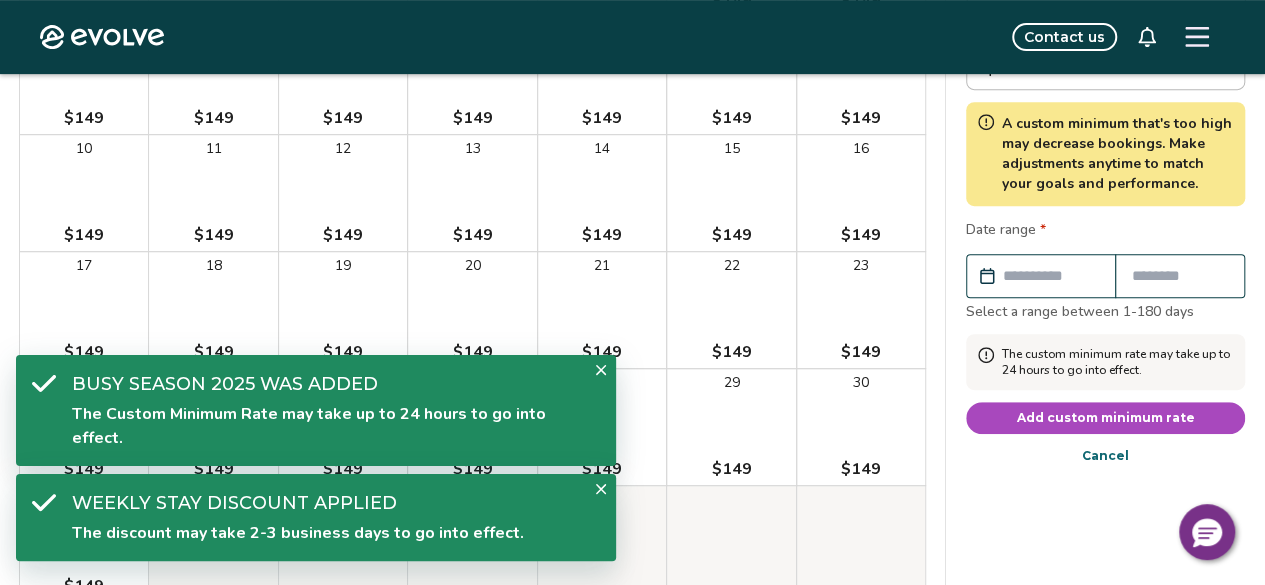 click at bounding box center [1051, 276] 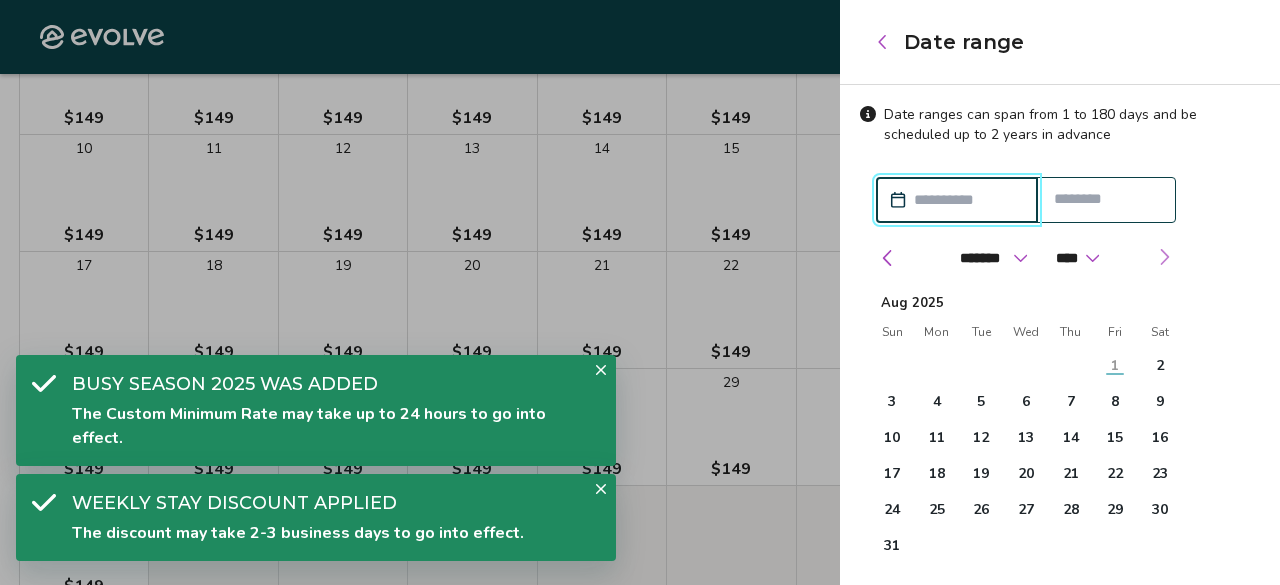 click at bounding box center [1164, 257] 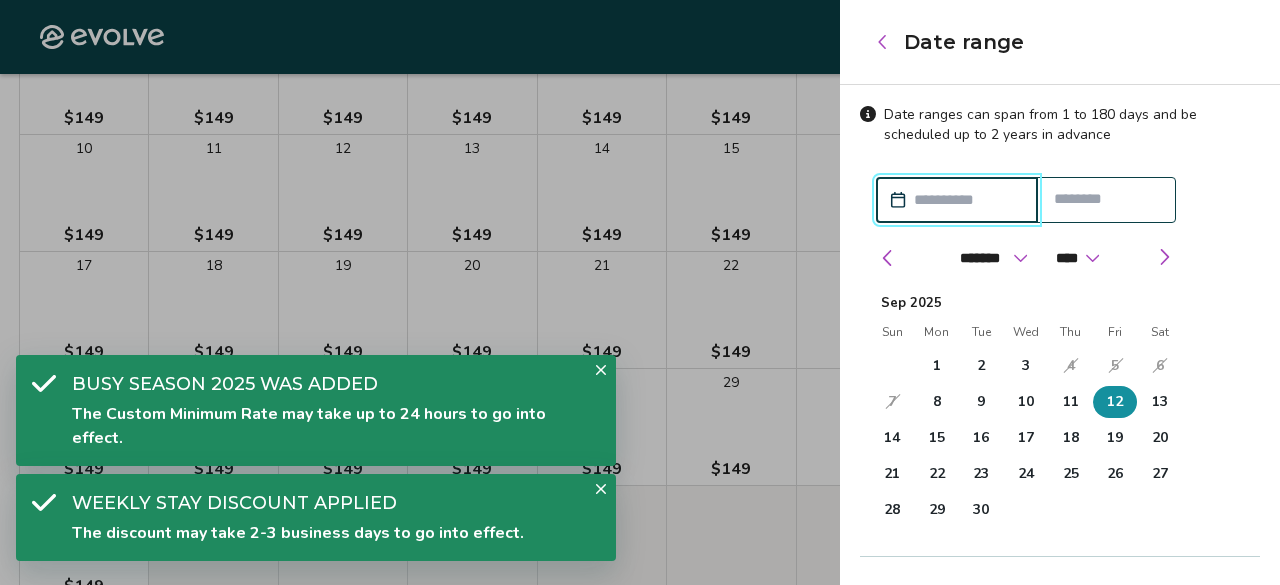 click on "12" at bounding box center [1115, 402] 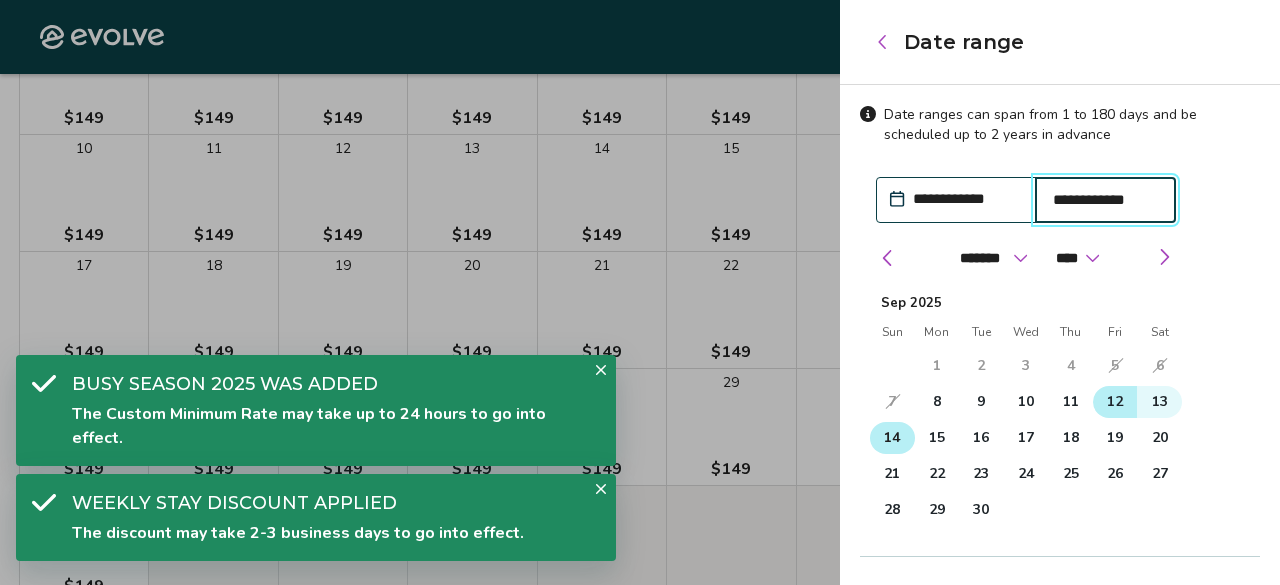 click on "14" at bounding box center (892, 438) 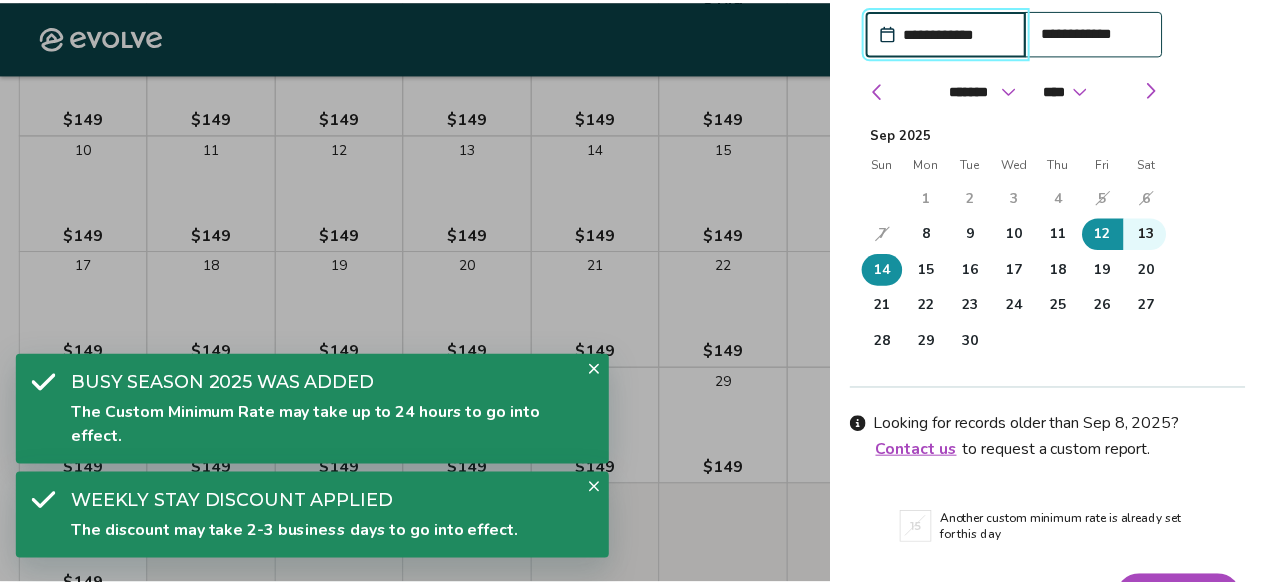 scroll, scrollTop: 218, scrollLeft: 0, axis: vertical 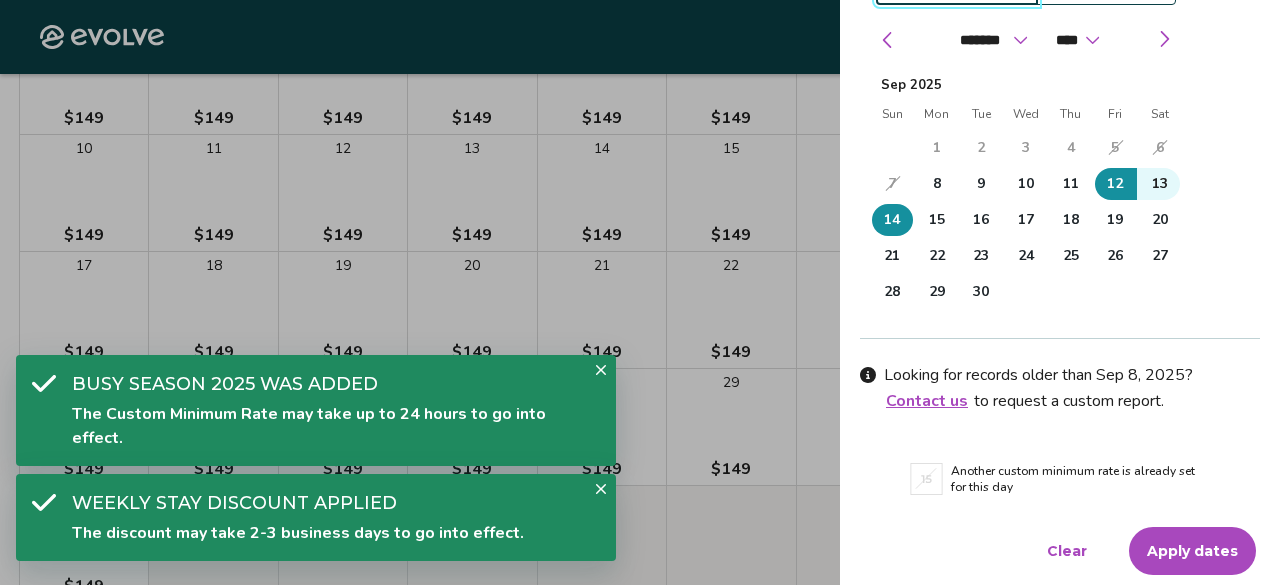 click on "Apply dates" at bounding box center [1192, 551] 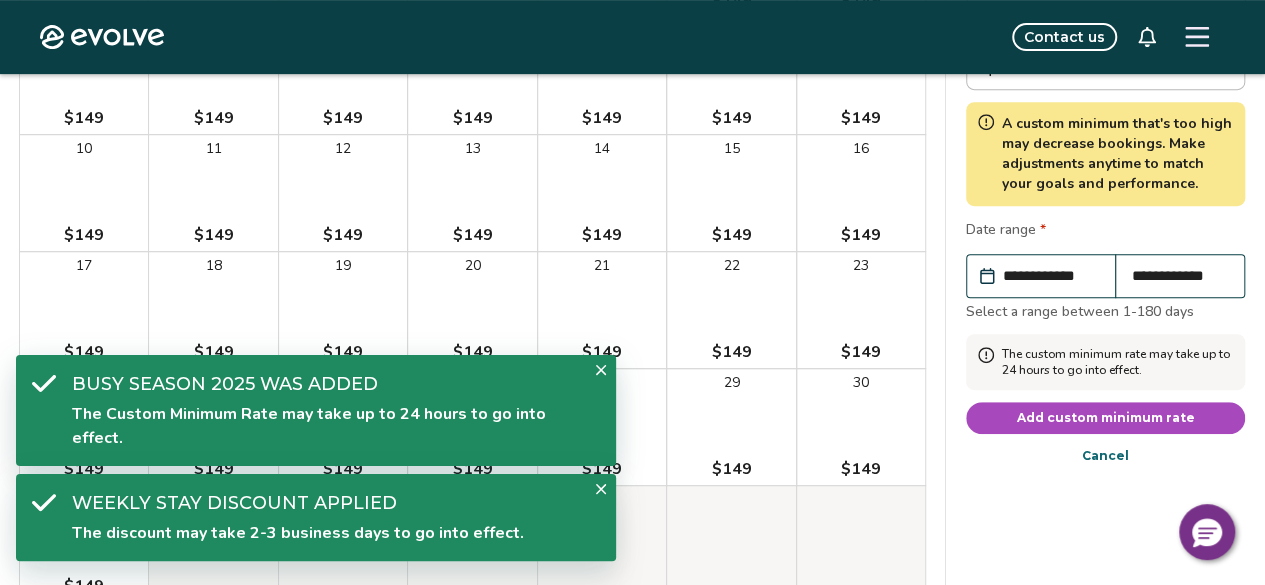click on "Add custom minimum rate" at bounding box center (1106, 418) 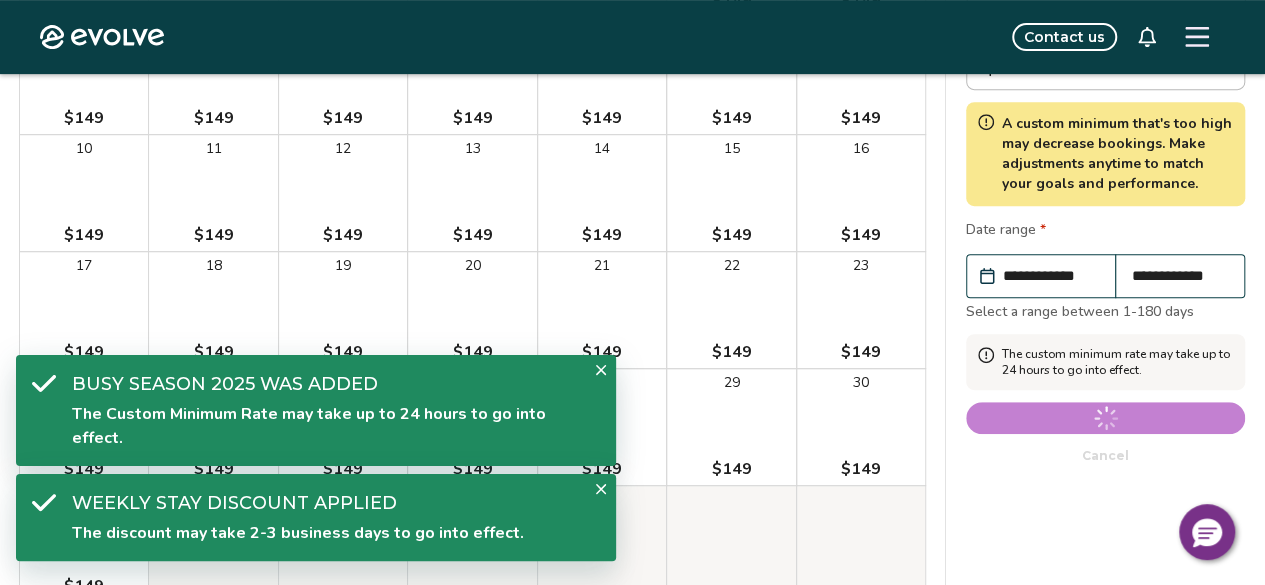scroll, scrollTop: 200, scrollLeft: 0, axis: vertical 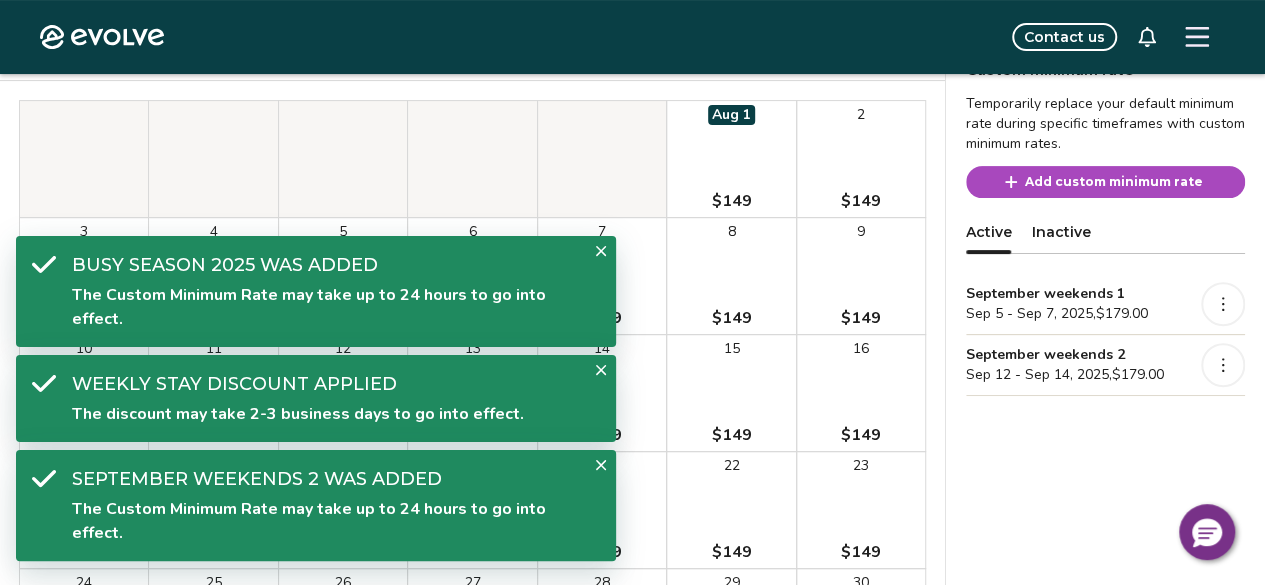 click on "Add custom minimum rate" at bounding box center (1114, 182) 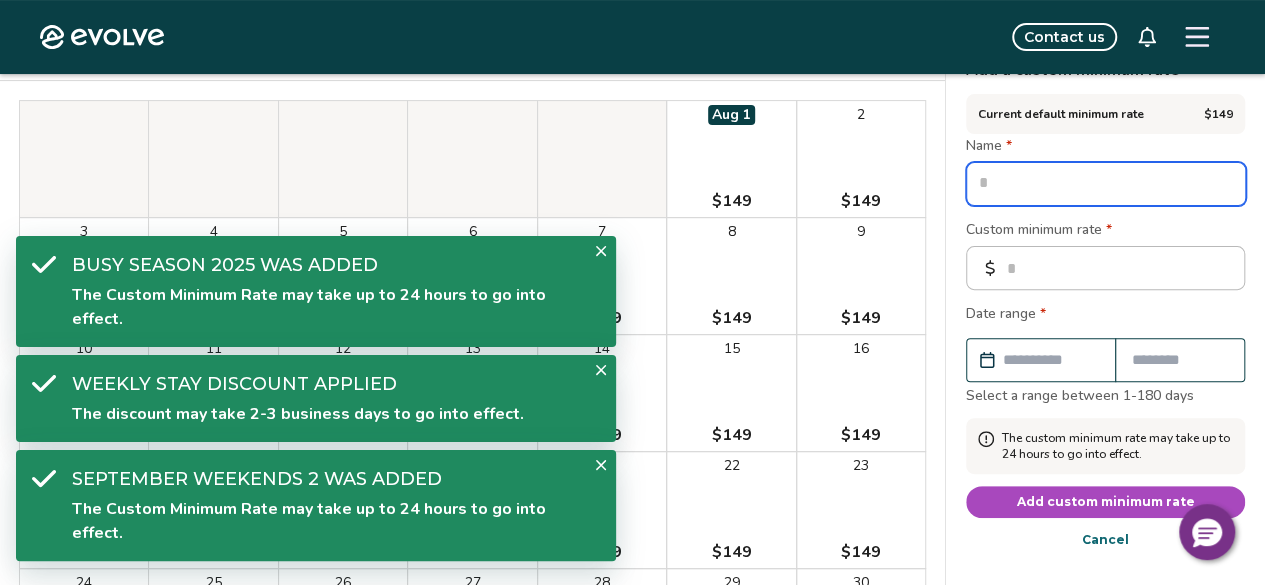 click at bounding box center [1106, 184] 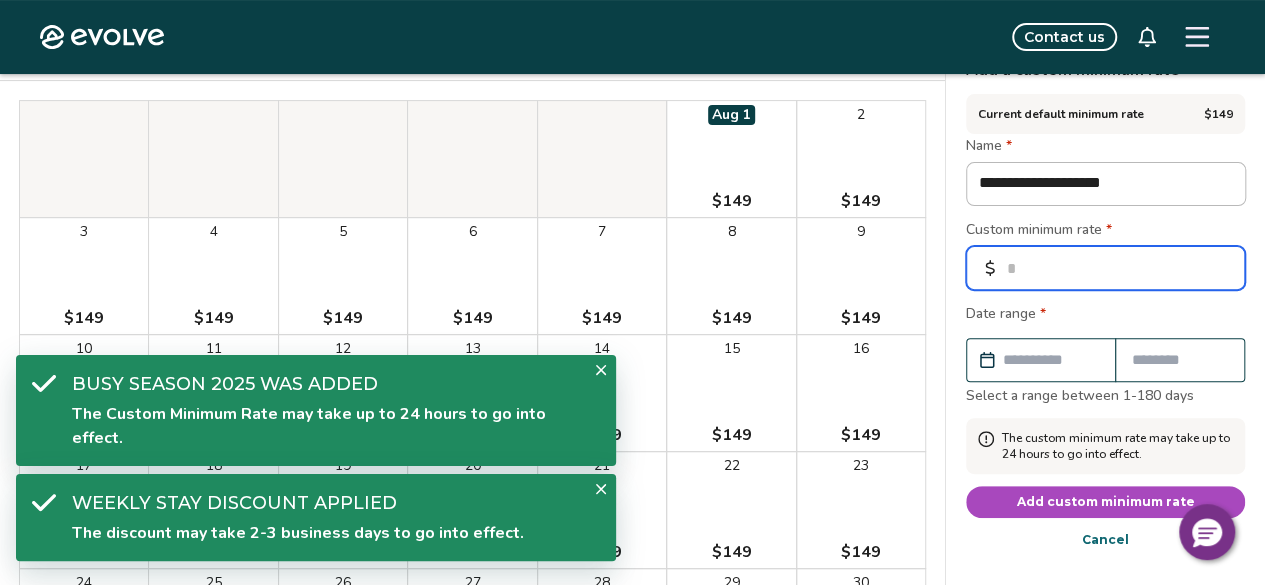 click on "*" at bounding box center (1105, 268) 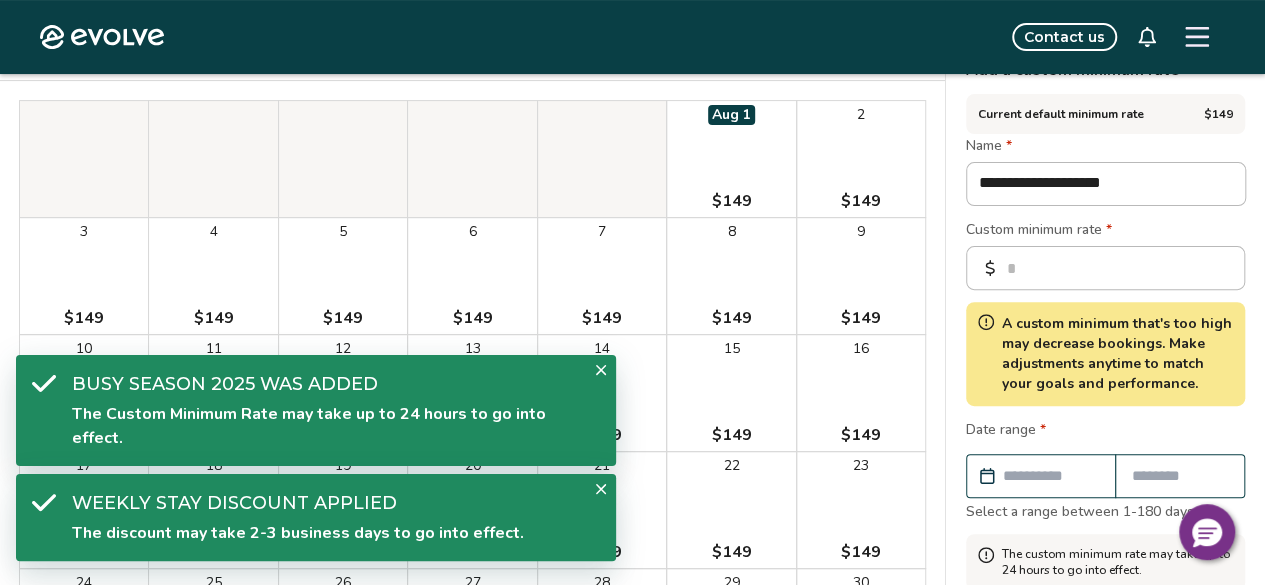 click on "Custom minimum rate   *" at bounding box center [1105, 232] 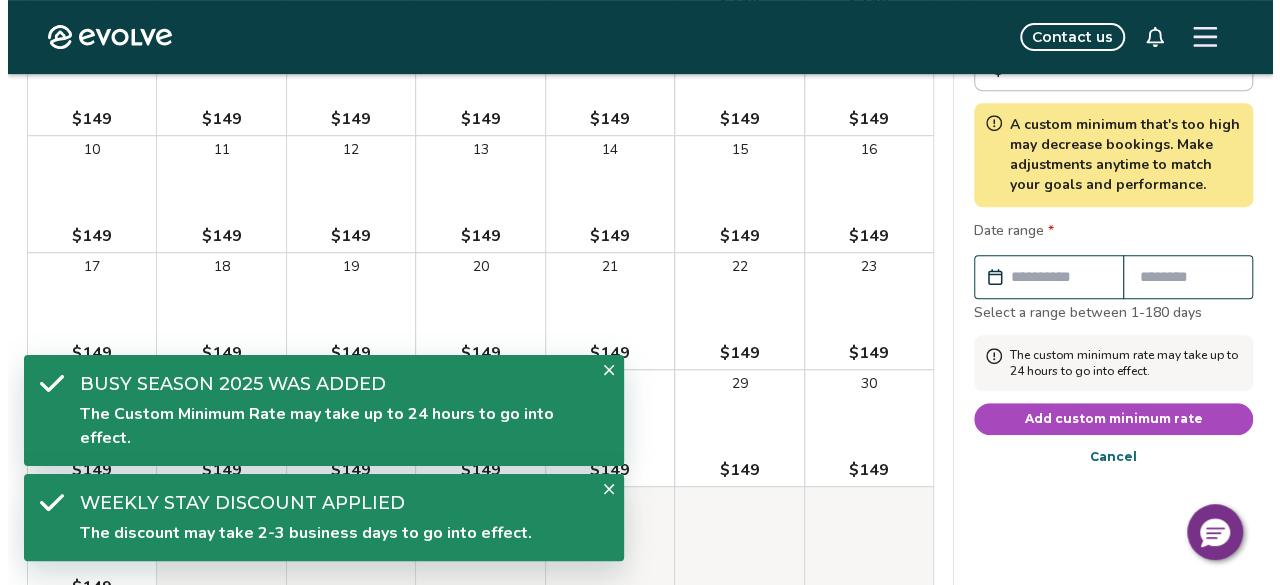 scroll, scrollTop: 400, scrollLeft: 0, axis: vertical 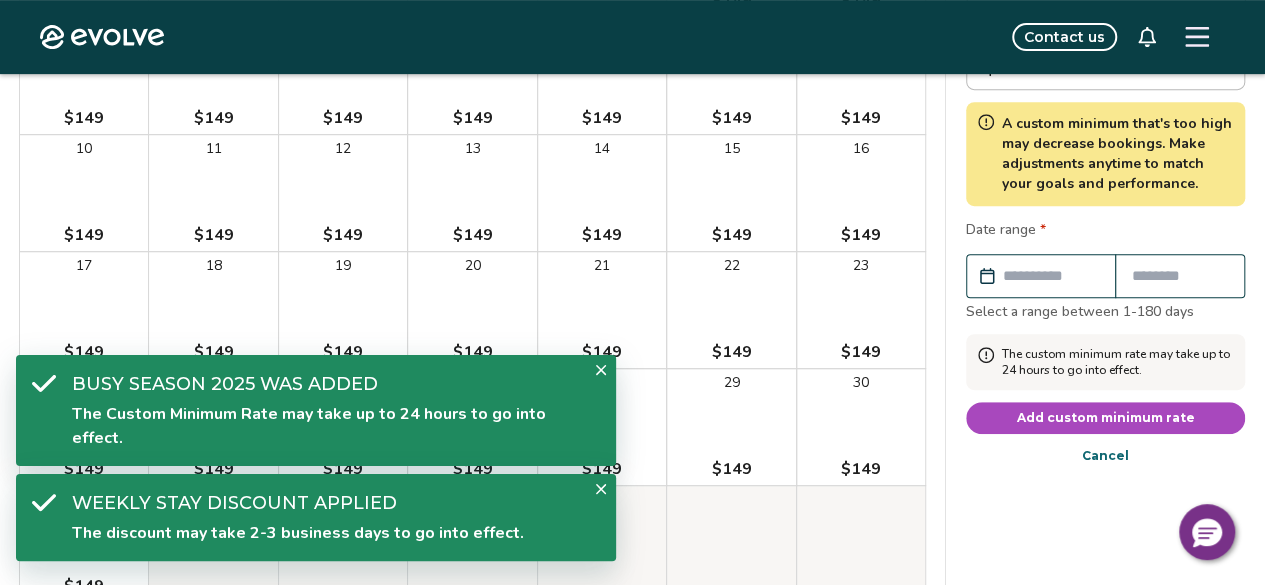 click at bounding box center (1051, 276) 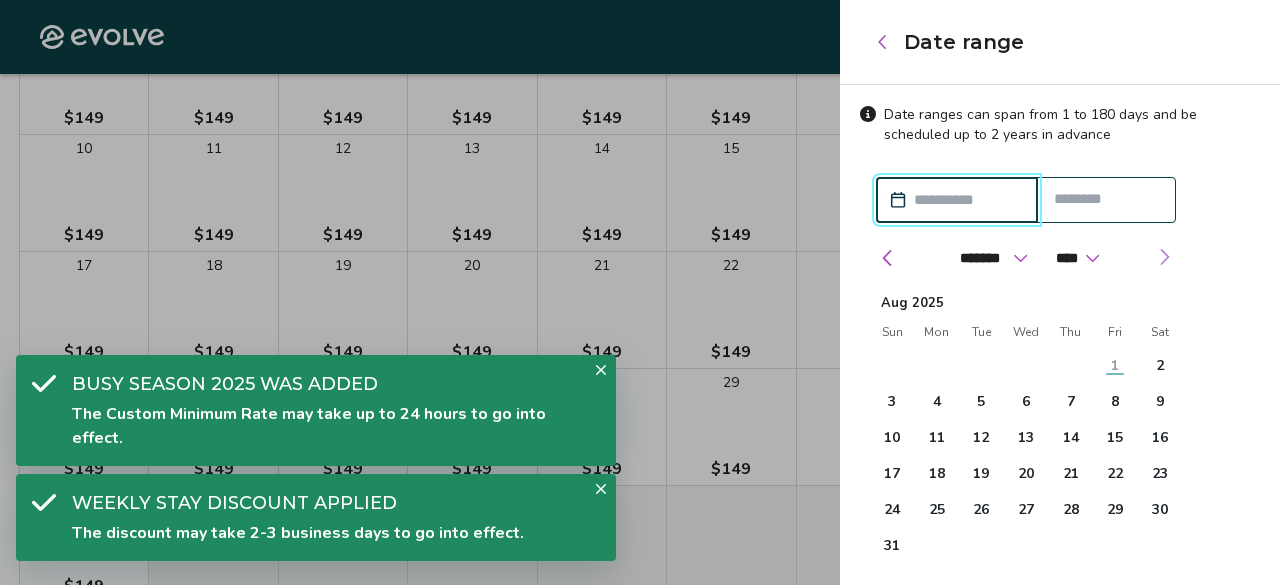 click at bounding box center [1164, 257] 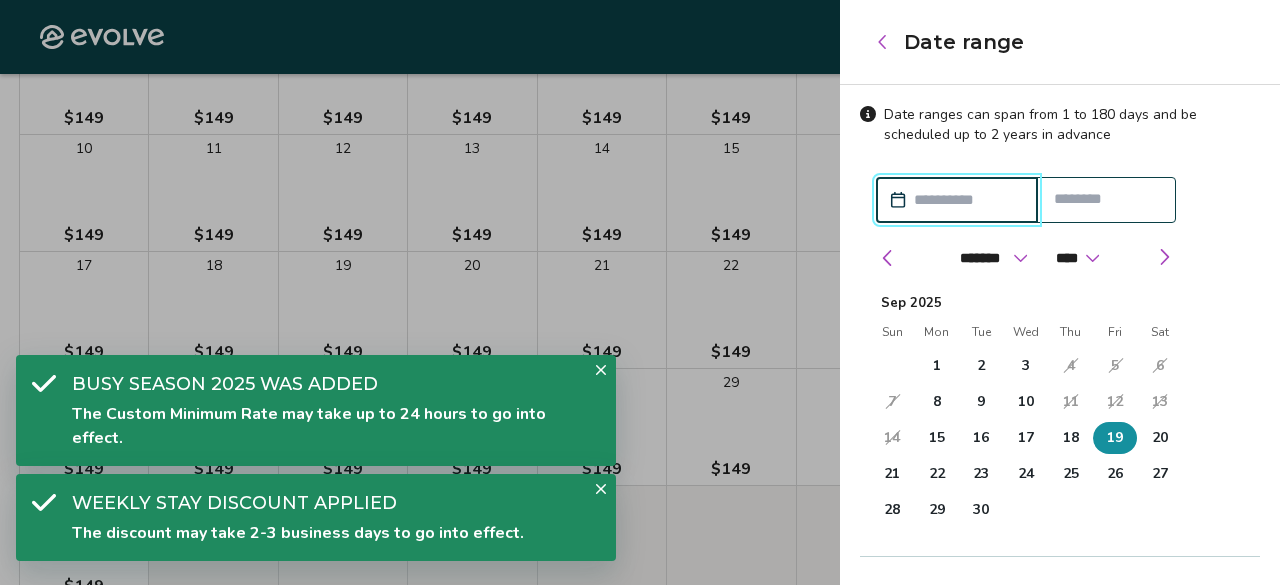 click on "19" at bounding box center (1115, 438) 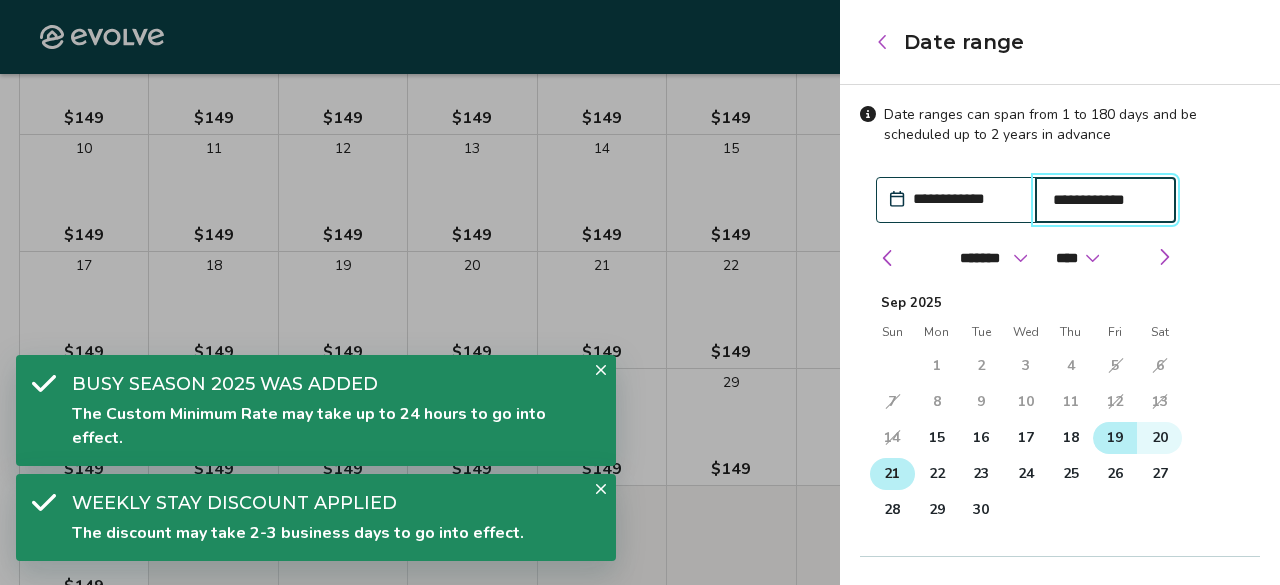 click on "21" at bounding box center [892, 474] 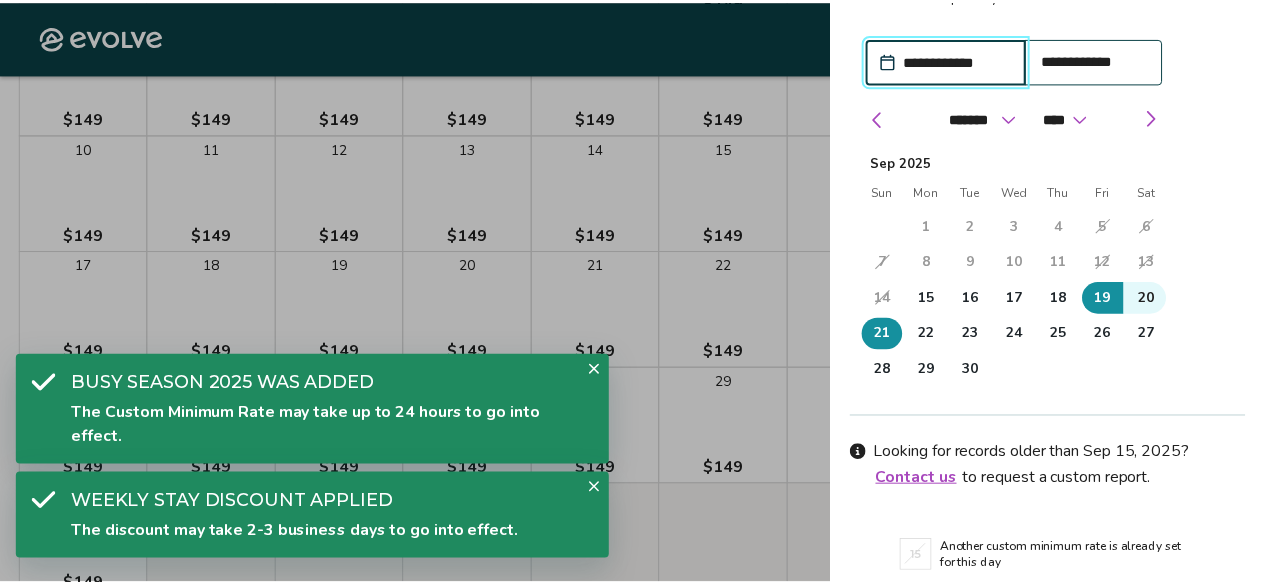 scroll, scrollTop: 218, scrollLeft: 0, axis: vertical 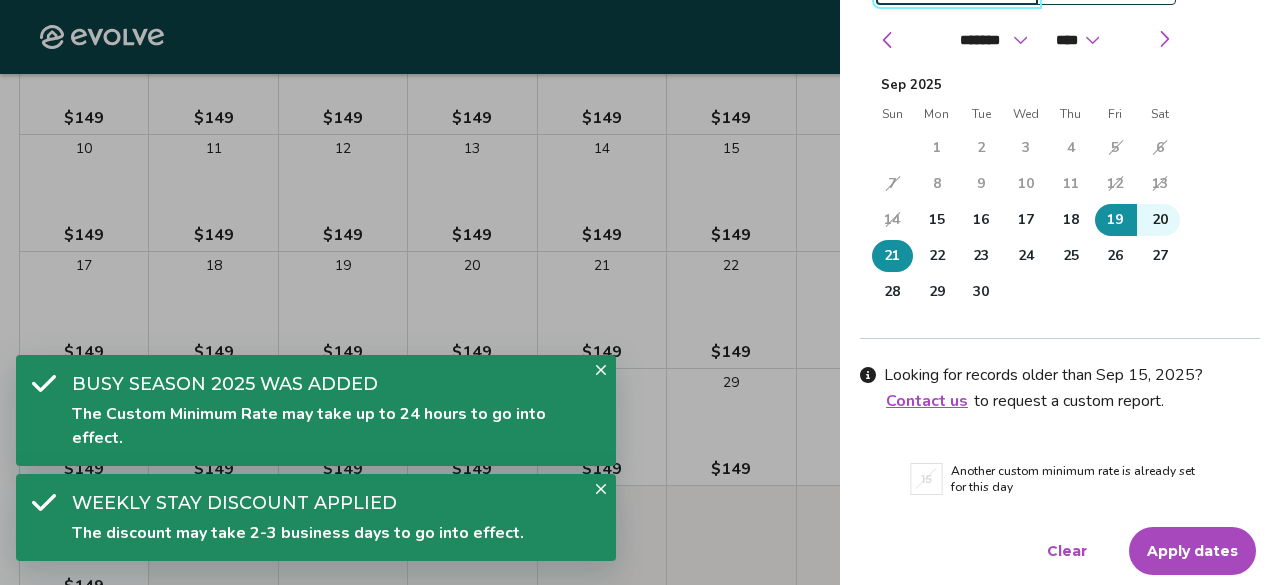 click on "Apply dates" at bounding box center (1192, 551) 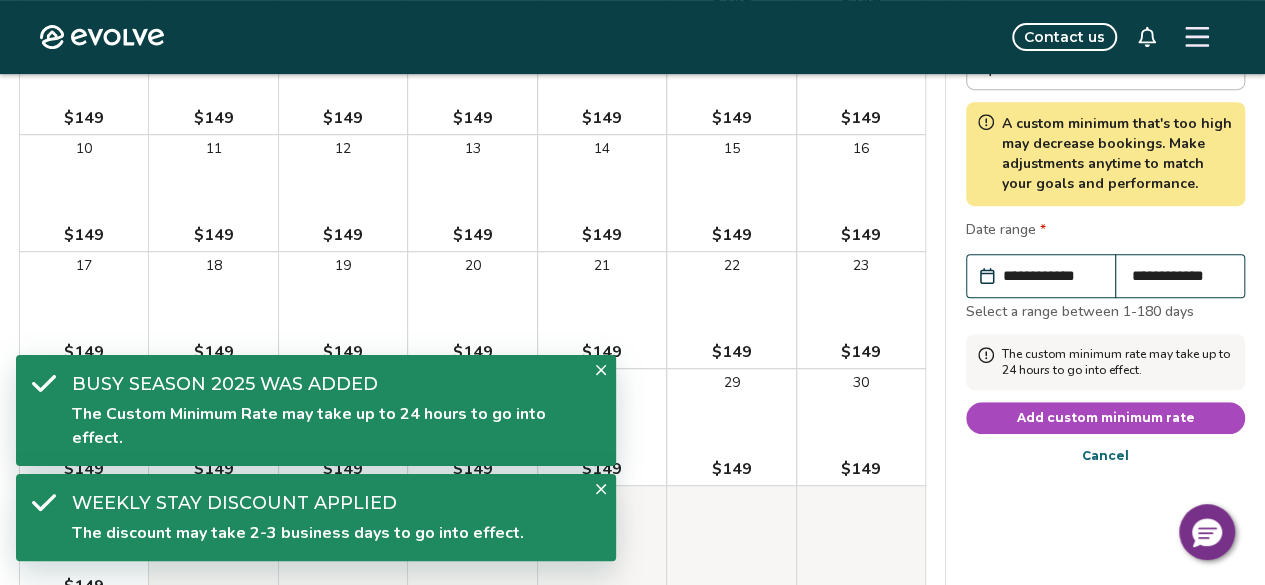click on "Add custom minimum rate" at bounding box center (1105, 418) 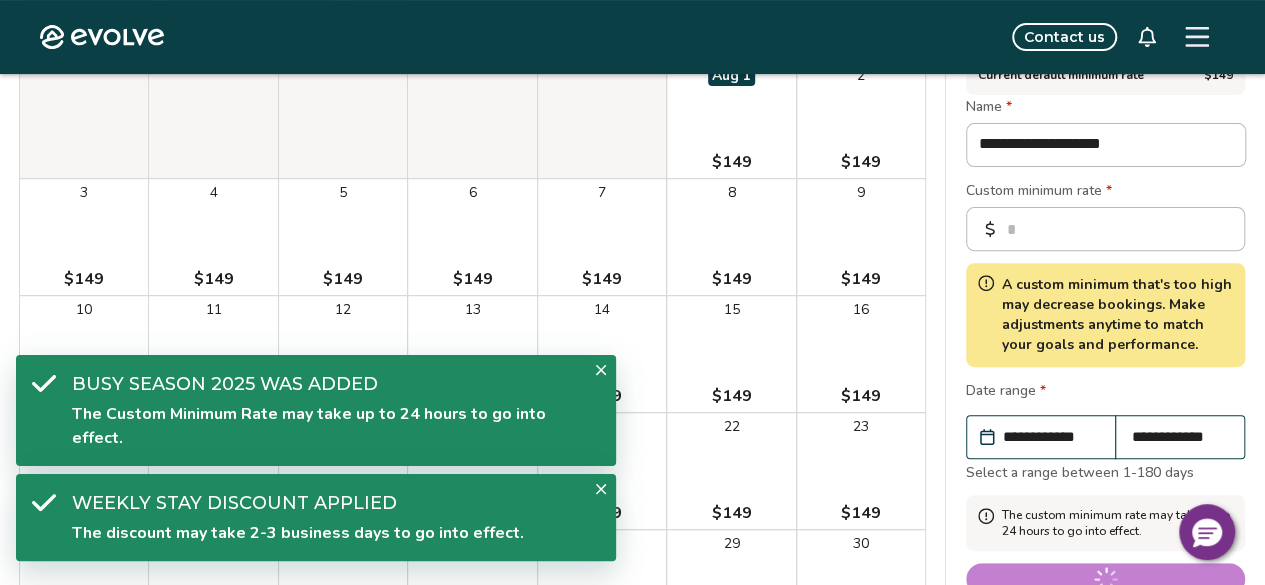 scroll, scrollTop: 200, scrollLeft: 0, axis: vertical 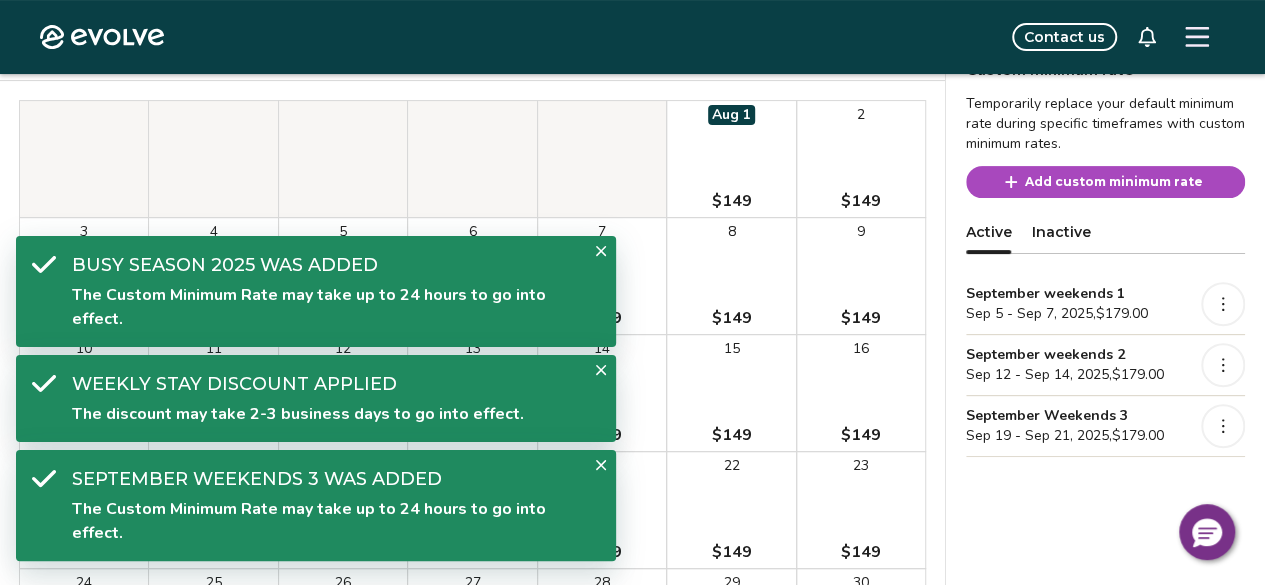 click on "Add custom minimum rate" at bounding box center [1114, 182] 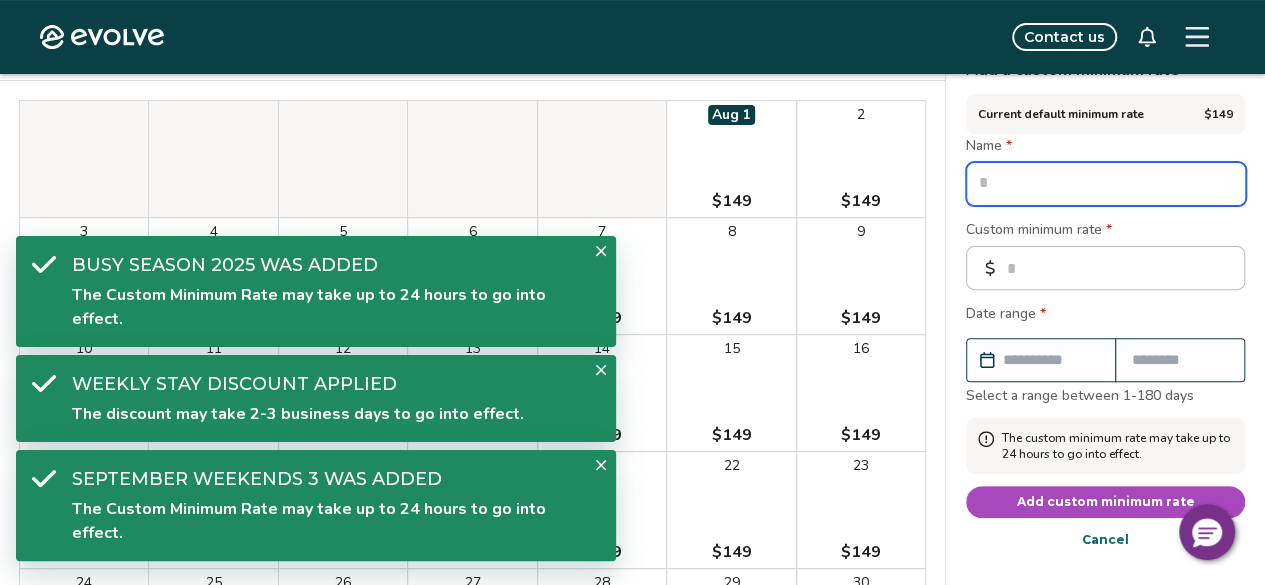 click at bounding box center [1106, 184] 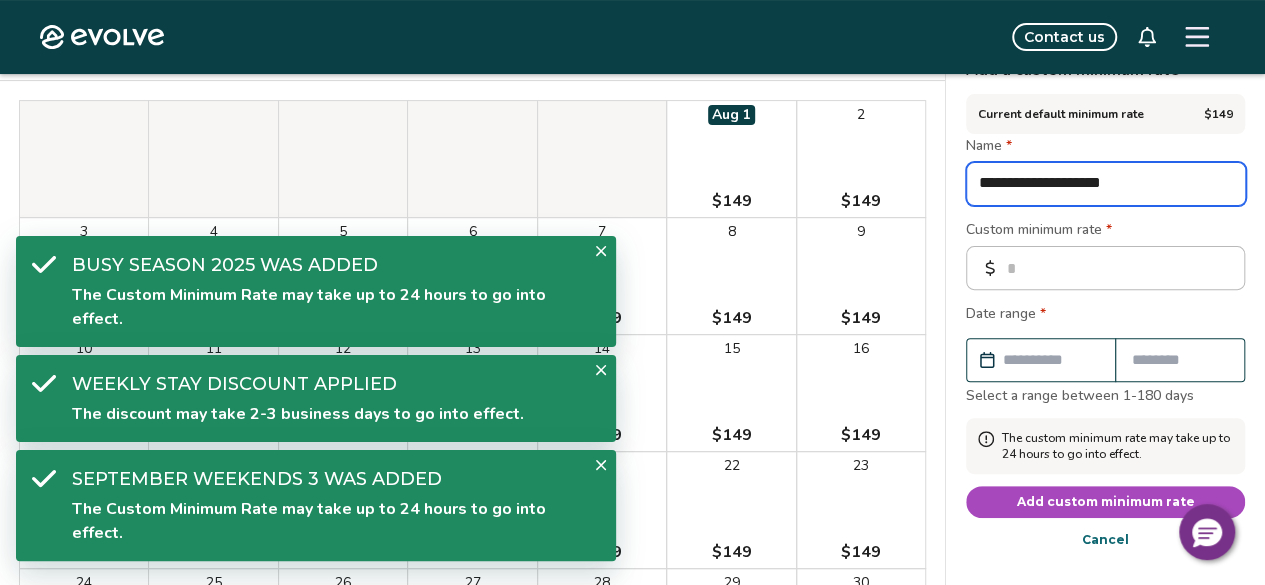 click on "**********" at bounding box center [1106, 184] 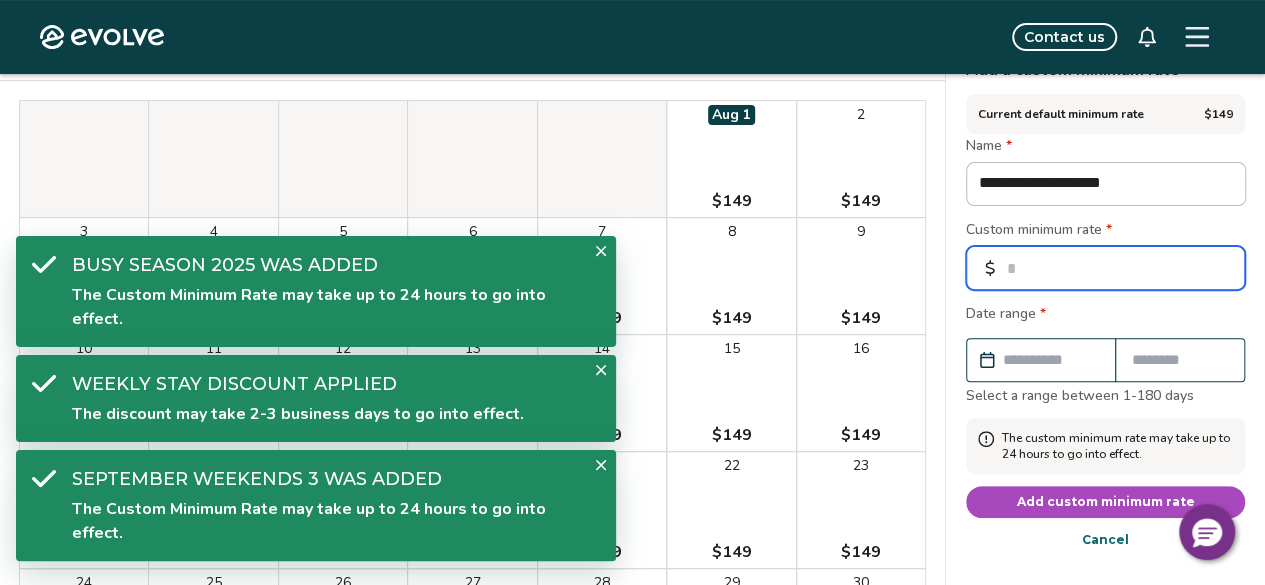 click on "*" at bounding box center (1105, 268) 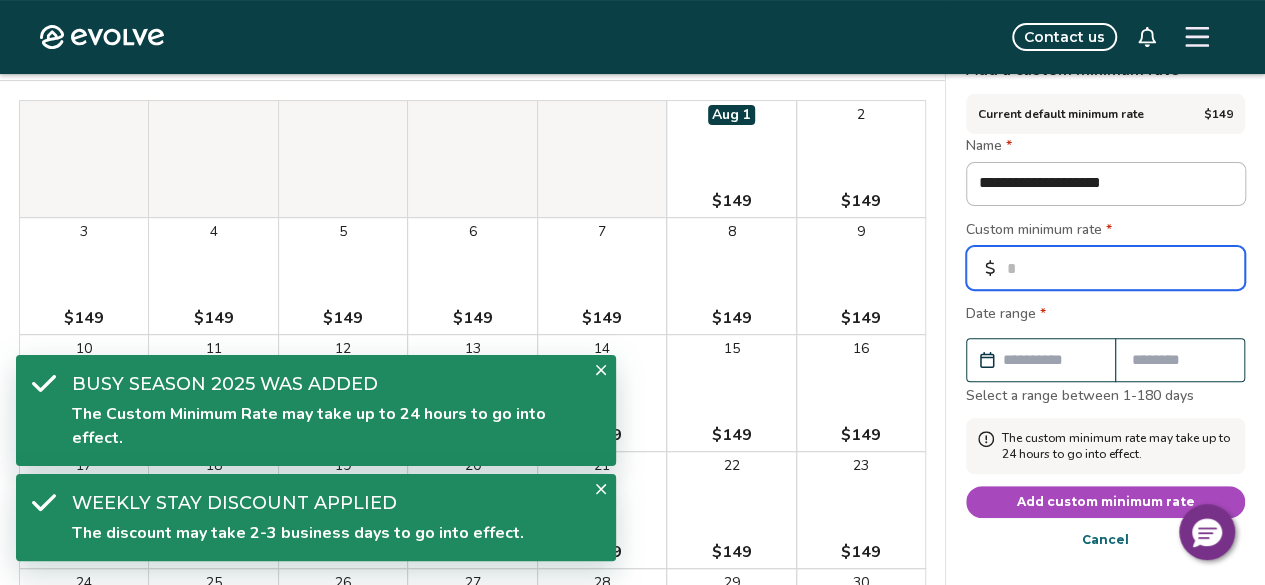drag, startPoint x: 1024, startPoint y: 263, endPoint x: 982, endPoint y: 267, distance: 42.190044 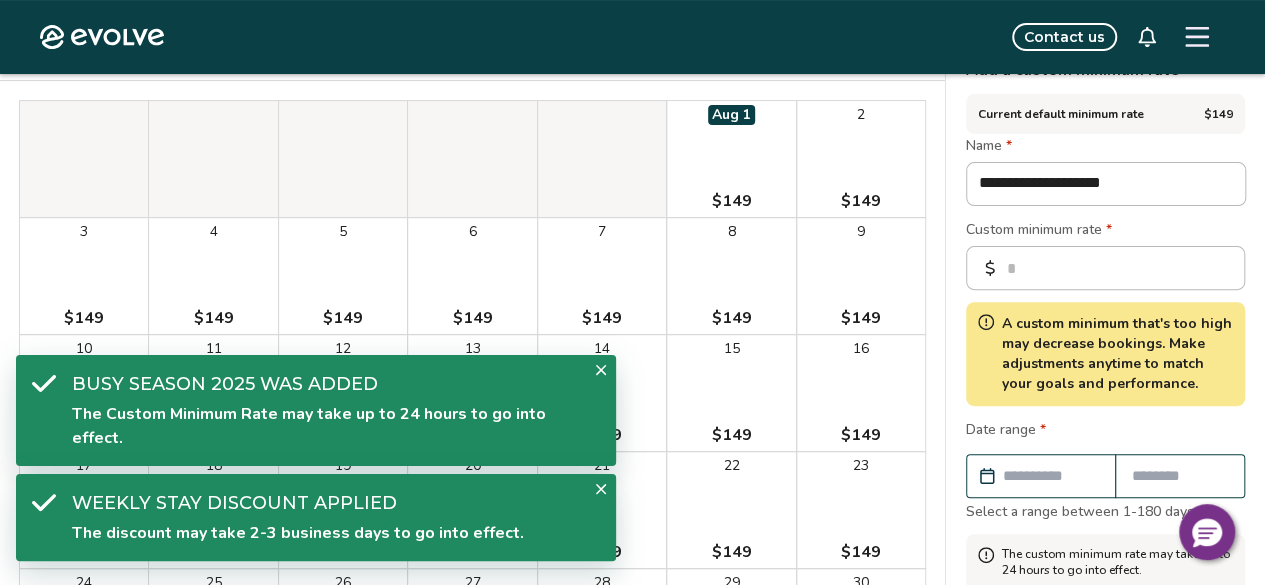click on "Custom minimum rate   *" at bounding box center [1105, 232] 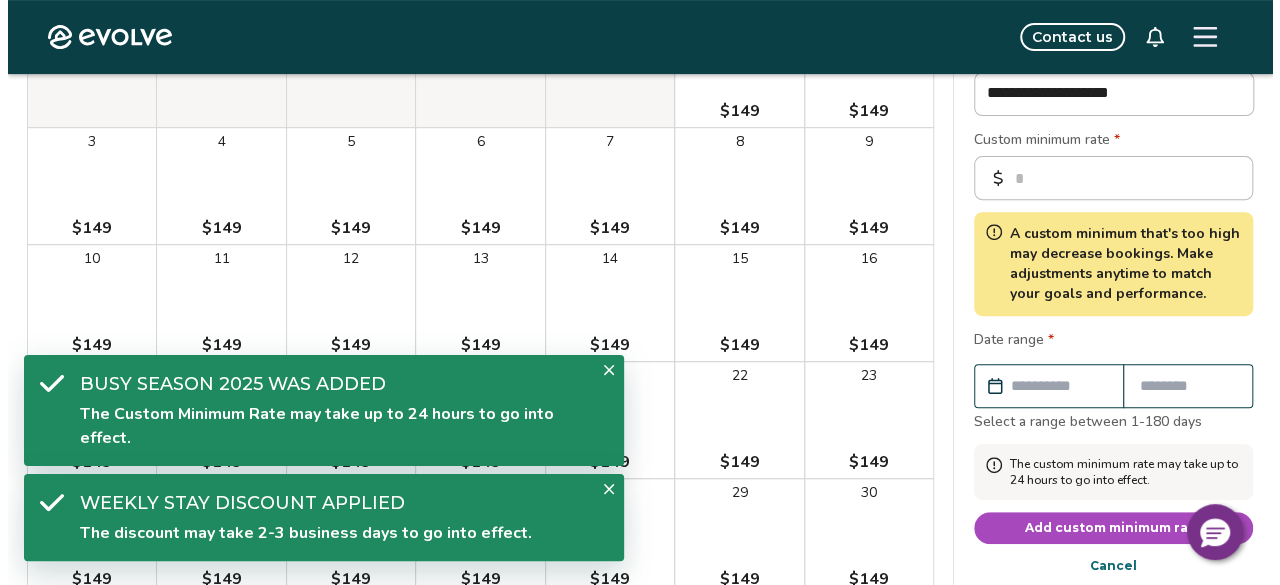 scroll, scrollTop: 400, scrollLeft: 0, axis: vertical 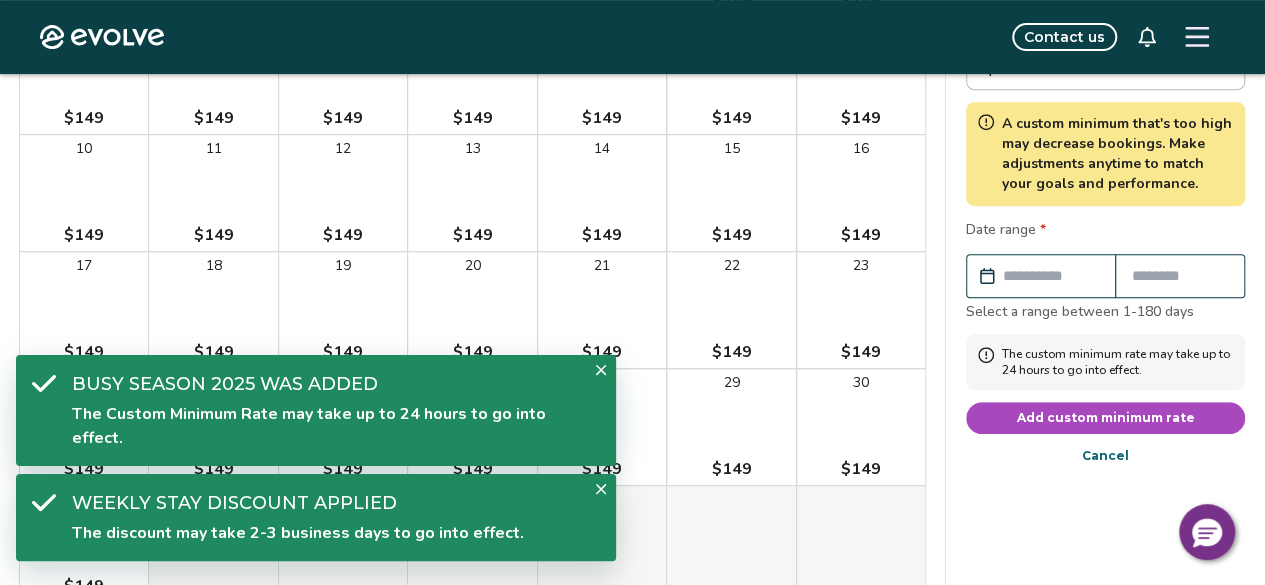 click at bounding box center (1051, 276) 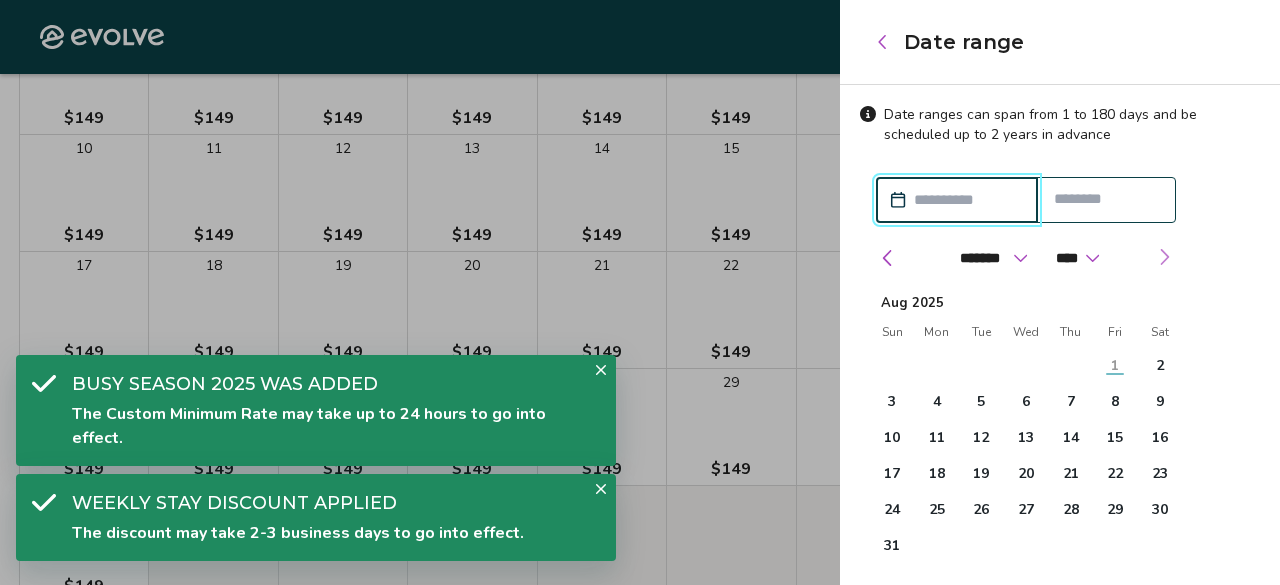 click at bounding box center (1164, 257) 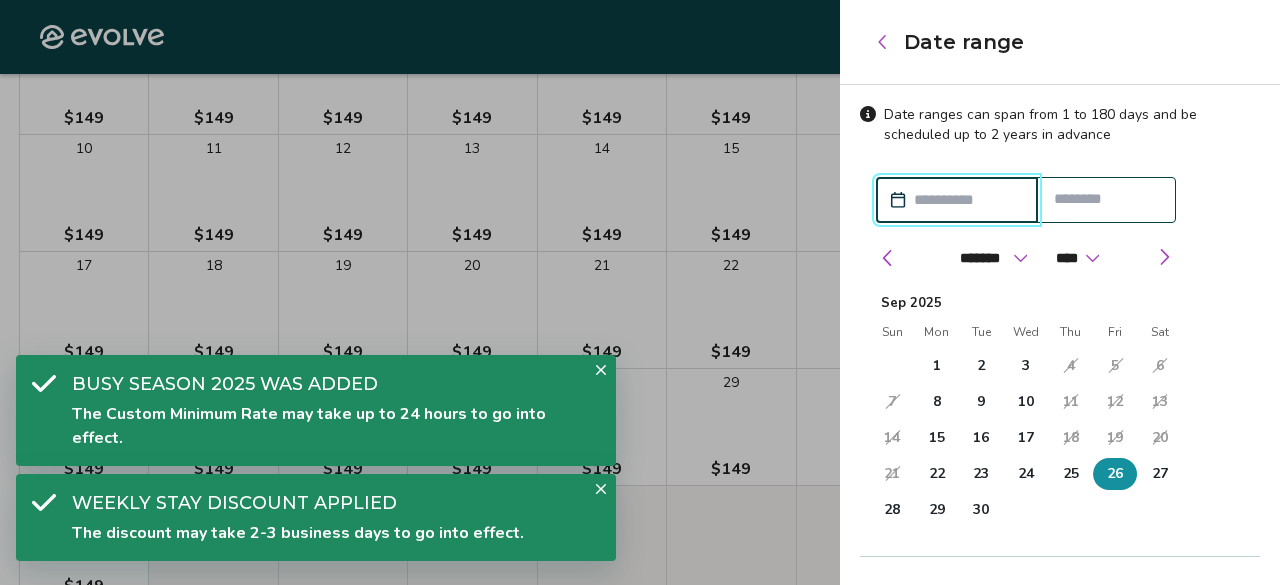 click on "26" at bounding box center [1115, 474] 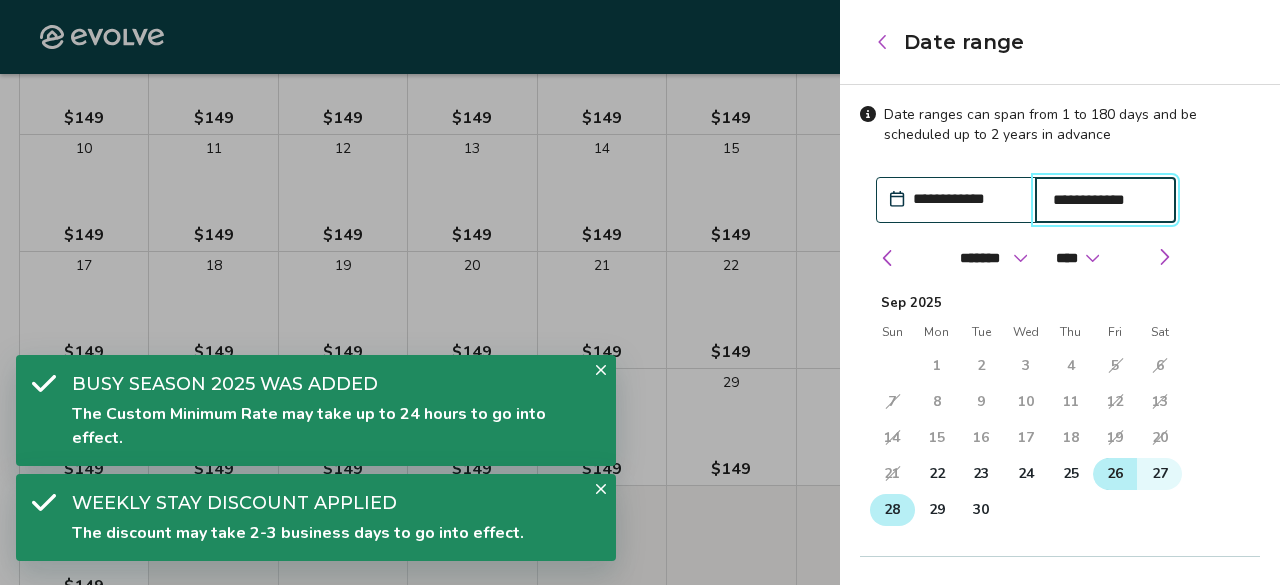 click on "28" at bounding box center [892, 510] 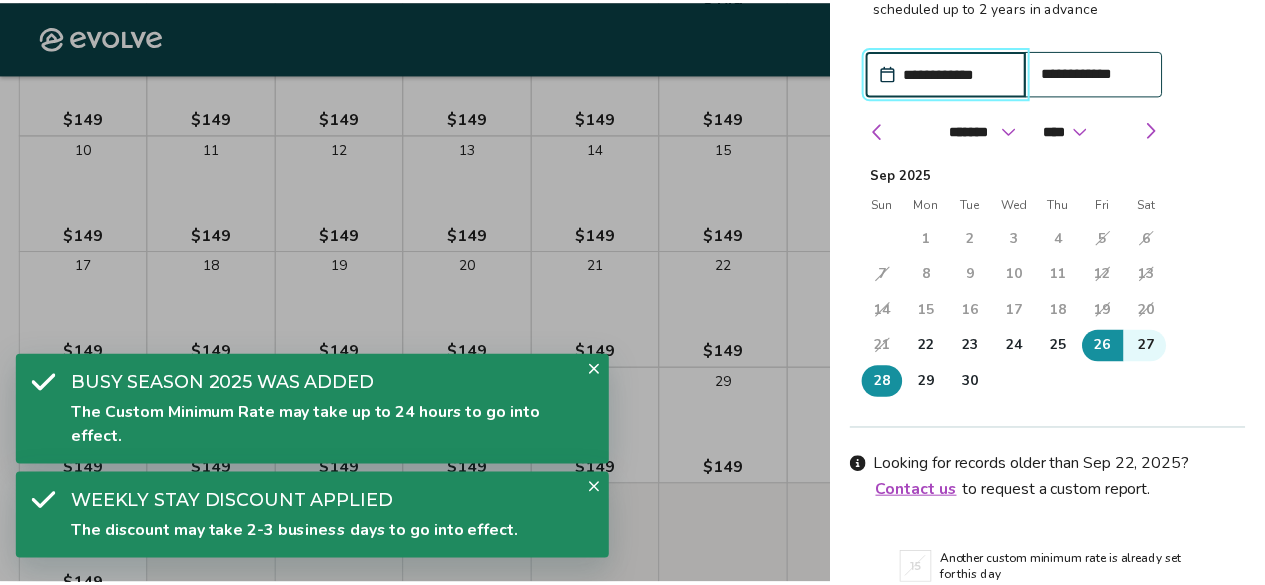 scroll, scrollTop: 200, scrollLeft: 0, axis: vertical 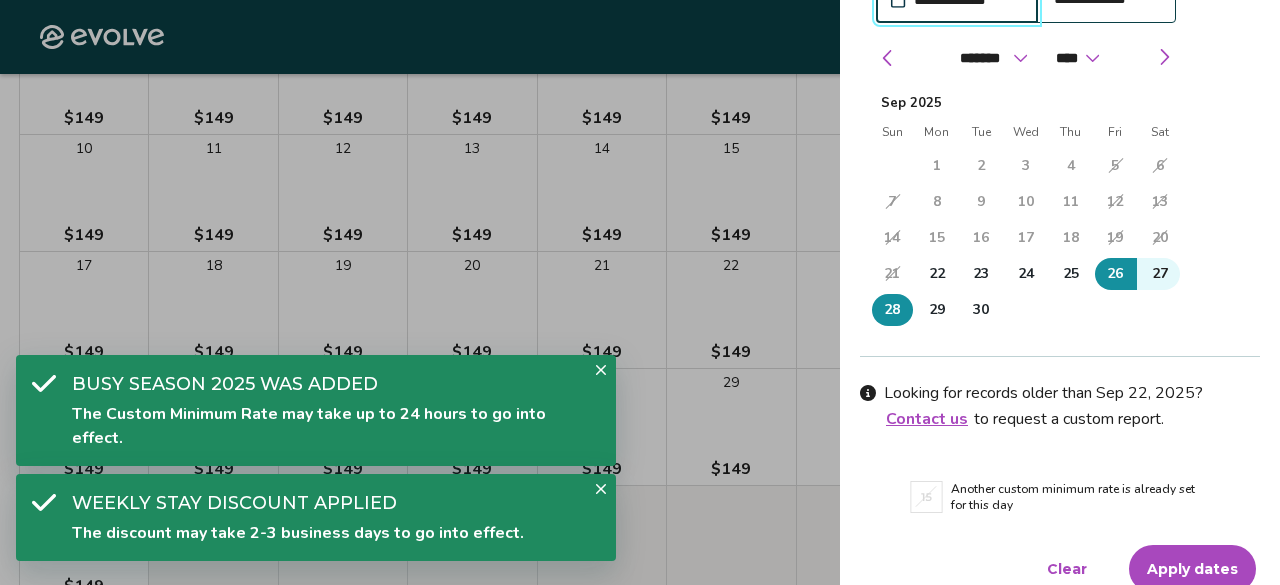 click on "Apply dates" at bounding box center (1192, 569) 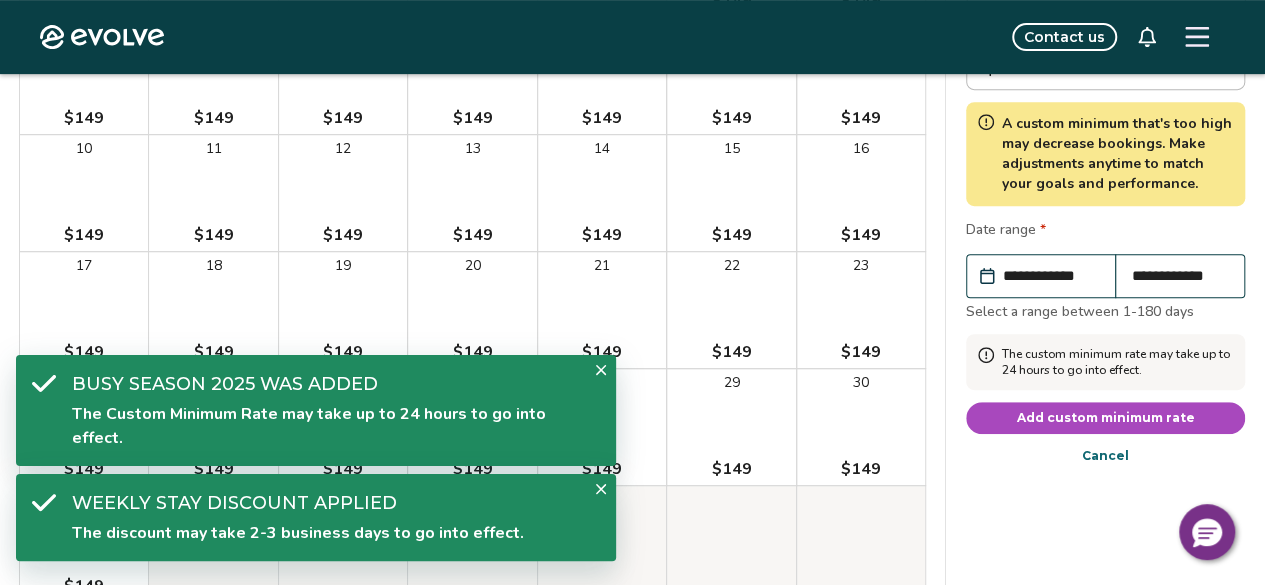 click on "Add custom minimum rate" at bounding box center [1106, 418] 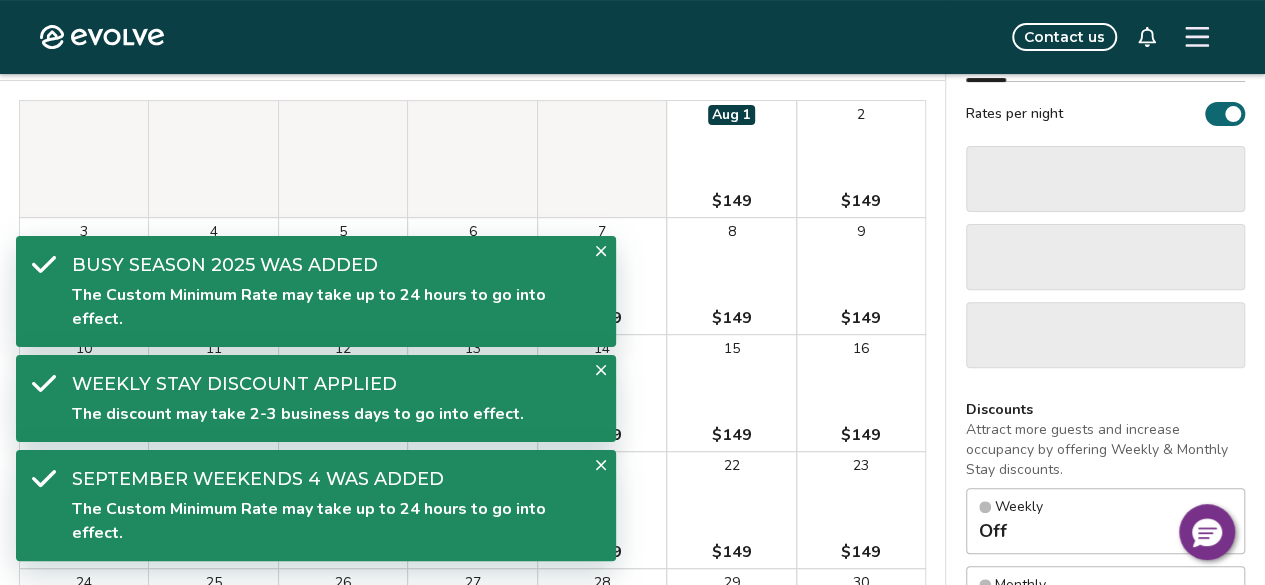 scroll, scrollTop: 100, scrollLeft: 0, axis: vertical 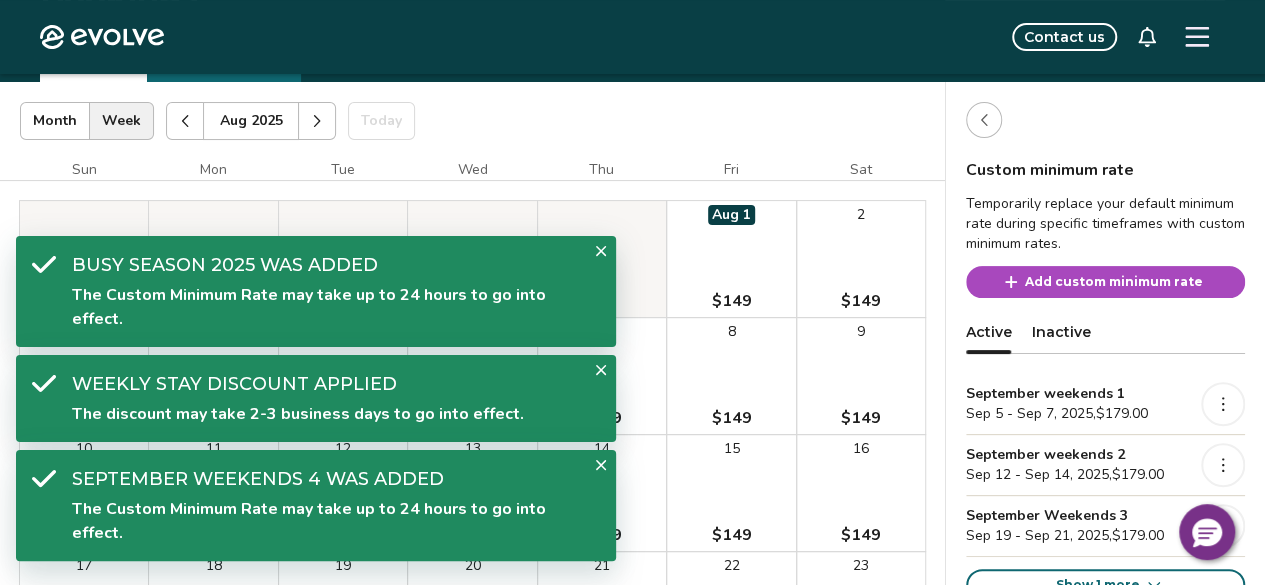 click on "Add custom minimum rate" at bounding box center [1114, 282] 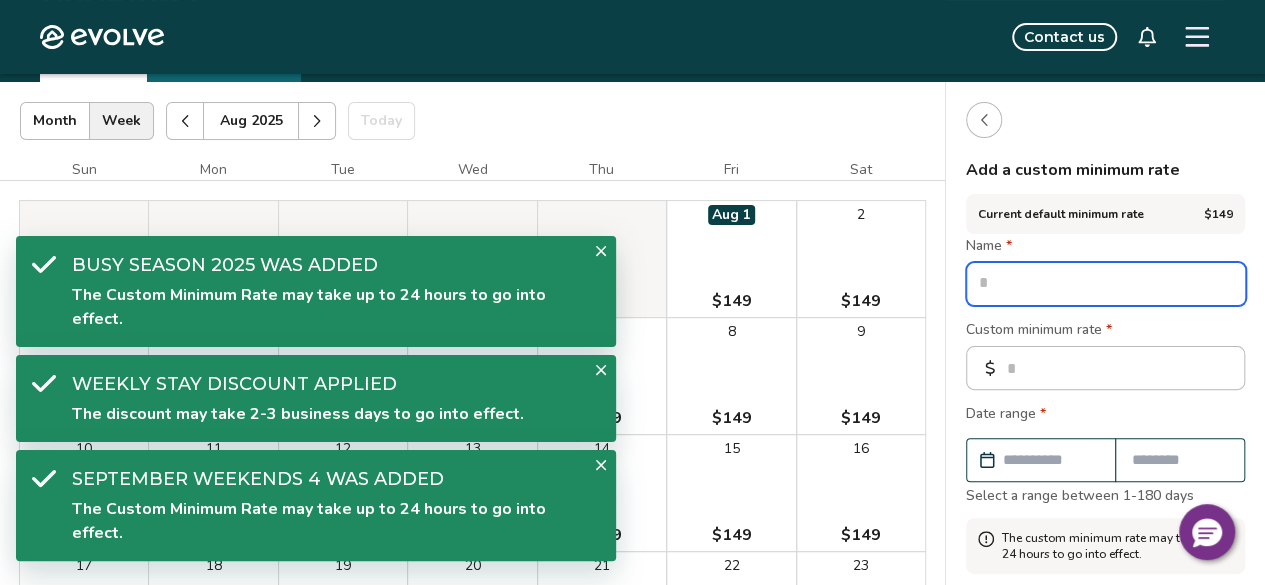 click at bounding box center (1106, 284) 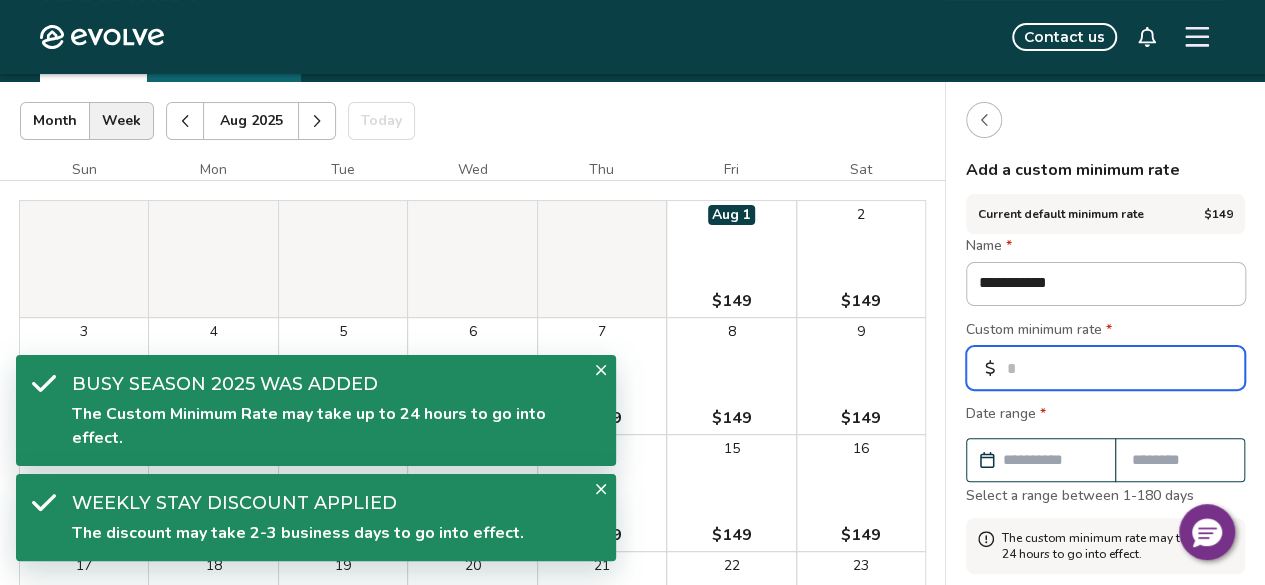 click on "*" at bounding box center (1105, 368) 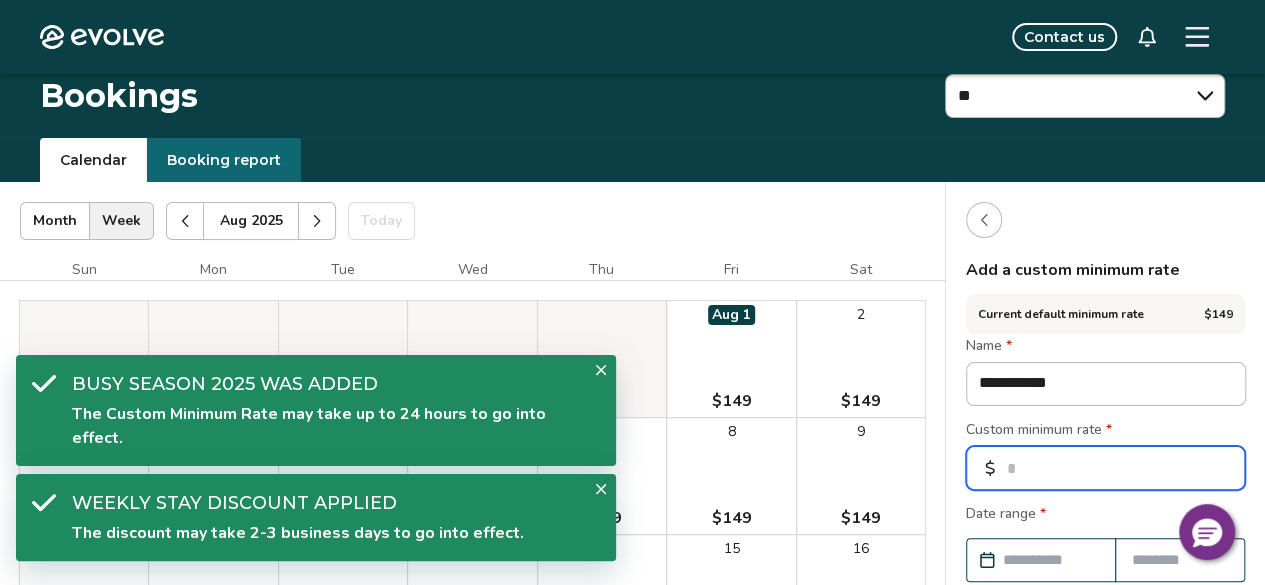 scroll, scrollTop: 300, scrollLeft: 0, axis: vertical 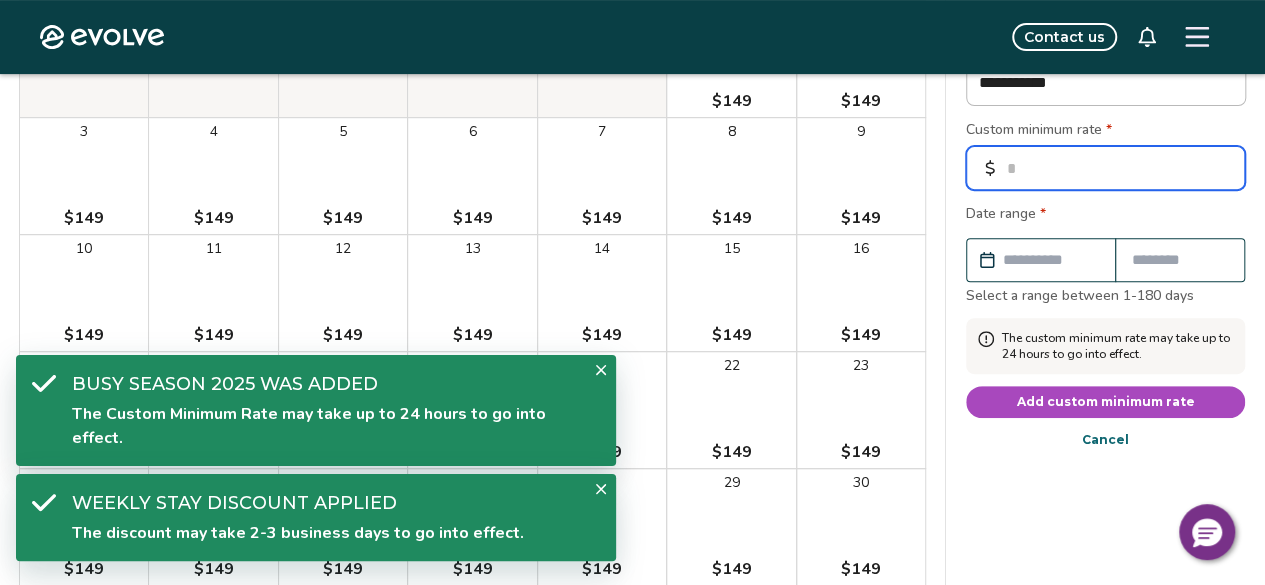 drag, startPoint x: 1047, startPoint y: 169, endPoint x: 935, endPoint y: 167, distance: 112.01785 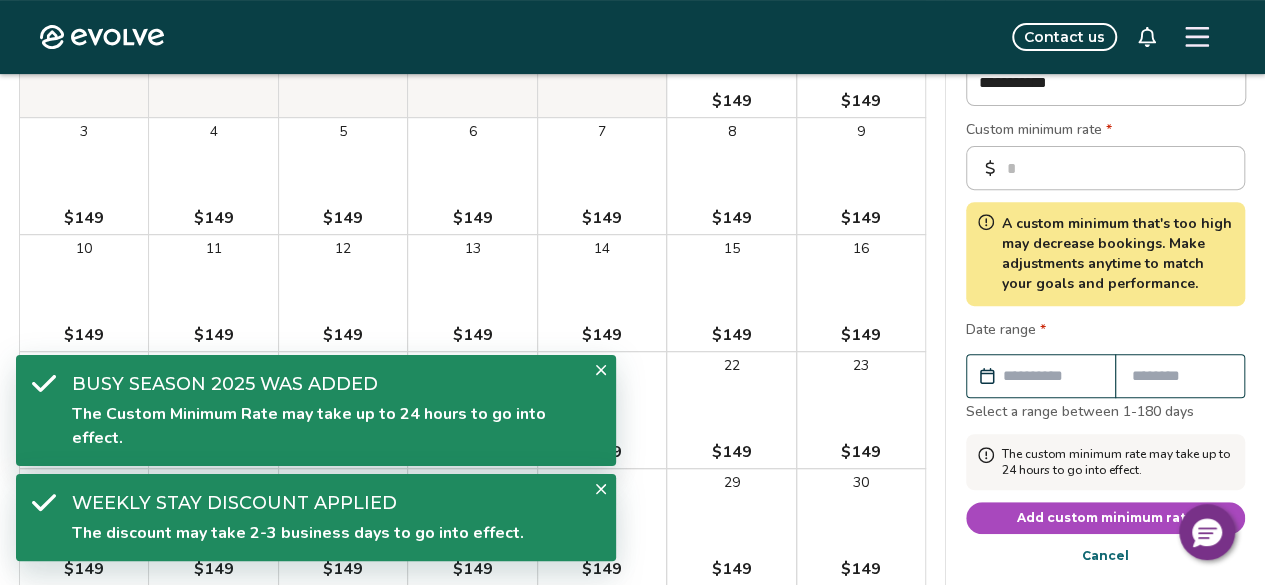 click on "Custom minimum rate   *" at bounding box center [1105, 132] 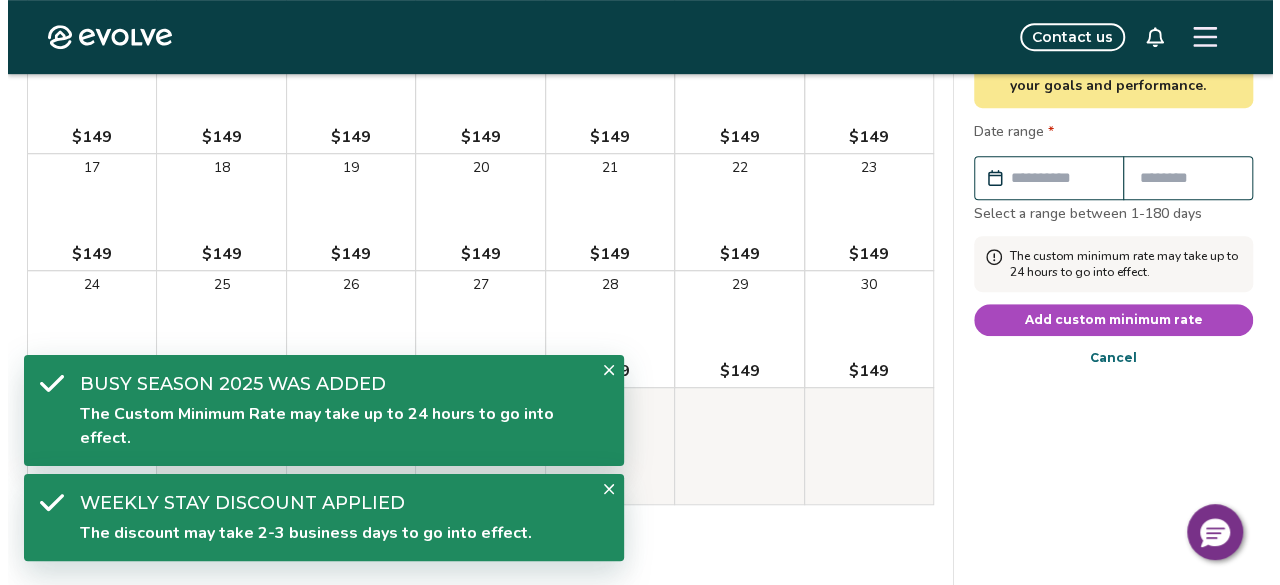 scroll, scrollTop: 500, scrollLeft: 0, axis: vertical 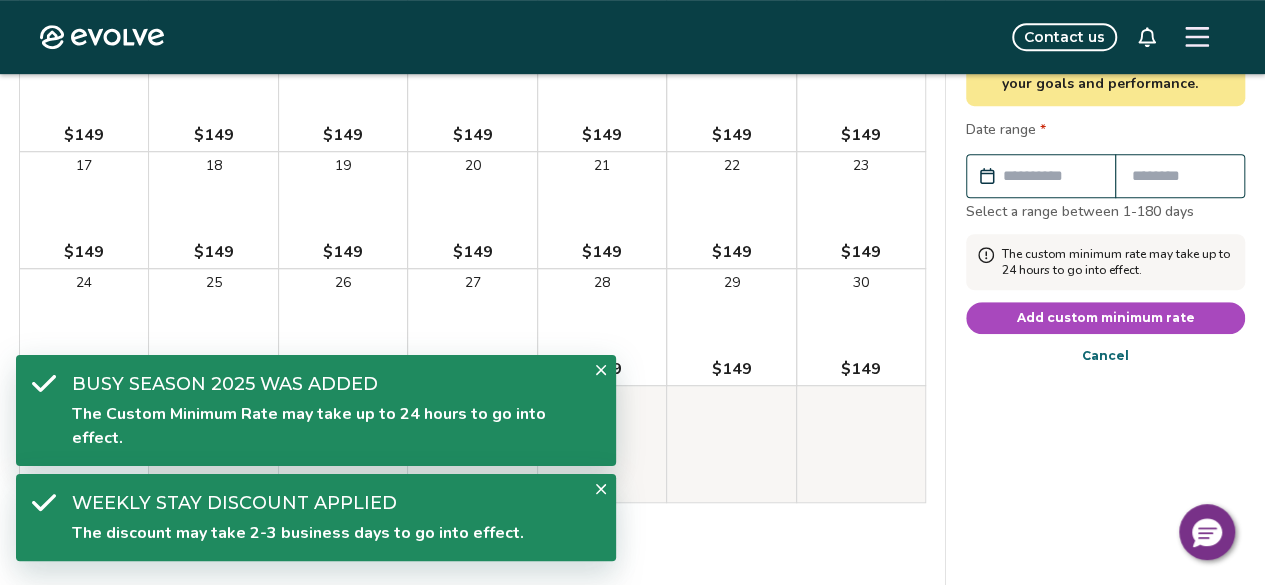 click at bounding box center (1051, 176) 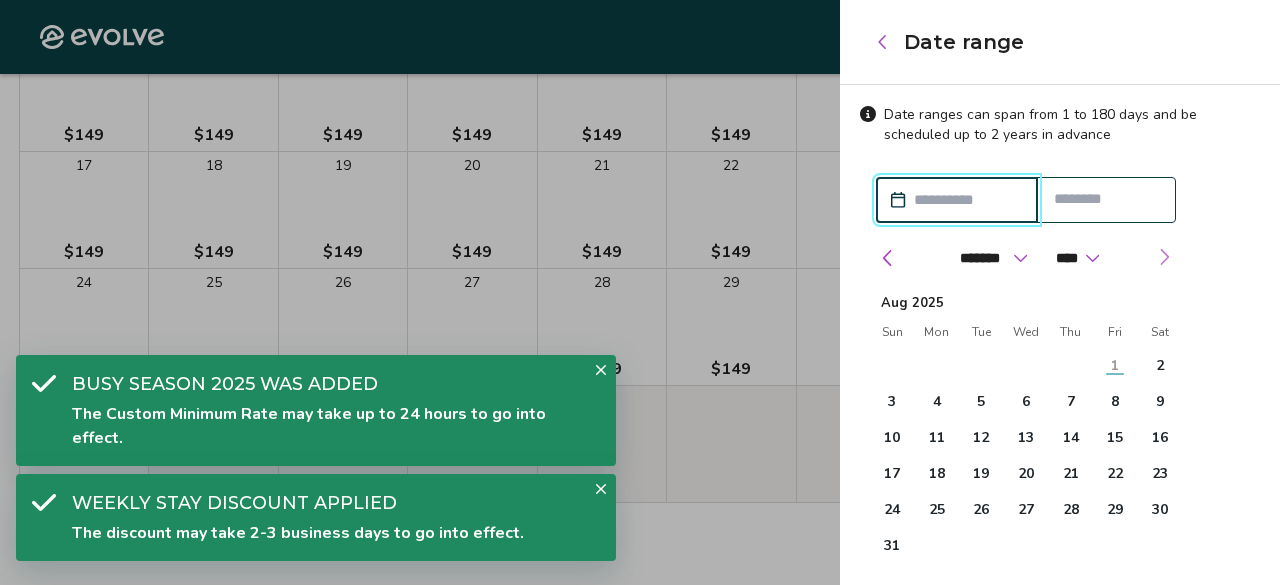 click at bounding box center [1164, 257] 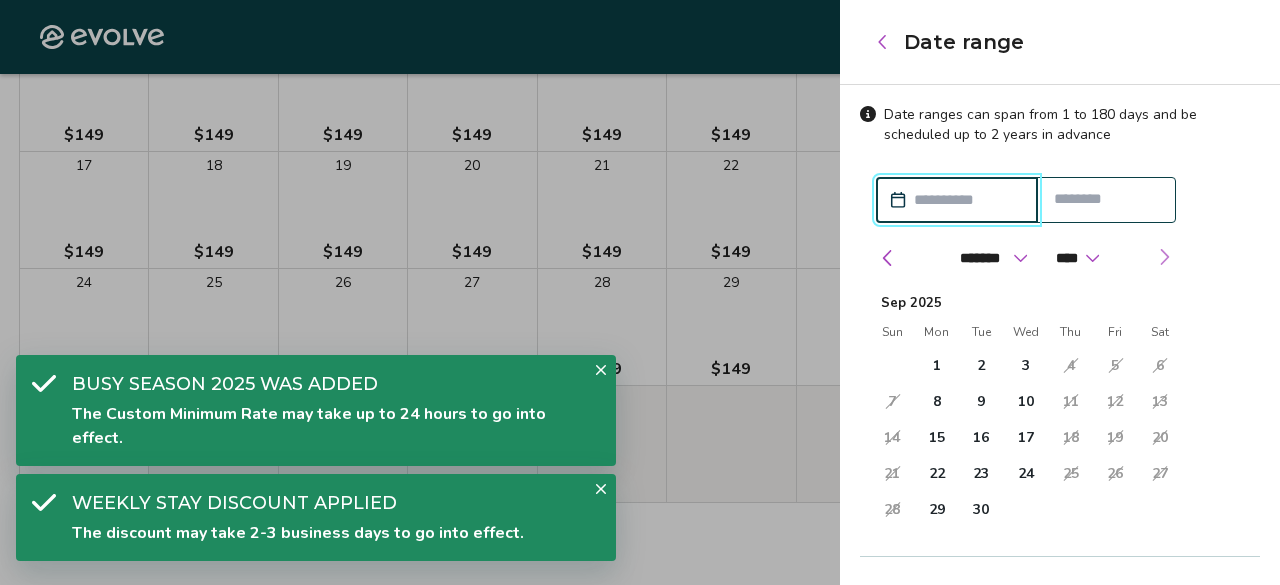 click at bounding box center (1164, 257) 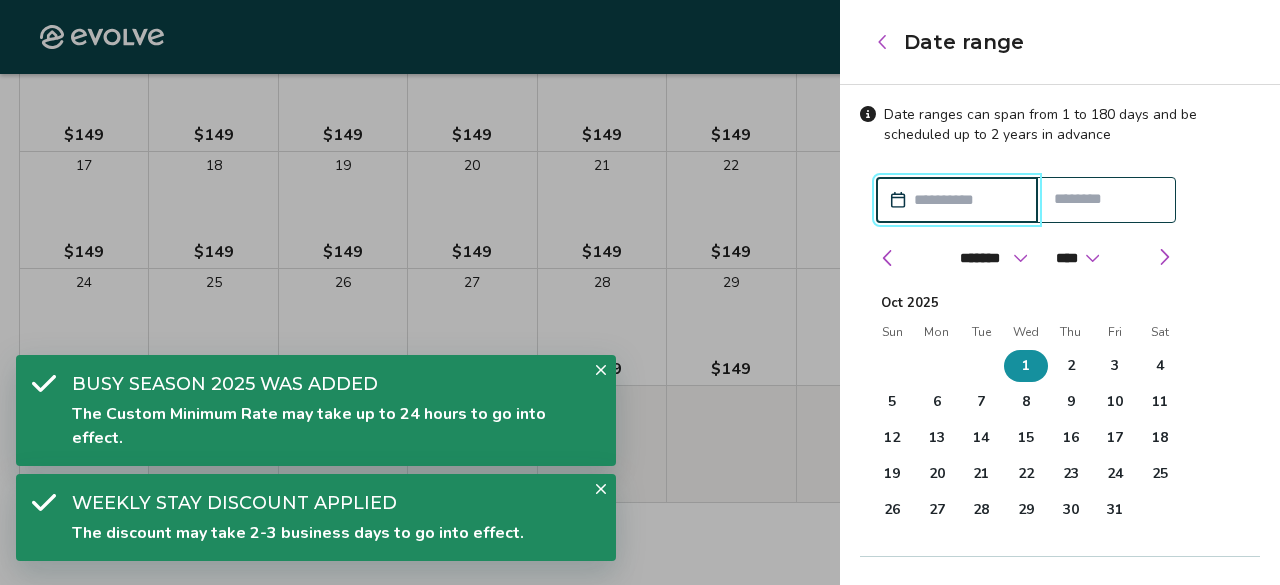 click on "1" at bounding box center [1026, 366] 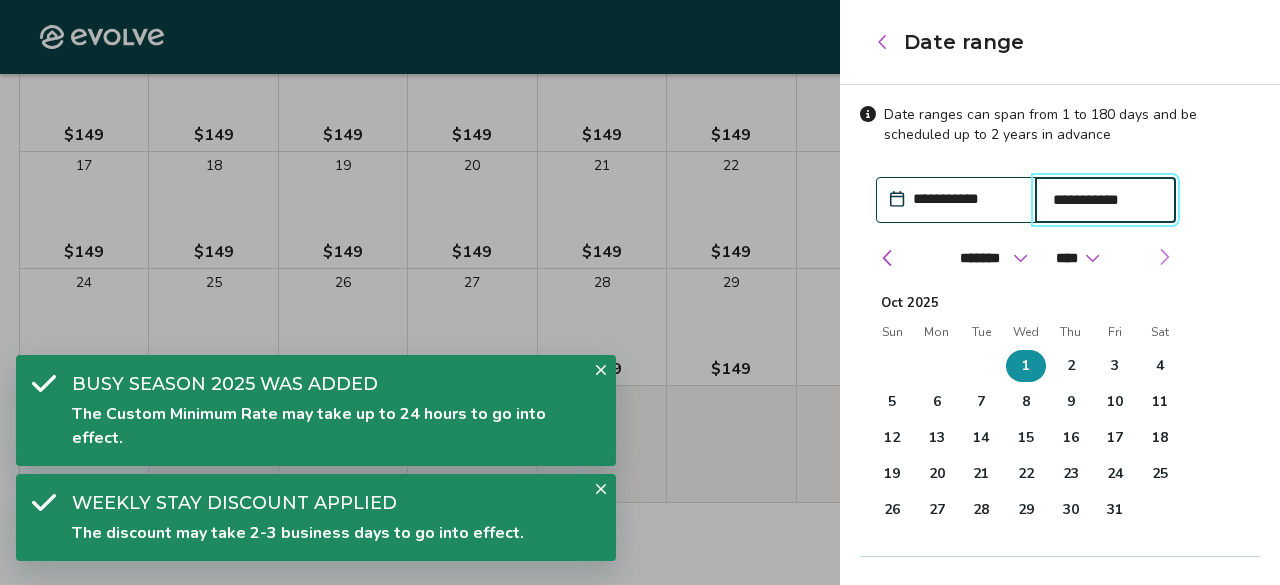 click at bounding box center (1164, 257) 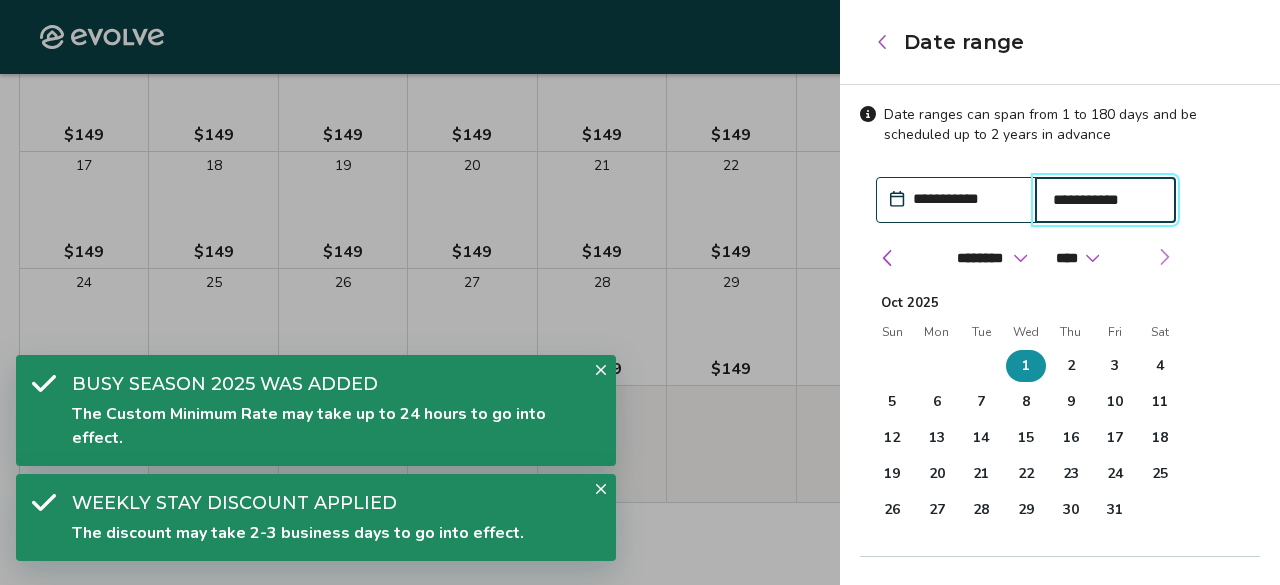 click at bounding box center (1164, 257) 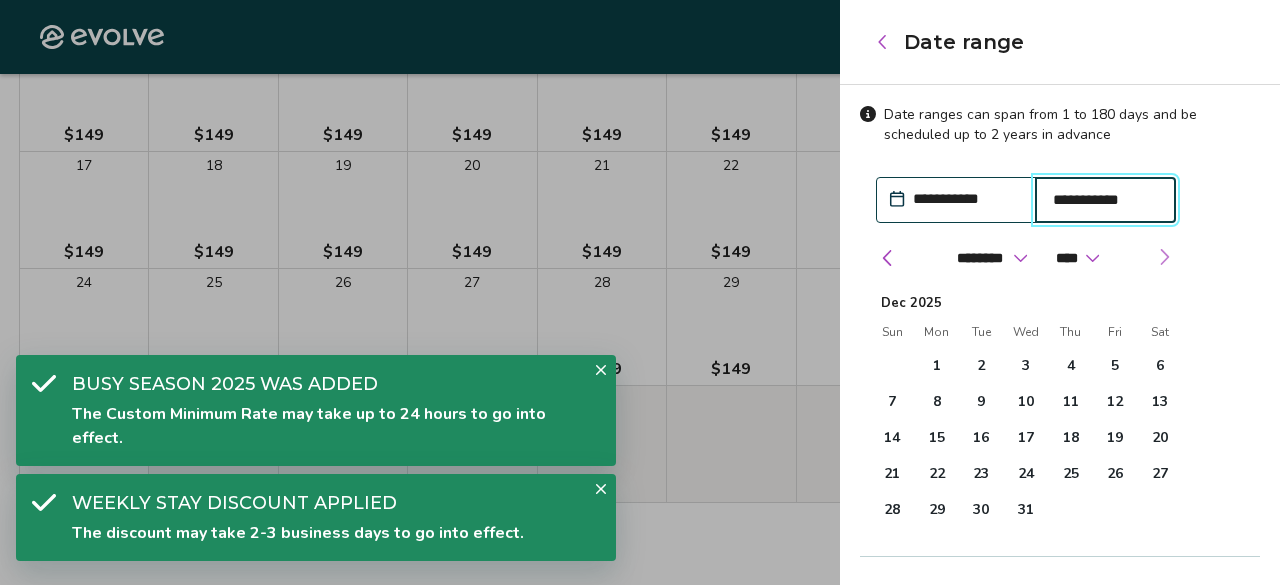 click at bounding box center (1164, 257) 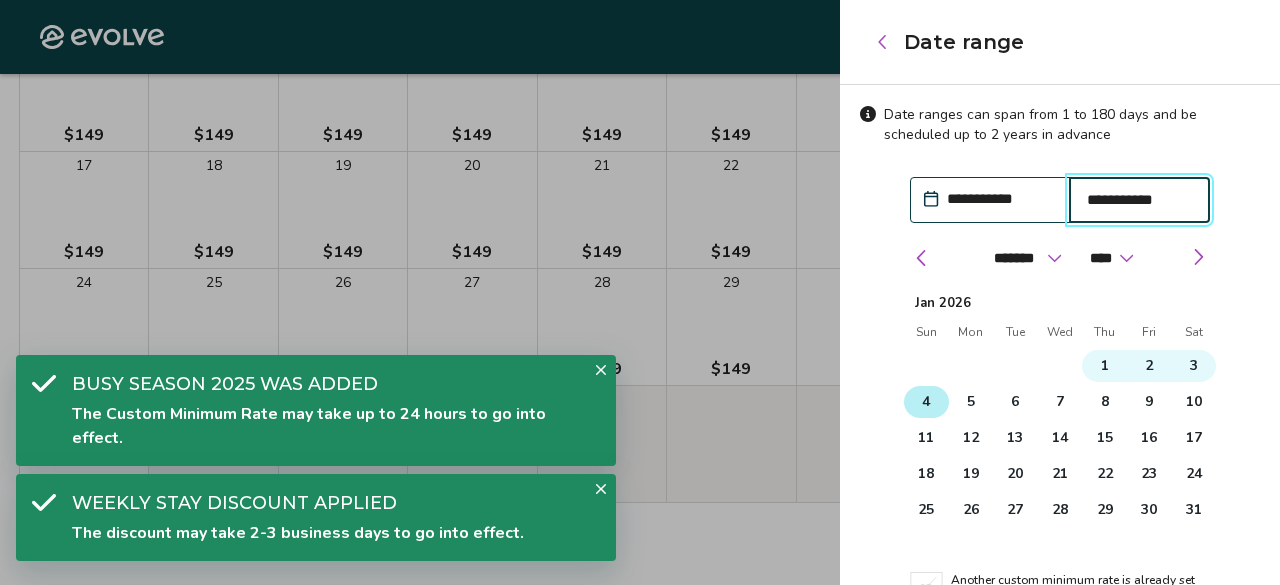 click on "4" at bounding box center [926, 402] 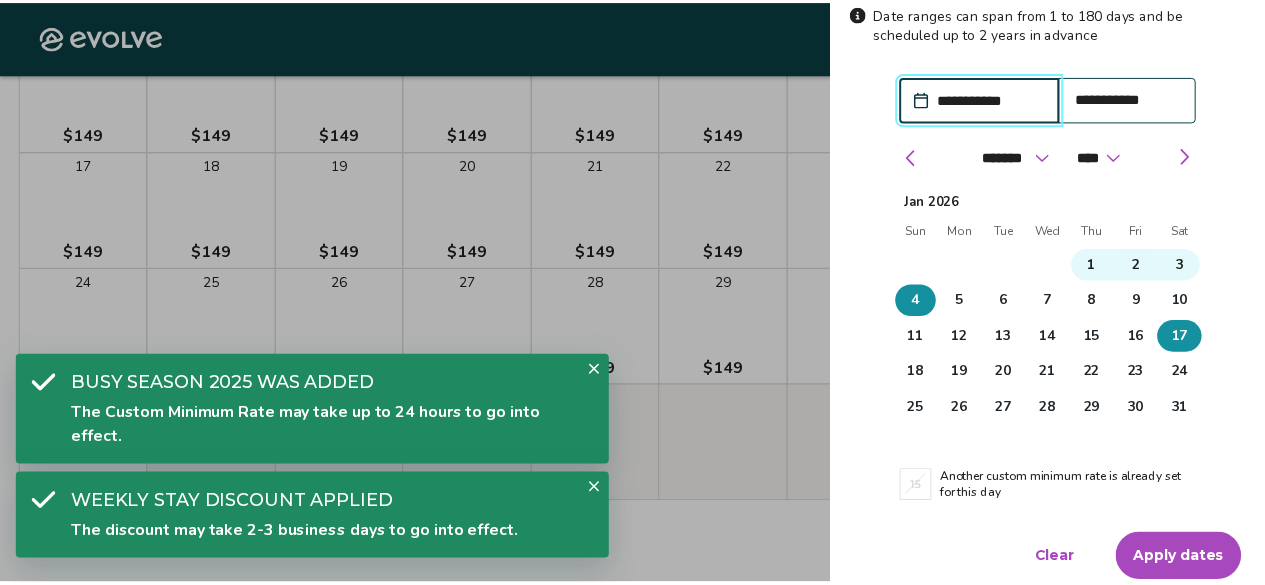scroll, scrollTop: 110, scrollLeft: 0, axis: vertical 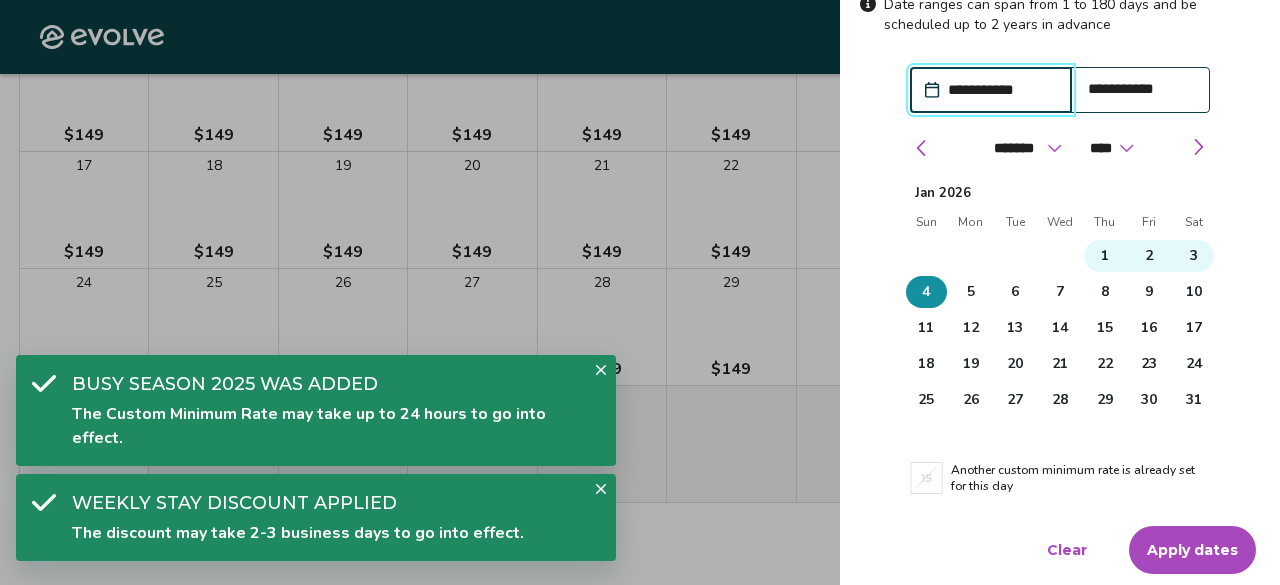 click on "Apply dates" at bounding box center (1192, 550) 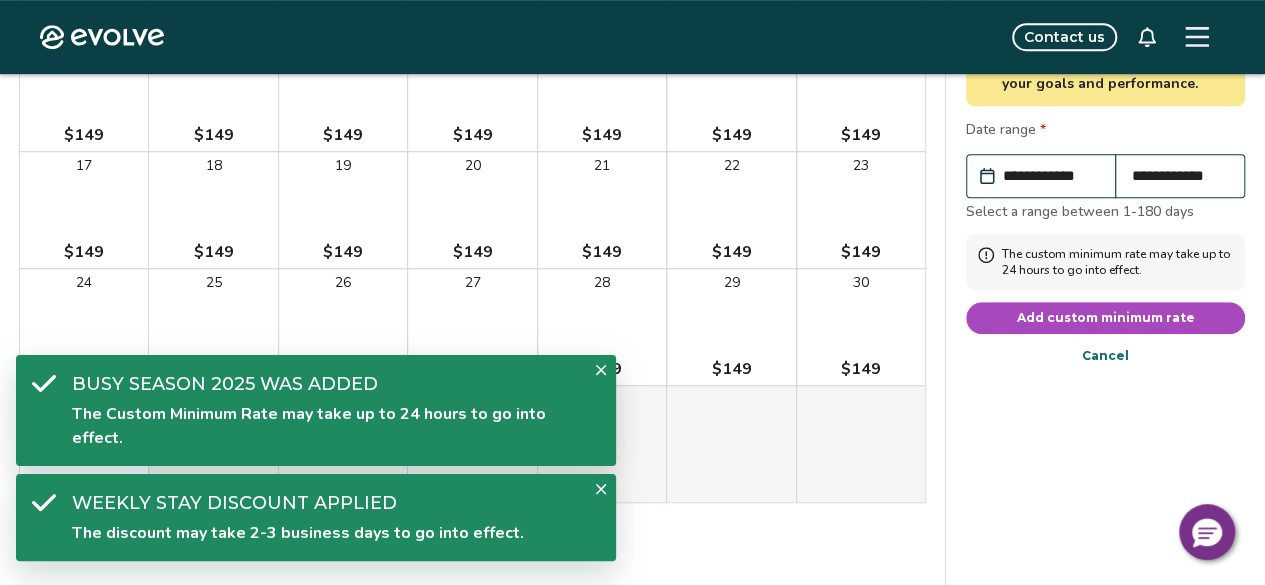 click on "Add custom minimum rate" at bounding box center (1106, 318) 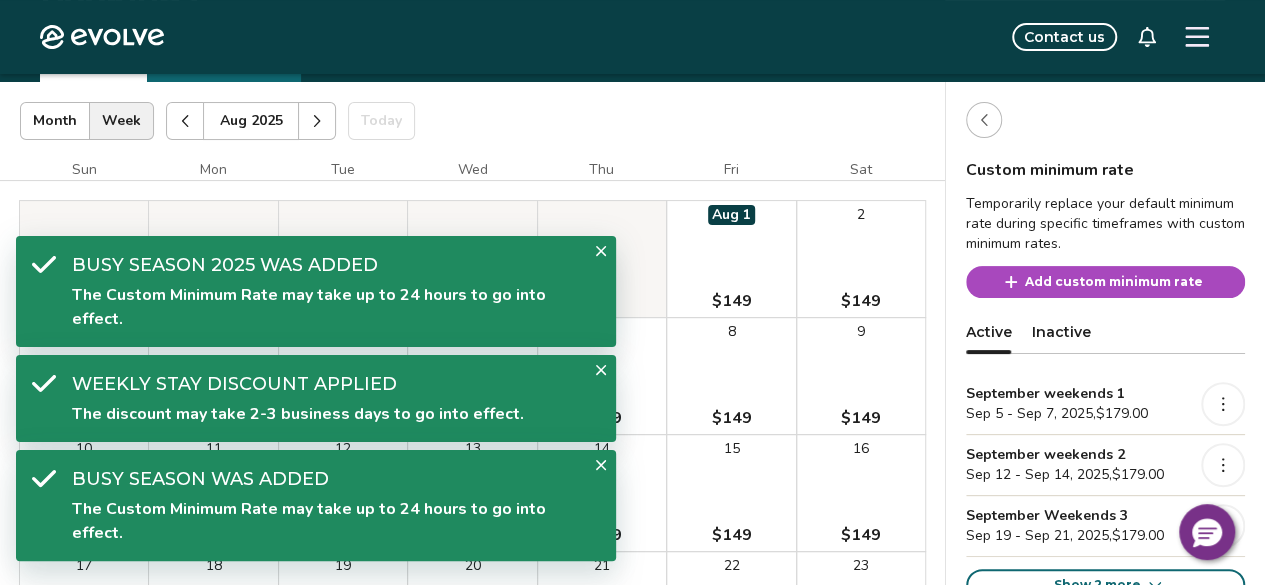 scroll, scrollTop: 300, scrollLeft: 0, axis: vertical 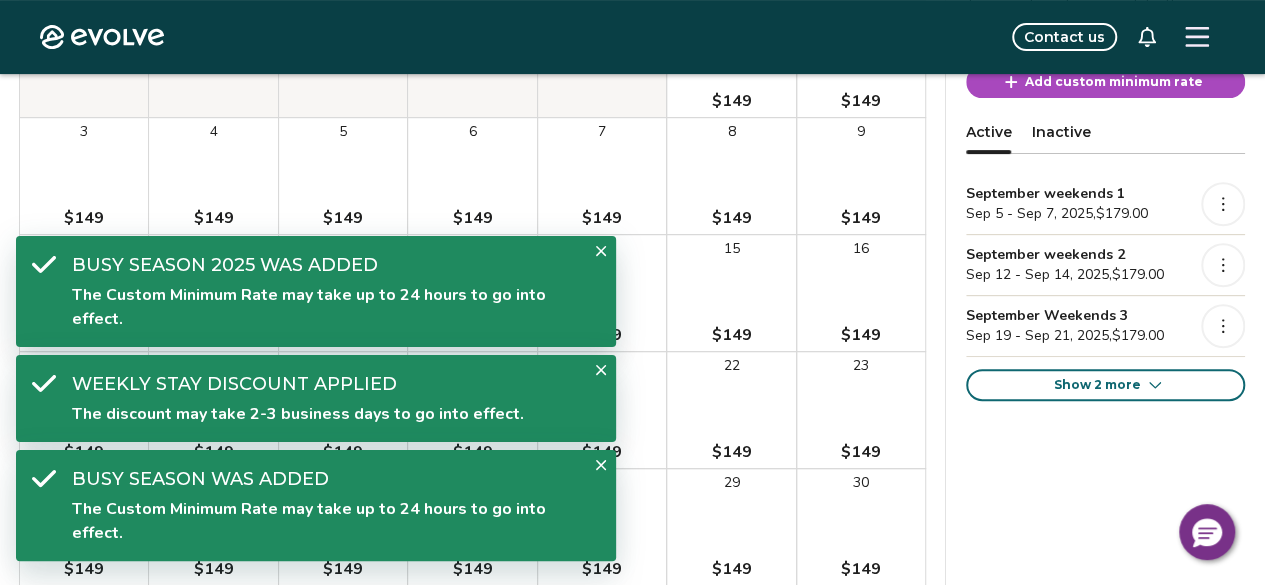 click on "Show   2   more" at bounding box center [1105, 385] 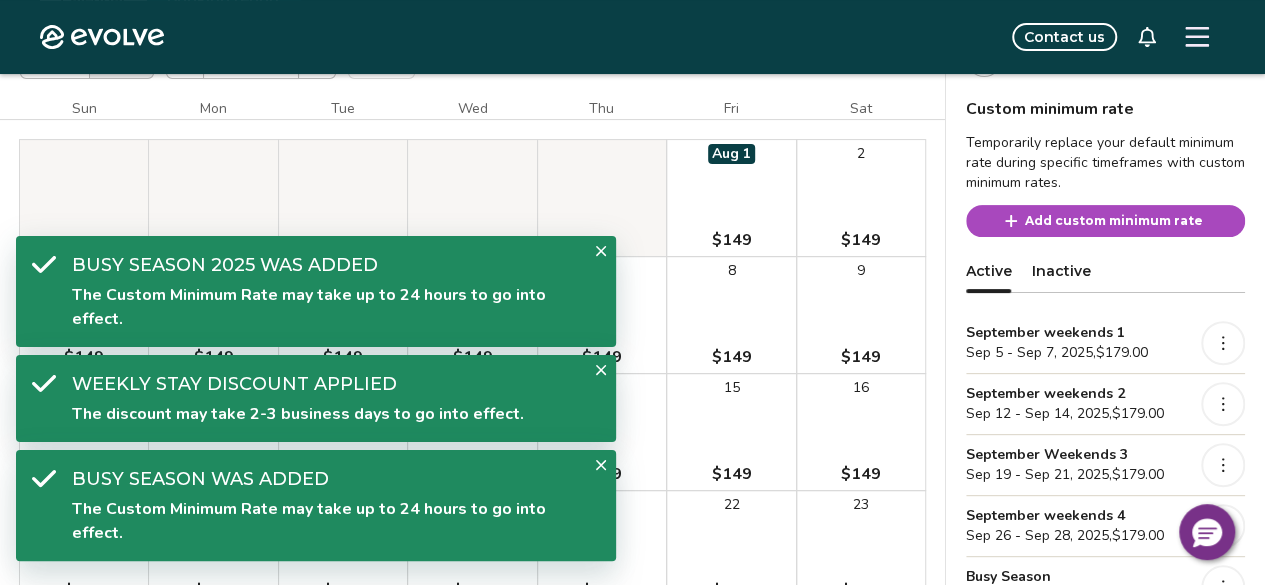 scroll, scrollTop: 100, scrollLeft: 0, axis: vertical 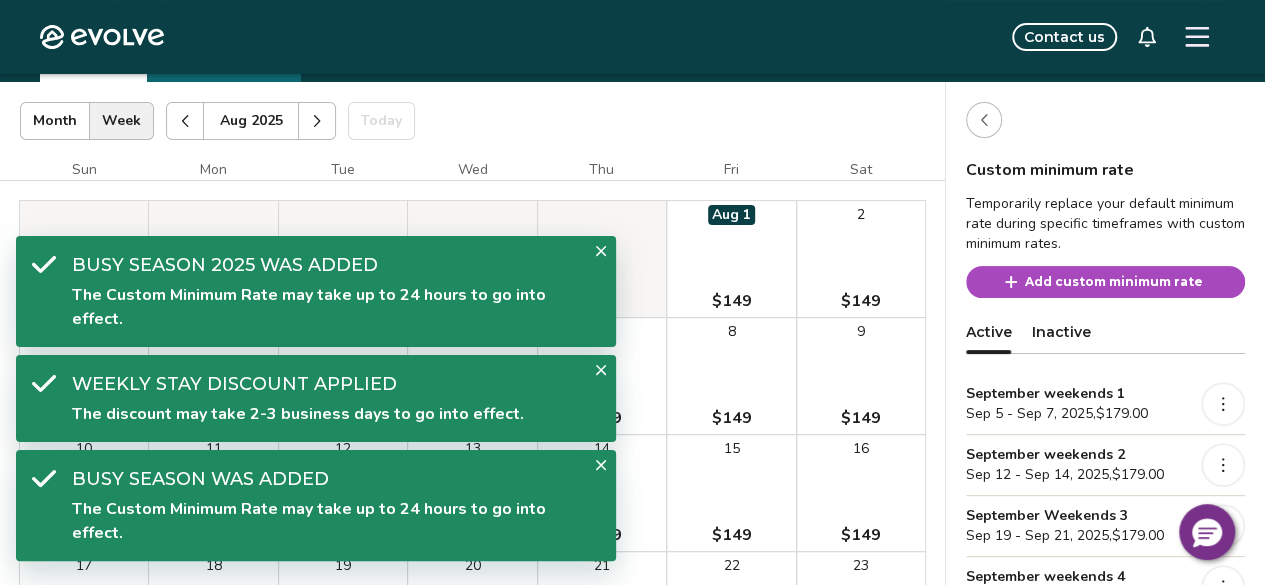 click at bounding box center (984, 120) 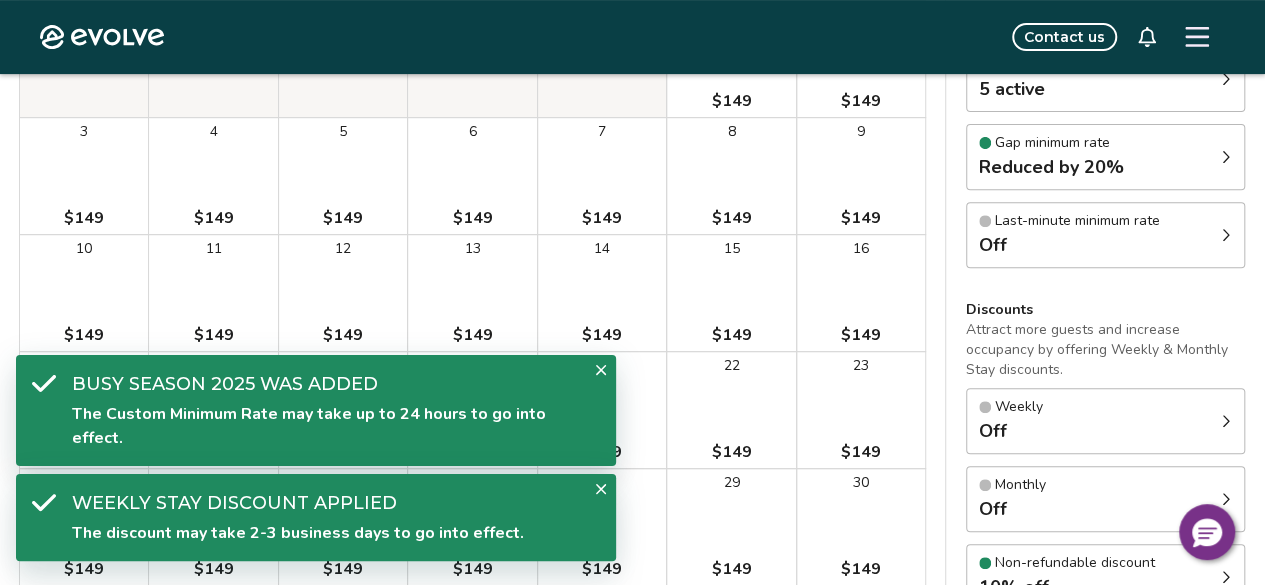 scroll, scrollTop: 500, scrollLeft: 0, axis: vertical 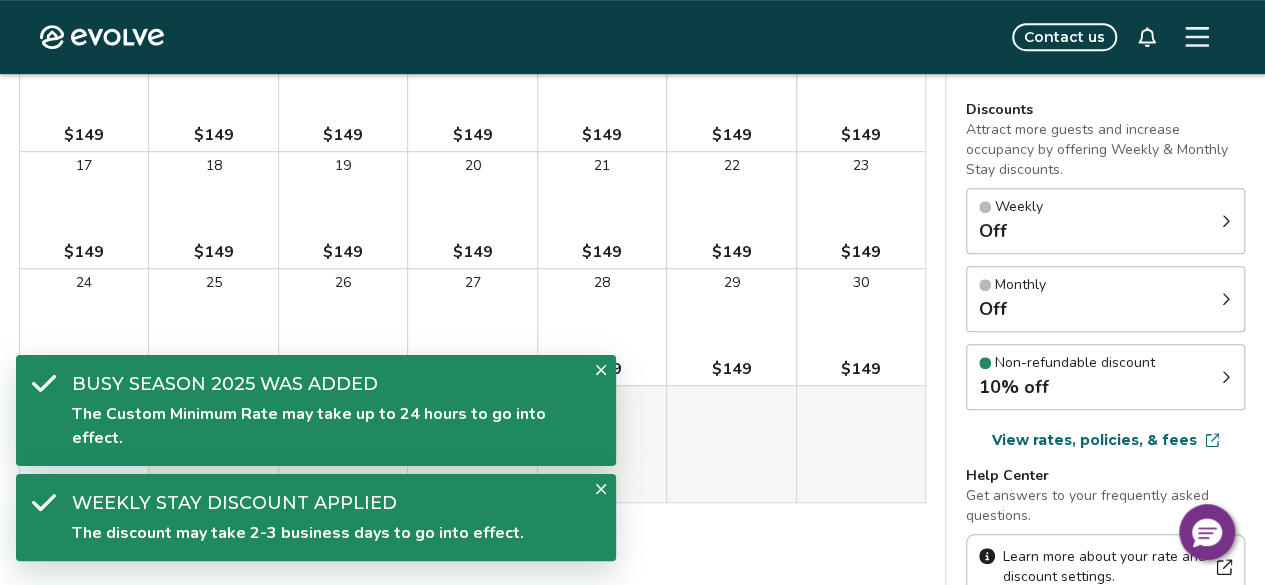 click on "Discounts Attract more guests and increase occupancy by offering Weekly & Monthly Stay discounts. Weekly Off Monthly Off Non-refundable discount 10% off" at bounding box center [1105, 255] 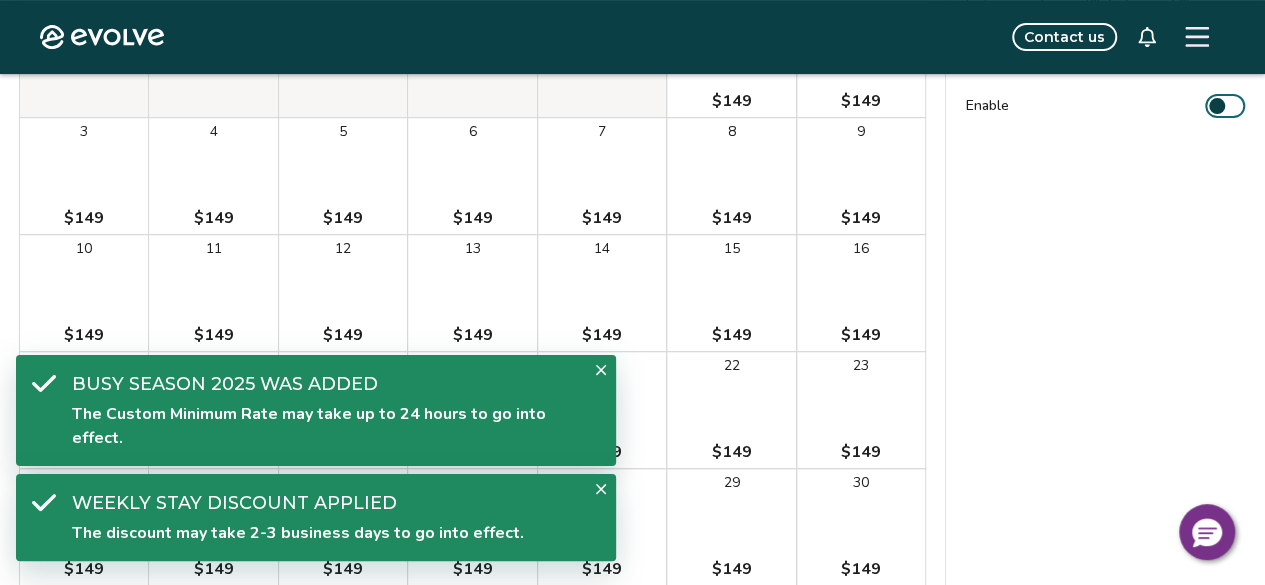 scroll, scrollTop: 200, scrollLeft: 0, axis: vertical 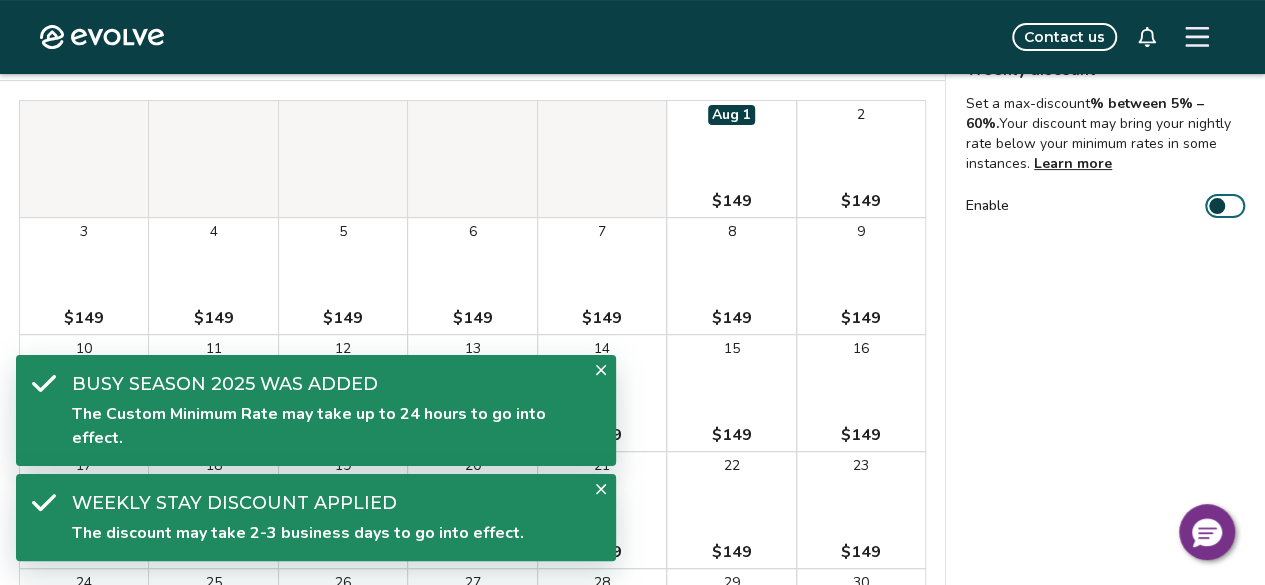 click on "Enable" at bounding box center [1225, 206] 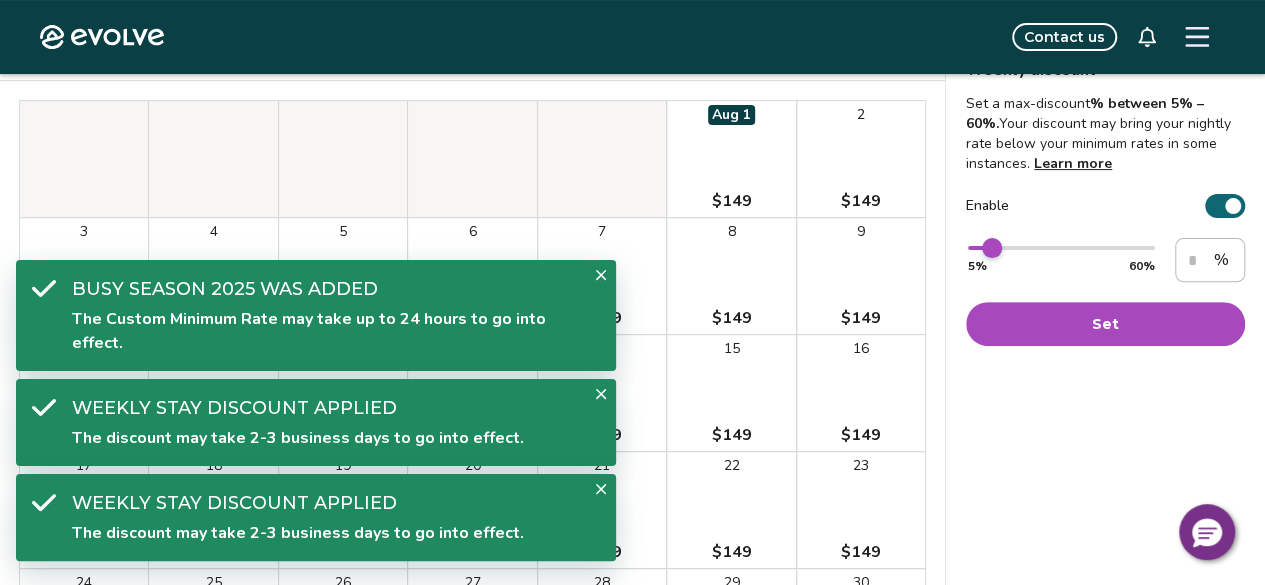 click at bounding box center [992, 248] 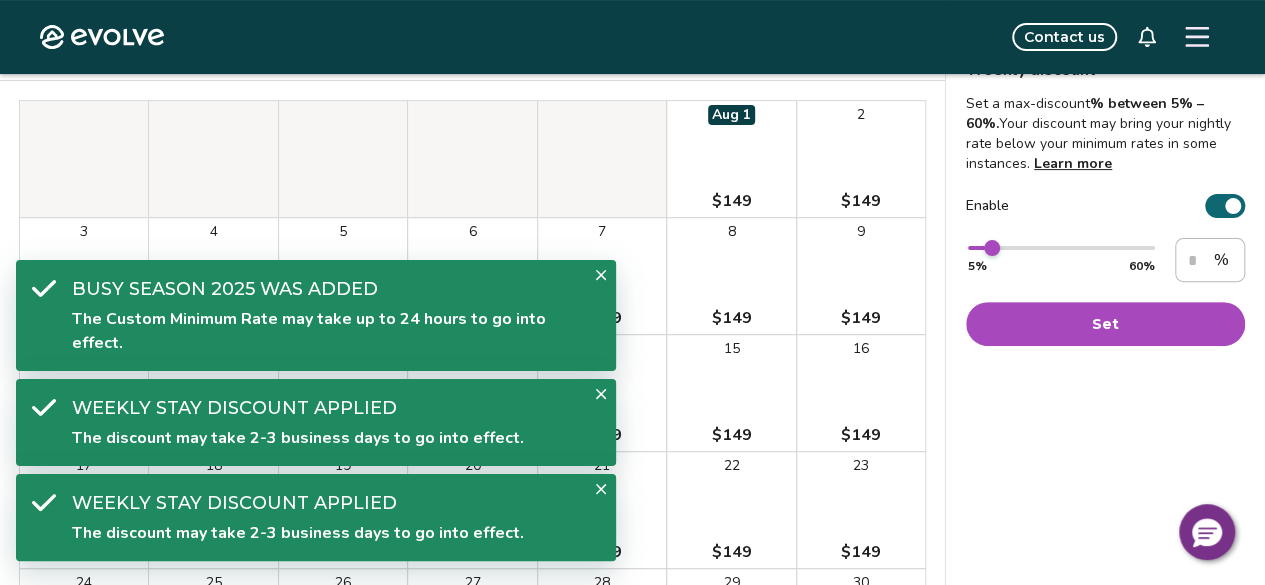 click on "Set" at bounding box center [1105, 324] 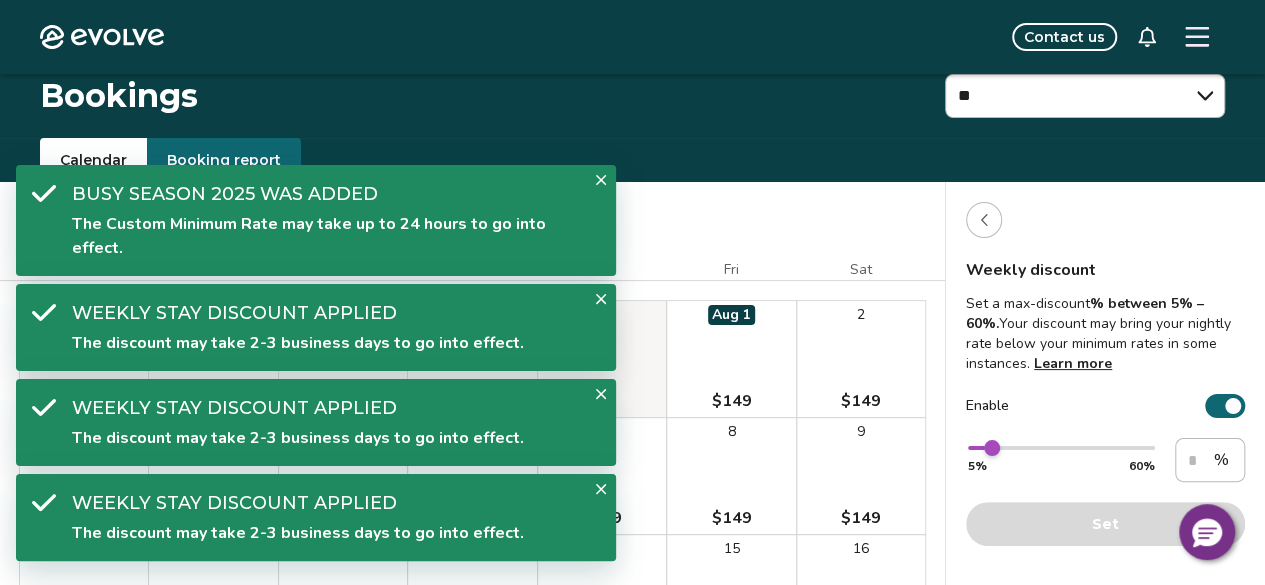 scroll, scrollTop: 100, scrollLeft: 0, axis: vertical 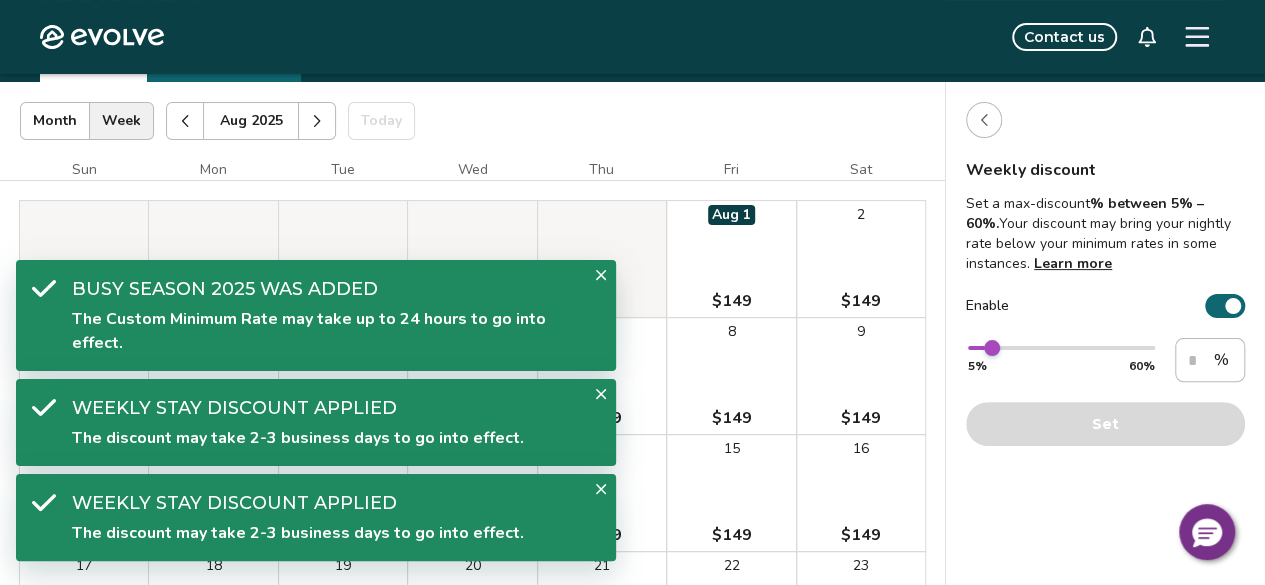 click at bounding box center (984, 120) 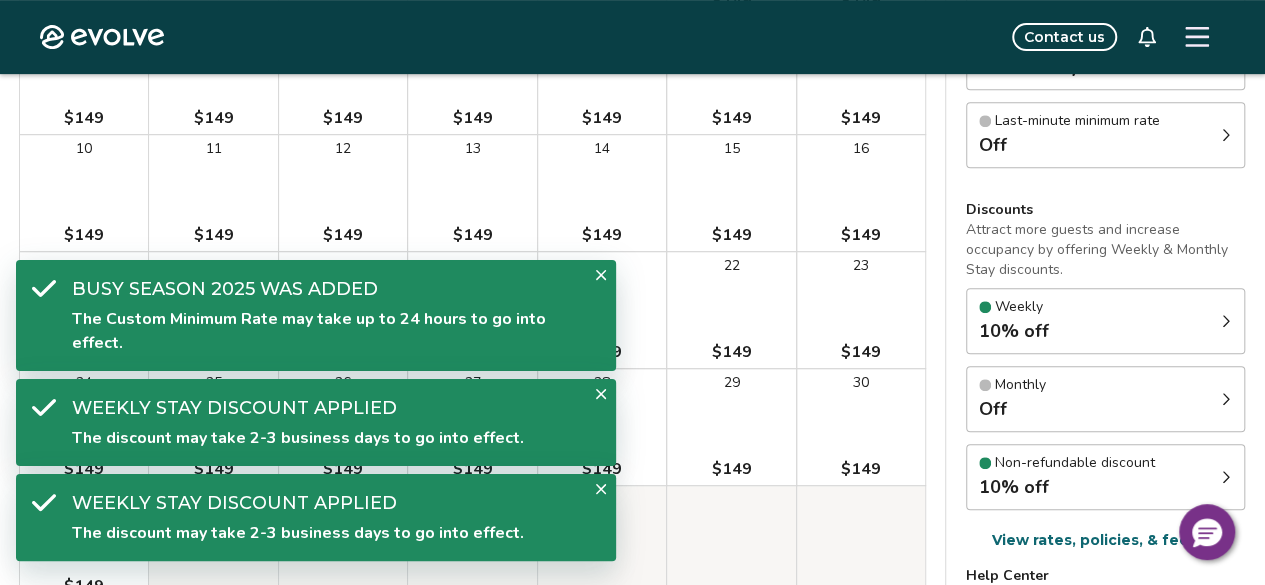 scroll, scrollTop: 0, scrollLeft: 0, axis: both 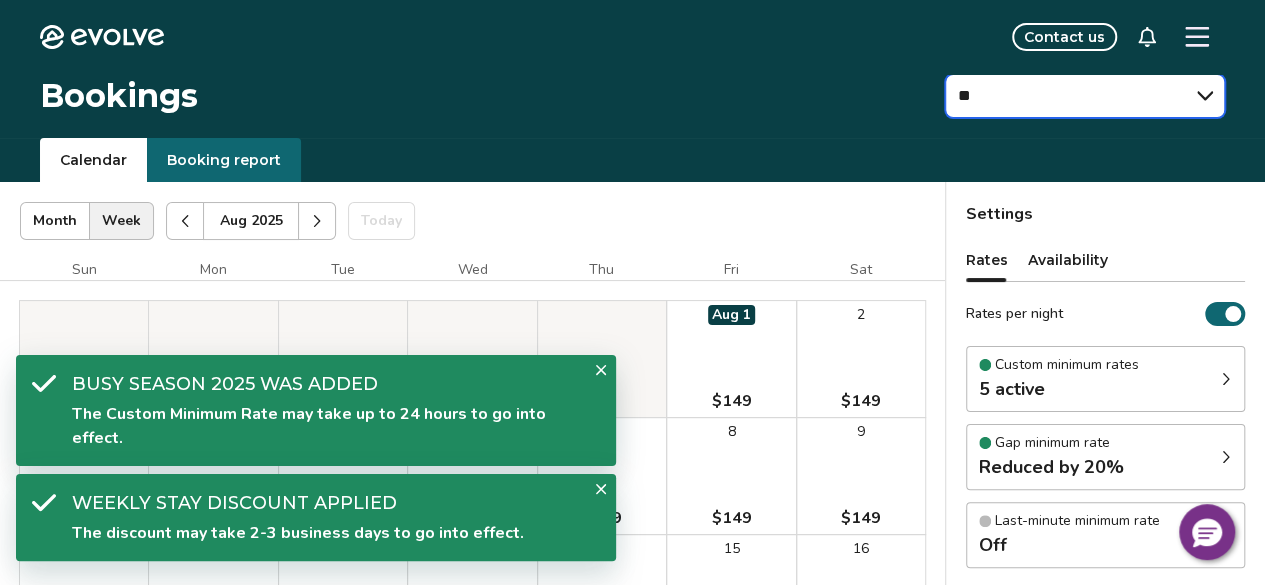 click on "** ** ** ** ** ** ** **" at bounding box center (1085, 96) 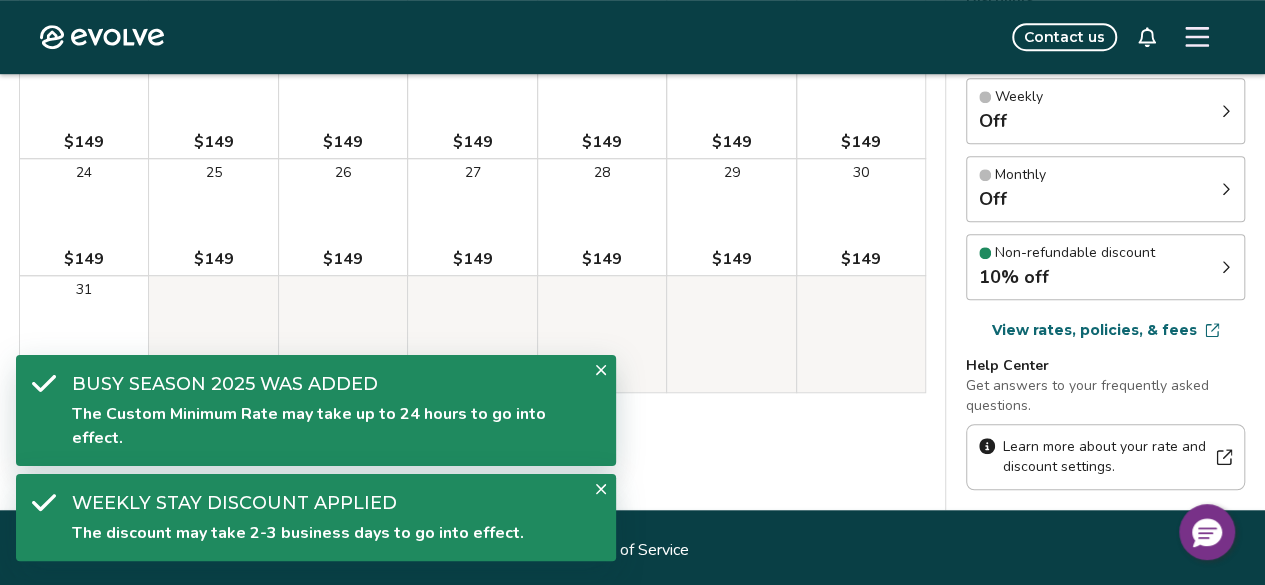 scroll, scrollTop: 210, scrollLeft: 0, axis: vertical 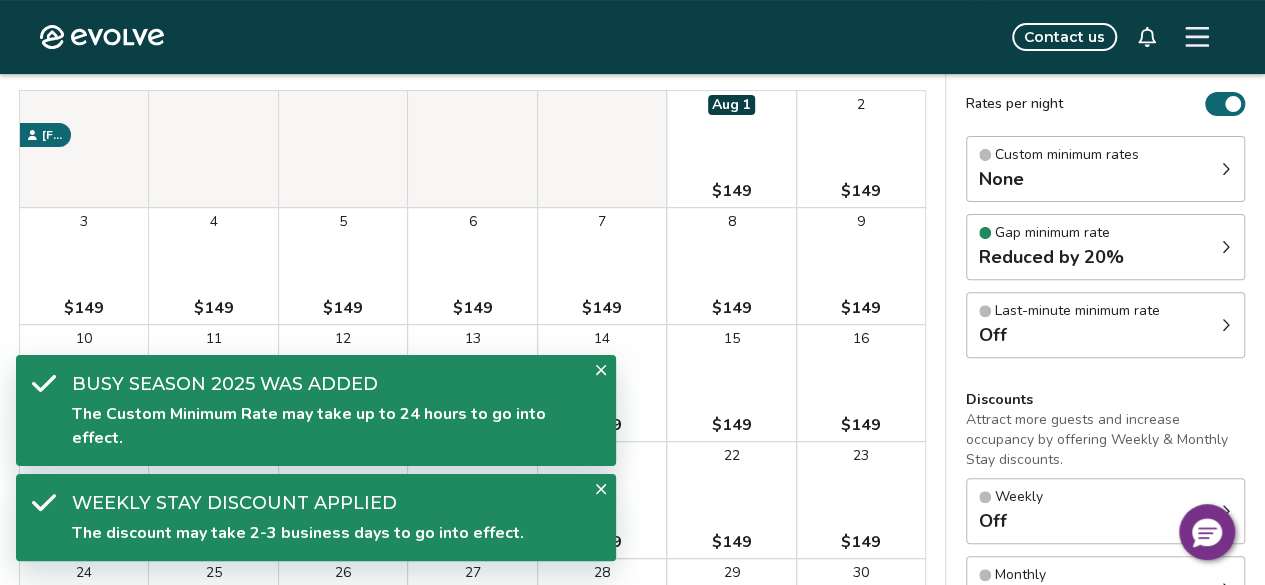 click on "None" at bounding box center [1059, 179] 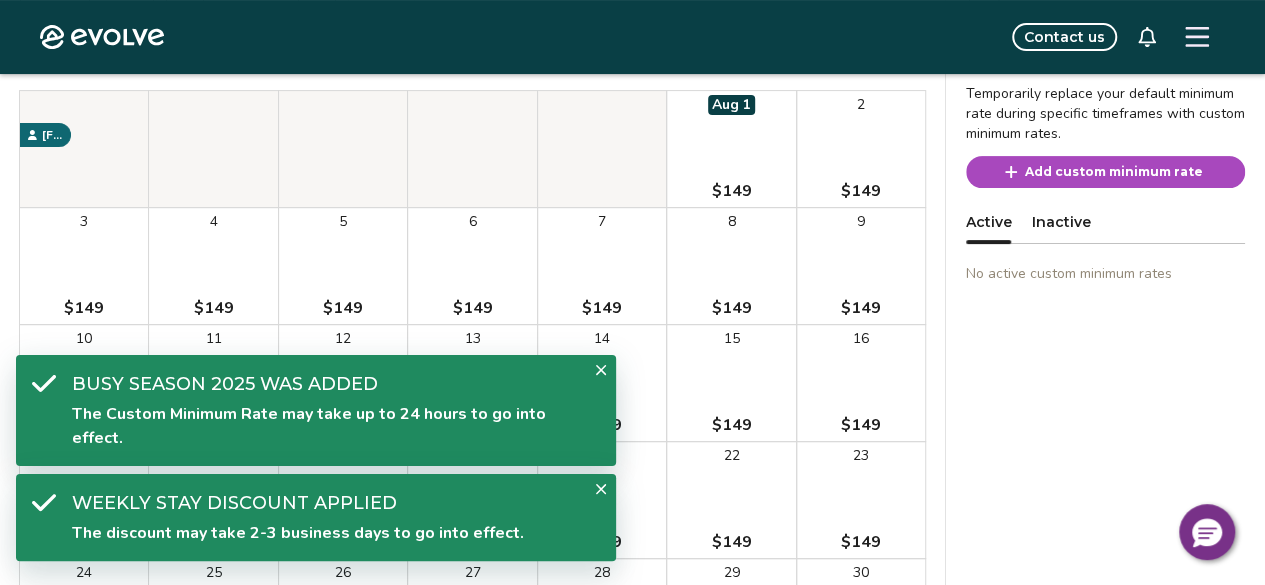 click on "Add custom minimum rate" at bounding box center (1114, 172) 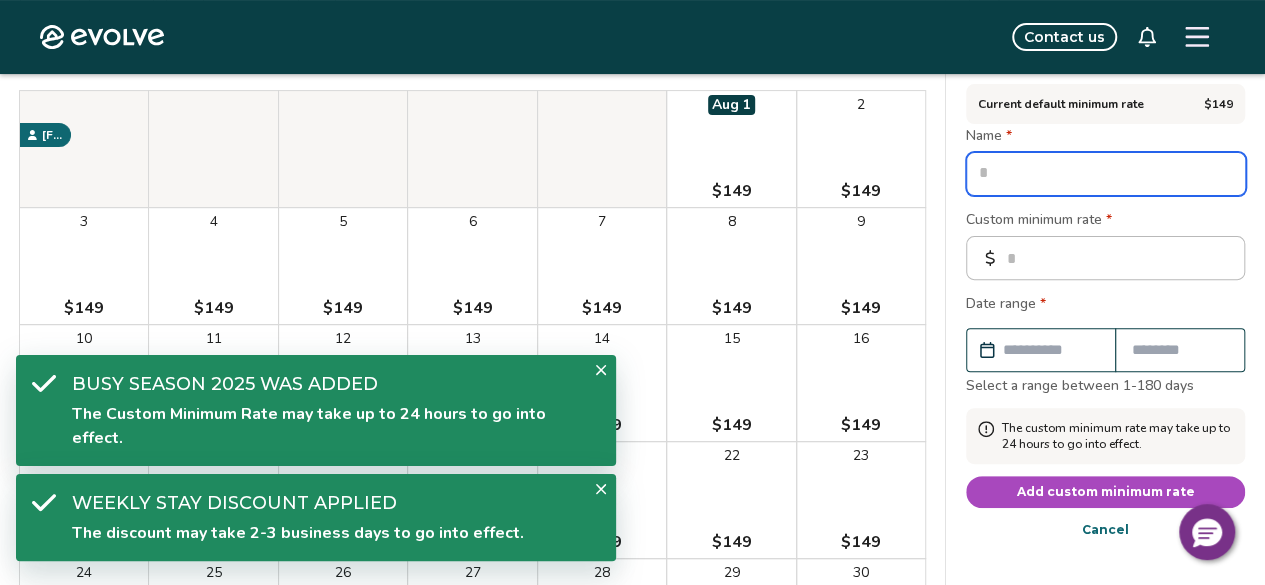 click at bounding box center [1106, 174] 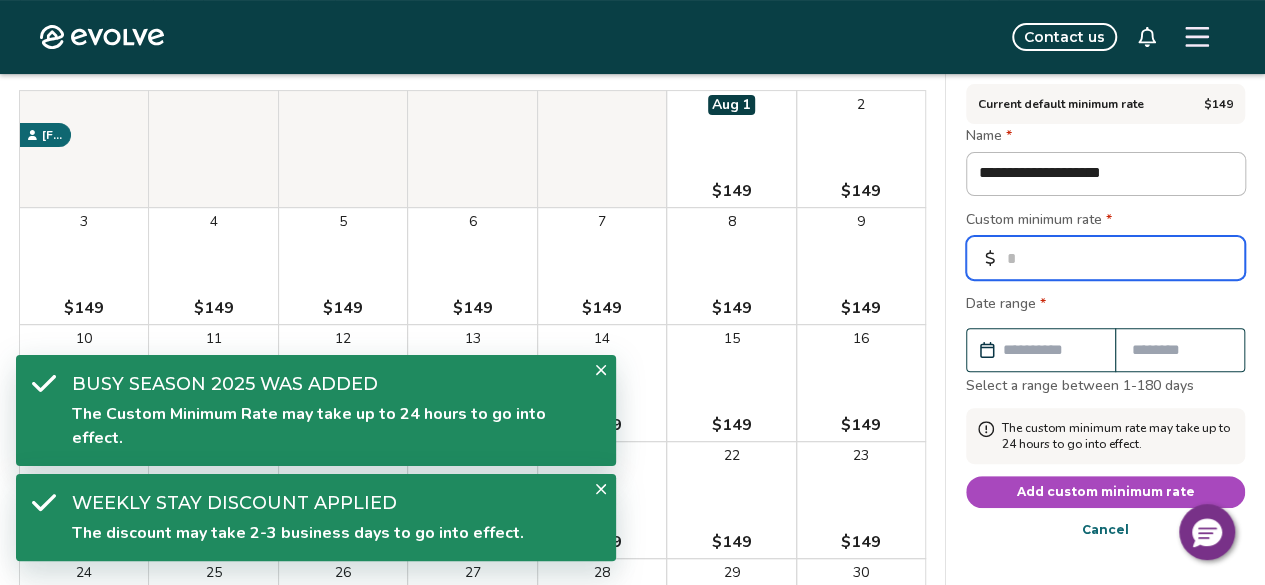 drag, startPoint x: 1043, startPoint y: 259, endPoint x: 978, endPoint y: 259, distance: 65 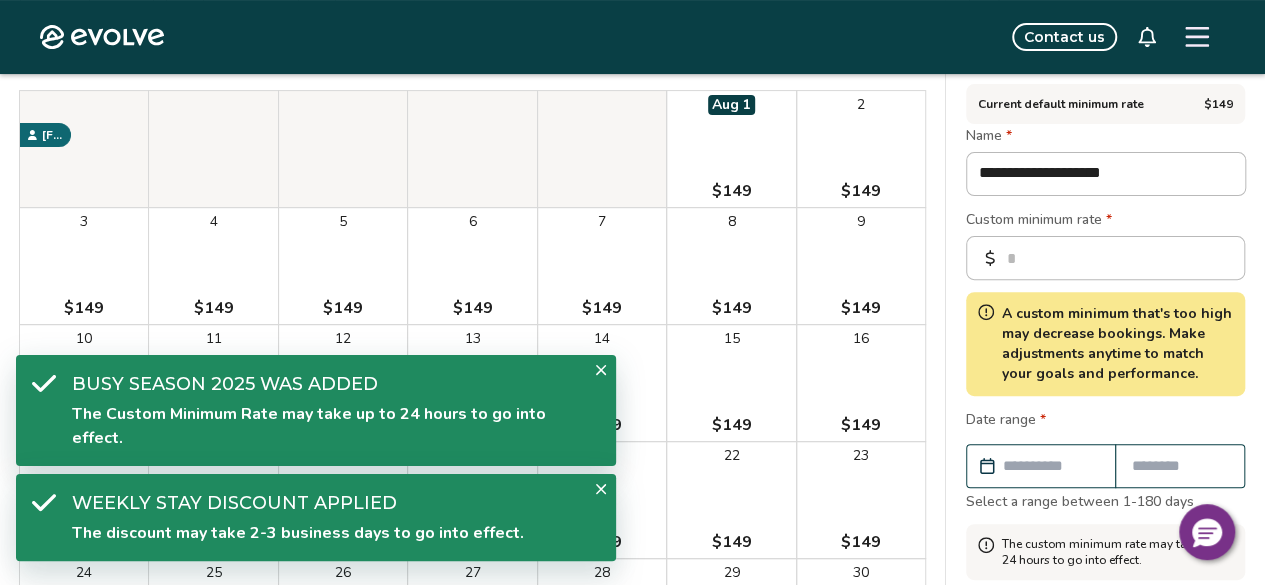 click on "Custom minimum rate   *" at bounding box center [1105, 222] 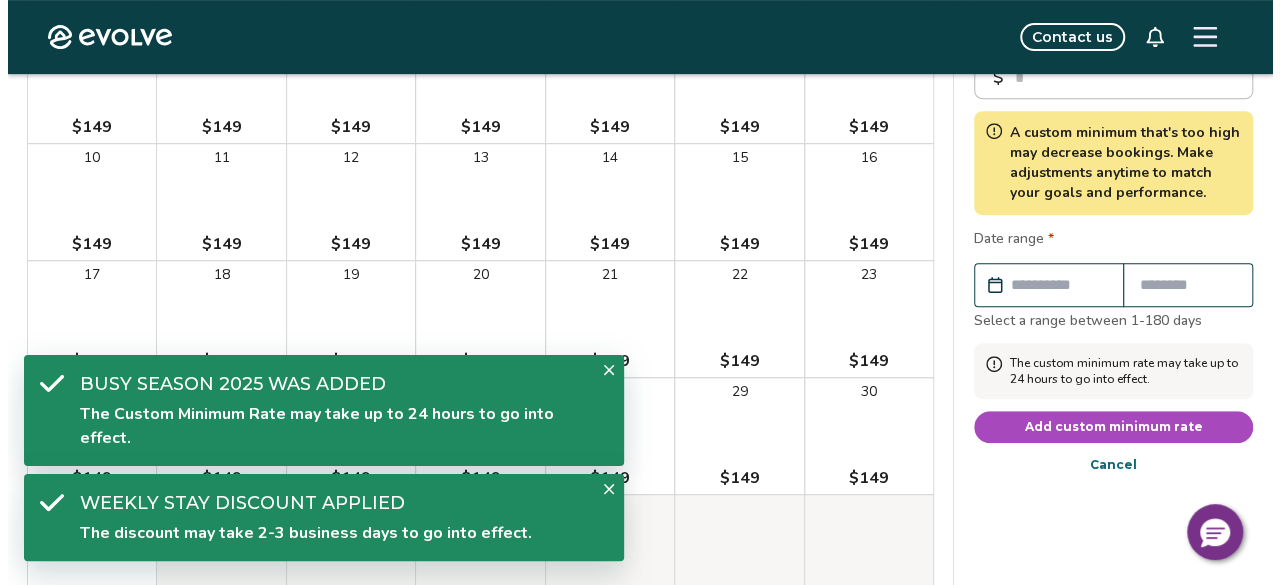 scroll, scrollTop: 410, scrollLeft: 0, axis: vertical 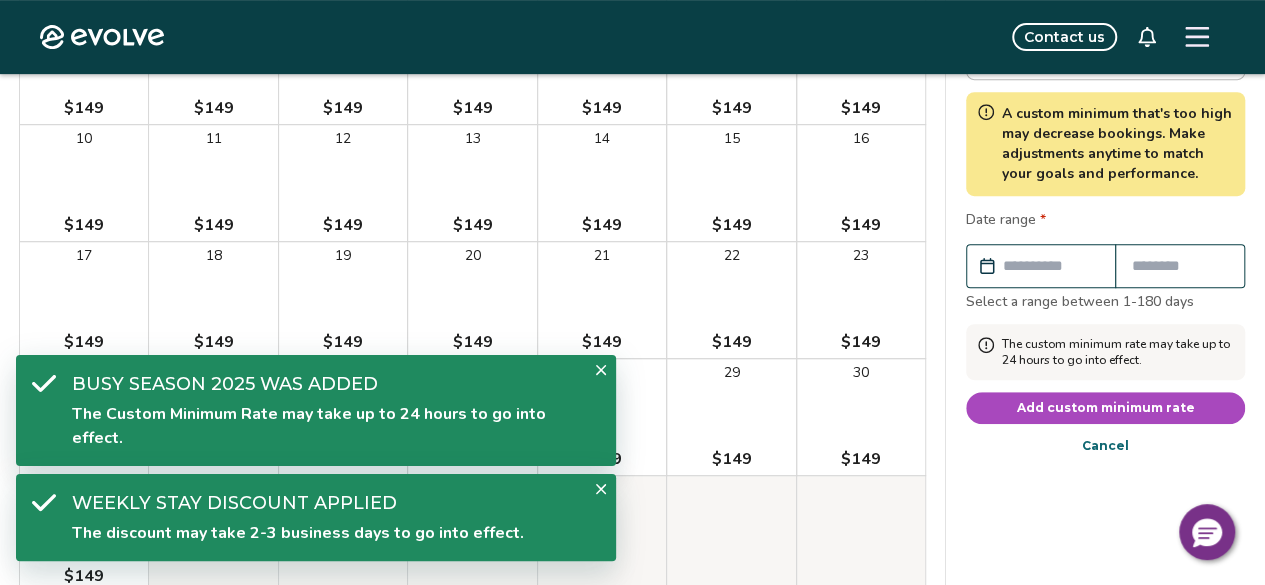 click at bounding box center [1051, 266] 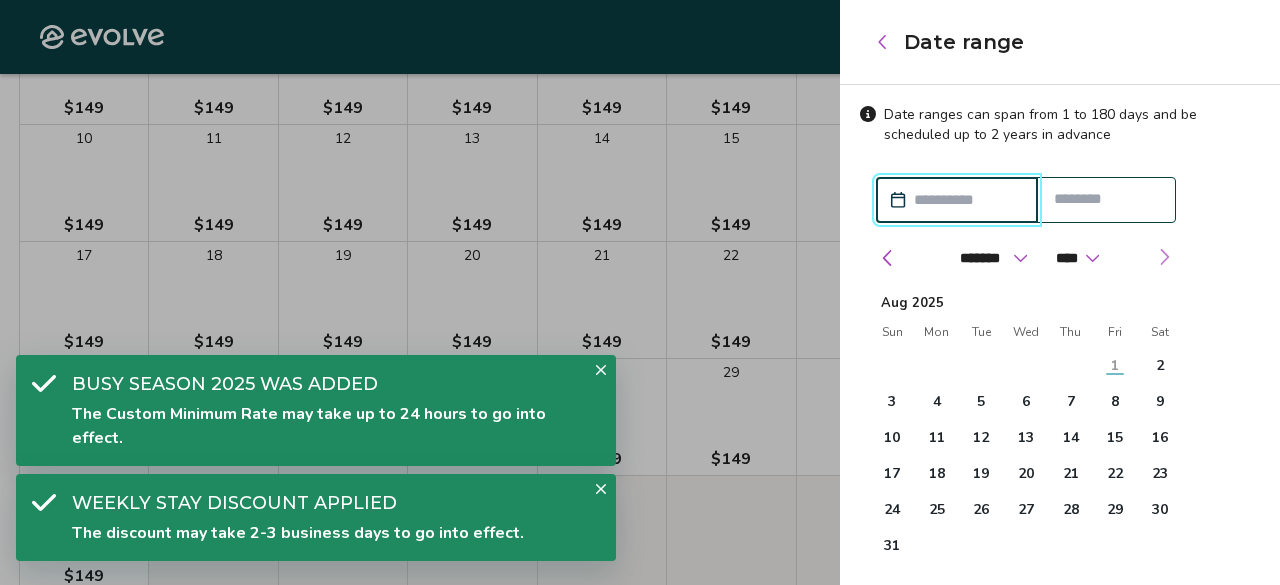 click at bounding box center (1164, 257) 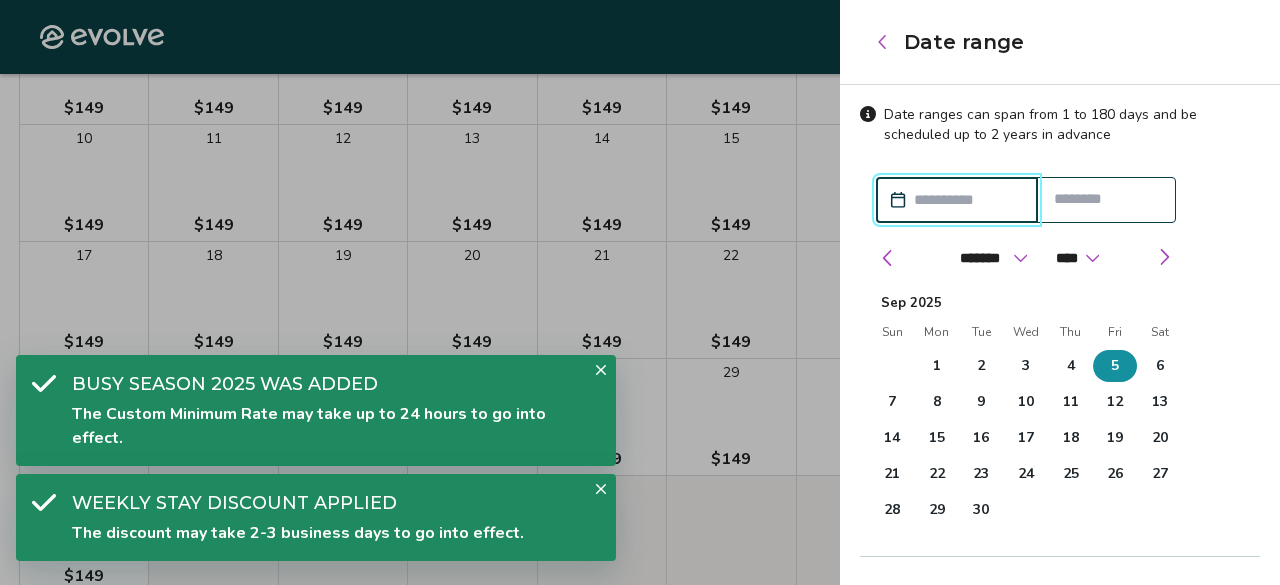 click on "5" at bounding box center [1115, 366] 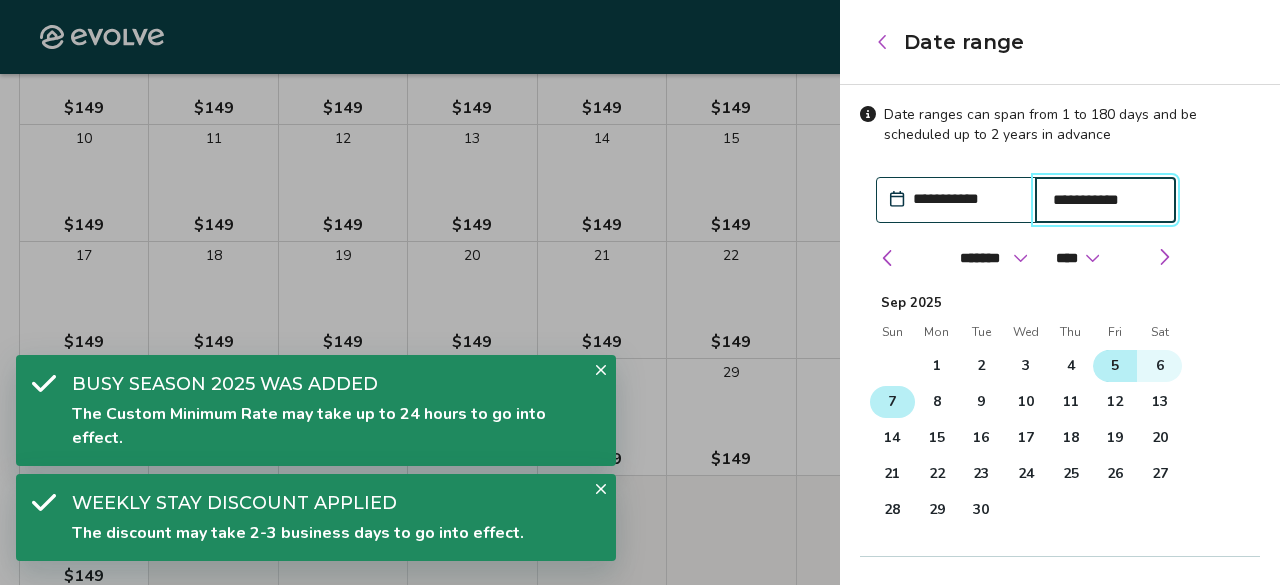 click on "7" at bounding box center (892, 402) 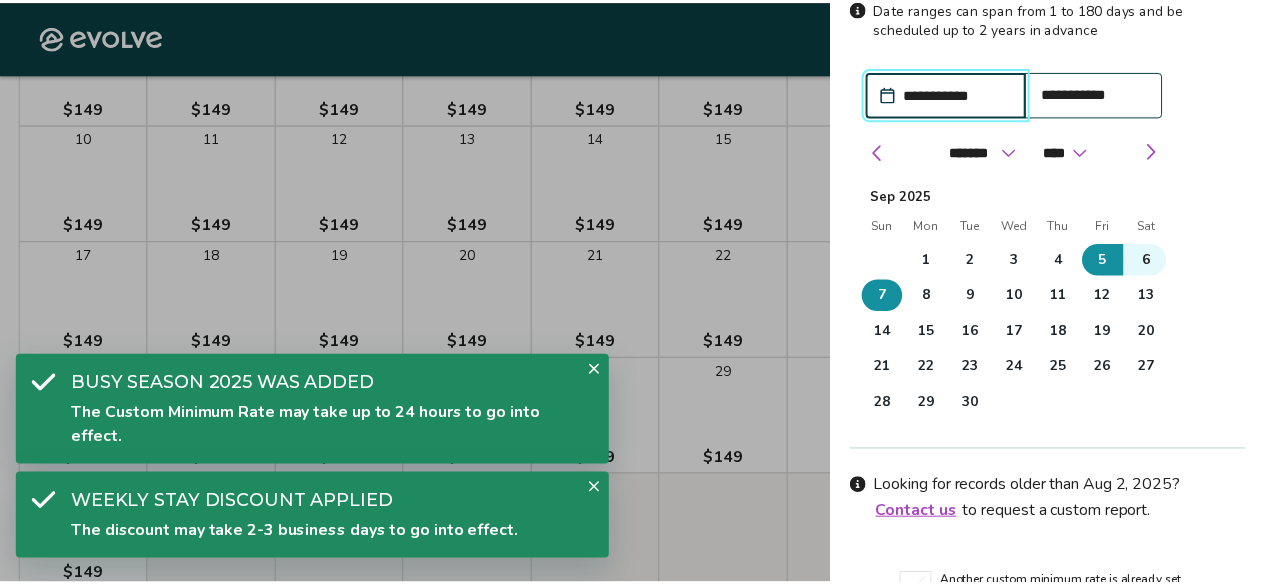 scroll, scrollTop: 218, scrollLeft: 0, axis: vertical 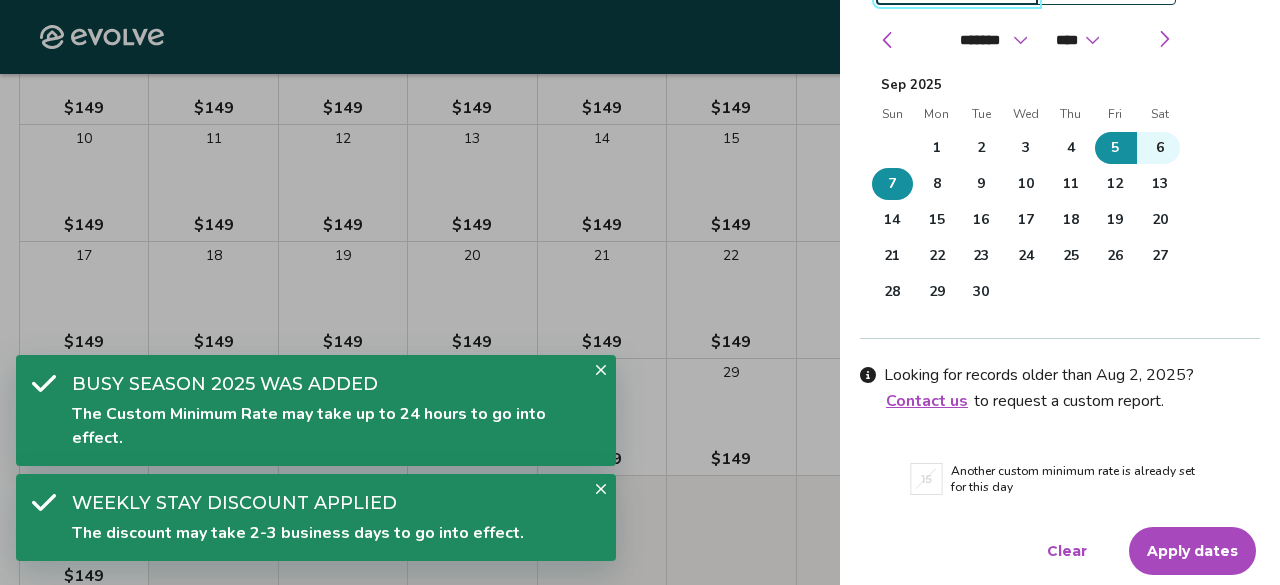 click on "Apply dates" at bounding box center [1192, 551] 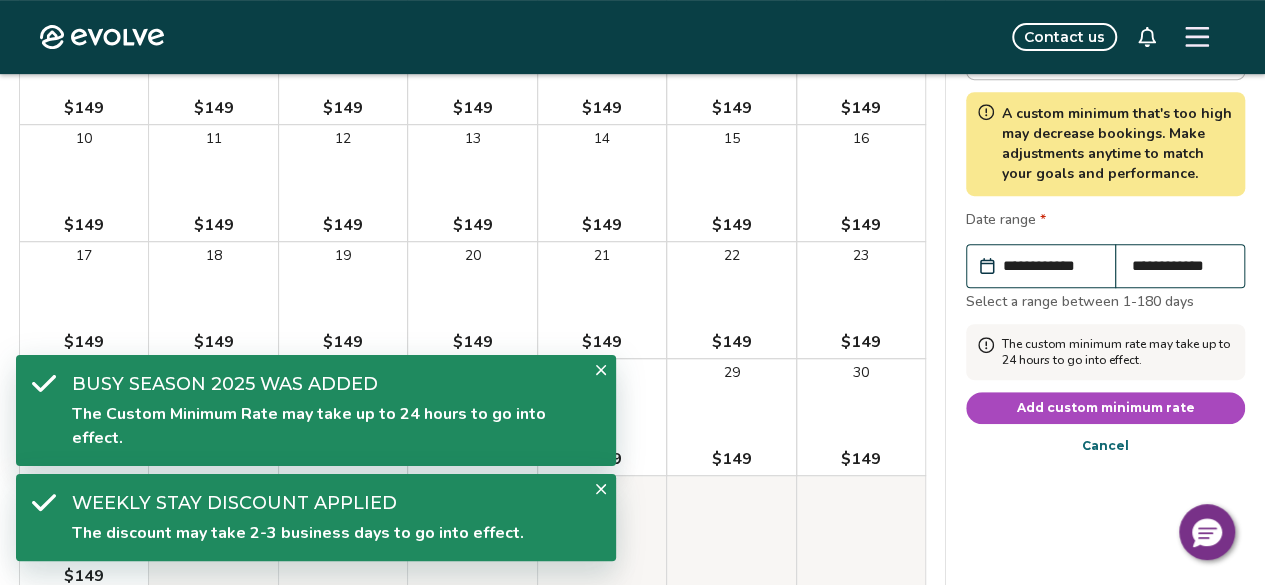 click on "Add custom minimum rate" at bounding box center (1106, 408) 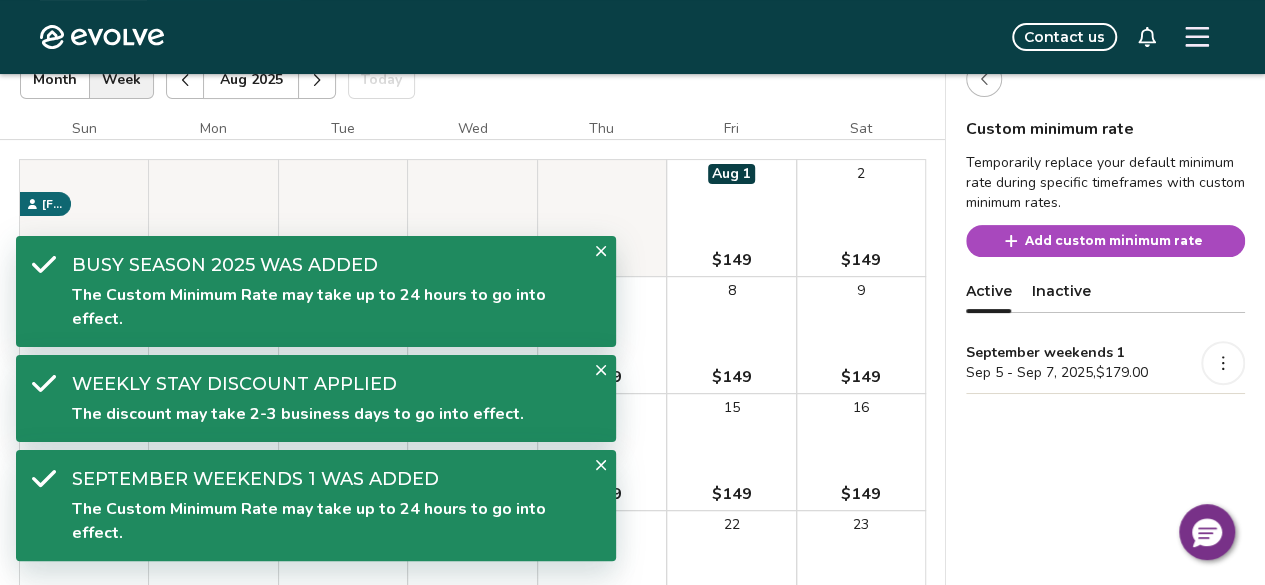 scroll, scrollTop: 110, scrollLeft: 0, axis: vertical 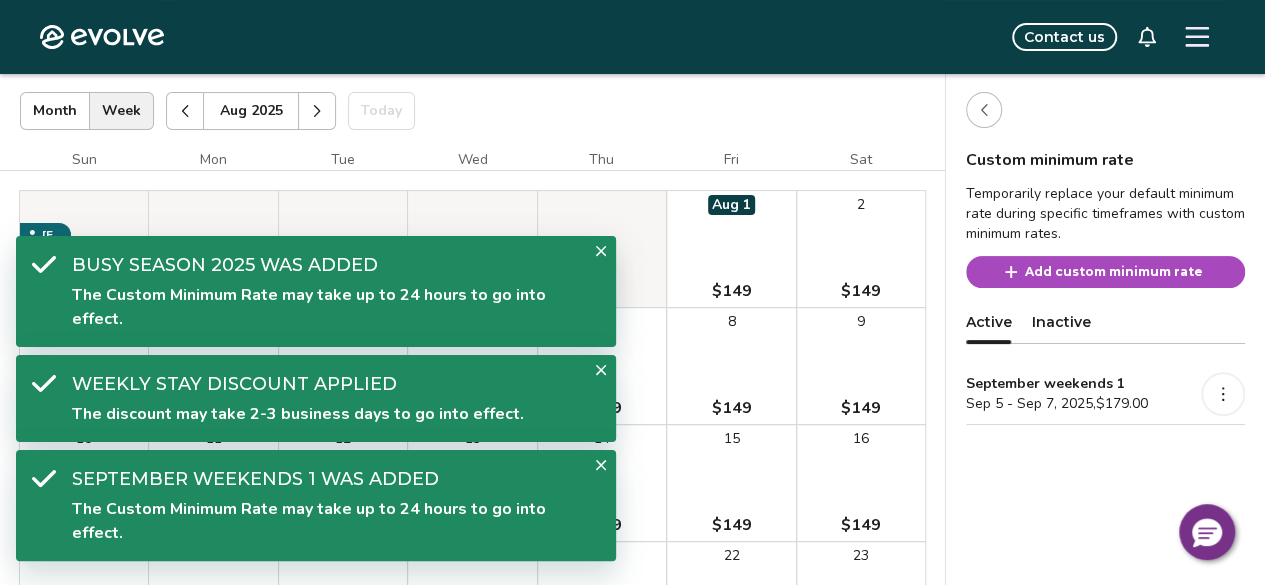 click on "Add custom minimum rate" at bounding box center (1114, 272) 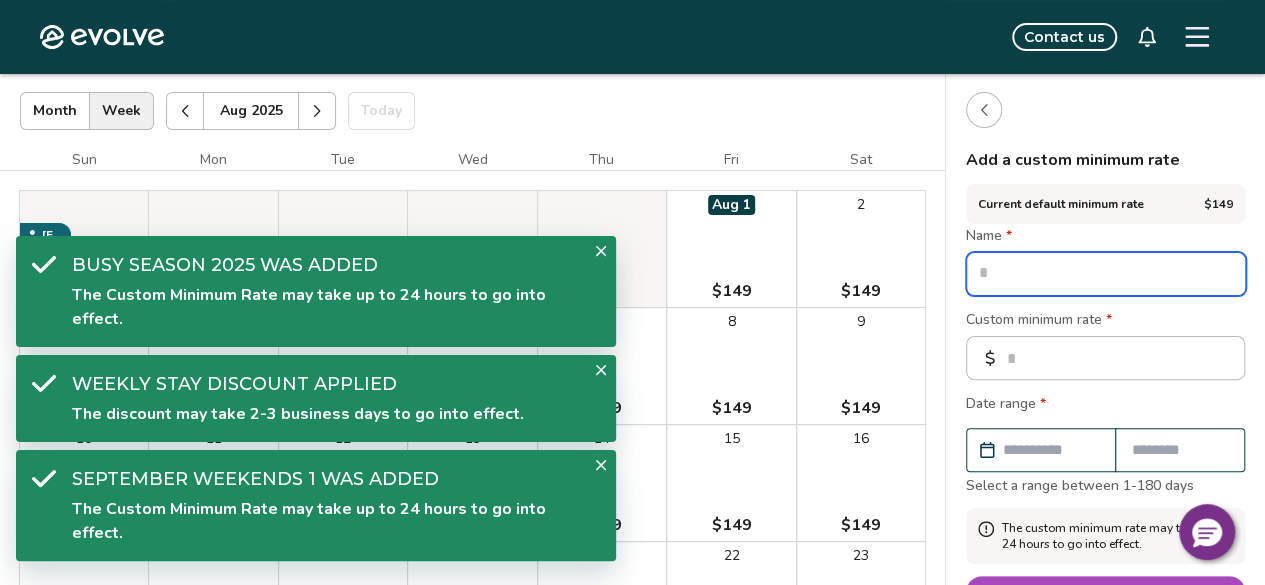click at bounding box center (1106, 274) 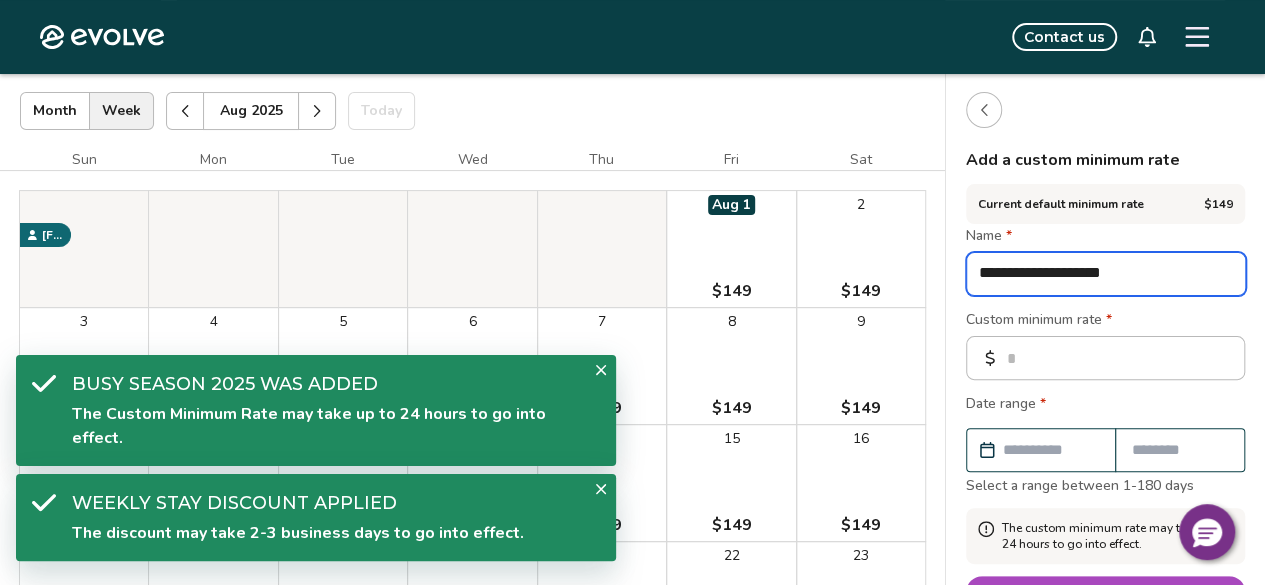 drag, startPoint x: 1172, startPoint y: 277, endPoint x: 1139, endPoint y: 278, distance: 33.01515 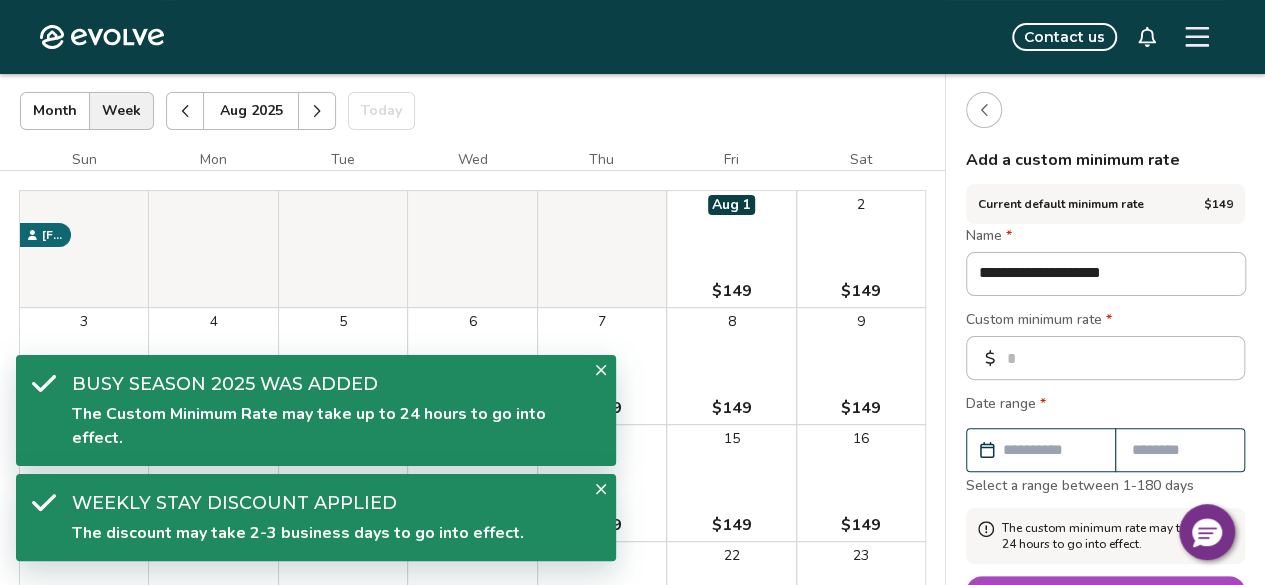 click on "Name   *" at bounding box center [1105, 238] 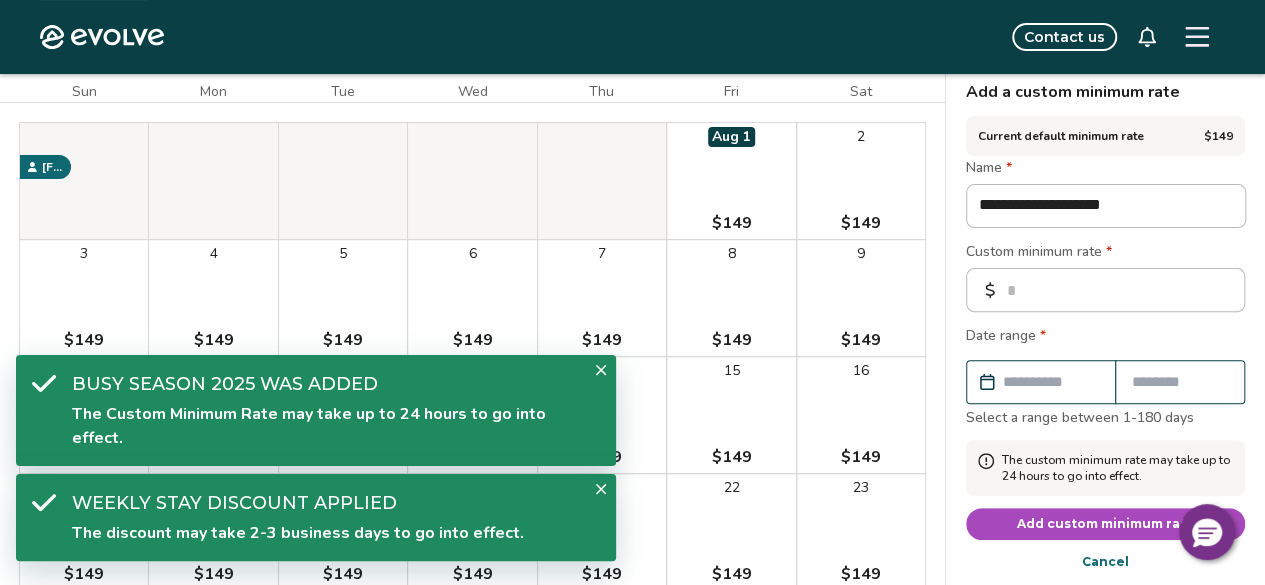 scroll, scrollTop: 210, scrollLeft: 0, axis: vertical 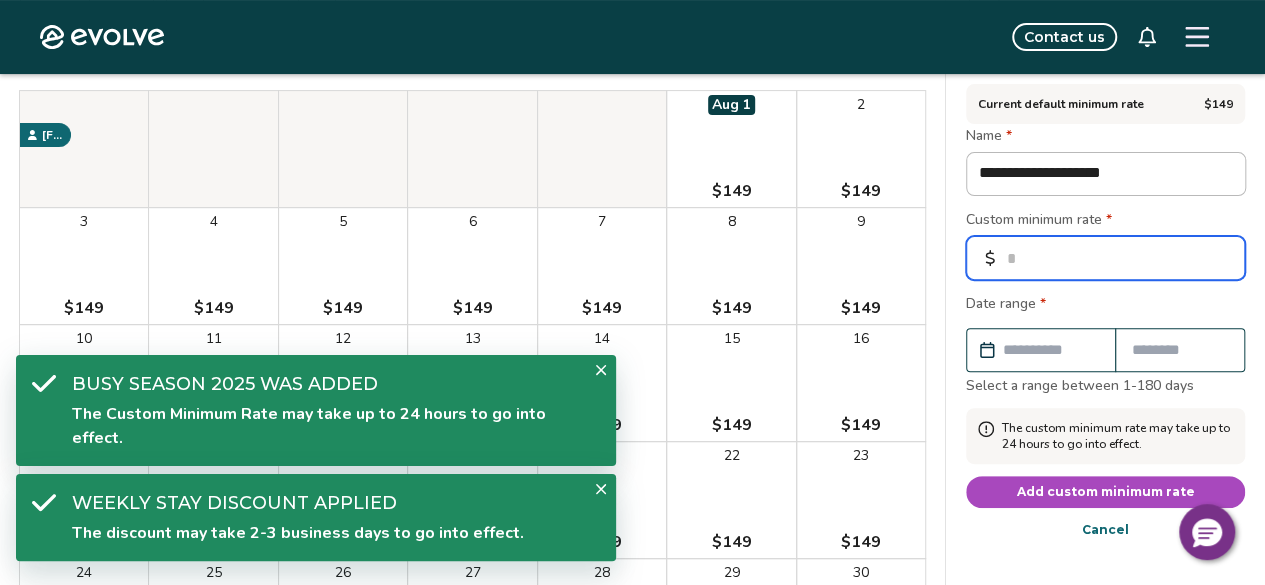 drag, startPoint x: 1077, startPoint y: 254, endPoint x: 970, endPoint y: 259, distance: 107.11676 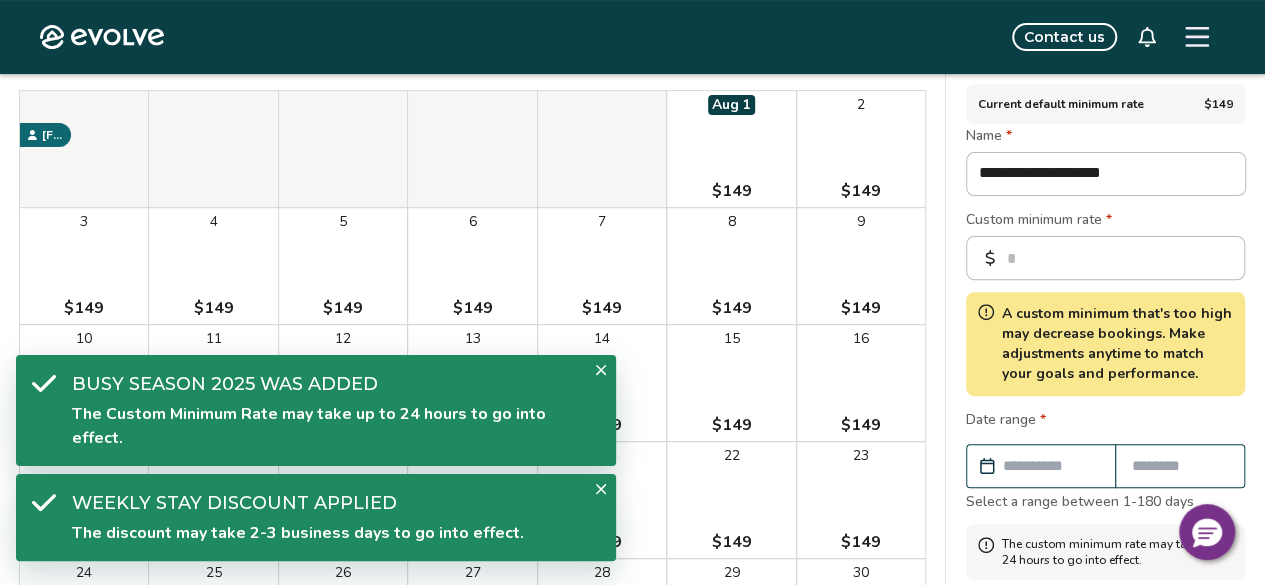 click on "**********" at bounding box center (1105, 390) 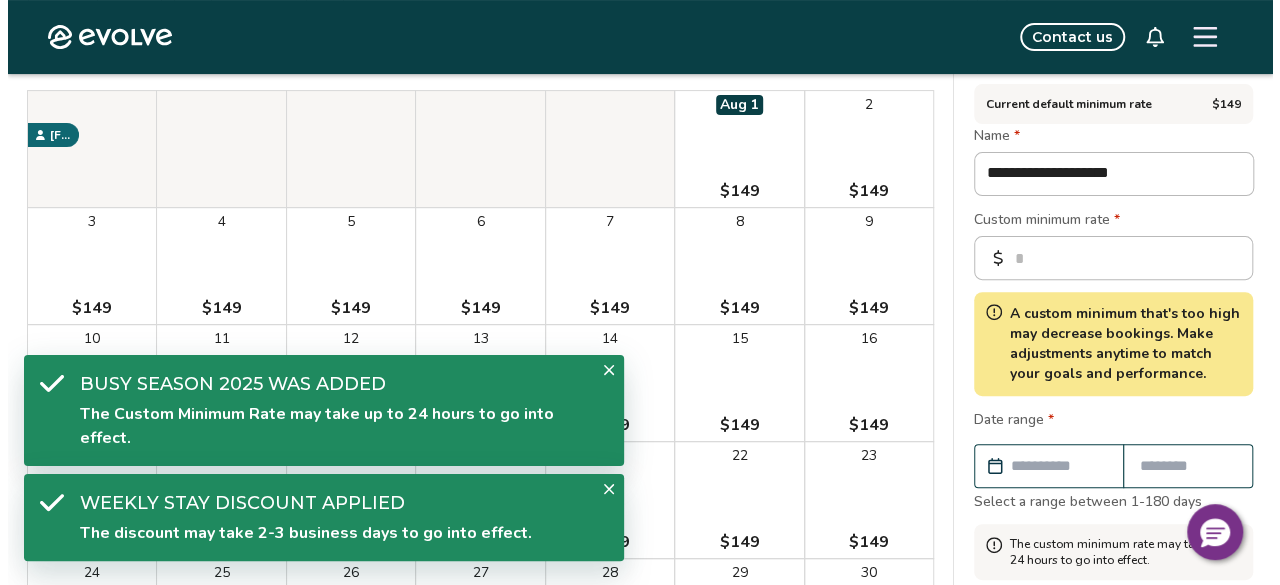scroll, scrollTop: 410, scrollLeft: 0, axis: vertical 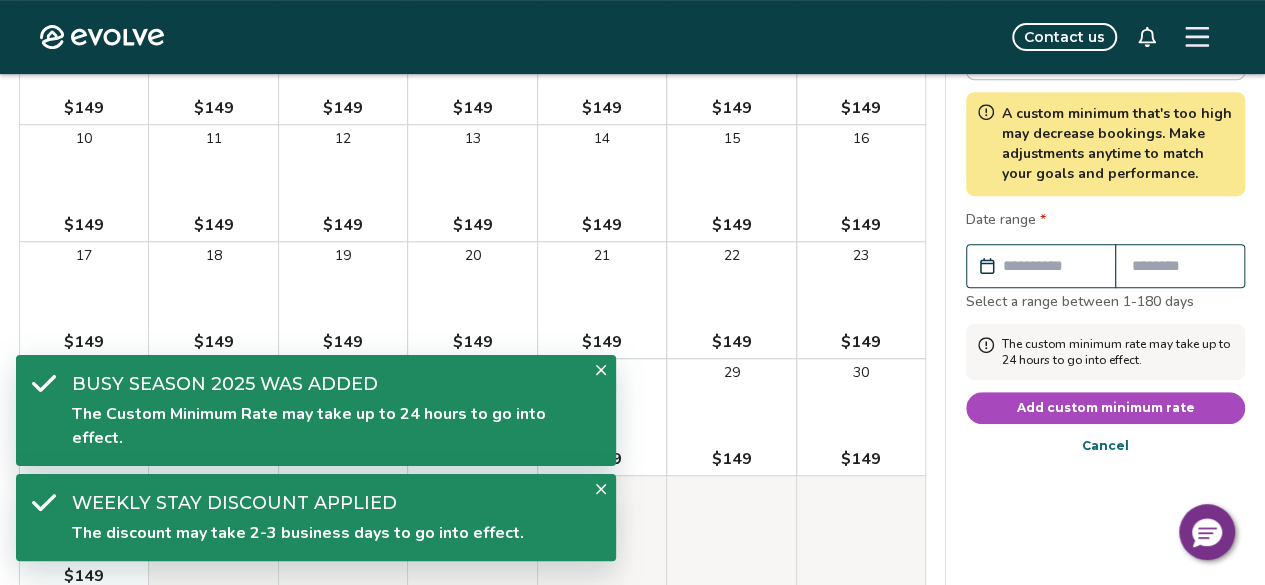 click at bounding box center (1051, 266) 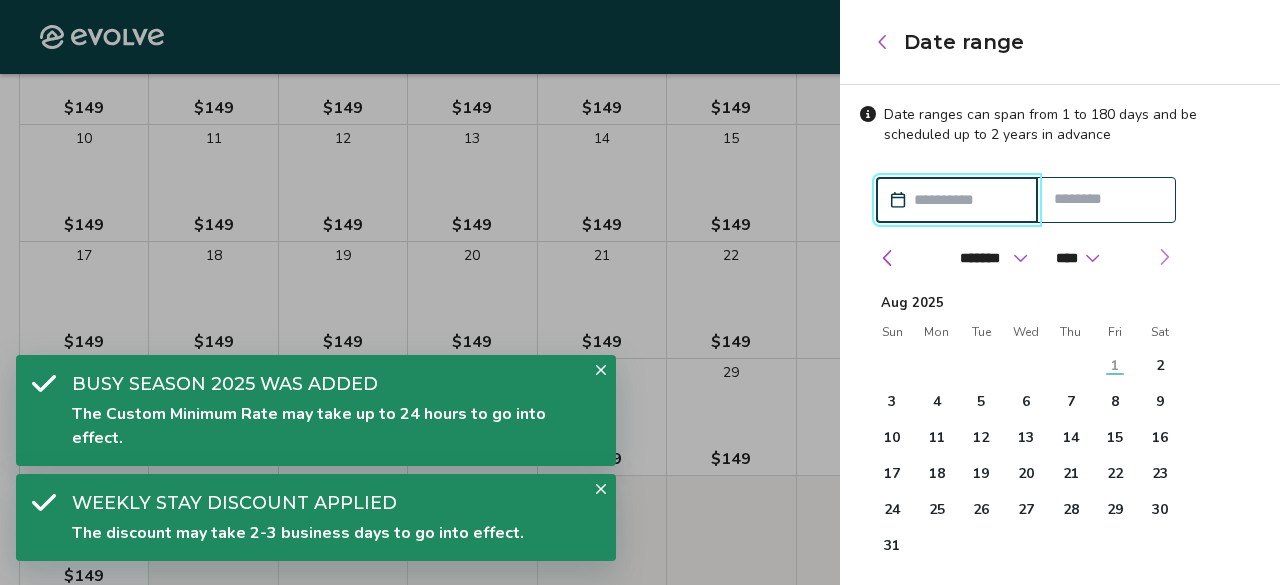 click at bounding box center (1164, 257) 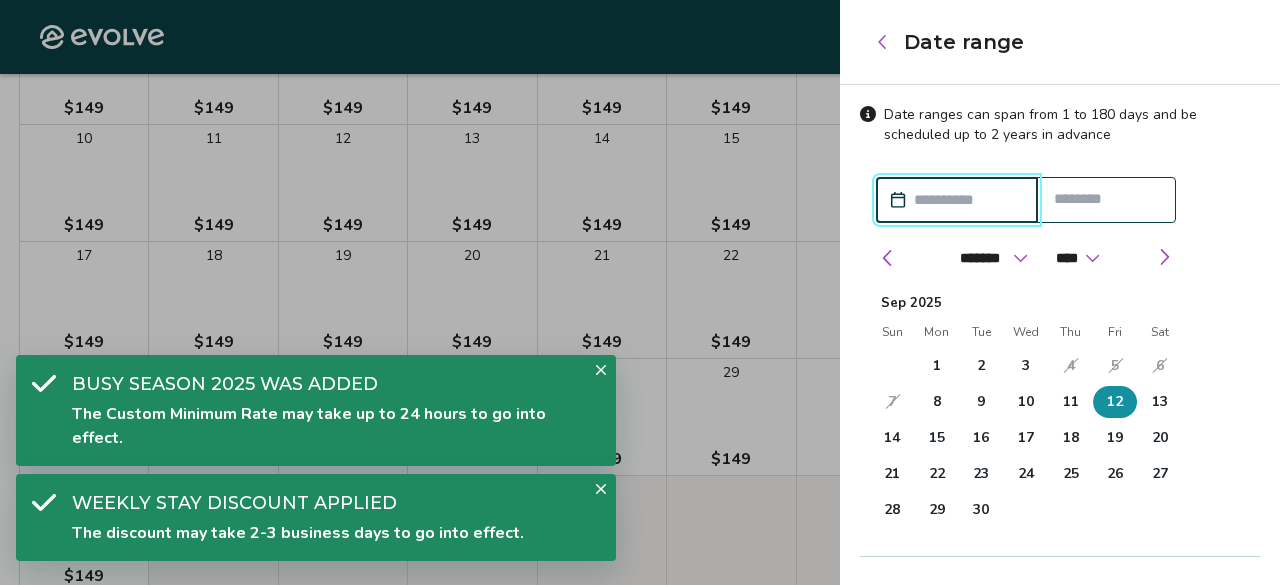 click on "12" at bounding box center (1115, 402) 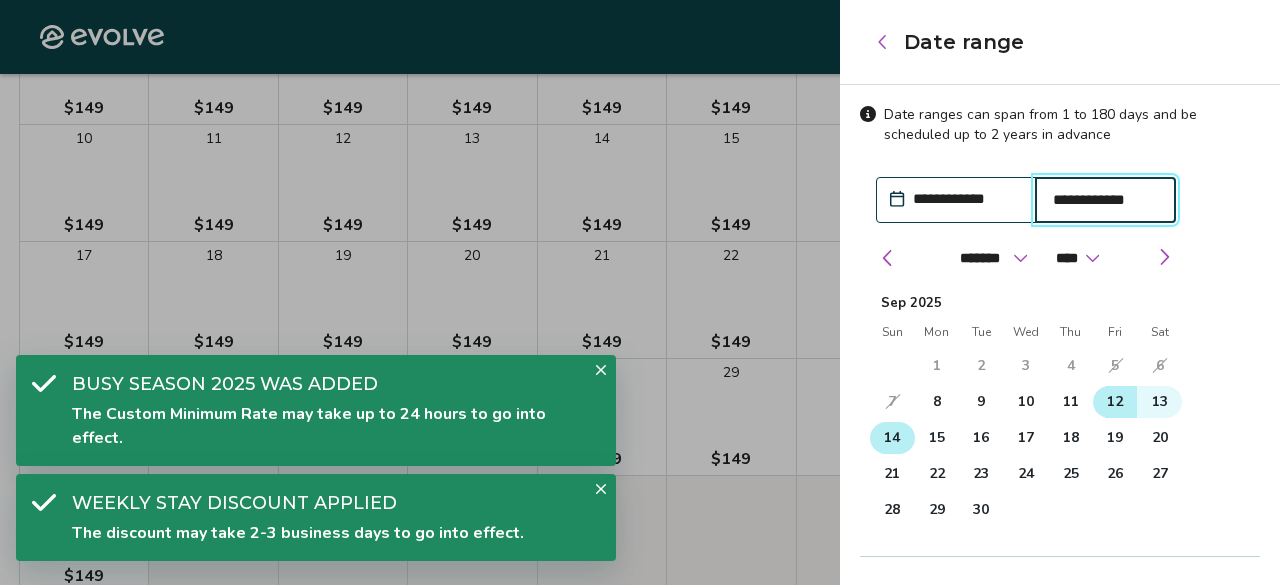 click on "14" at bounding box center [892, 438] 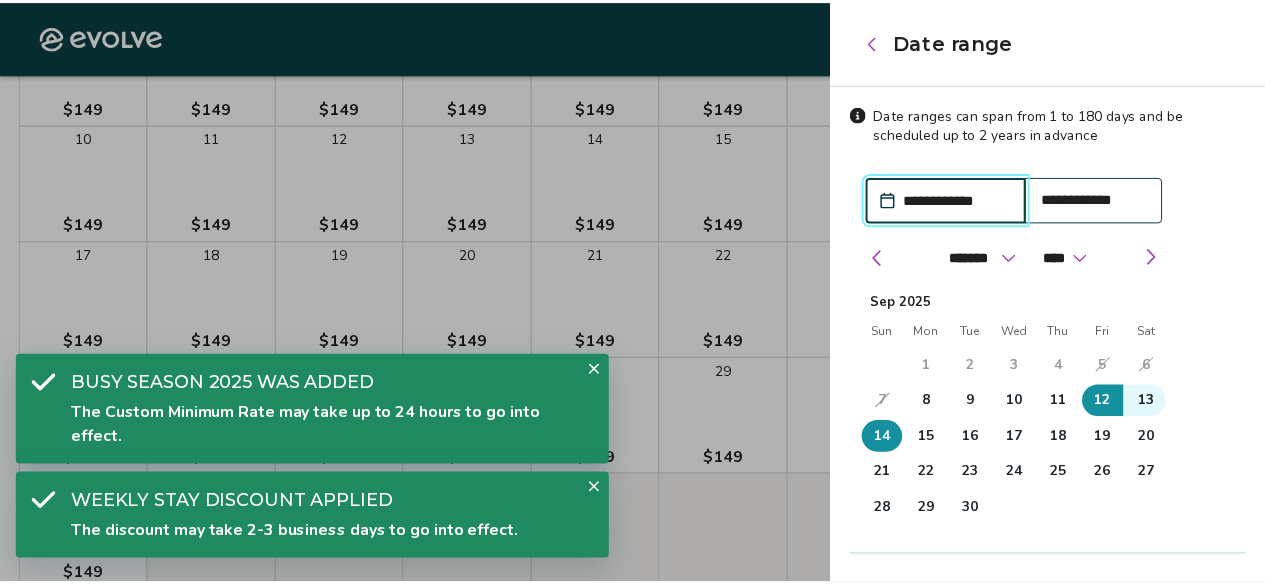 scroll, scrollTop: 218, scrollLeft: 0, axis: vertical 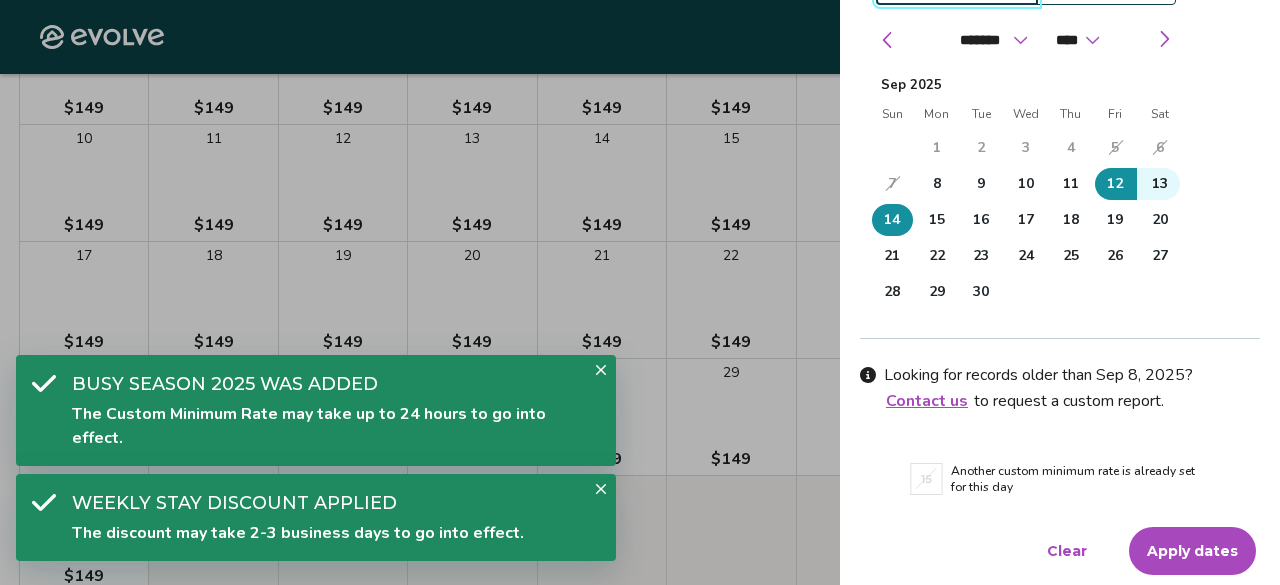 click on "Apply dates" at bounding box center [1192, 551] 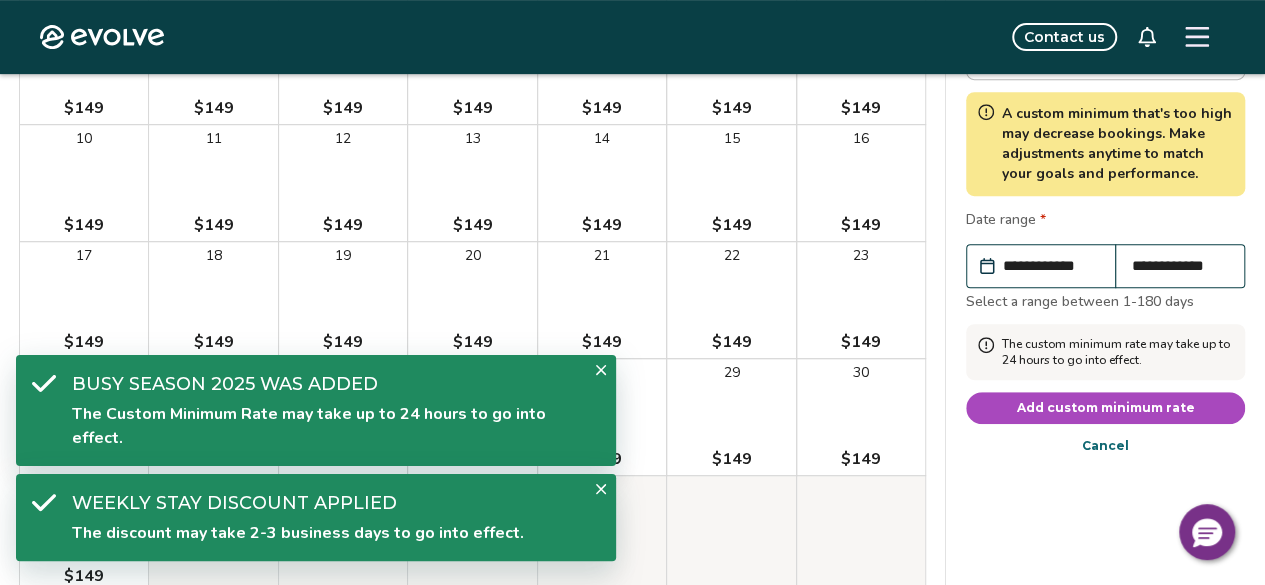 click on "Add custom minimum rate" at bounding box center (1106, 408) 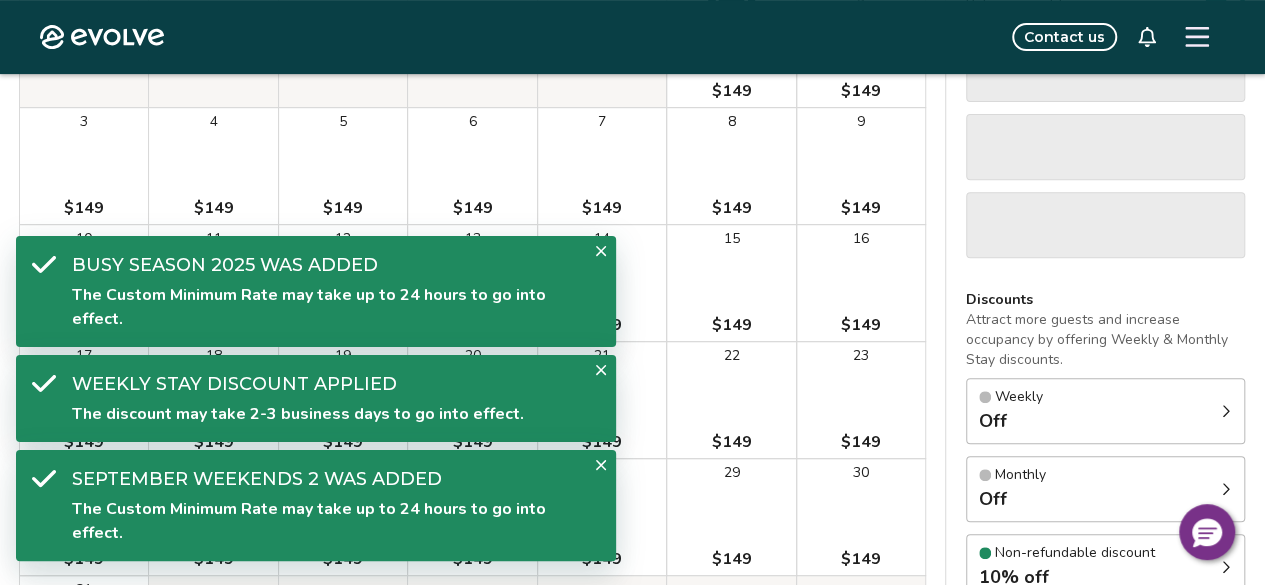 scroll, scrollTop: 210, scrollLeft: 0, axis: vertical 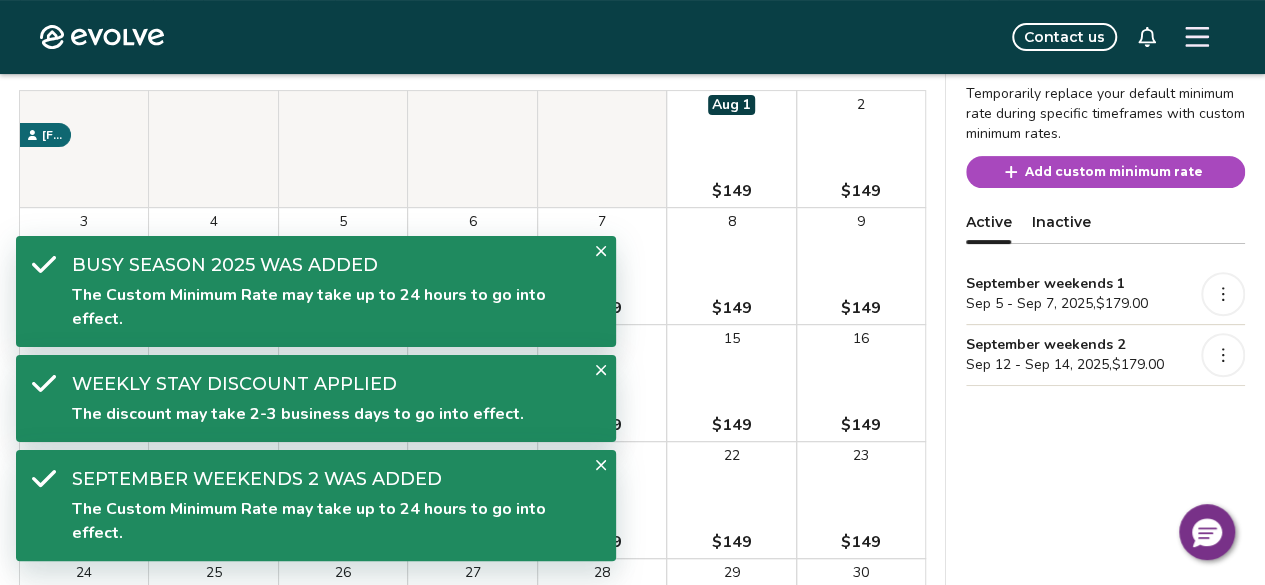 click on "Add custom minimum rate" at bounding box center [1114, 172] 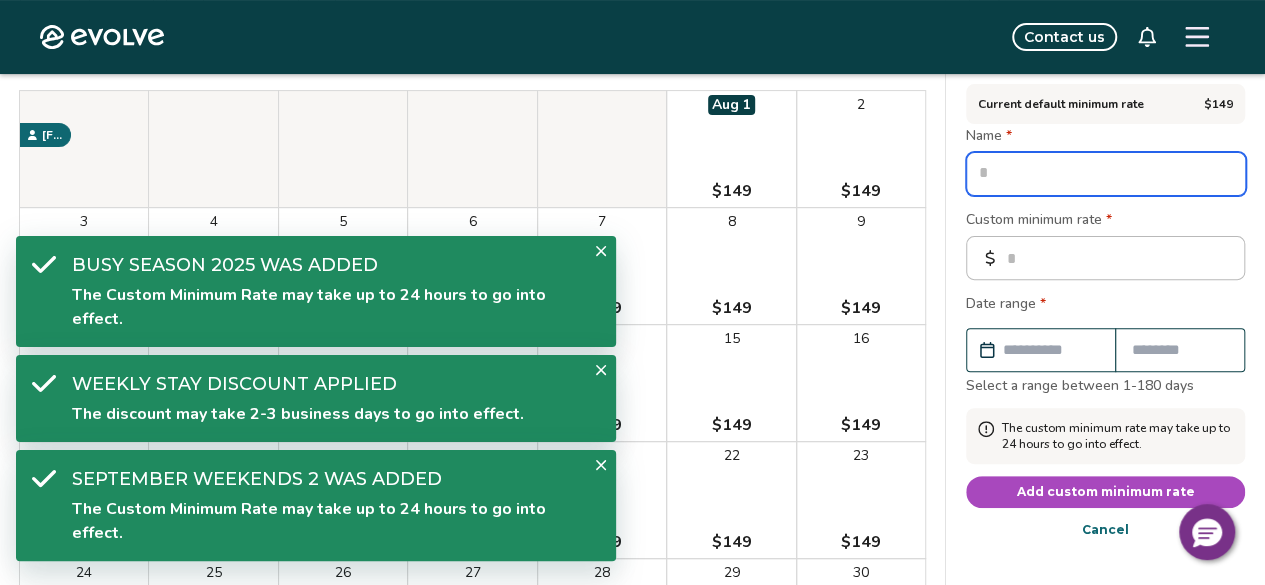 click at bounding box center (1106, 174) 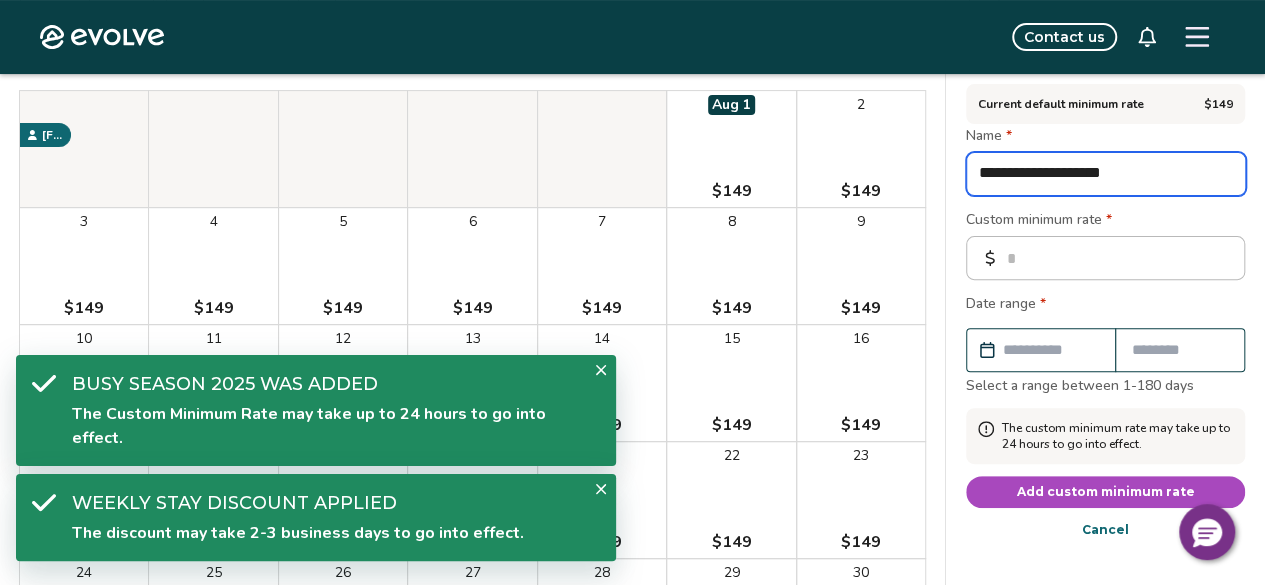 click on "**********" at bounding box center [1106, 174] 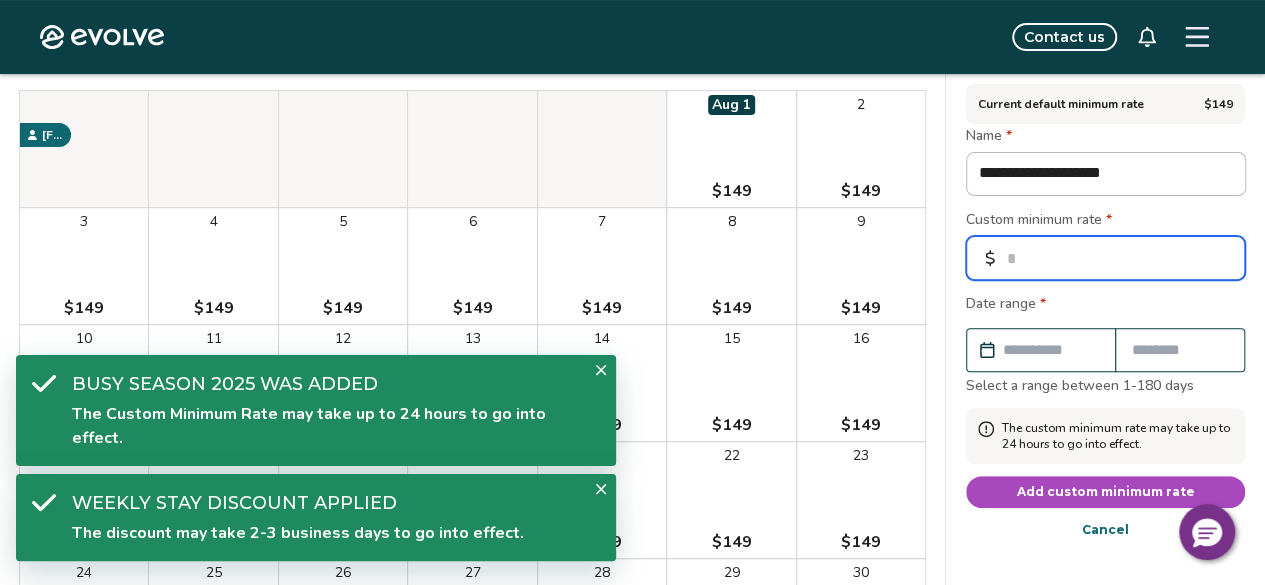 click on "*" at bounding box center (1105, 258) 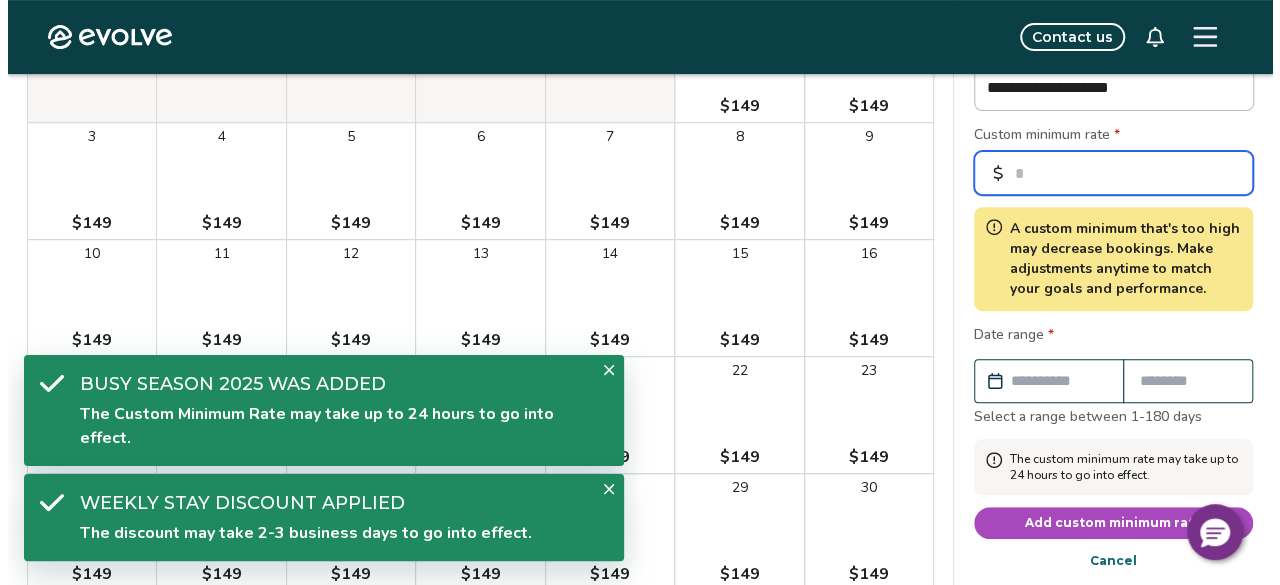 scroll, scrollTop: 410, scrollLeft: 0, axis: vertical 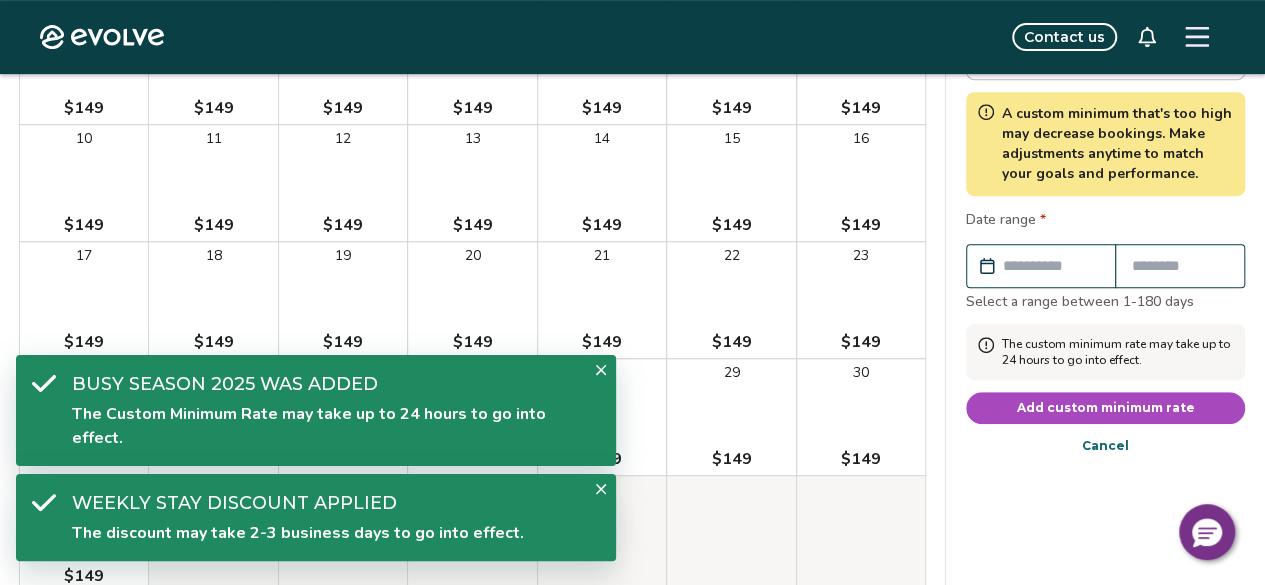 click at bounding box center [1051, 266] 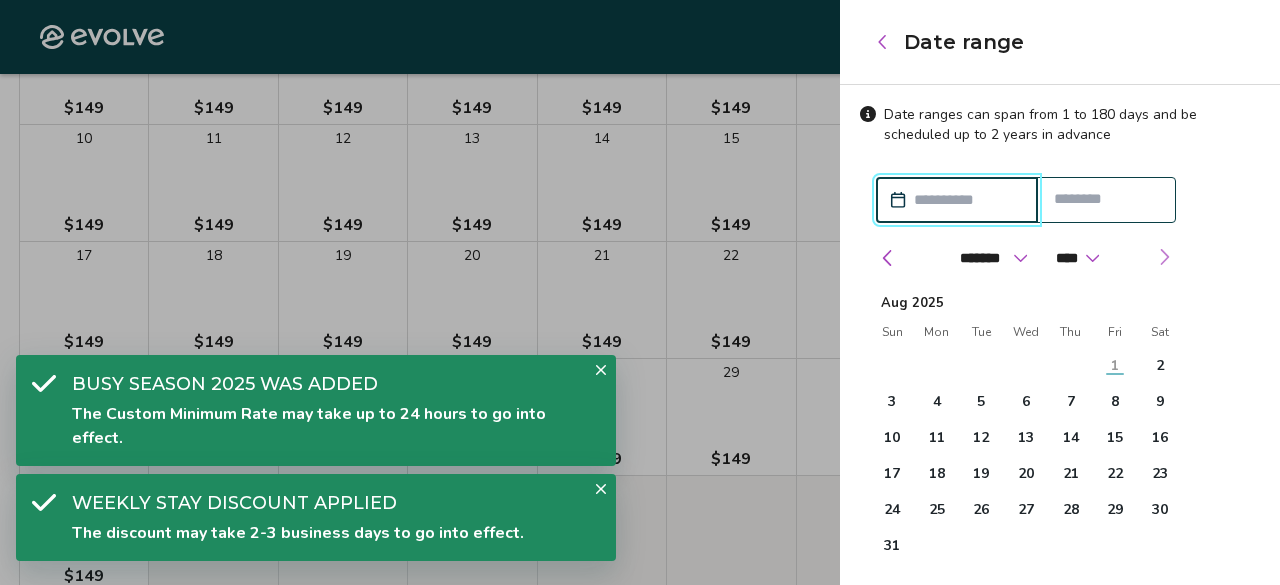 click at bounding box center (1164, 257) 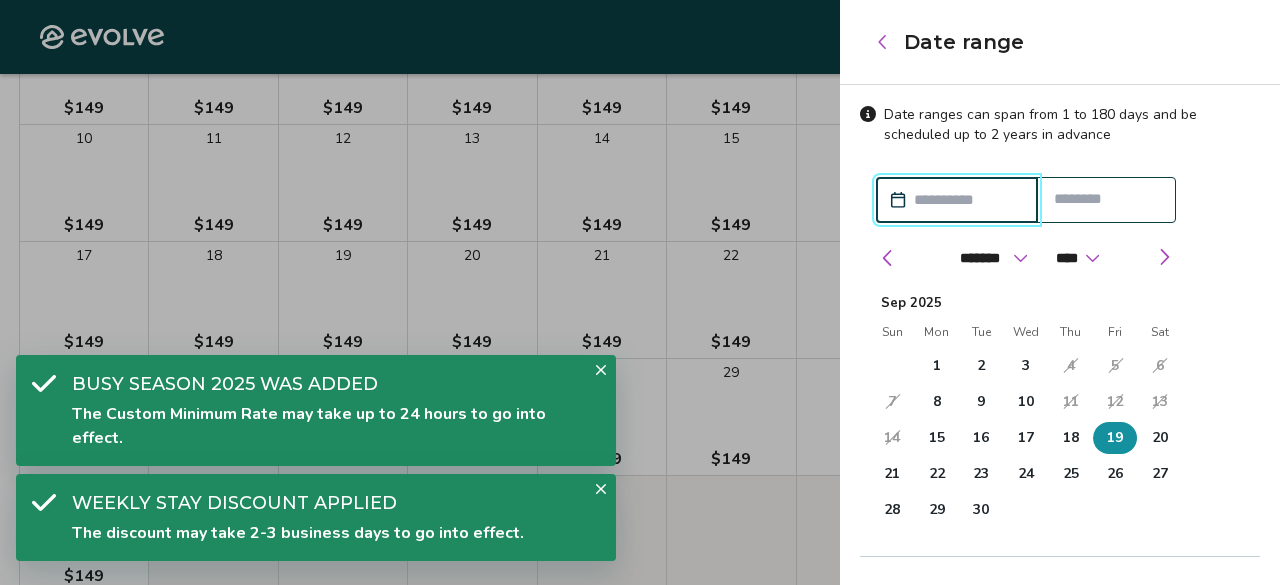 click on "19" at bounding box center (1115, 438) 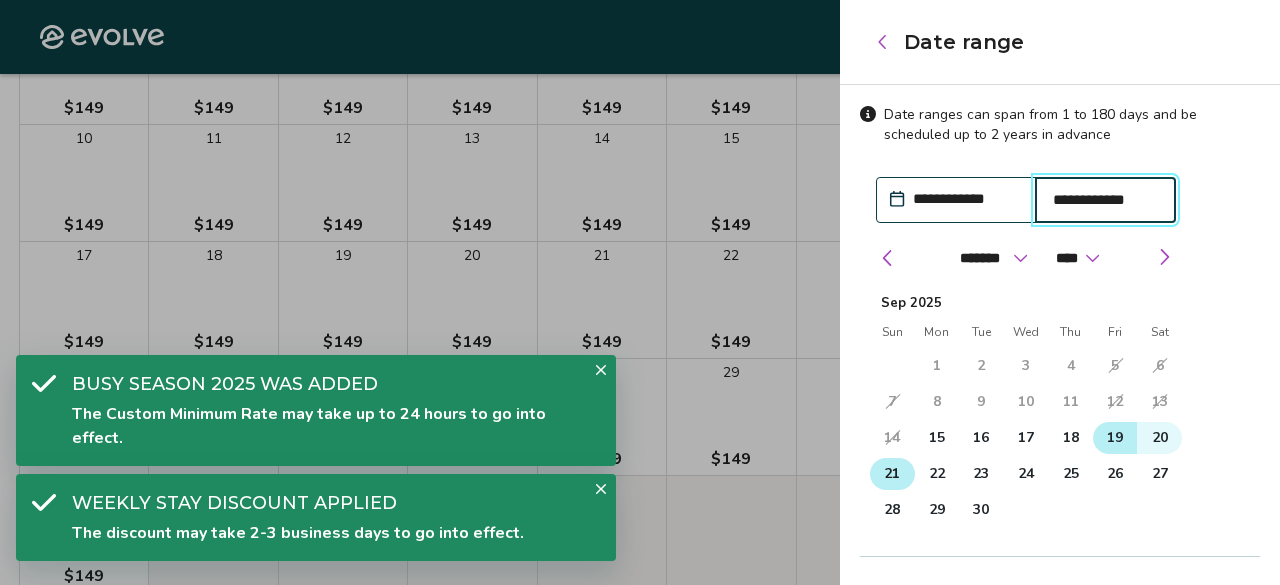 click on "21" at bounding box center (892, 474) 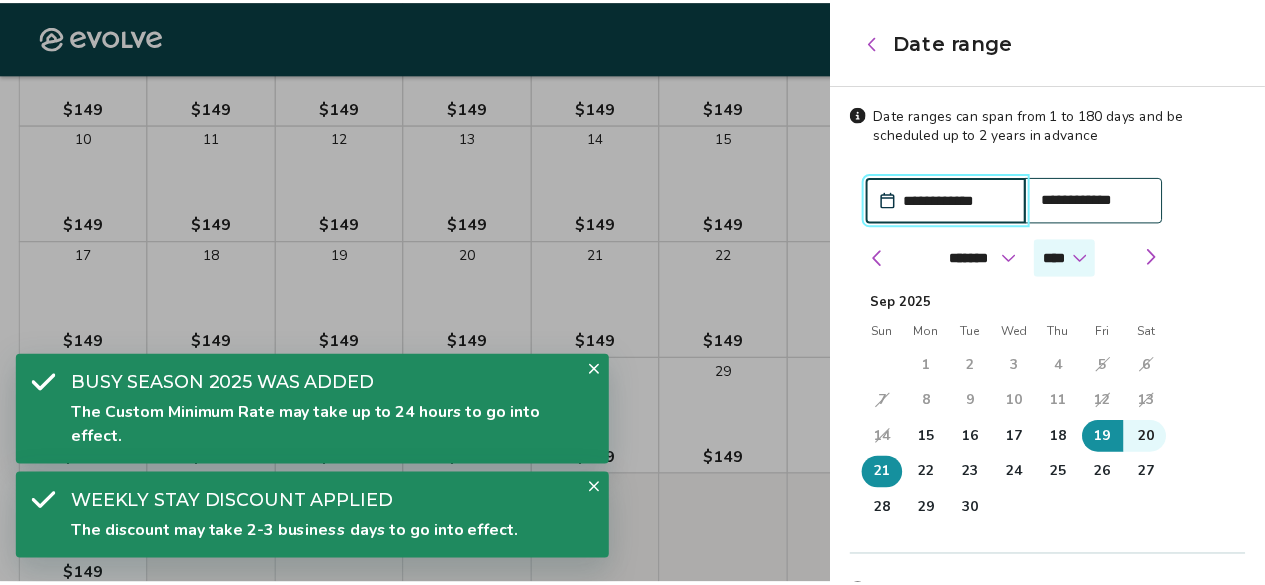 scroll, scrollTop: 200, scrollLeft: 0, axis: vertical 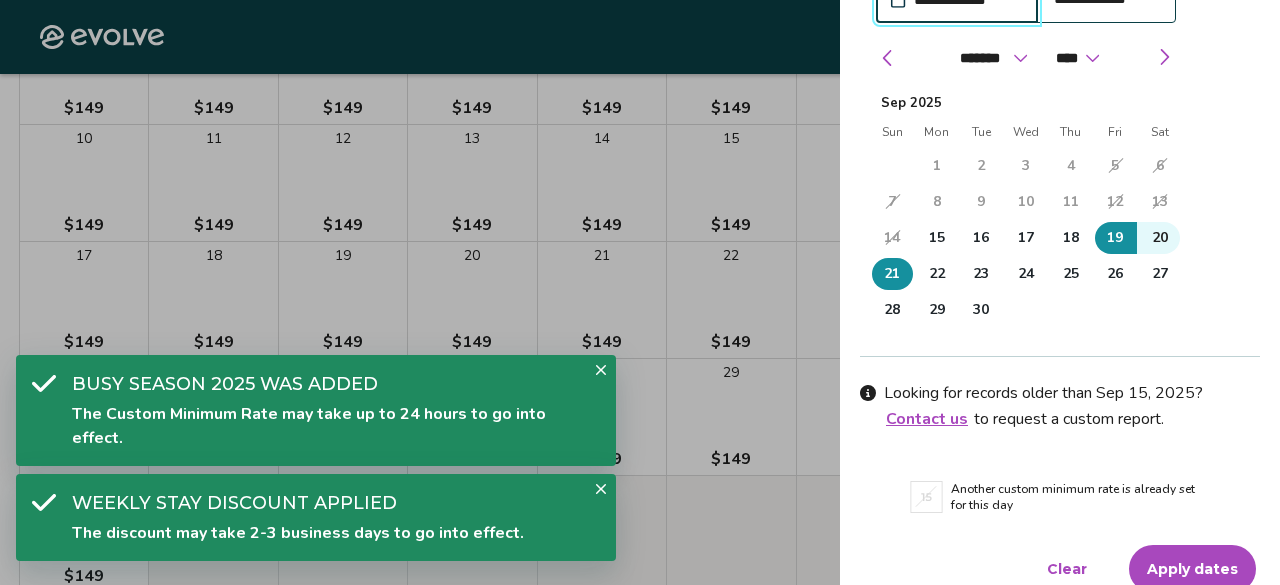 click on "Apply dates" at bounding box center (1192, 569) 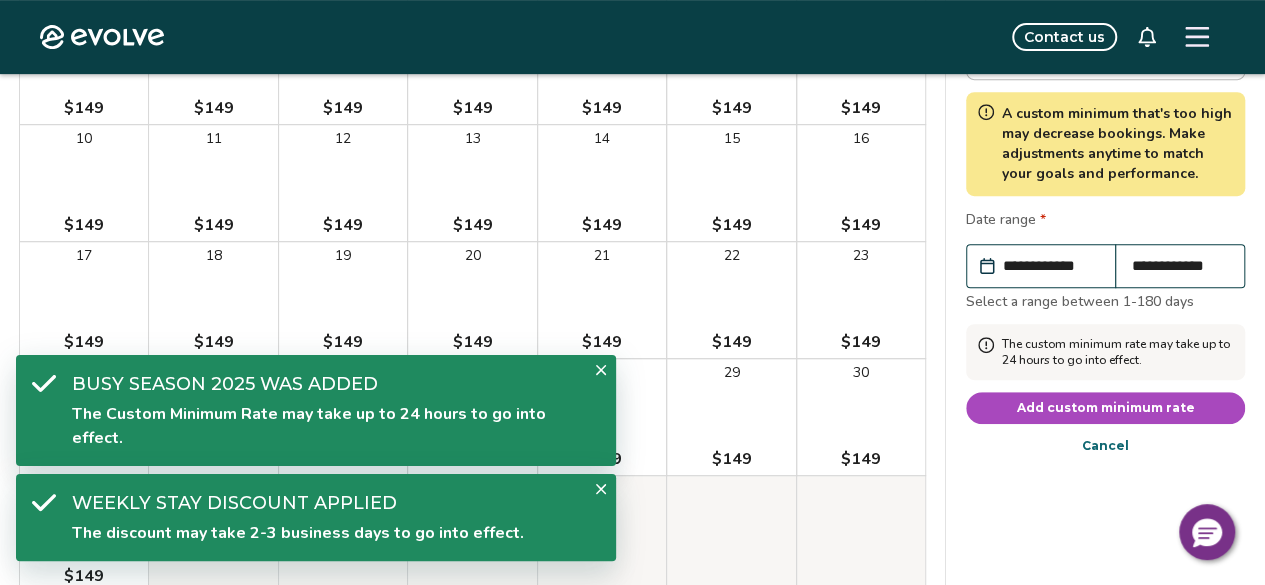 click on "Add custom minimum rate" at bounding box center [1106, 408] 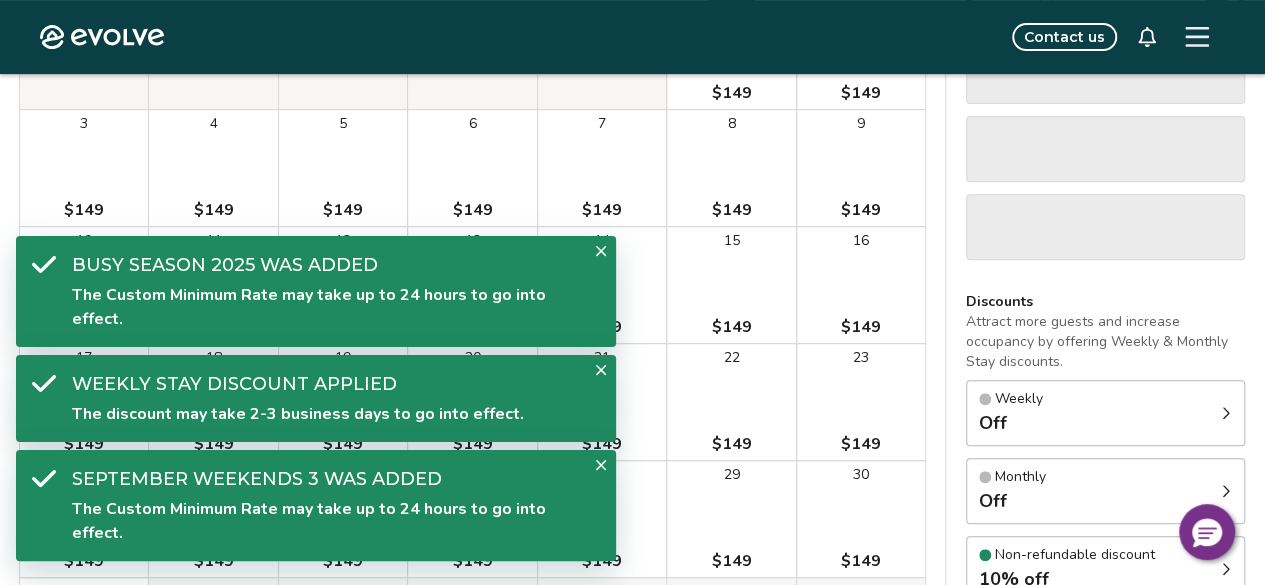 scroll, scrollTop: 210, scrollLeft: 0, axis: vertical 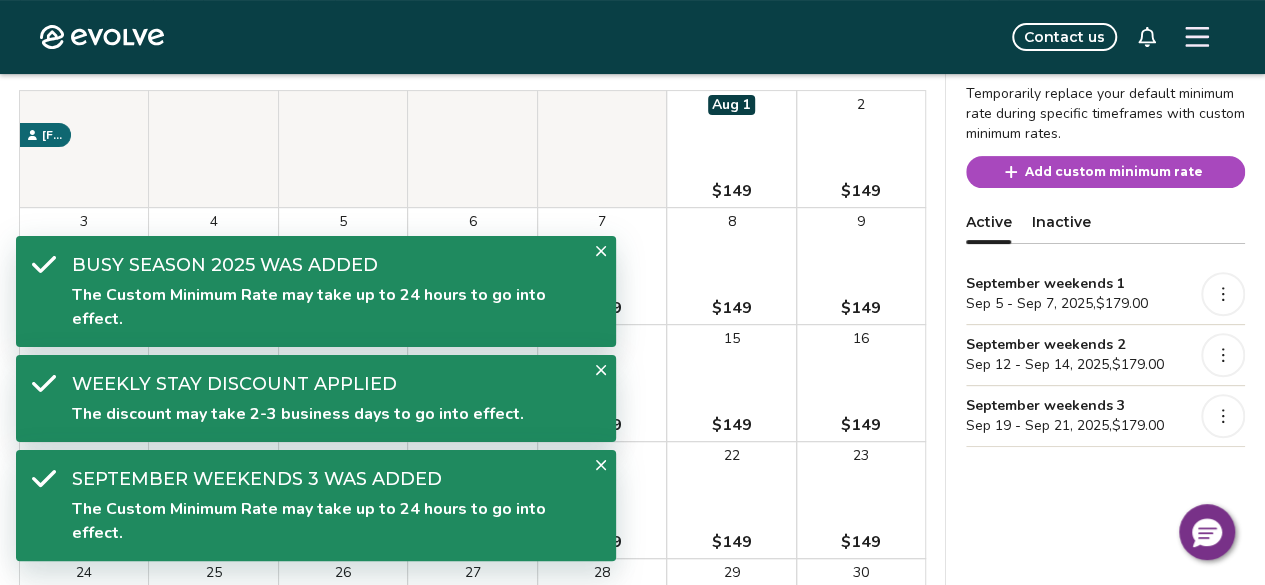click on "Add custom minimum rate" at bounding box center (1114, 172) 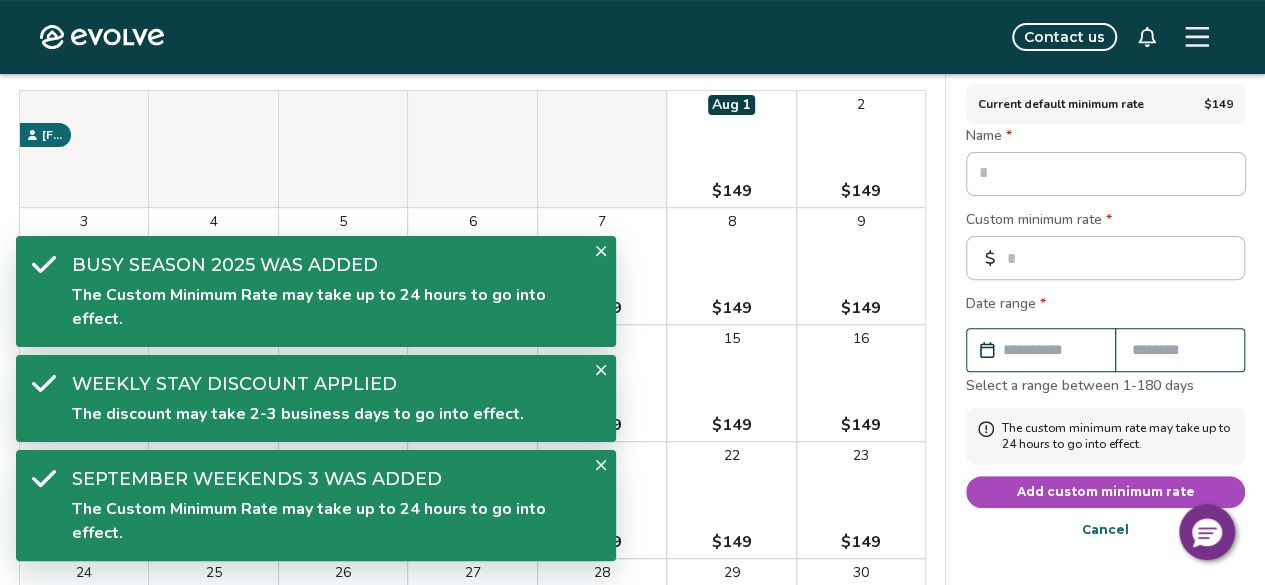click on "Name * Custom minimum rate * * Date range * Select a range between 1-180 days The custom minimum rate may take up to 24 hours to go into effect. Add custom minimum rate Cancel" at bounding box center (1105, 332) 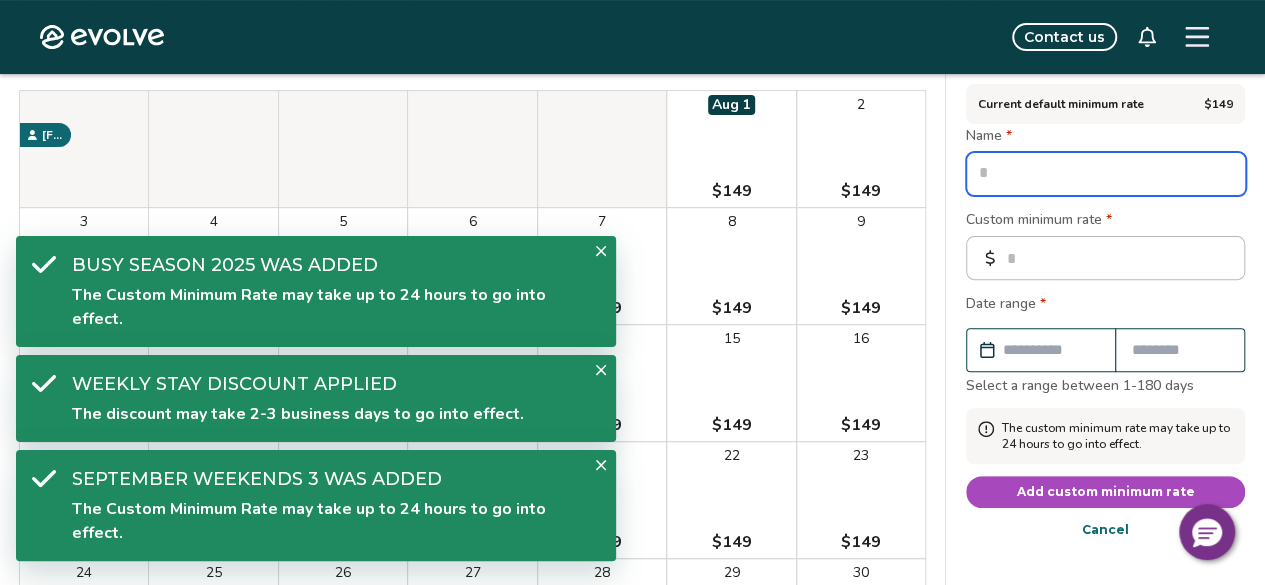 click at bounding box center (1106, 174) 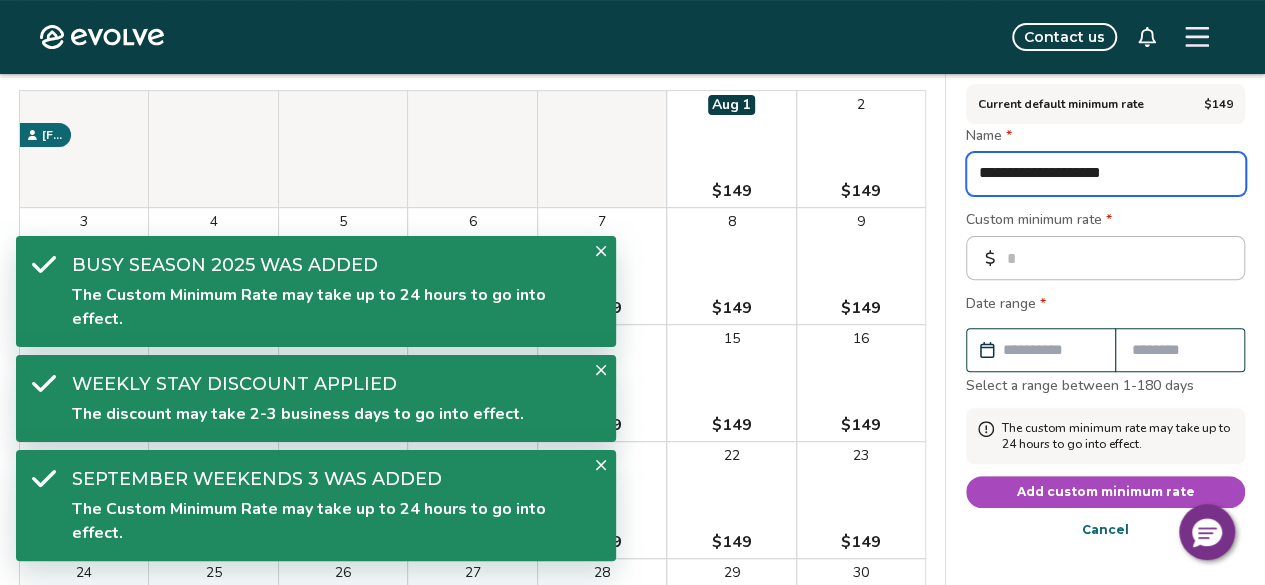 click on "**********" at bounding box center (1106, 174) 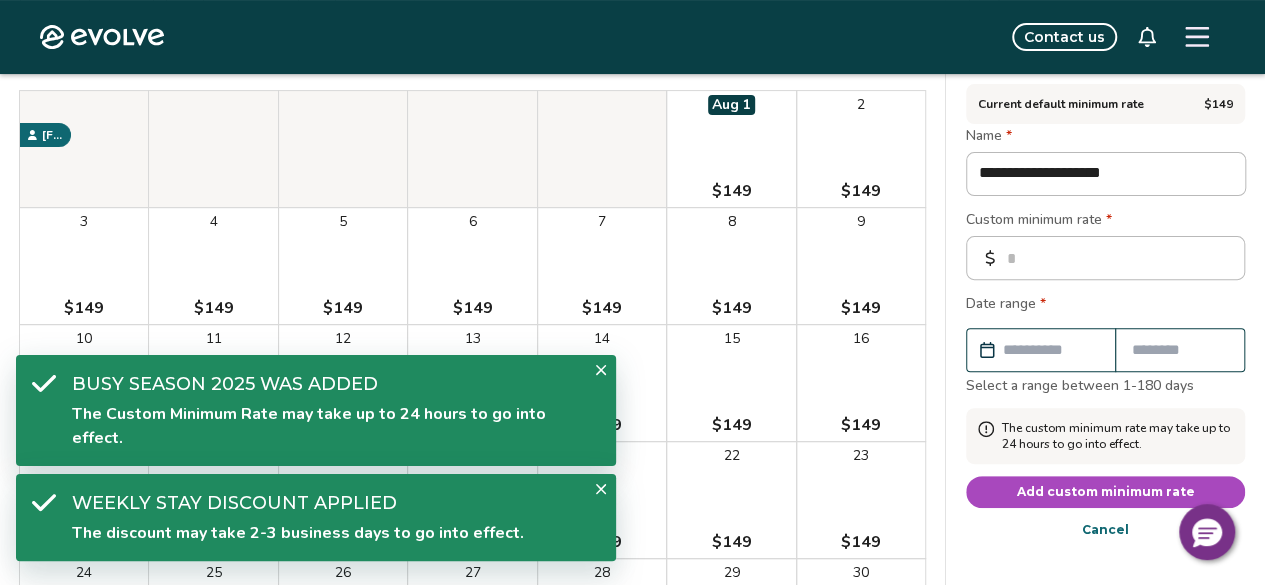 click on "Custom minimum rate   *" at bounding box center (1105, 222) 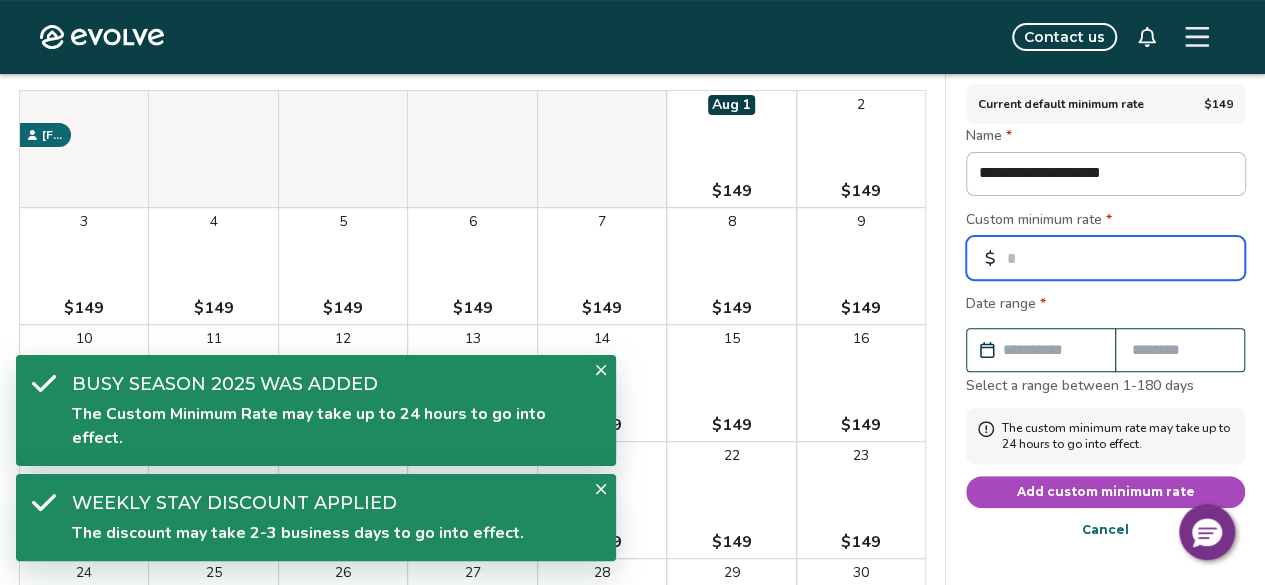 drag, startPoint x: 1089, startPoint y: 258, endPoint x: 890, endPoint y: 268, distance: 199.2511 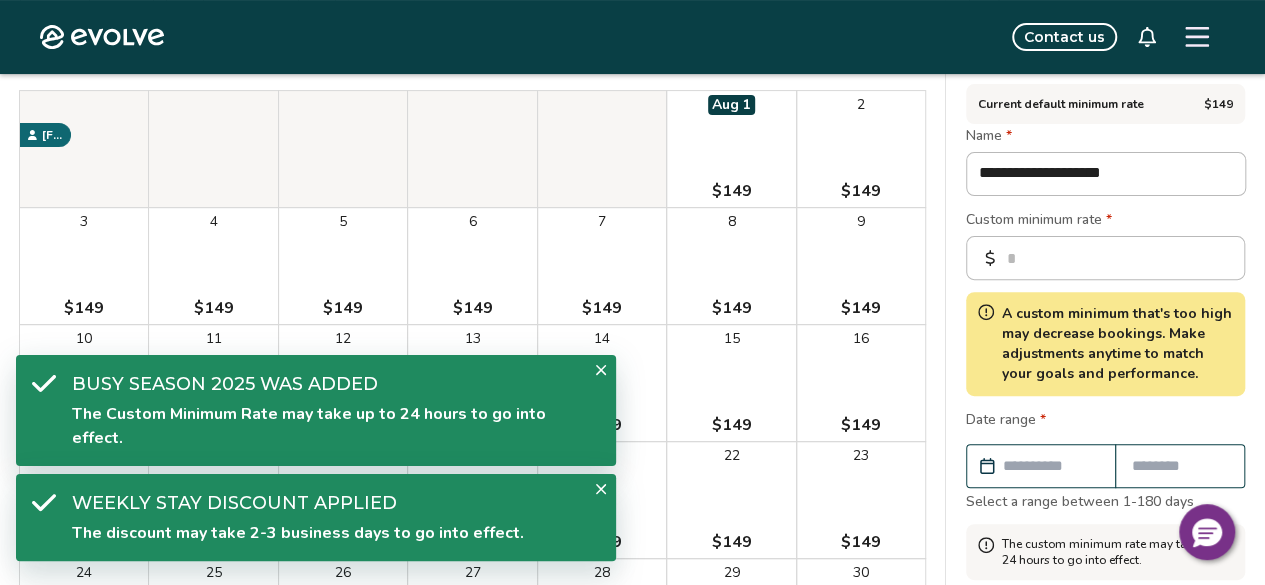 click on "**********" at bounding box center [1105, 390] 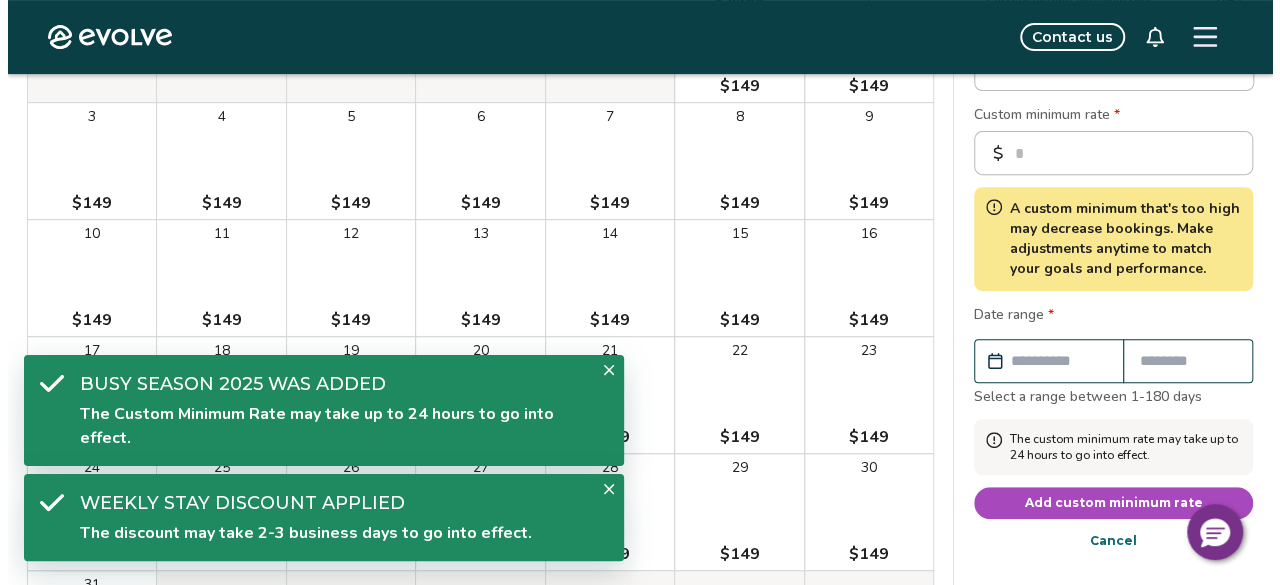 scroll, scrollTop: 410, scrollLeft: 0, axis: vertical 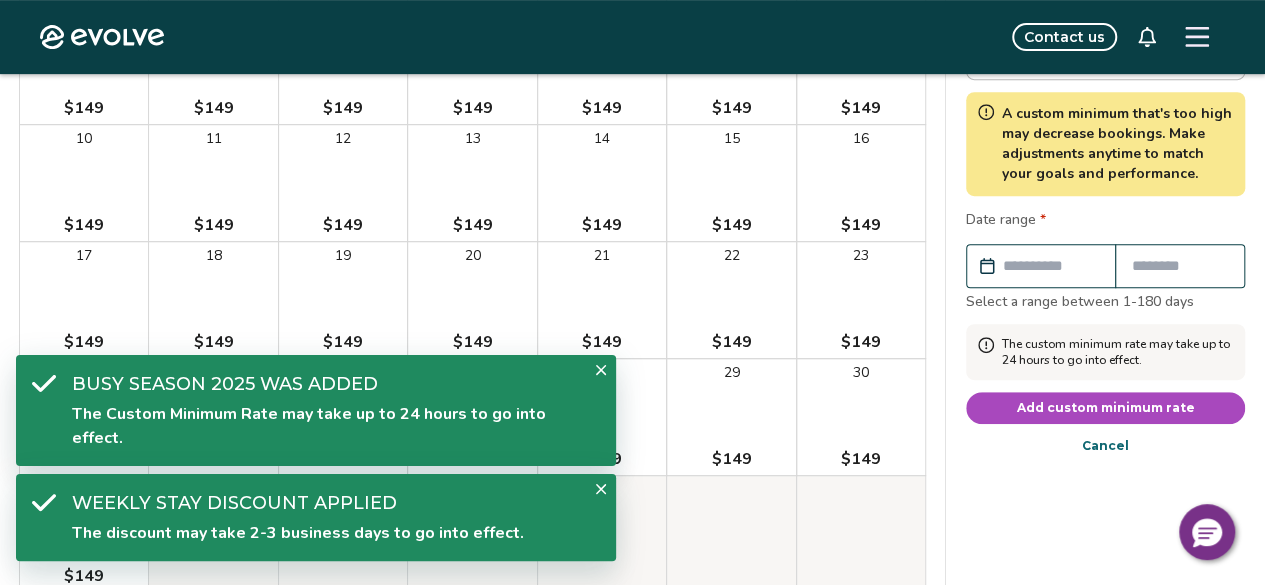 click at bounding box center [1051, 266] 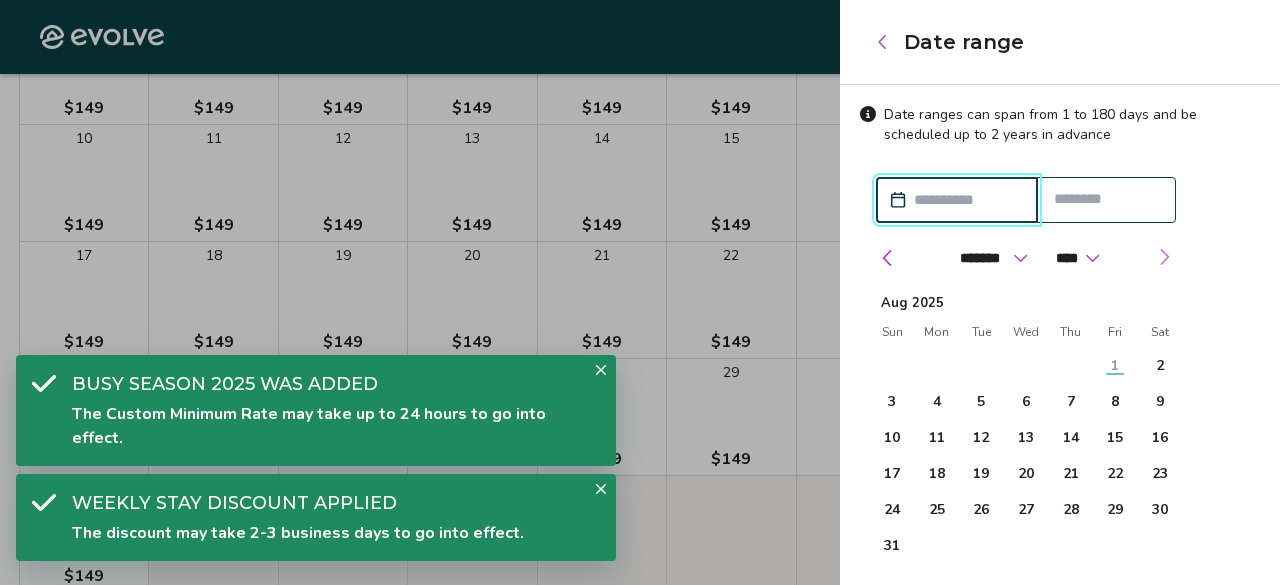 click at bounding box center (1164, 257) 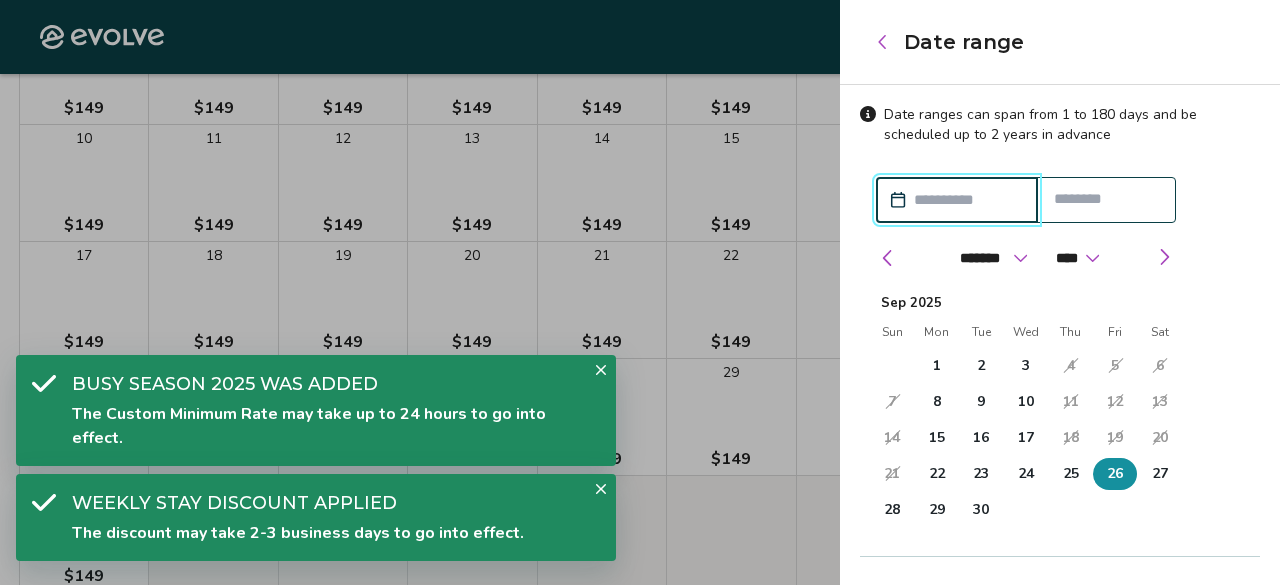 click on "26" at bounding box center [1115, 474] 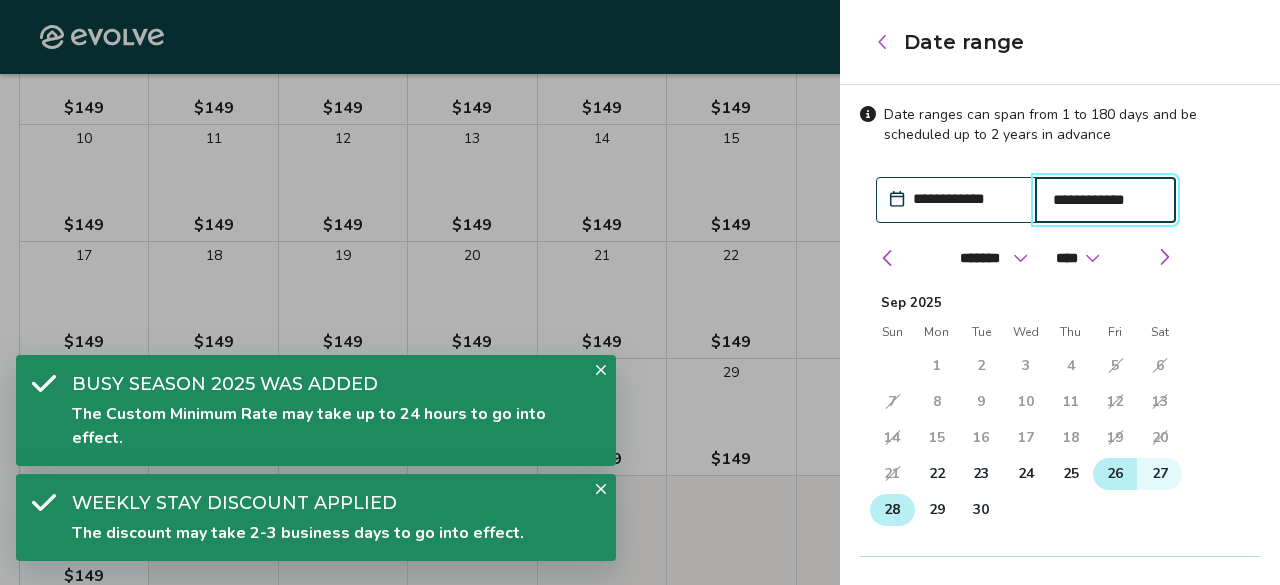 click on "28" at bounding box center (892, 510) 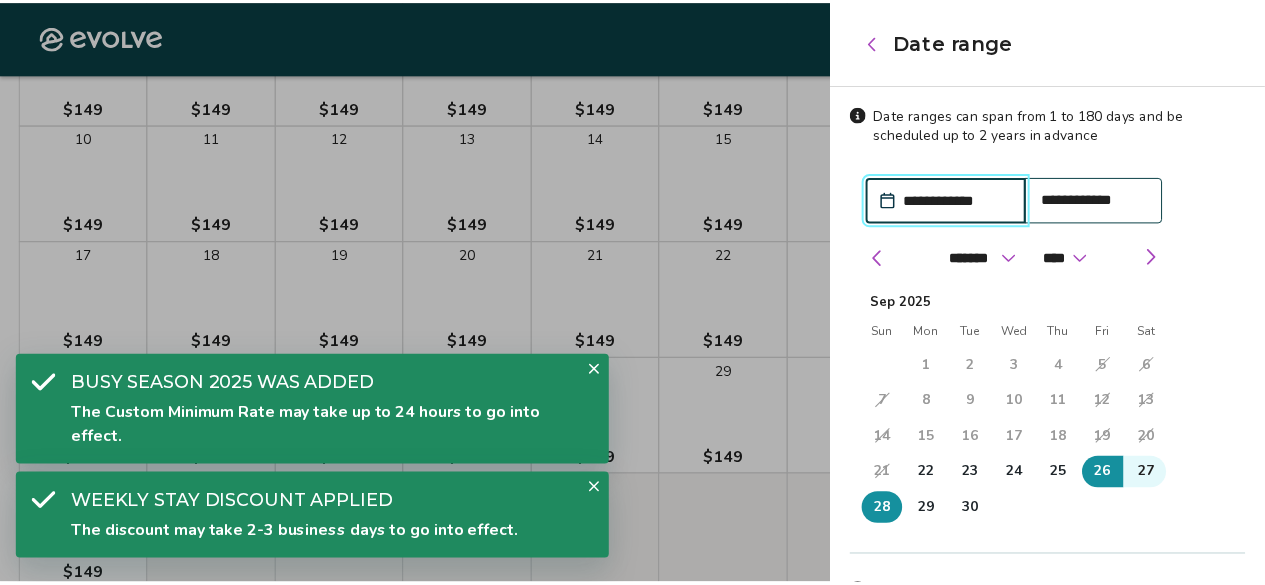scroll, scrollTop: 218, scrollLeft: 0, axis: vertical 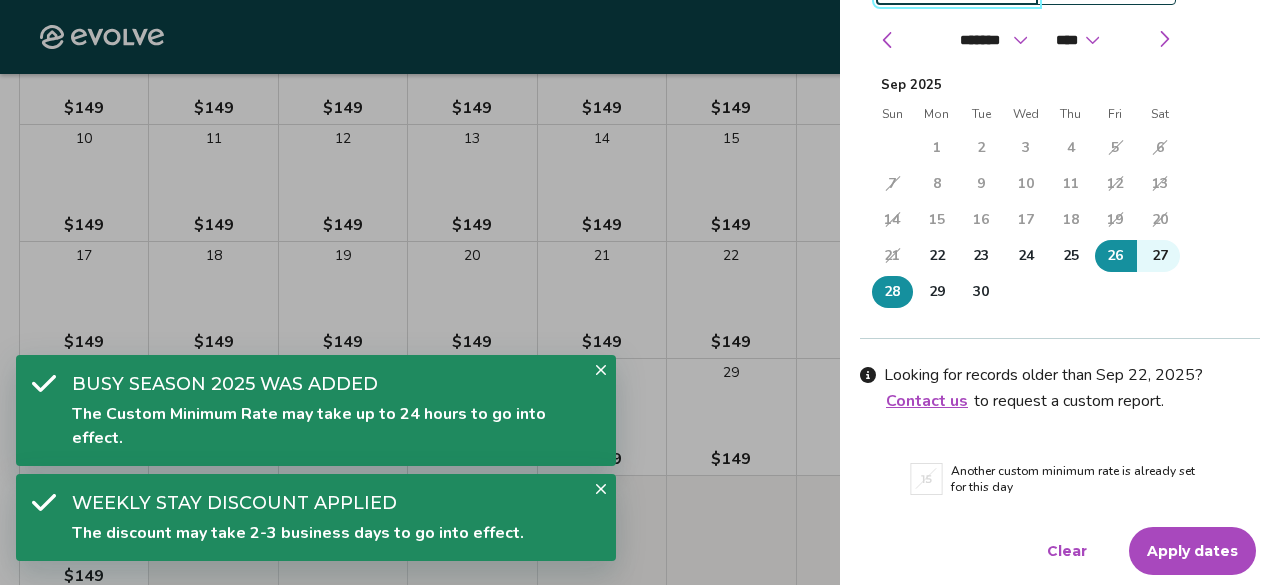 click on "Apply dates" at bounding box center [1192, 551] 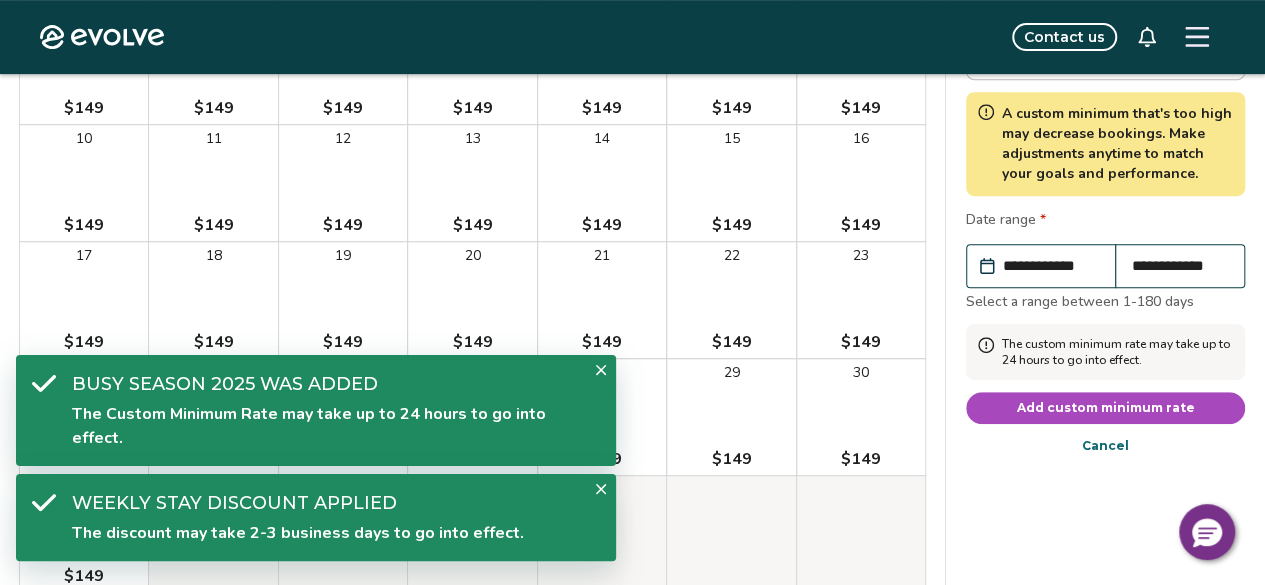 click on "Add custom minimum rate" at bounding box center [1106, 408] 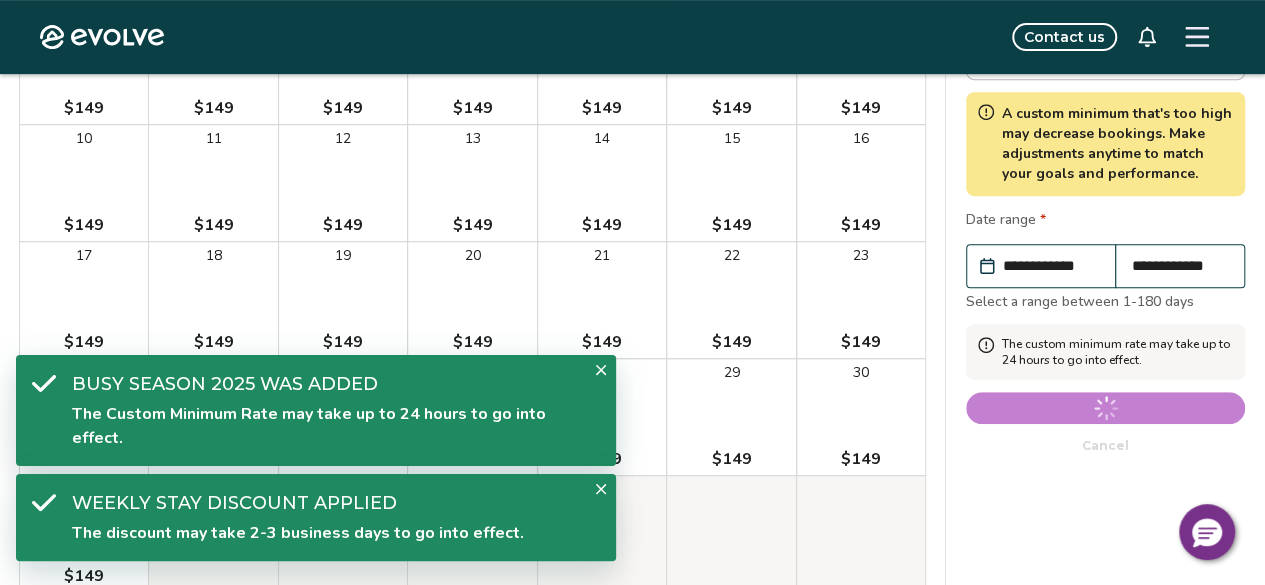 scroll, scrollTop: 210, scrollLeft: 0, axis: vertical 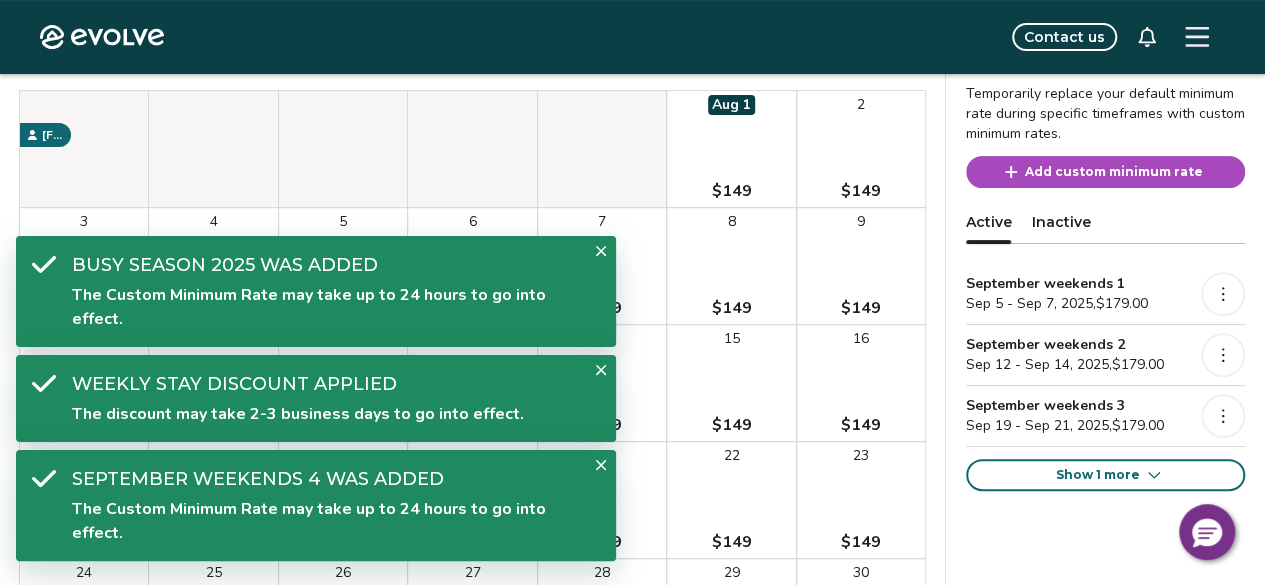 click on "Add custom minimum rate" at bounding box center [1114, 172] 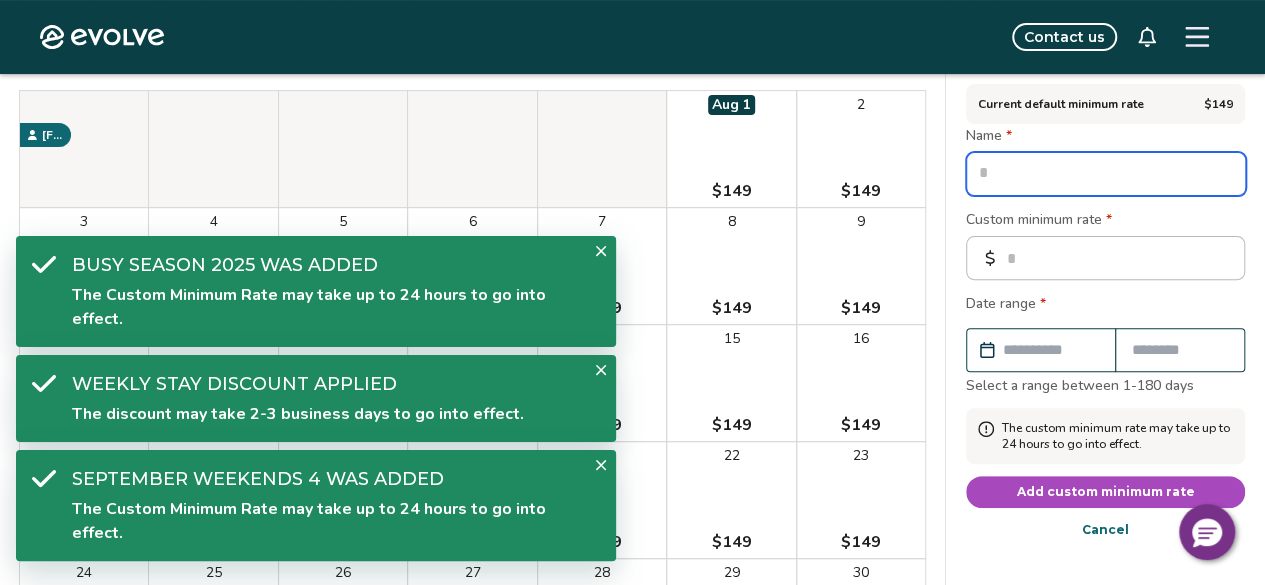click at bounding box center (1106, 174) 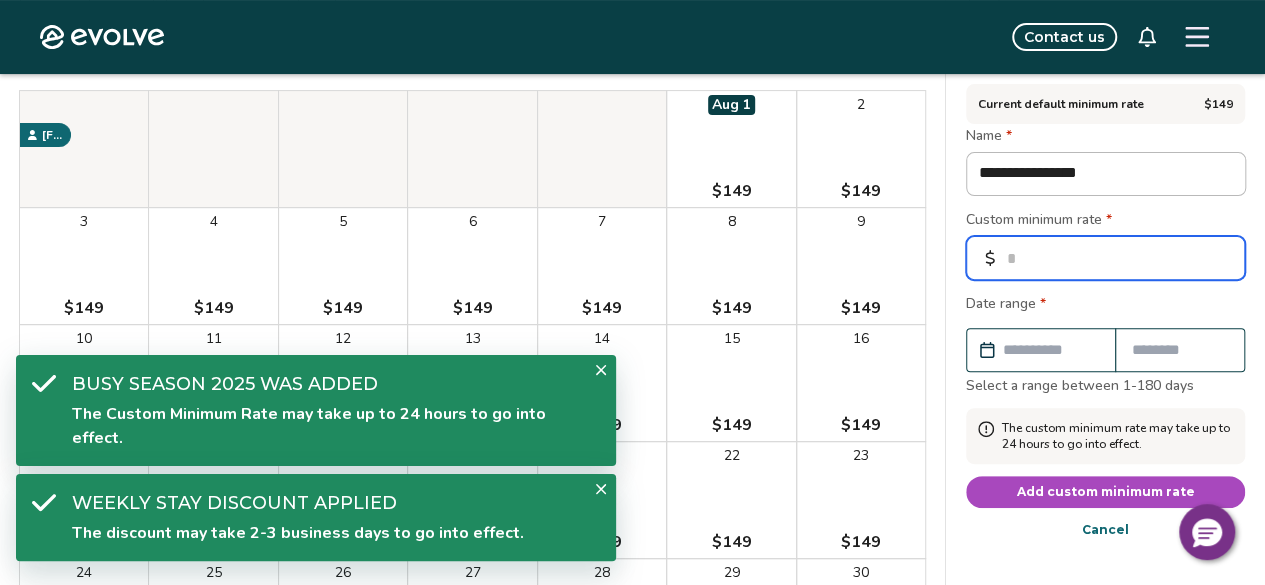 drag, startPoint x: 1048, startPoint y: 256, endPoint x: 985, endPoint y: 261, distance: 63.1981 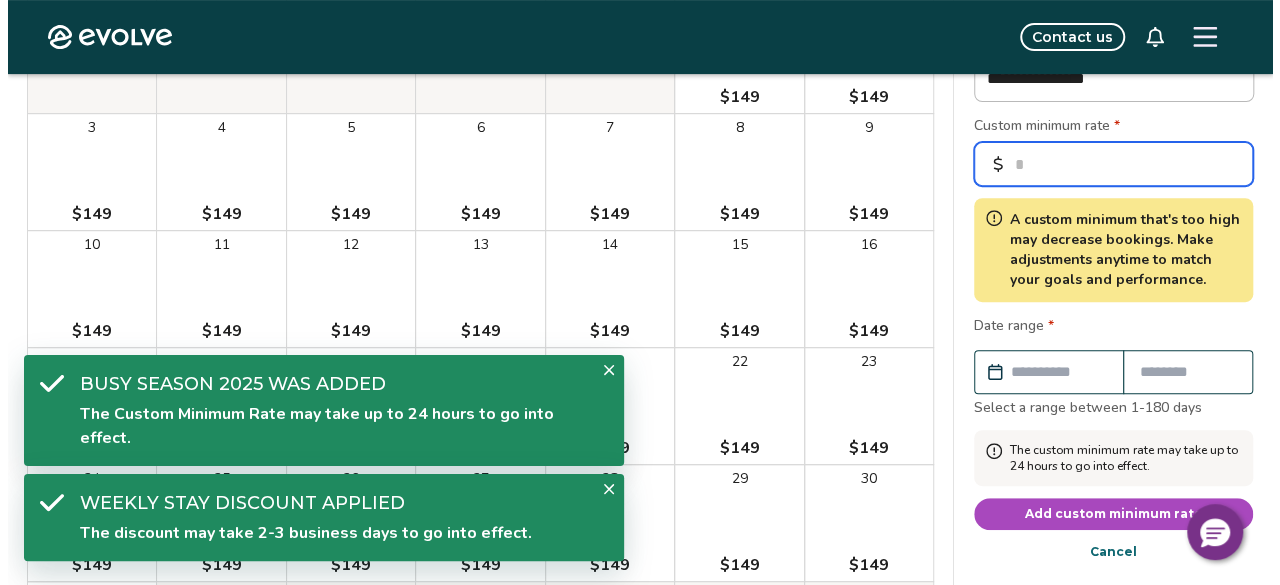 scroll, scrollTop: 410, scrollLeft: 0, axis: vertical 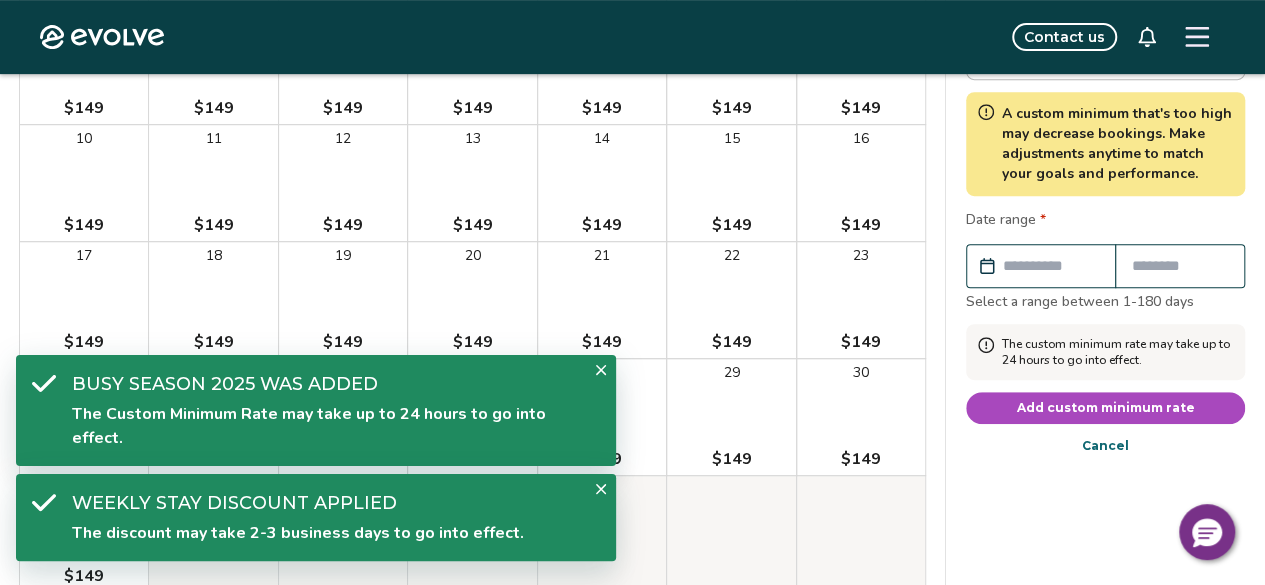 click at bounding box center [1051, 266] 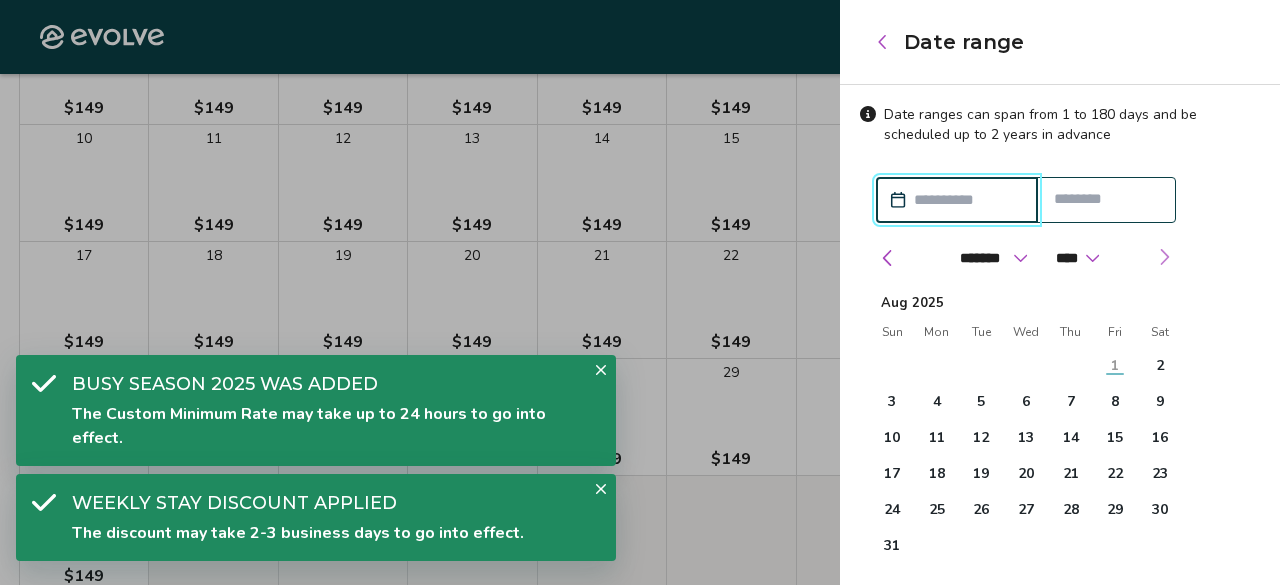click at bounding box center [1164, 257] 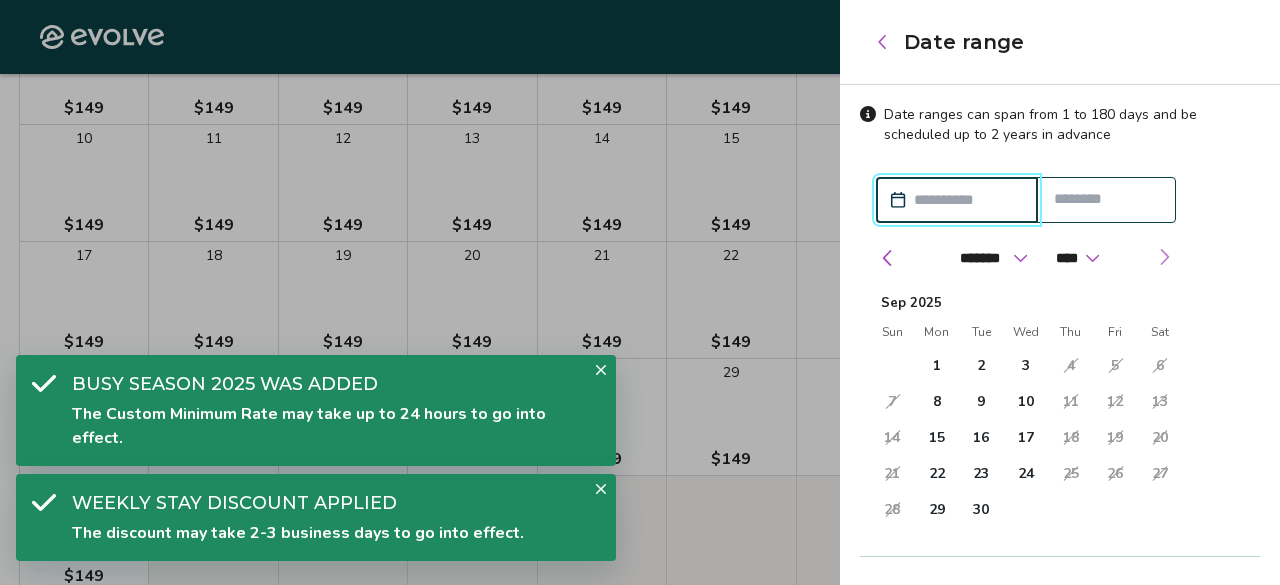 click at bounding box center [1164, 257] 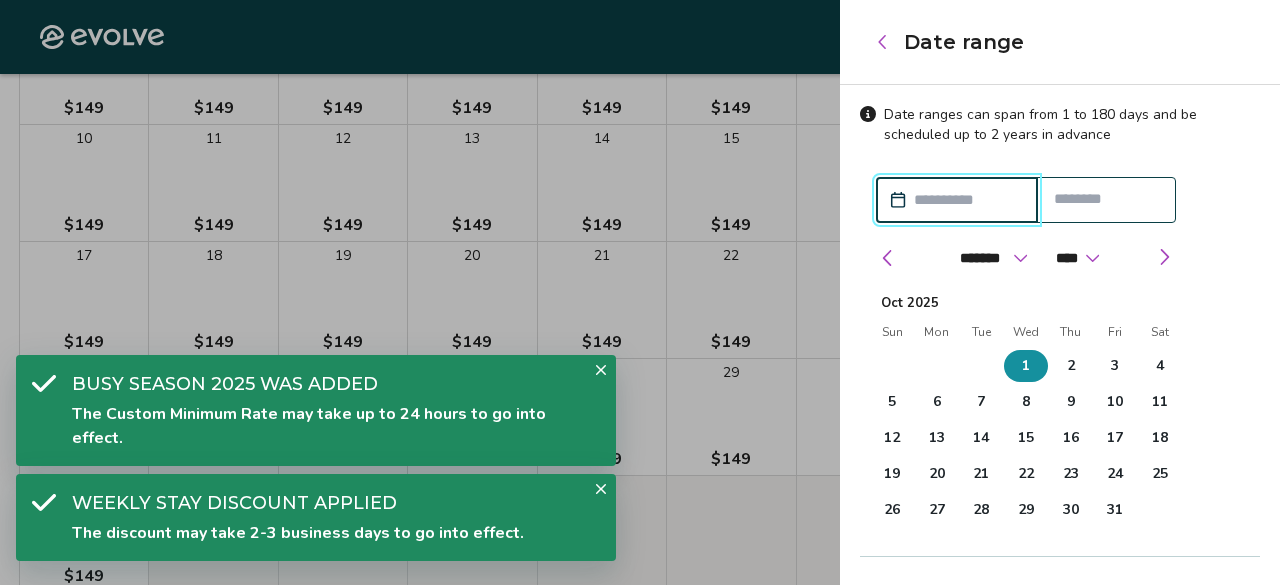click on "1" at bounding box center [1026, 366] 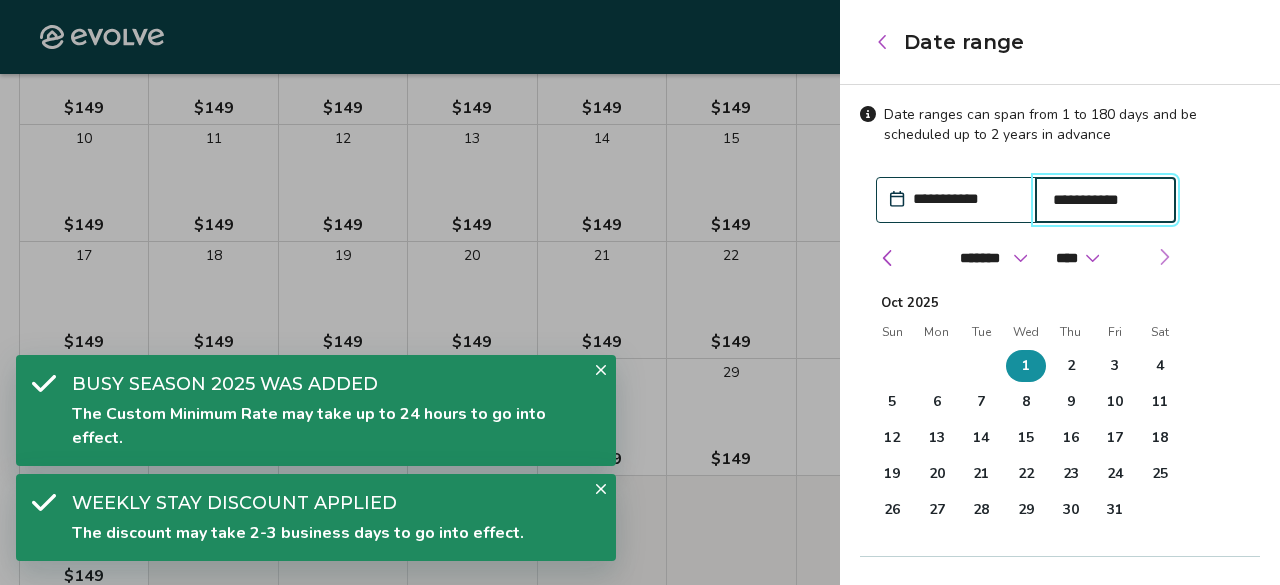 click at bounding box center (1164, 257) 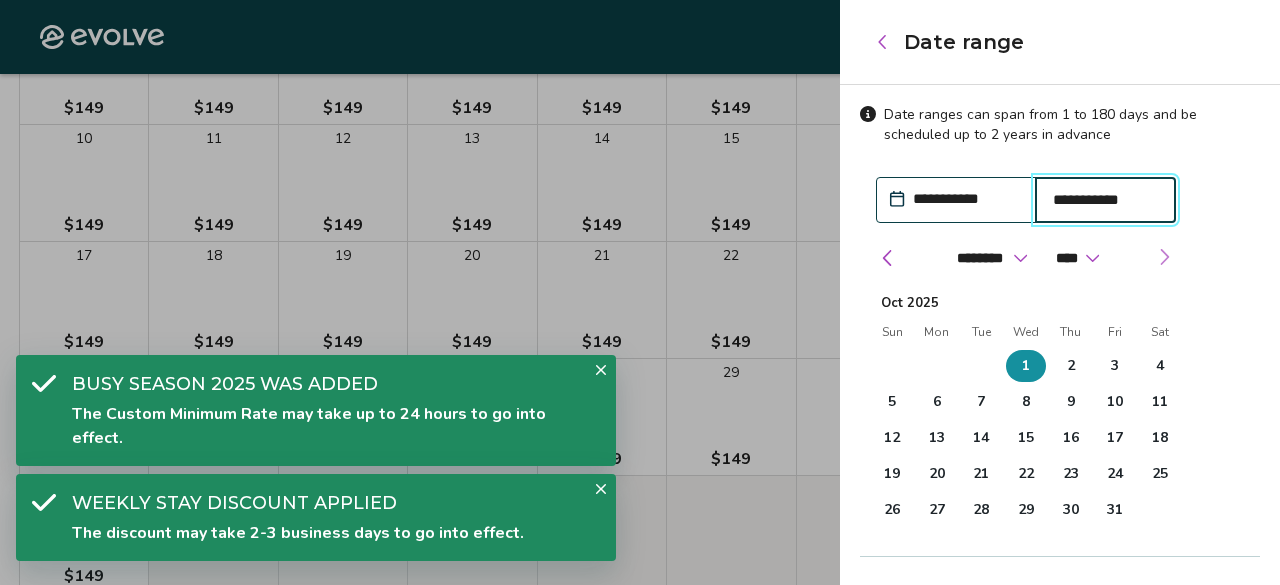 click at bounding box center [1164, 257] 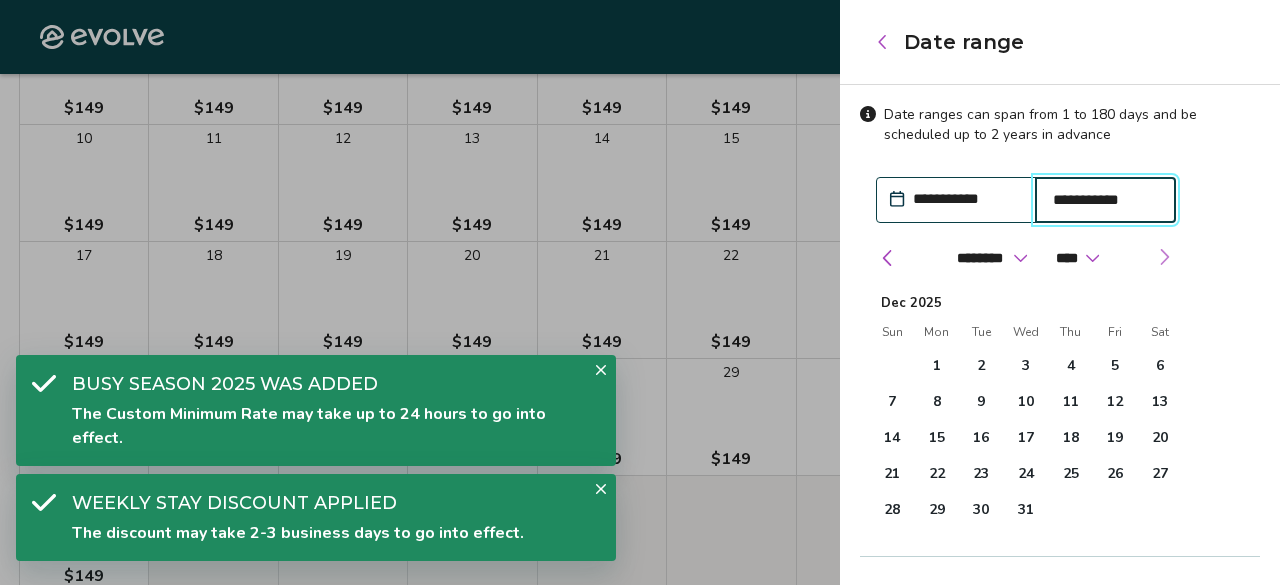 click at bounding box center [1164, 257] 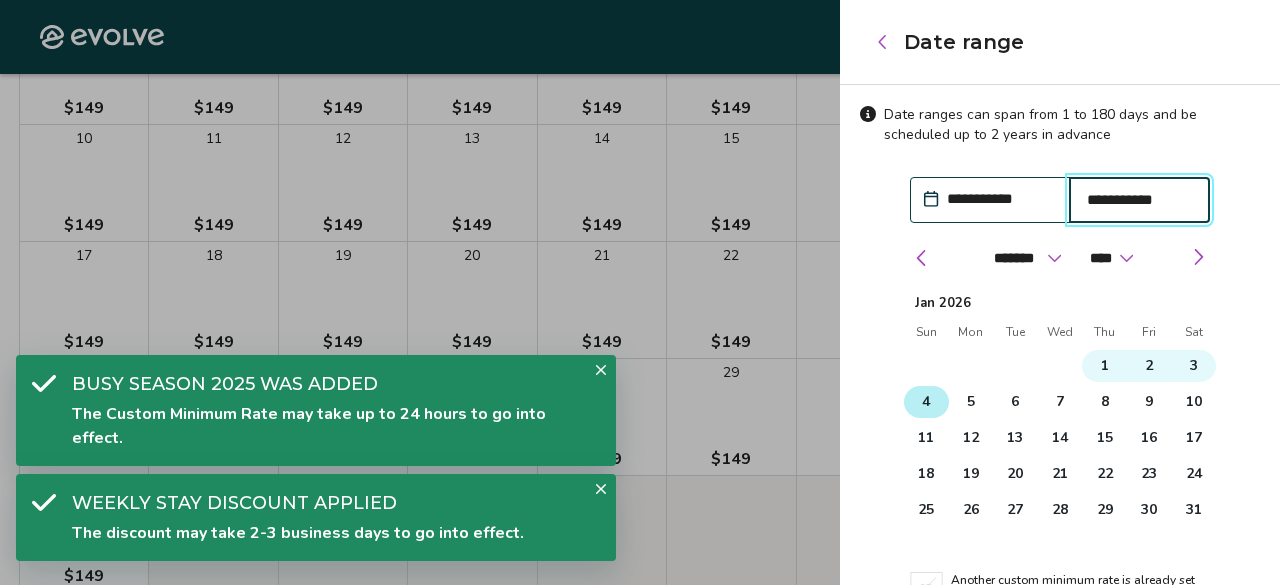 click on "4" at bounding box center [926, 402] 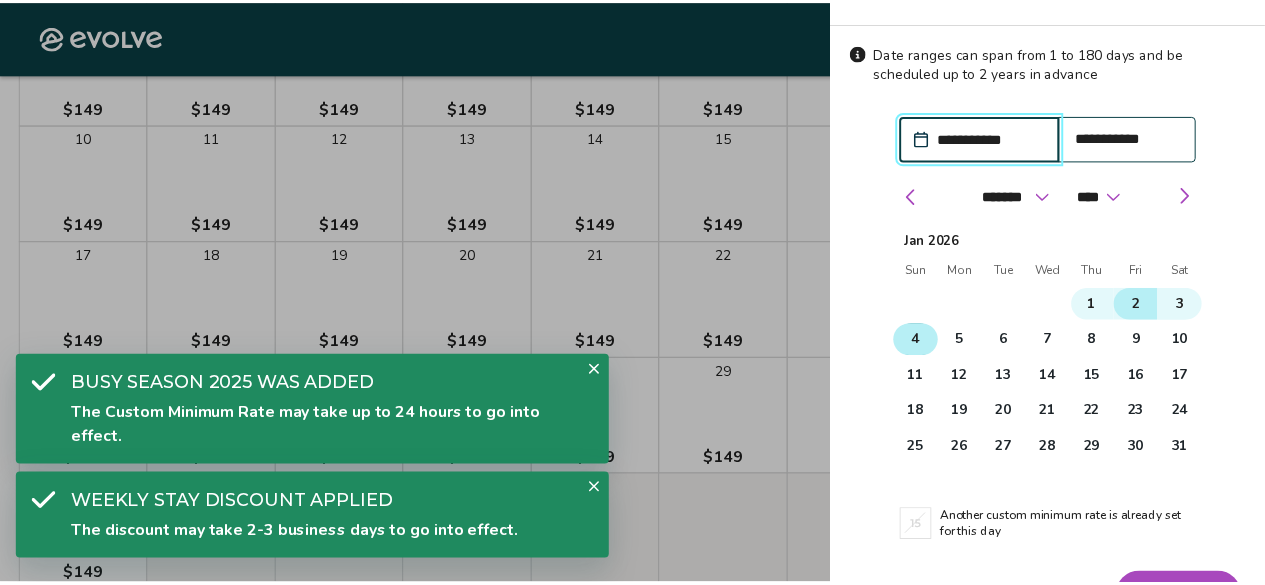 scroll, scrollTop: 110, scrollLeft: 0, axis: vertical 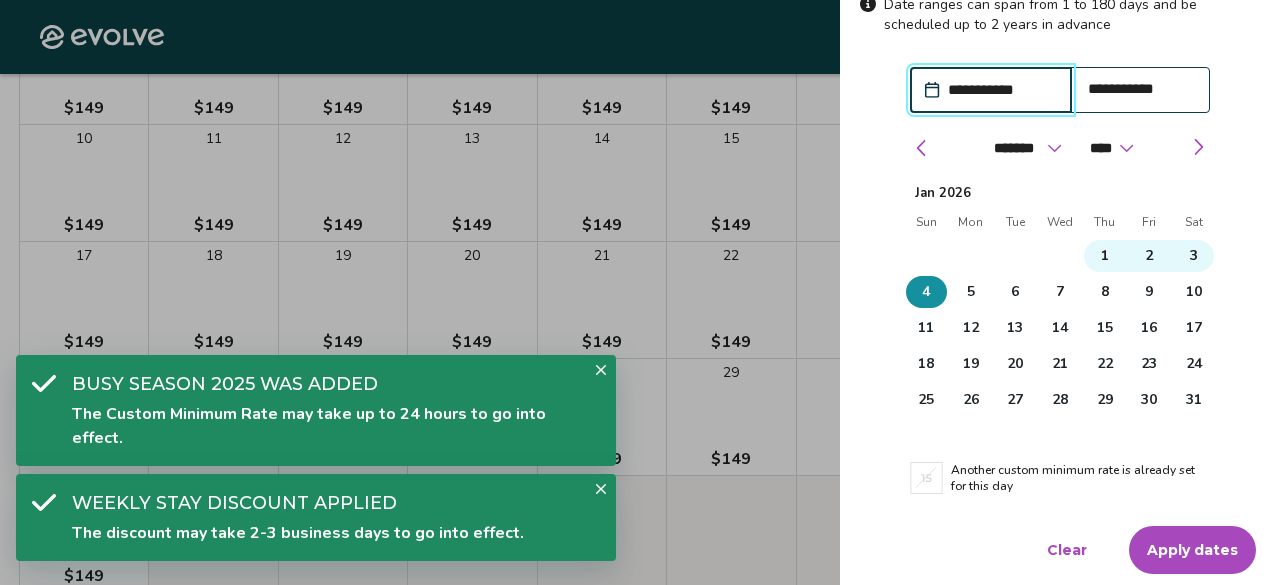 click on "Apply dates" at bounding box center [1192, 550] 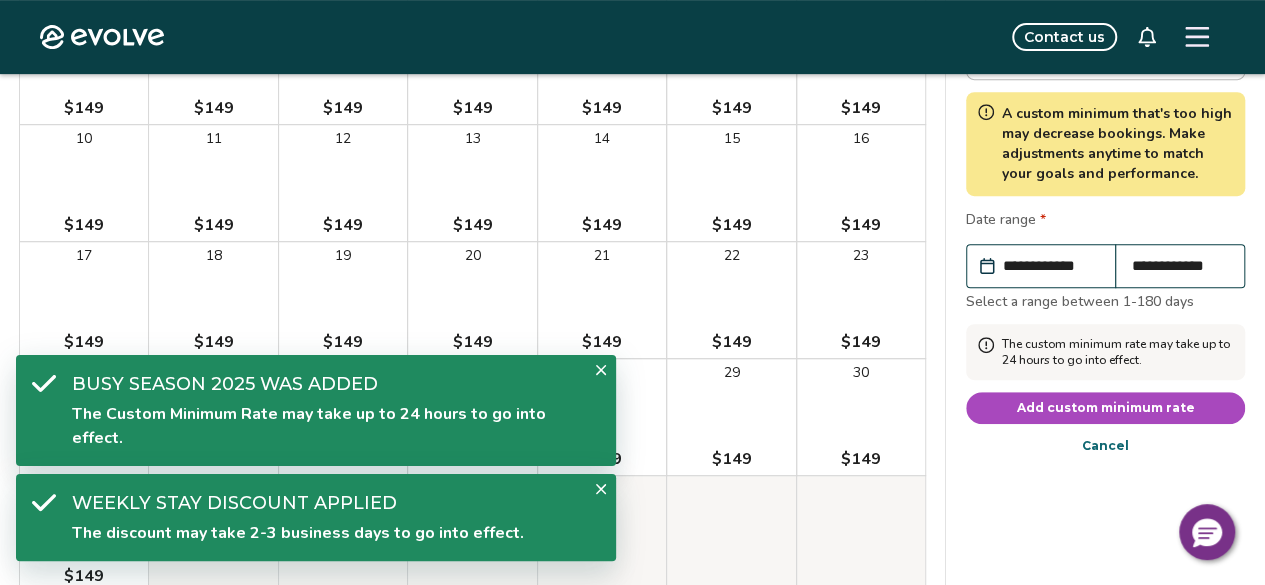 click on "Add custom minimum rate" at bounding box center [1106, 408] 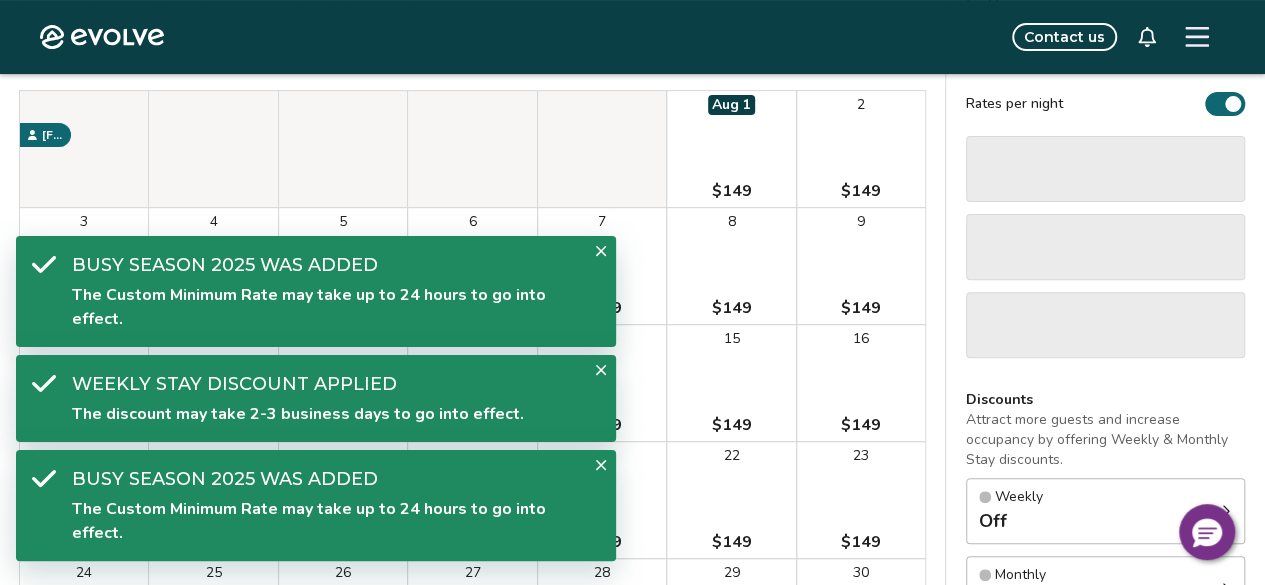 scroll, scrollTop: 110, scrollLeft: 0, axis: vertical 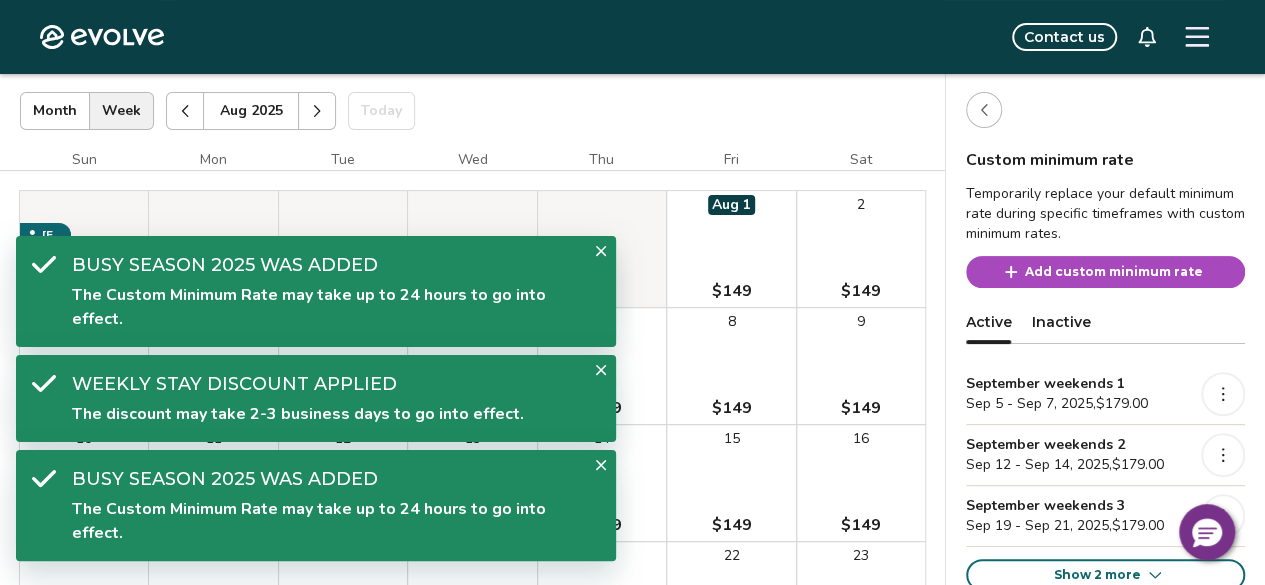 click at bounding box center (984, 110) 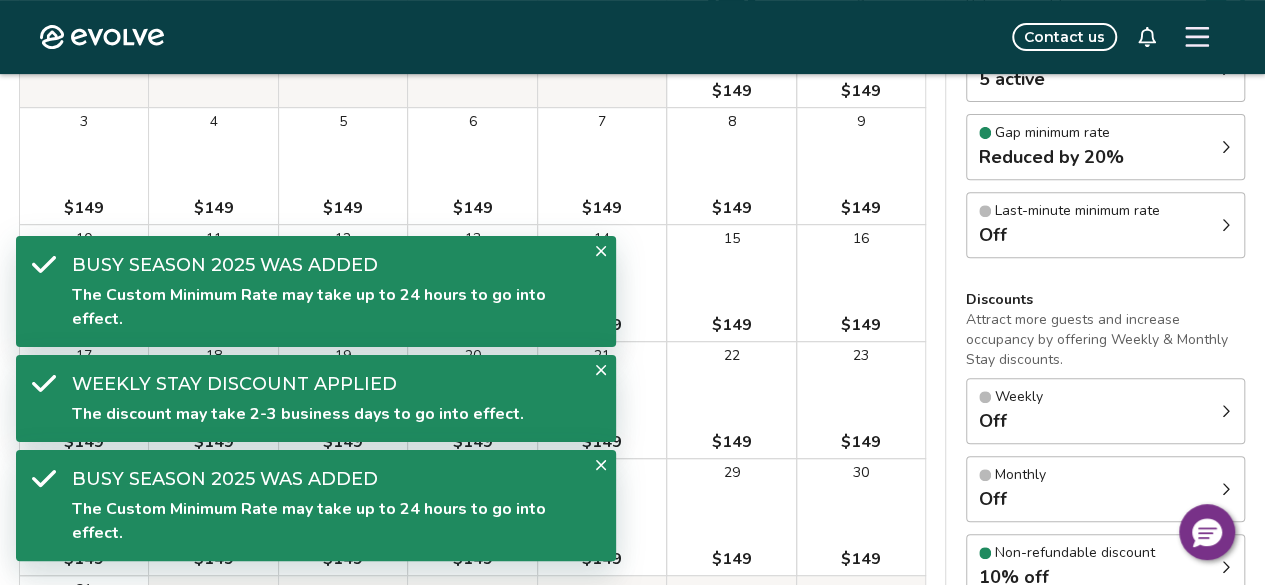 scroll, scrollTop: 410, scrollLeft: 0, axis: vertical 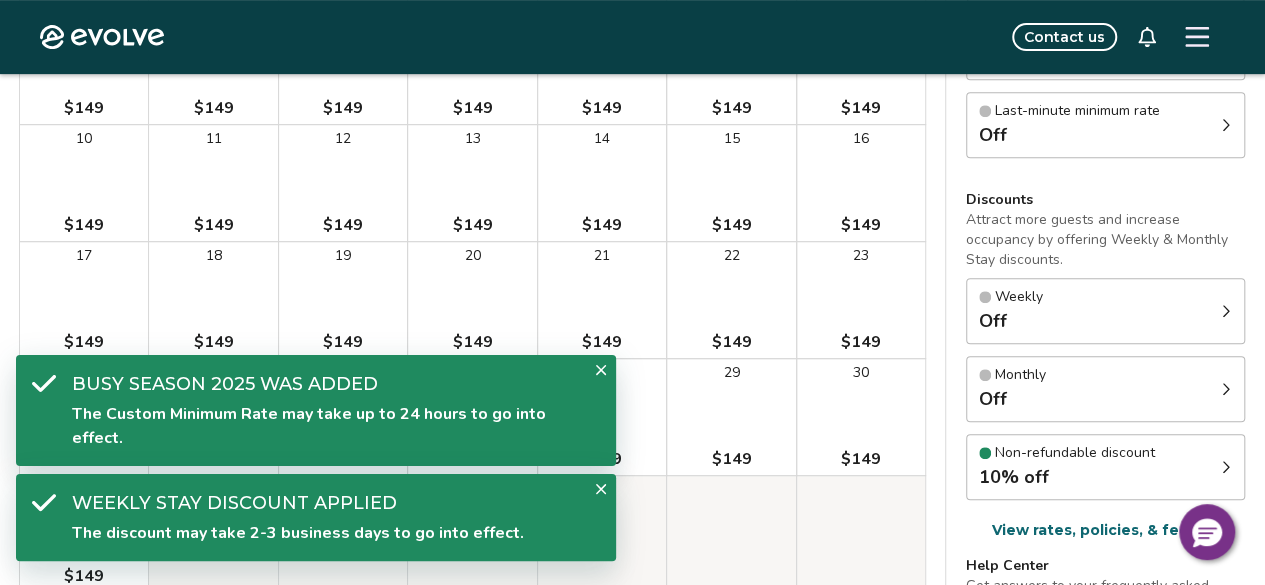 click on "Weekly Off" at bounding box center [1105, 311] 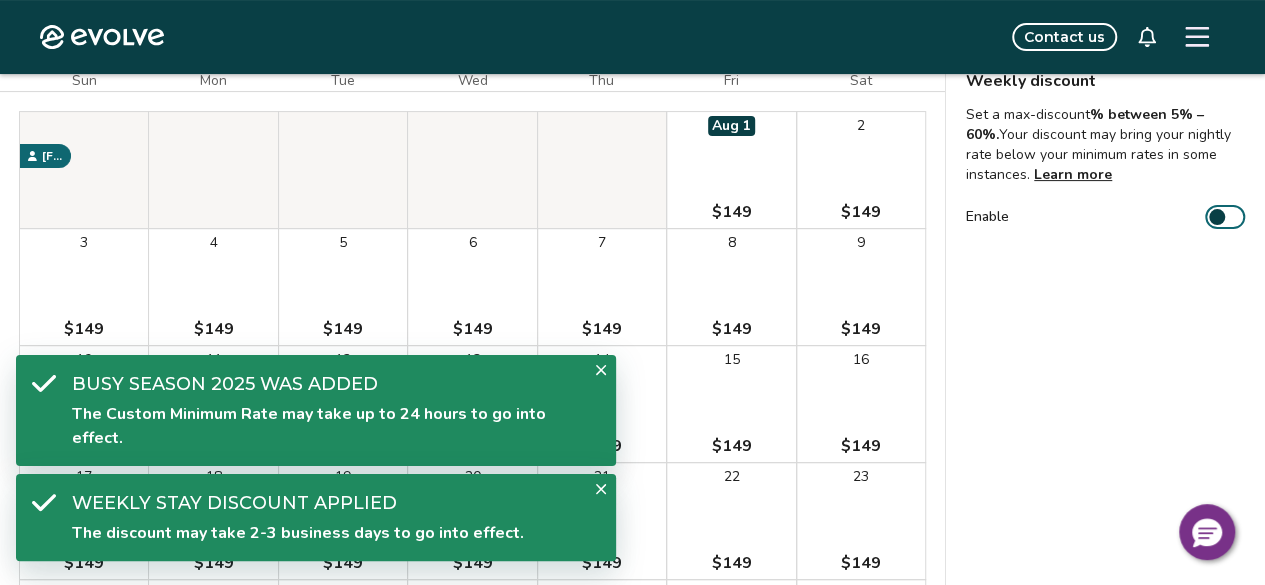 scroll, scrollTop: 110, scrollLeft: 0, axis: vertical 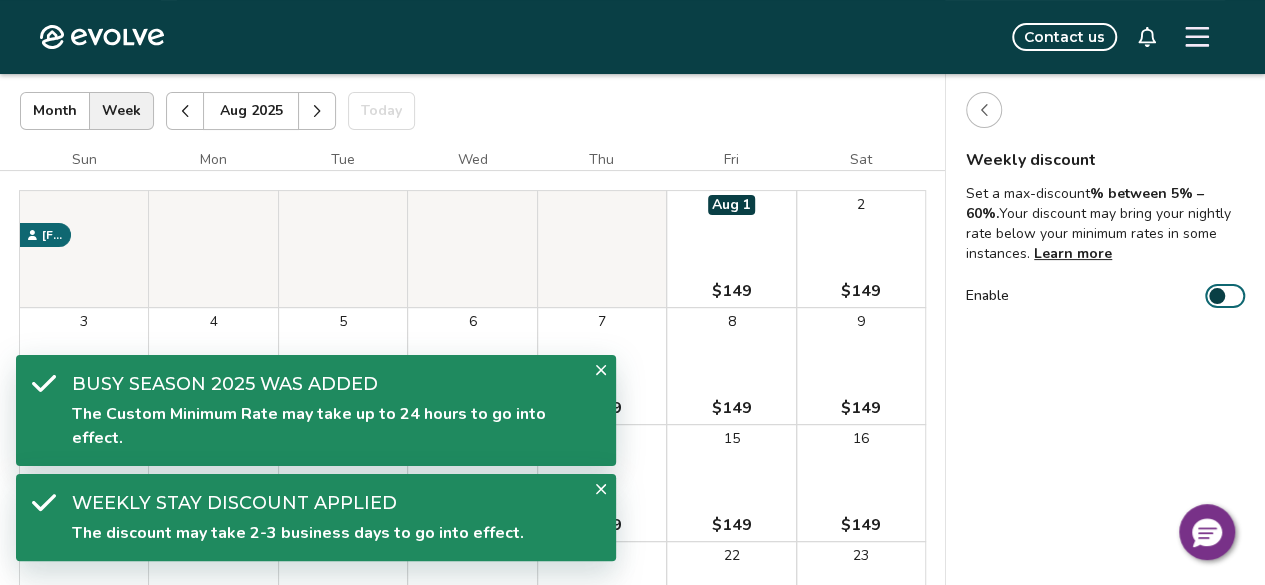 click on "Enable" at bounding box center [1225, 296] 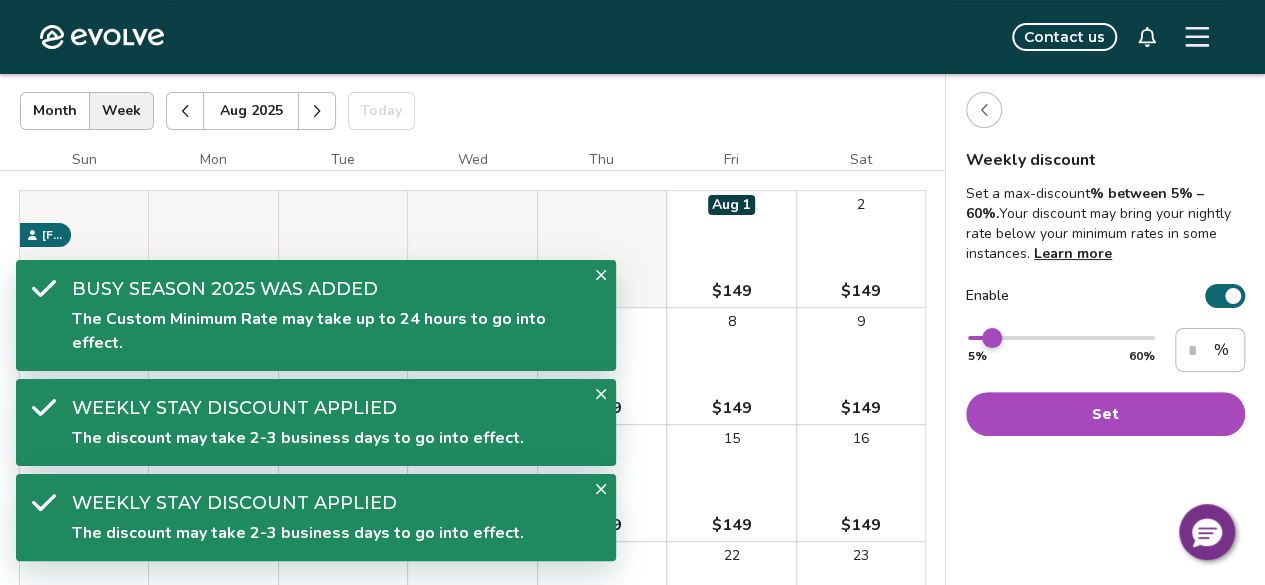 click at bounding box center (992, 338) 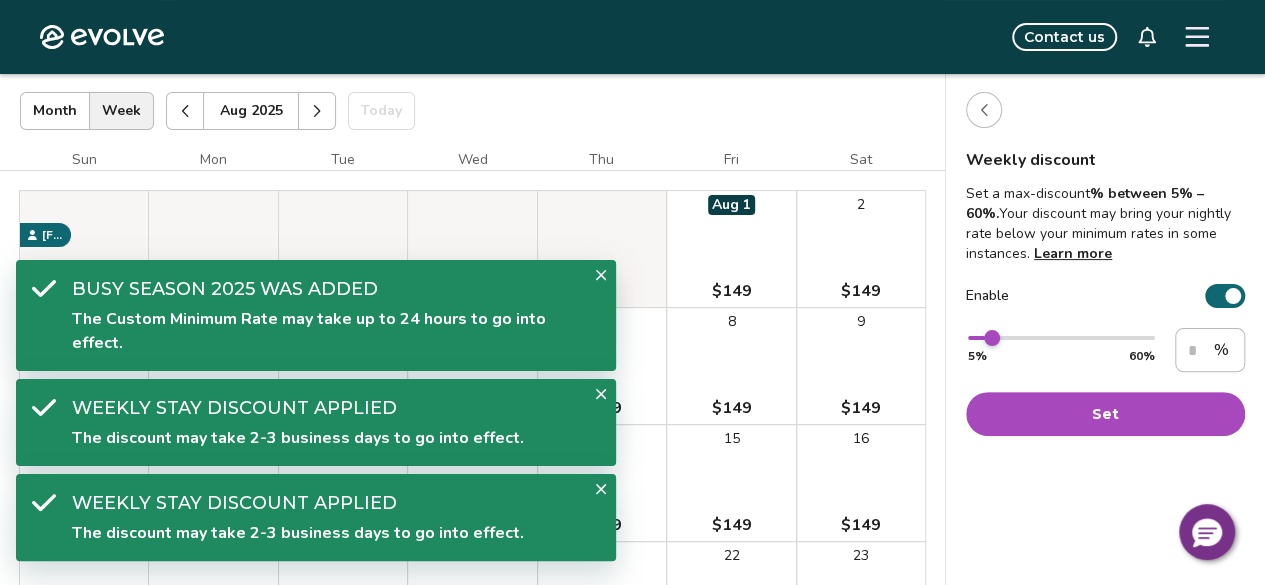 click on "Set" at bounding box center (1105, 414) 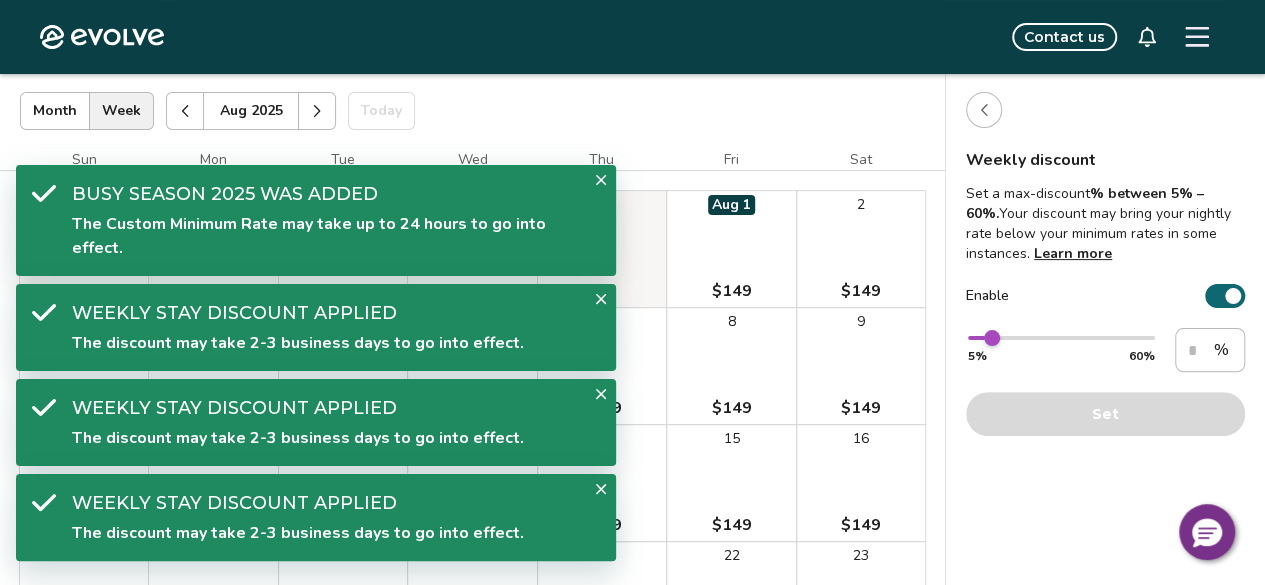click at bounding box center (984, 110) 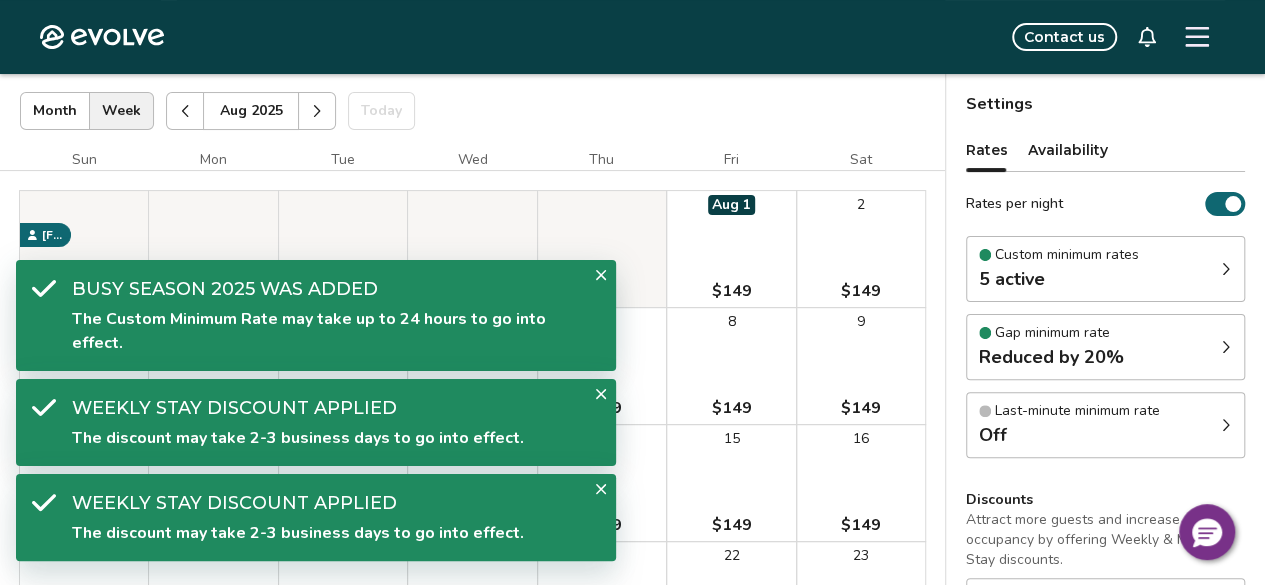 click 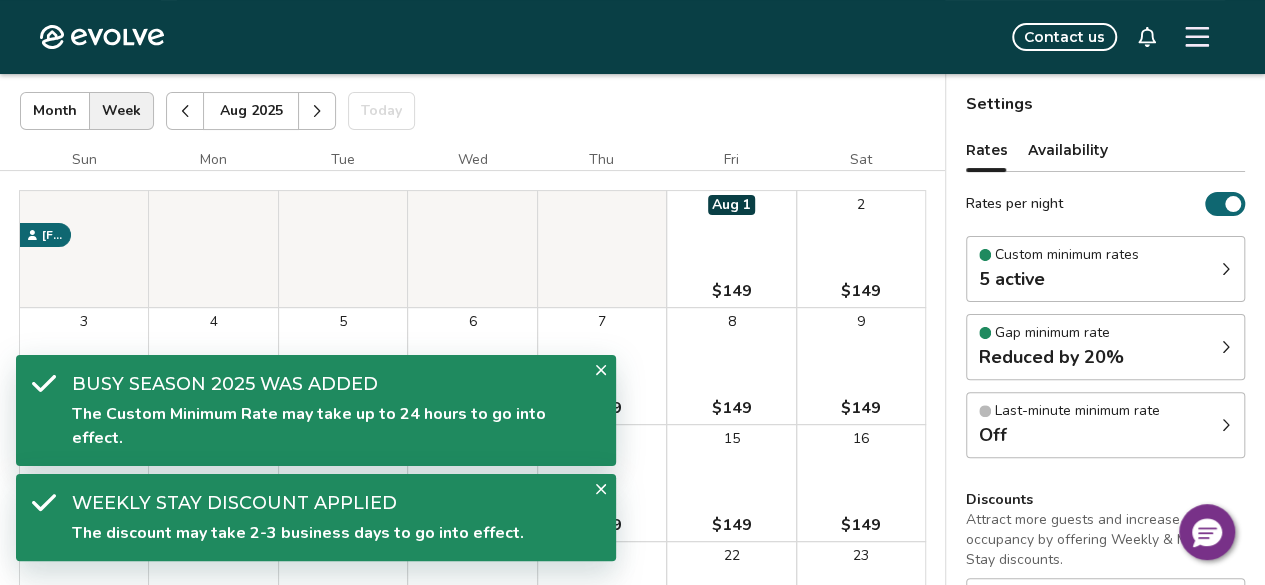 click 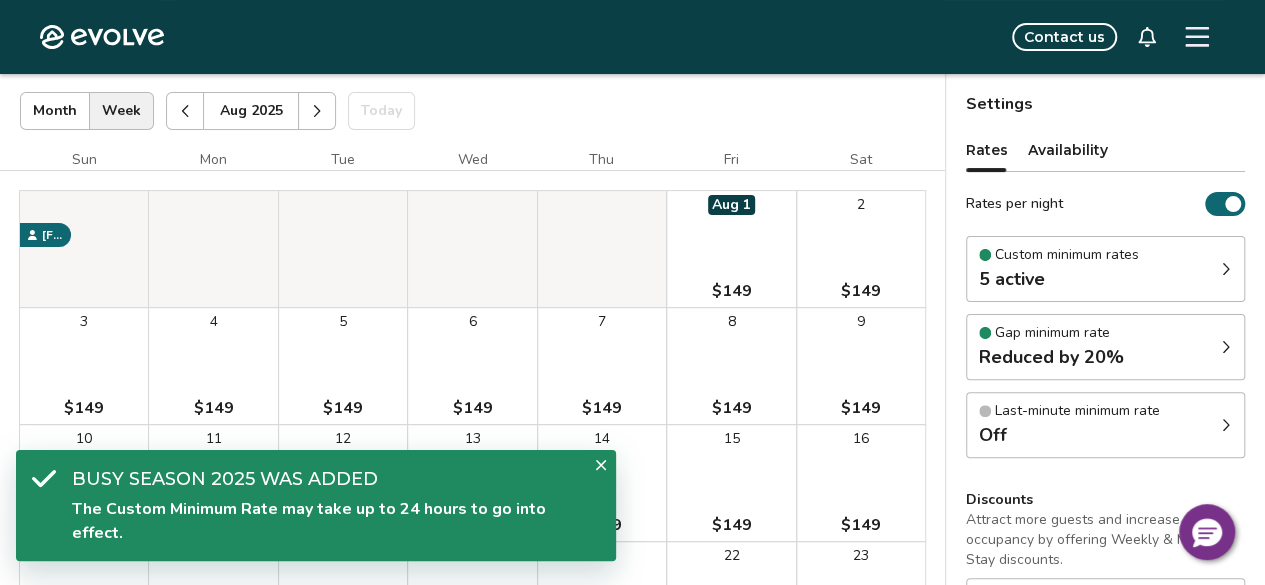 click 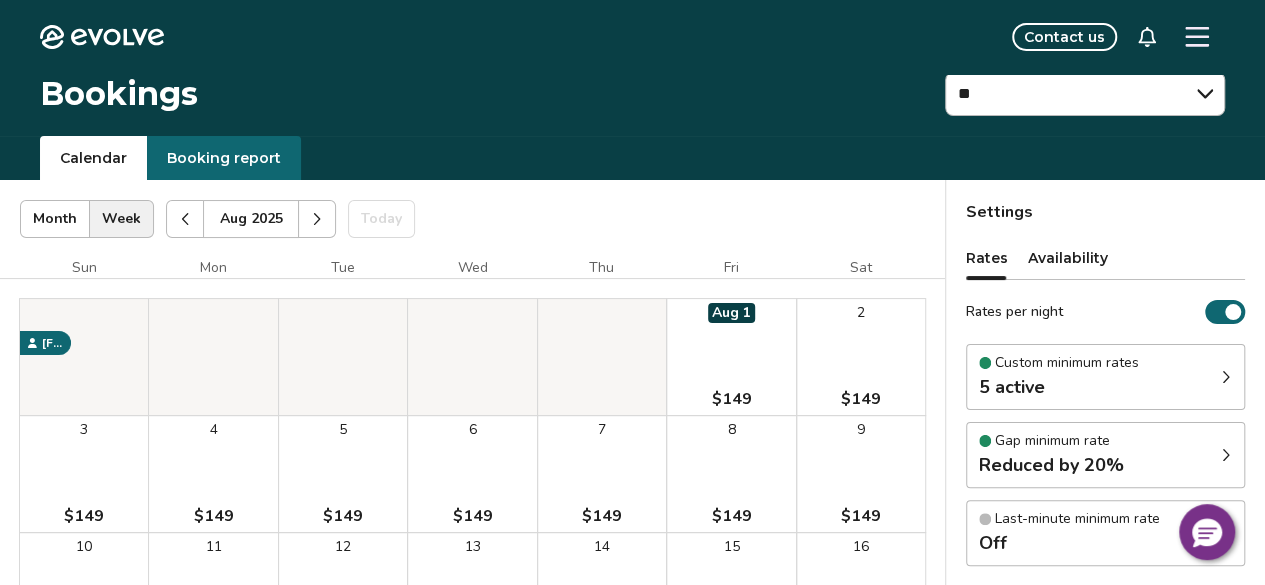 scroll, scrollTop: 0, scrollLeft: 0, axis: both 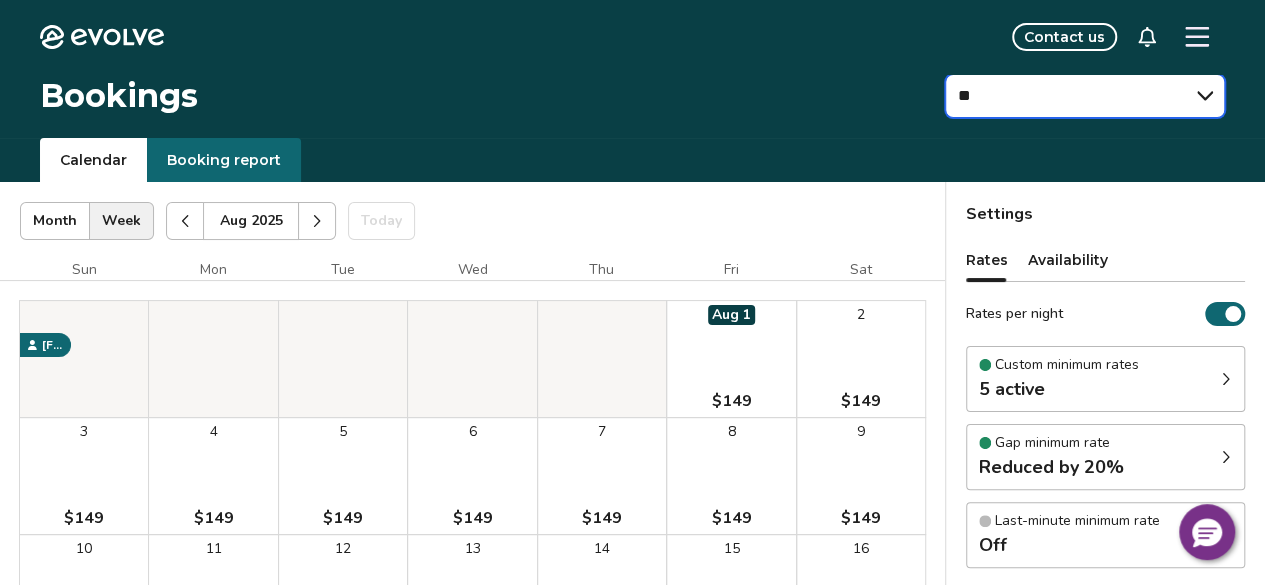 click on "** ** ** ** ** ** ** **" at bounding box center (1085, 96) 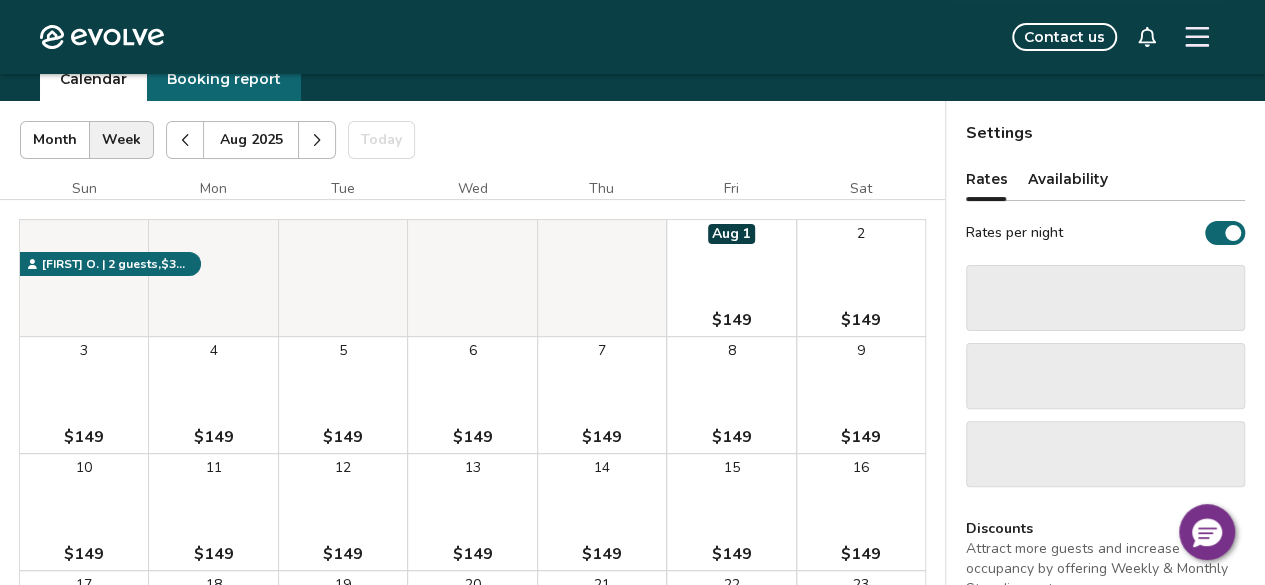 scroll, scrollTop: 100, scrollLeft: 0, axis: vertical 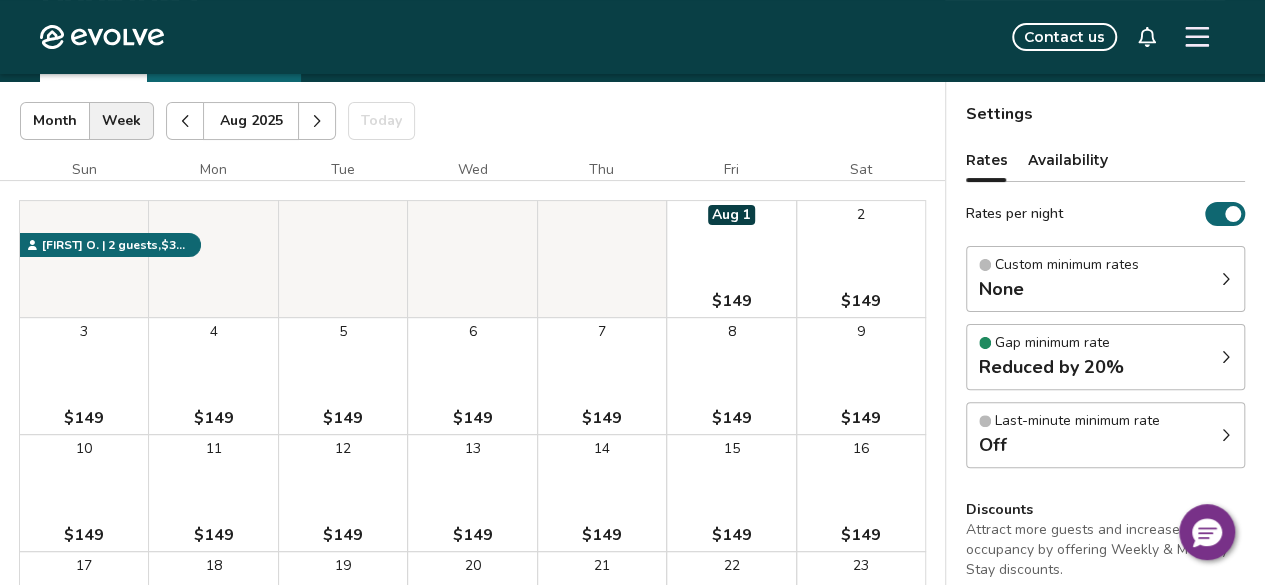 click on "Custom minimum rates" at bounding box center [1067, 265] 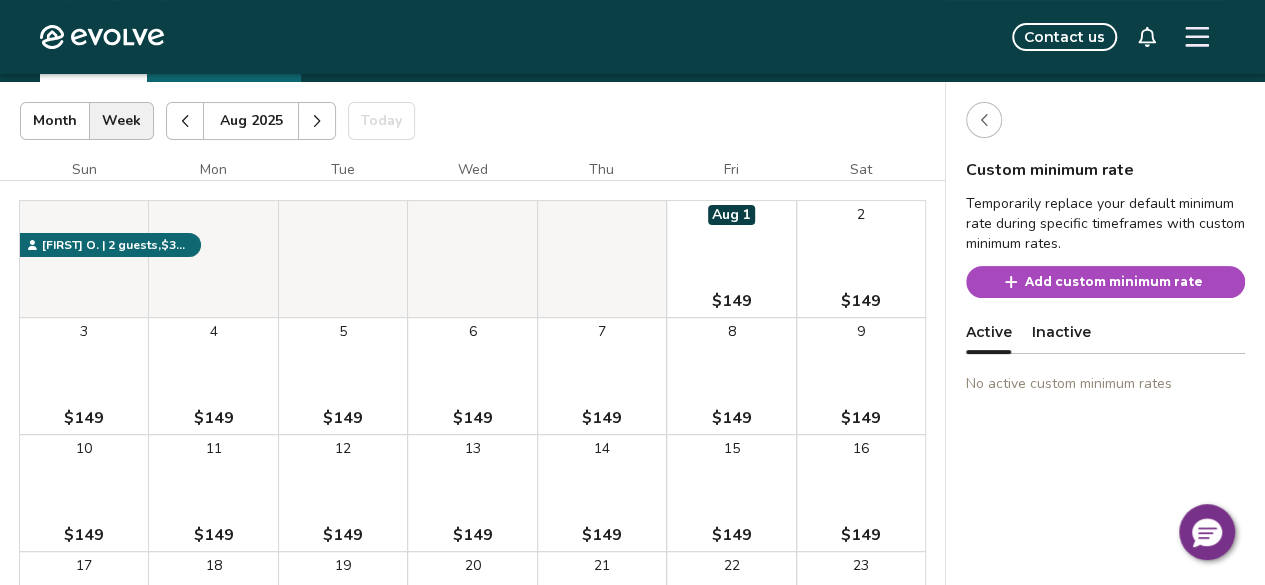 click on "Add custom minimum rate" at bounding box center [1105, 282] 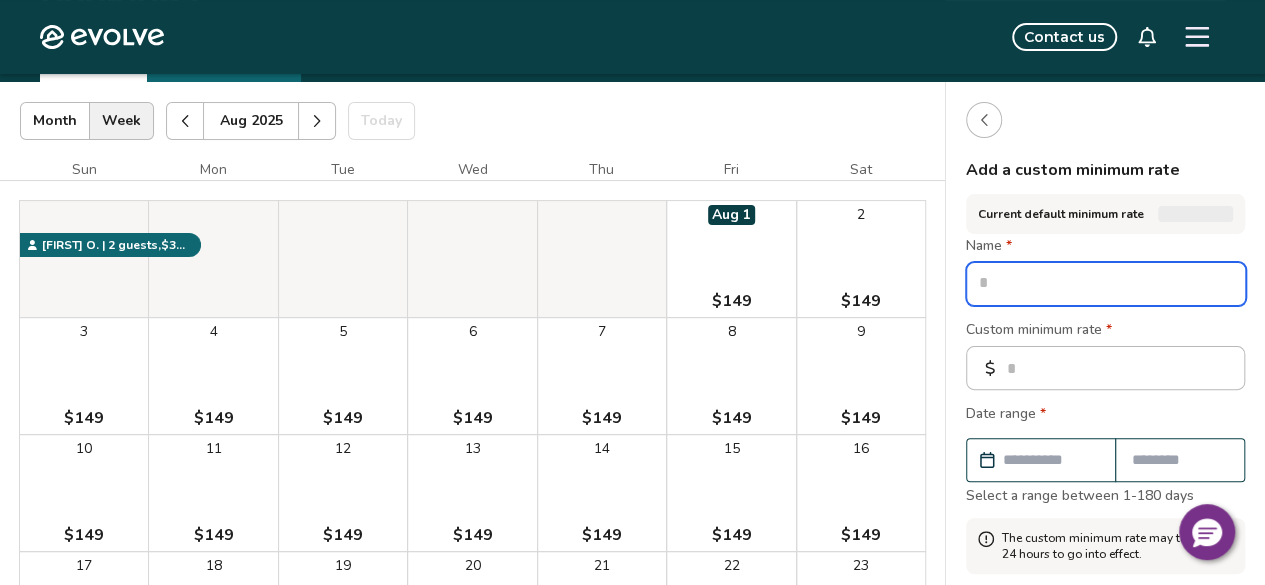 click at bounding box center [1106, 284] 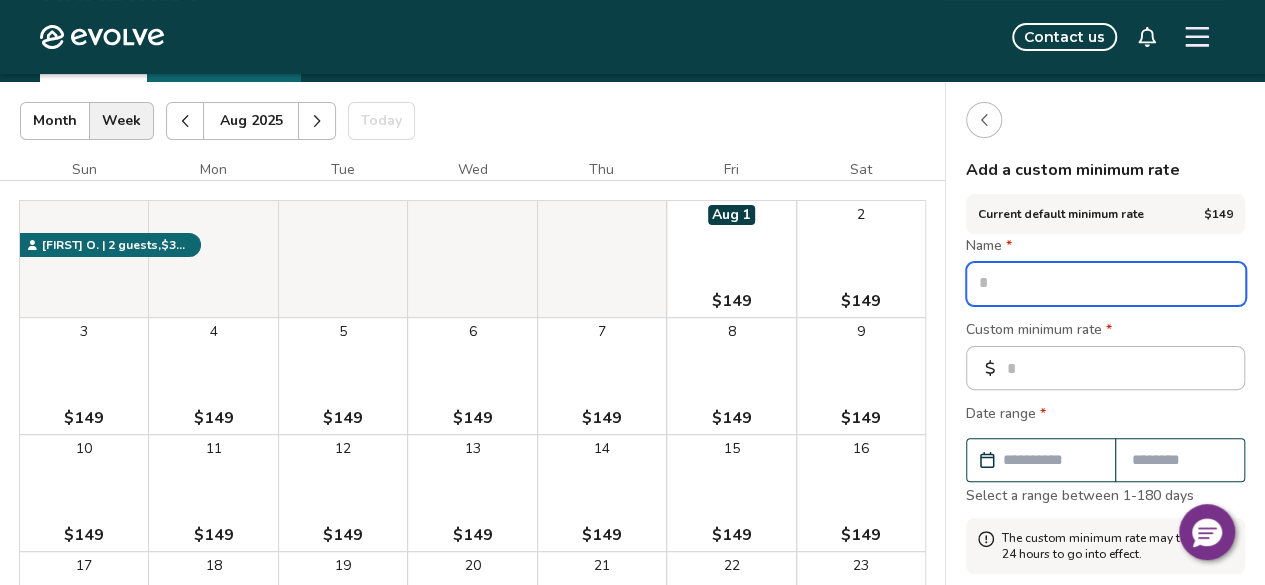 paste on "**********" 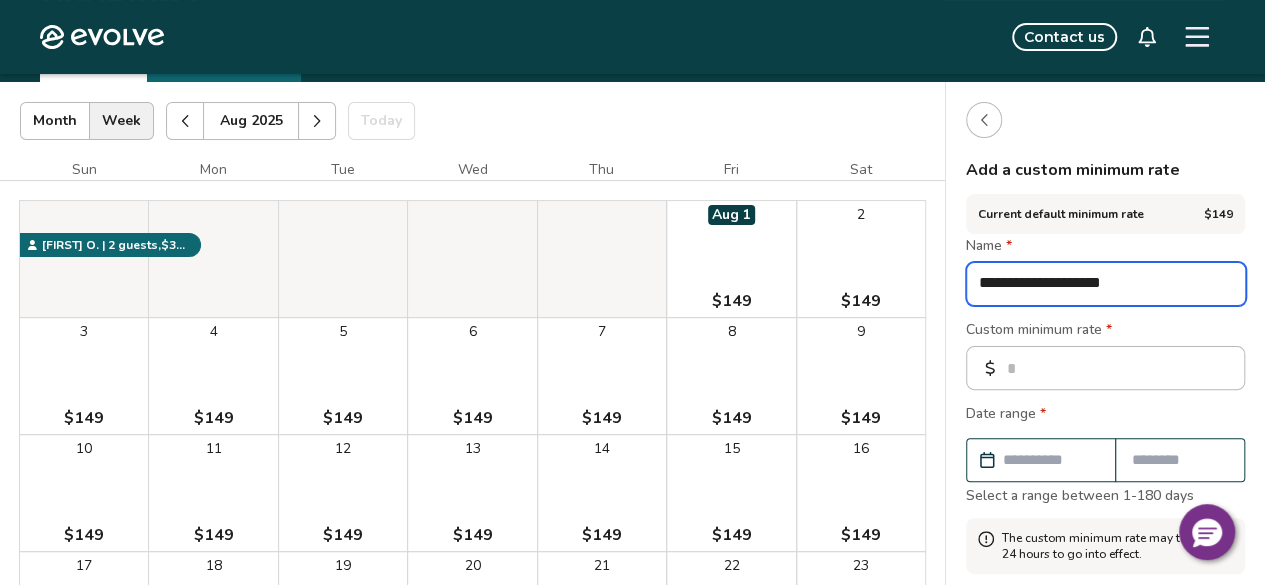 scroll, scrollTop: 200, scrollLeft: 0, axis: vertical 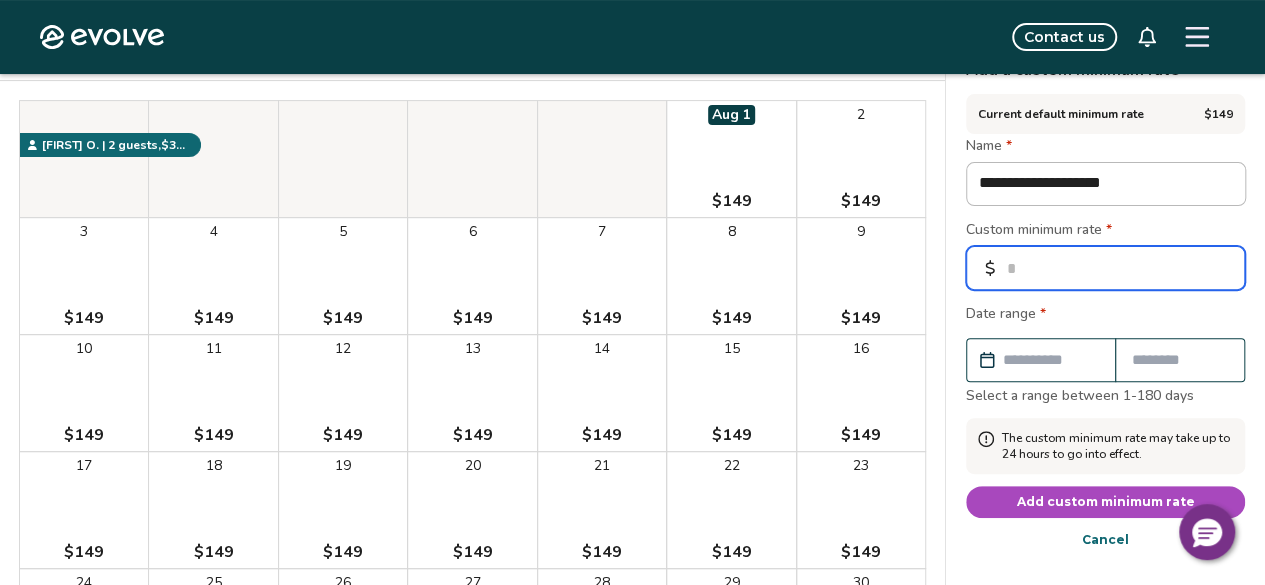drag, startPoint x: 1052, startPoint y: 258, endPoint x: 931, endPoint y: 255, distance: 121.037186 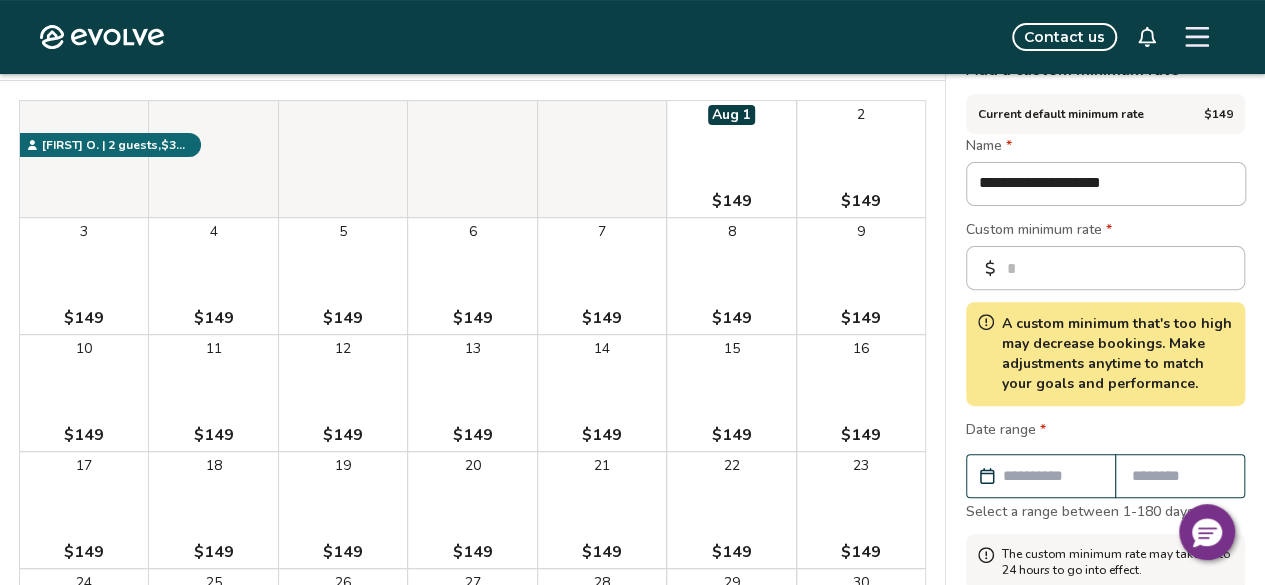 click on "Custom minimum rate   *" at bounding box center [1105, 232] 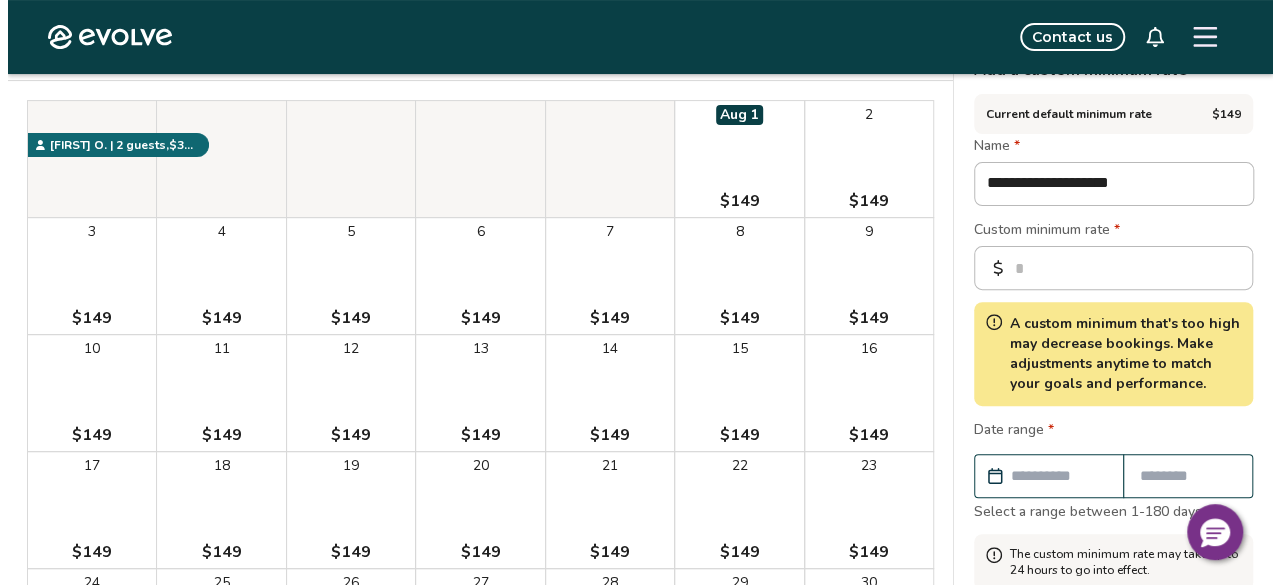 scroll, scrollTop: 400, scrollLeft: 0, axis: vertical 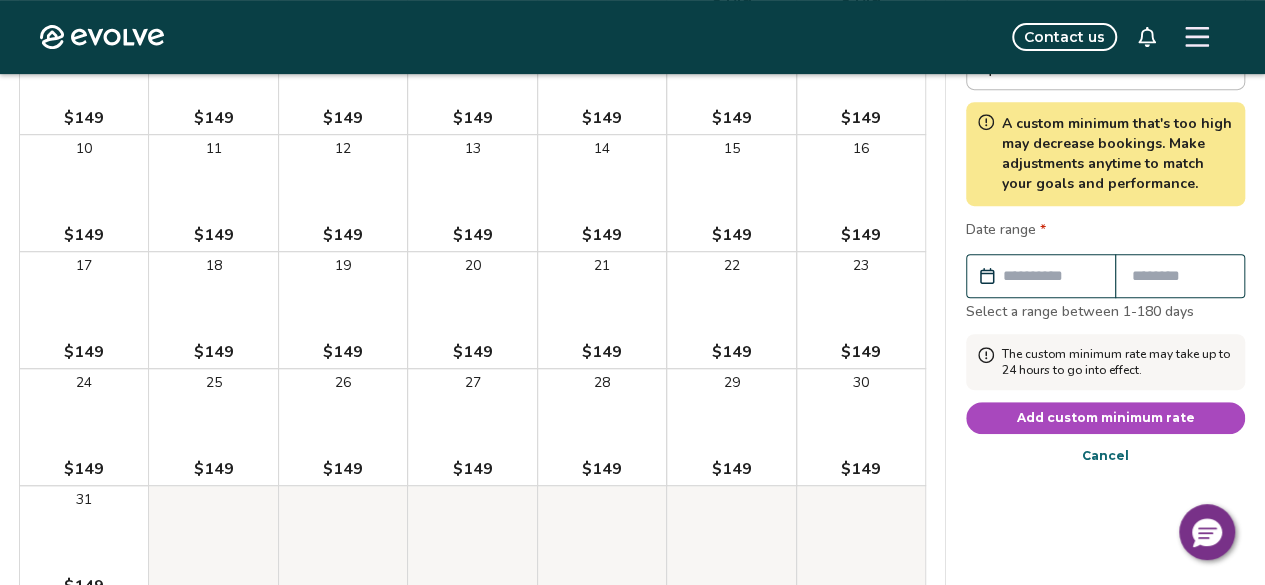 click at bounding box center (1051, 276) 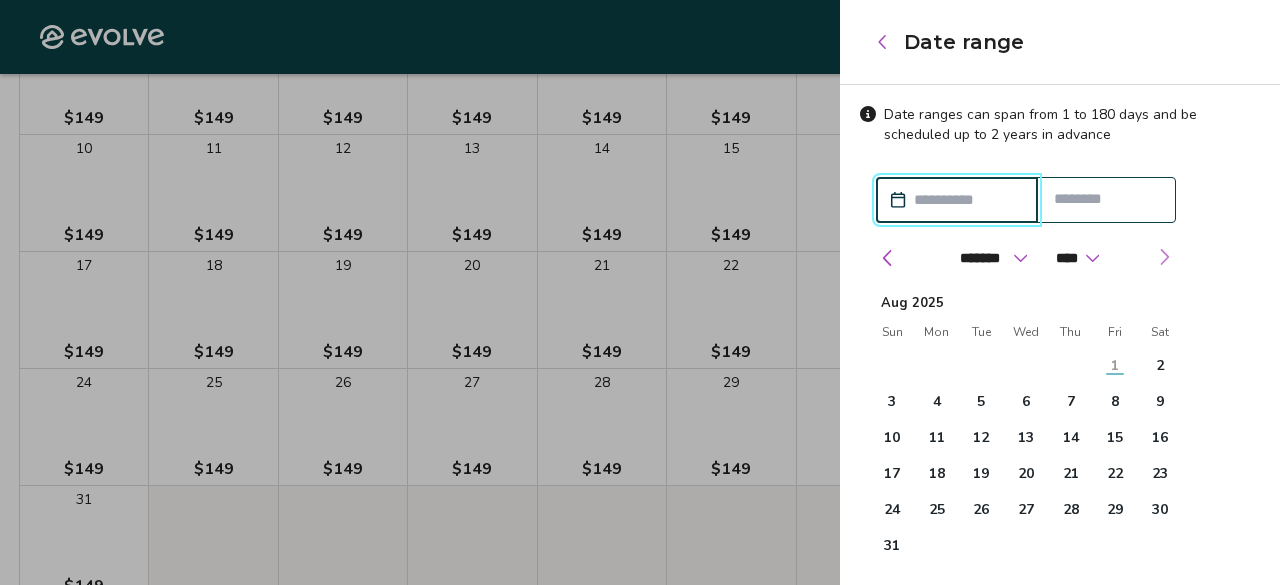 click at bounding box center (1164, 257) 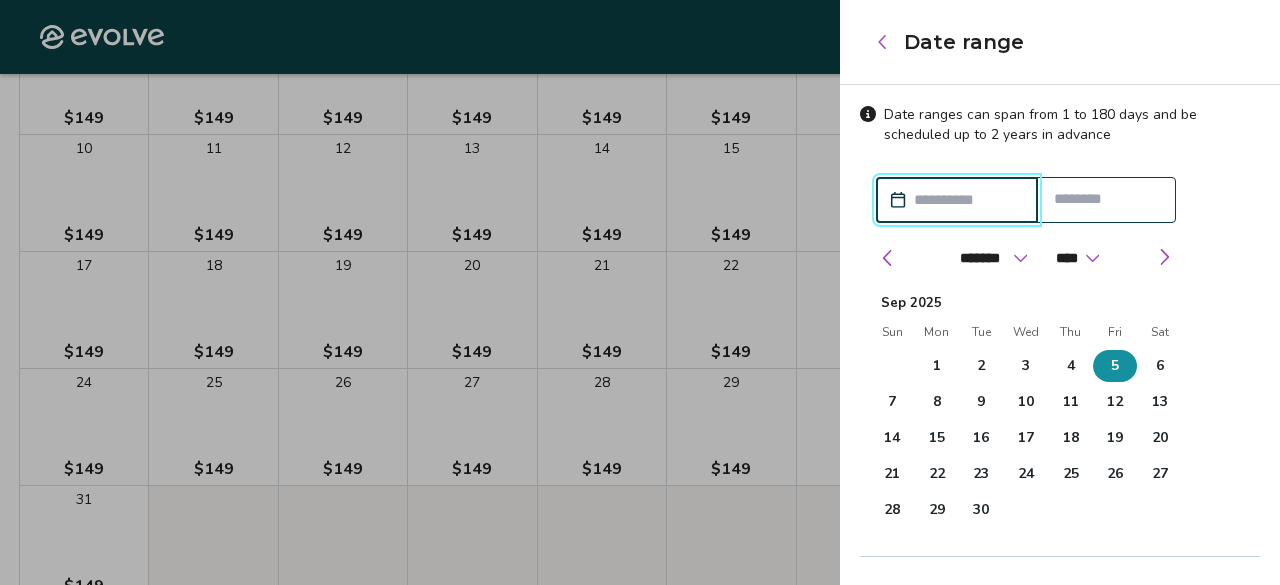 click on "5" at bounding box center (1115, 366) 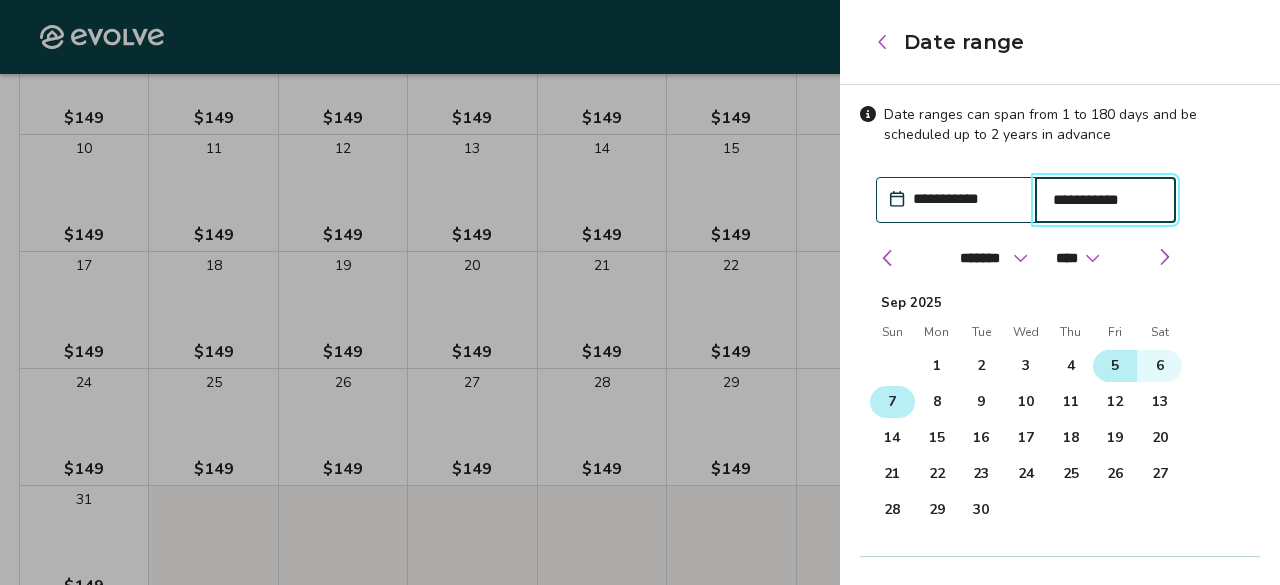 drag, startPoint x: 890, startPoint y: 396, endPoint x: 910, endPoint y: 391, distance: 20.615528 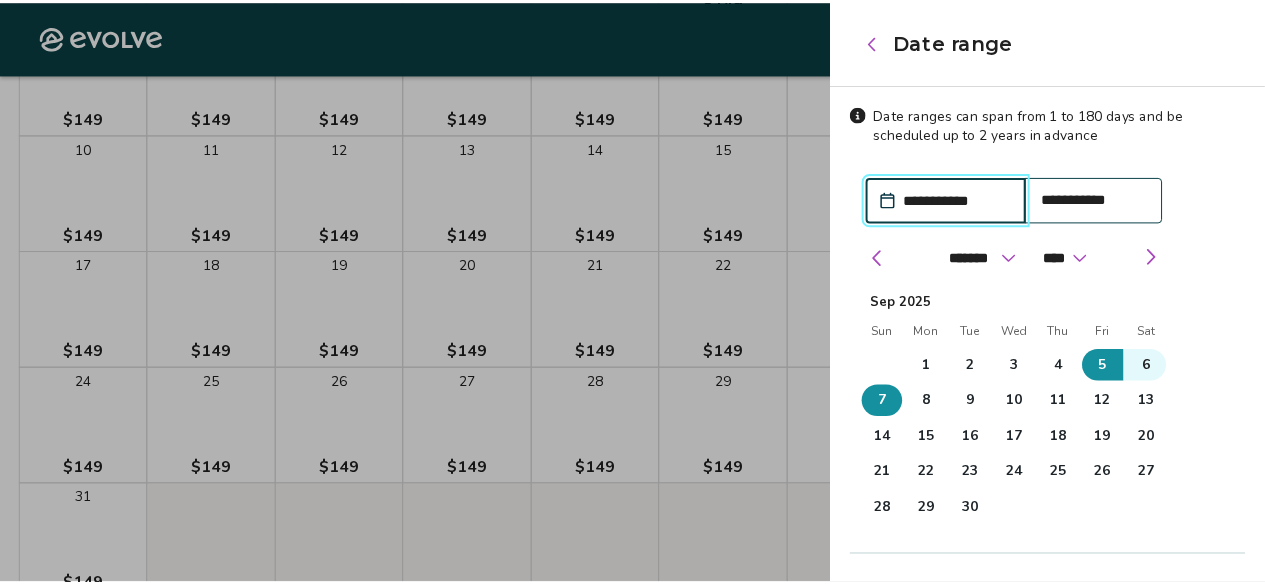 scroll, scrollTop: 218, scrollLeft: 0, axis: vertical 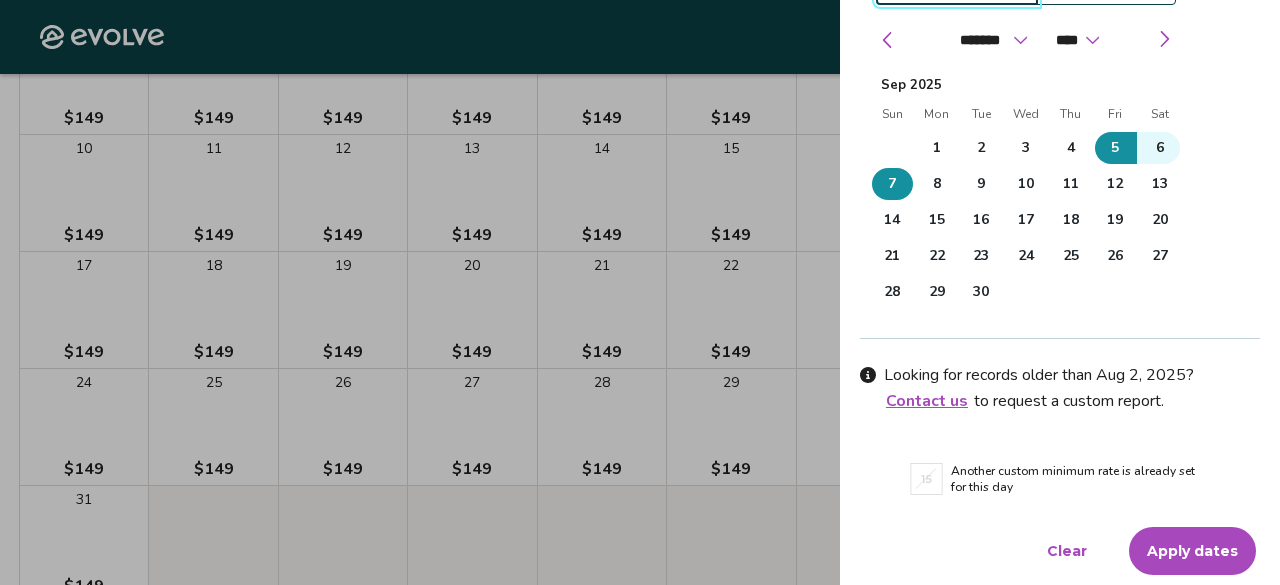 click on "Apply dates" at bounding box center (1192, 551) 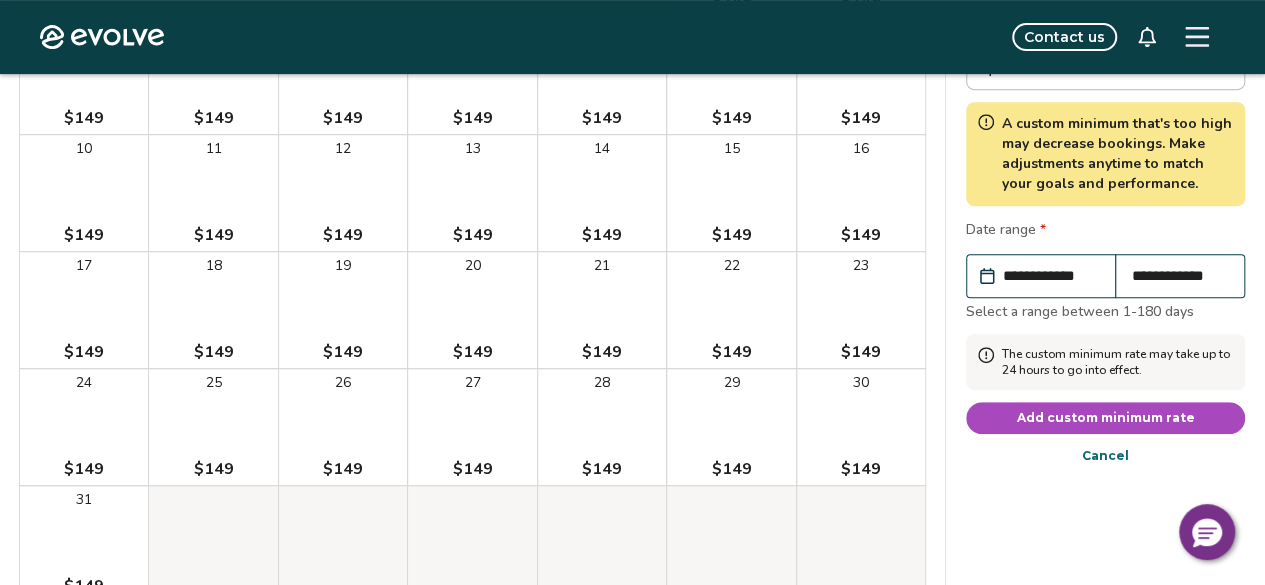 click on "Add custom minimum rate" at bounding box center (1106, 418) 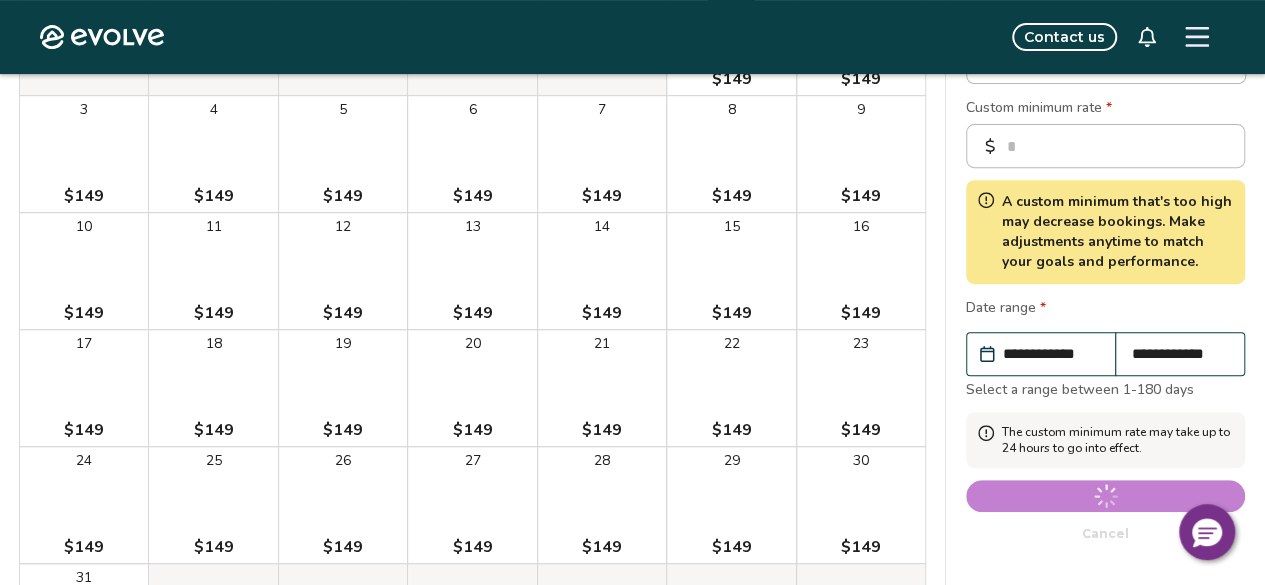 scroll, scrollTop: 200, scrollLeft: 0, axis: vertical 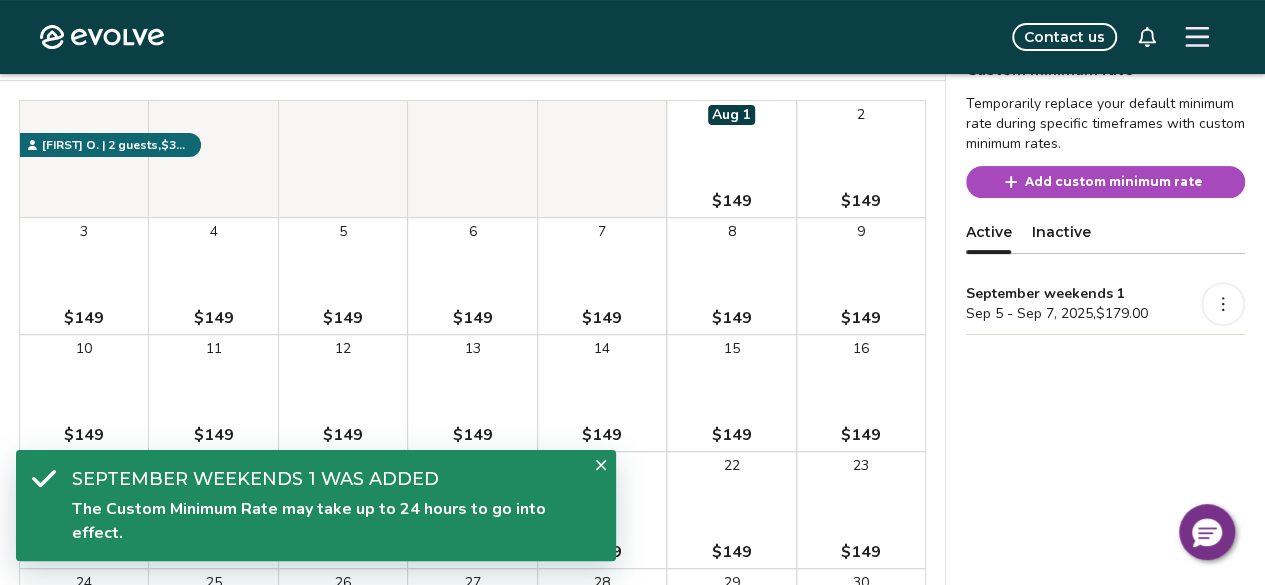 click on "Add custom minimum rate" at bounding box center (1105, 182) 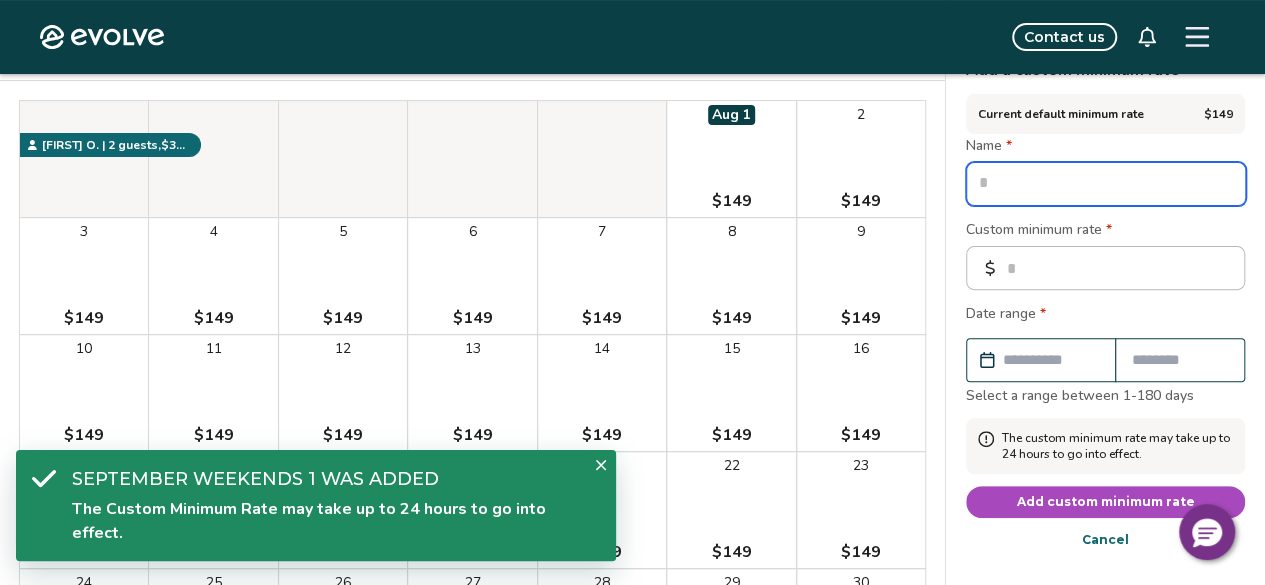 click at bounding box center (1106, 184) 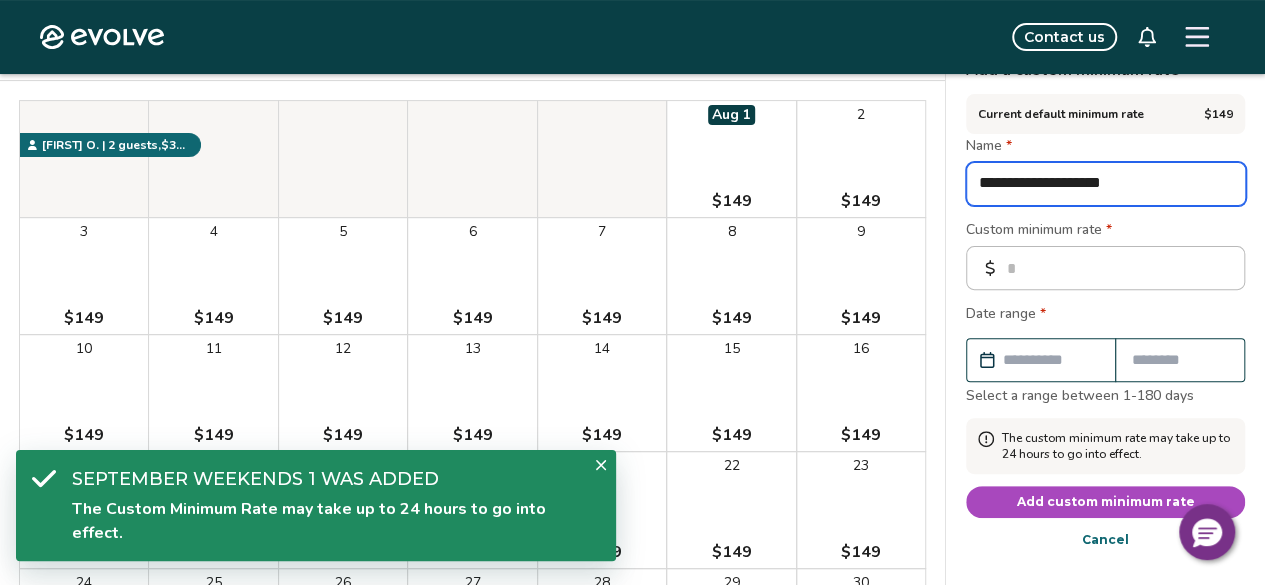 drag, startPoint x: 1158, startPoint y: 187, endPoint x: 1139, endPoint y: 187, distance: 19 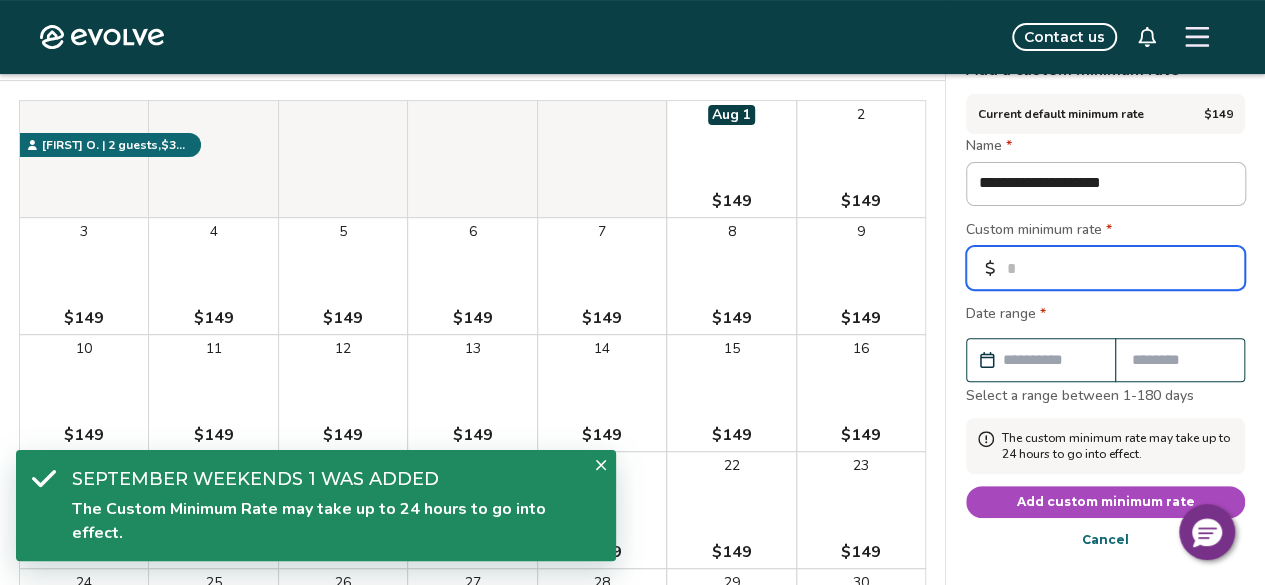 drag, startPoint x: 1081, startPoint y: 277, endPoint x: 978, endPoint y: 279, distance: 103.01942 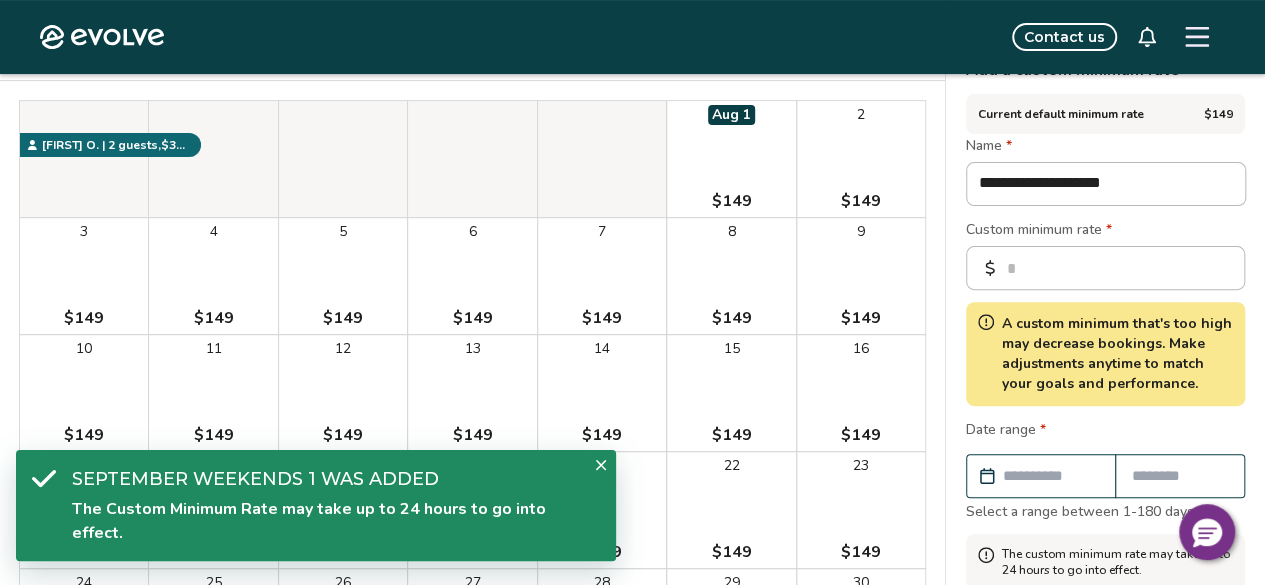 click on "Custom minimum rate   *" at bounding box center [1105, 232] 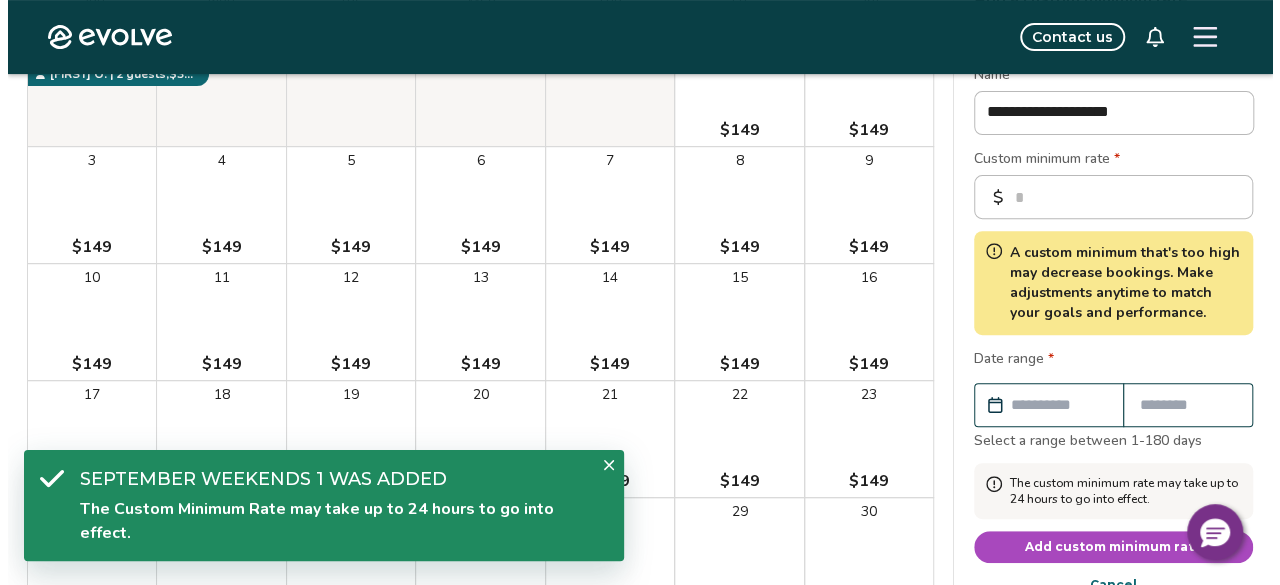 scroll, scrollTop: 300, scrollLeft: 0, axis: vertical 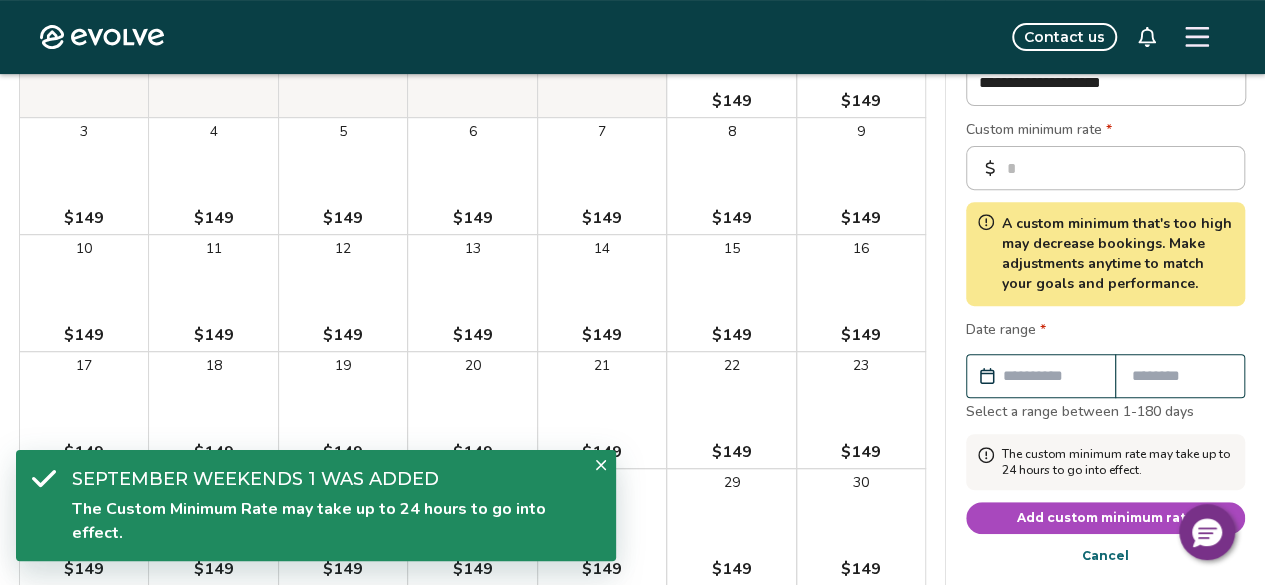 click at bounding box center (1051, 376) 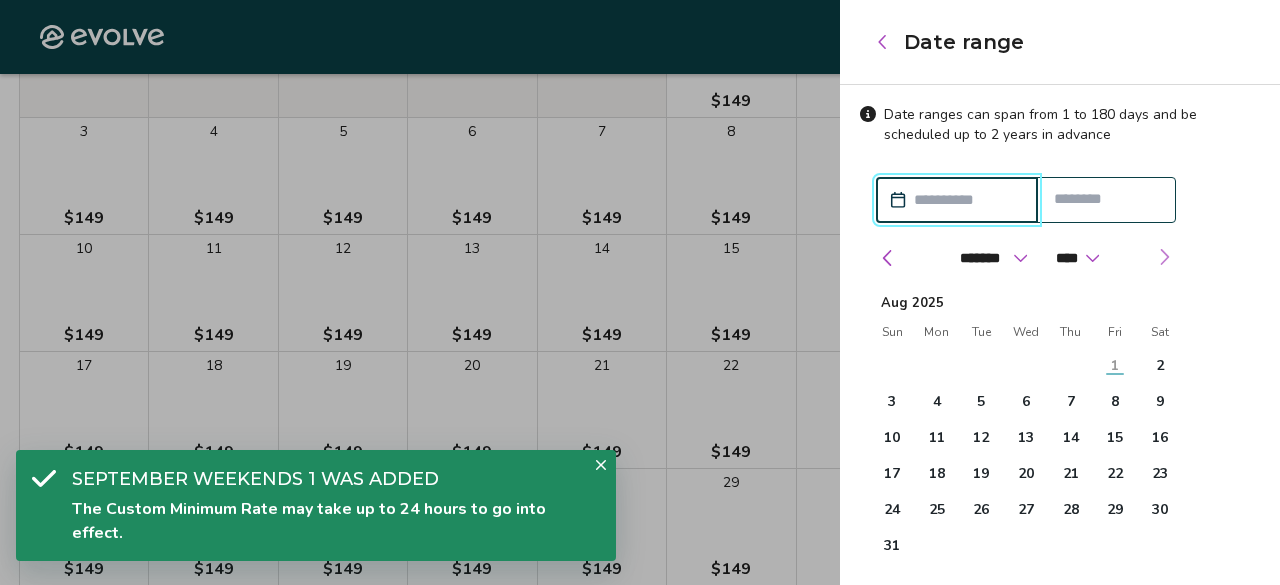 click at bounding box center [1164, 257] 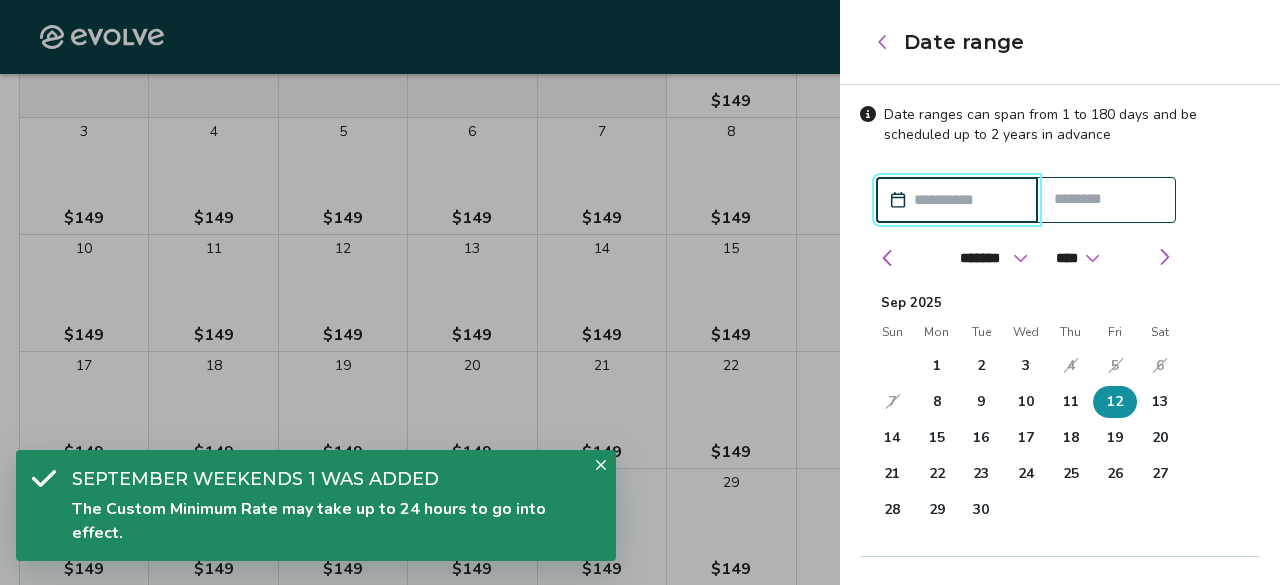 click on "12" at bounding box center [1115, 402] 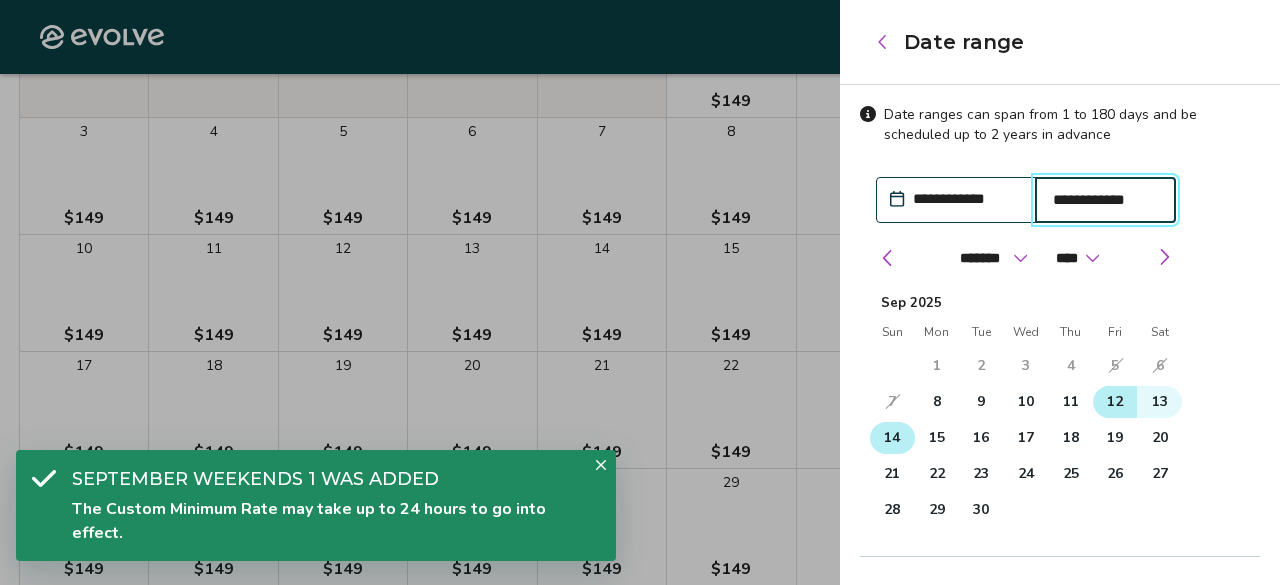 click on "14" at bounding box center [892, 438] 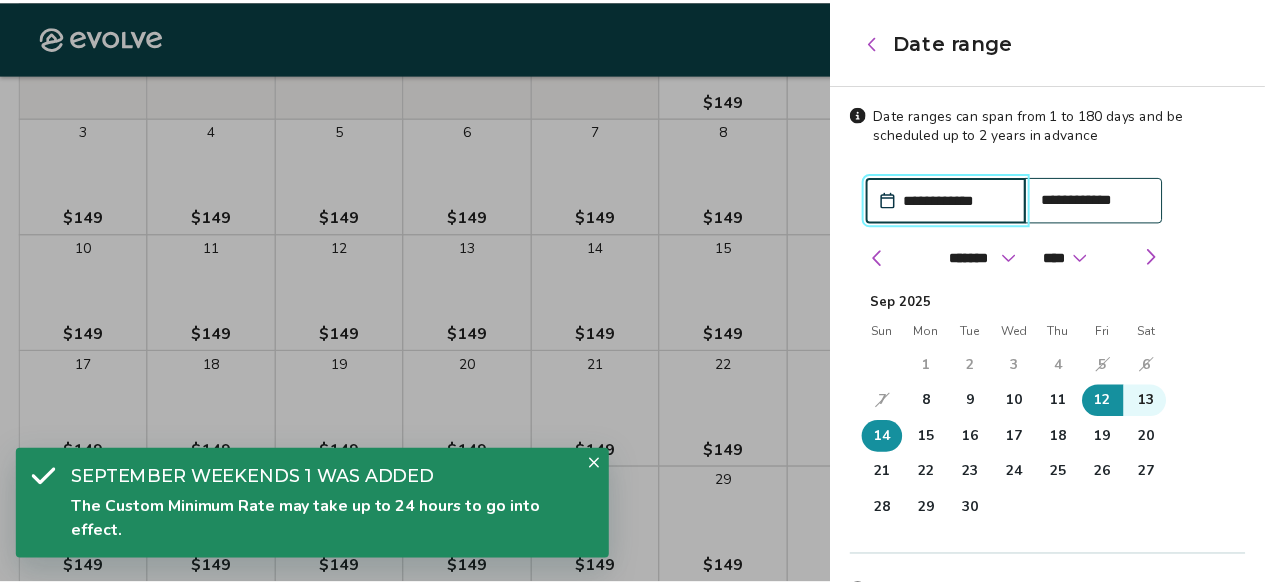 scroll, scrollTop: 218, scrollLeft: 0, axis: vertical 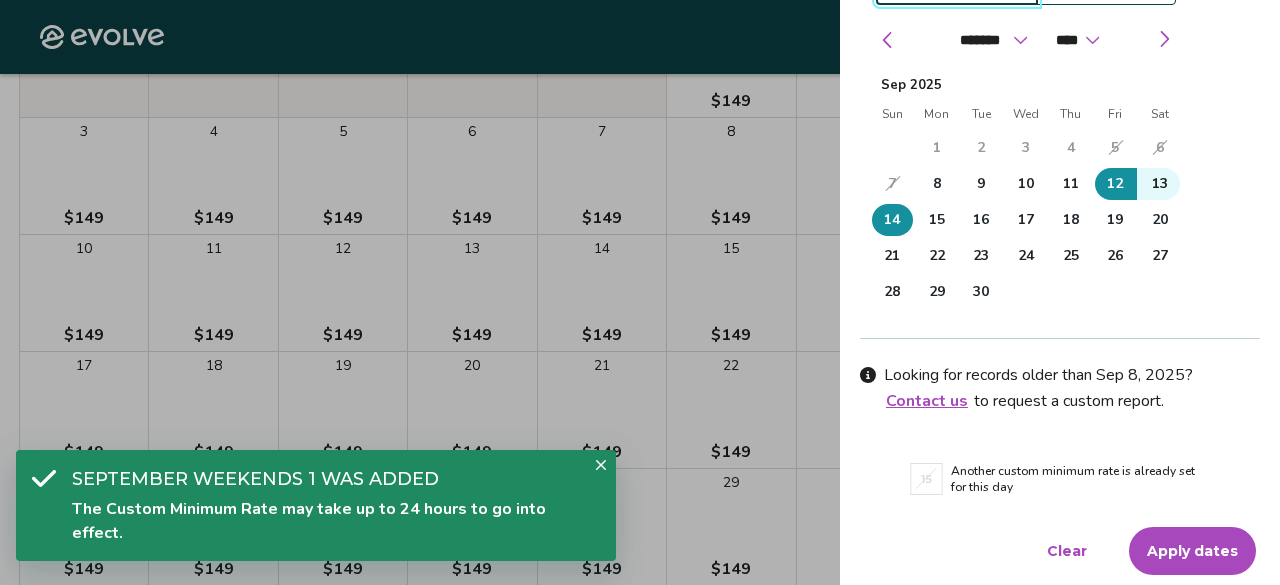 click on "Apply dates" at bounding box center [1192, 551] 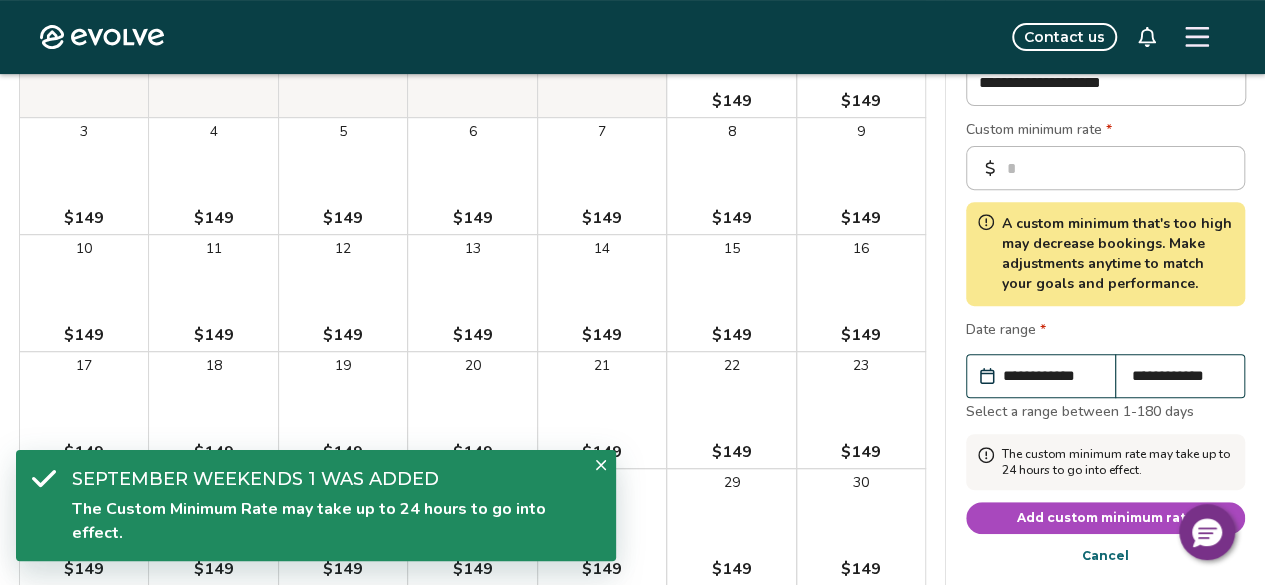 click on "Add custom minimum rate" at bounding box center (1106, 518) 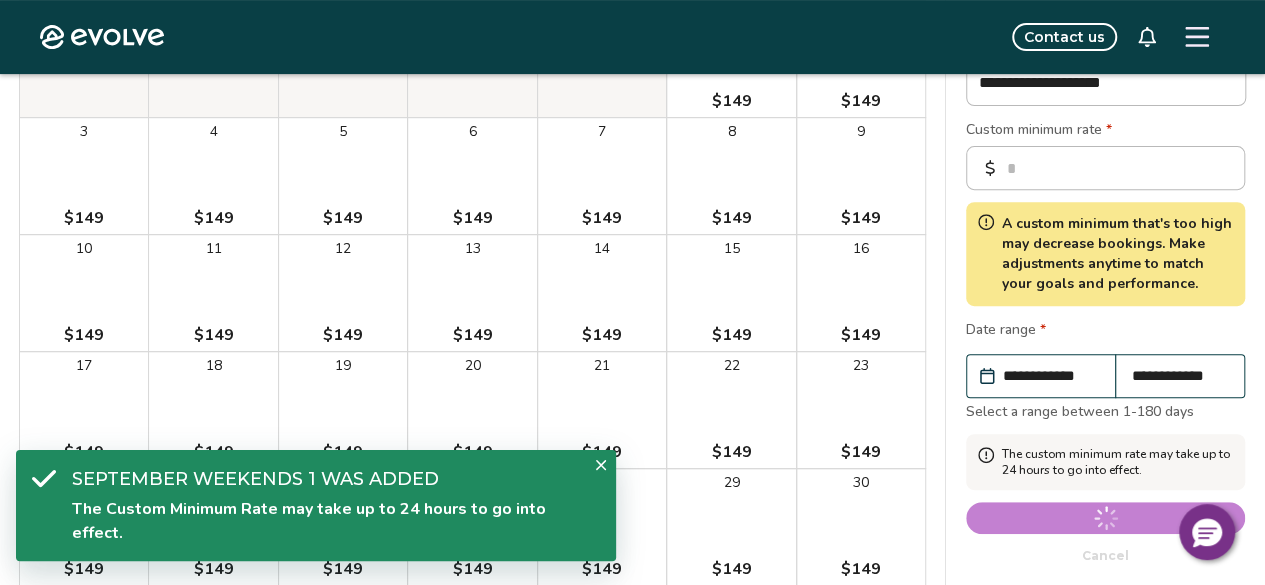 scroll, scrollTop: 100, scrollLeft: 0, axis: vertical 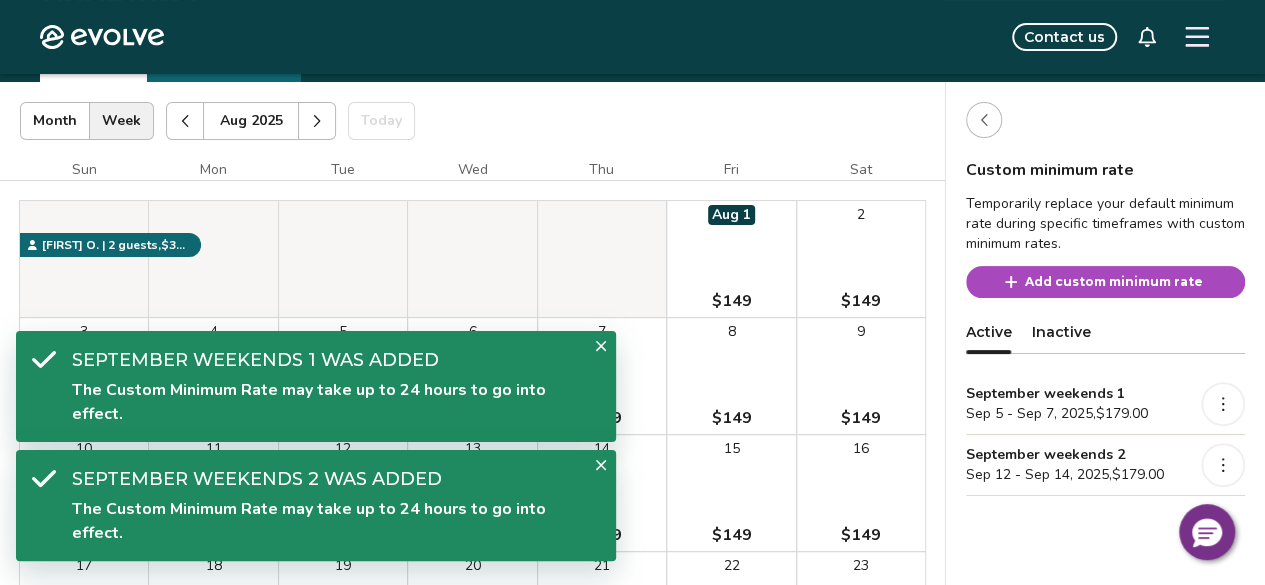 click on "Add custom minimum rate" at bounding box center (1105, 282) 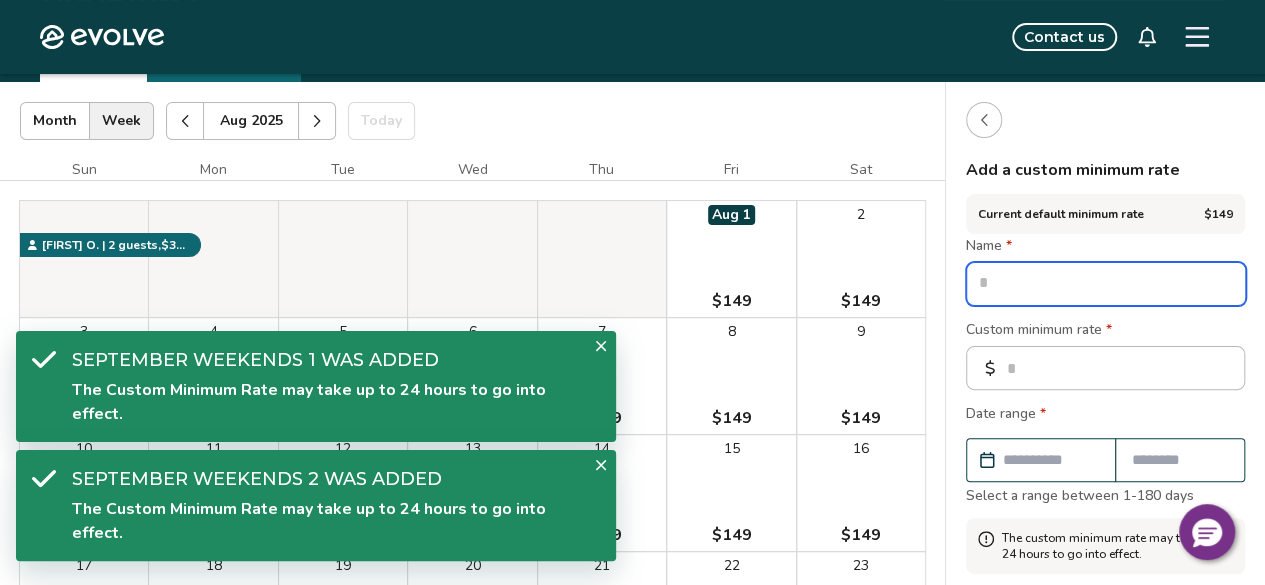 click at bounding box center [1106, 284] 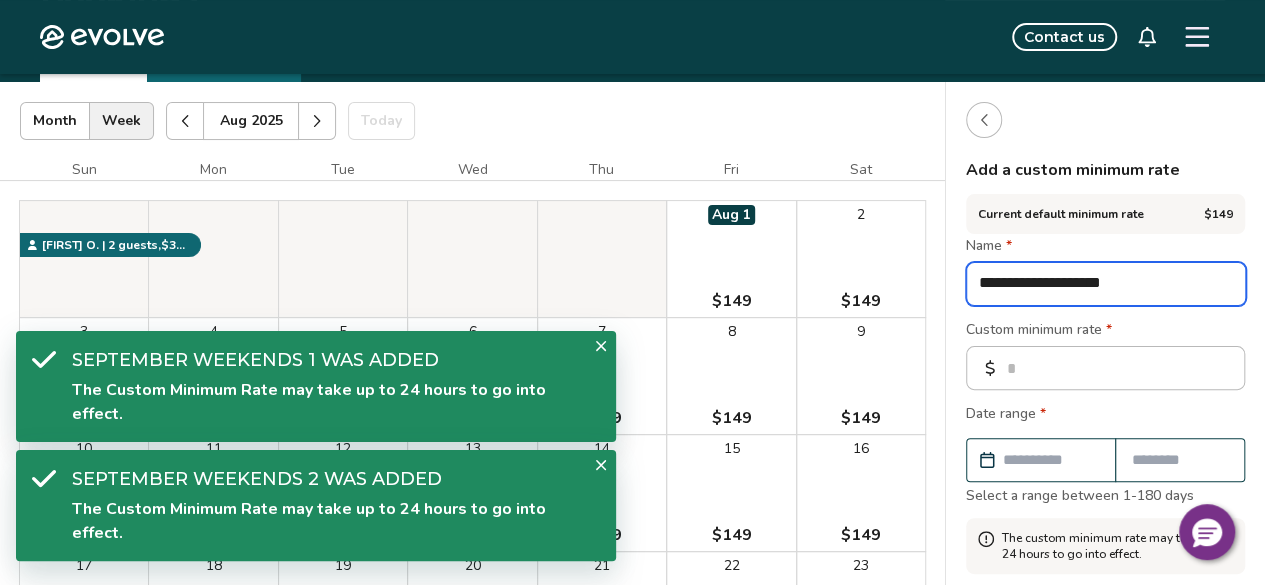 click on "**********" at bounding box center (1106, 284) 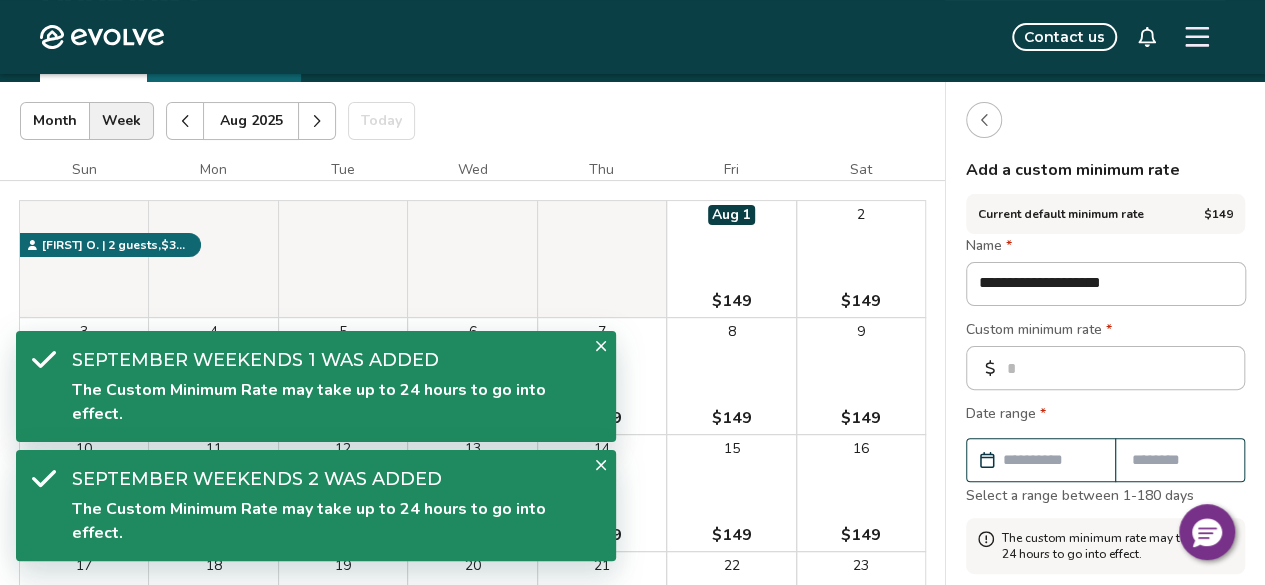 click on "Custom minimum rate   *" at bounding box center [1105, 332] 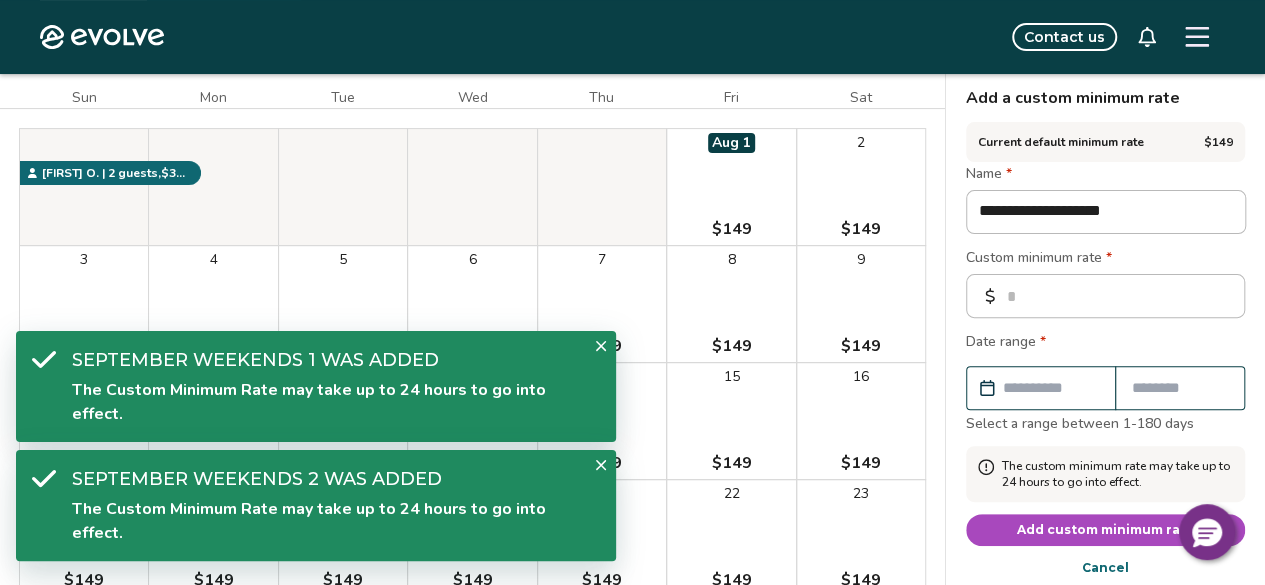 scroll, scrollTop: 200, scrollLeft: 0, axis: vertical 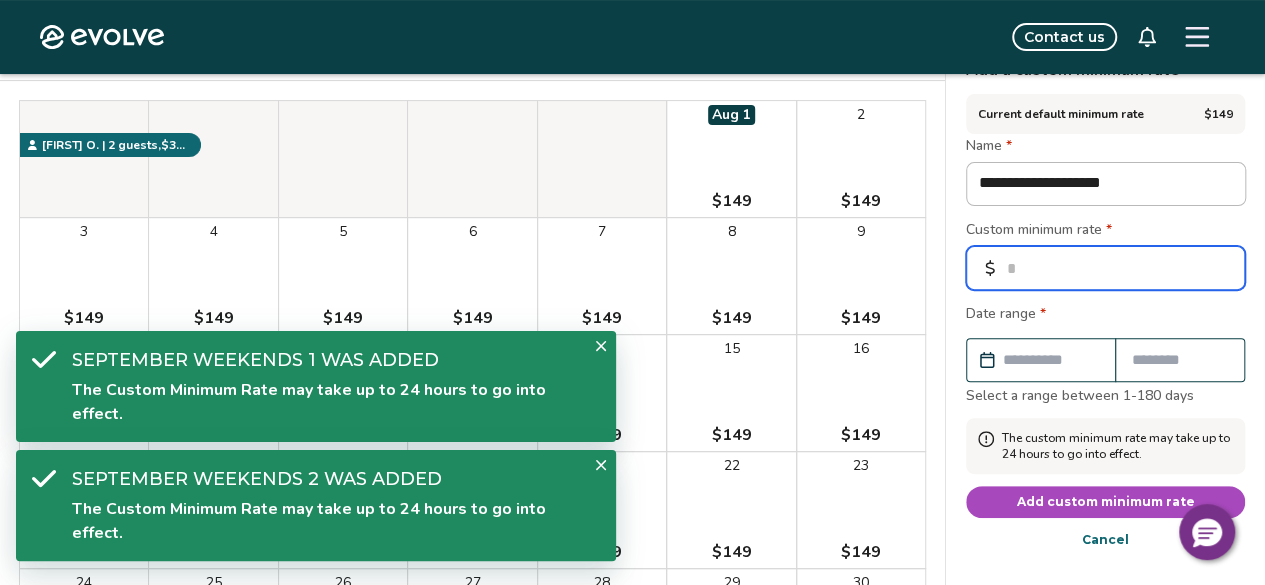 drag, startPoint x: 1059, startPoint y: 270, endPoint x: 984, endPoint y: 270, distance: 75 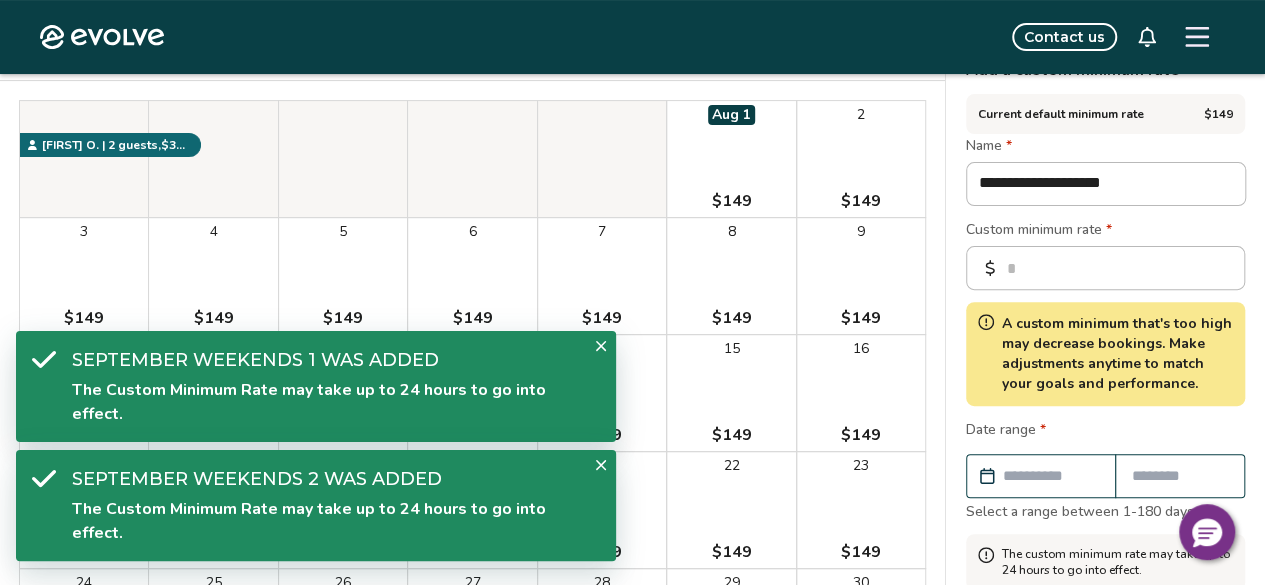 click on "**********" at bounding box center [1105, 400] 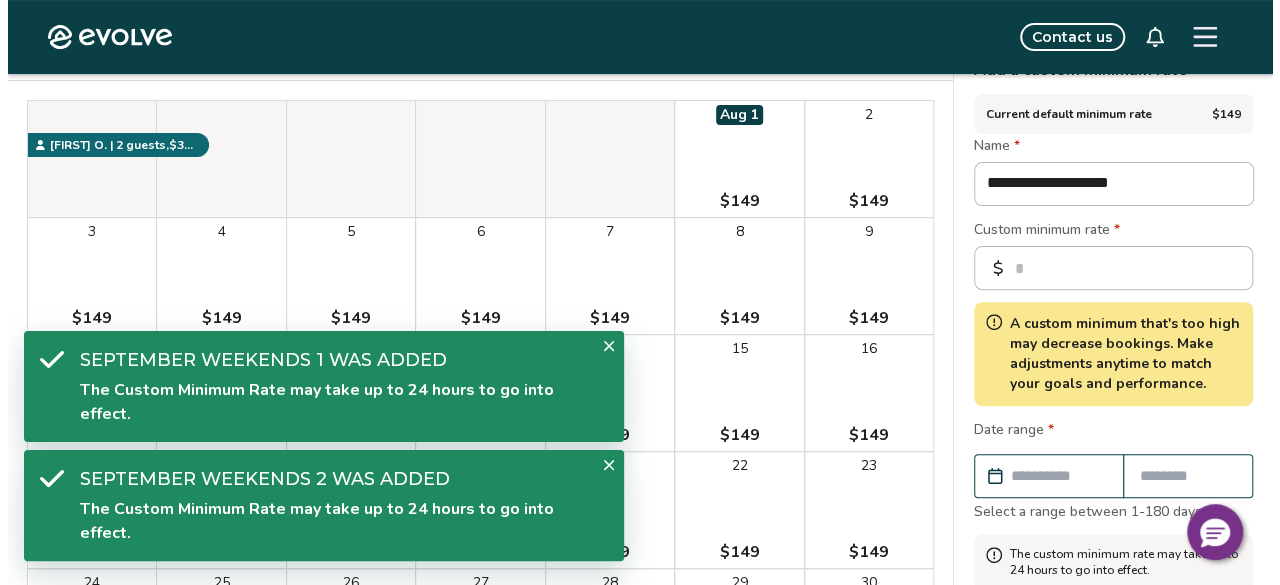 scroll, scrollTop: 300, scrollLeft: 0, axis: vertical 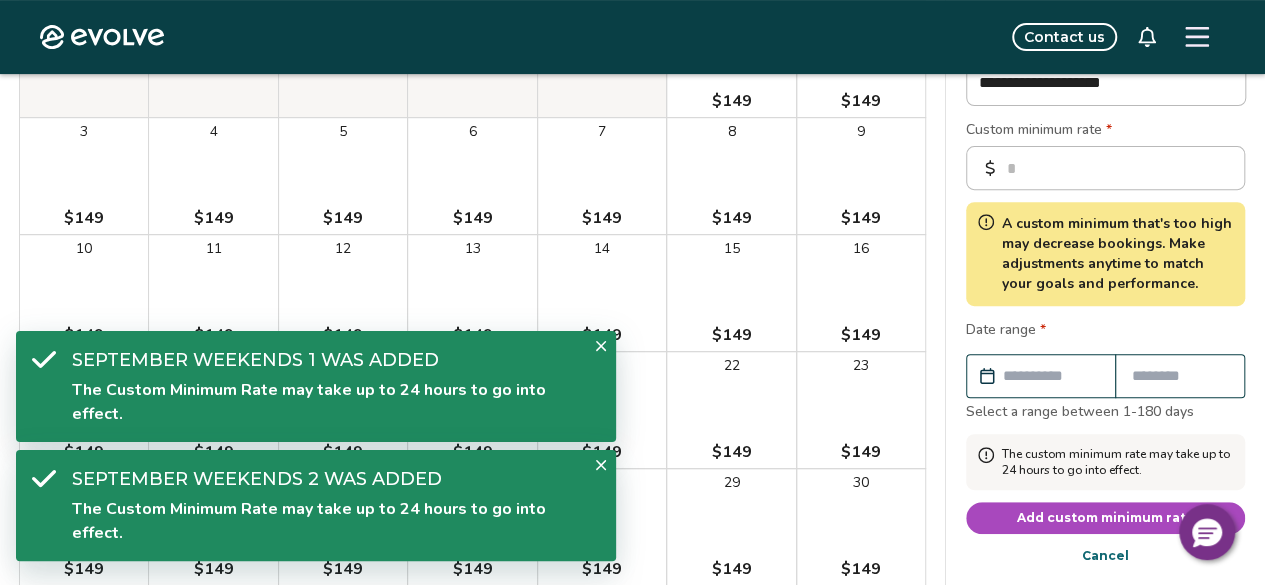 click at bounding box center [1051, 376] 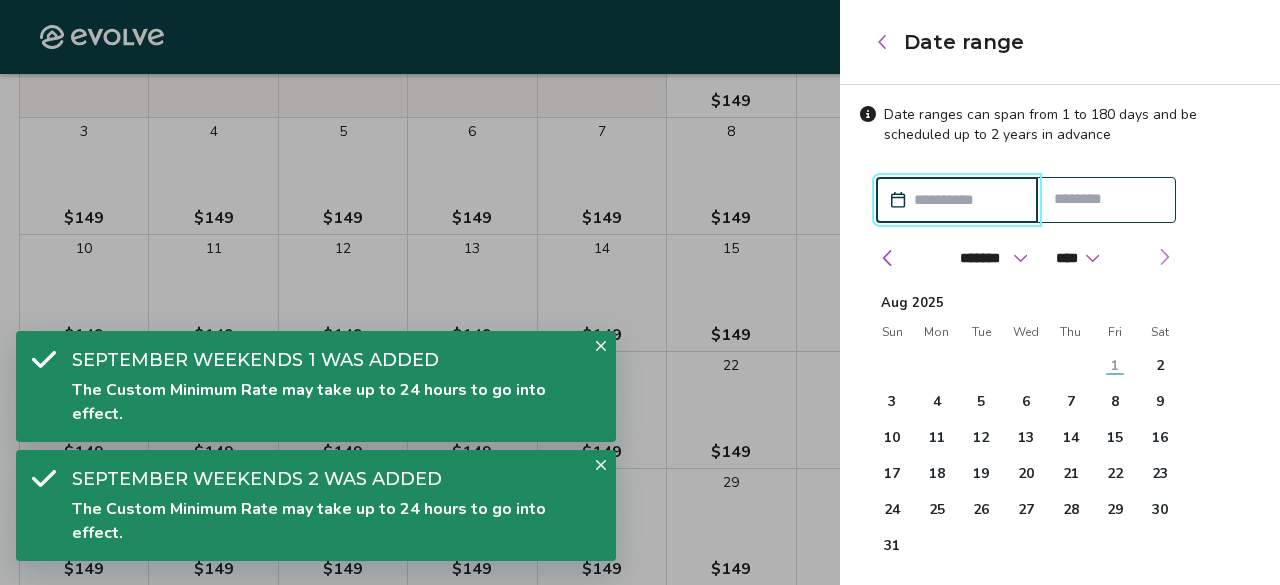 click at bounding box center [1164, 257] 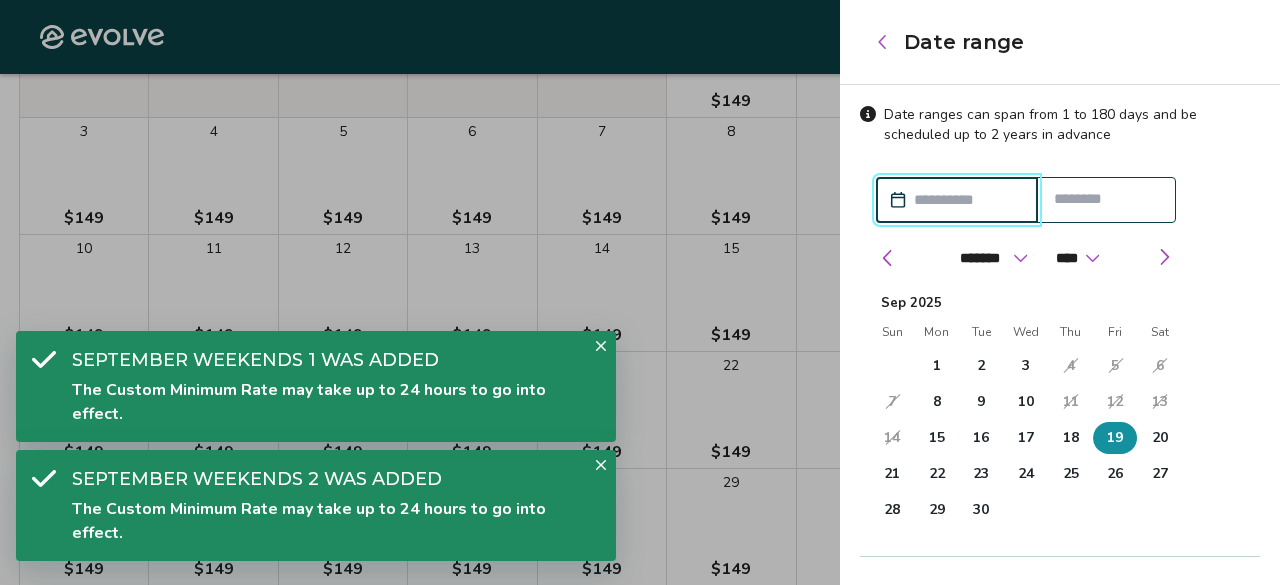click on "19" at bounding box center (1115, 438) 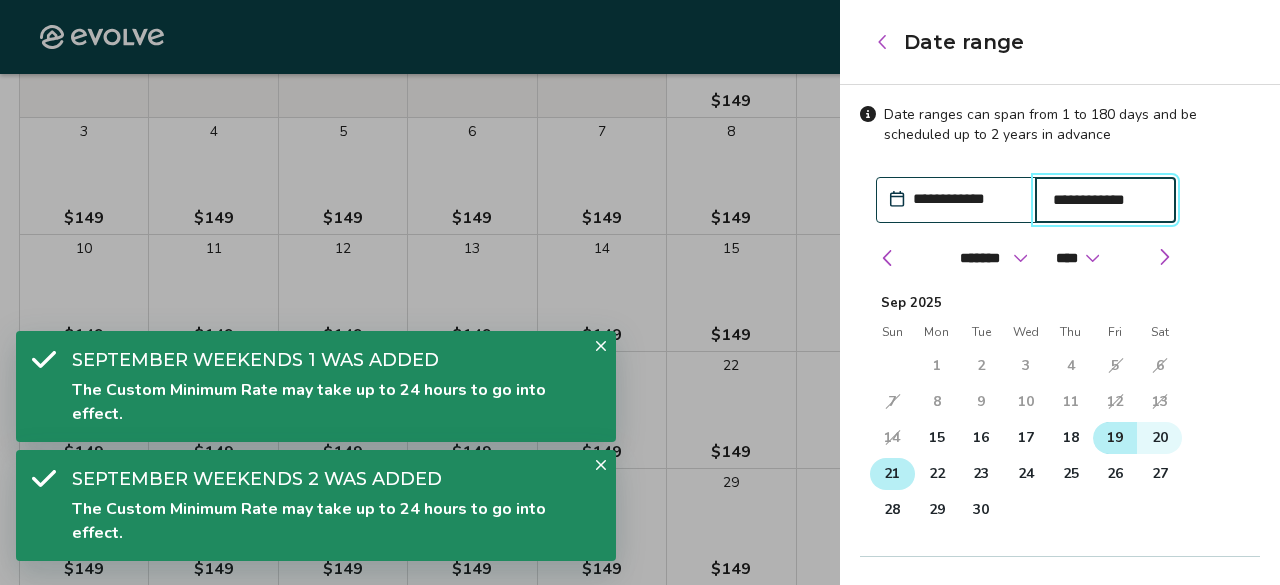 click on "21" at bounding box center (892, 474) 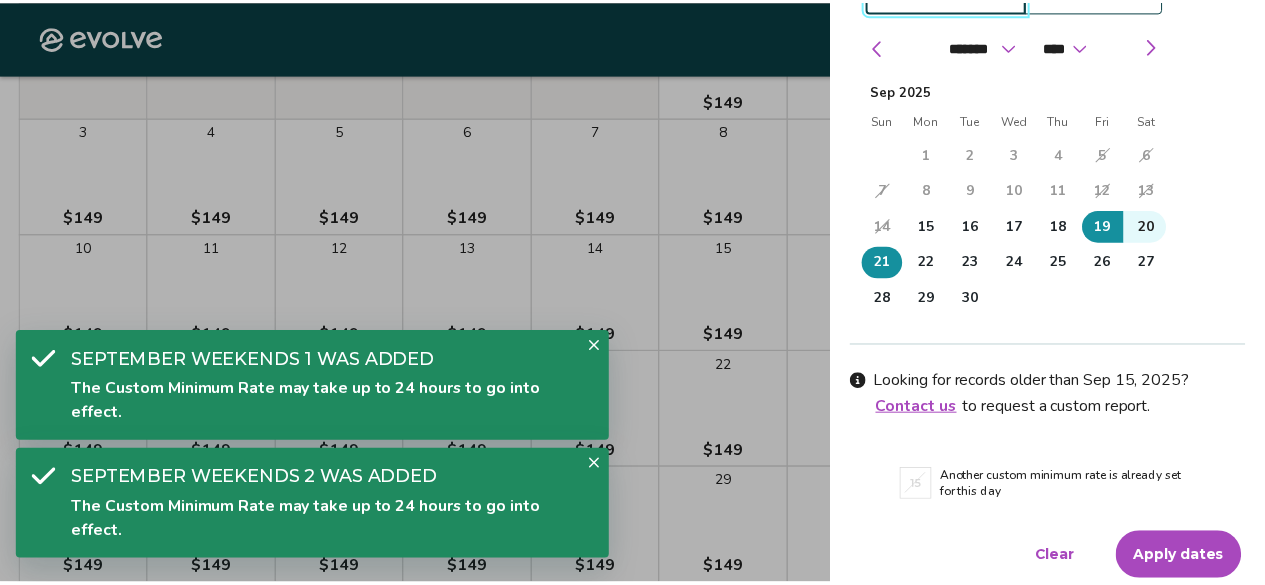 scroll, scrollTop: 218, scrollLeft: 0, axis: vertical 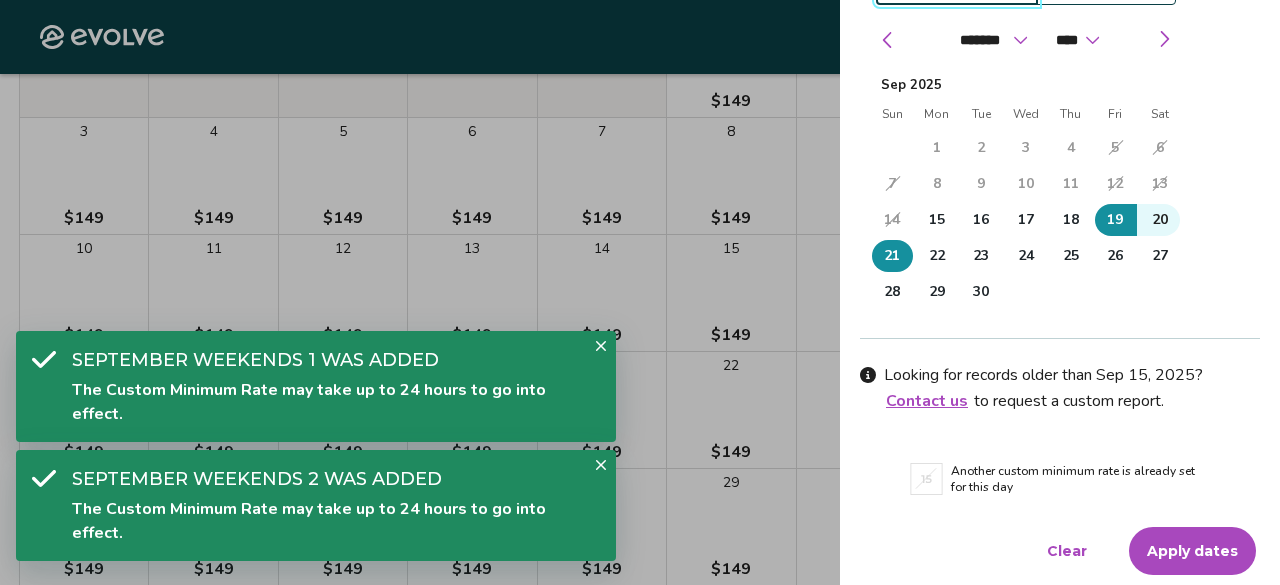 click on "Apply dates" at bounding box center [1192, 551] 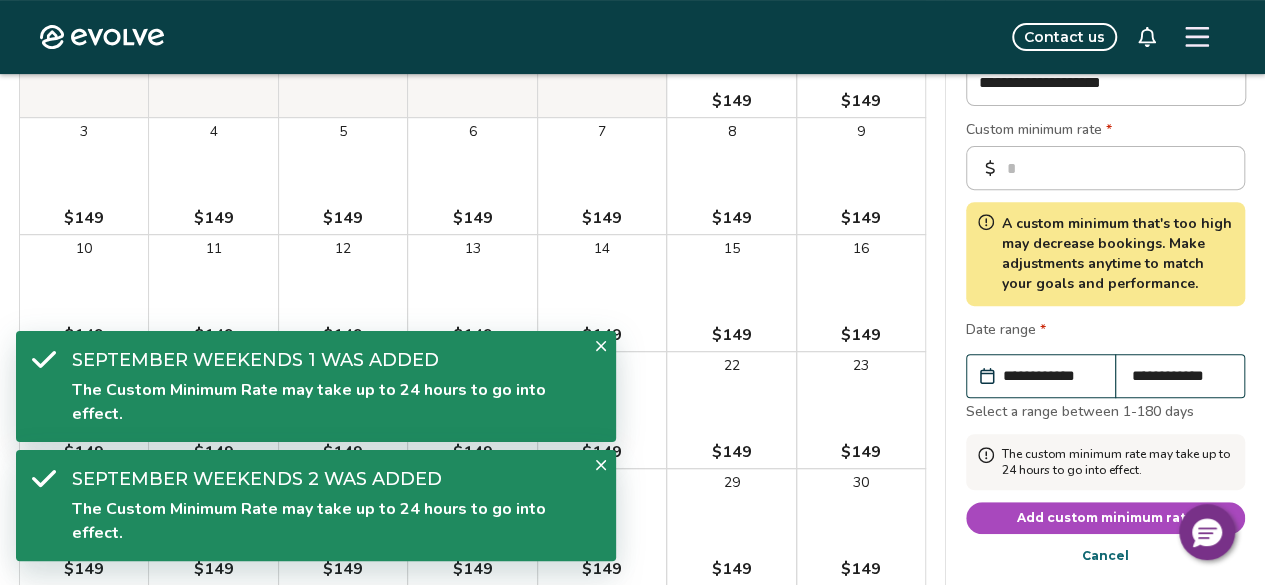 click on "Add custom minimum rate" at bounding box center (1106, 518) 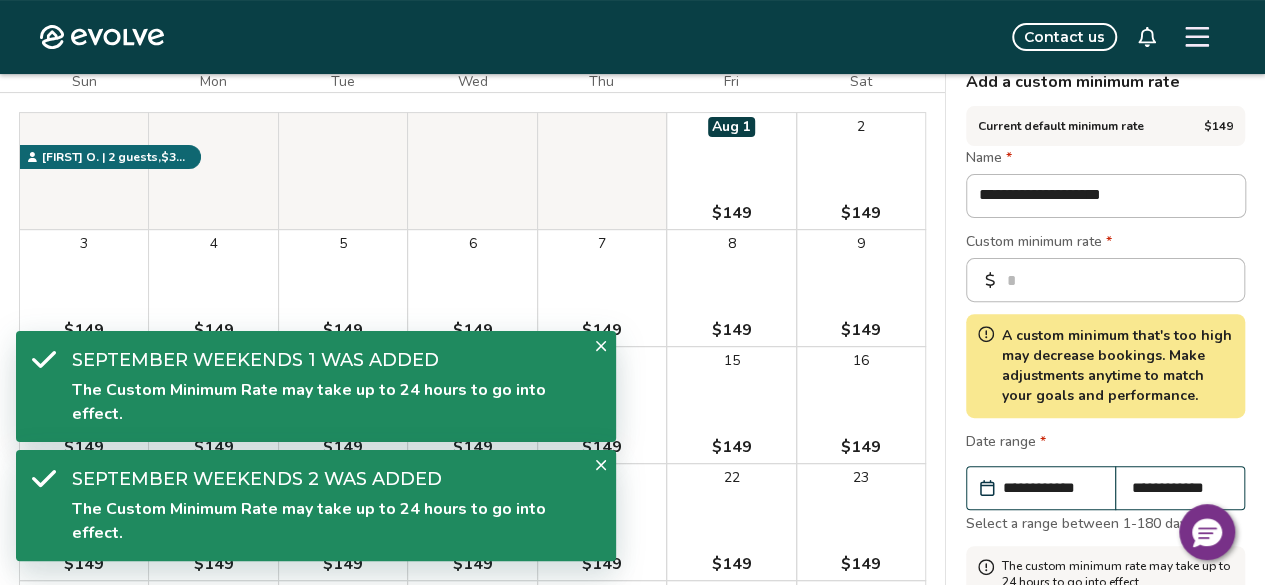 scroll, scrollTop: 100, scrollLeft: 0, axis: vertical 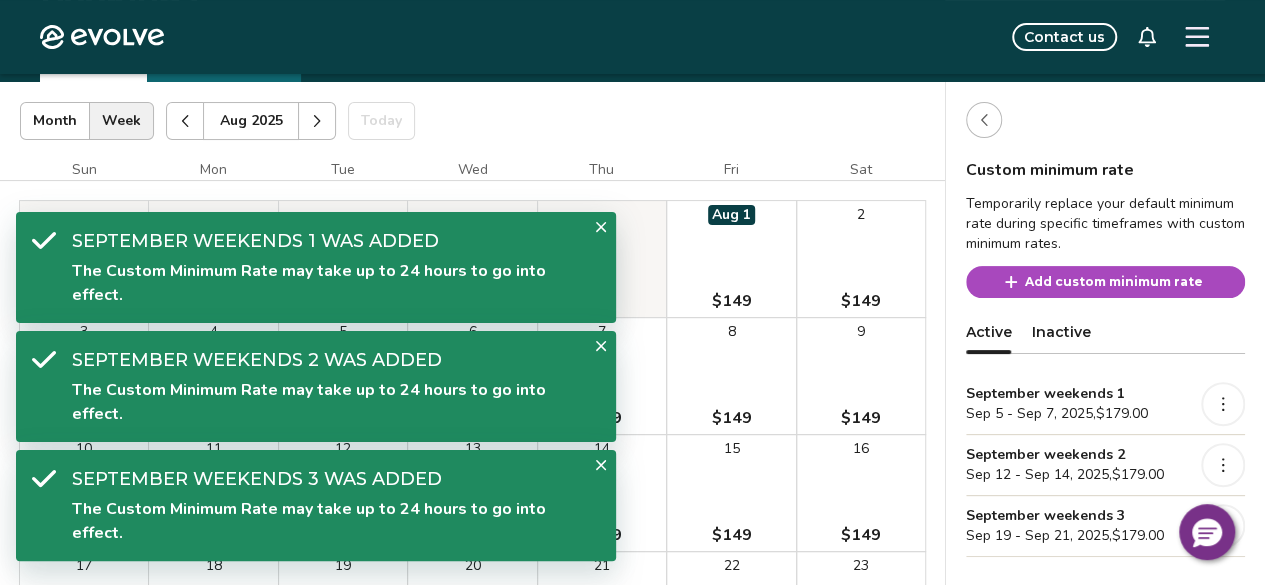 click on "Add custom minimum rate" at bounding box center [1114, 282] 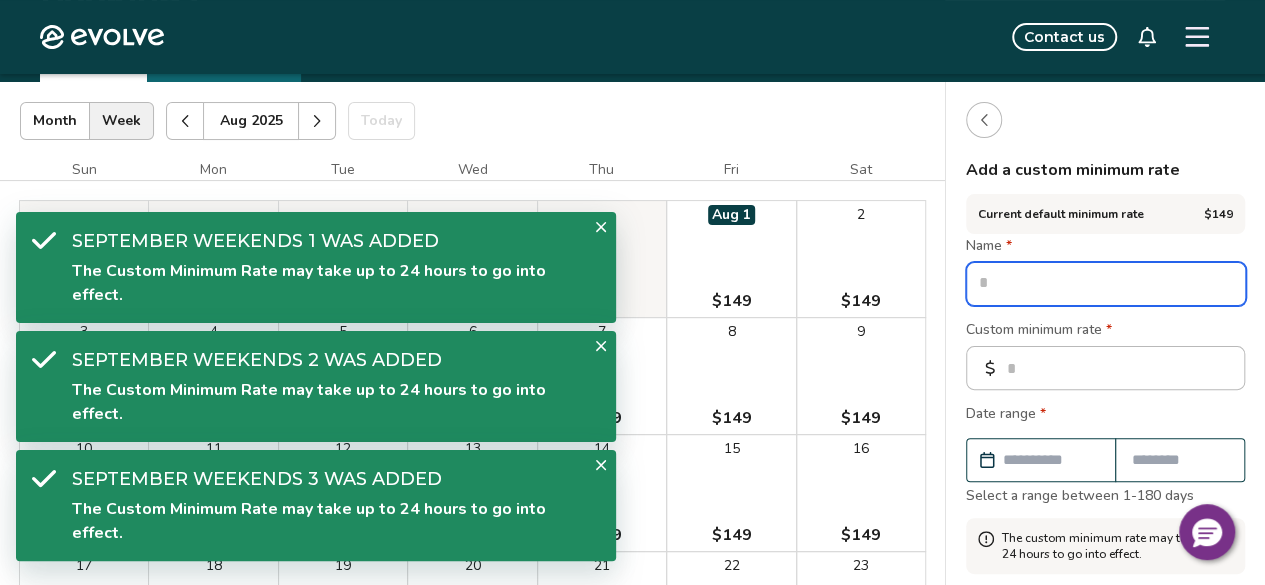 click at bounding box center [1106, 284] 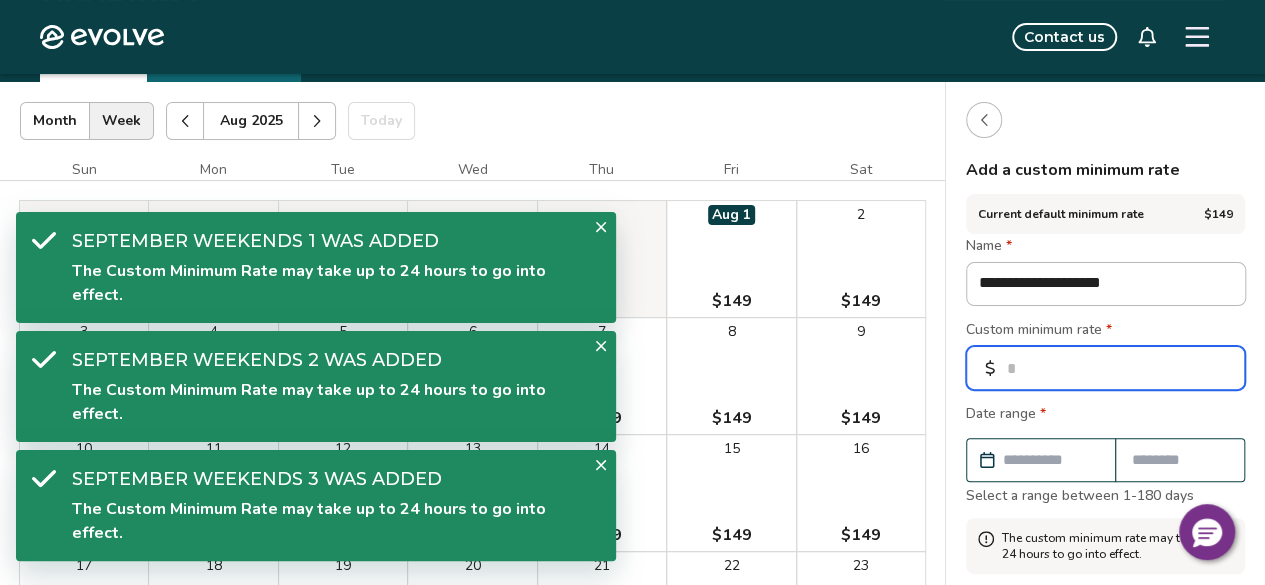 click on "*" at bounding box center (1105, 368) 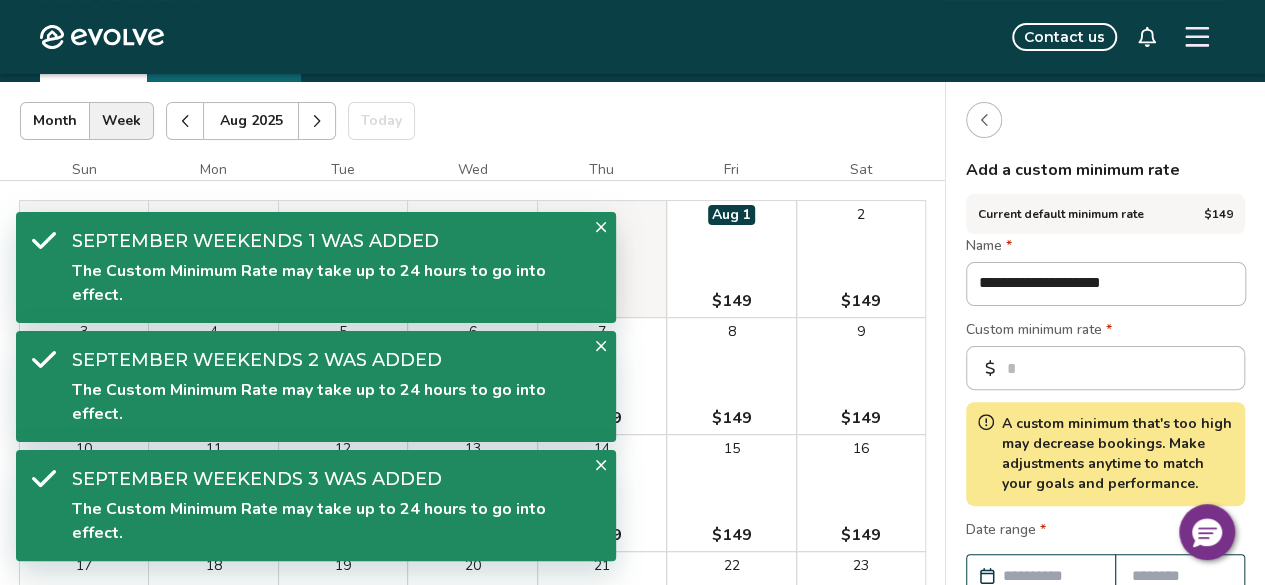 click on "**********" at bounding box center (1105, 500) 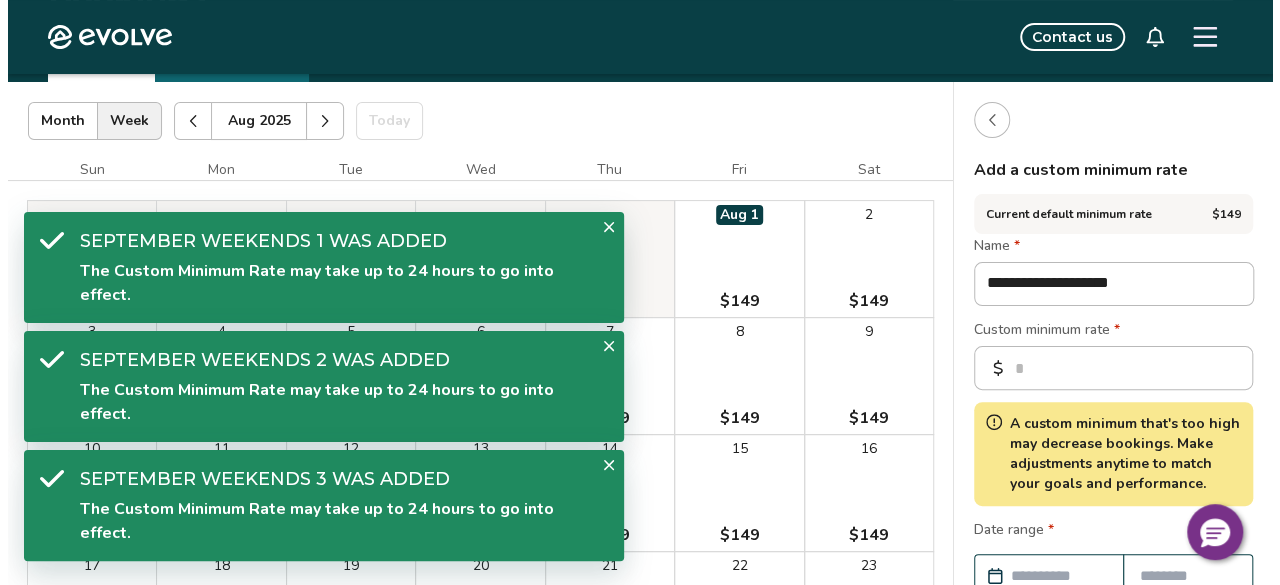 scroll, scrollTop: 300, scrollLeft: 0, axis: vertical 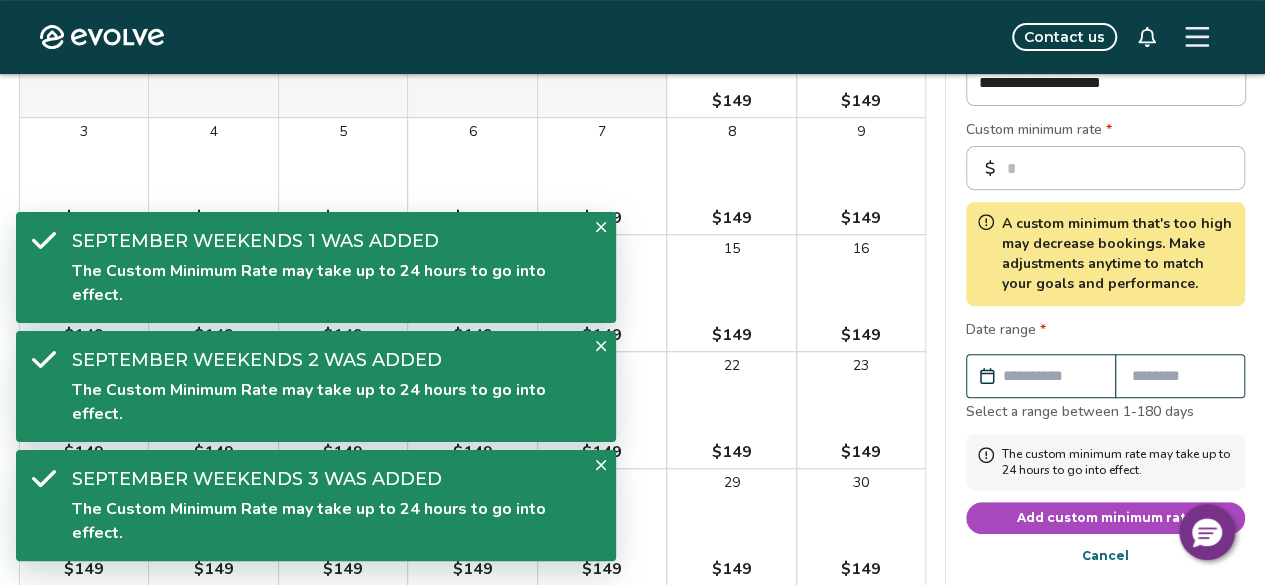 click at bounding box center (1051, 376) 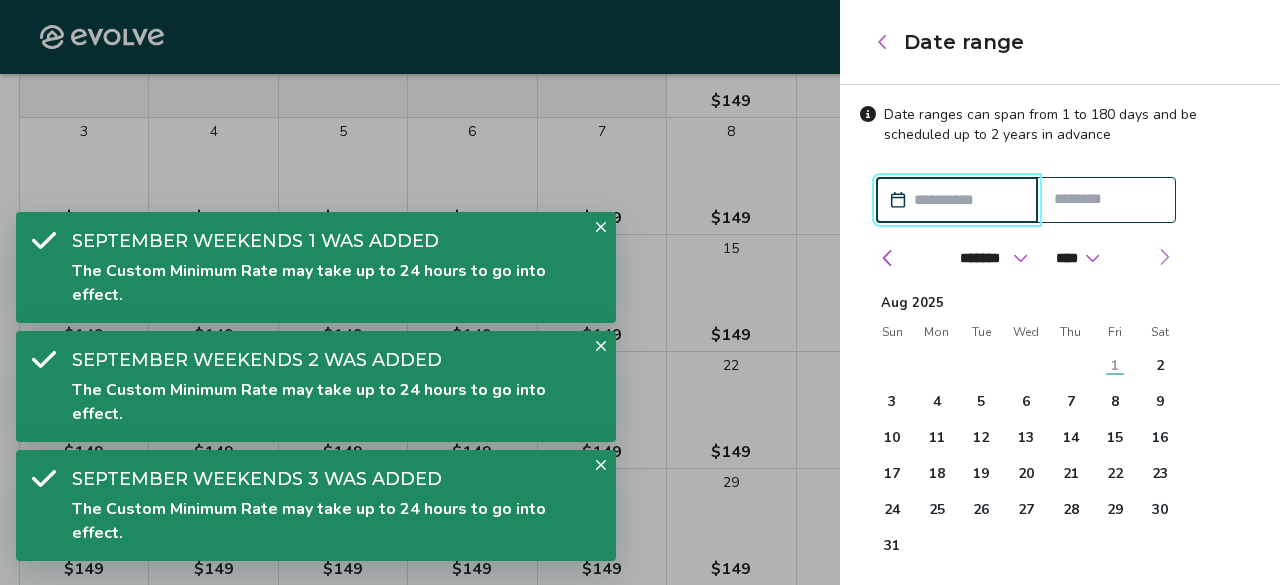 click at bounding box center [1164, 257] 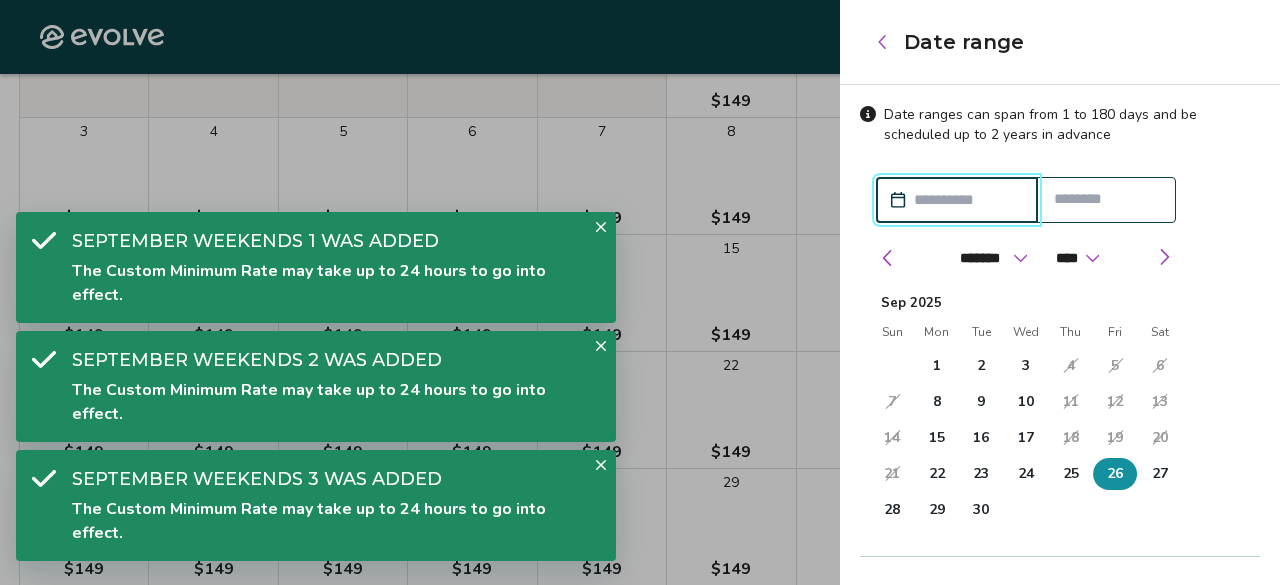 click on "26" at bounding box center (1115, 474) 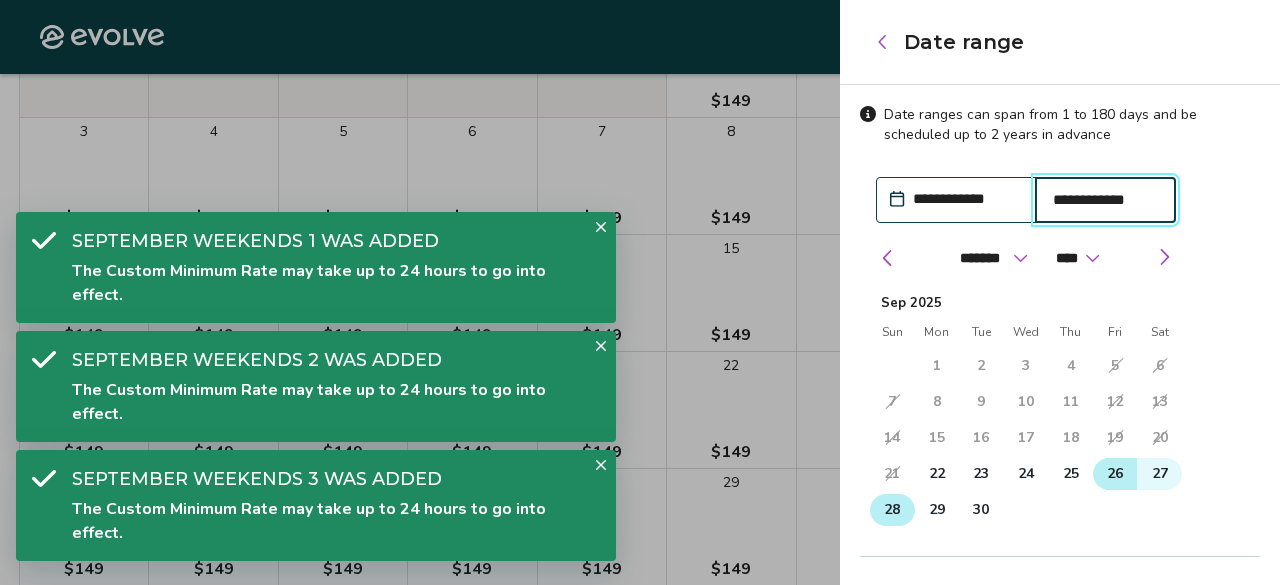 click on "28" at bounding box center (892, 510) 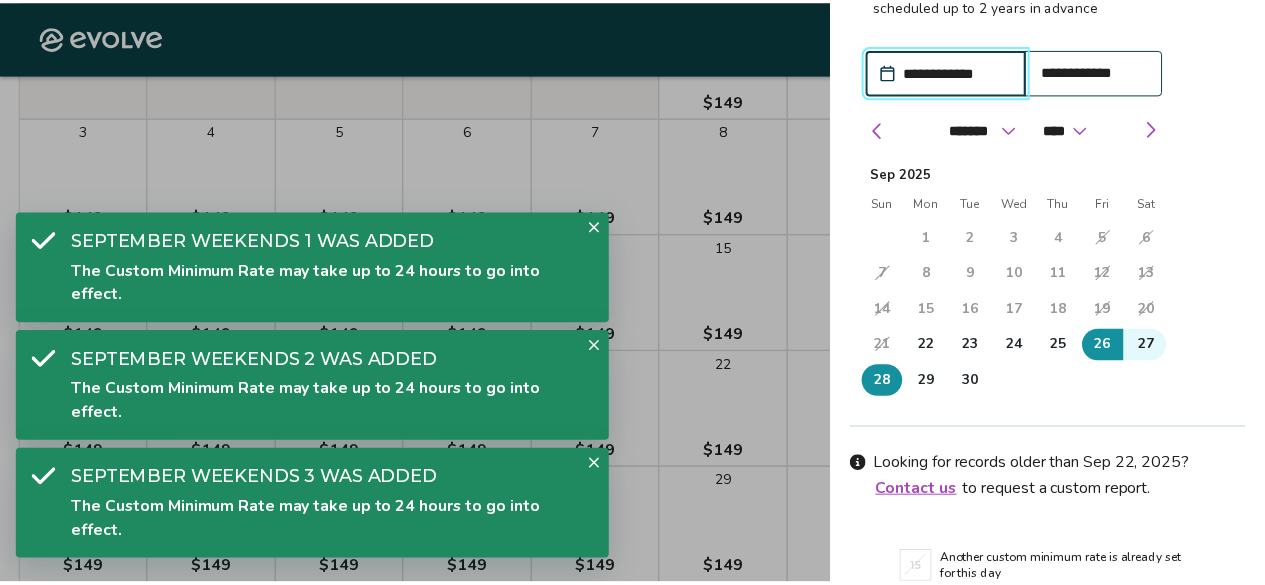 scroll, scrollTop: 218, scrollLeft: 0, axis: vertical 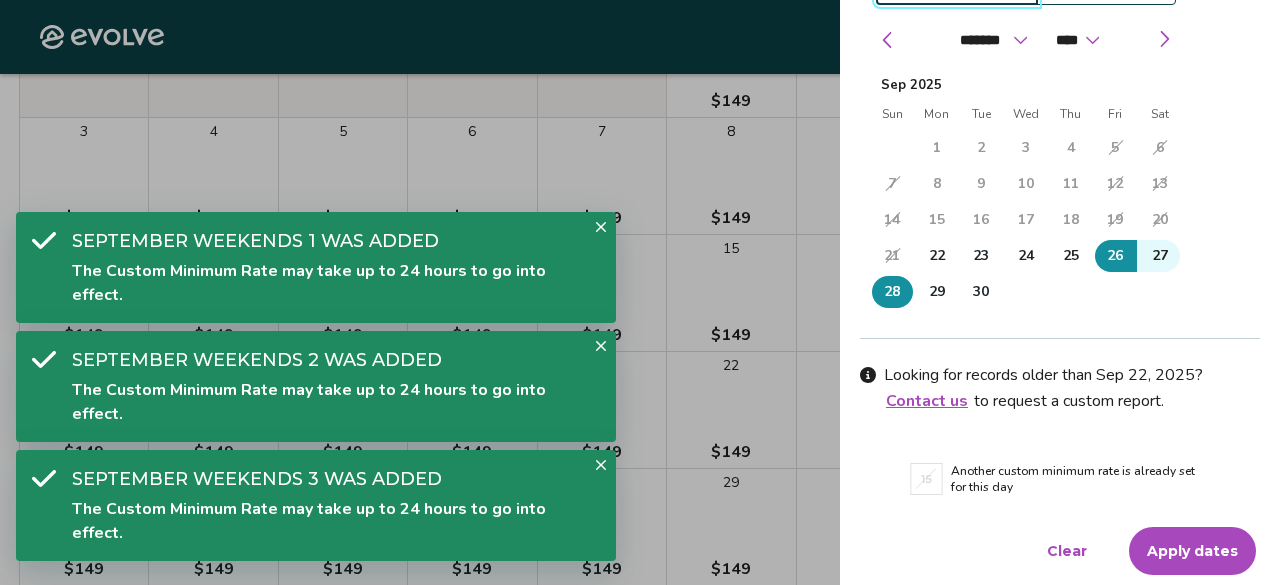 click on "Apply dates" at bounding box center (1192, 551) 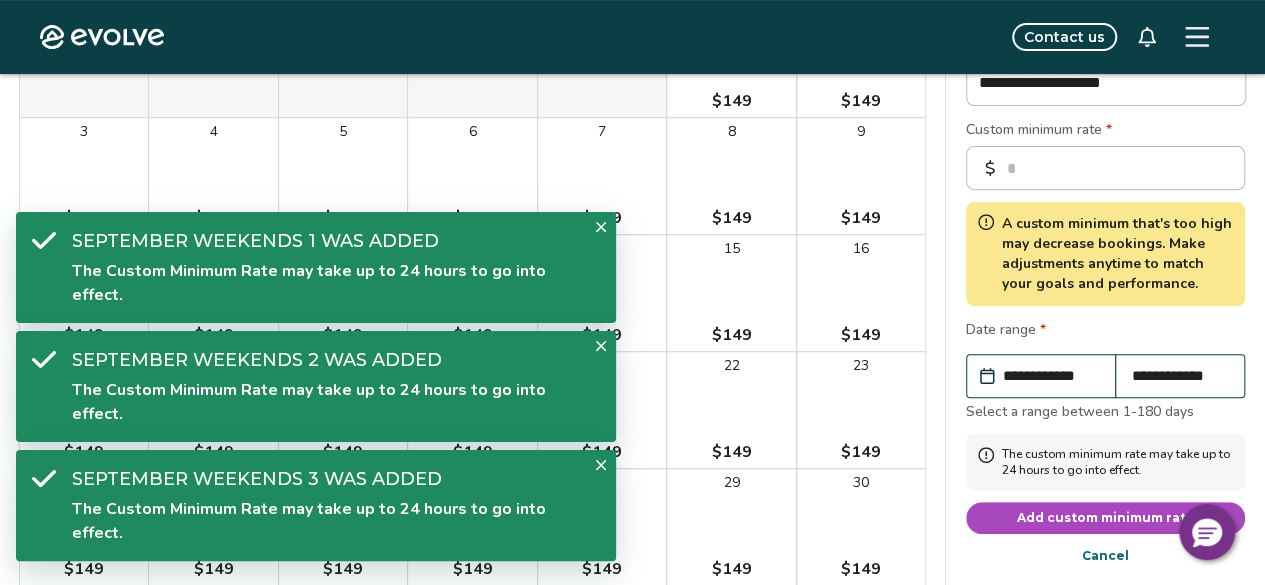 click on "Add custom minimum rate" at bounding box center (1106, 518) 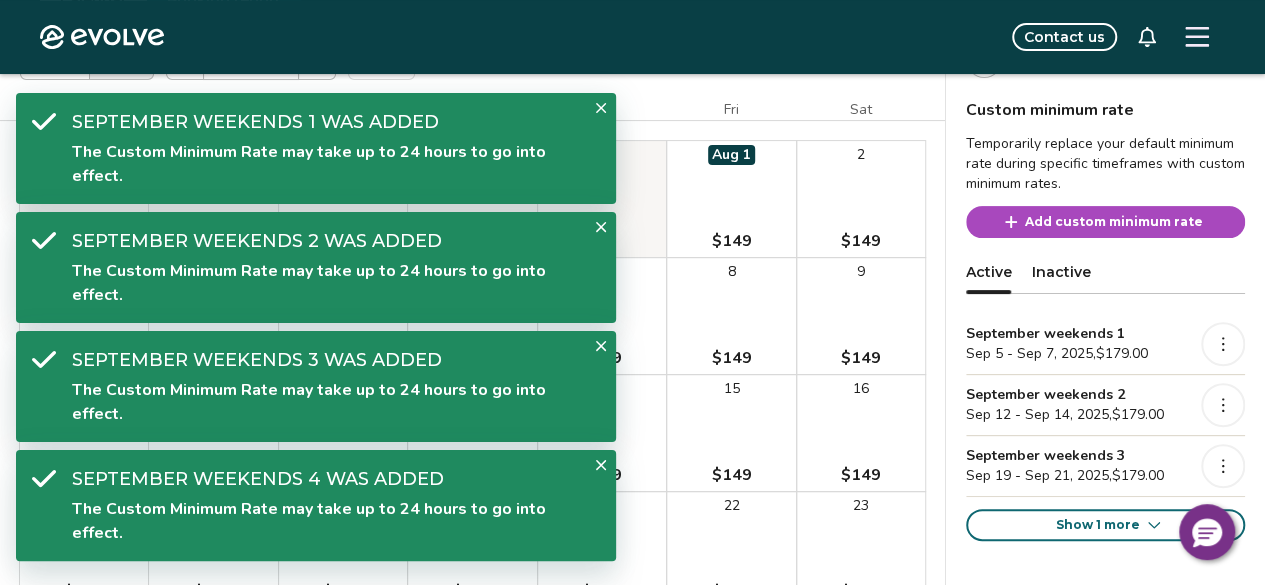 scroll, scrollTop: 200, scrollLeft: 0, axis: vertical 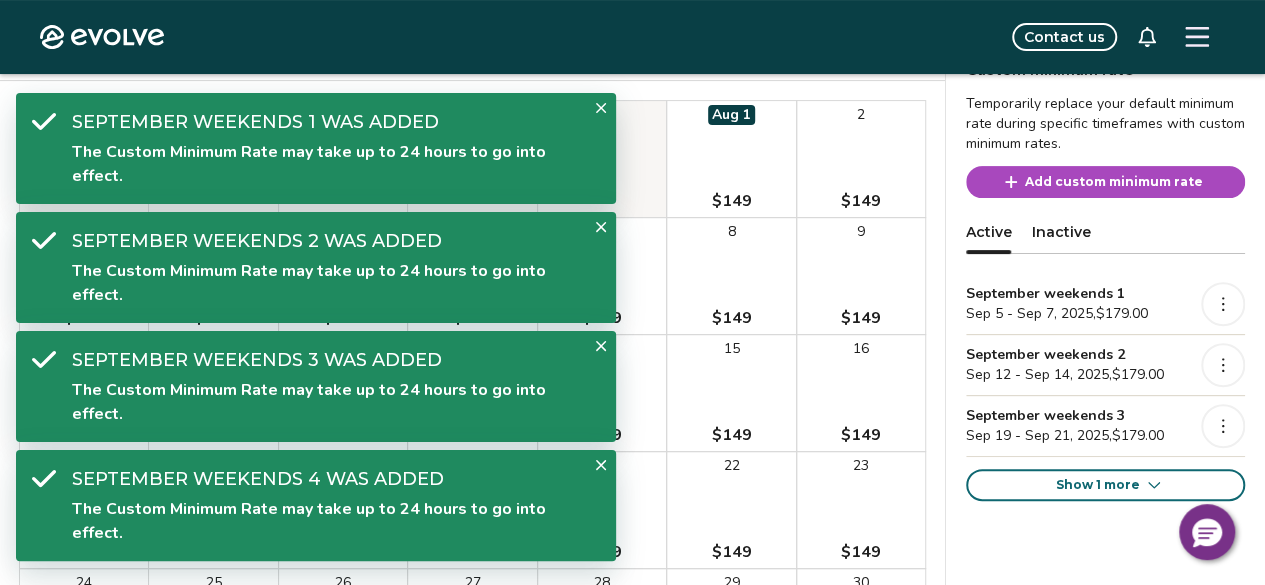 click on "Show   1   more" at bounding box center (1105, 485) 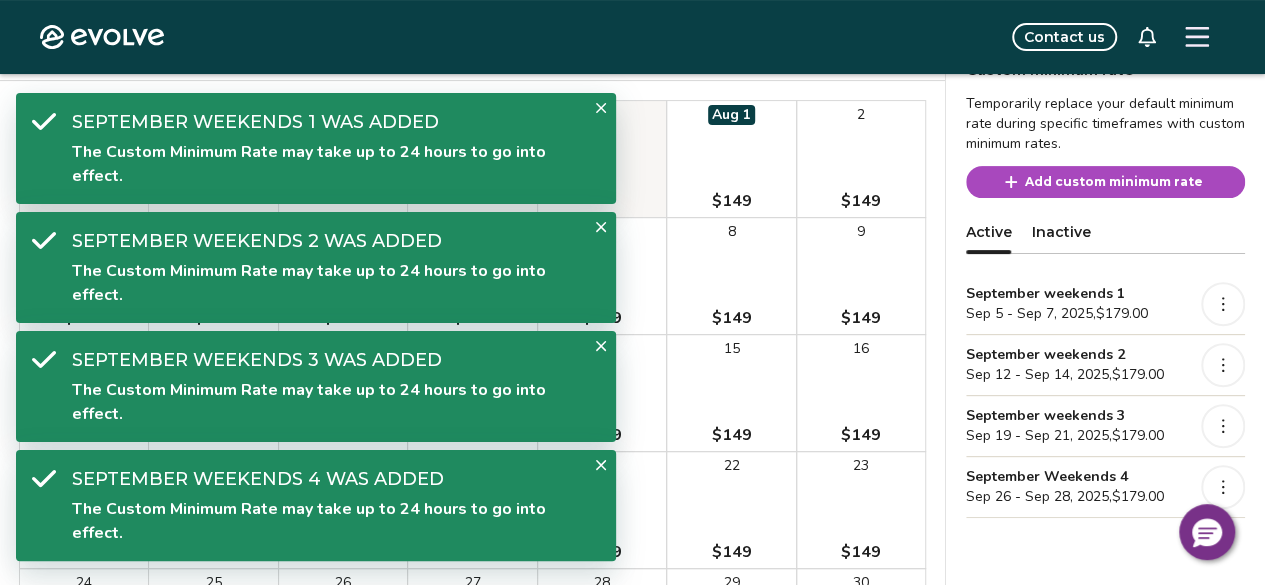 scroll, scrollTop: 100, scrollLeft: 0, axis: vertical 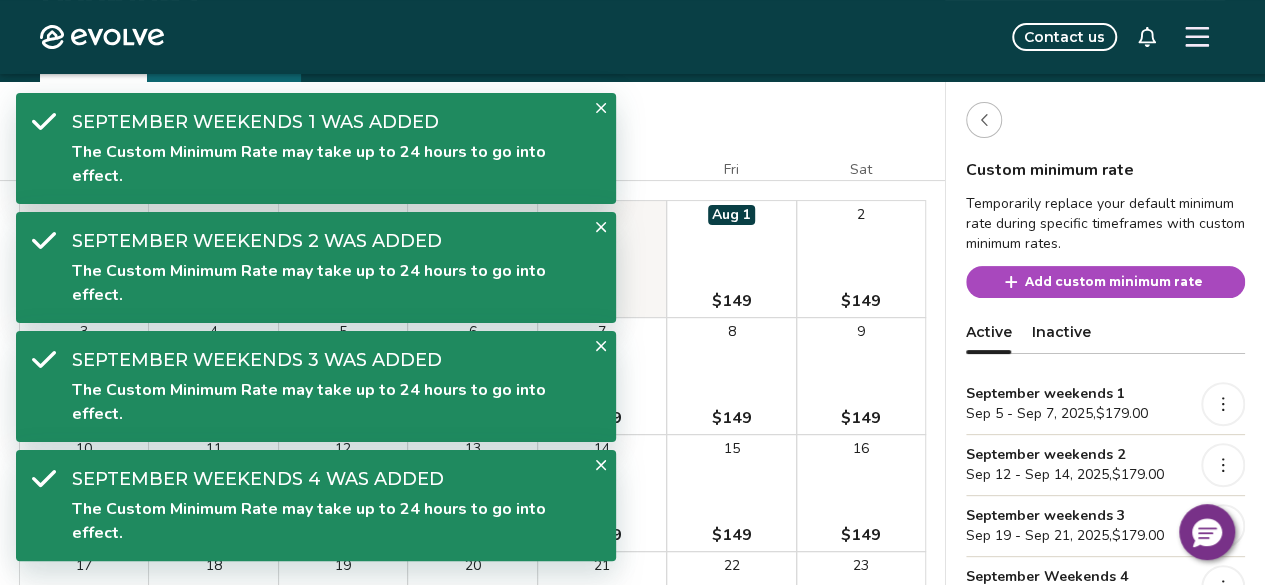 click on "Add custom minimum rate" at bounding box center [1105, 282] 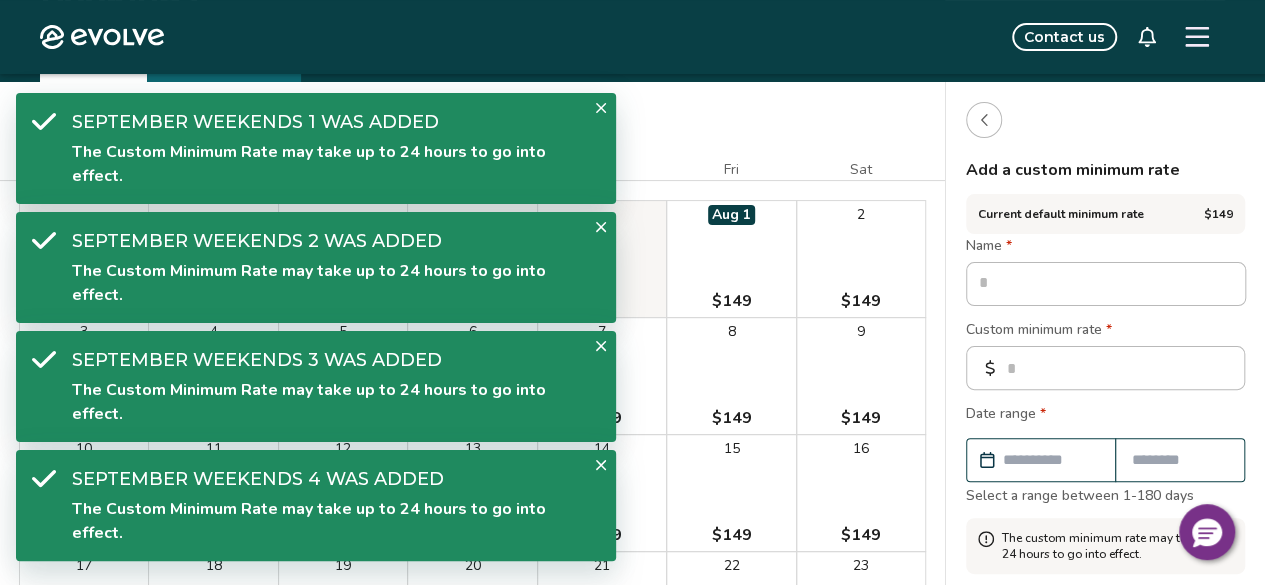 click on "Name   *" at bounding box center (1105, 248) 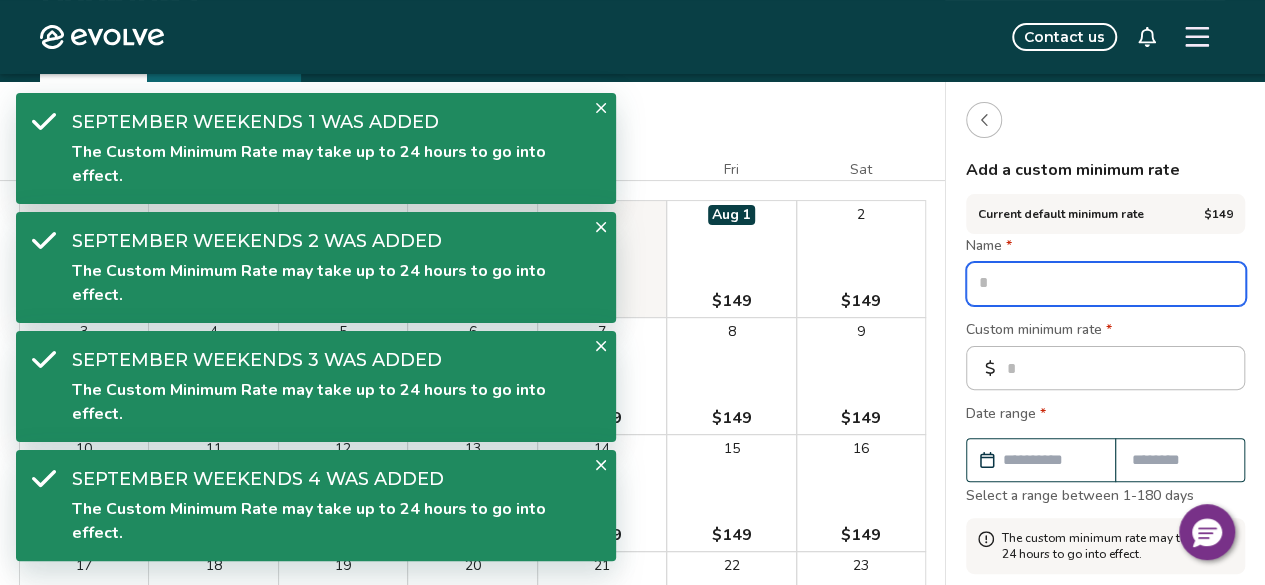 click at bounding box center (1106, 284) 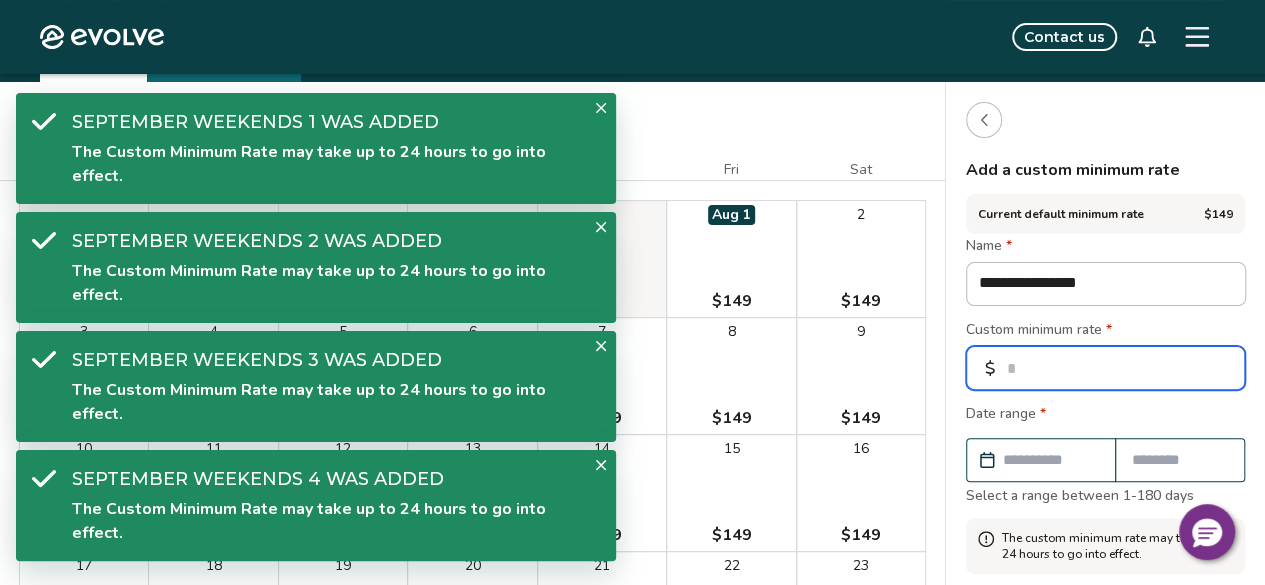drag, startPoint x: 1032, startPoint y: 367, endPoint x: 972, endPoint y: 367, distance: 60 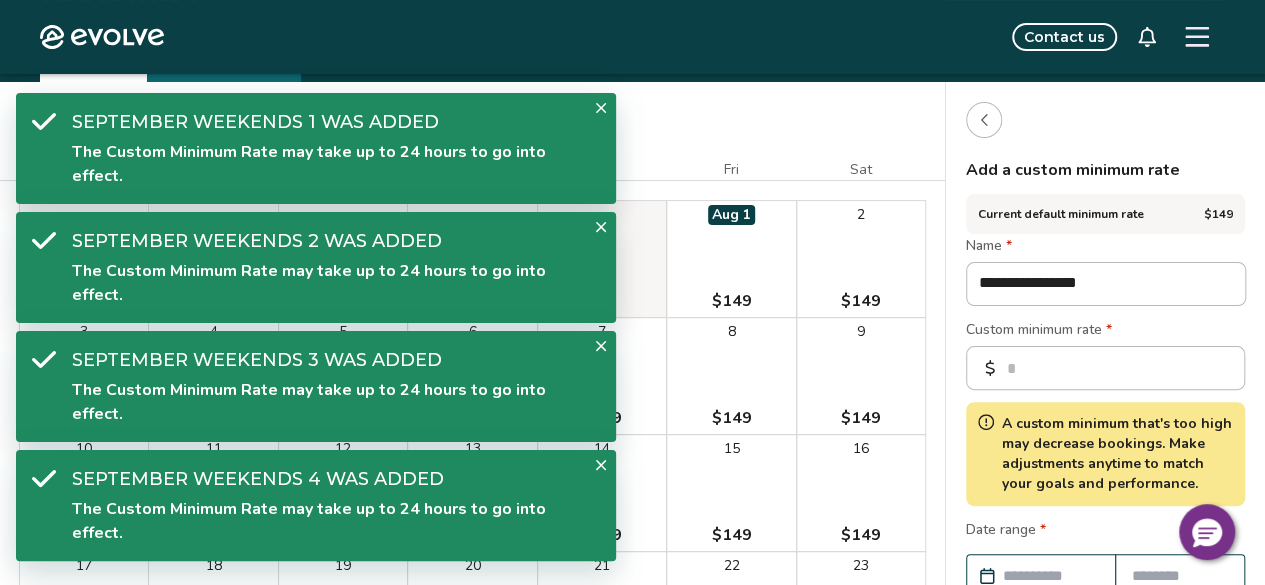 click on "Custom minimum rate   *" at bounding box center (1105, 332) 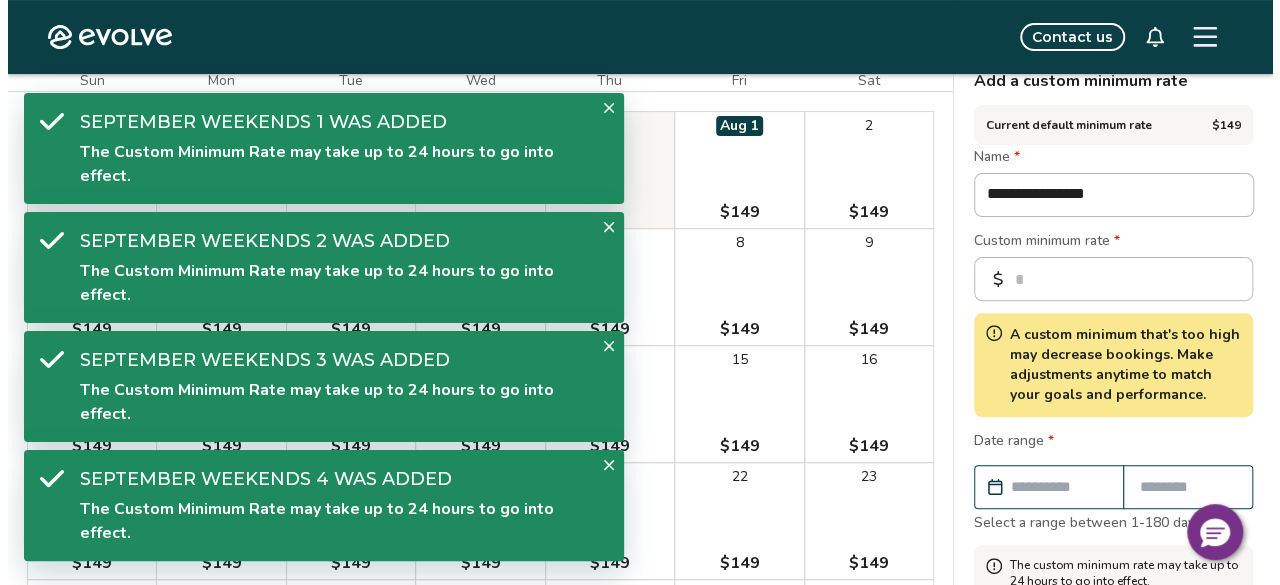 scroll, scrollTop: 300, scrollLeft: 0, axis: vertical 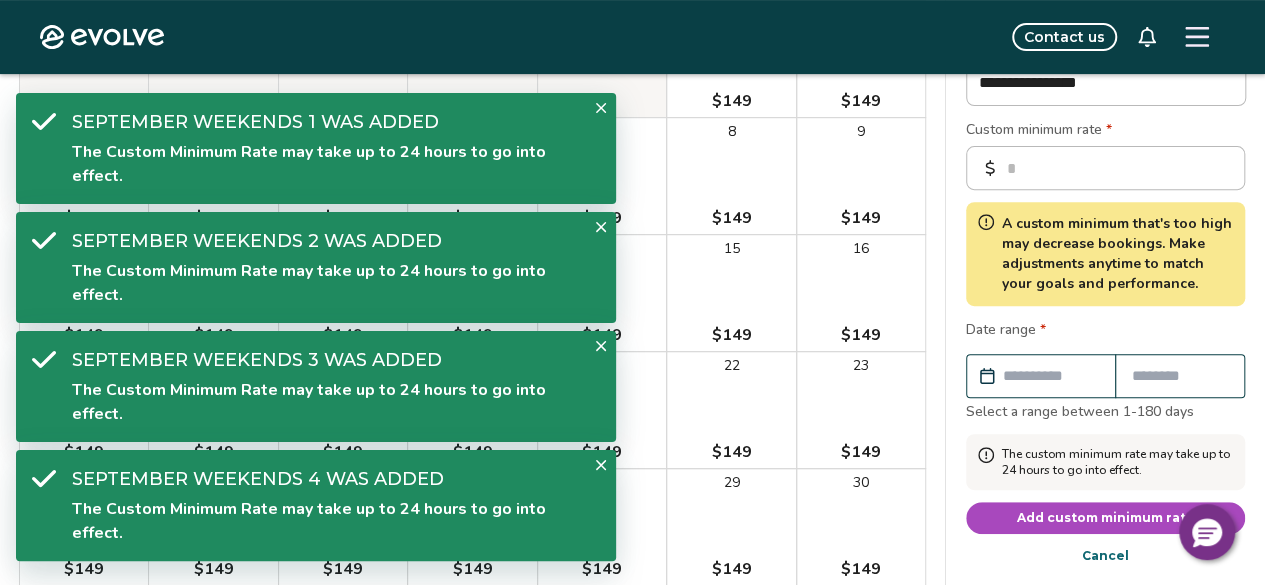 click at bounding box center [1051, 376] 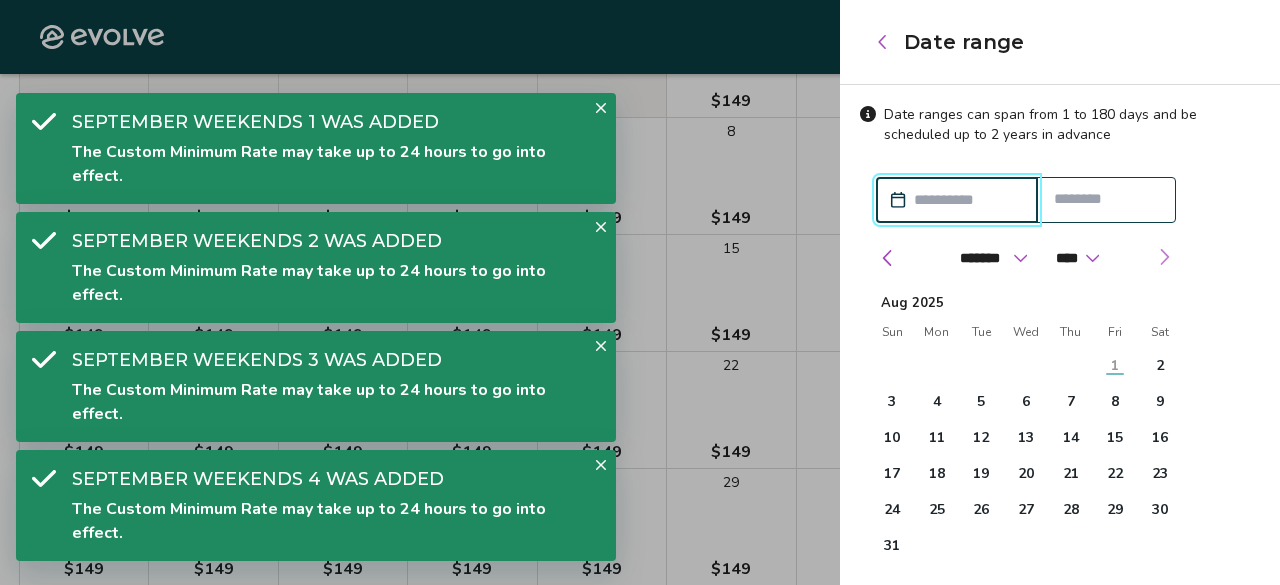 click at bounding box center [1164, 257] 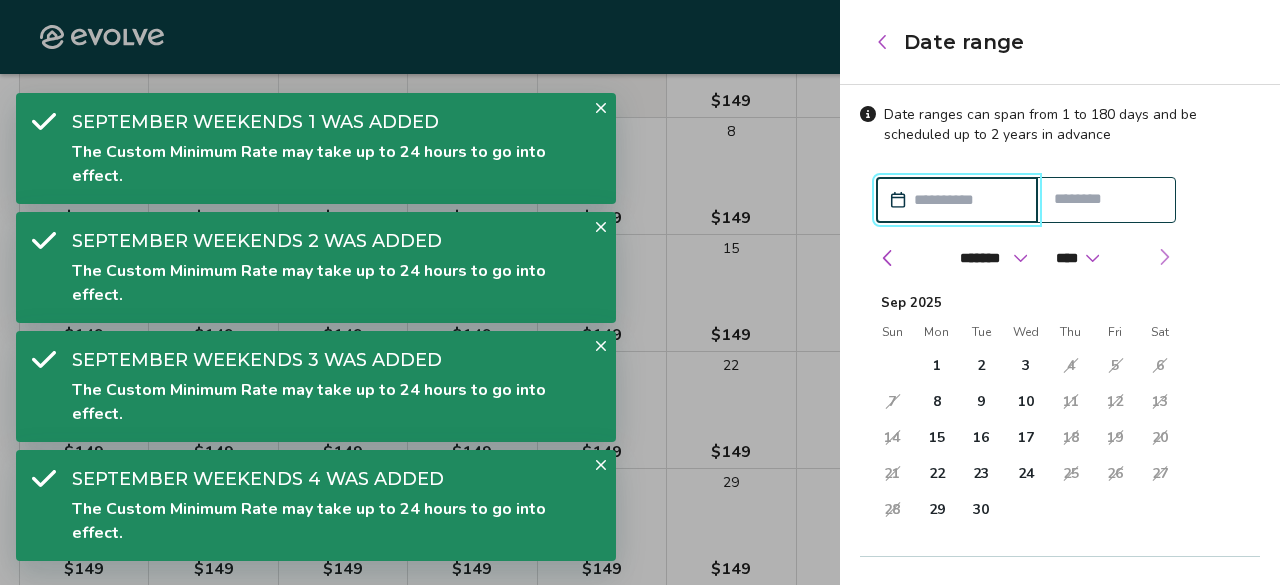 click at bounding box center (1164, 257) 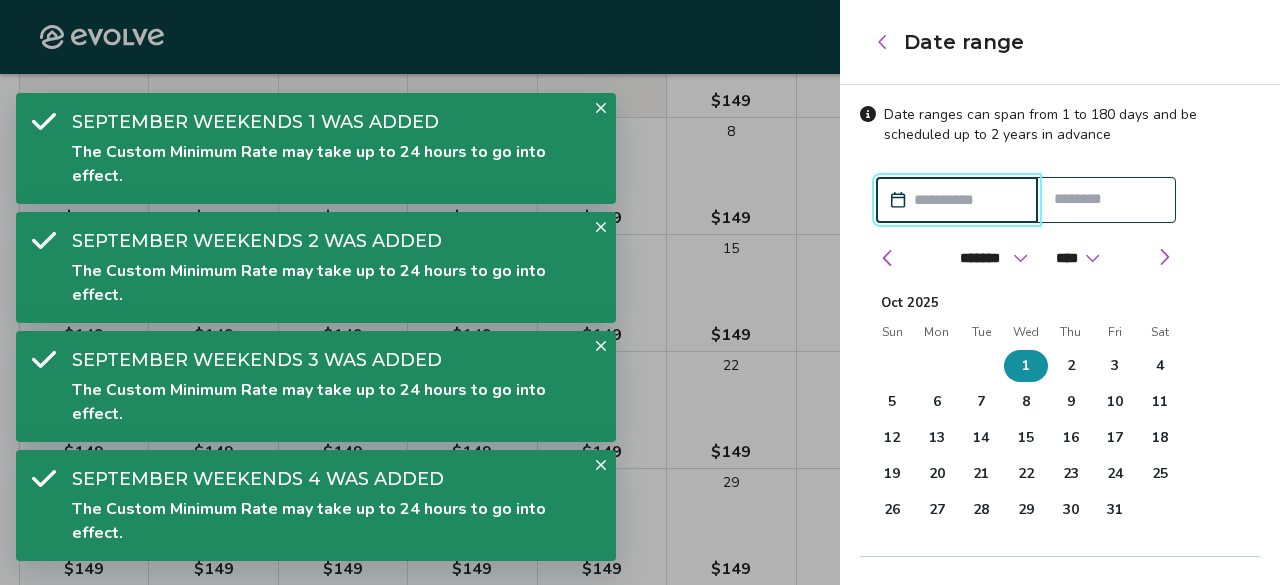 click on "1" at bounding box center [1026, 366] 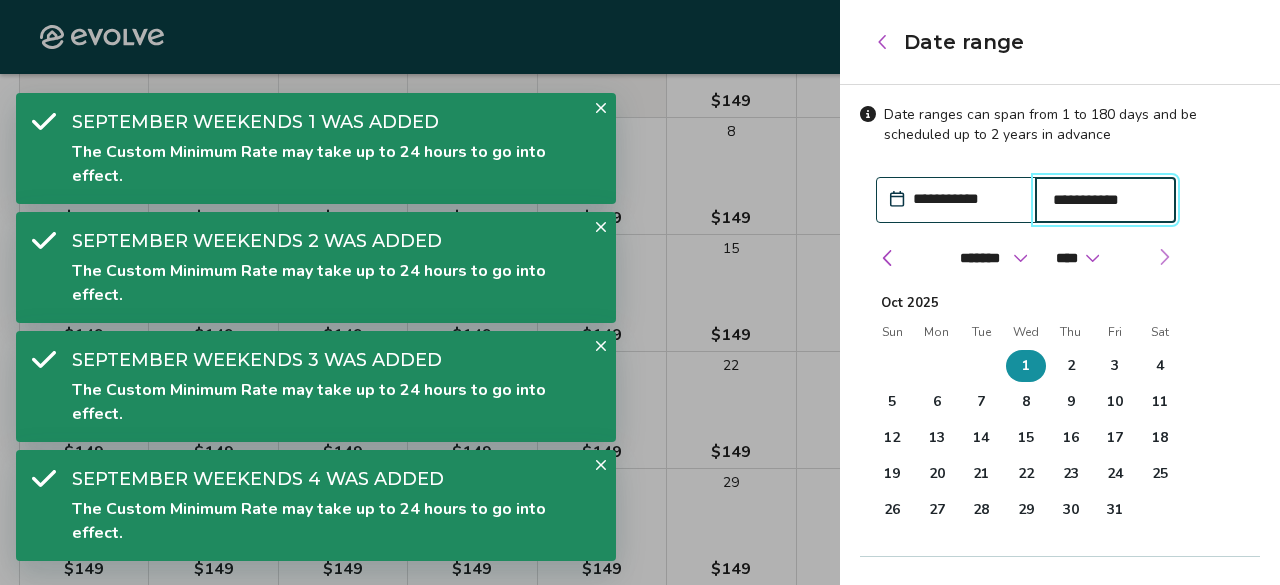 click at bounding box center [1164, 257] 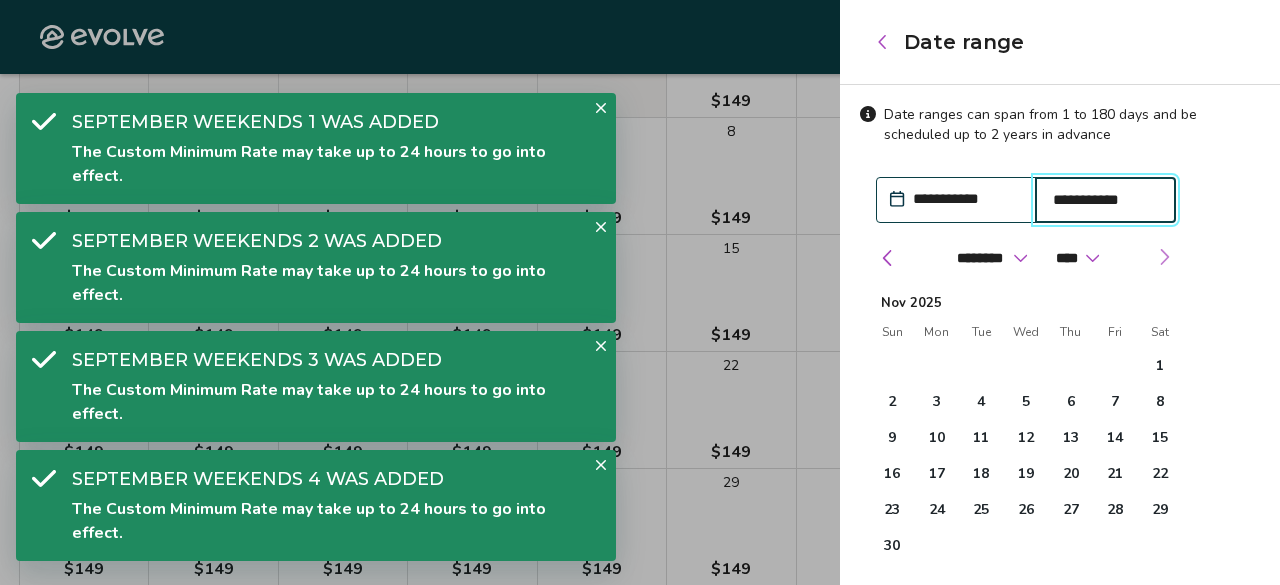 click at bounding box center [1164, 257] 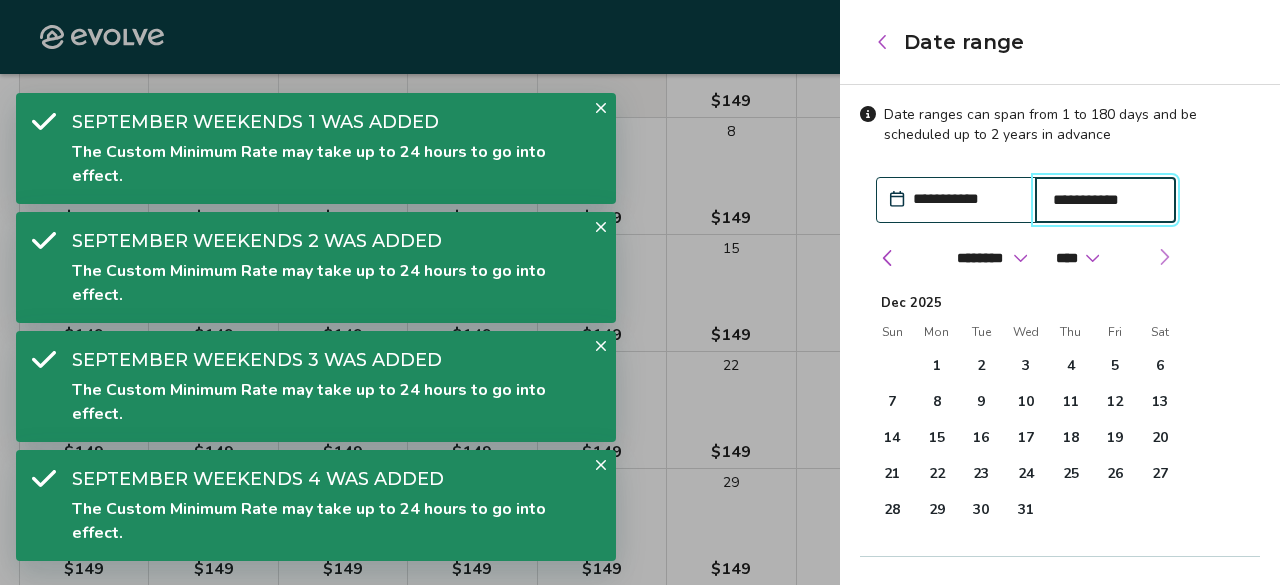 click at bounding box center (1164, 257) 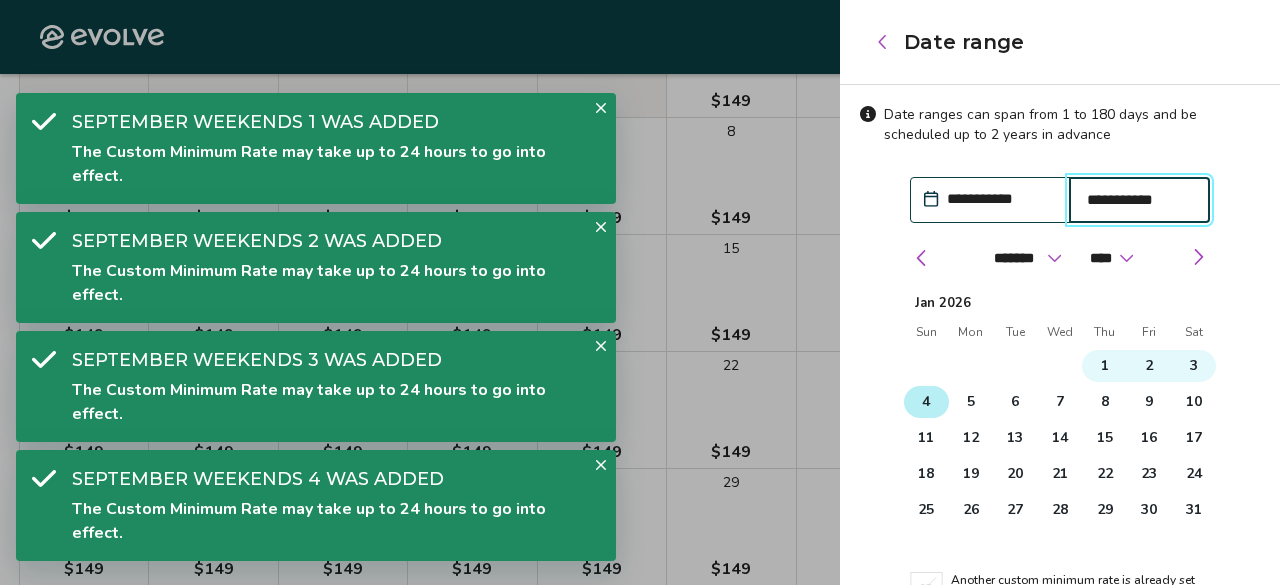 click on "4" at bounding box center [926, 402] 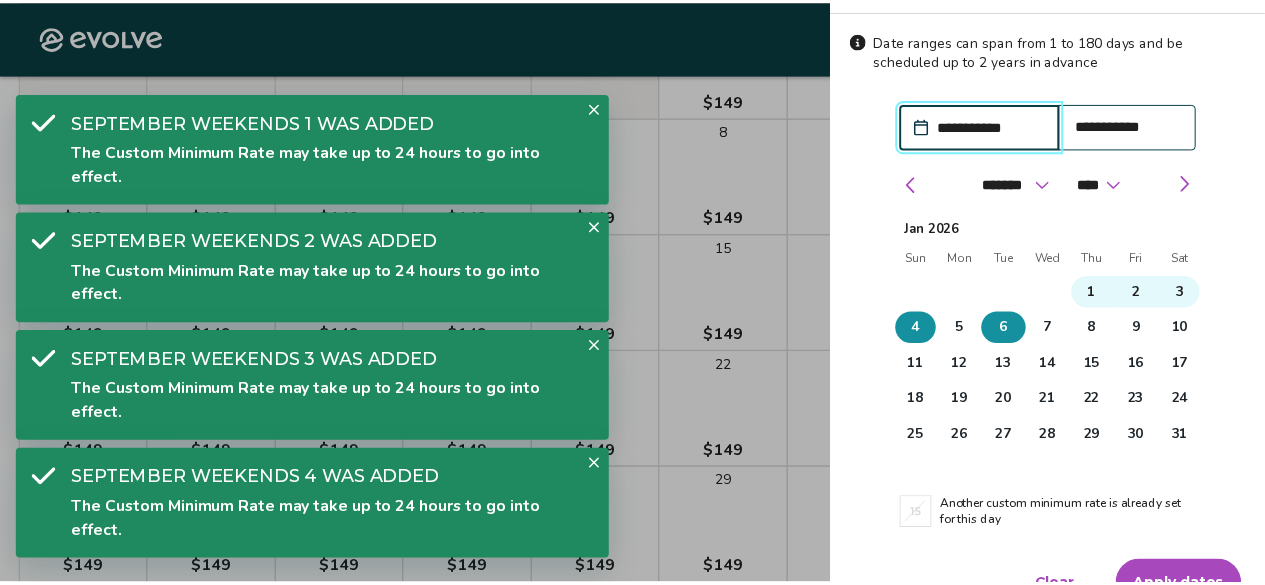 scroll, scrollTop: 110, scrollLeft: 0, axis: vertical 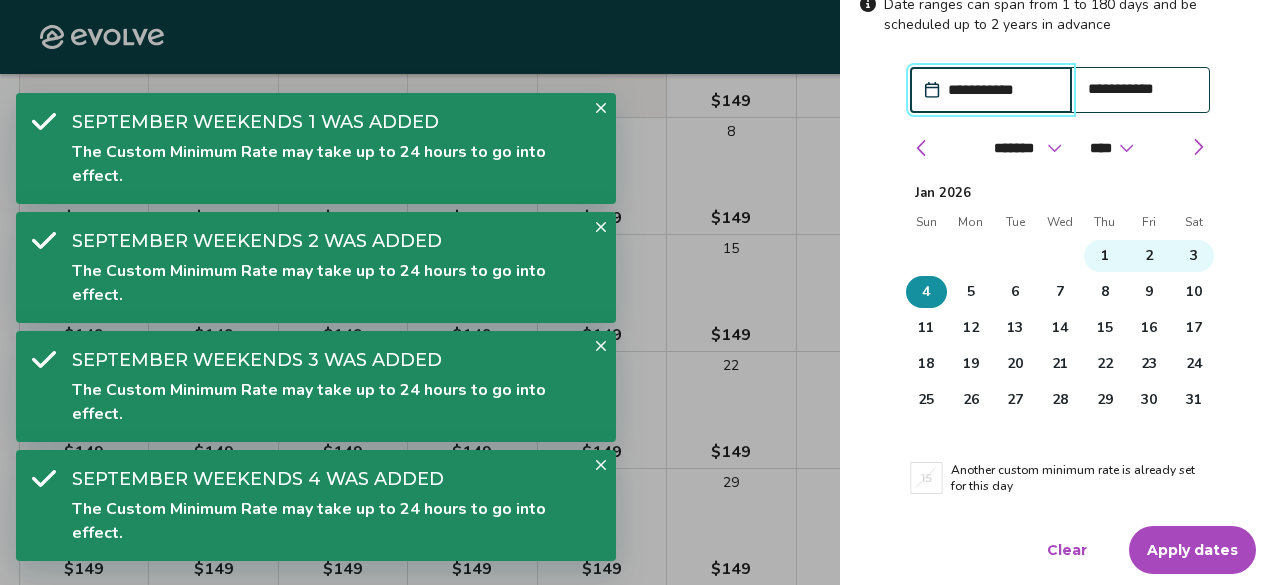 click on "Apply dates" at bounding box center (1192, 550) 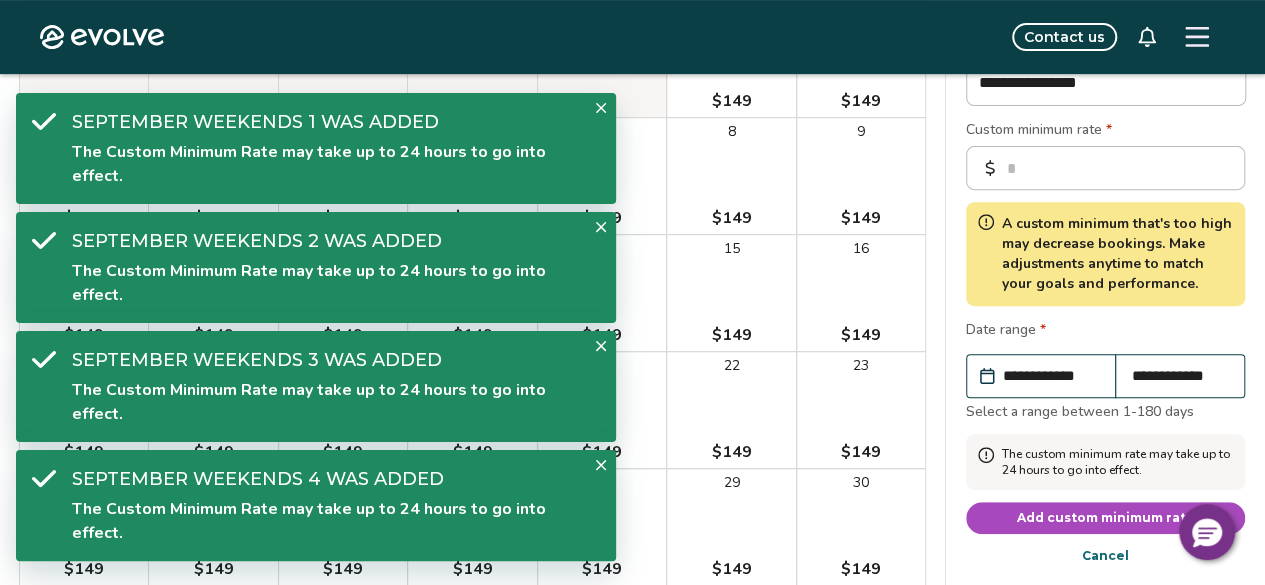 click on "Add custom minimum rate" at bounding box center (1106, 518) 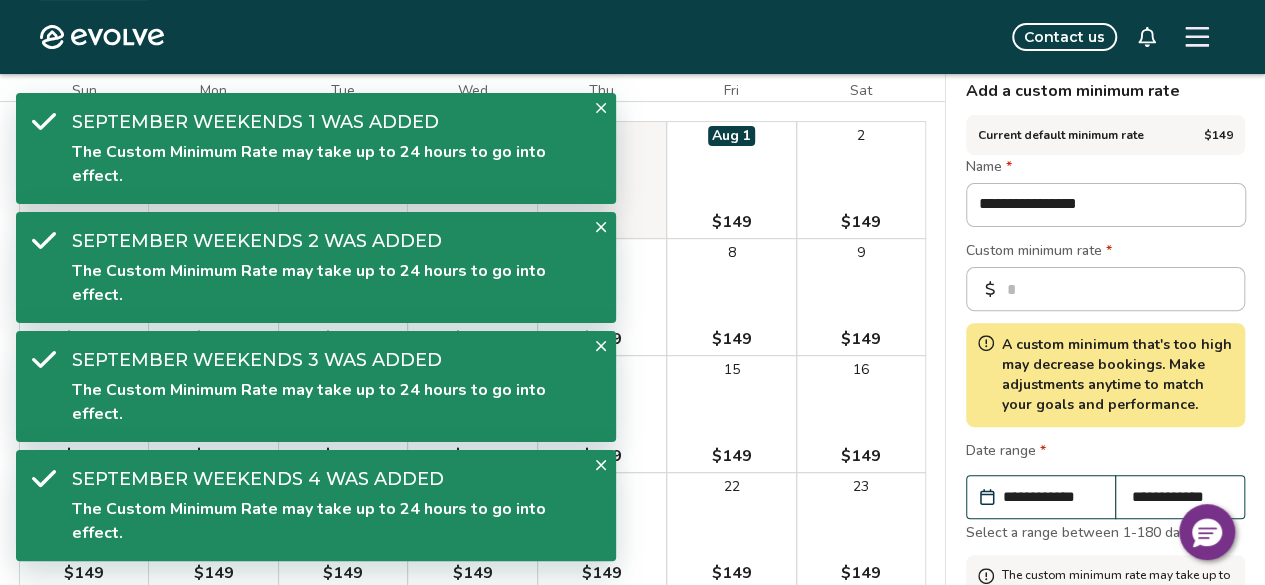 scroll, scrollTop: 100, scrollLeft: 0, axis: vertical 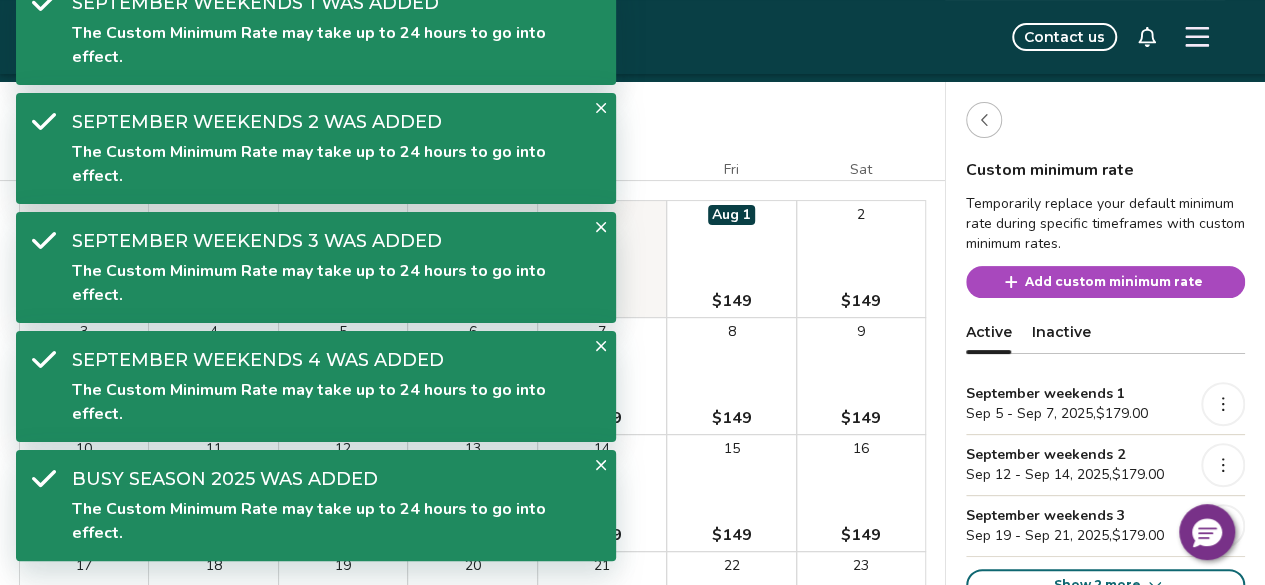 click 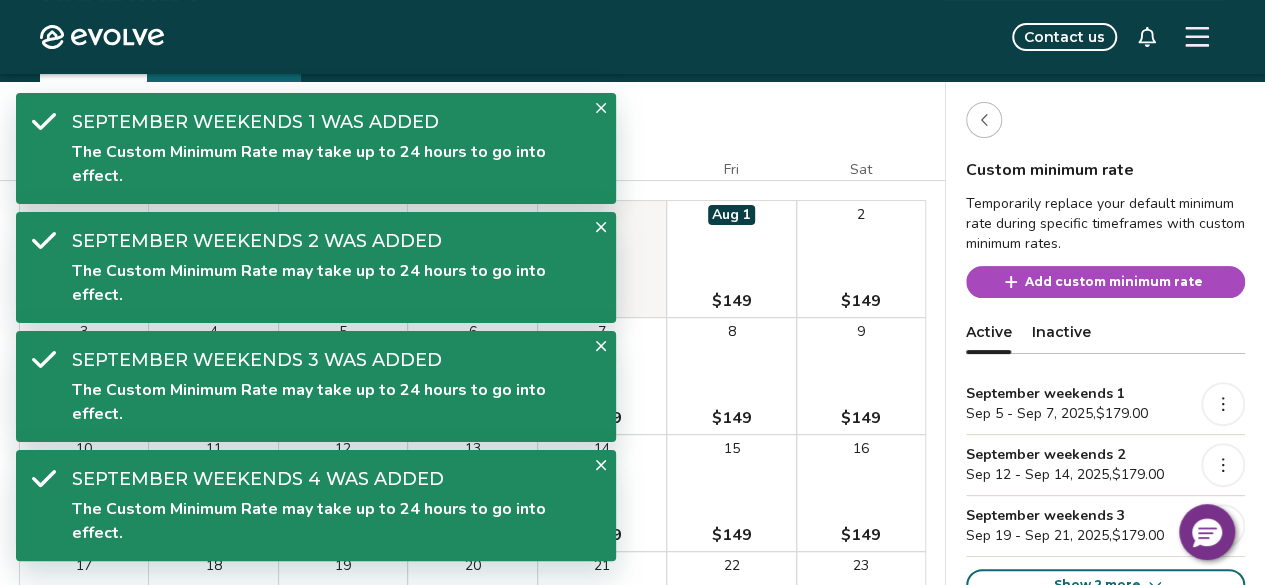 click 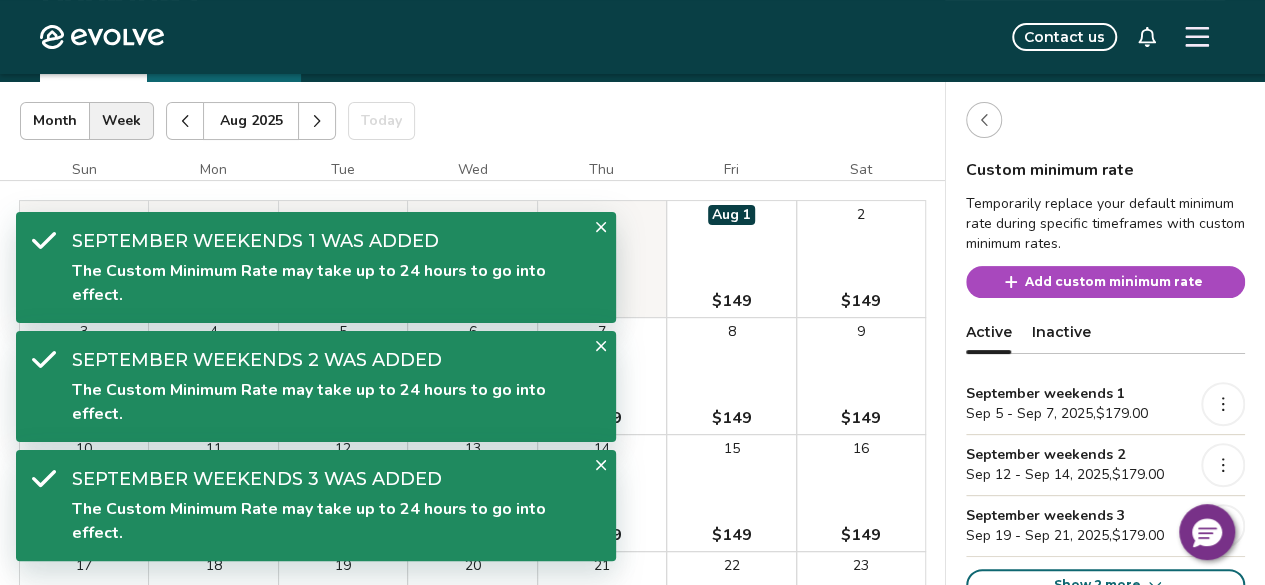 click 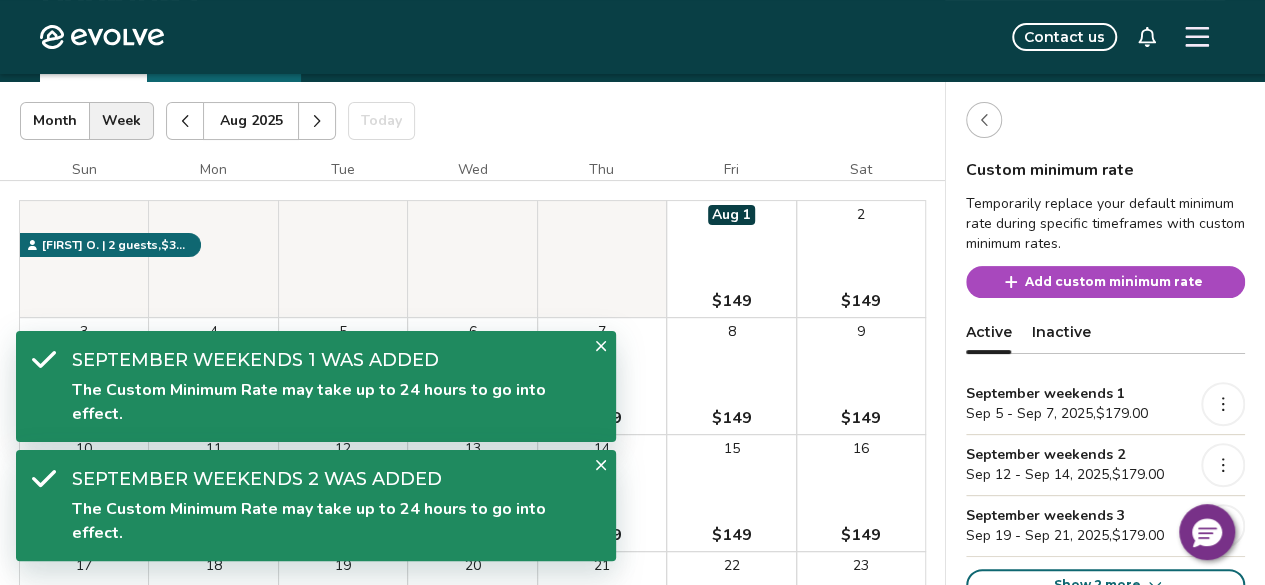 click 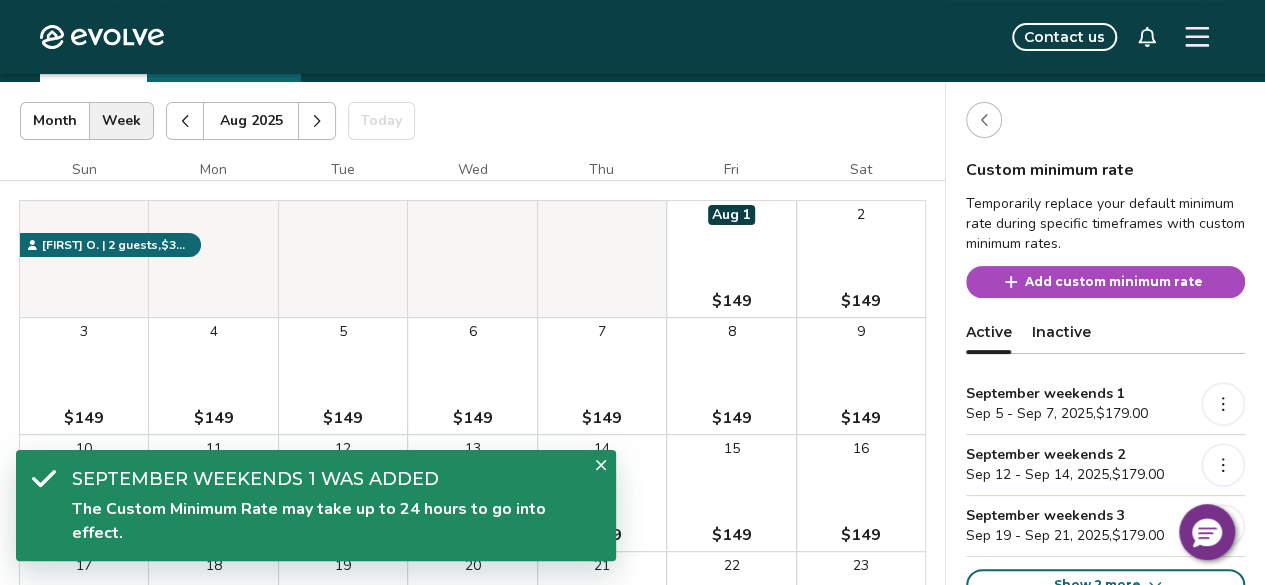 click 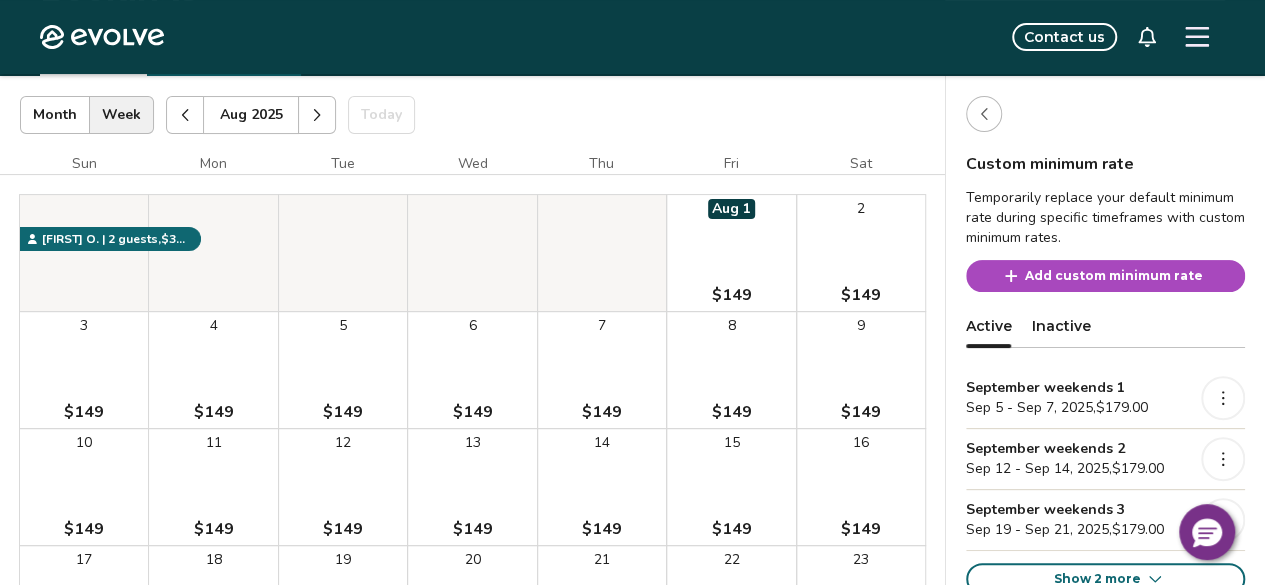scroll, scrollTop: 300, scrollLeft: 0, axis: vertical 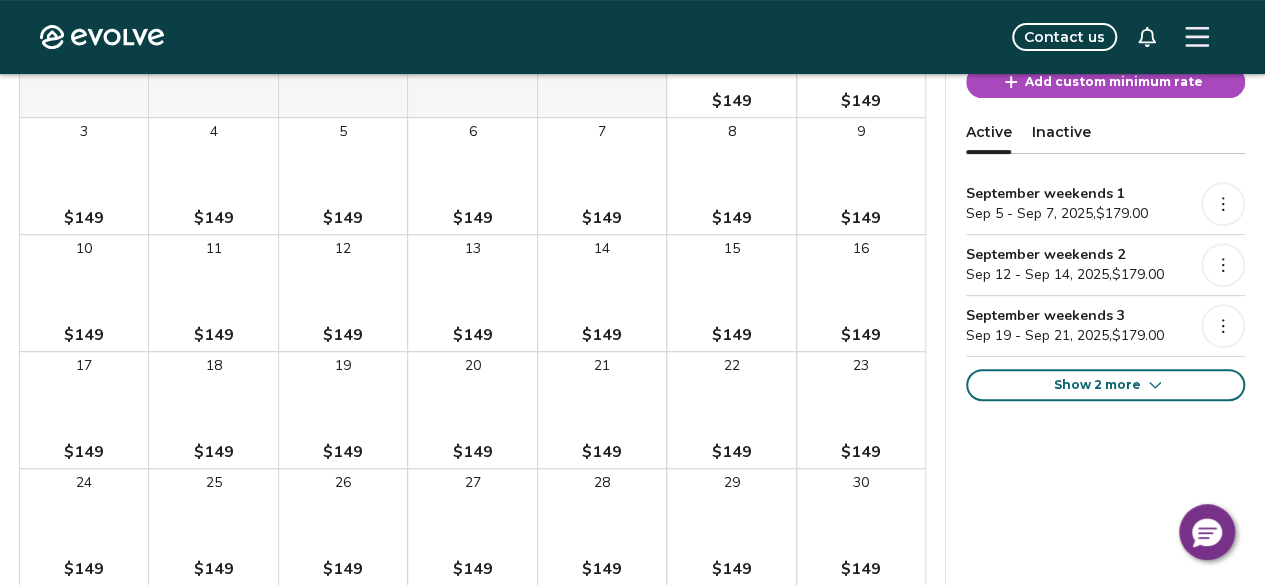 click on "Show   2   more" at bounding box center [1105, 385] 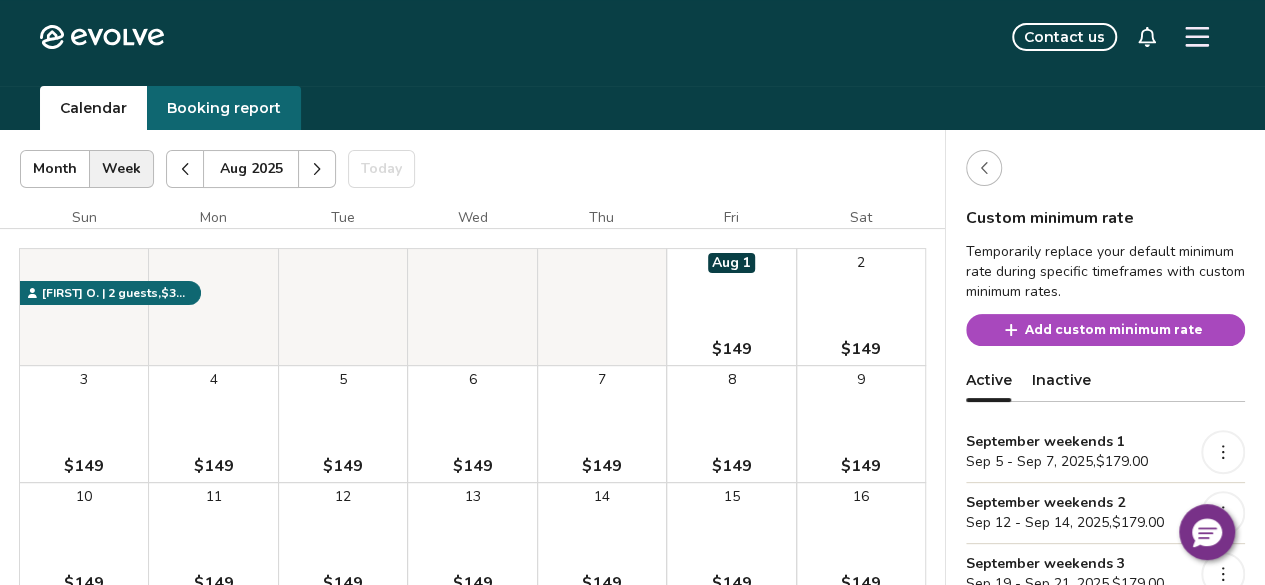 scroll, scrollTop: 0, scrollLeft: 0, axis: both 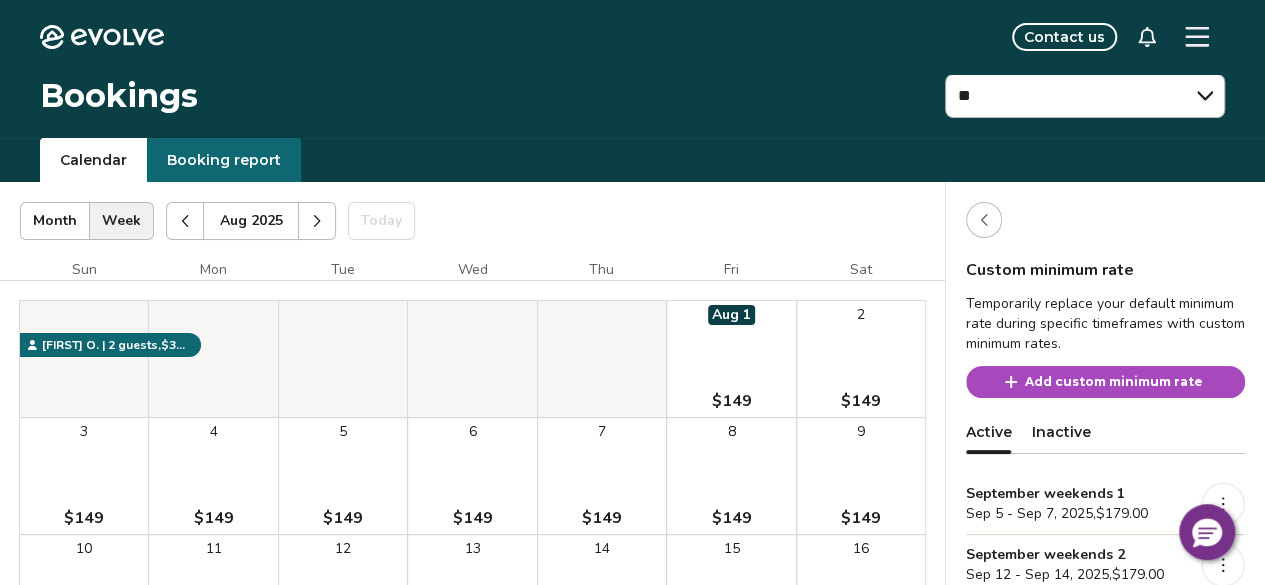 click at bounding box center [984, 220] 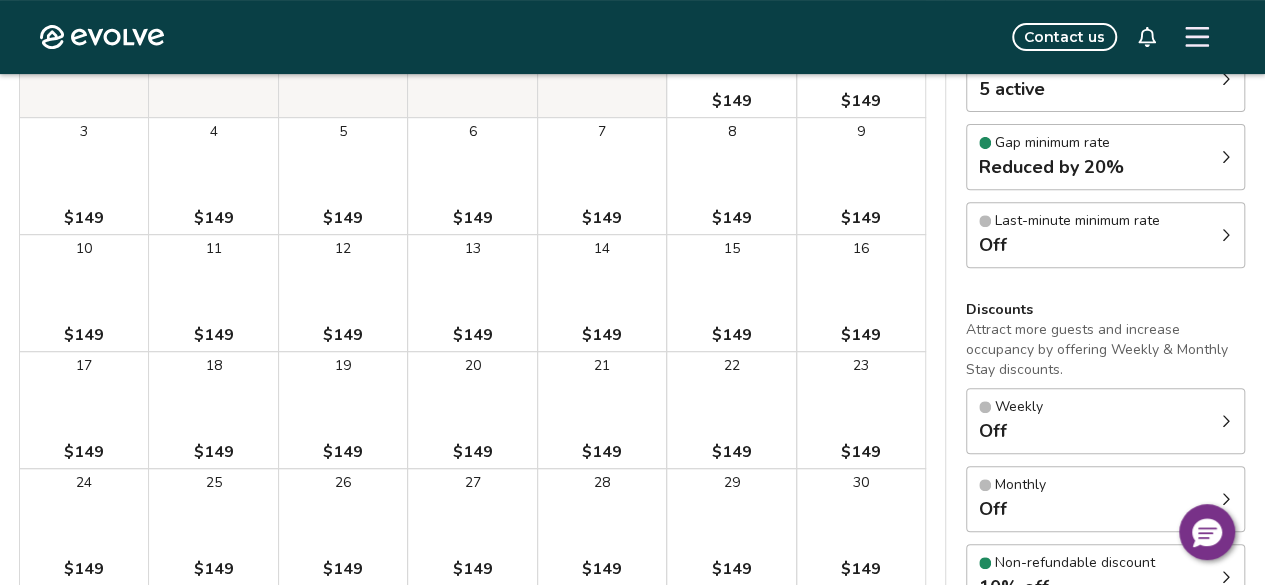 scroll, scrollTop: 400, scrollLeft: 0, axis: vertical 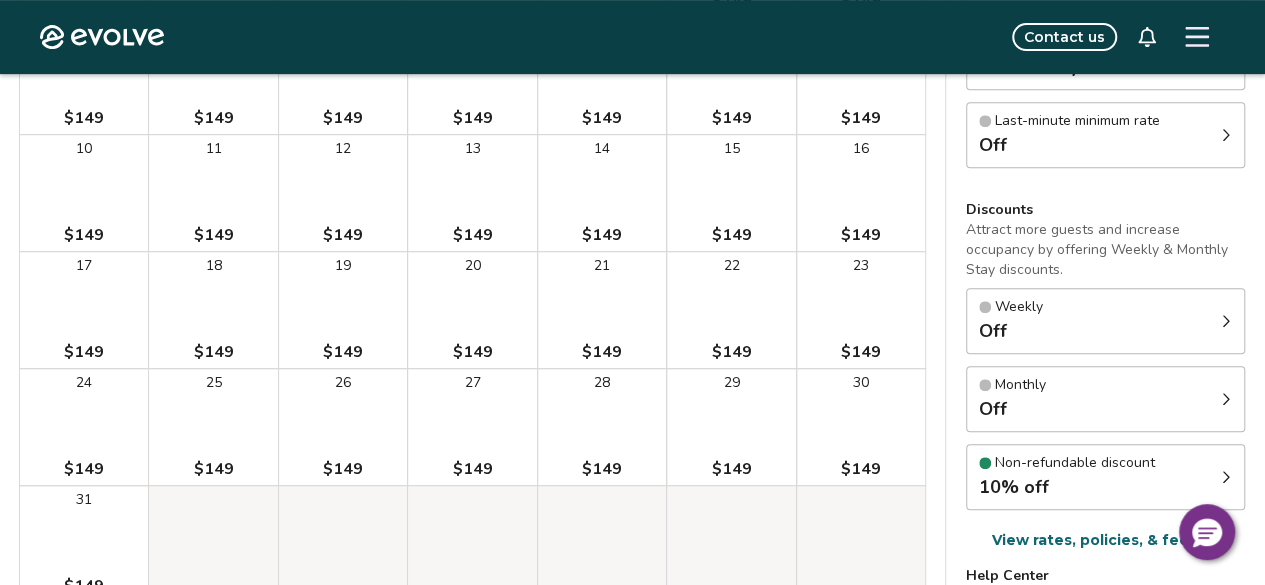 click on "Weekly Off" at bounding box center (1105, 321) 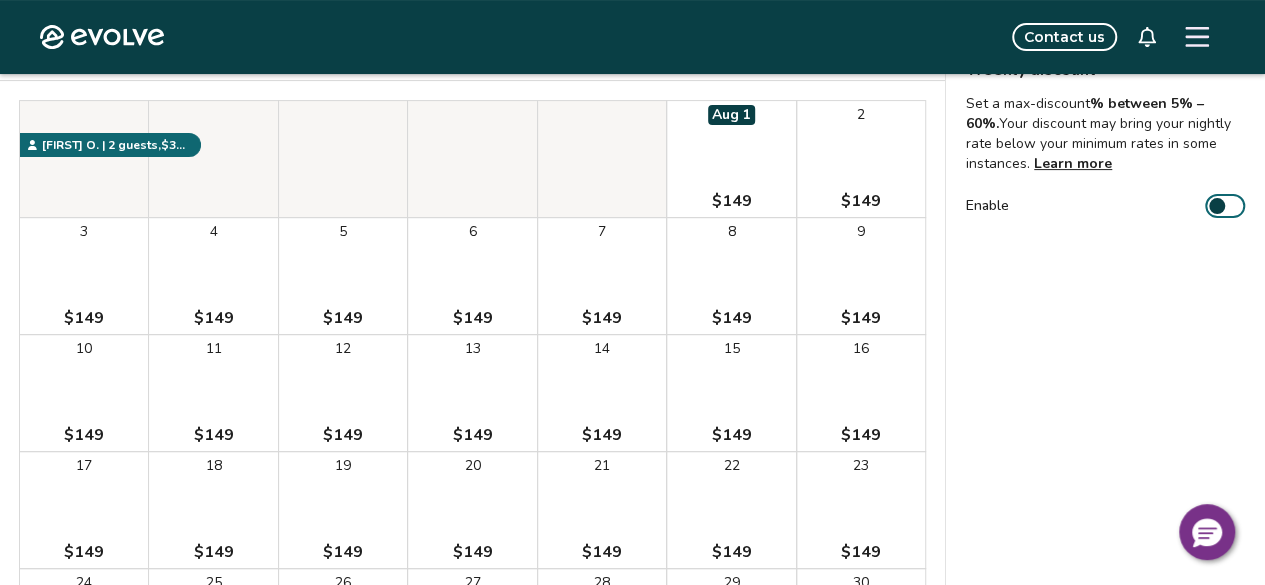 scroll, scrollTop: 200, scrollLeft: 0, axis: vertical 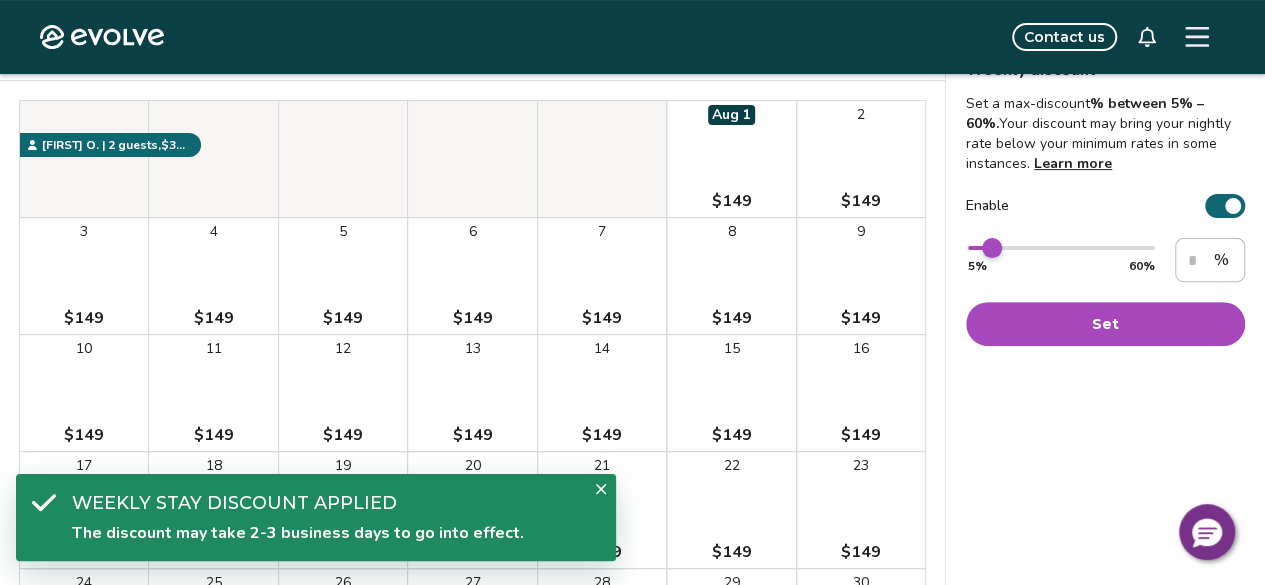 click at bounding box center (992, 248) 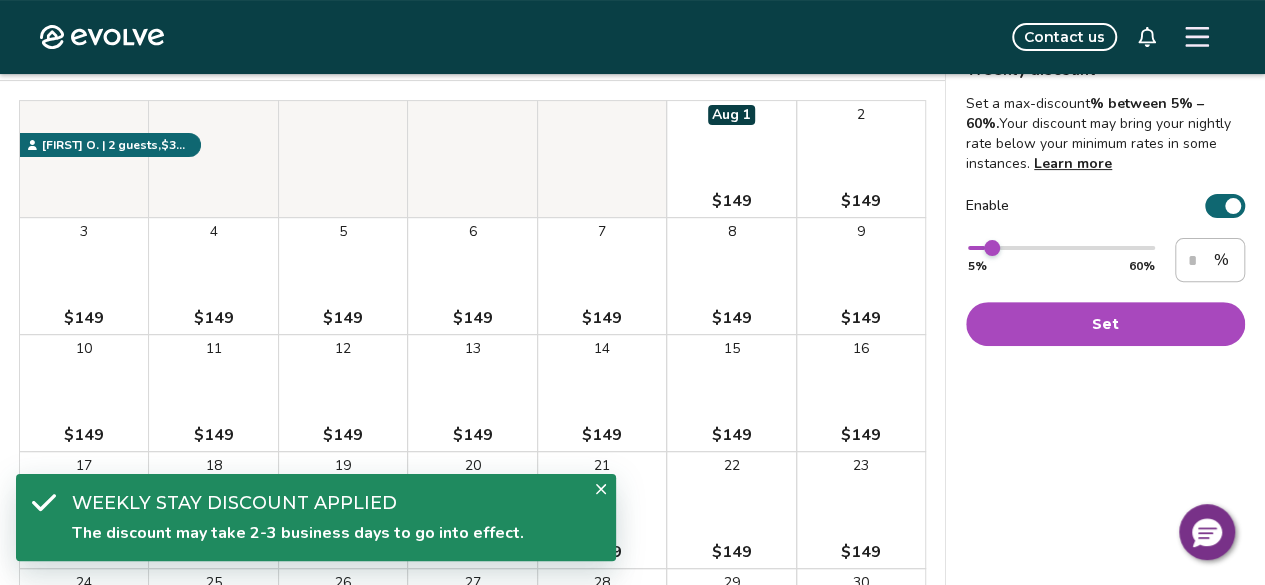 click on "Set" at bounding box center (1105, 324) 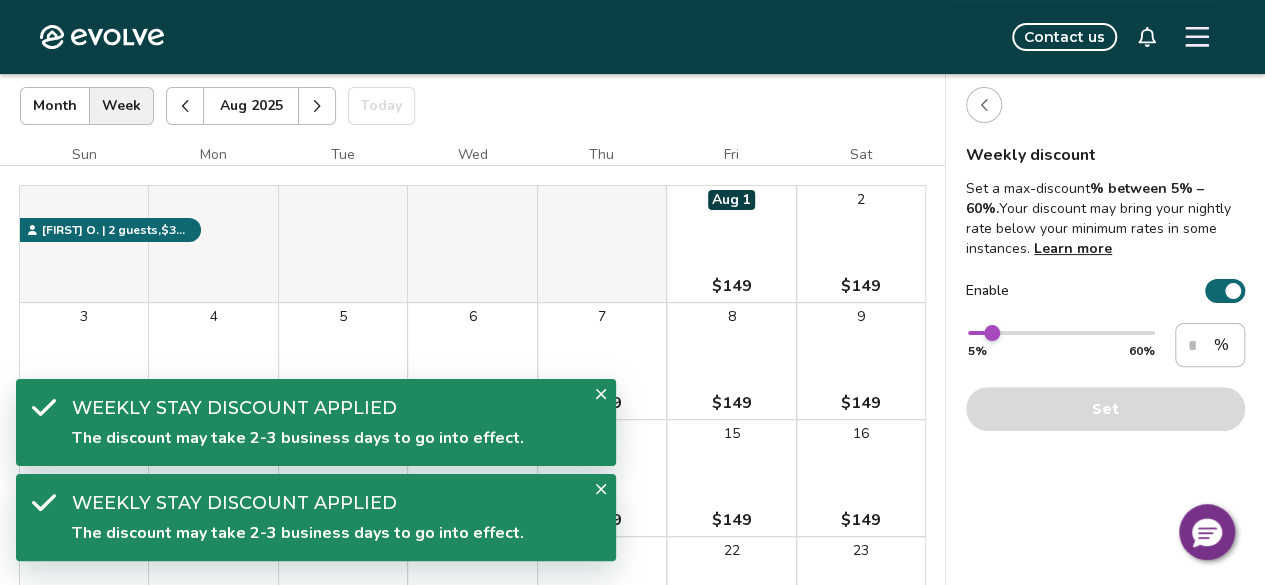 scroll, scrollTop: 0, scrollLeft: 0, axis: both 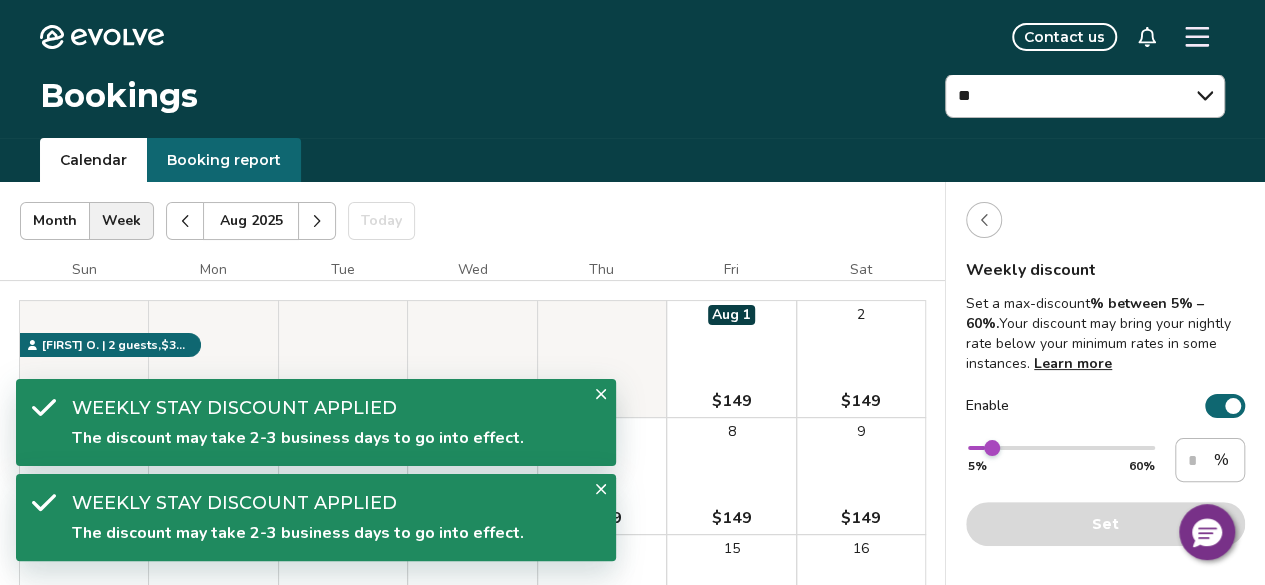 click 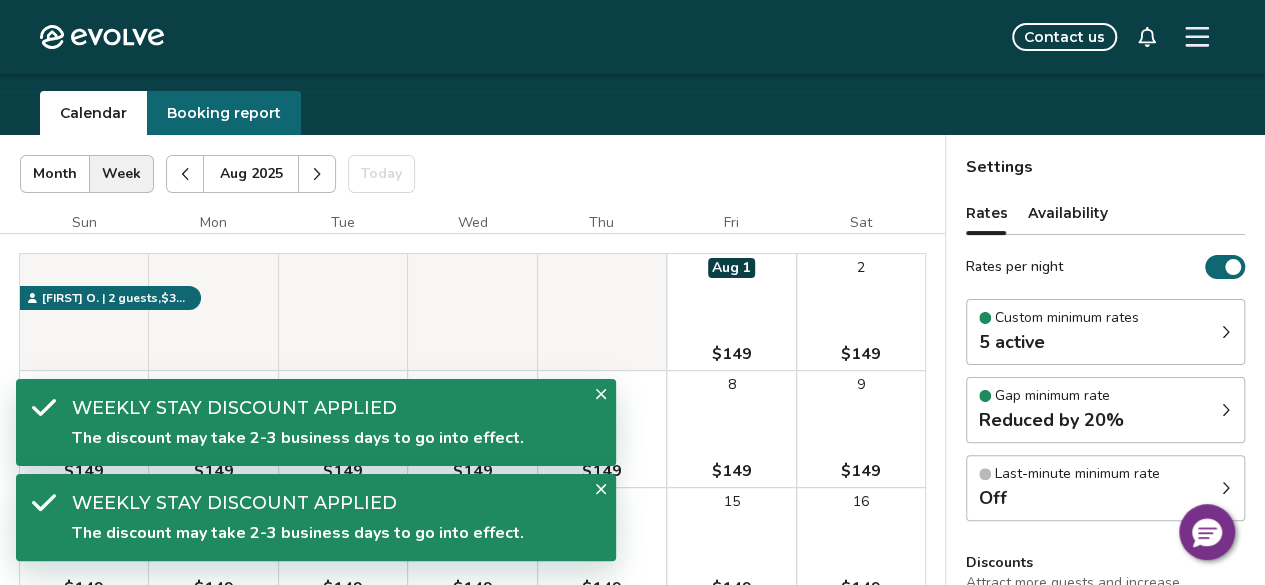 scroll, scrollTop: 0, scrollLeft: 0, axis: both 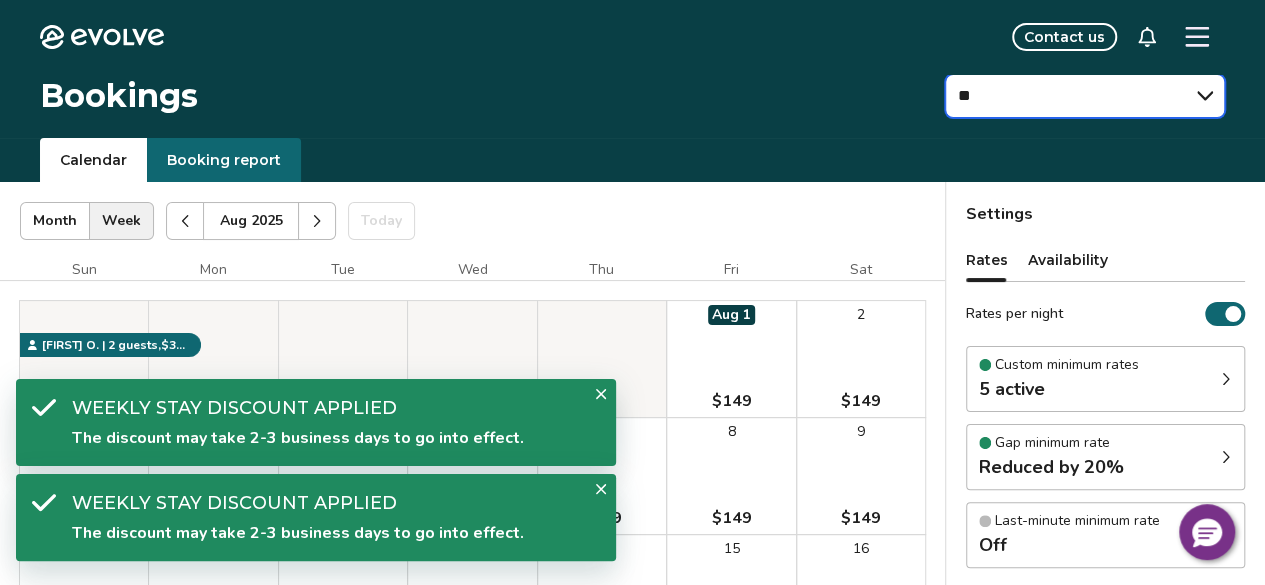 click on "** ** ** ** ** ** ** **" at bounding box center [1085, 96] 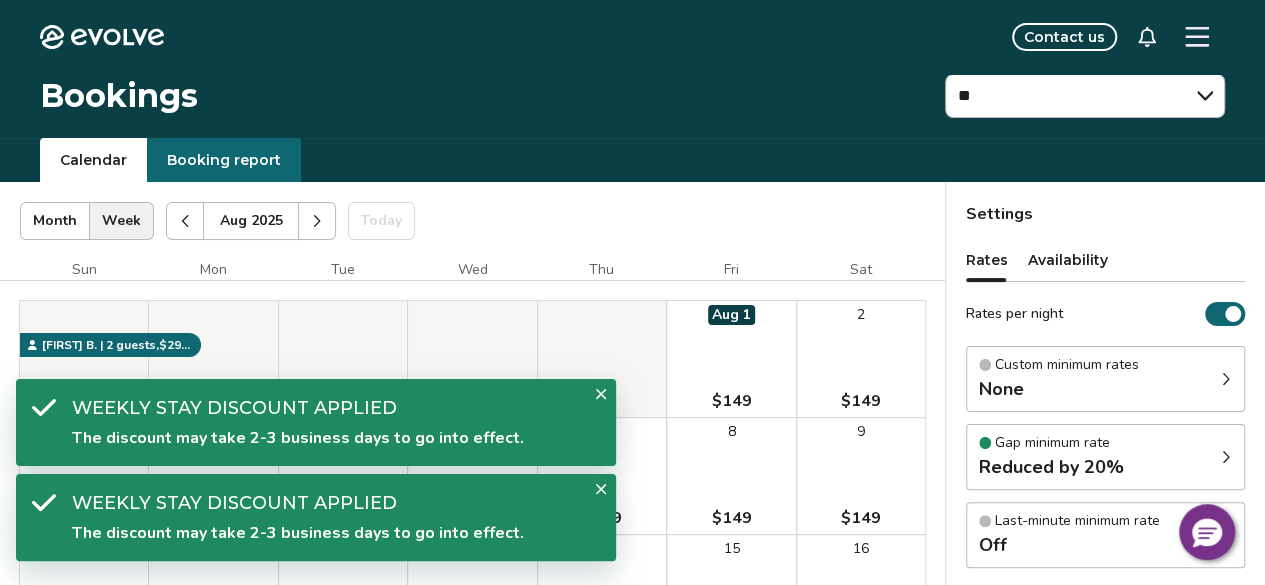 click on "Custom minimum rates" at bounding box center [1067, 365] 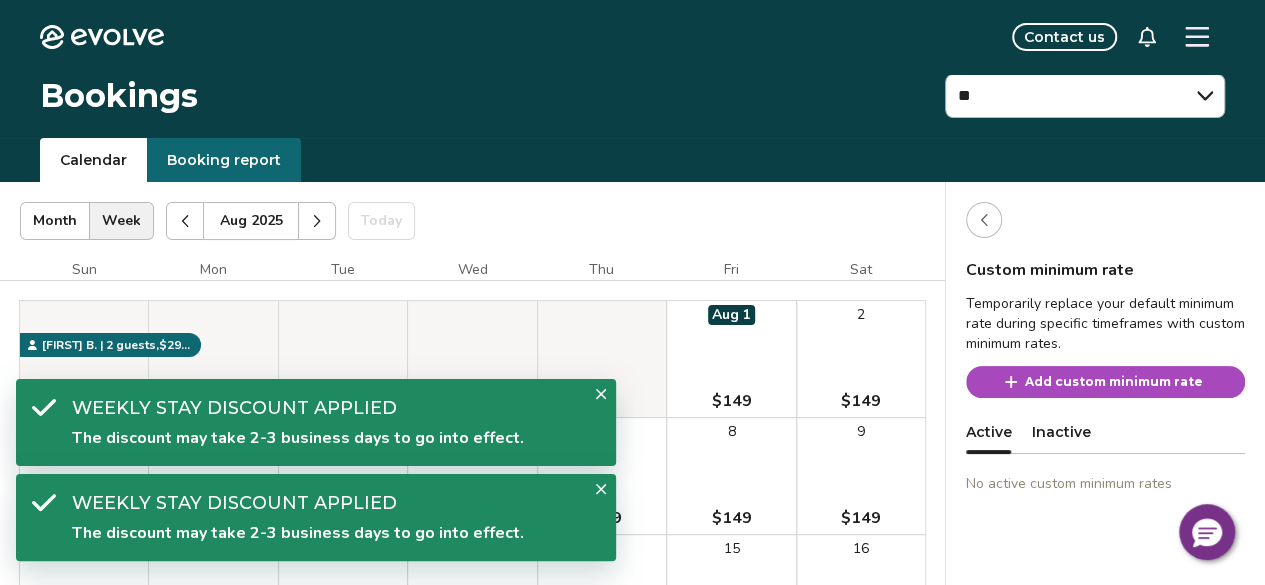 click on "Add custom minimum rate" at bounding box center [1114, 382] 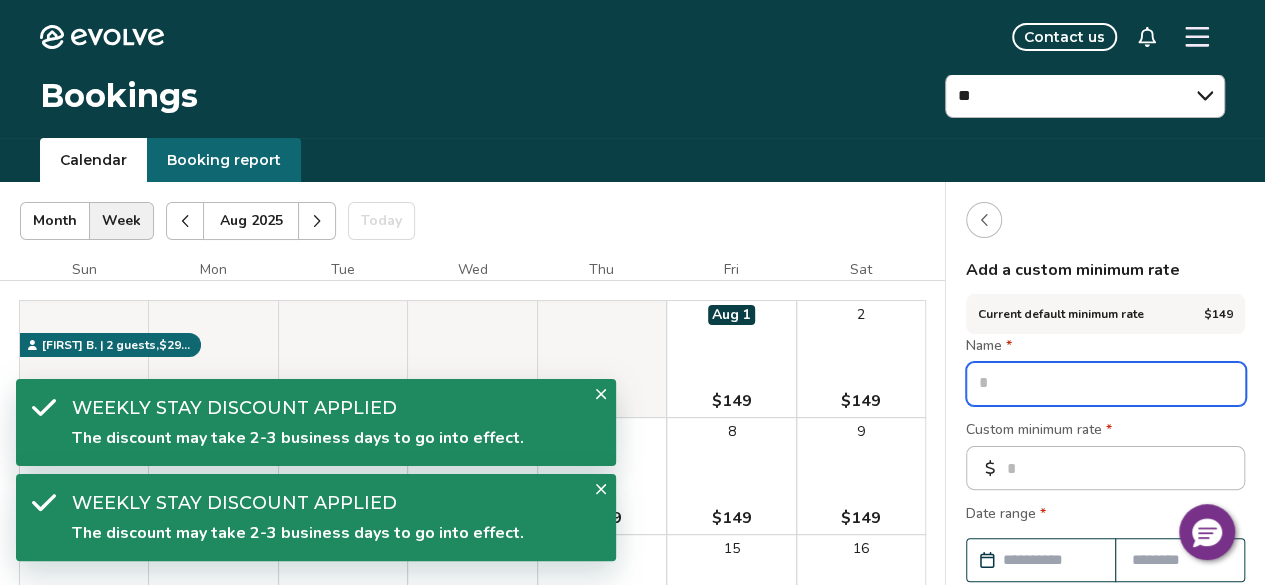 click at bounding box center [1106, 384] 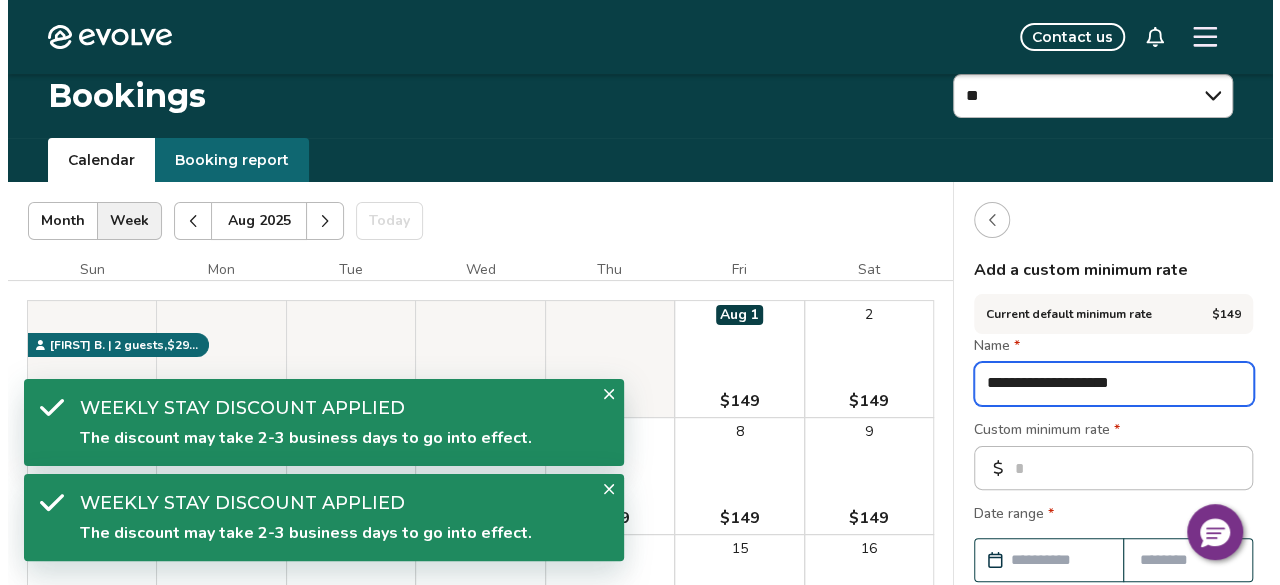 scroll, scrollTop: 200, scrollLeft: 0, axis: vertical 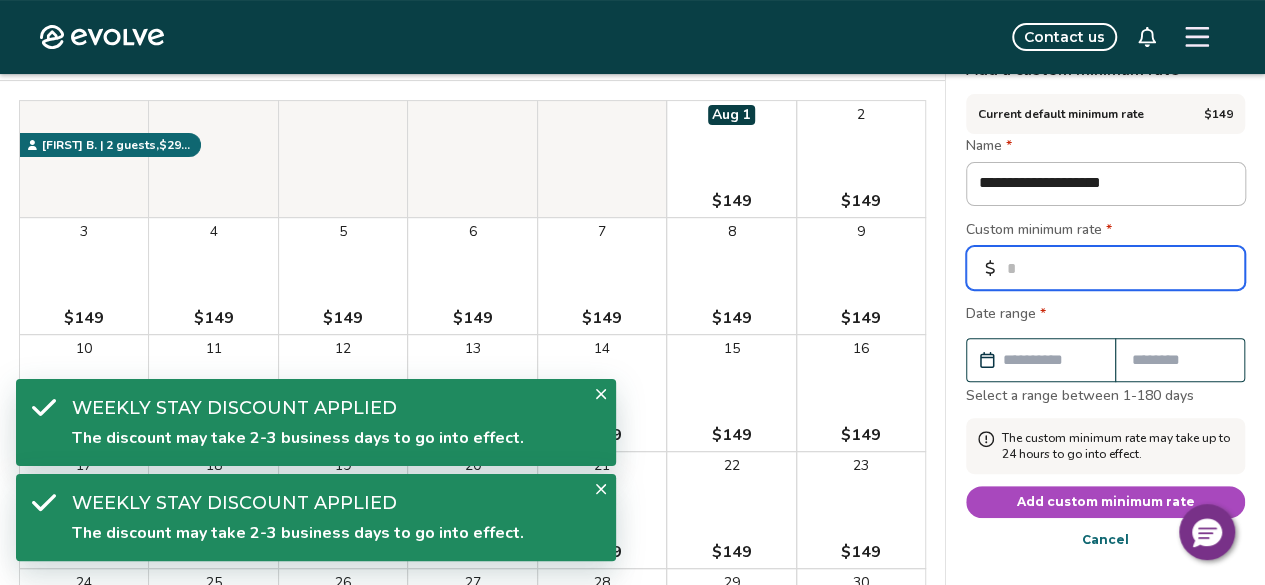 drag, startPoint x: 1048, startPoint y: 265, endPoint x: 978, endPoint y: 265, distance: 70 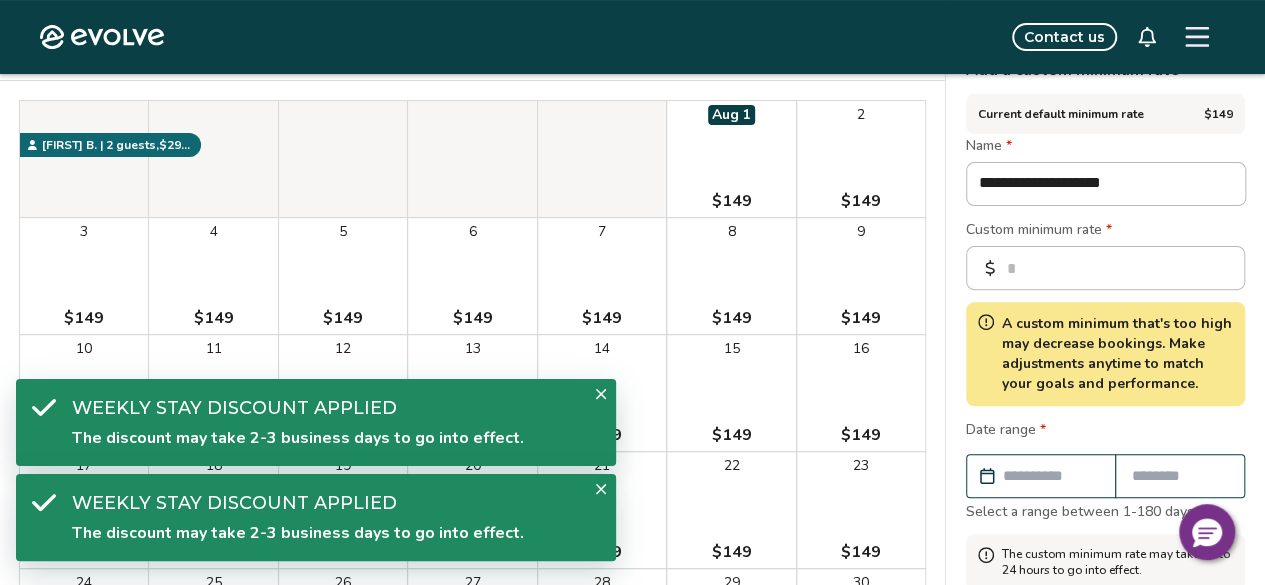 click at bounding box center (1051, 476) 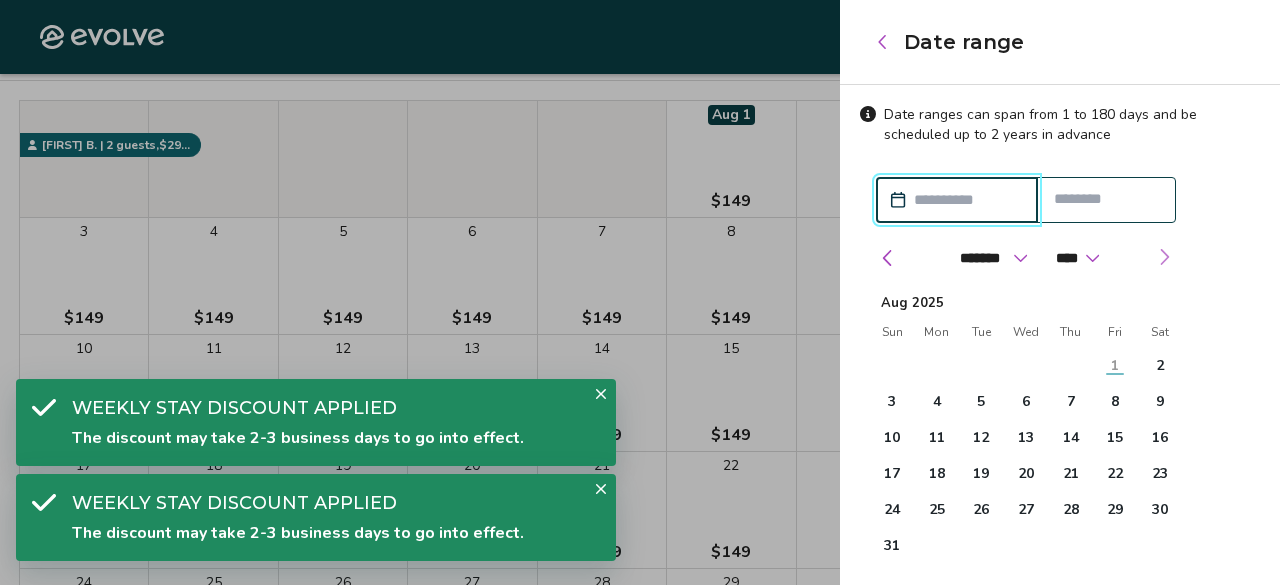 click at bounding box center [1164, 257] 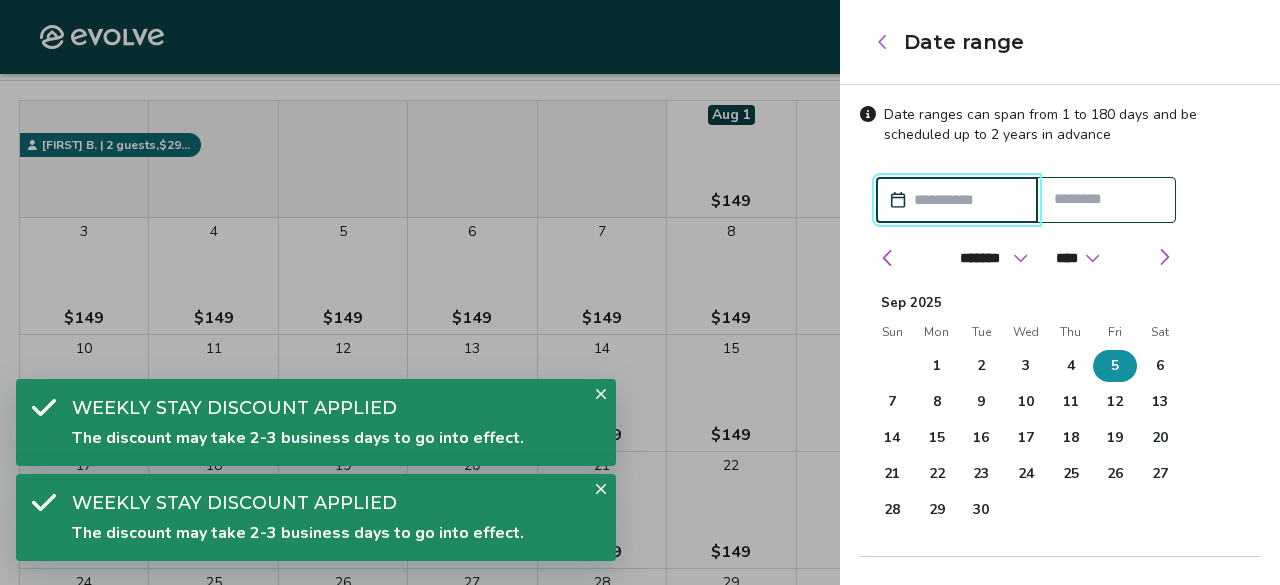 click on "5" at bounding box center [1115, 366] 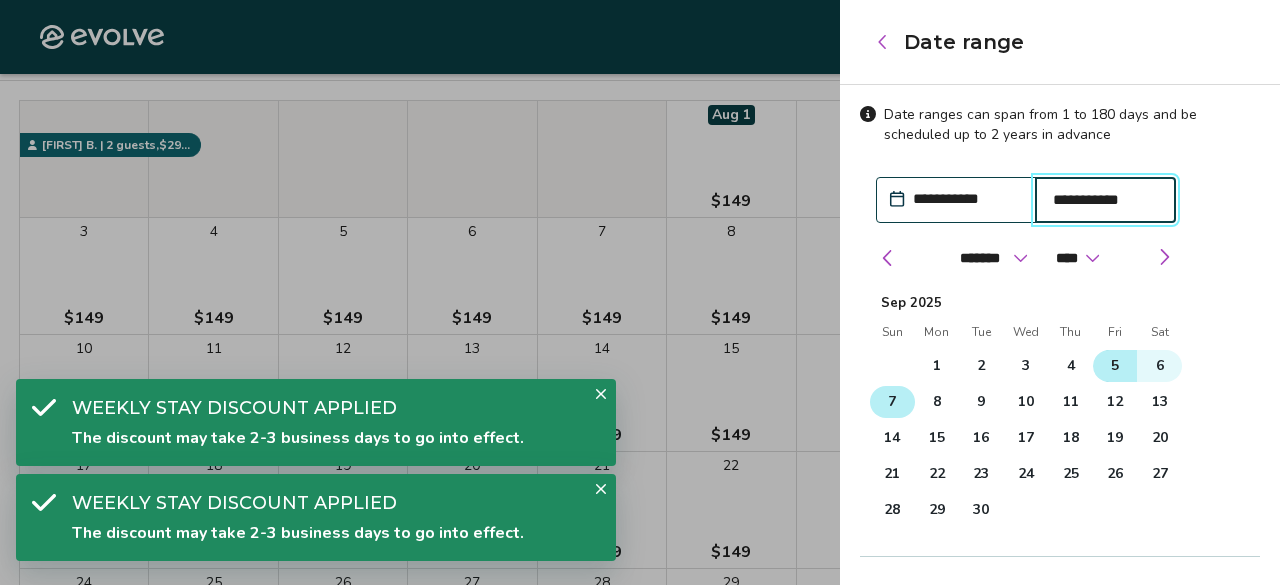 click on "7" at bounding box center (892, 402) 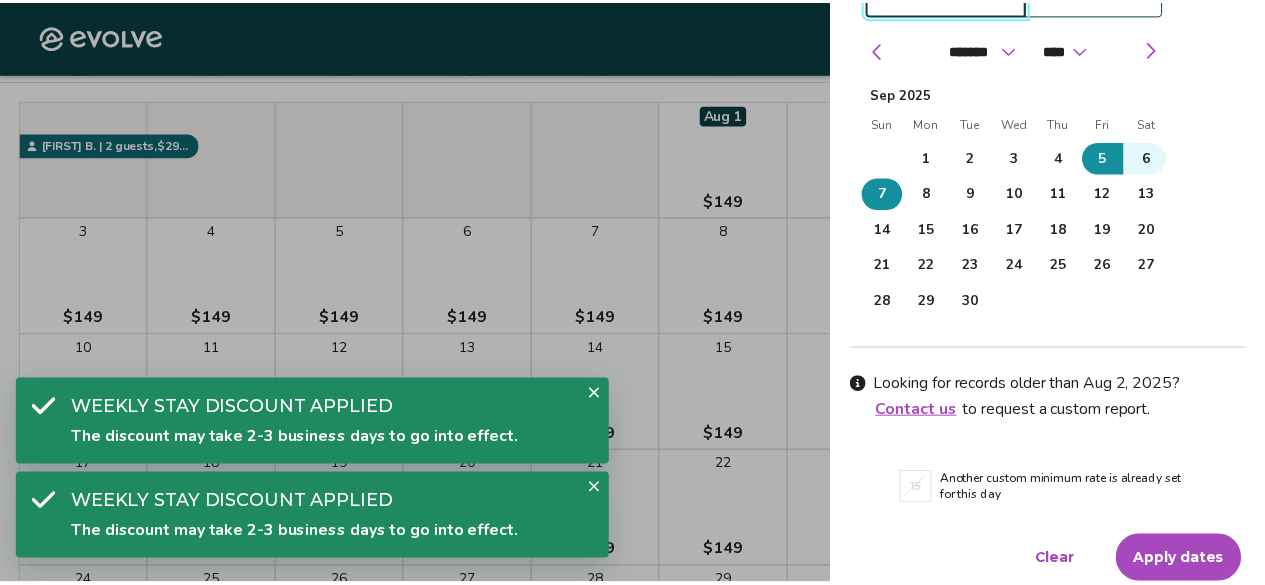 scroll, scrollTop: 218, scrollLeft: 0, axis: vertical 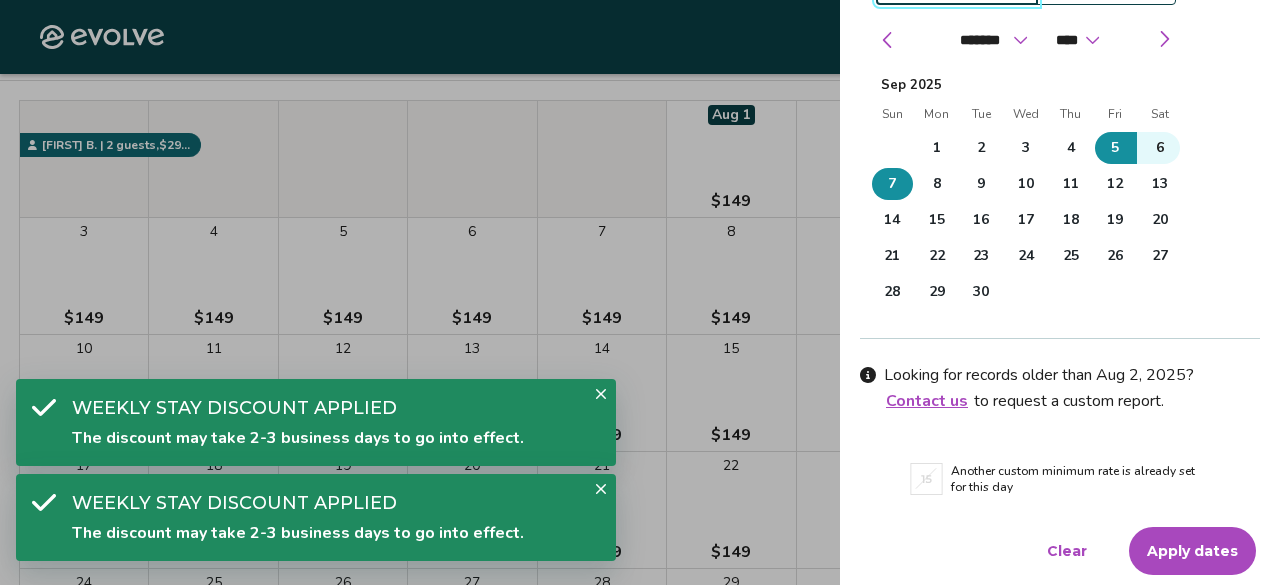 click on "Apply dates" at bounding box center (1192, 551) 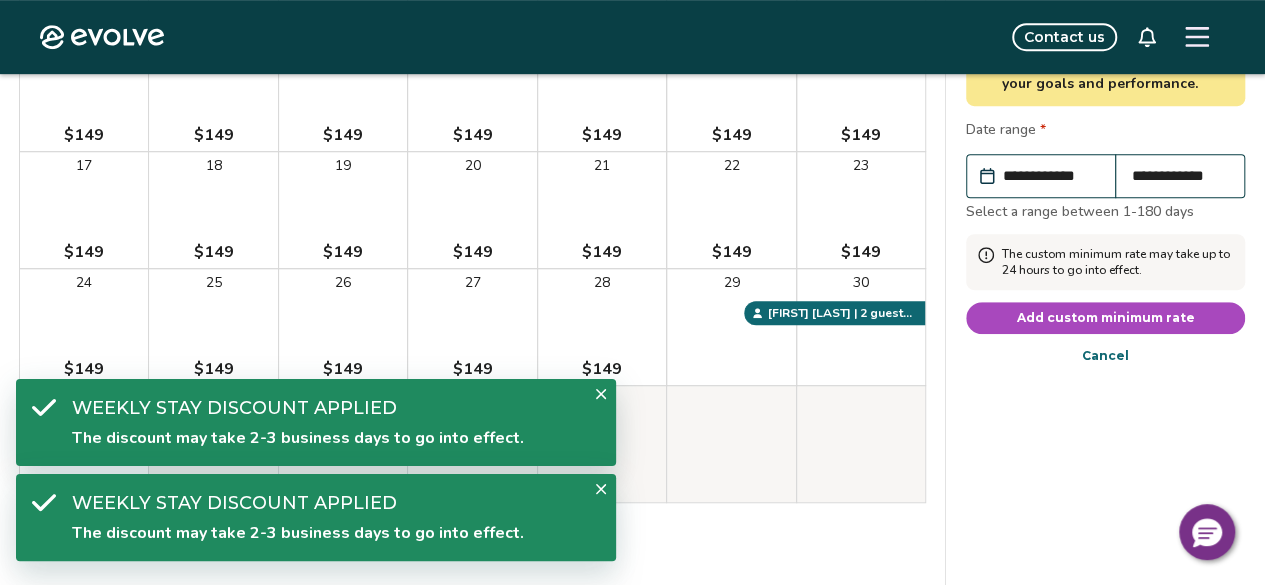 click on "Add custom minimum rate" at bounding box center [1106, 318] 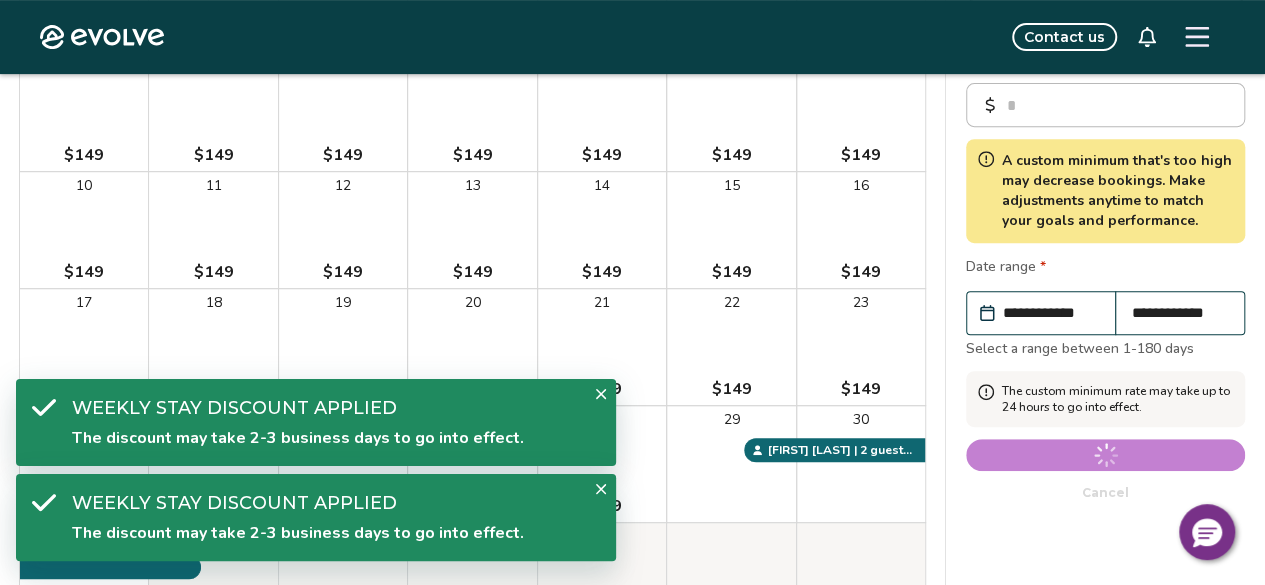 scroll, scrollTop: 200, scrollLeft: 0, axis: vertical 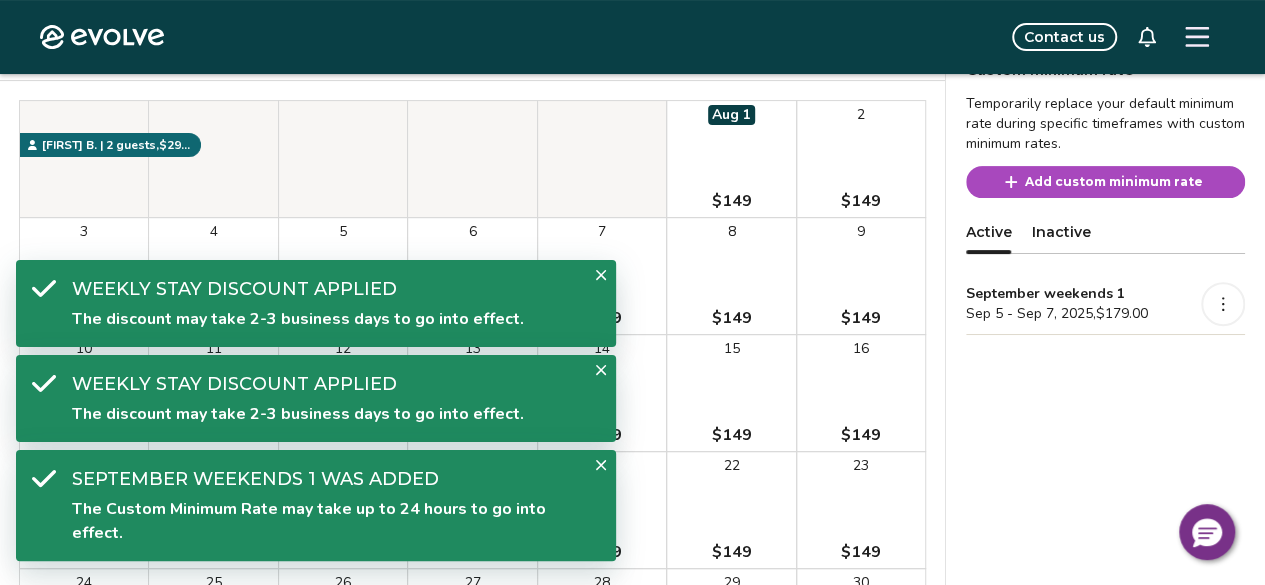 click on "Add custom minimum rate" at bounding box center [1114, 182] 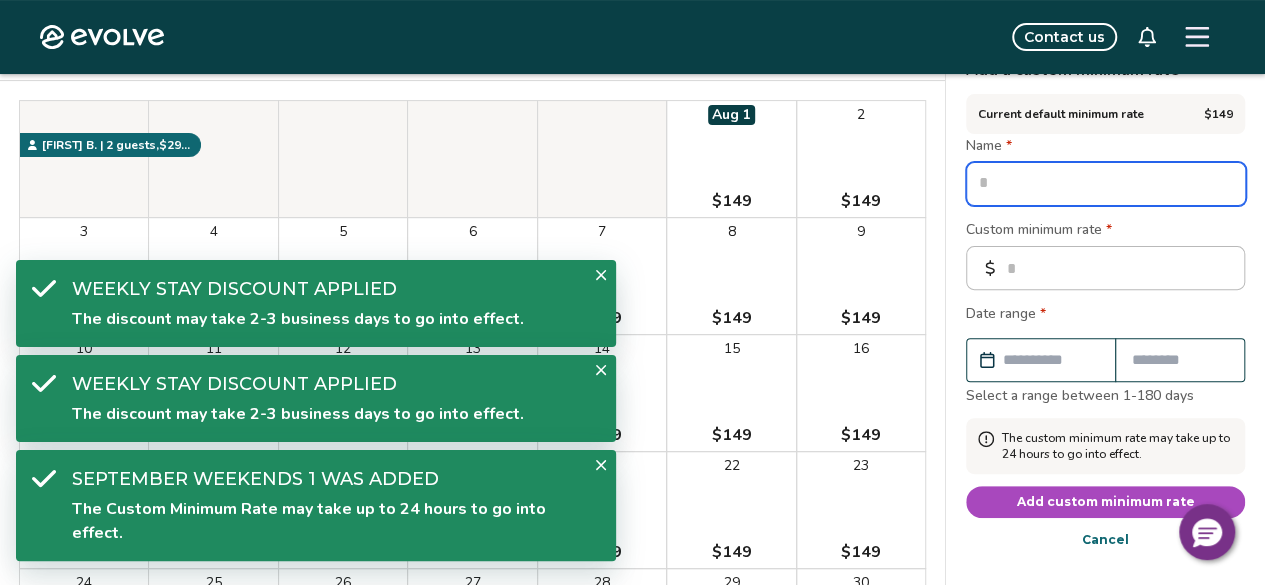 click at bounding box center [1106, 184] 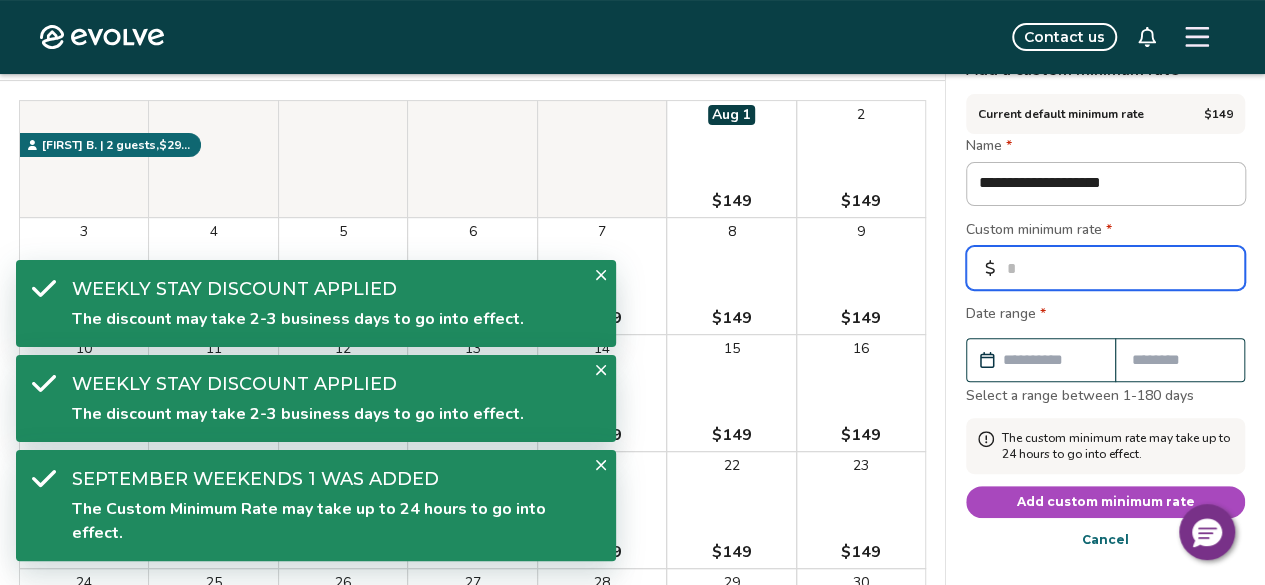drag, startPoint x: 1038, startPoint y: 270, endPoint x: 988, endPoint y: 269, distance: 50.01 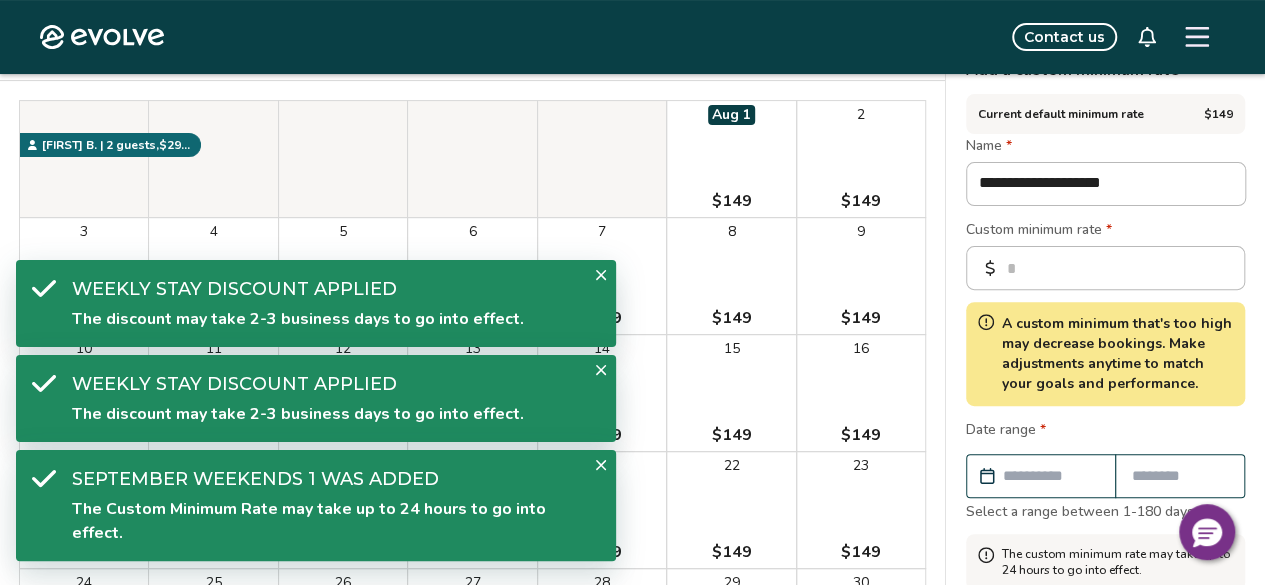 click on "**********" at bounding box center [1105, 400] 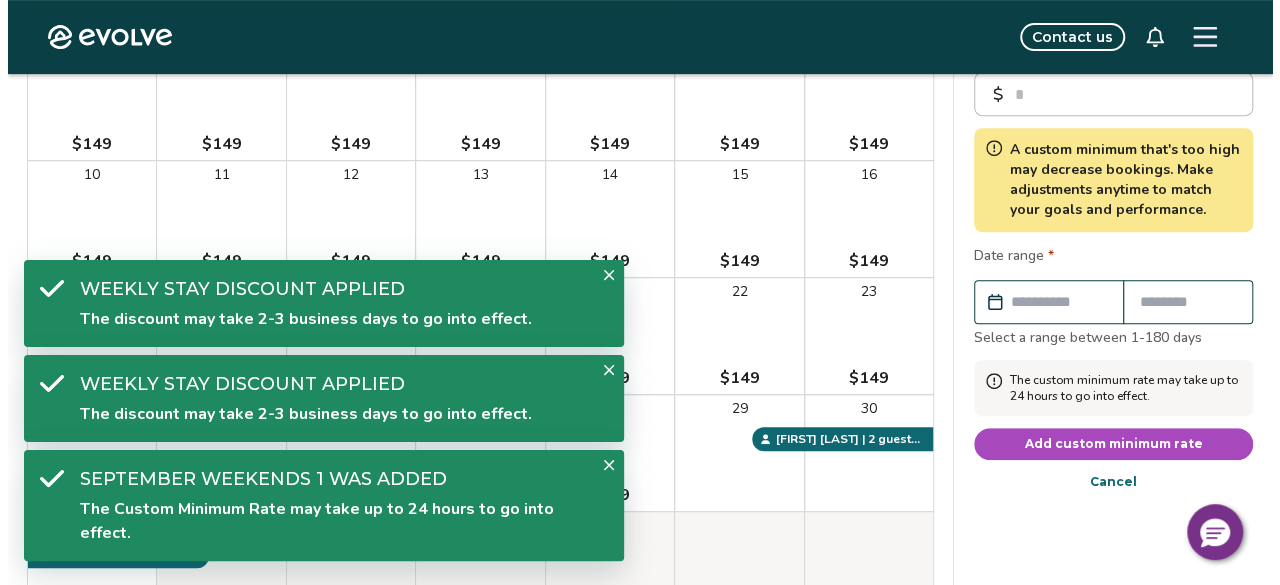 scroll, scrollTop: 400, scrollLeft: 0, axis: vertical 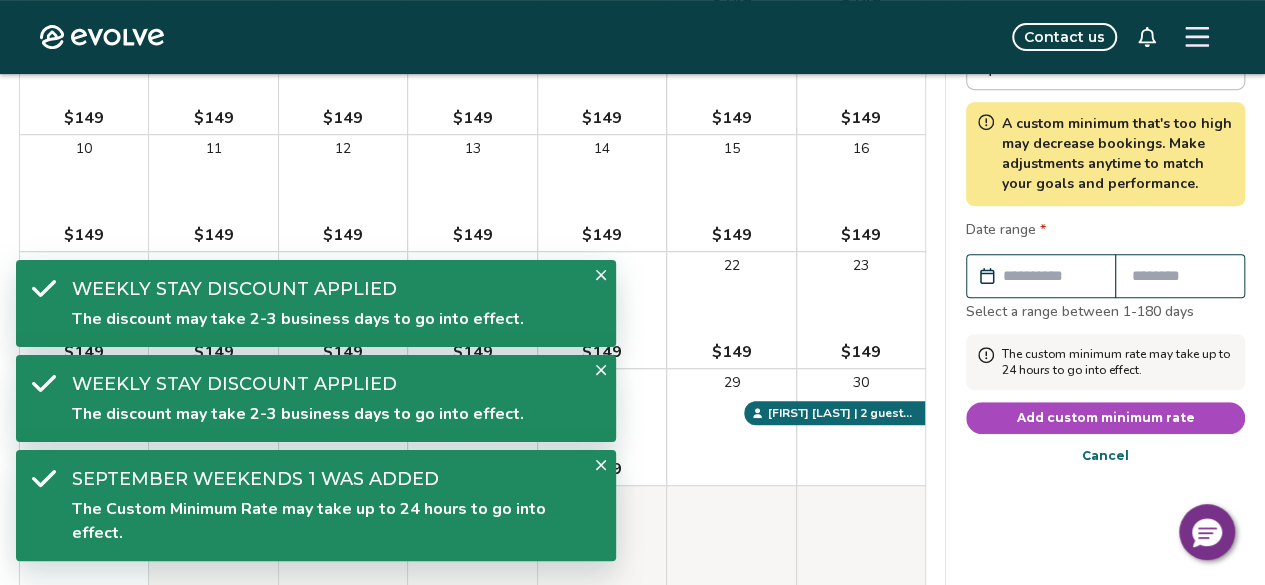 click at bounding box center (1051, 276) 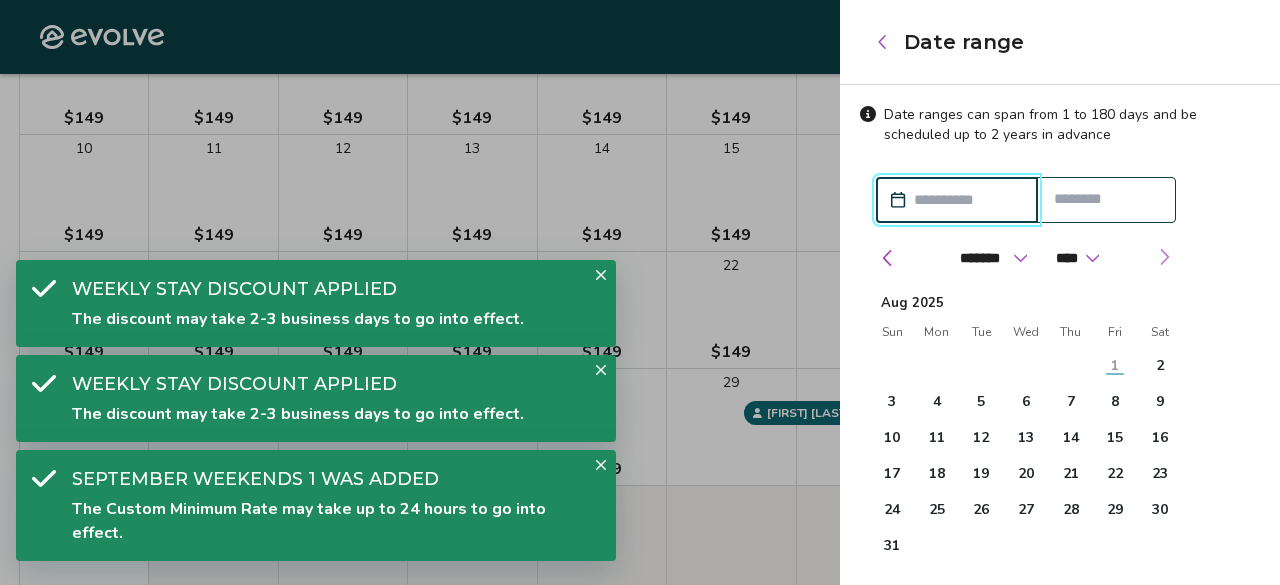 click at bounding box center [1164, 257] 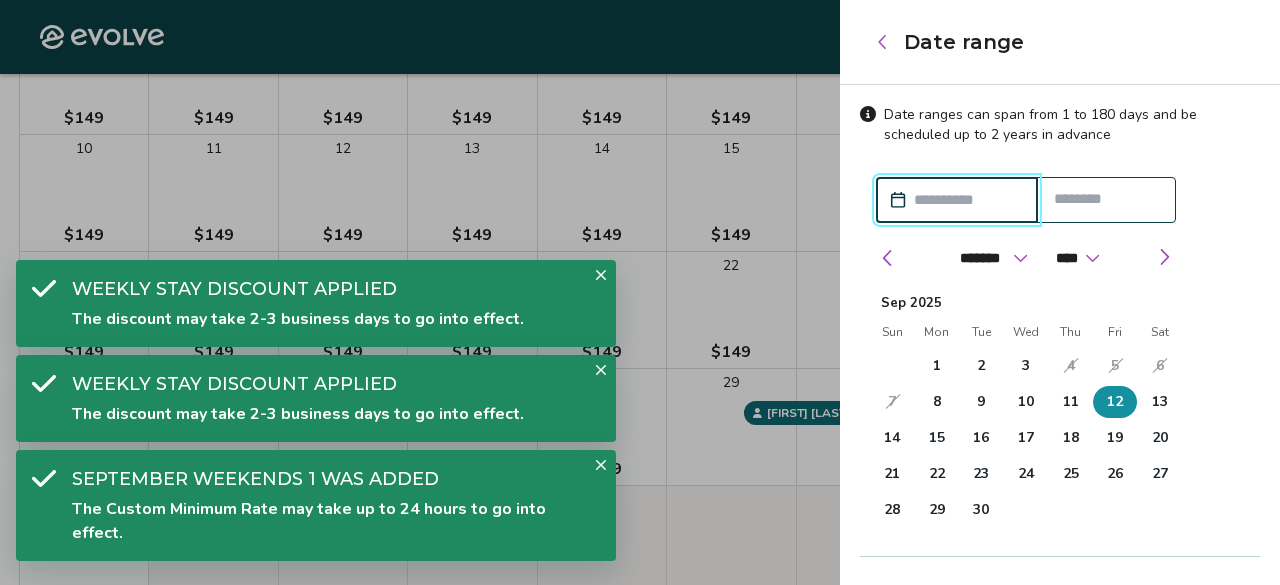 click on "12" at bounding box center [1115, 402] 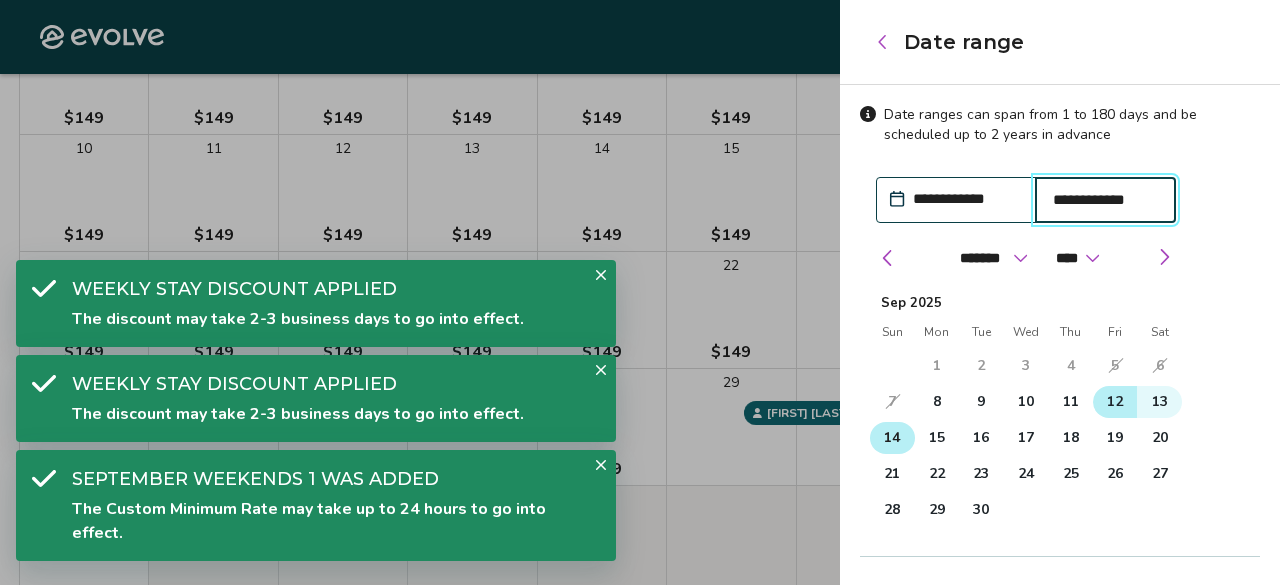 click on "14" at bounding box center [892, 438] 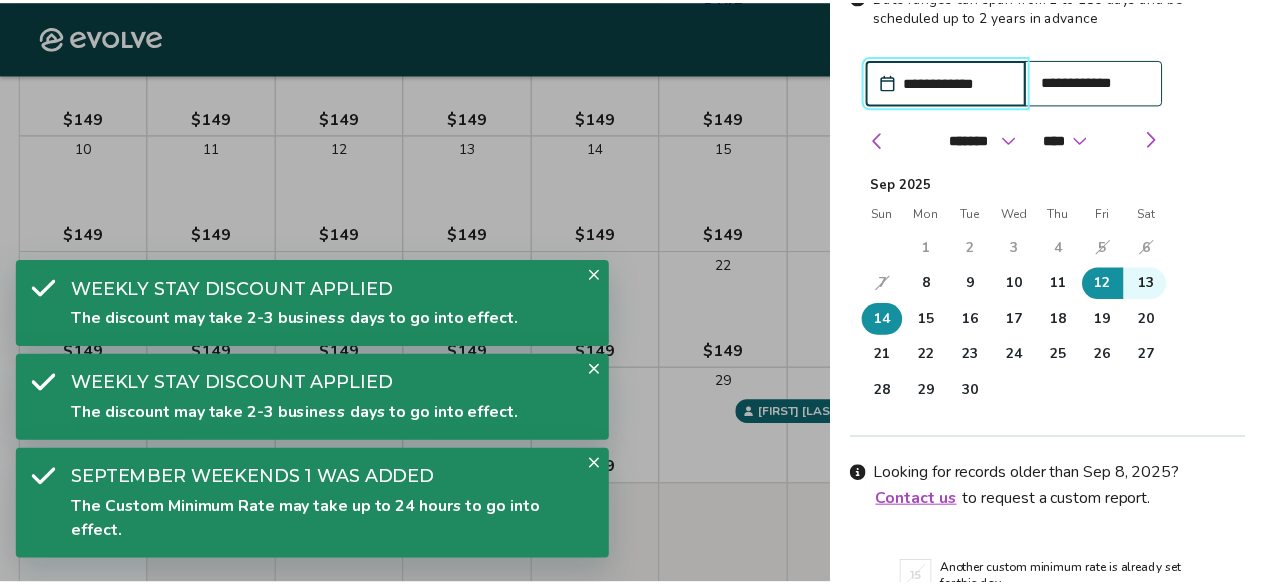scroll, scrollTop: 218, scrollLeft: 0, axis: vertical 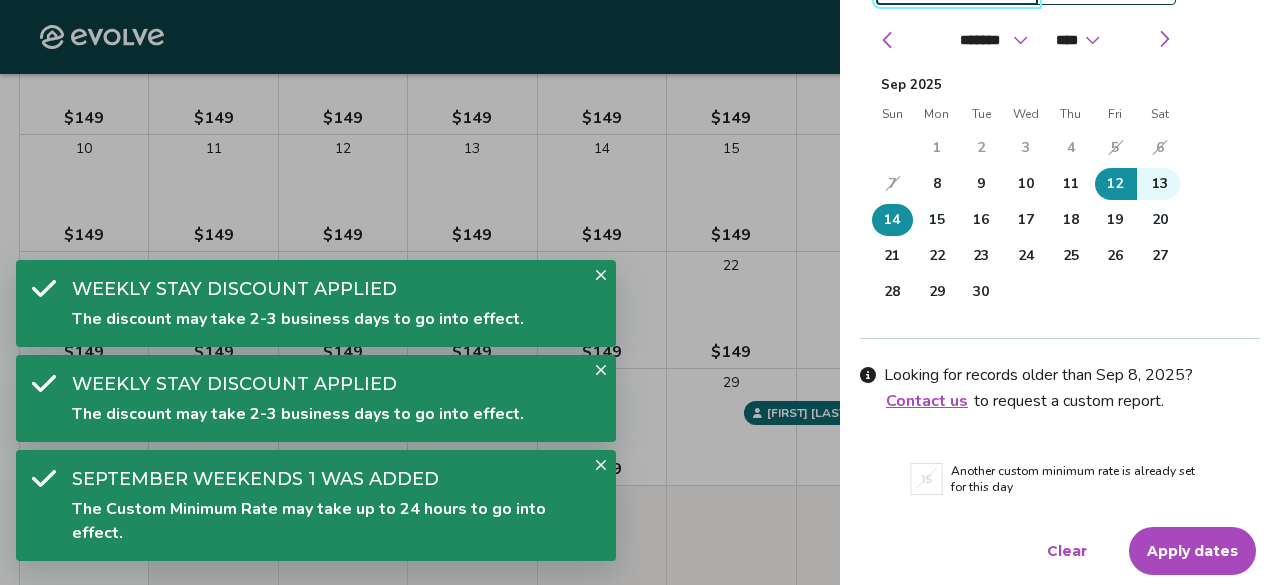 click on "Apply dates" at bounding box center (1192, 551) 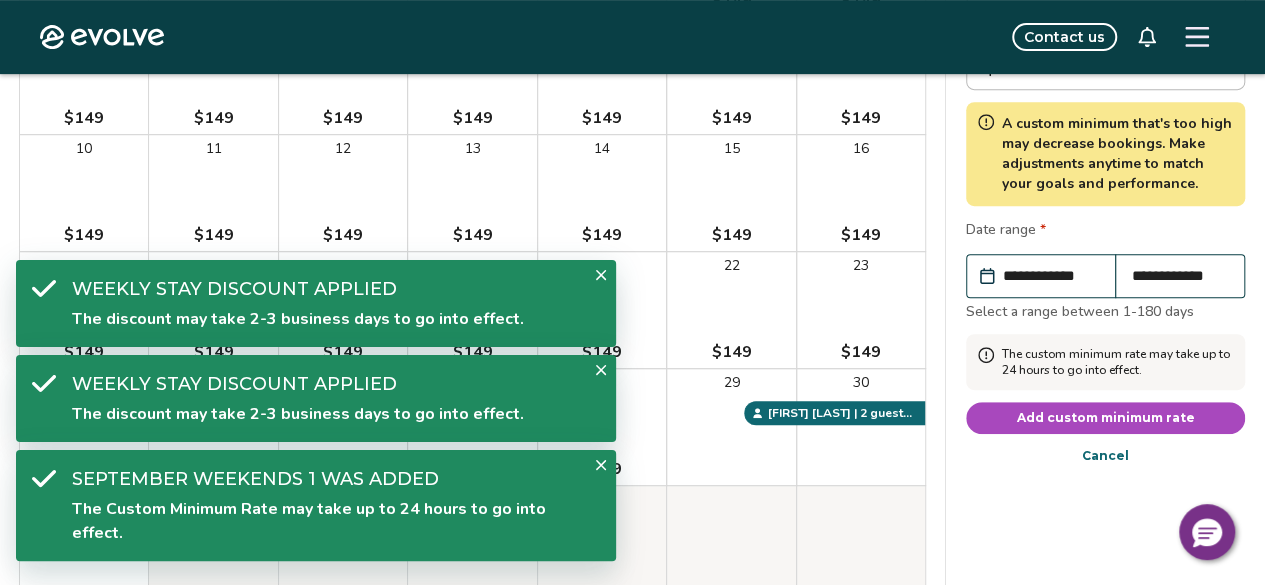 click on "Add custom minimum rate" at bounding box center [1106, 418] 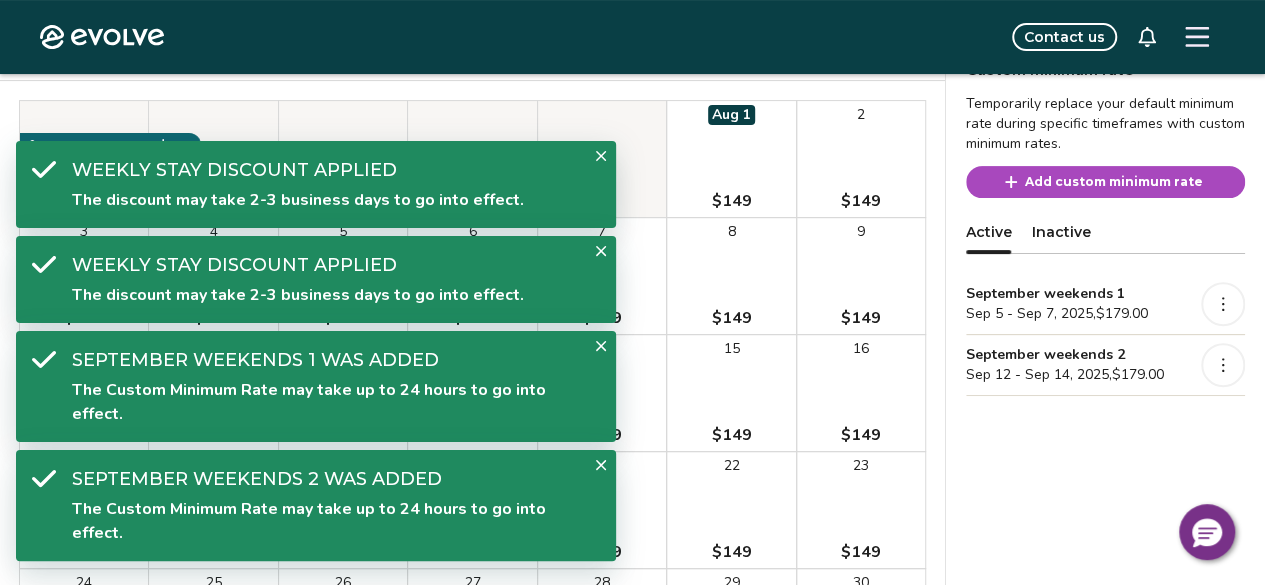 scroll, scrollTop: 100, scrollLeft: 0, axis: vertical 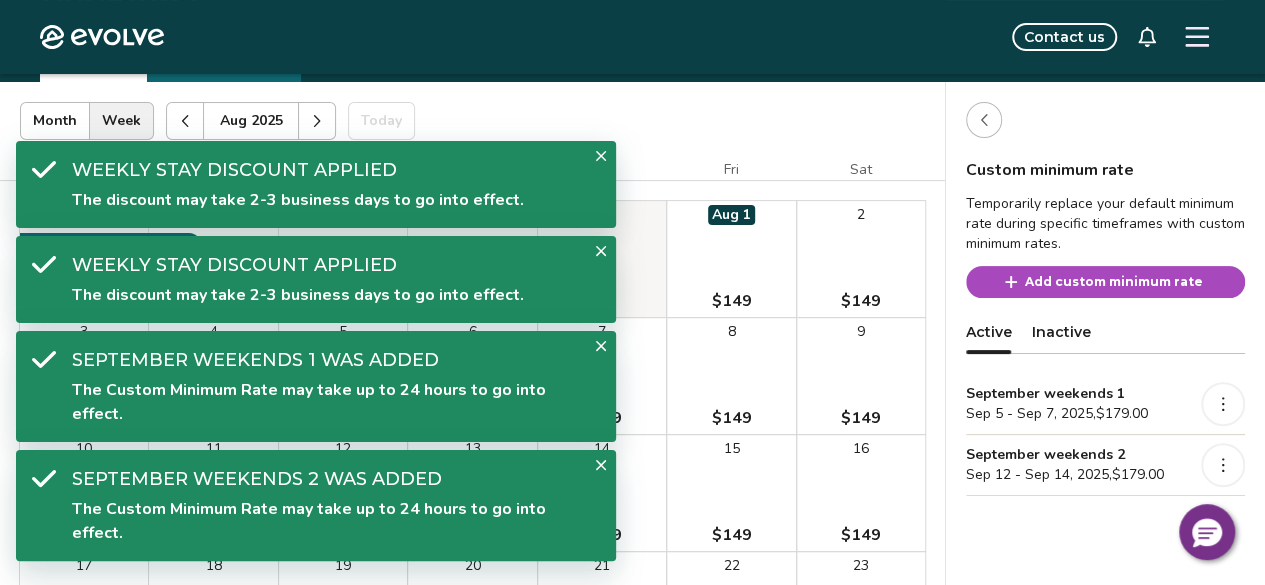 click on "Add custom minimum rate" at bounding box center [1114, 282] 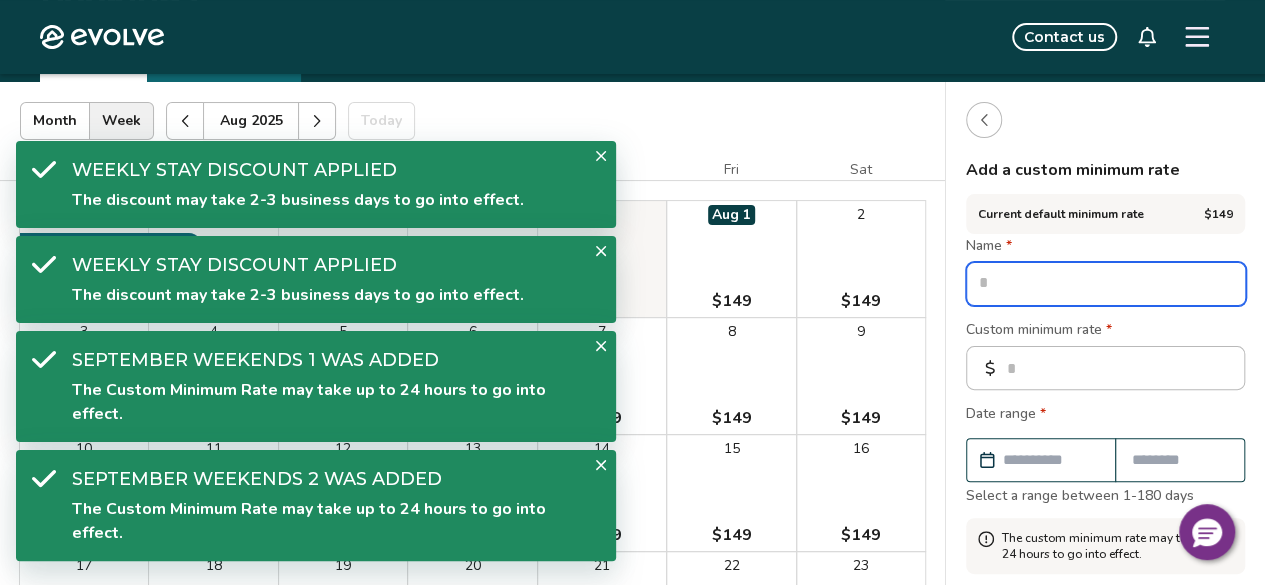 click at bounding box center [1106, 284] 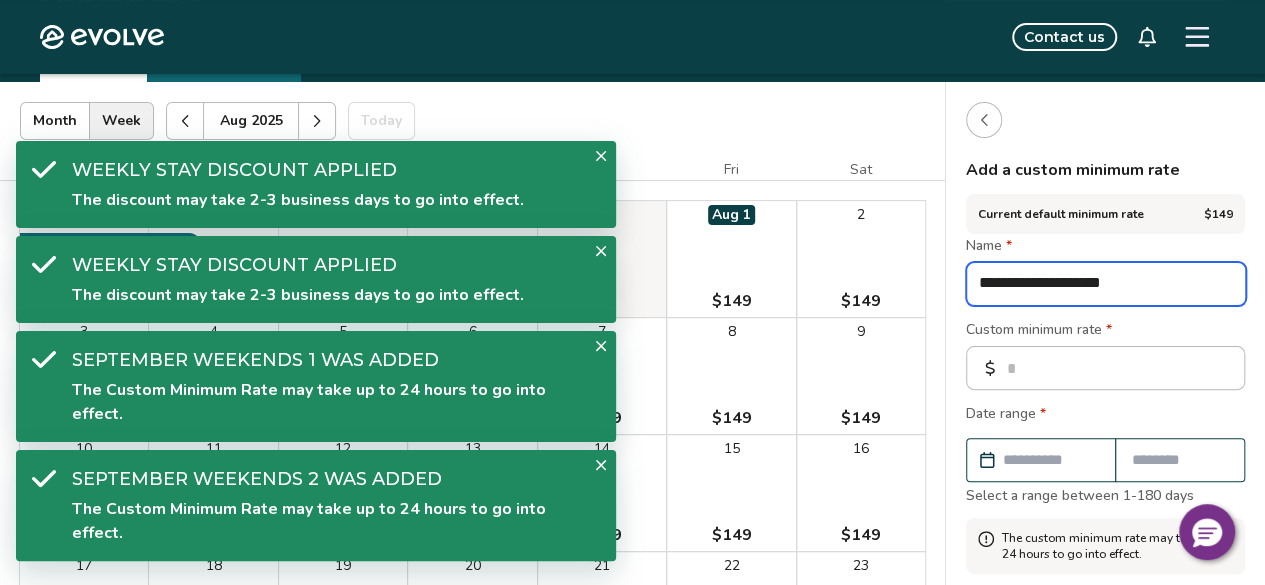 click on "**********" at bounding box center (1106, 284) 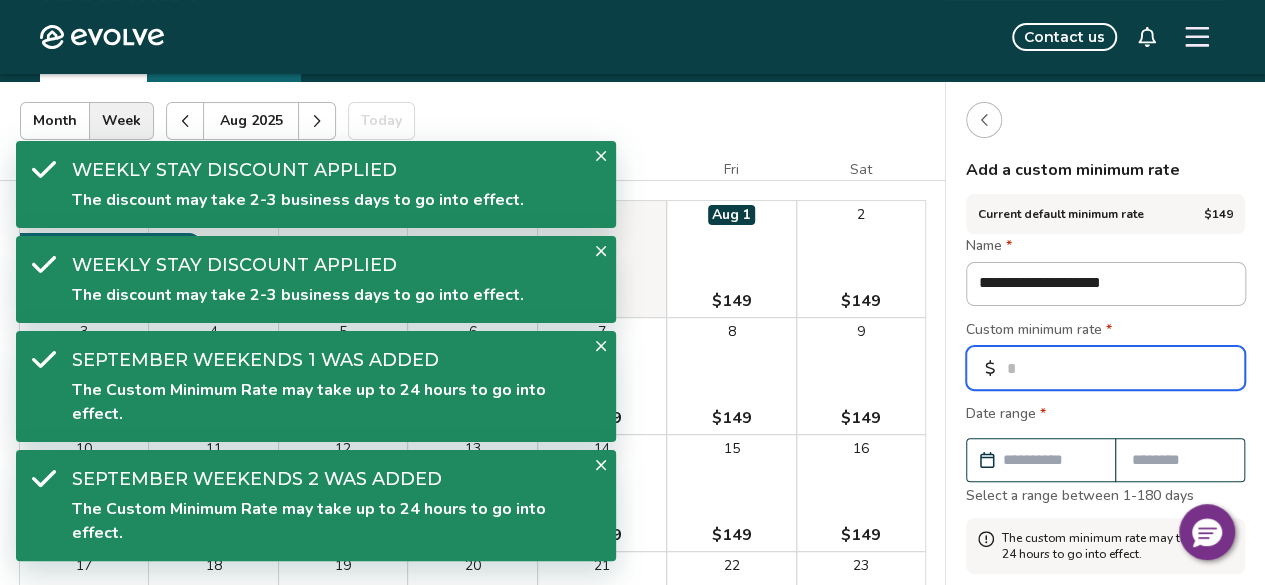 click on "*" at bounding box center [1105, 368] 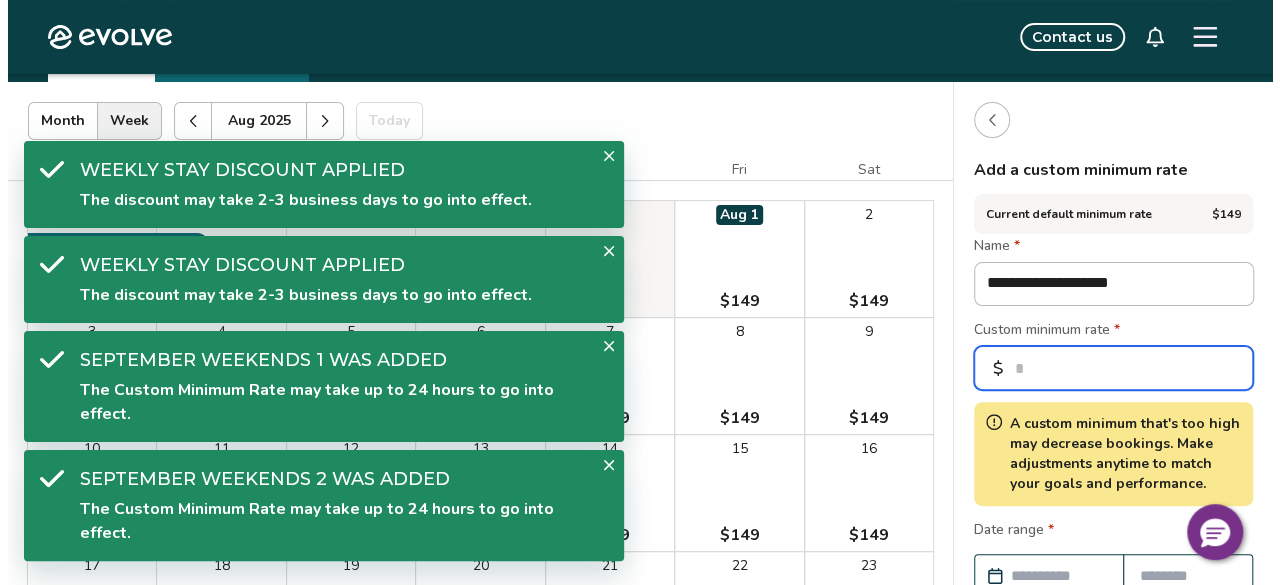 scroll, scrollTop: 200, scrollLeft: 0, axis: vertical 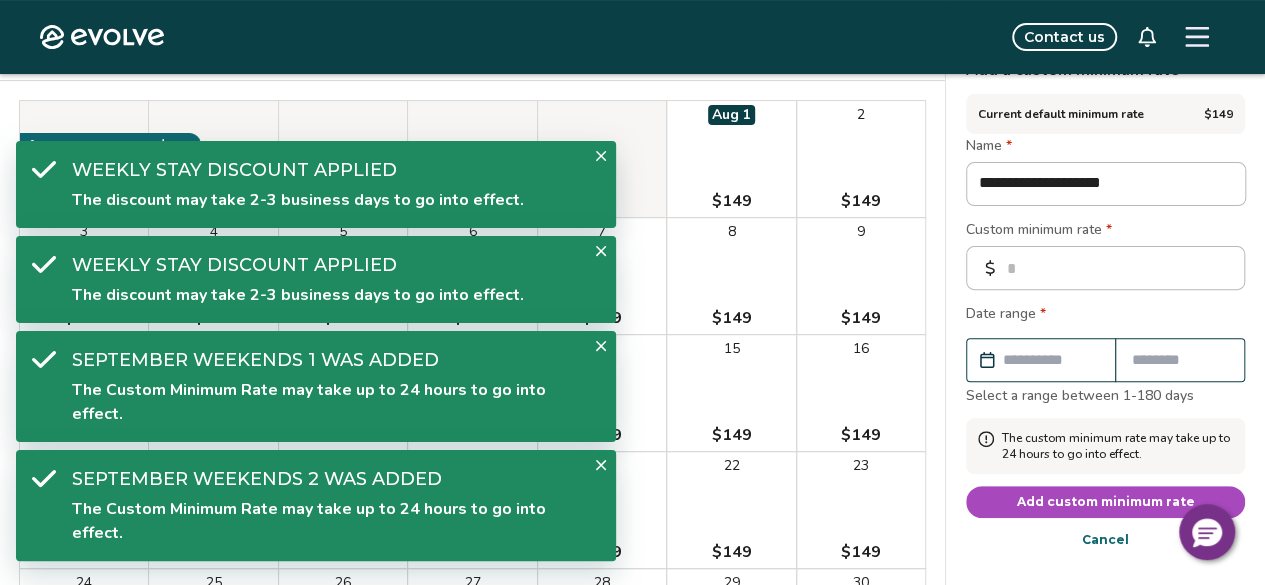 click at bounding box center (1051, 360) 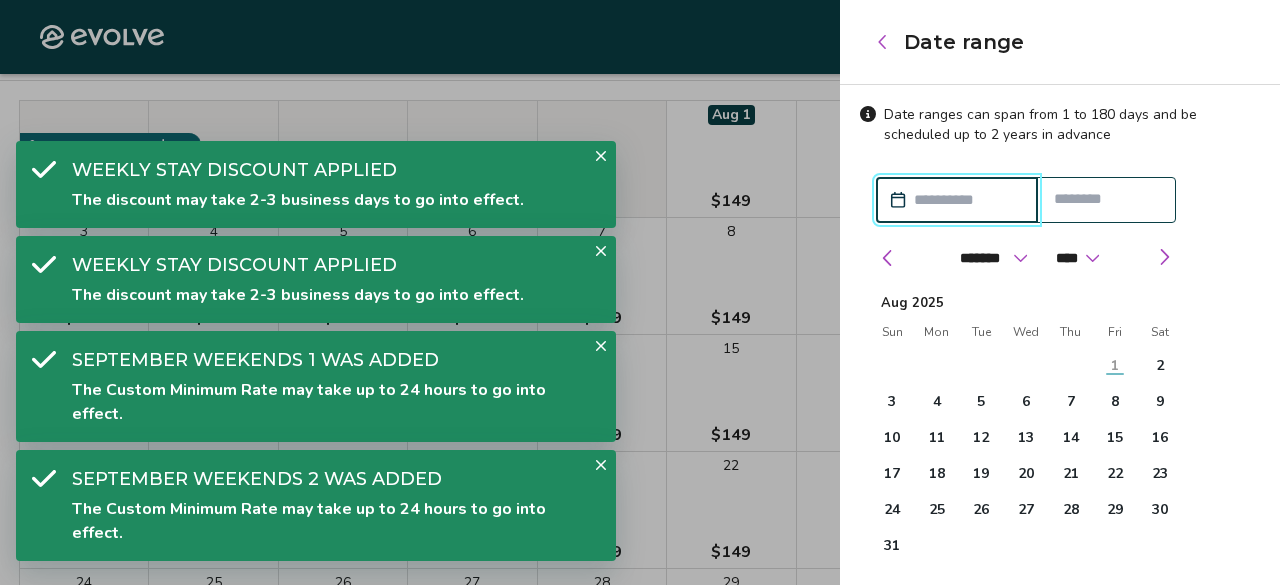 click on "******* ******** ***** ***** *** **** **** ****** ********* ******* ******** ******** **** **** ****" at bounding box center (1026, 253) 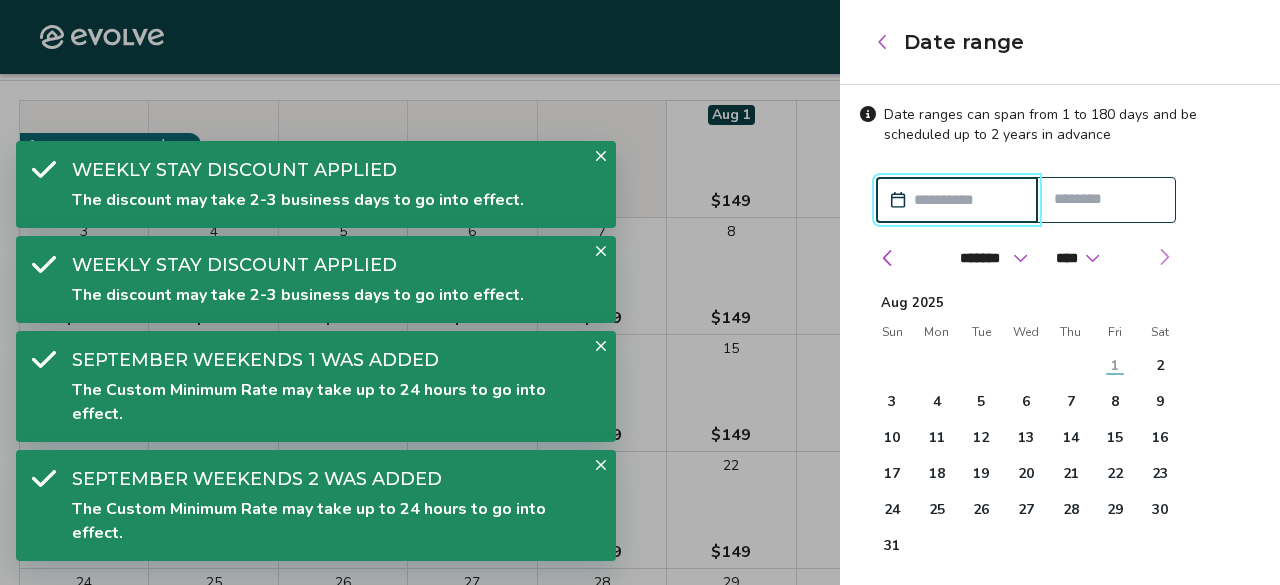 click at bounding box center [1164, 257] 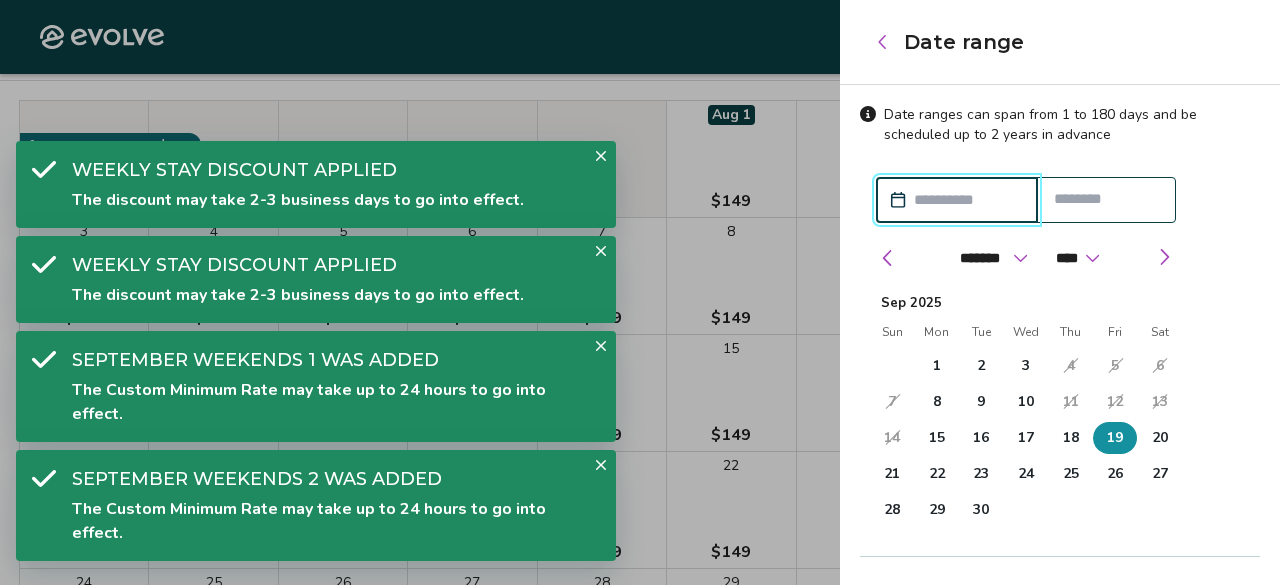 click on "19" at bounding box center [1115, 438] 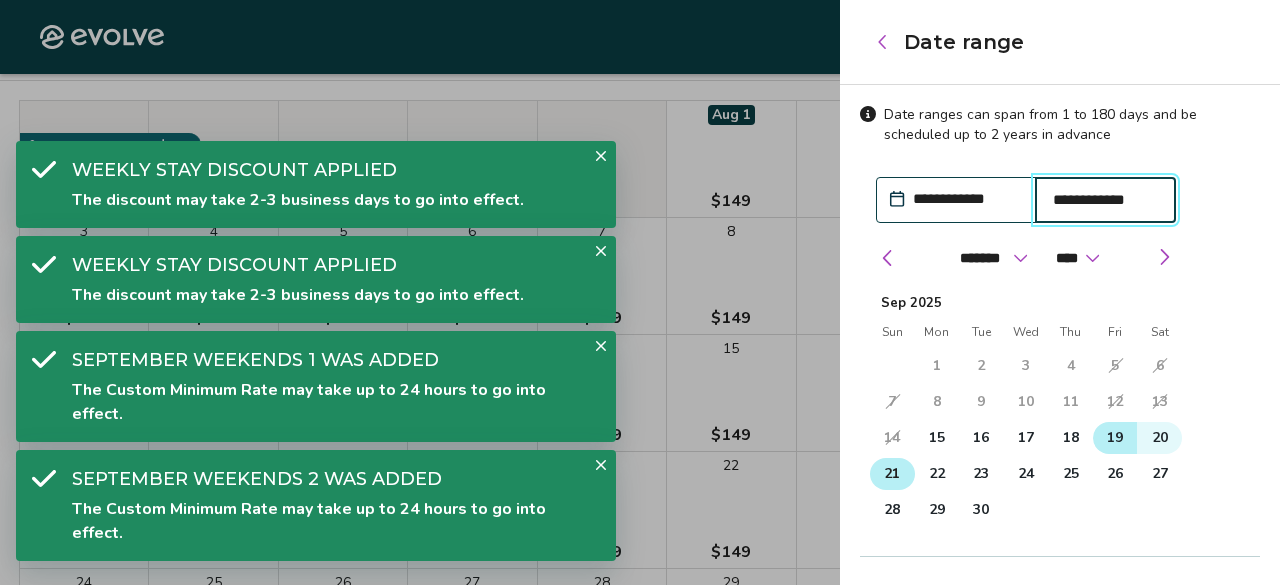click on "21" at bounding box center (892, 474) 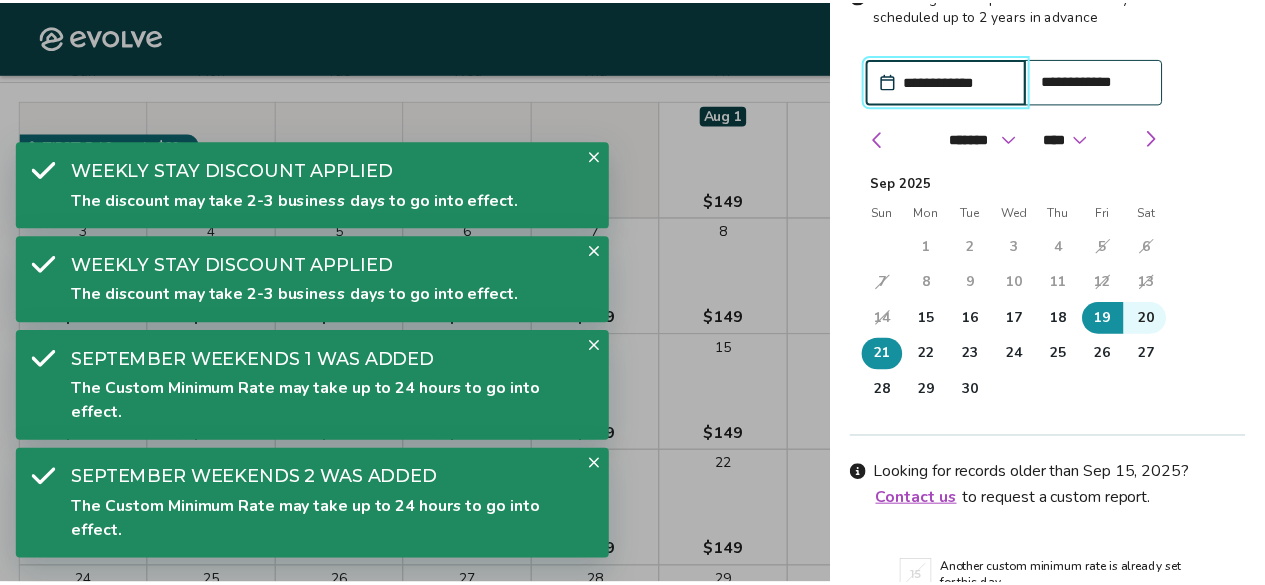 scroll, scrollTop: 218, scrollLeft: 0, axis: vertical 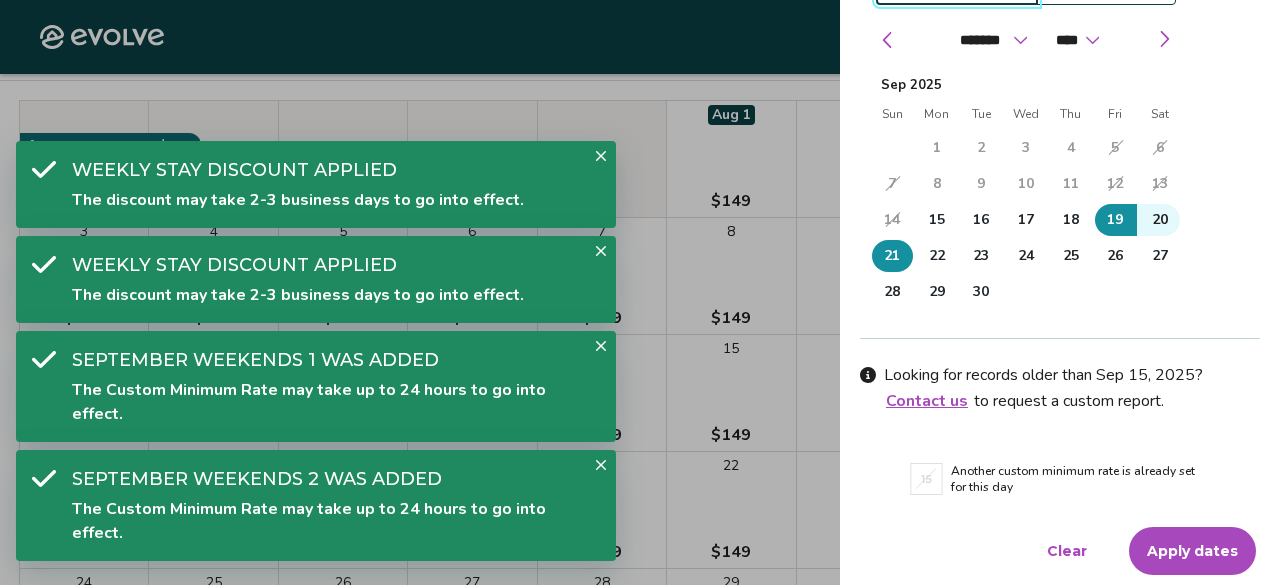 click on "Apply dates" at bounding box center [1192, 551] 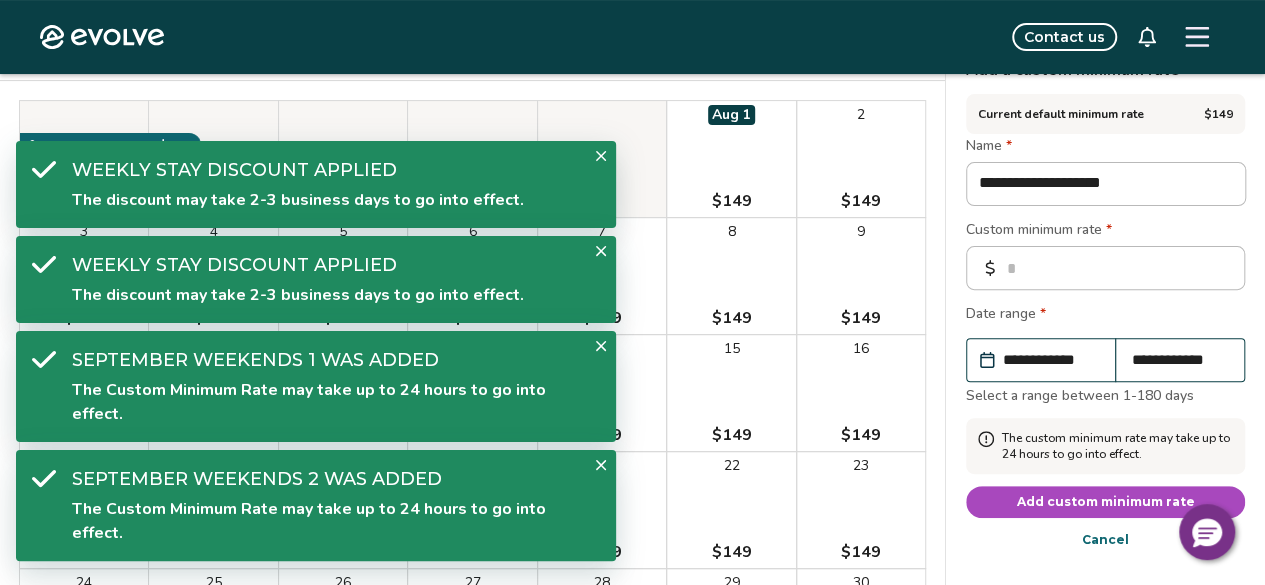 click on "Add custom minimum rate" at bounding box center [1106, 502] 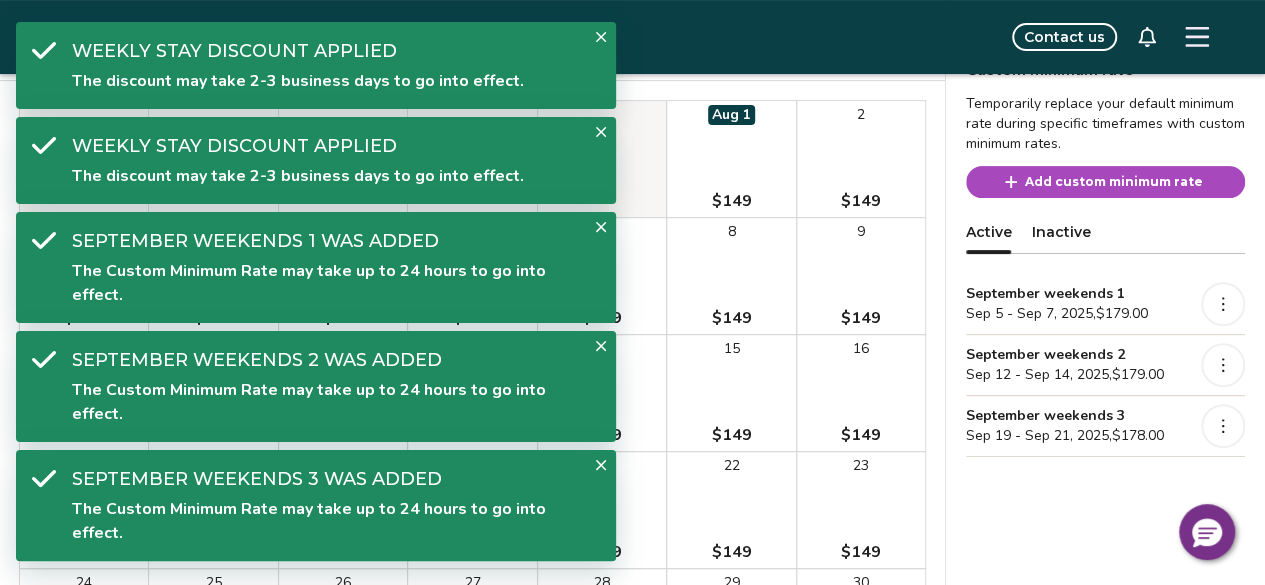 click 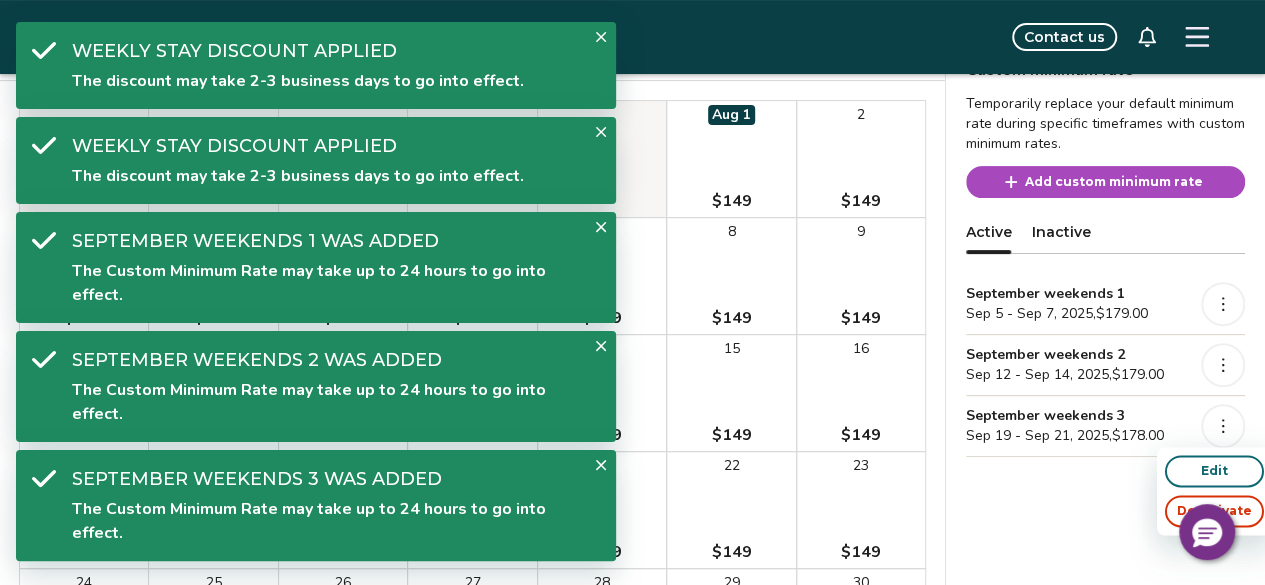 click on "Edit" at bounding box center [1214, 471] 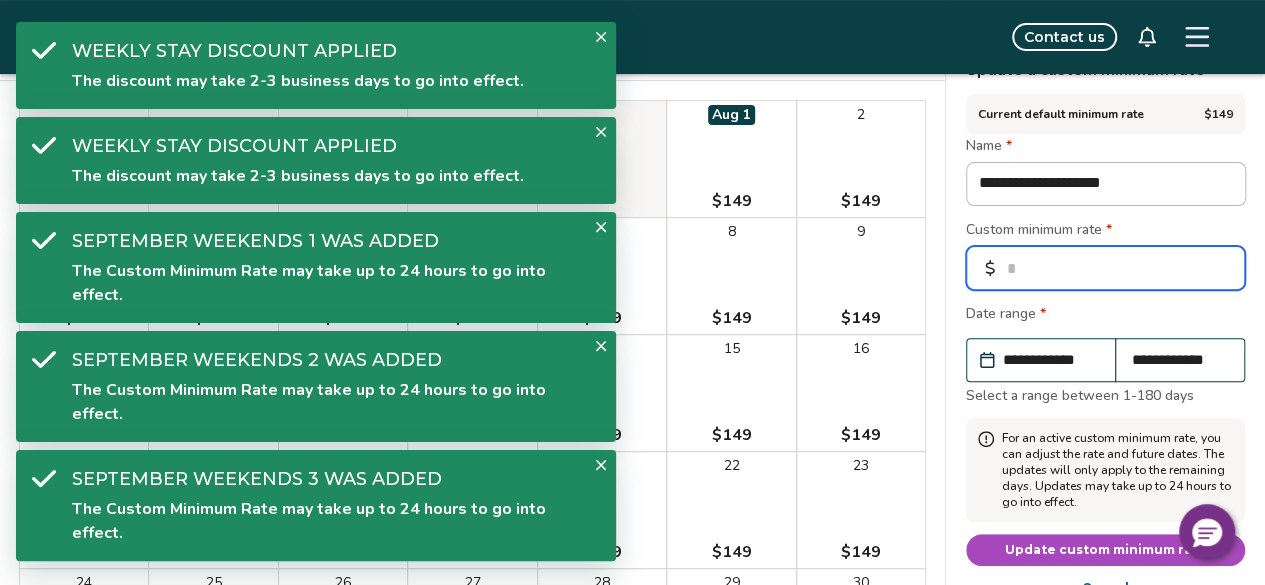 click on "***" at bounding box center [1105, 268] 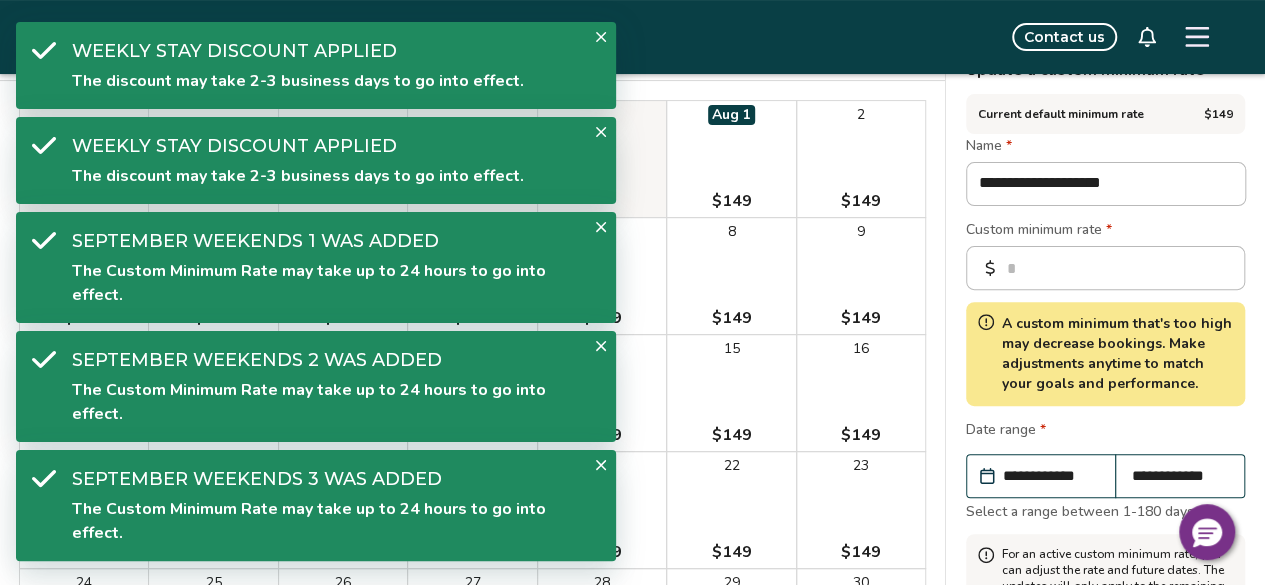 click on "Date range   *" at bounding box center (1105, 432) 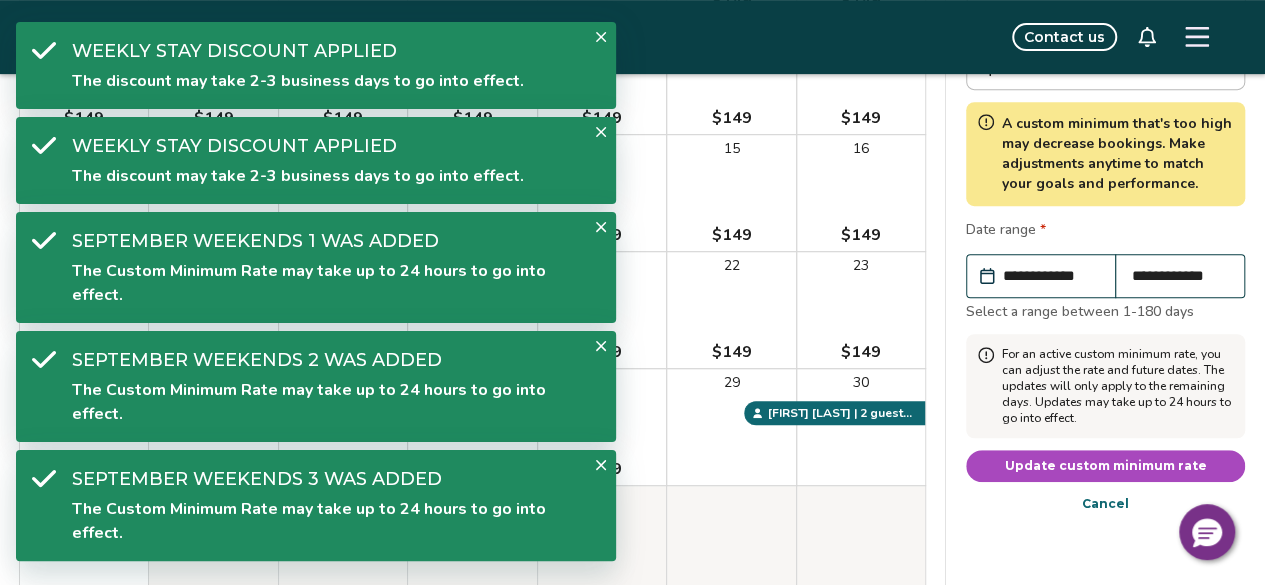 click on "Update custom minimum rate" at bounding box center (1106, 466) 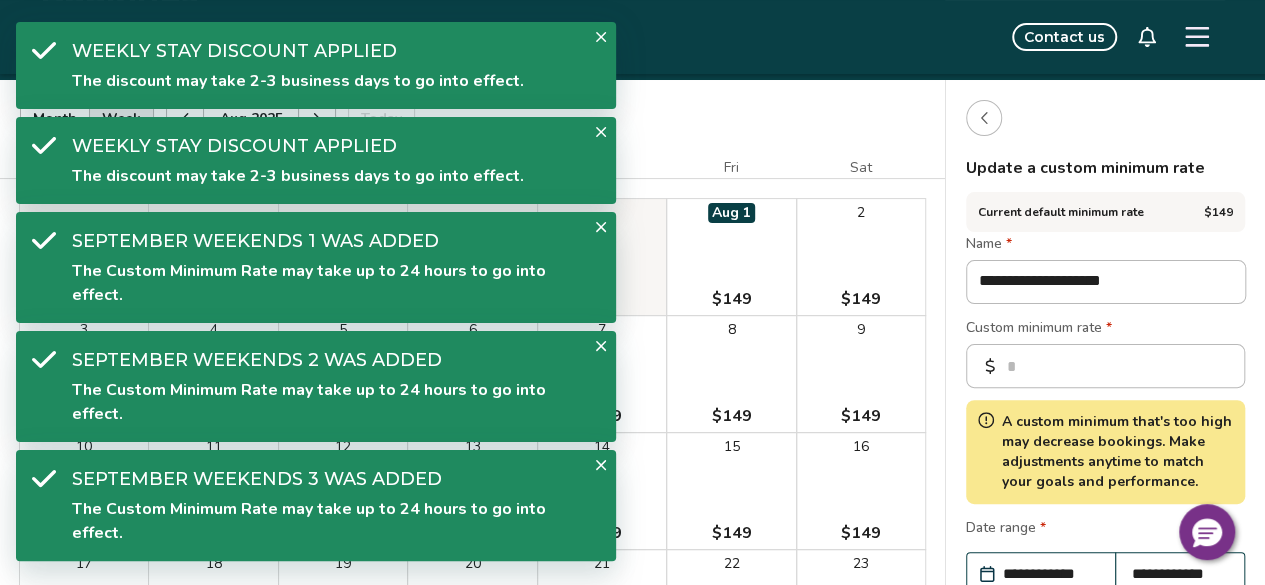 scroll, scrollTop: 100, scrollLeft: 0, axis: vertical 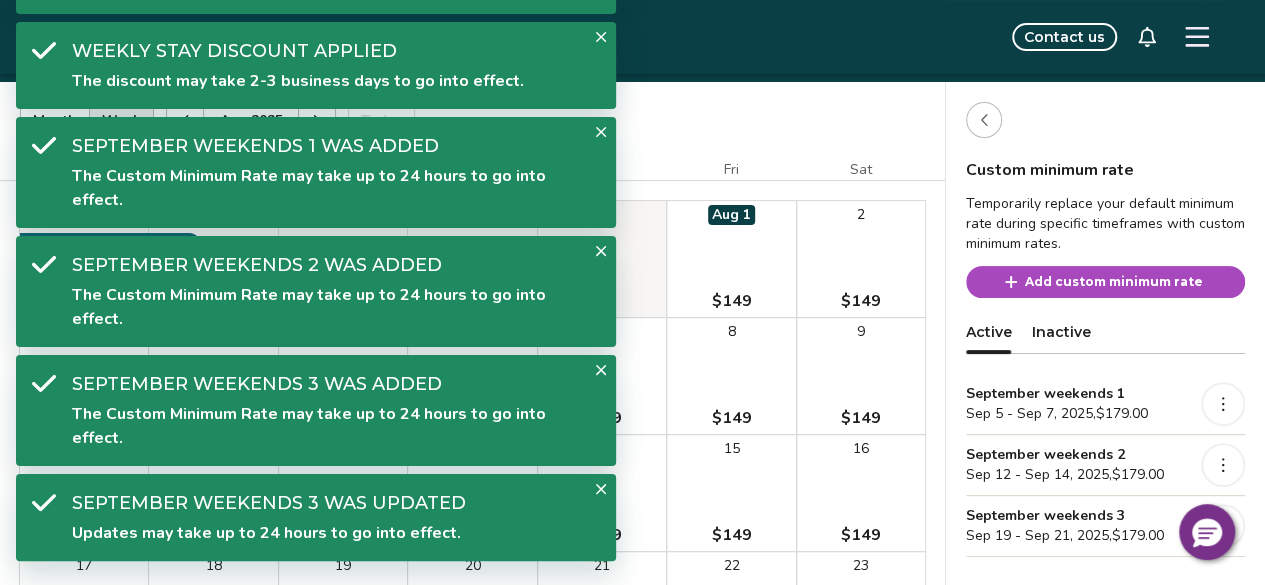 click 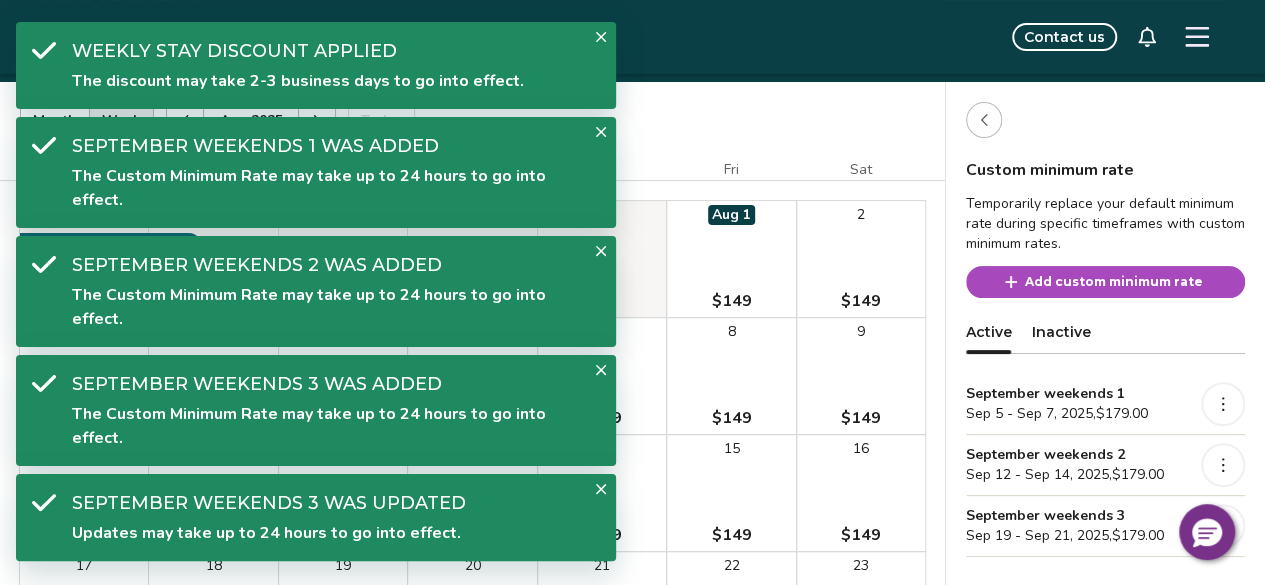 click 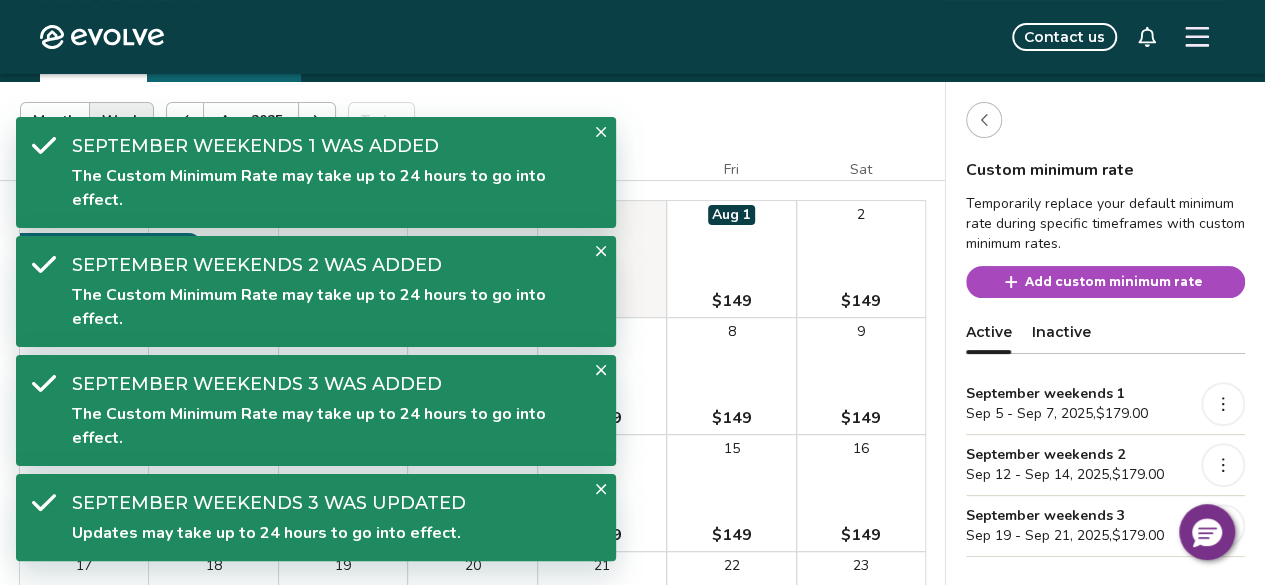 drag, startPoint x: 598, startPoint y: 127, endPoint x: 602, endPoint y: 175, distance: 48.166378 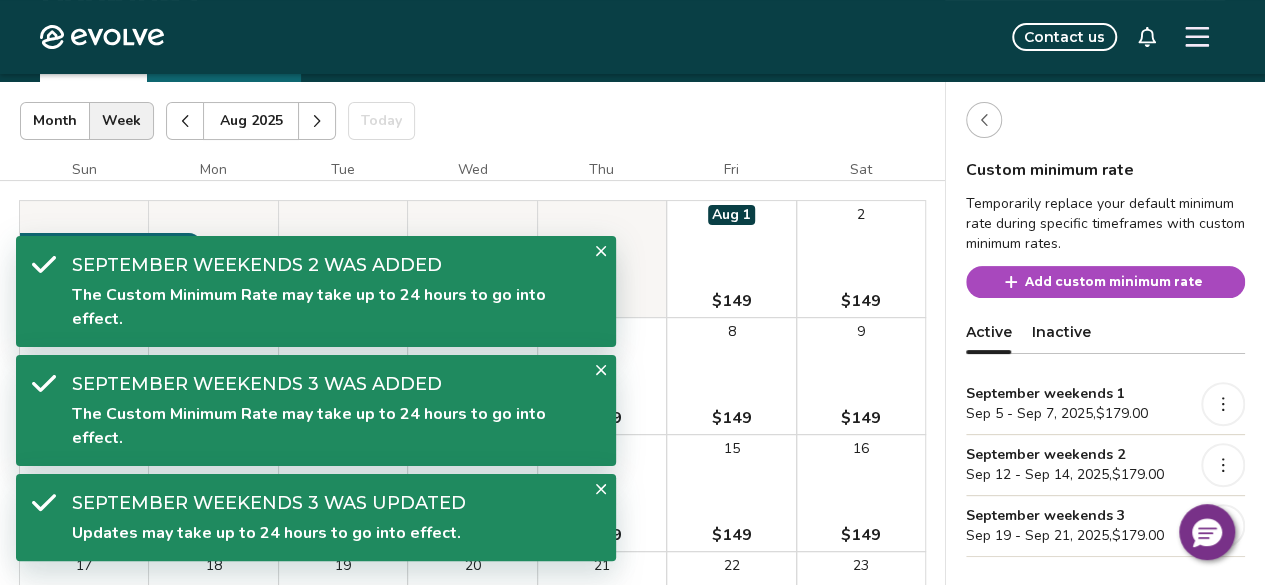 click 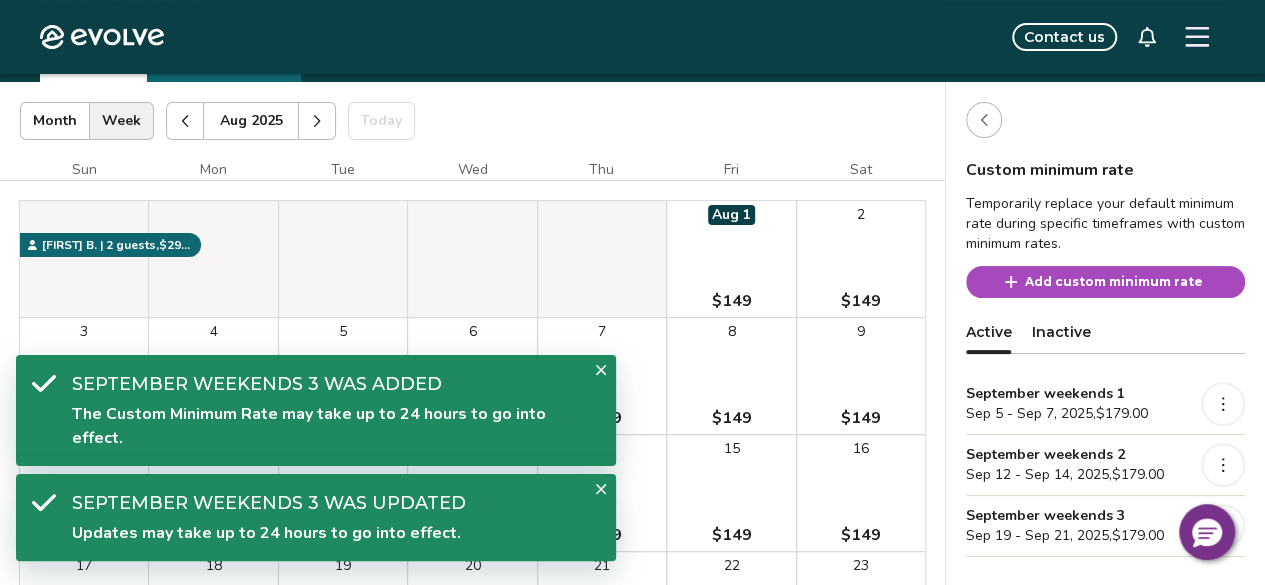 drag, startPoint x: 601, startPoint y: 366, endPoint x: 602, endPoint y: 377, distance: 11.045361 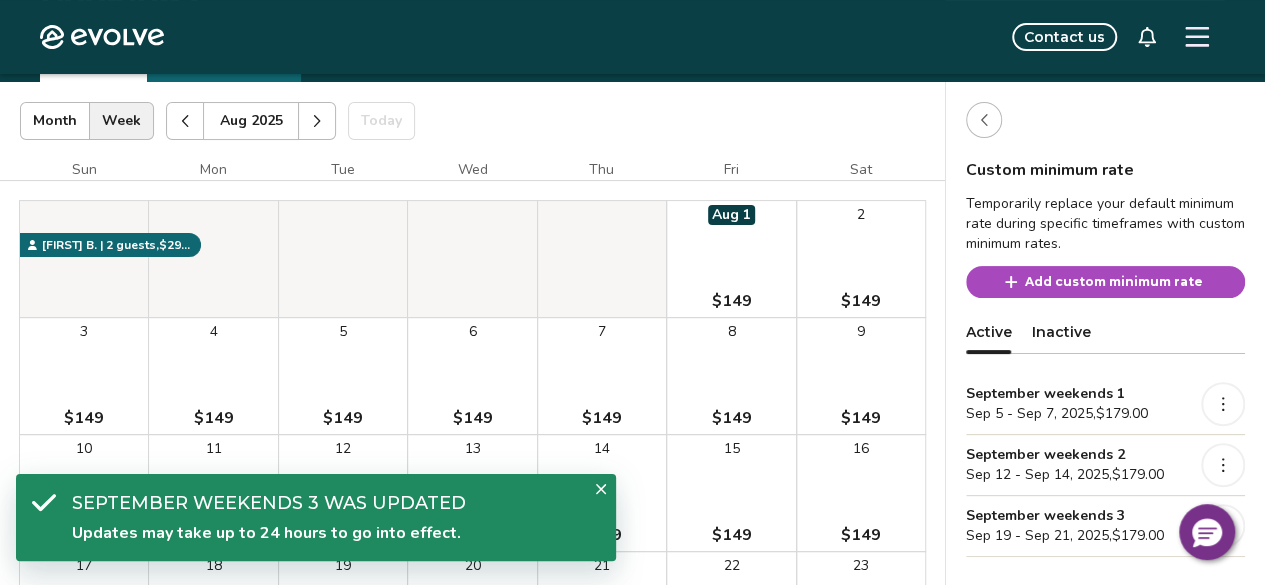 click 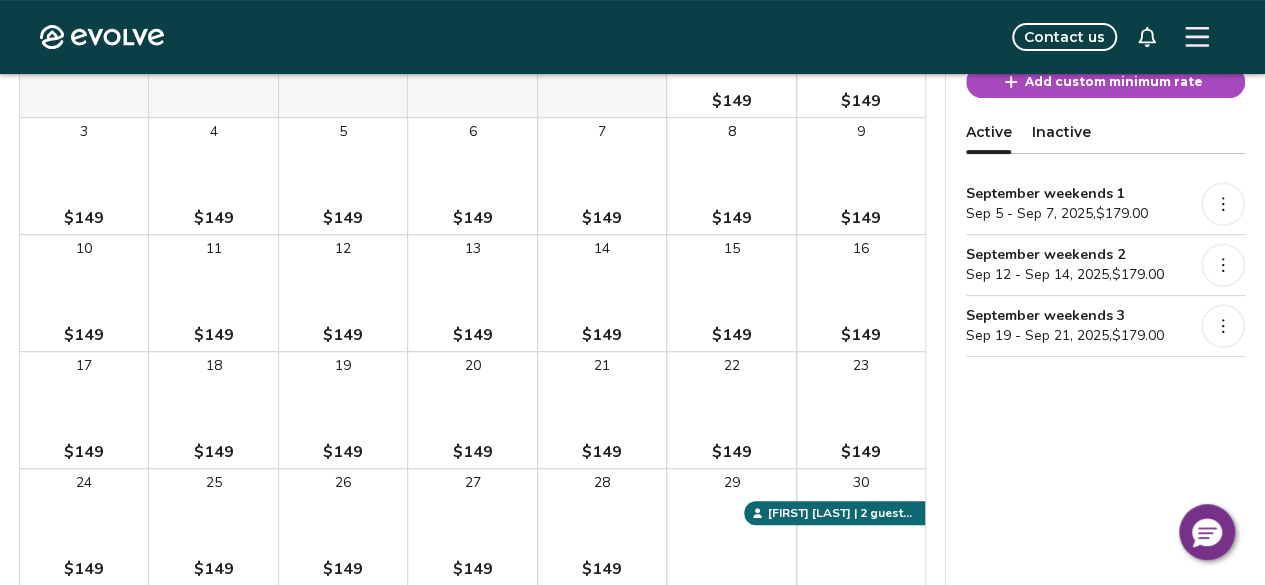 scroll, scrollTop: 200, scrollLeft: 0, axis: vertical 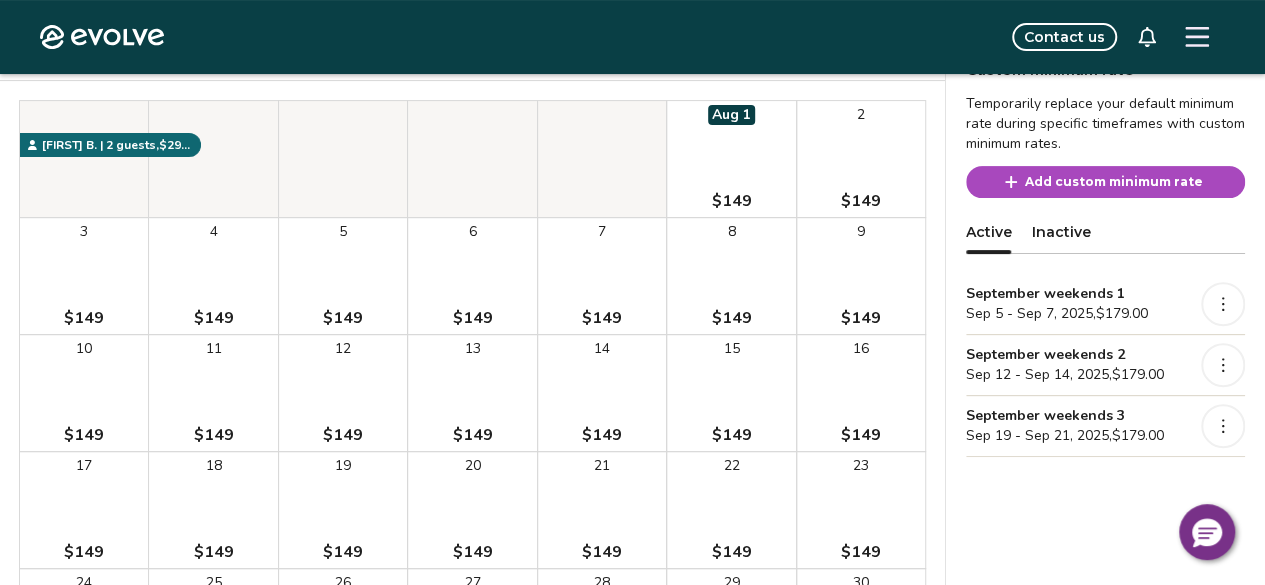 click on "Add custom minimum rate" at bounding box center (1105, 182) 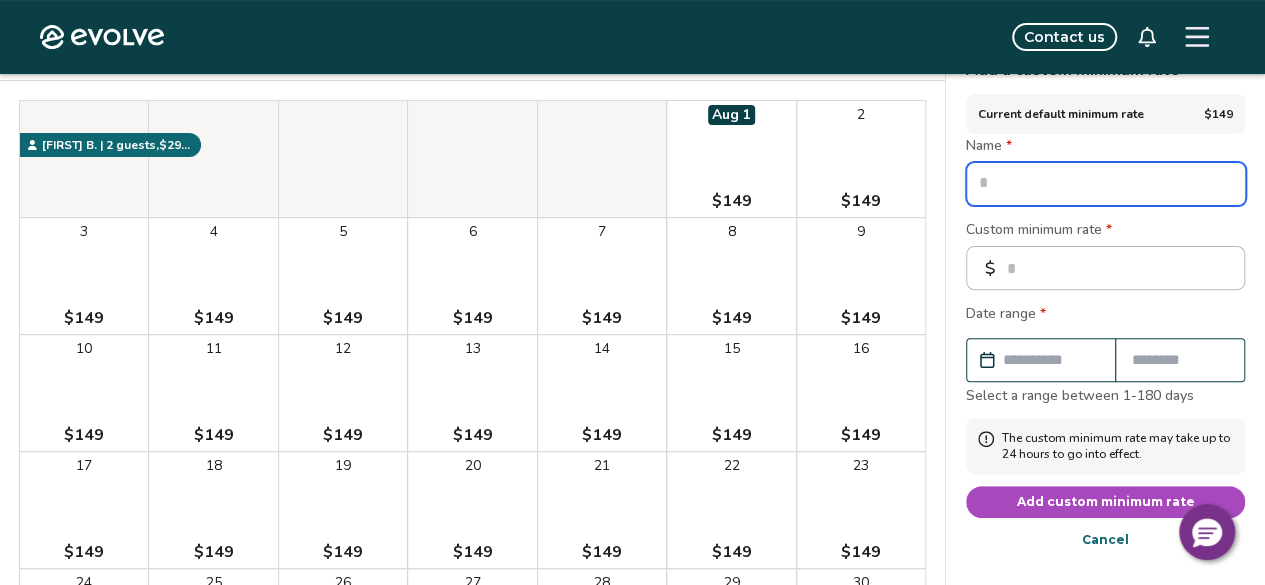 click at bounding box center (1106, 184) 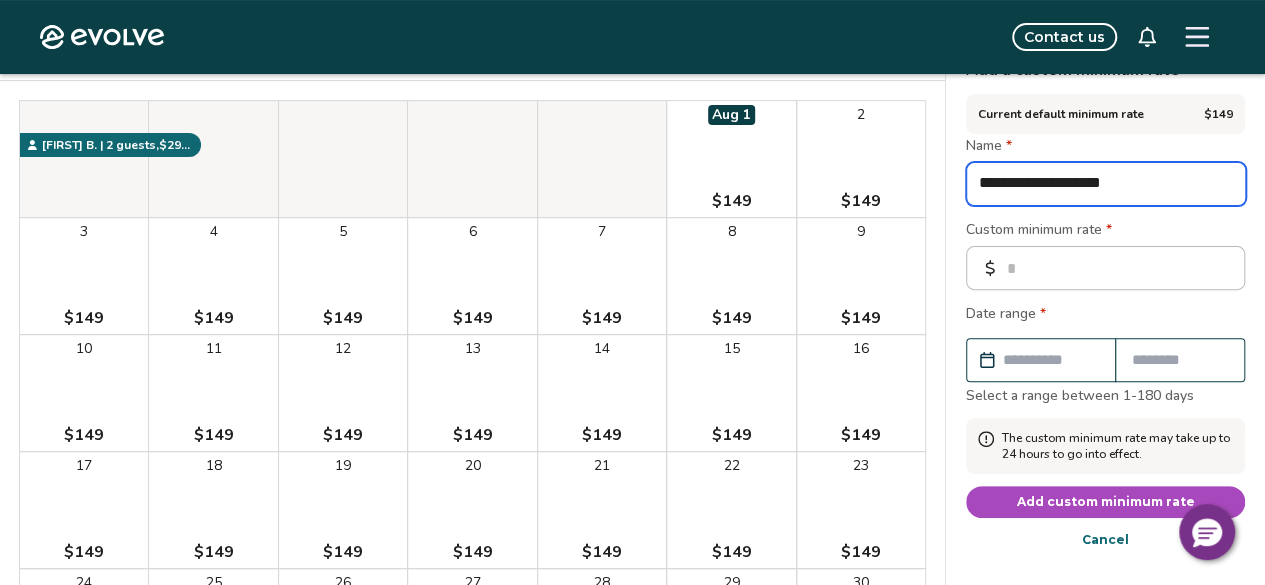 drag, startPoint x: 1154, startPoint y: 187, endPoint x: 1140, endPoint y: 187, distance: 14 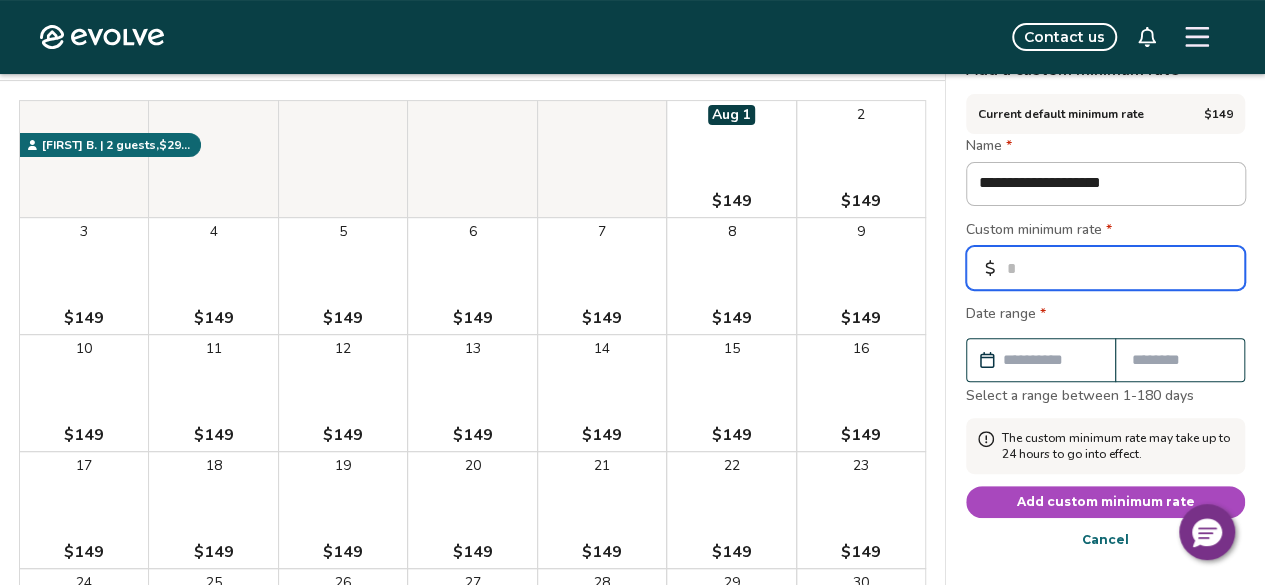 click on "*" at bounding box center [1105, 268] 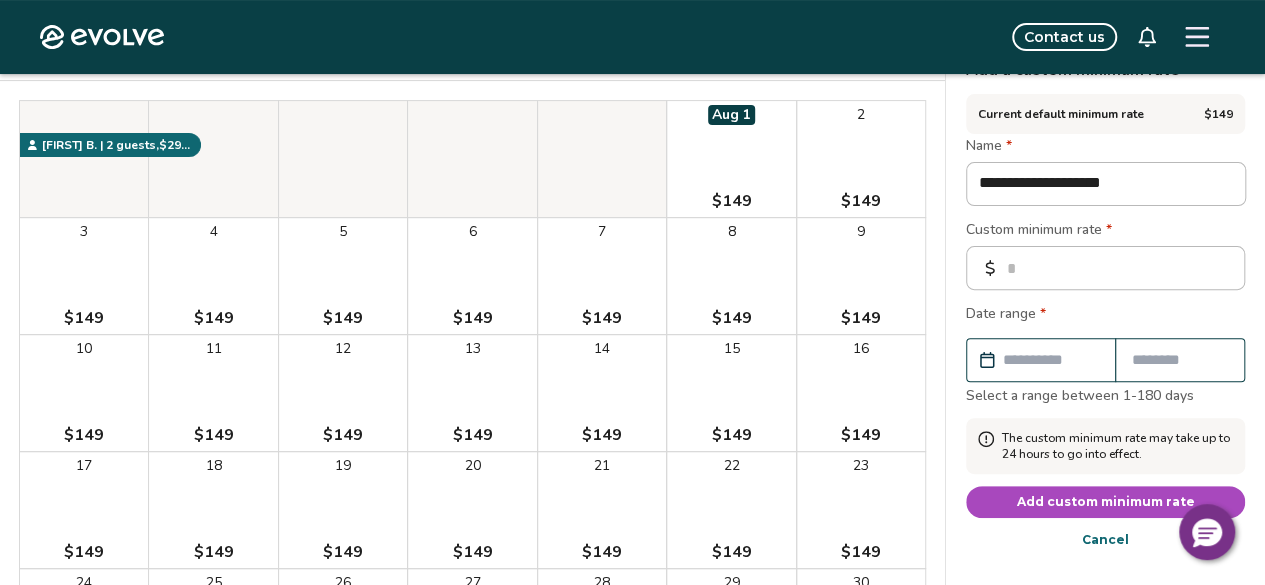 click on "Custom minimum rate   *" at bounding box center [1105, 232] 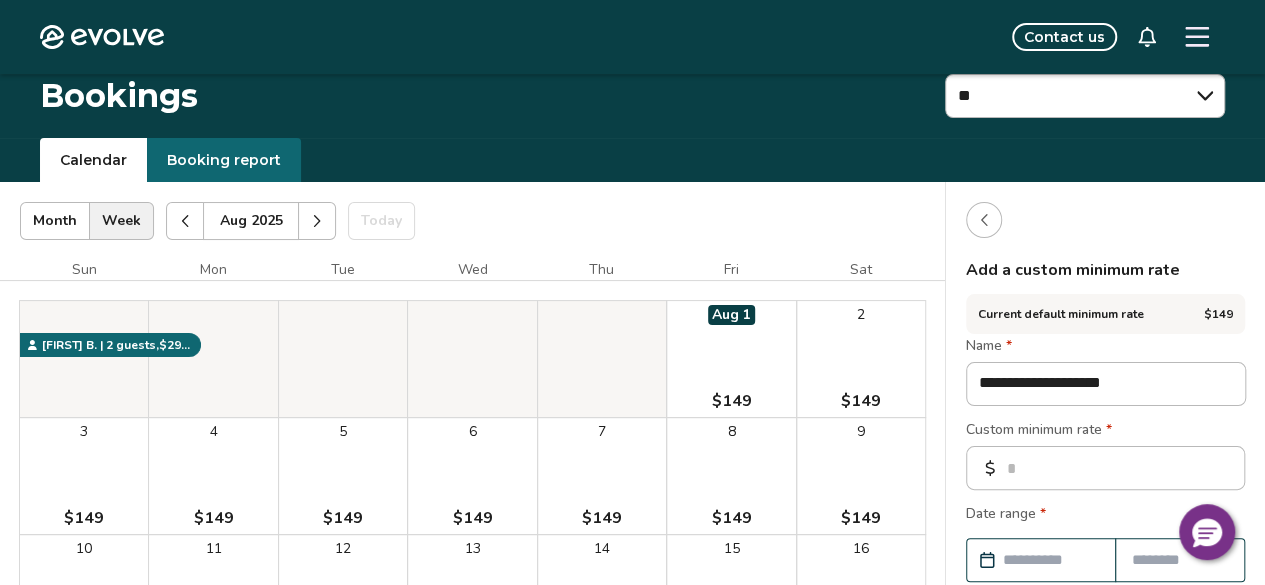 scroll, scrollTop: 200, scrollLeft: 0, axis: vertical 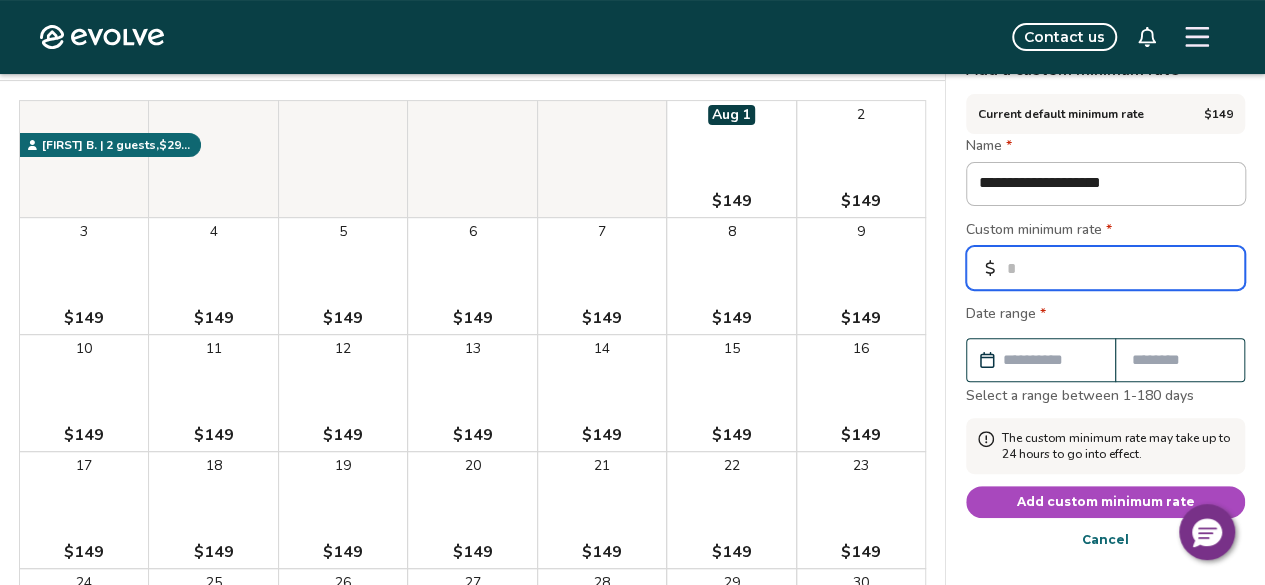 drag, startPoint x: 1114, startPoint y: 275, endPoint x: 995, endPoint y: 279, distance: 119.06721 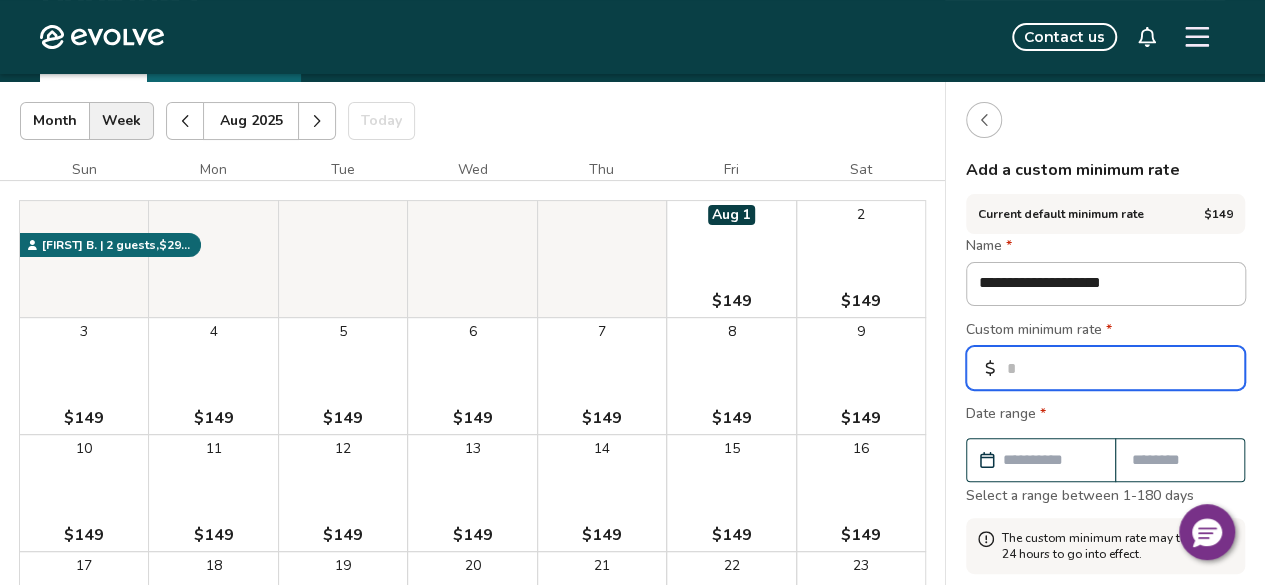 scroll, scrollTop: 200, scrollLeft: 0, axis: vertical 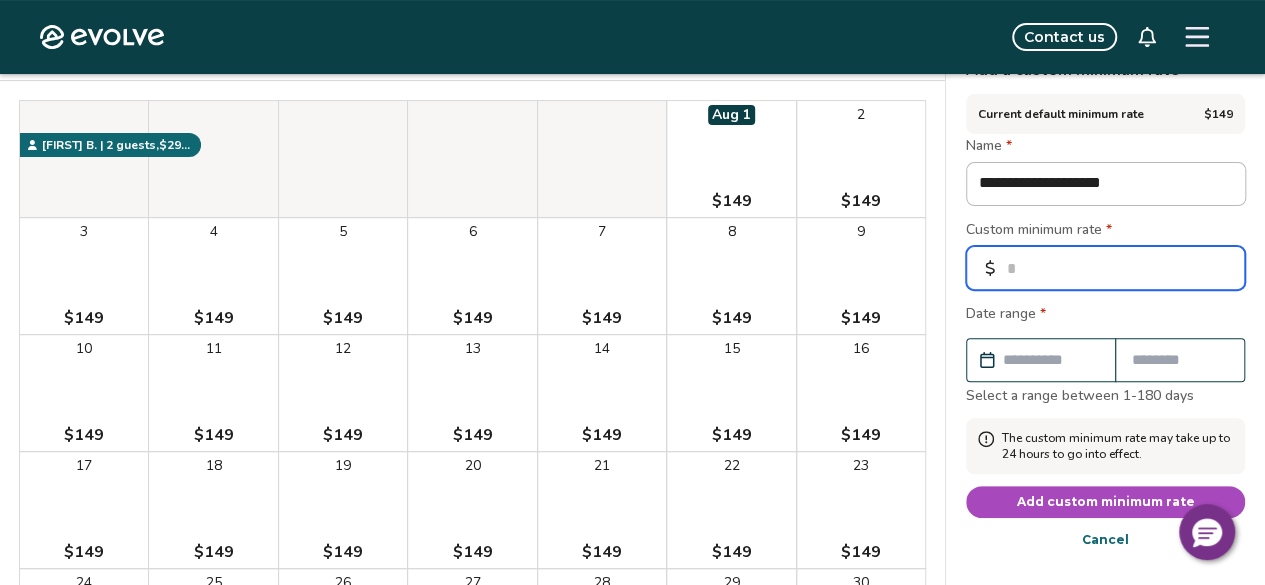 drag, startPoint x: 1060, startPoint y: 269, endPoint x: 967, endPoint y: 267, distance: 93.0215 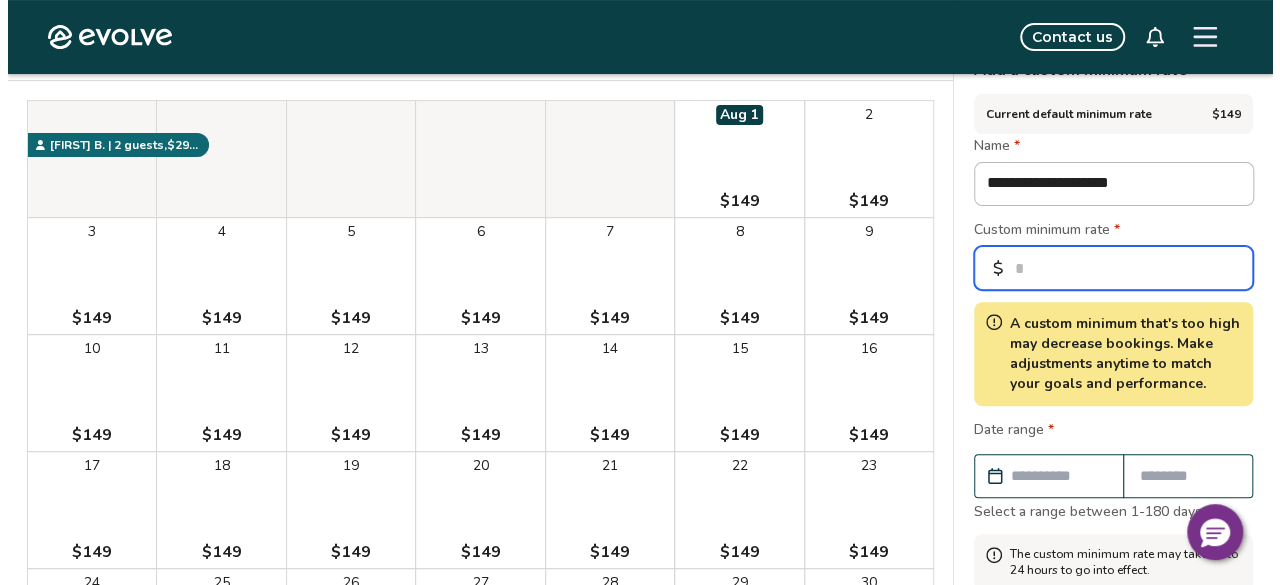 scroll, scrollTop: 400, scrollLeft: 0, axis: vertical 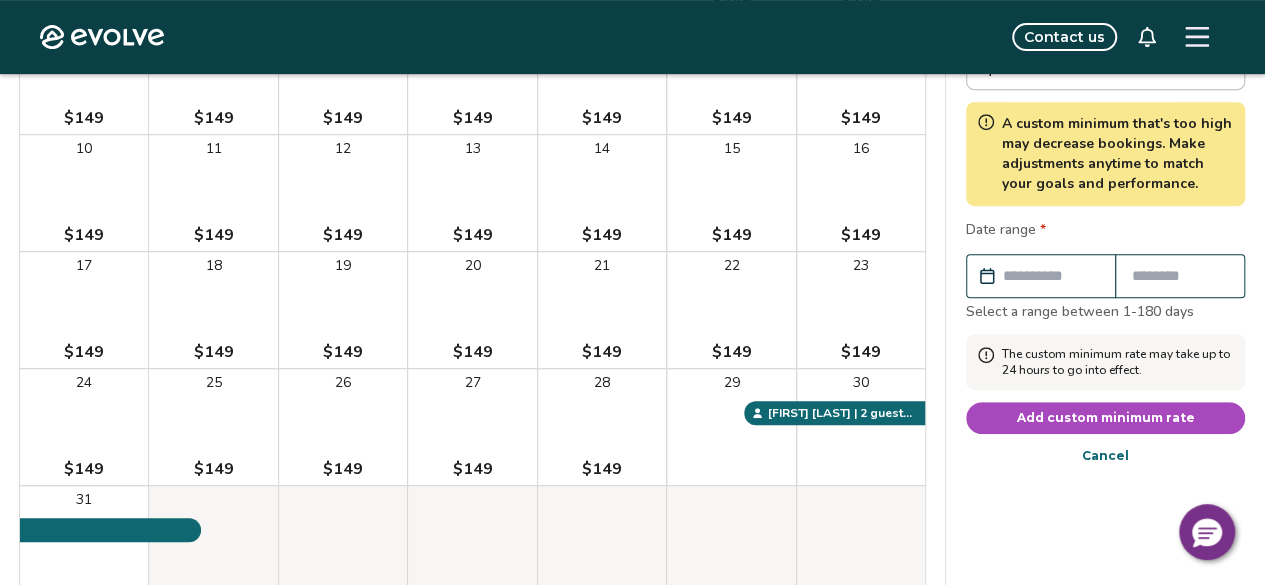 click at bounding box center (1051, 276) 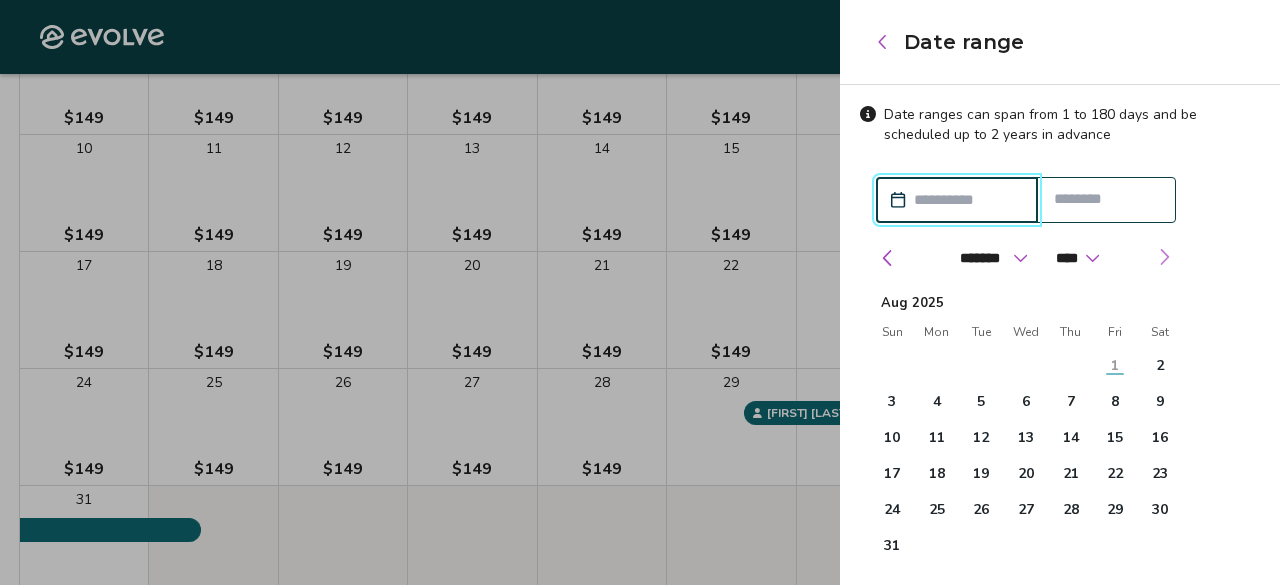 click at bounding box center [1164, 257] 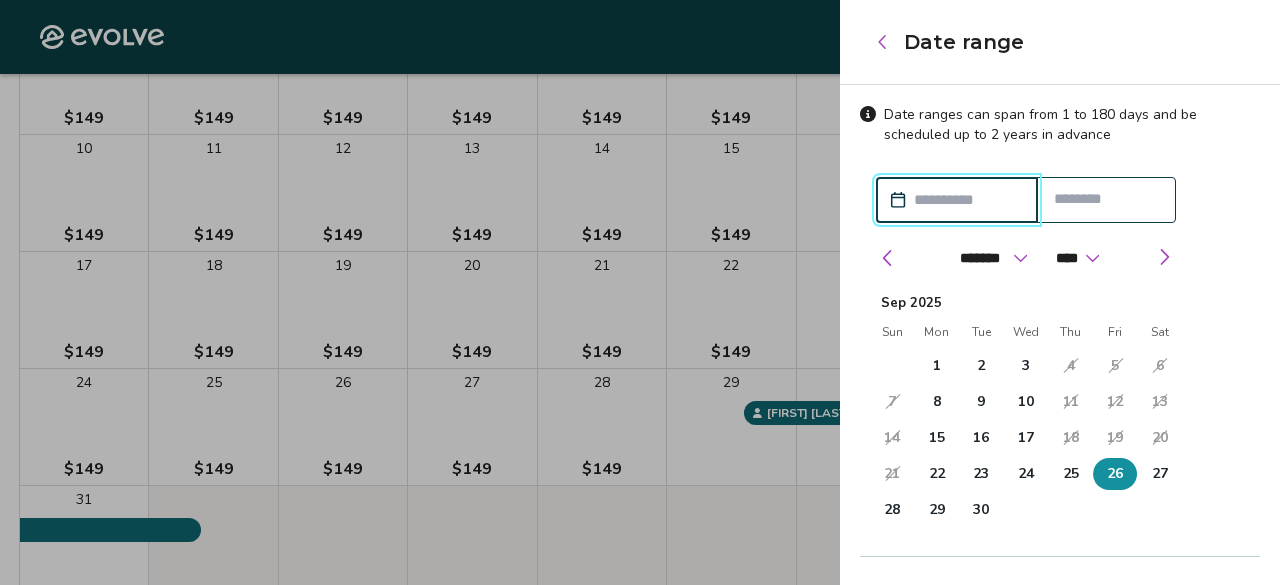 click on "26" at bounding box center (1115, 474) 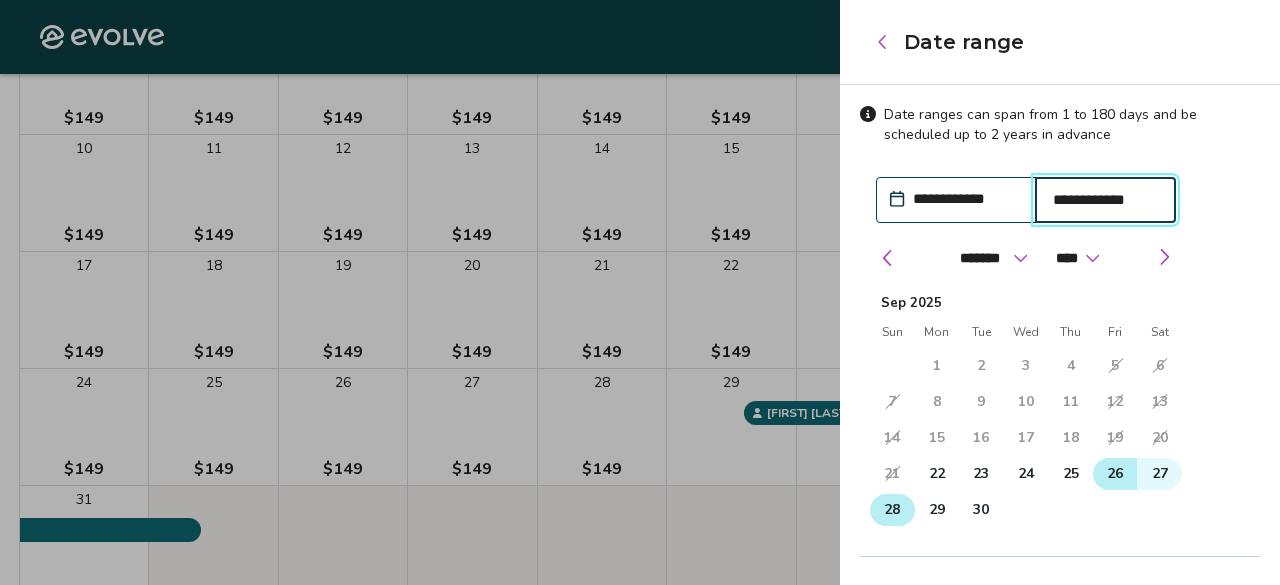 click on "28" at bounding box center [892, 510] 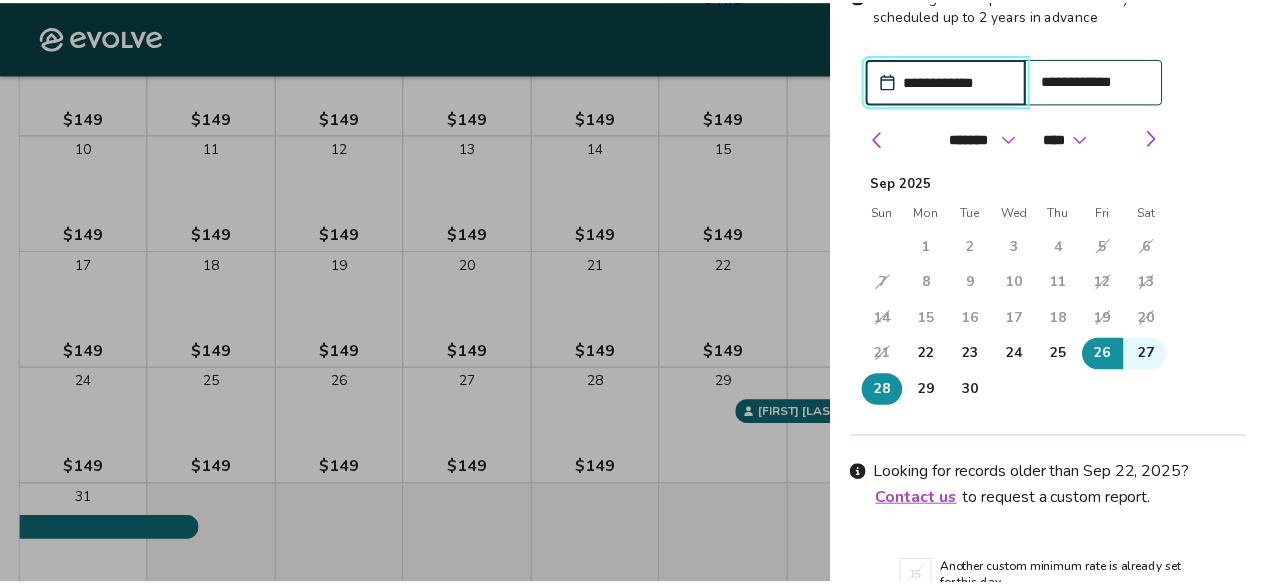scroll, scrollTop: 218, scrollLeft: 0, axis: vertical 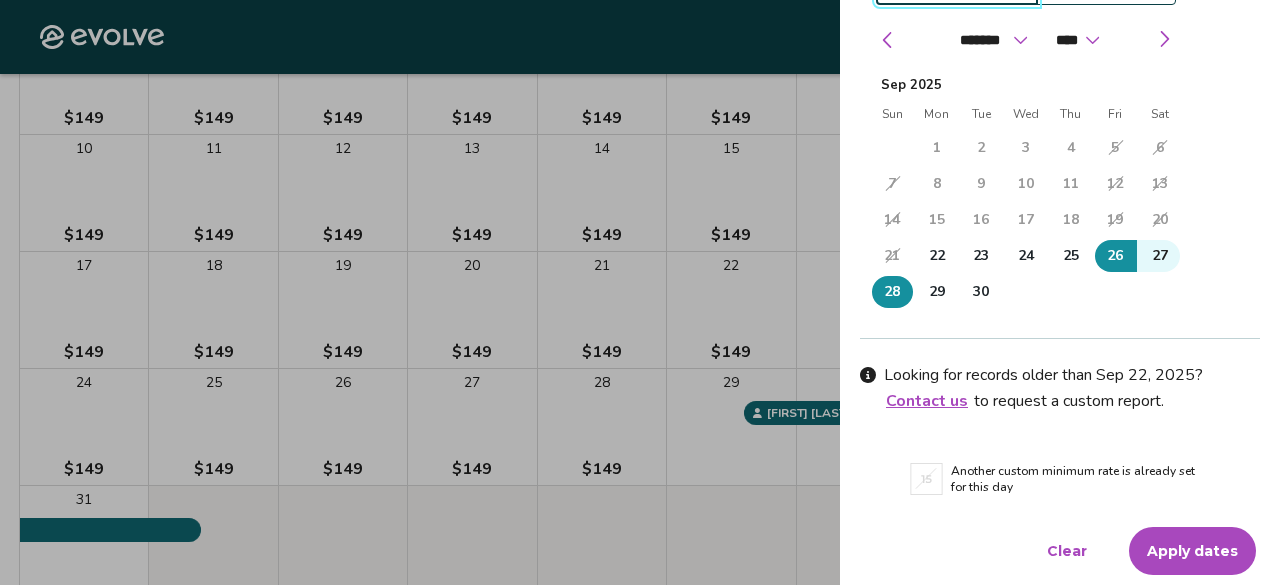 click on "Apply dates" at bounding box center (1192, 551) 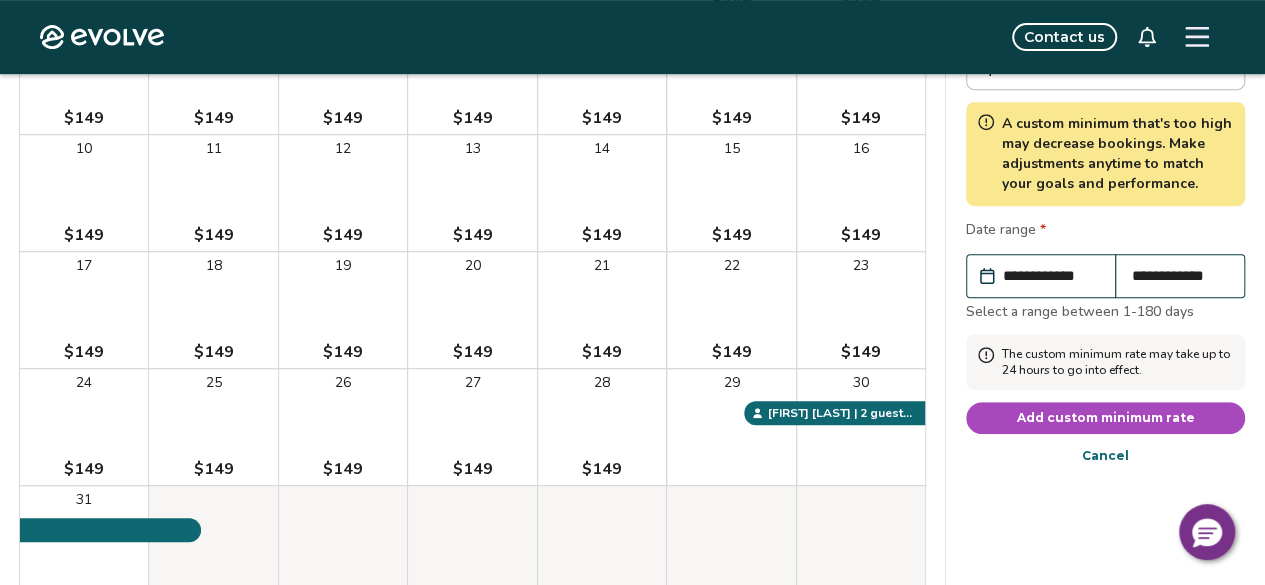 drag, startPoint x: 1155, startPoint y: 425, endPoint x: 1146, endPoint y: 394, distance: 32.280025 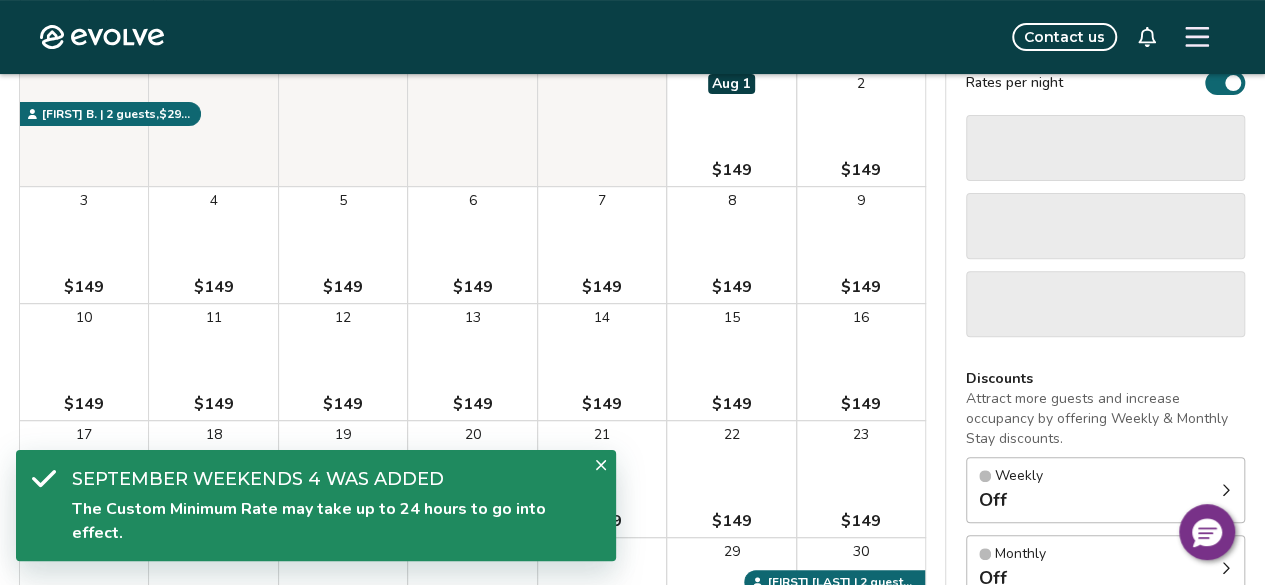 scroll, scrollTop: 200, scrollLeft: 0, axis: vertical 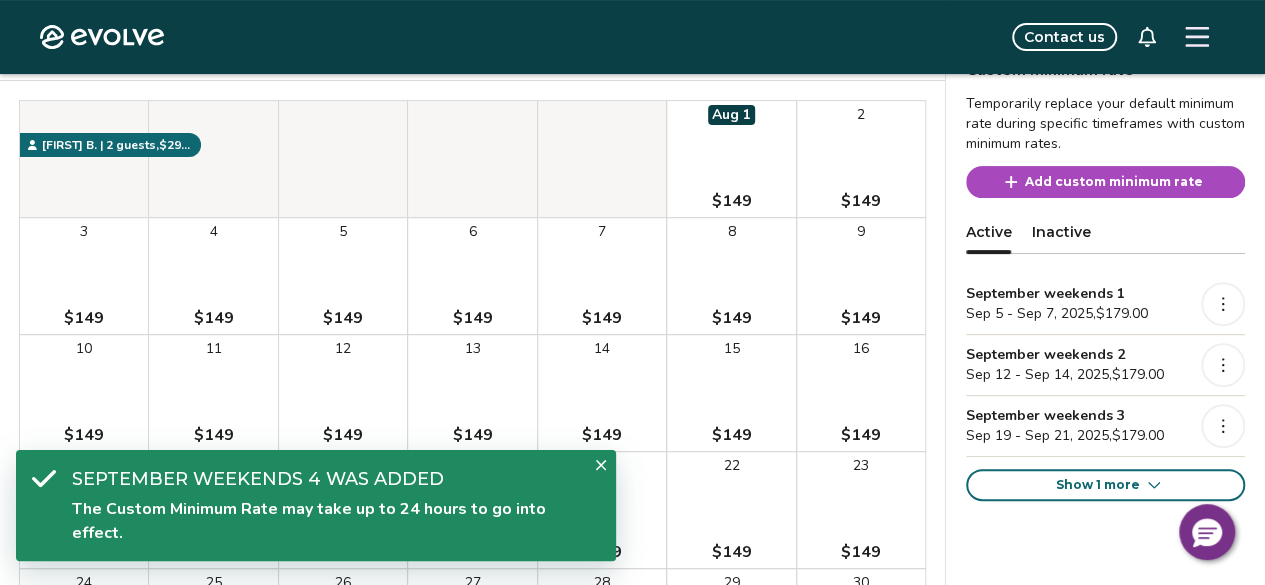 click on "Show   1   more" at bounding box center (1098, 485) 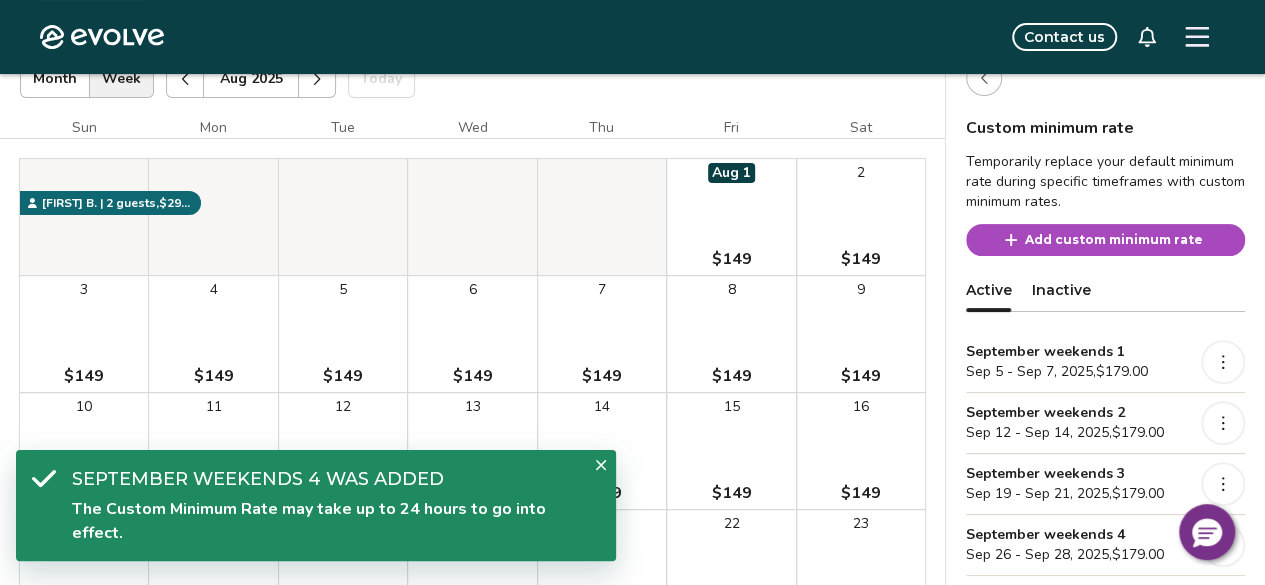 scroll, scrollTop: 100, scrollLeft: 0, axis: vertical 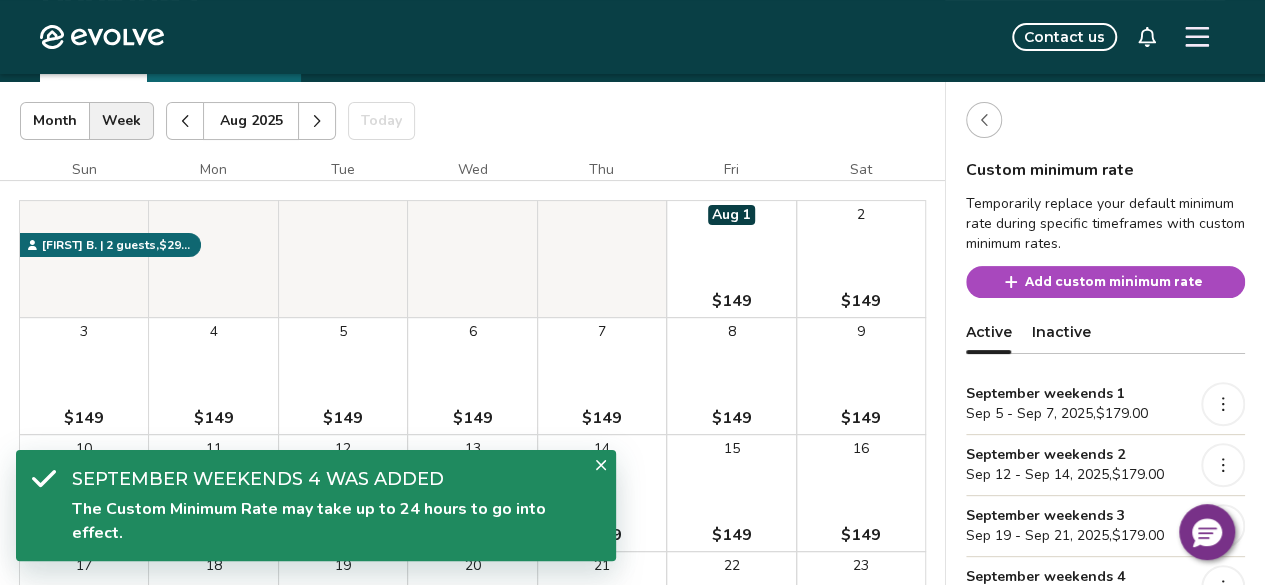 click on "Add custom minimum rate" at bounding box center (1114, 282) 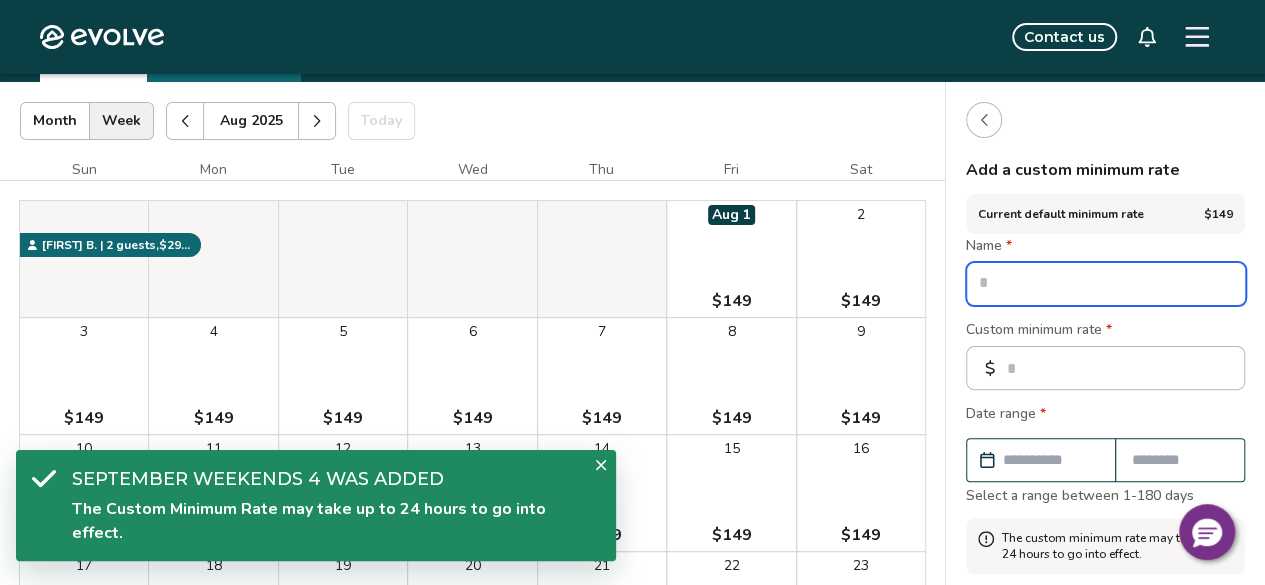 click at bounding box center (1106, 284) 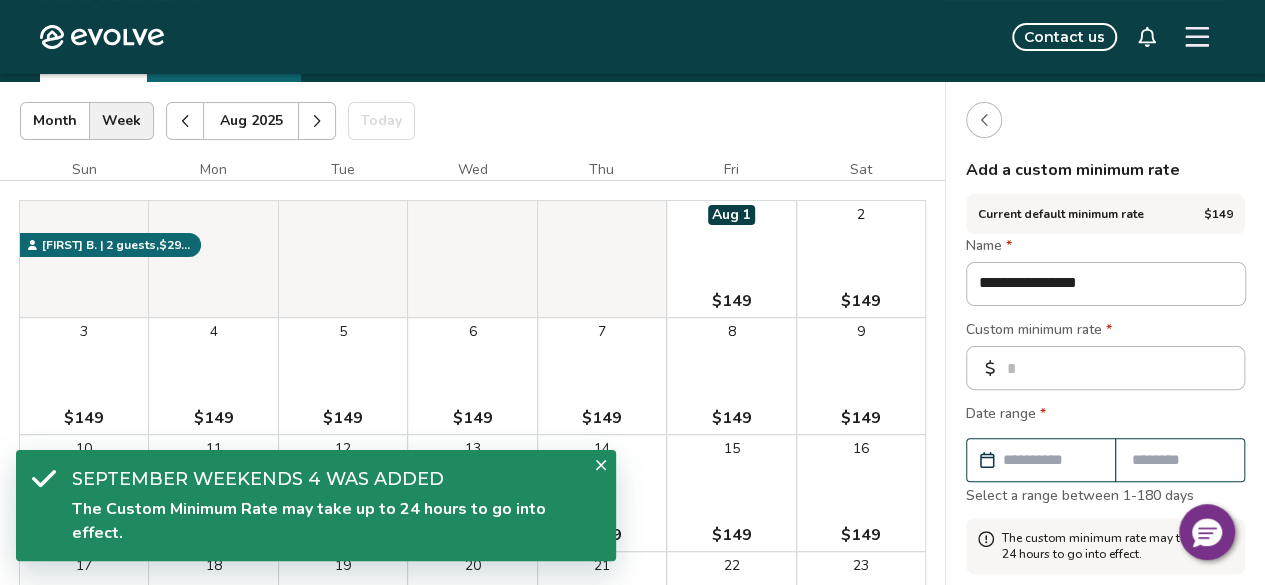 click on "Custom minimum rate   *" at bounding box center [1105, 332] 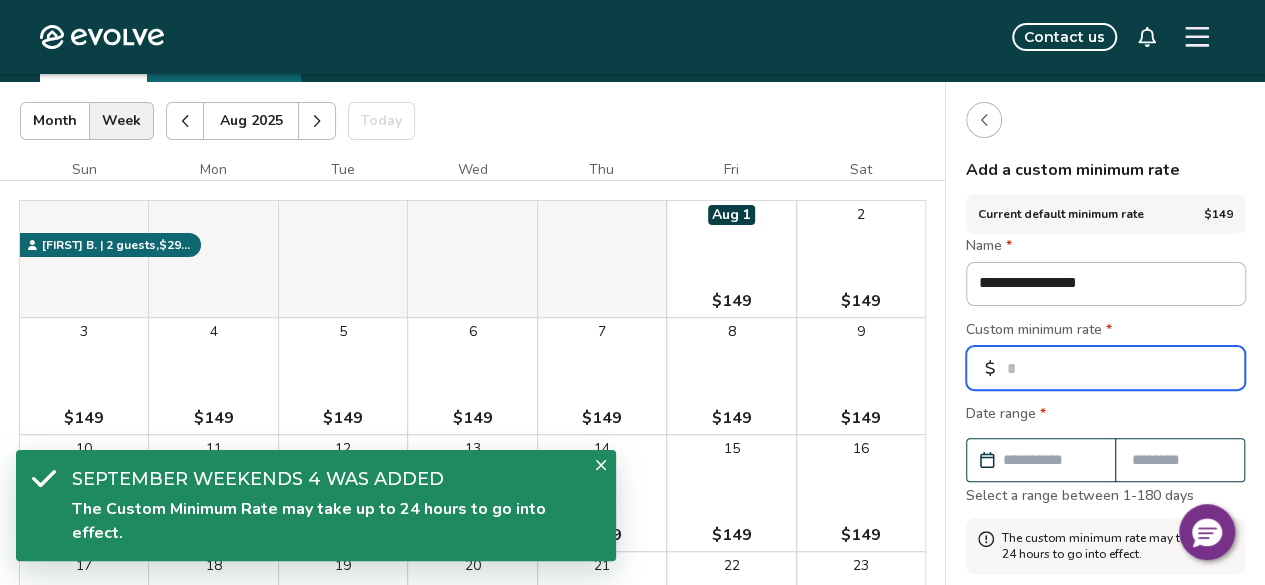 drag, startPoint x: 1065, startPoint y: 375, endPoint x: 968, endPoint y: 365, distance: 97.5141 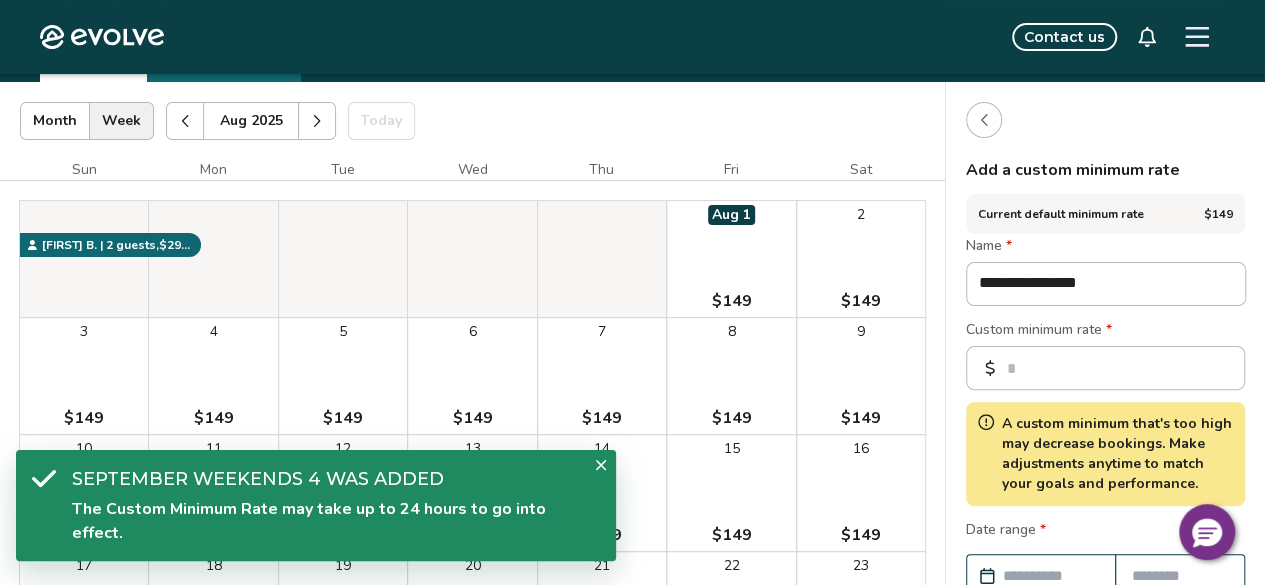 click on "Custom minimum rate   *" at bounding box center [1105, 332] 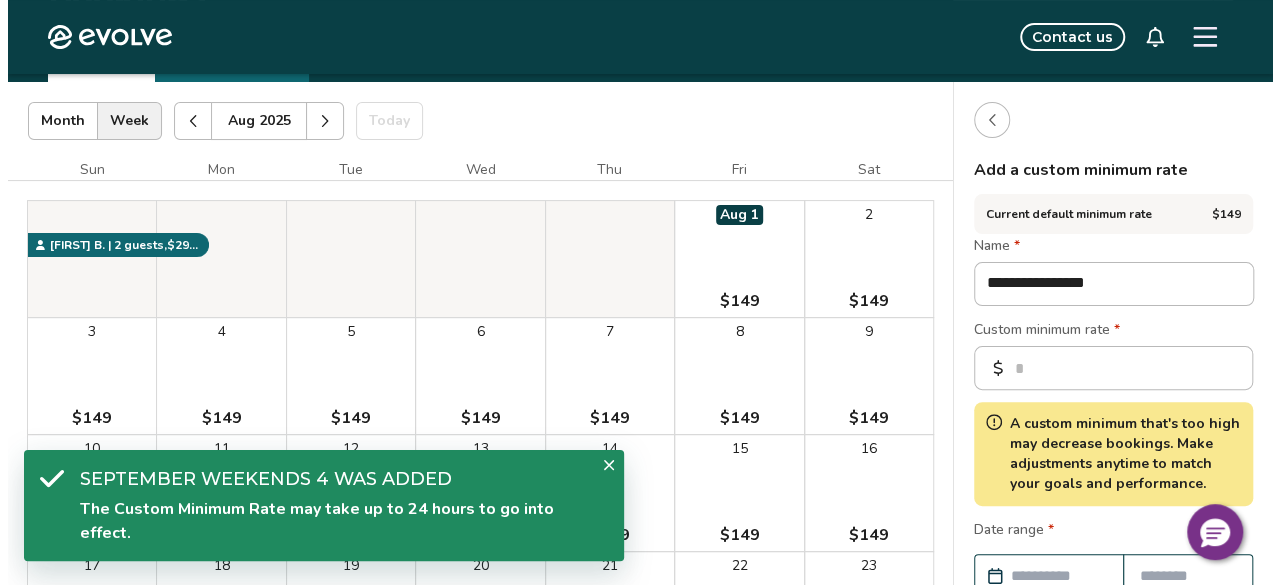 scroll, scrollTop: 200, scrollLeft: 0, axis: vertical 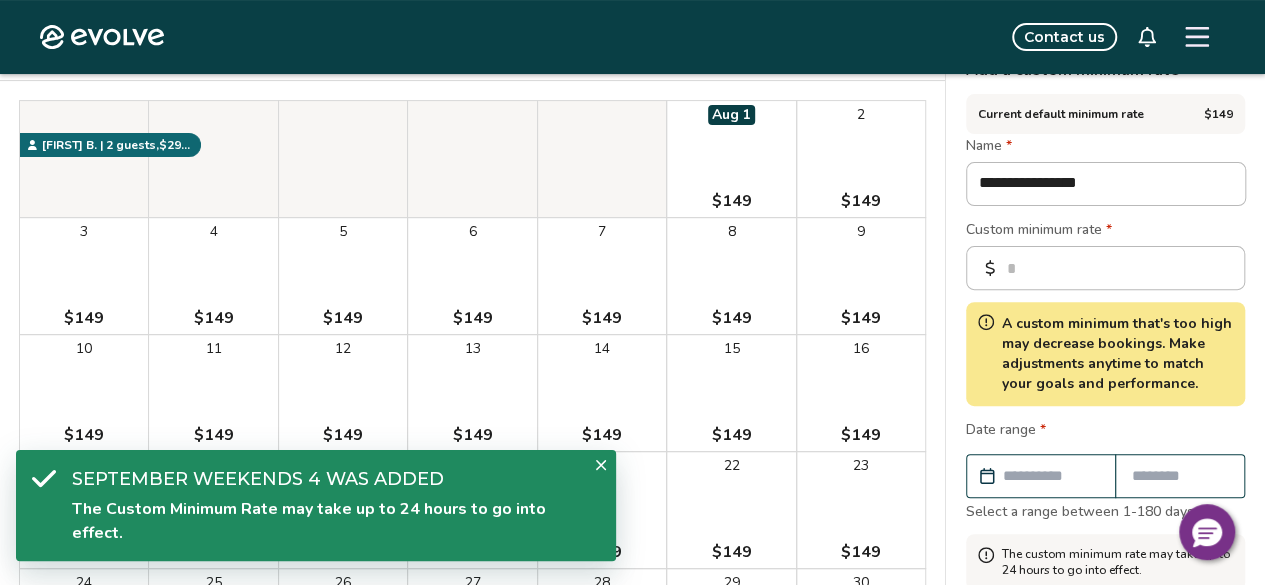 click at bounding box center (1051, 476) 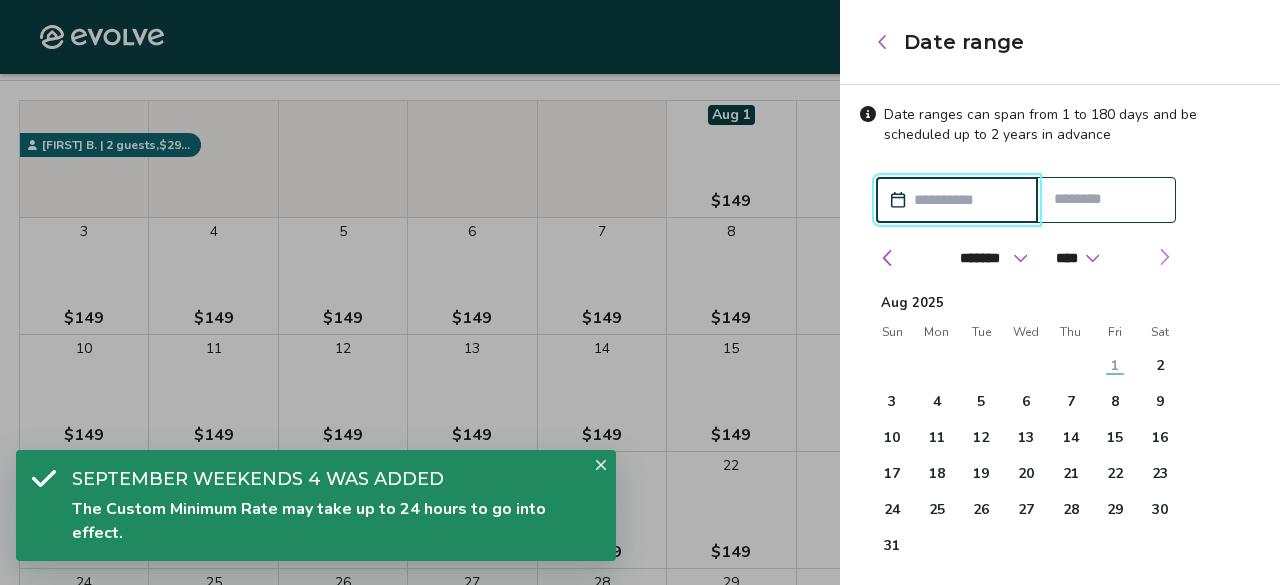 click at bounding box center [1164, 257] 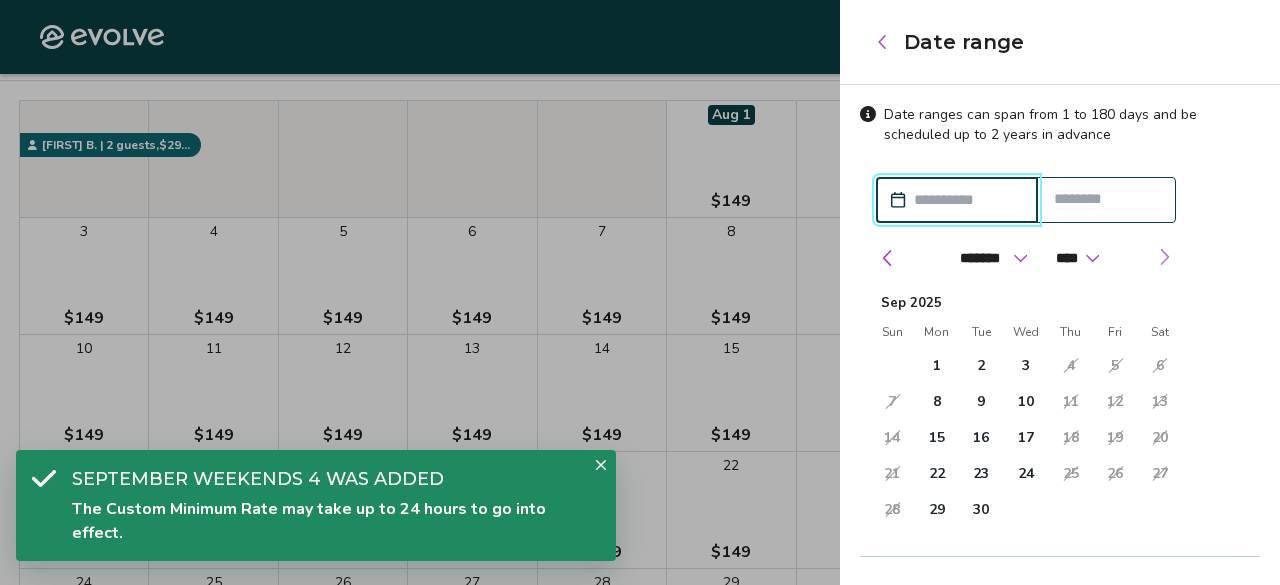 click at bounding box center (1164, 257) 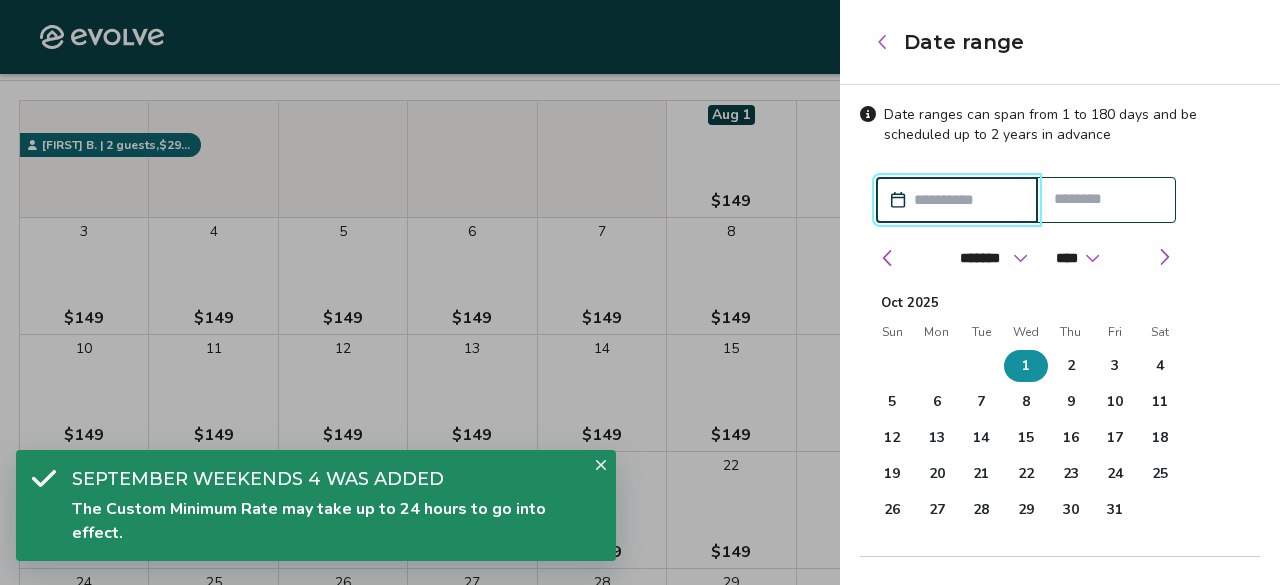 click on "1" at bounding box center (1026, 366) 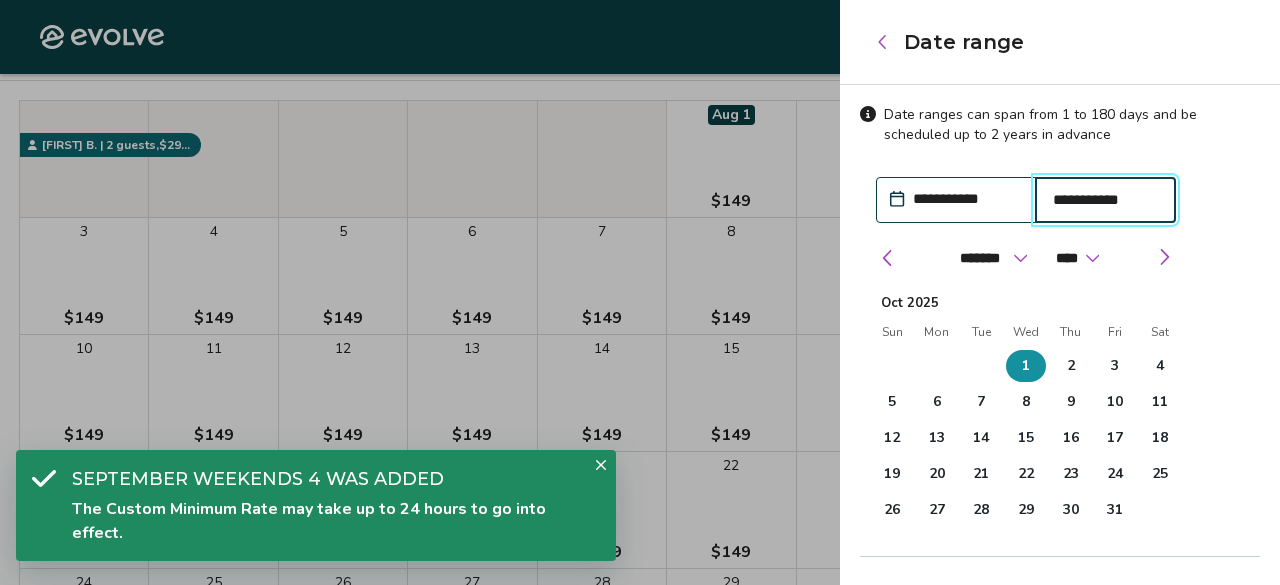 click on "******* ******** ***** ***** *** **** **** ****** ********* ******* ******** ******** **** **** **** **** **** **** **** **** **** **** **** **** **** **** **** **** **** **** **** **** ****" at bounding box center (1026, 253) 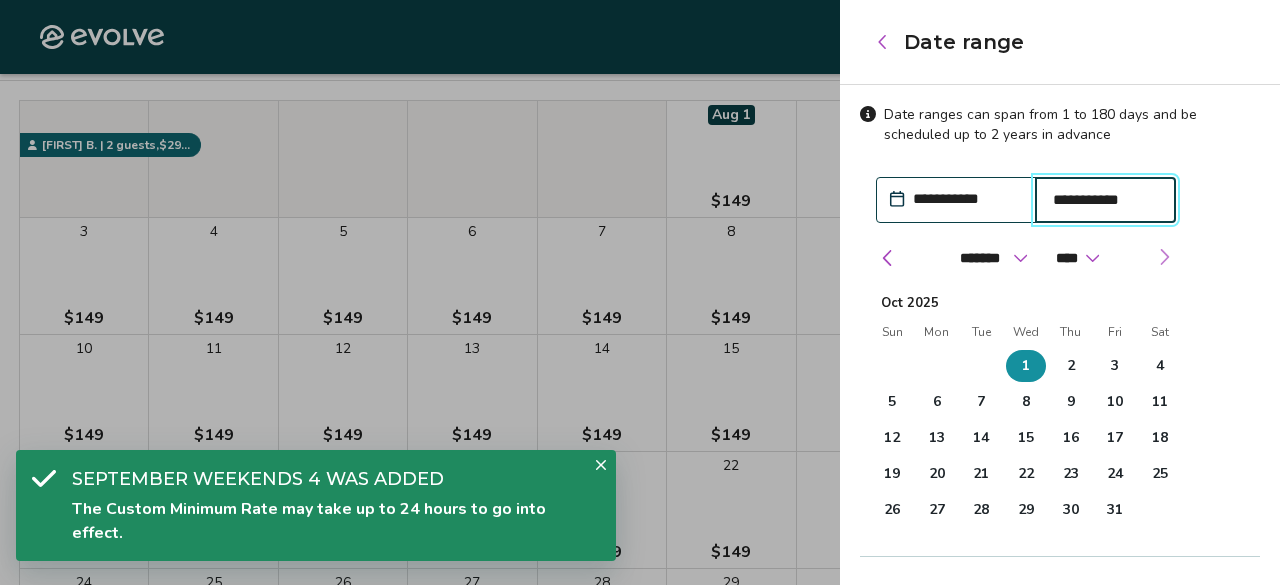 click at bounding box center [1164, 257] 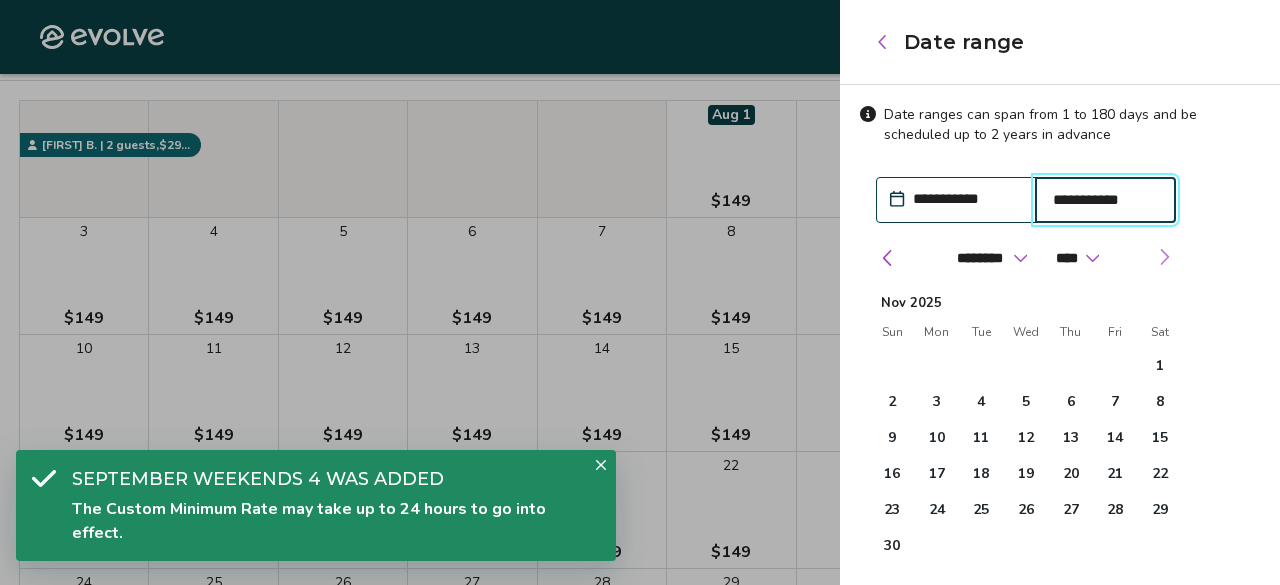 click at bounding box center (1164, 257) 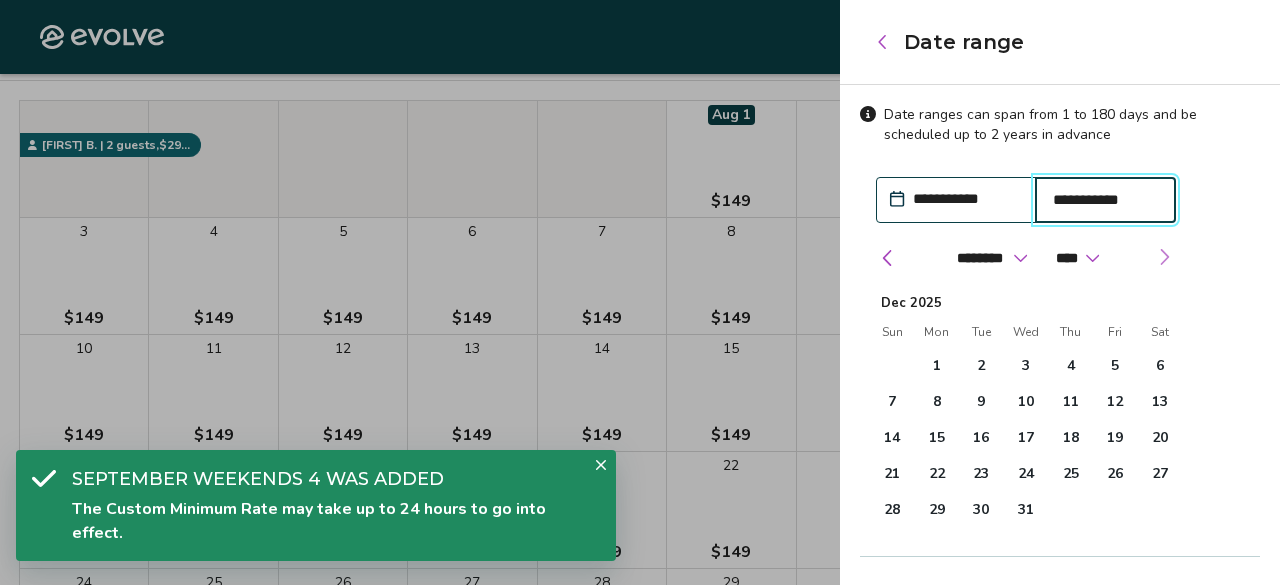 click at bounding box center (1164, 257) 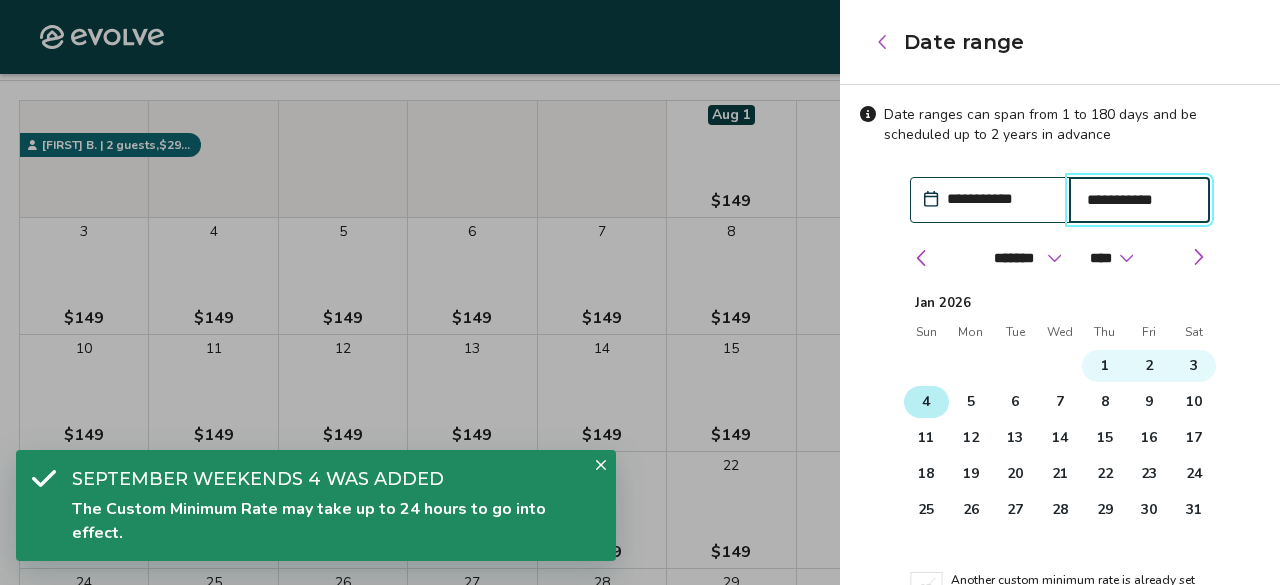 click on "4" at bounding box center (926, 402) 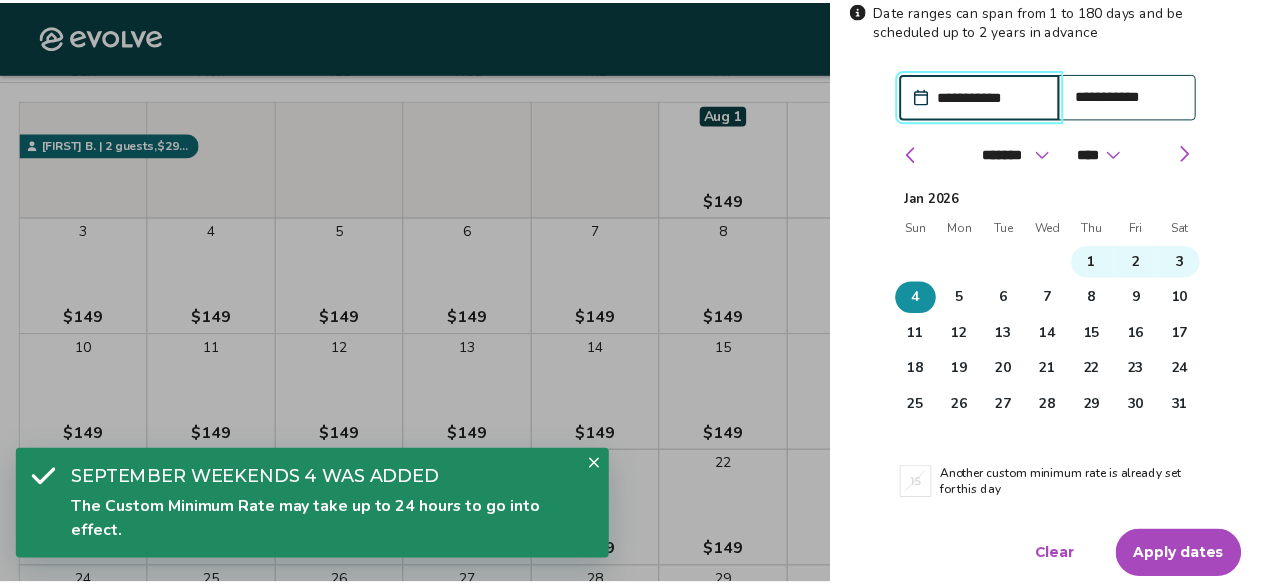 scroll, scrollTop: 110, scrollLeft: 0, axis: vertical 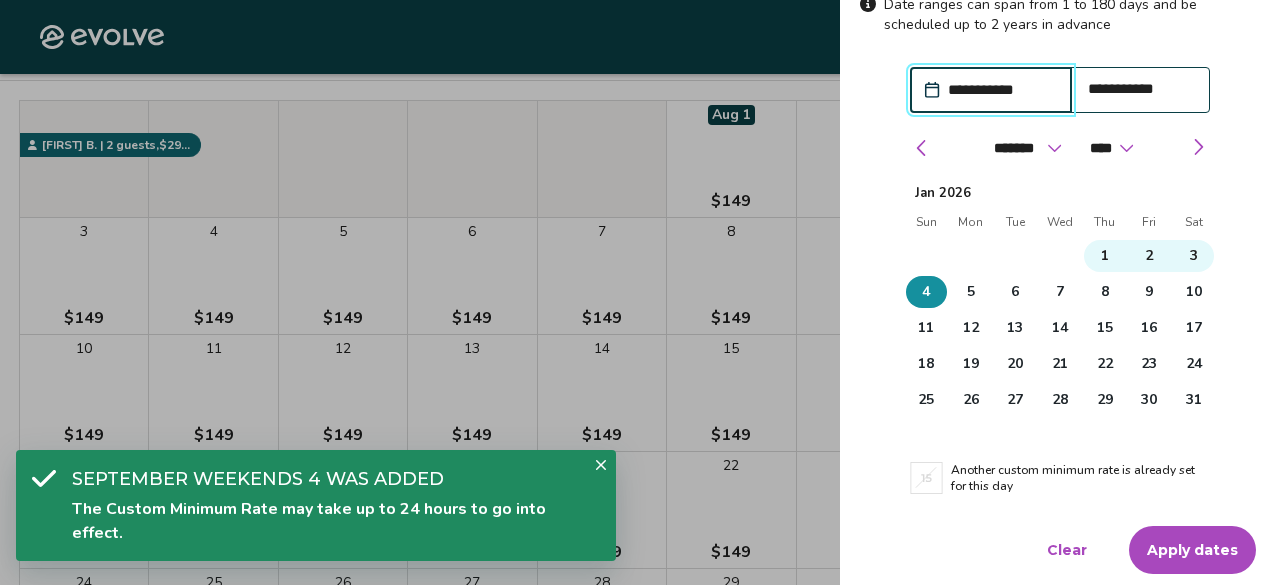 click on "Apply dates" at bounding box center [1192, 550] 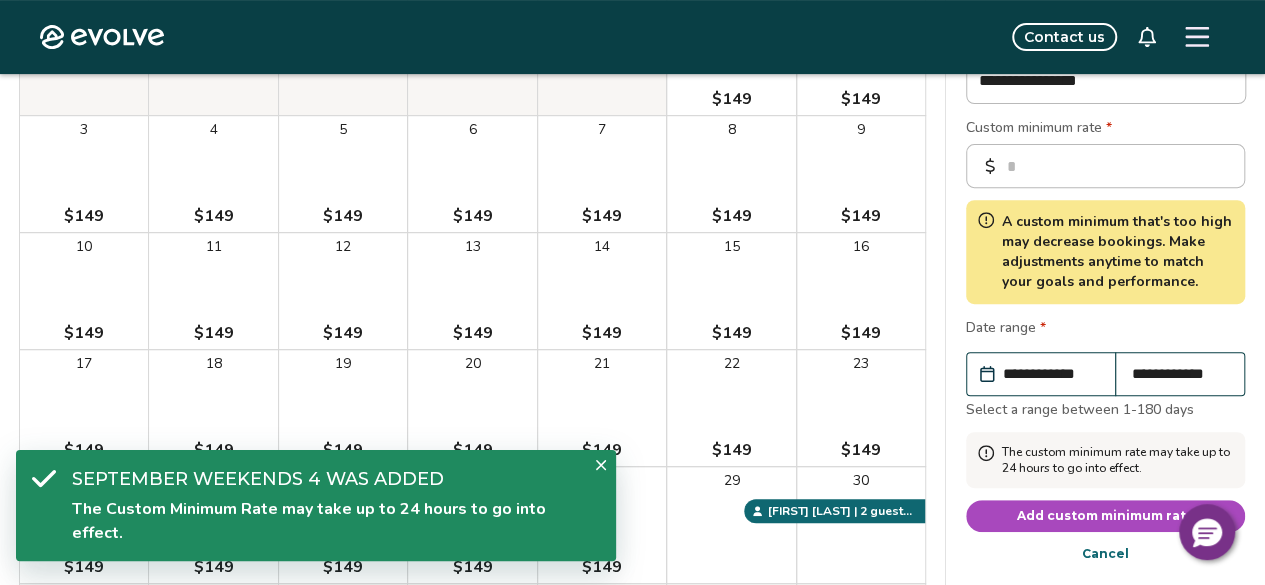 scroll, scrollTop: 400, scrollLeft: 0, axis: vertical 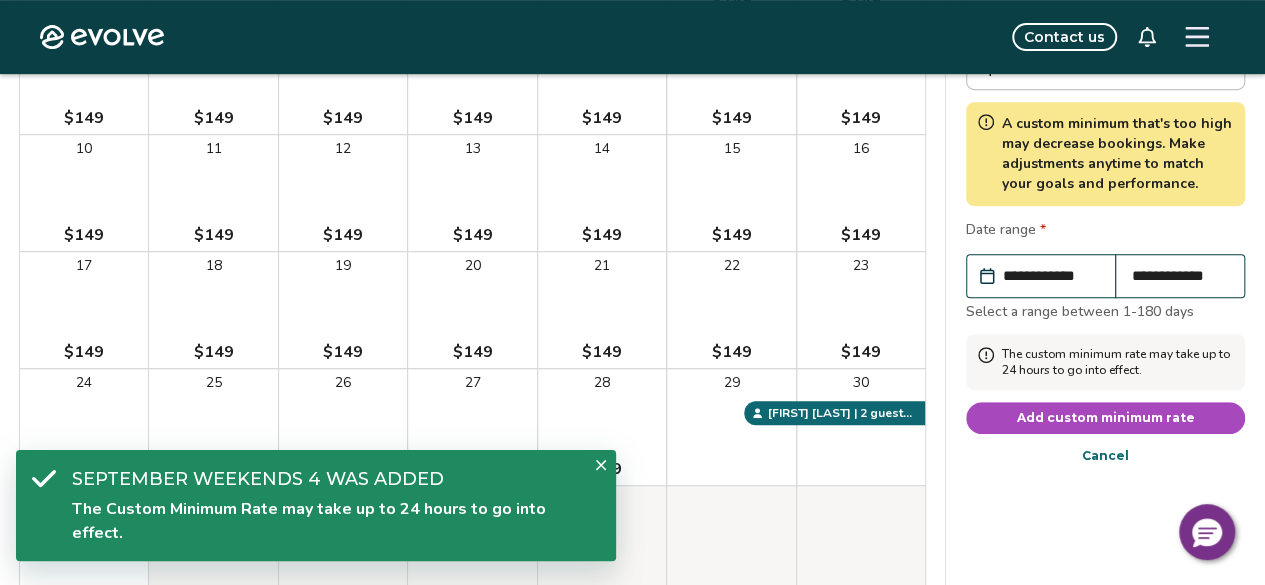 click on "Add custom minimum rate" at bounding box center [1106, 418] 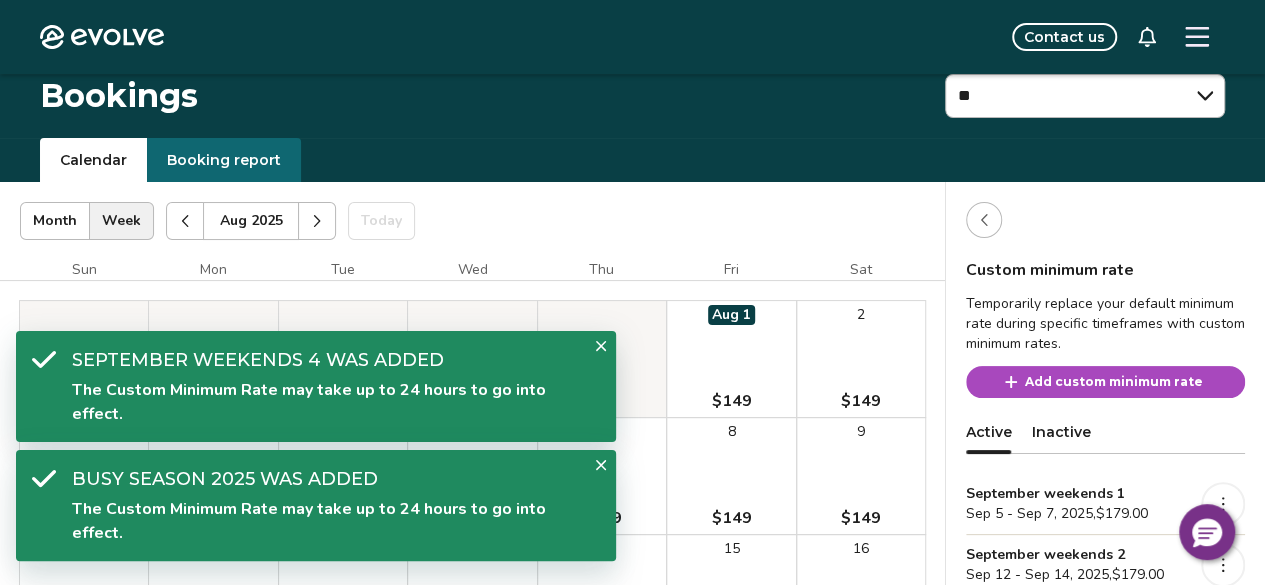 scroll, scrollTop: 400, scrollLeft: 0, axis: vertical 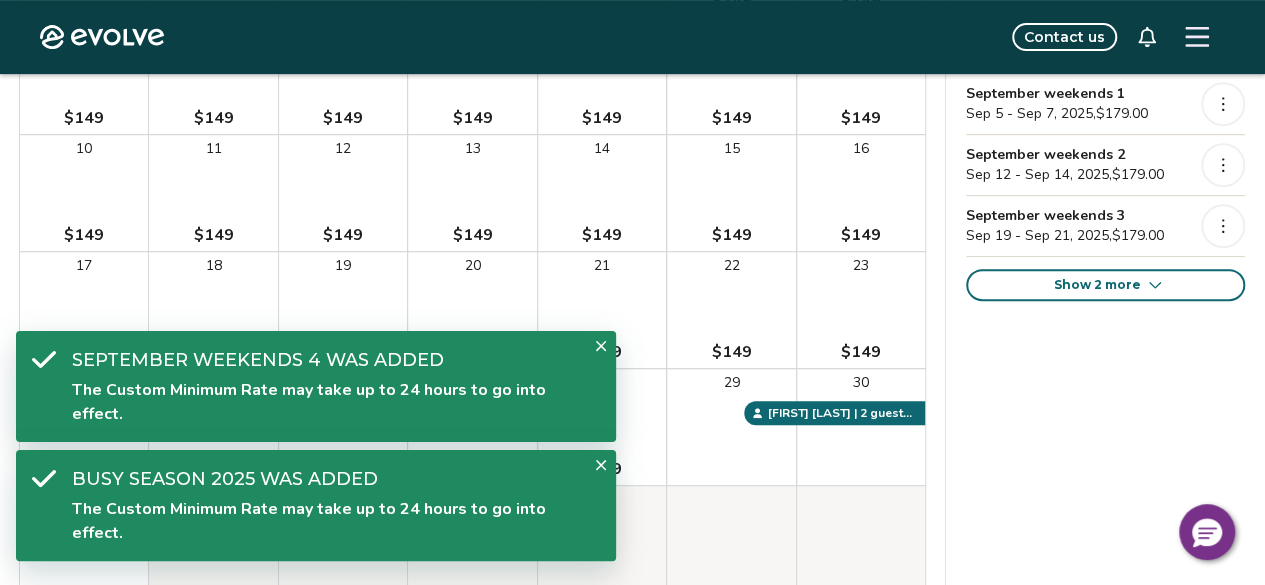 click on "Show   2   more" at bounding box center [1097, 285] 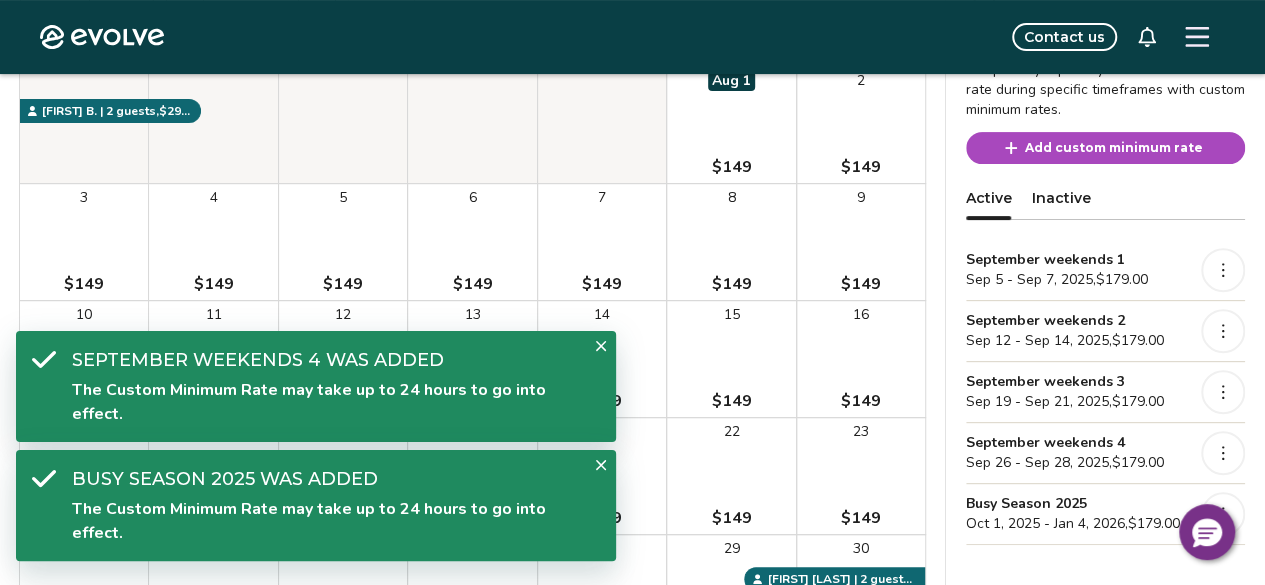 scroll, scrollTop: 100, scrollLeft: 0, axis: vertical 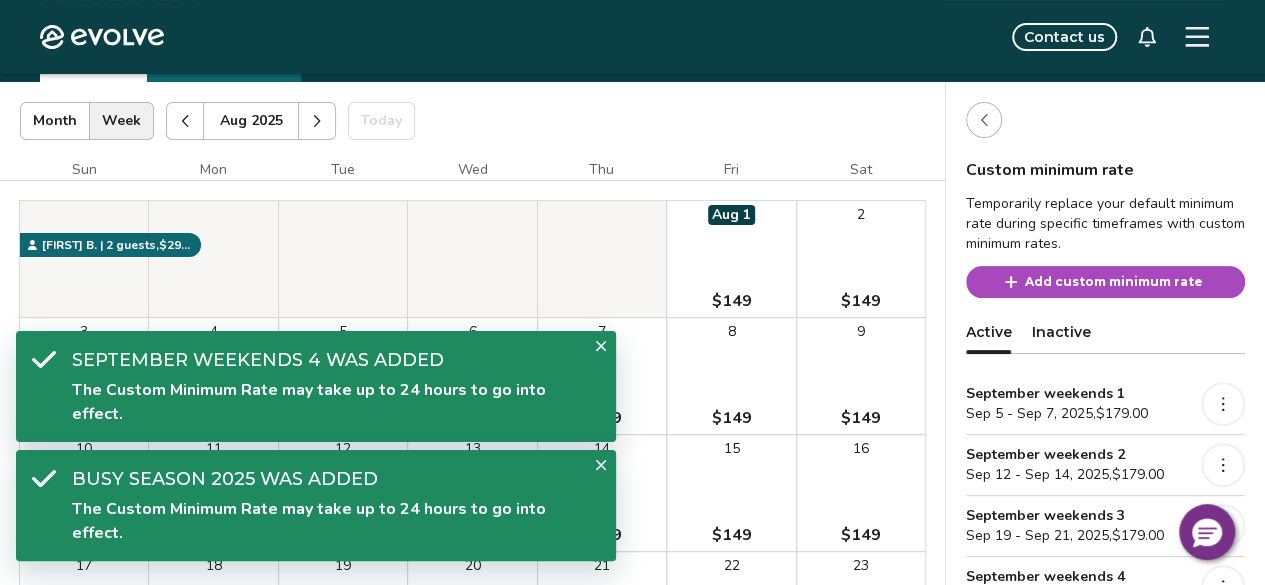 click 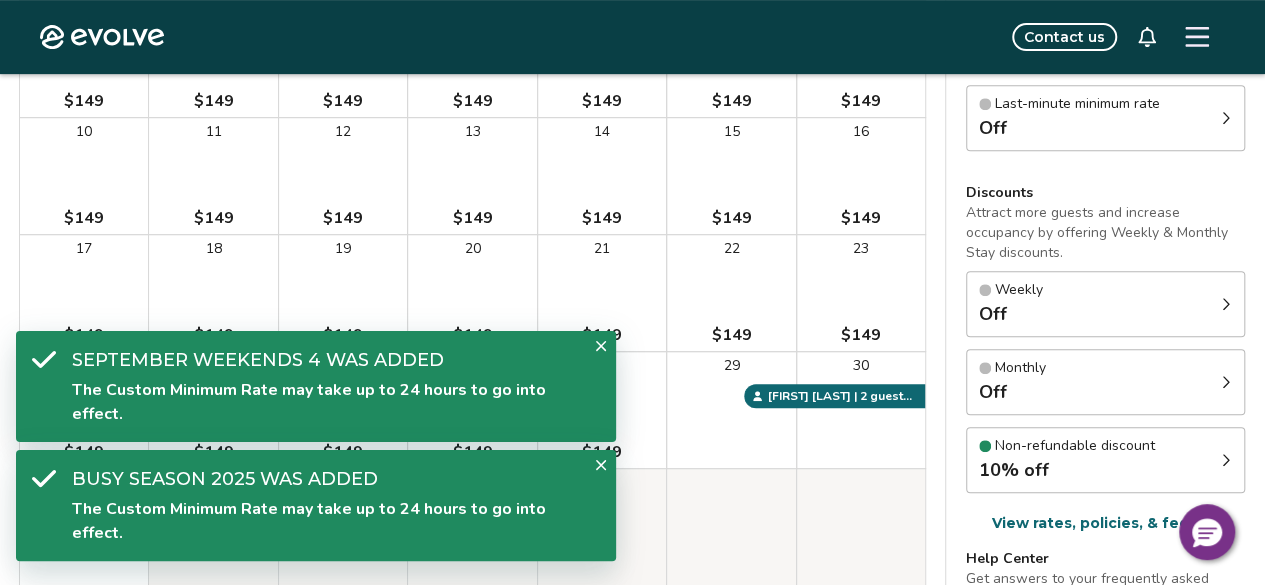 scroll, scrollTop: 410, scrollLeft: 0, axis: vertical 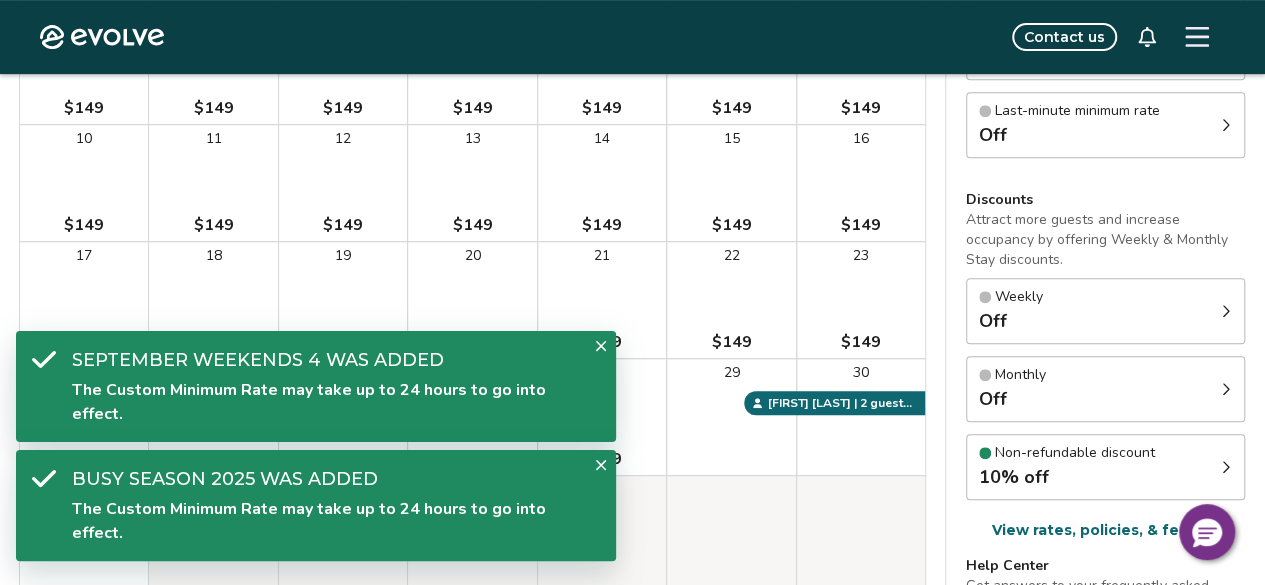 click on "Weekly Off" at bounding box center [1105, 311] 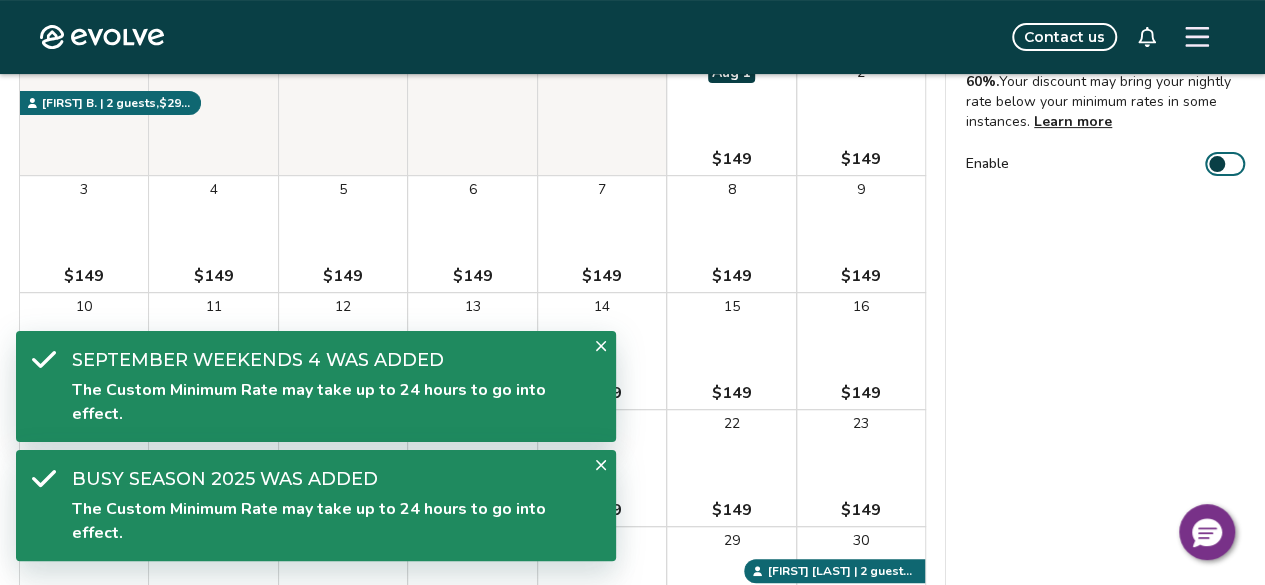 scroll, scrollTop: 110, scrollLeft: 0, axis: vertical 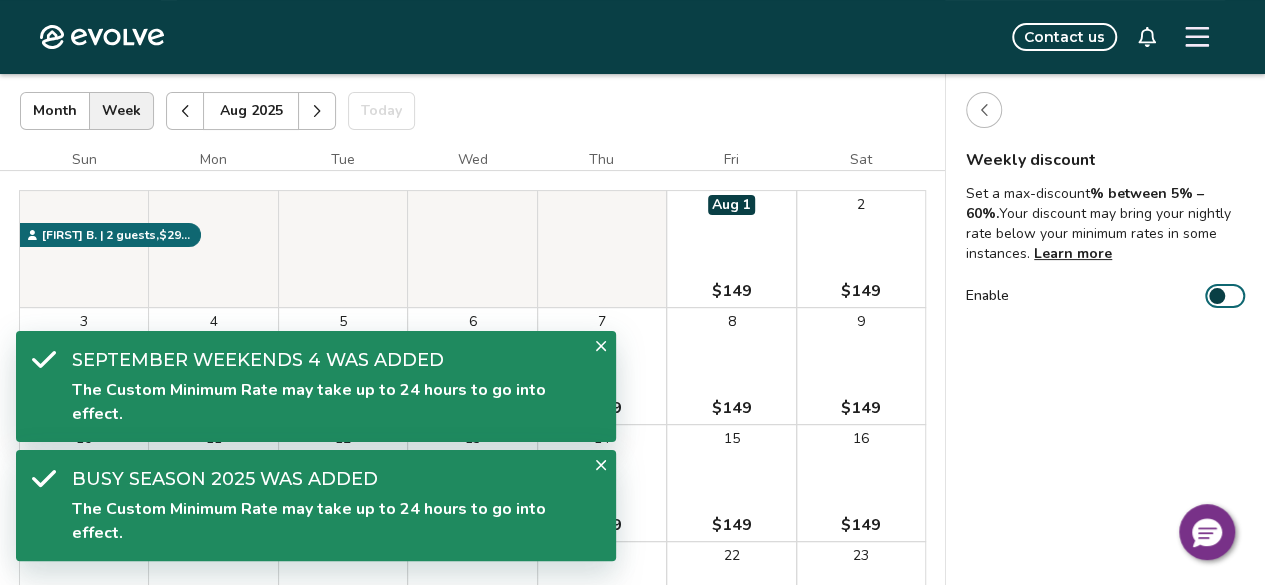 click on "Enable" at bounding box center (1225, 296) 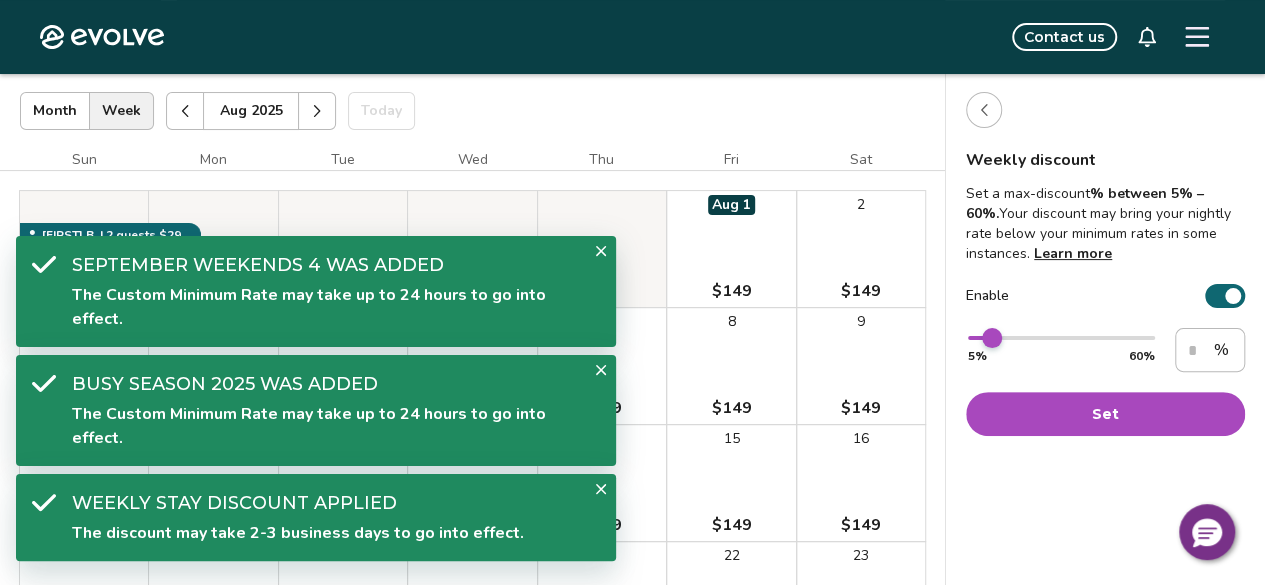 click at bounding box center (992, 338) 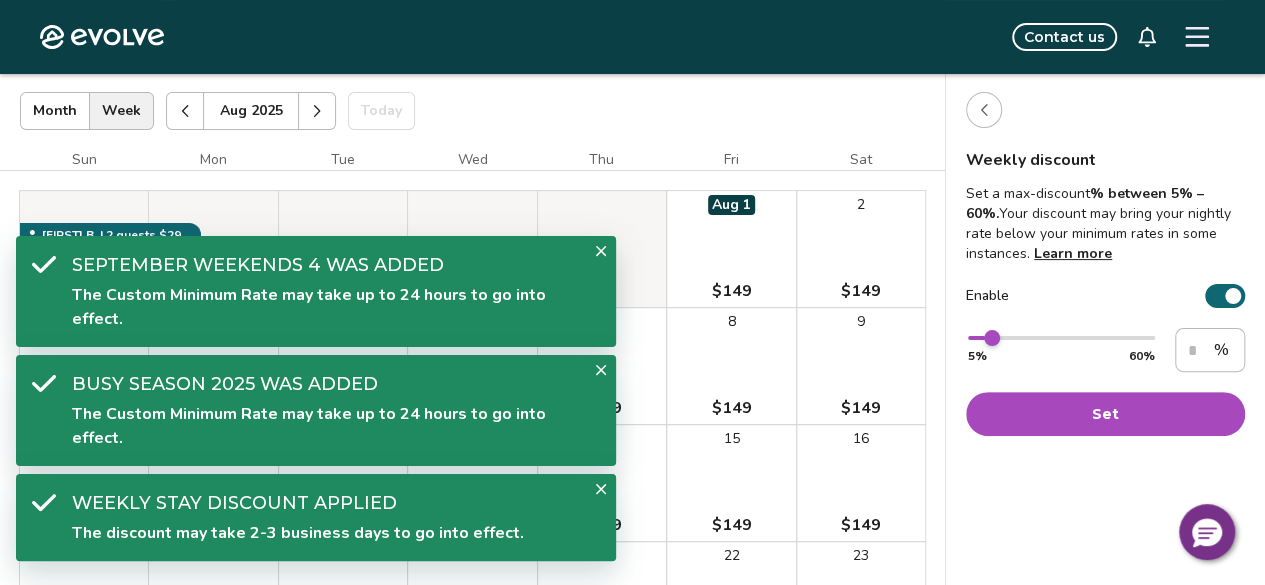 click on "Set" at bounding box center (1105, 414) 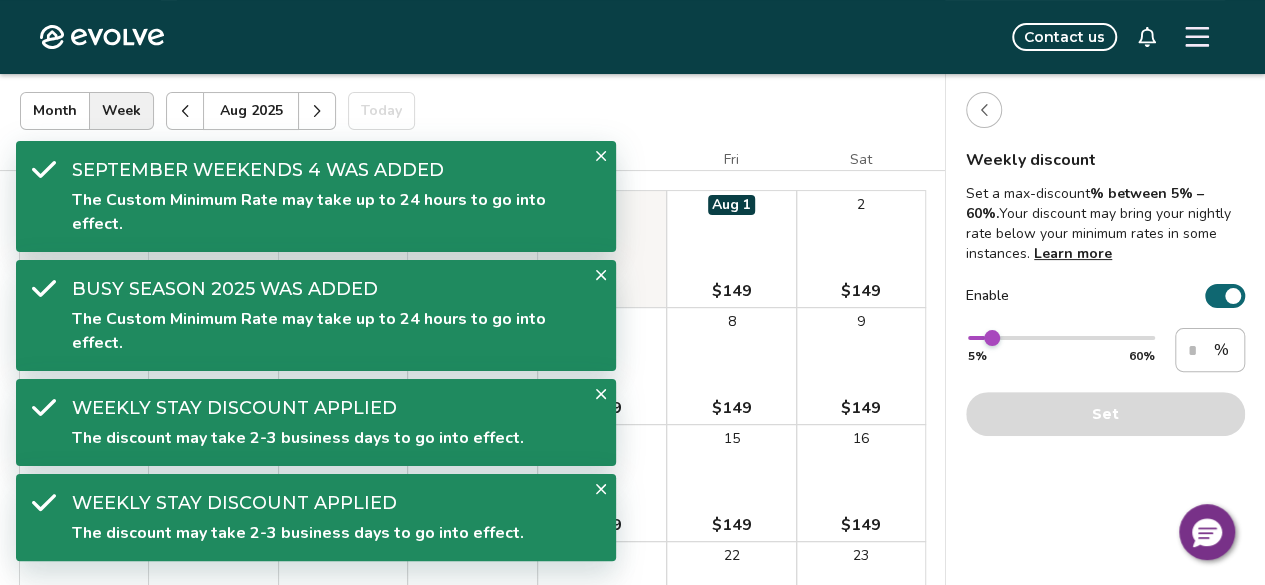 click at bounding box center [984, 110] 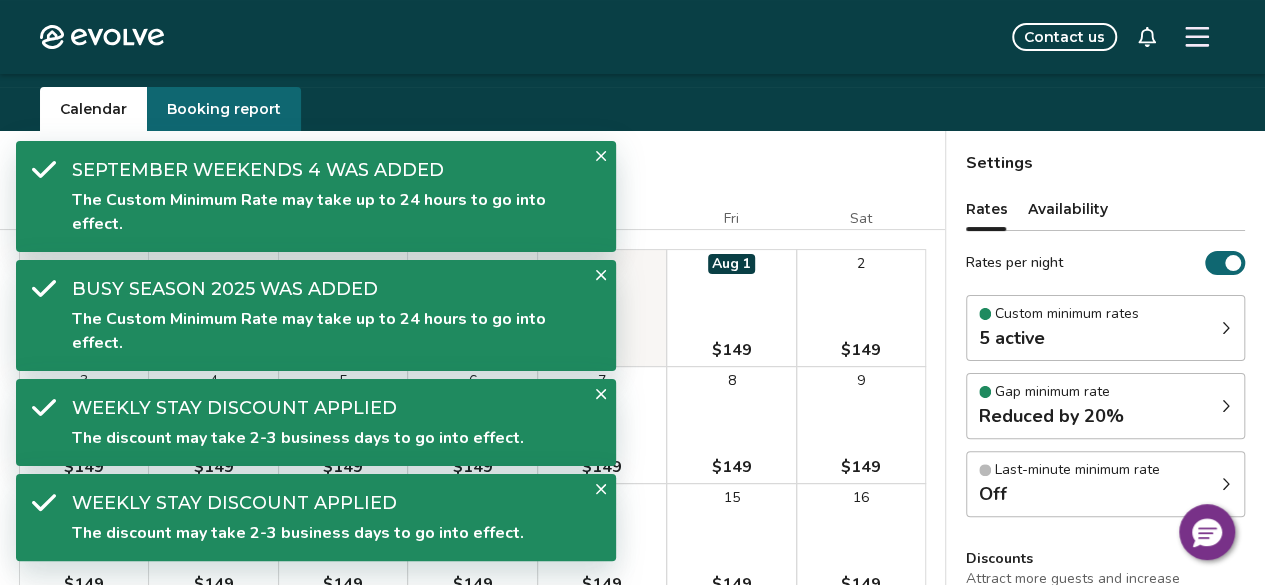scroll, scrollTop: 0, scrollLeft: 0, axis: both 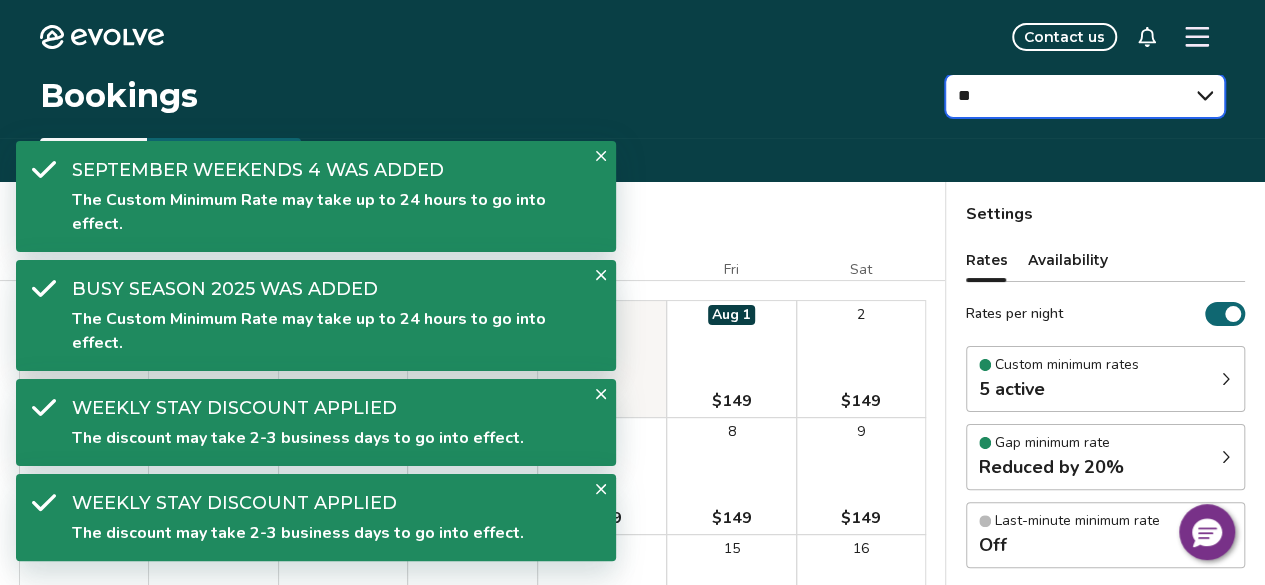 click on "** ** ** ** ** ** ** **" at bounding box center [1085, 96] 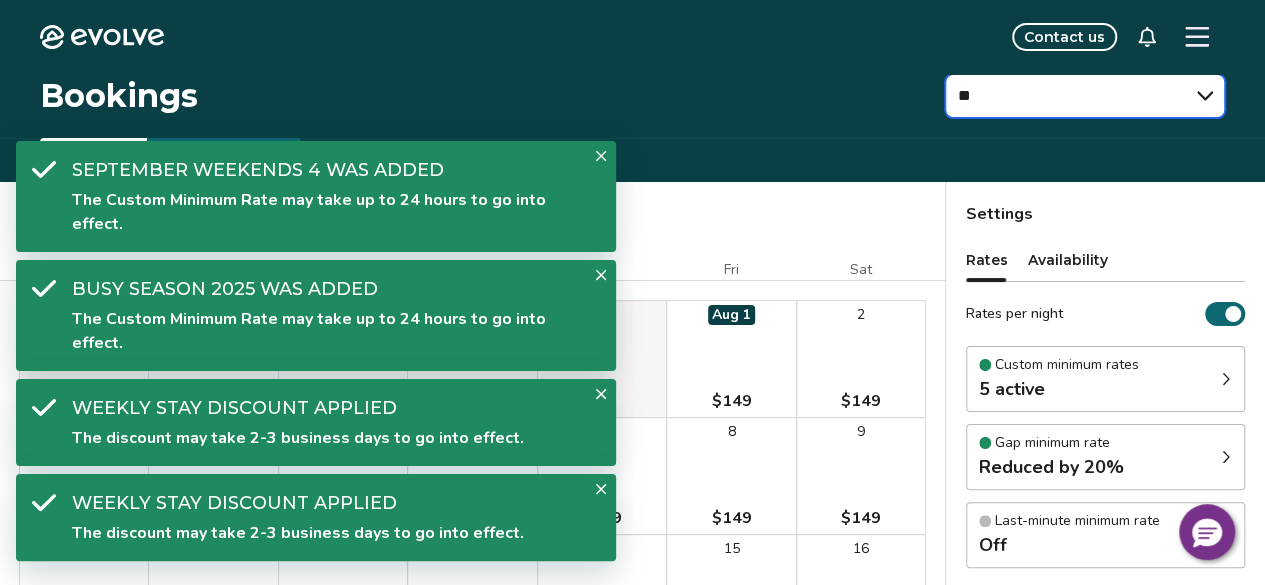 click on "** ** ** ** ** ** ** **" at bounding box center (1085, 96) 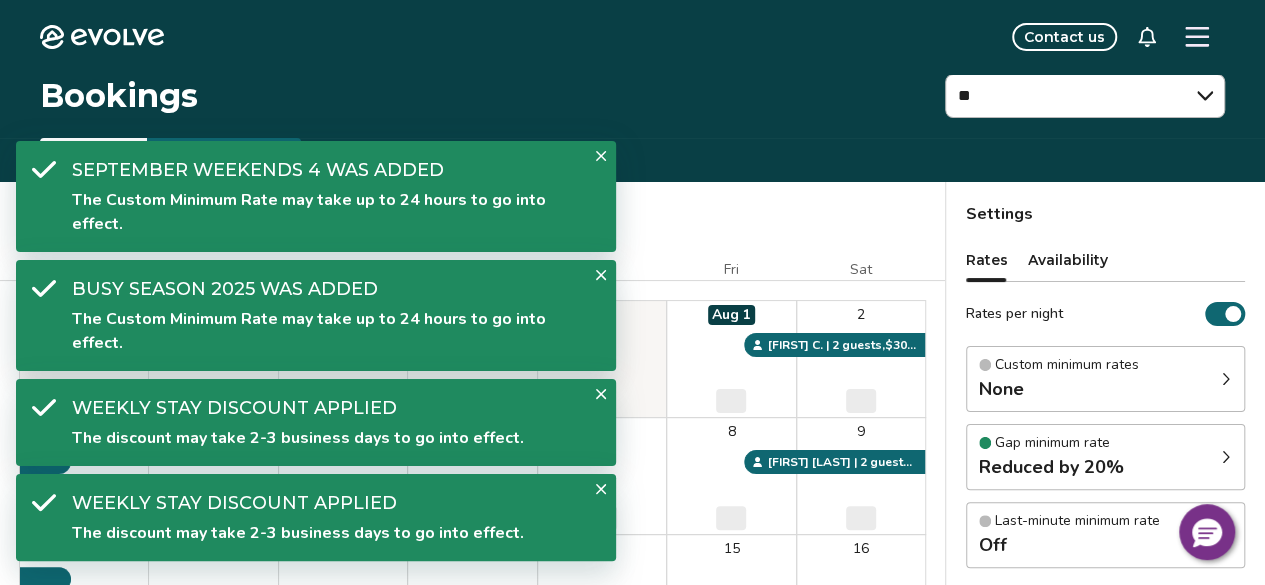 click 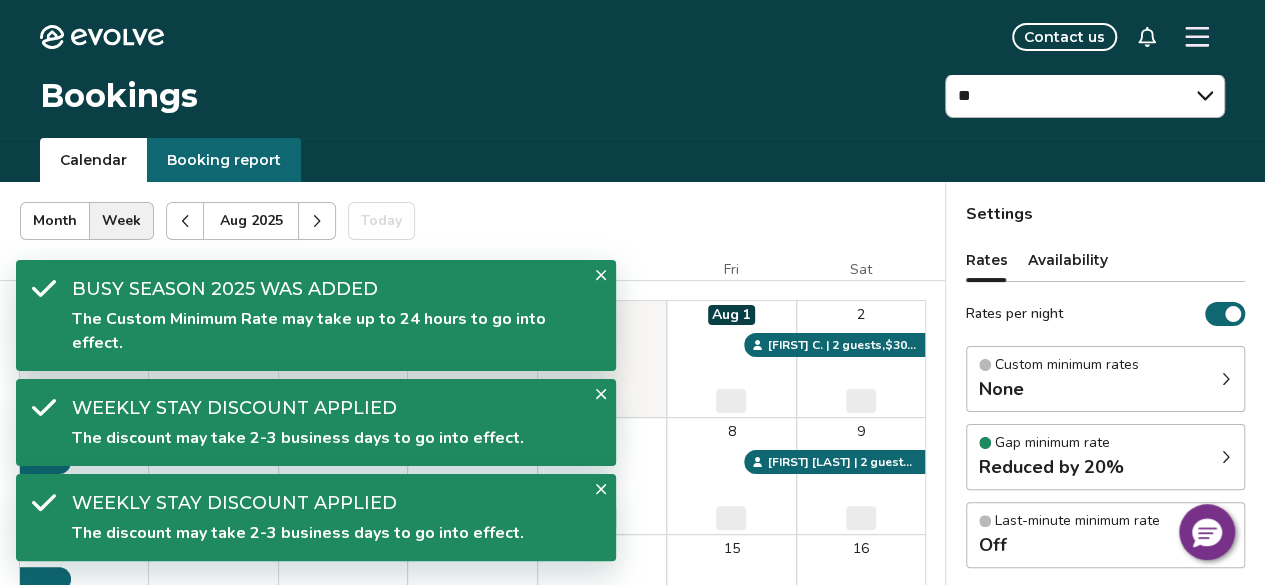 click 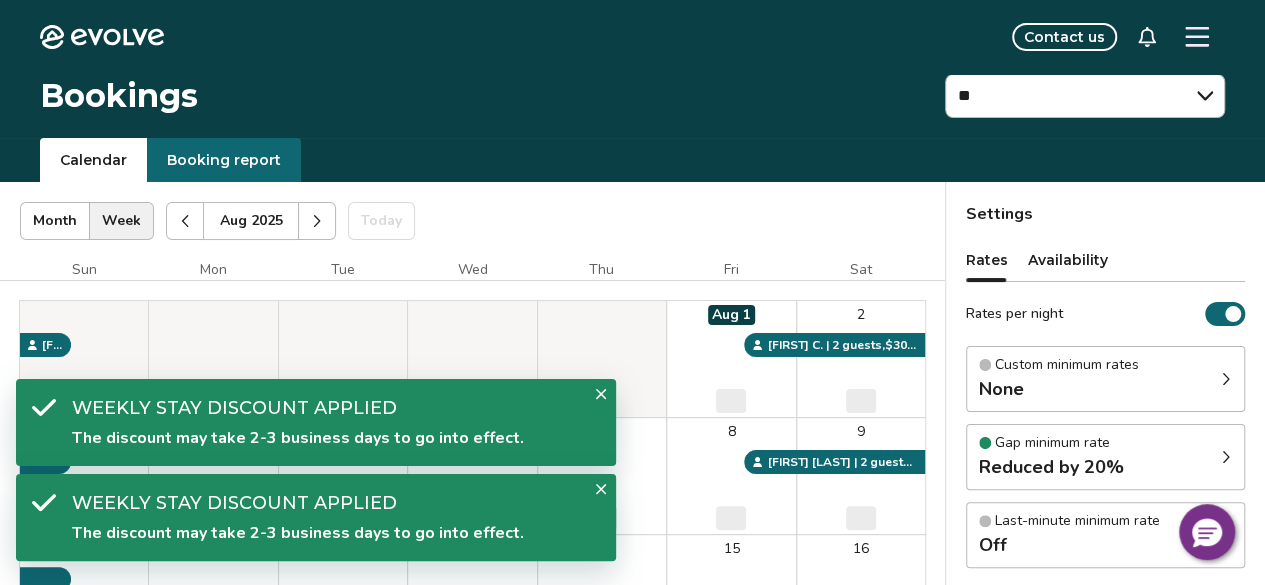 click 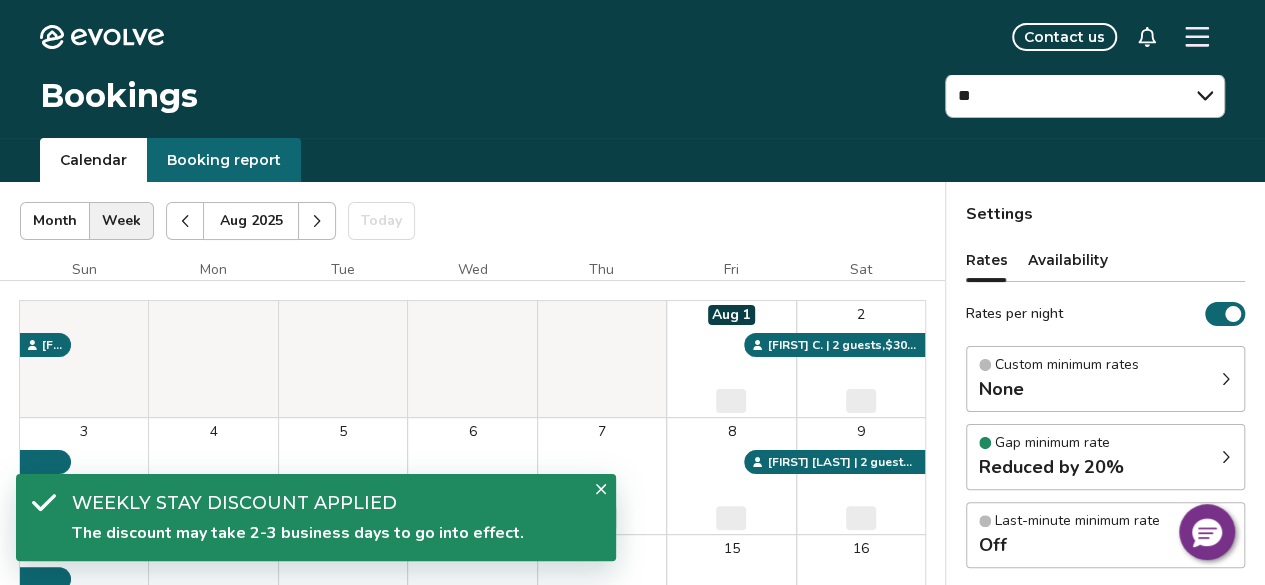 click 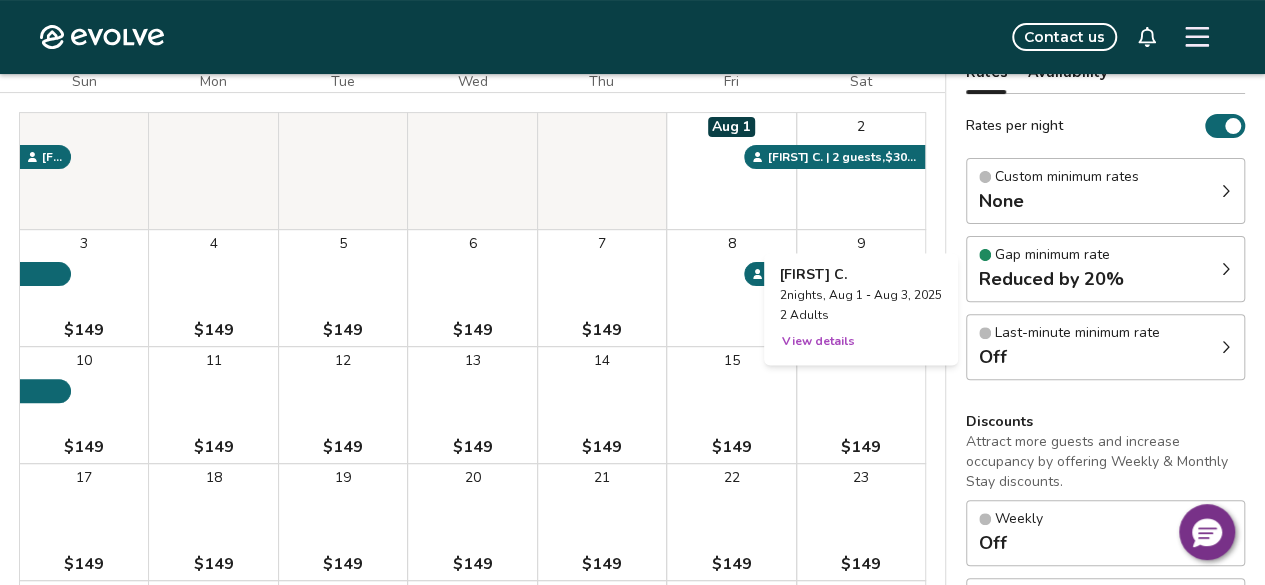 scroll, scrollTop: 200, scrollLeft: 0, axis: vertical 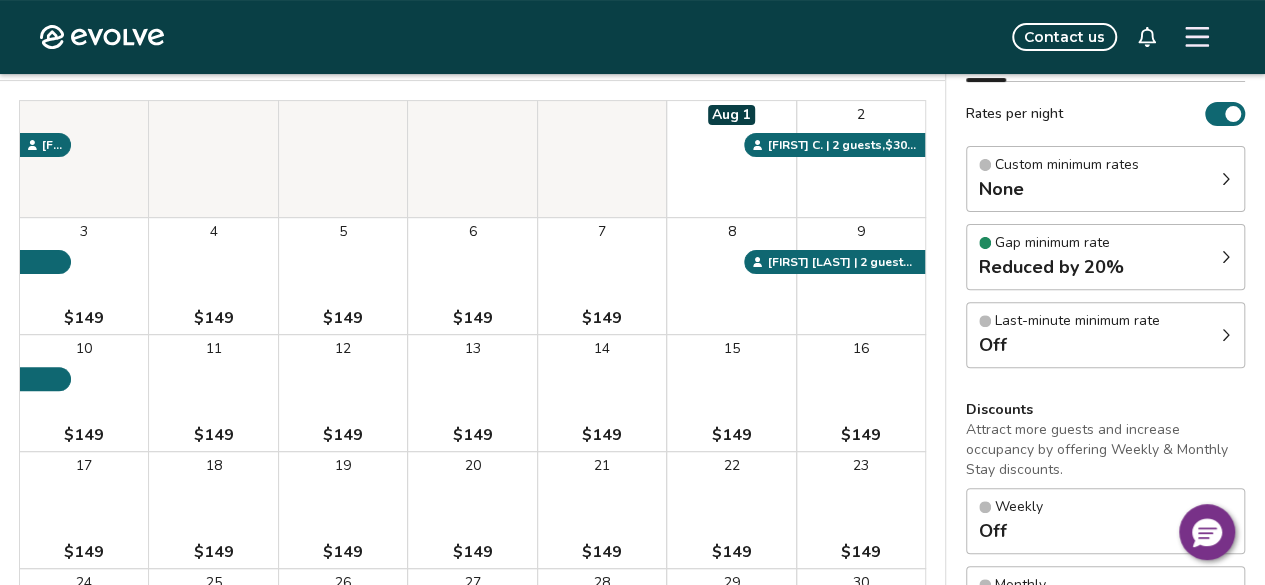 click on "None" at bounding box center (1059, 189) 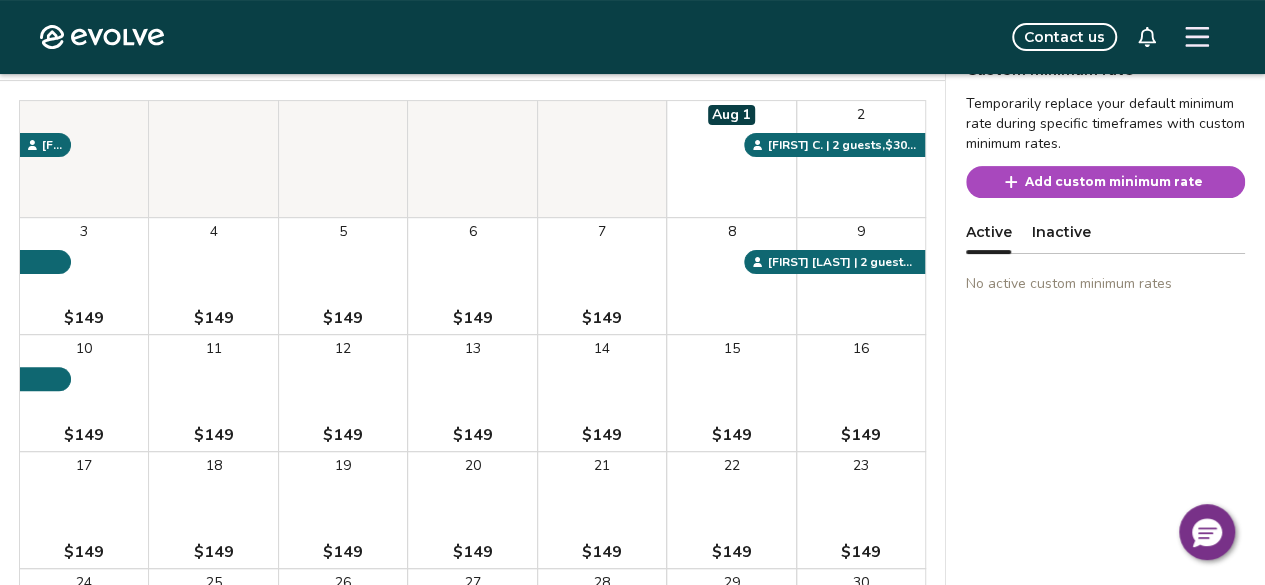click on "Add custom minimum rate" at bounding box center [1105, 182] 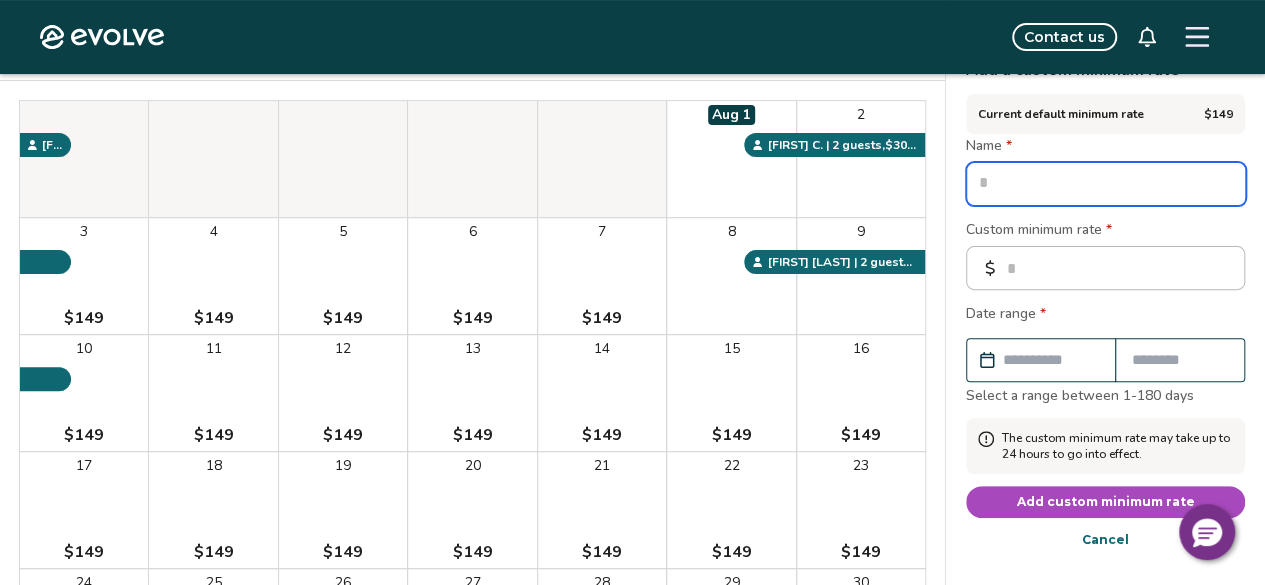 click at bounding box center [1106, 184] 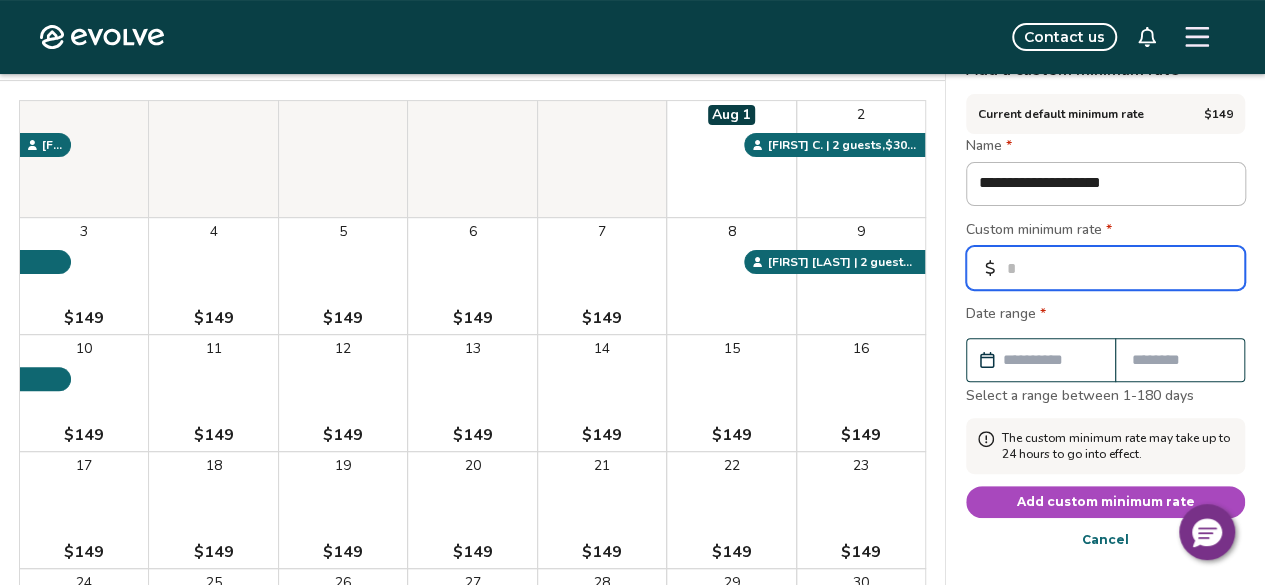 click on "*" at bounding box center (1105, 268) 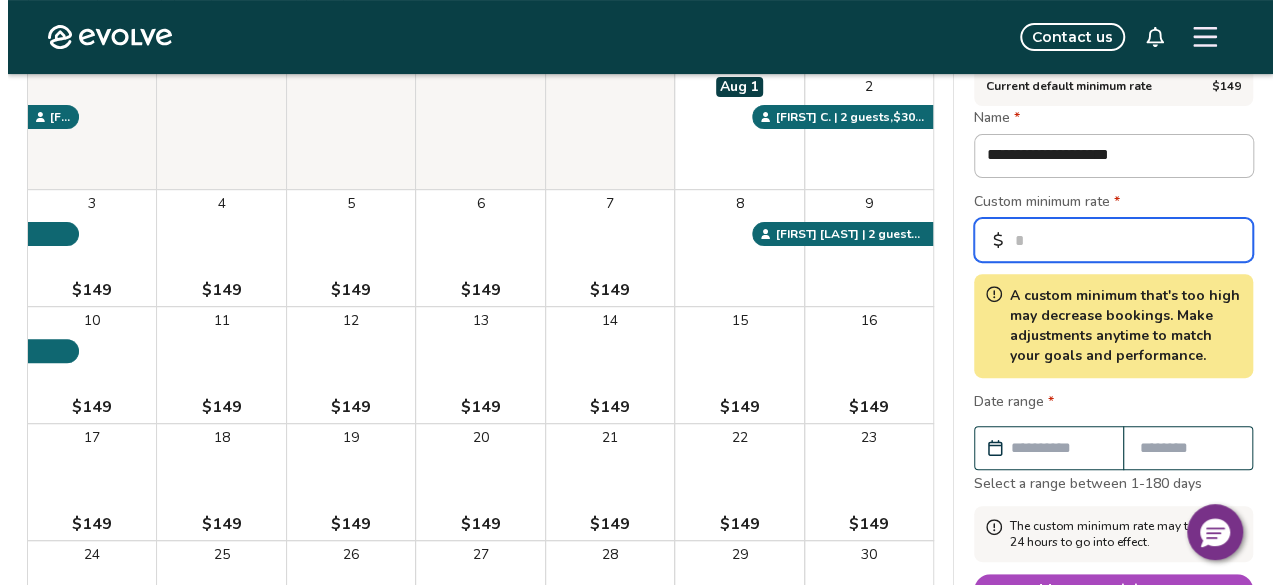 scroll, scrollTop: 300, scrollLeft: 0, axis: vertical 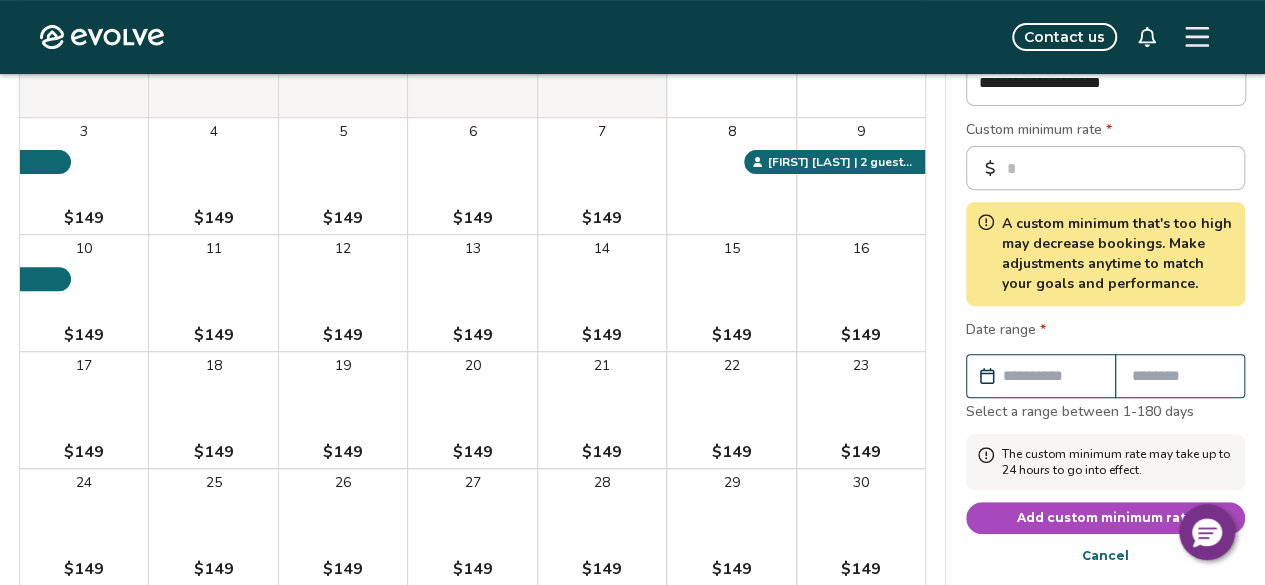 click at bounding box center [1051, 376] 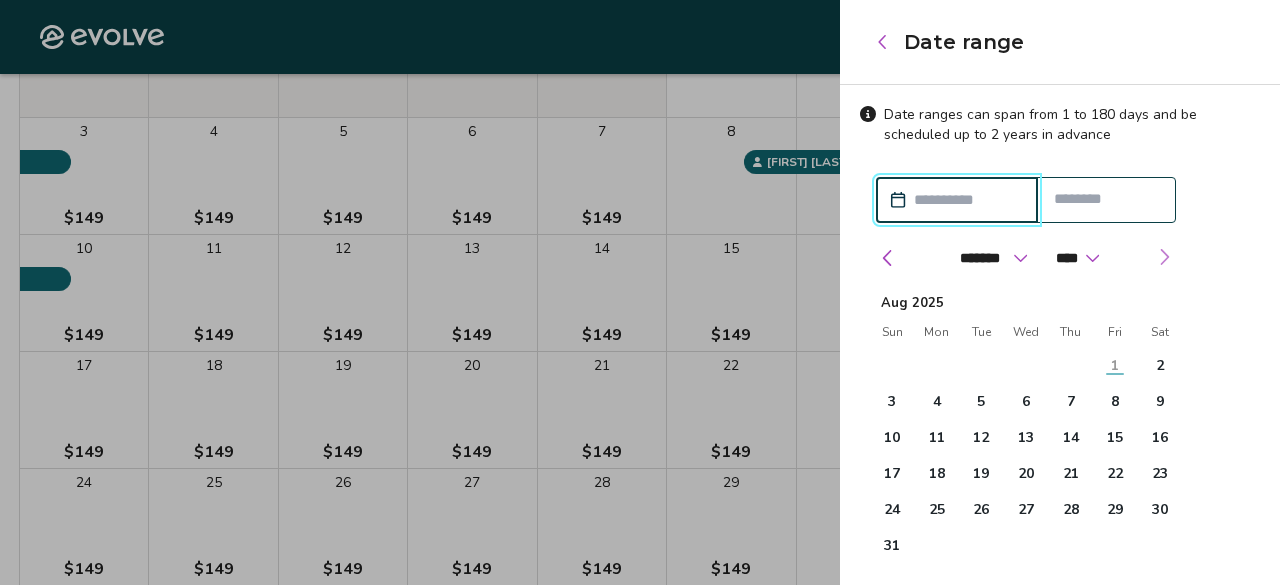 click at bounding box center [1164, 257] 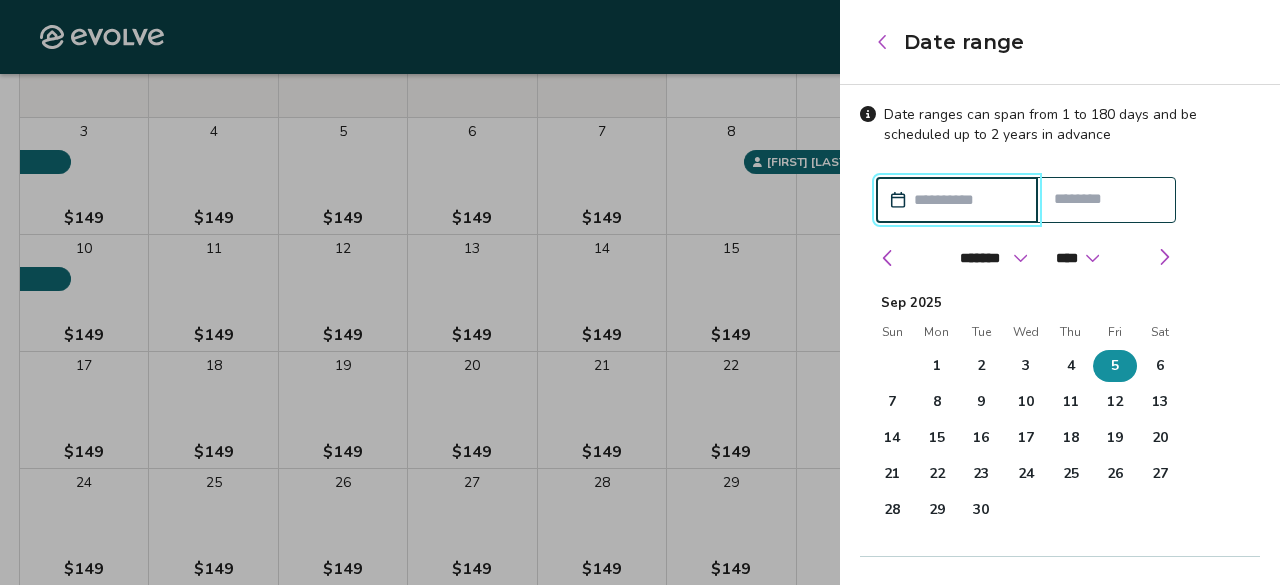 click on "5" at bounding box center (1115, 366) 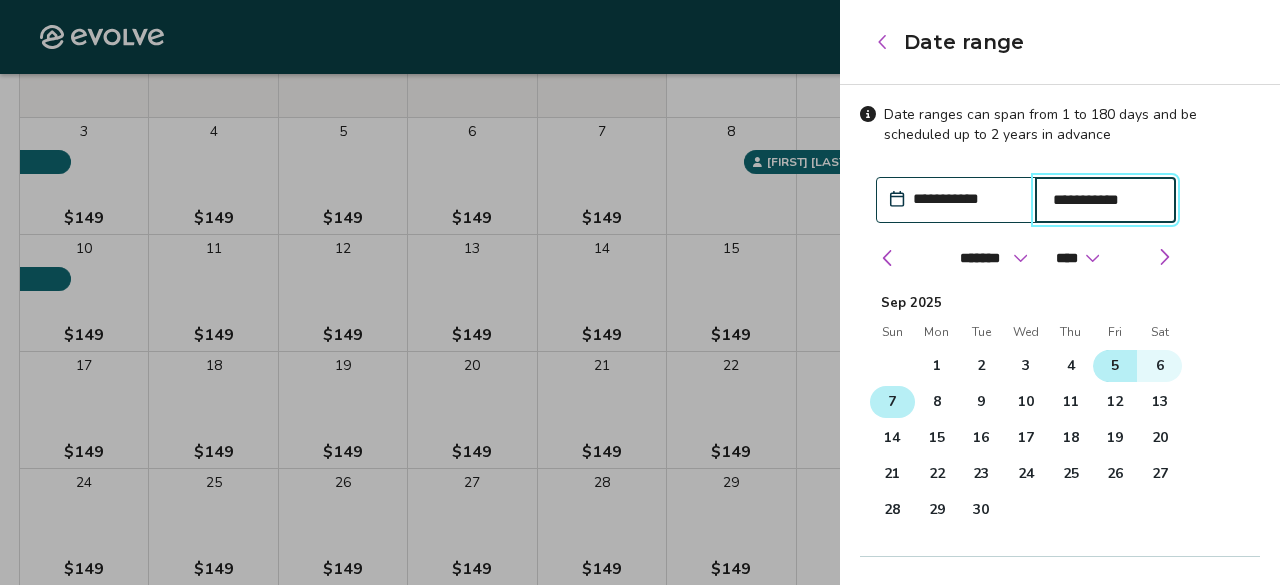 click on "7" at bounding box center [892, 402] 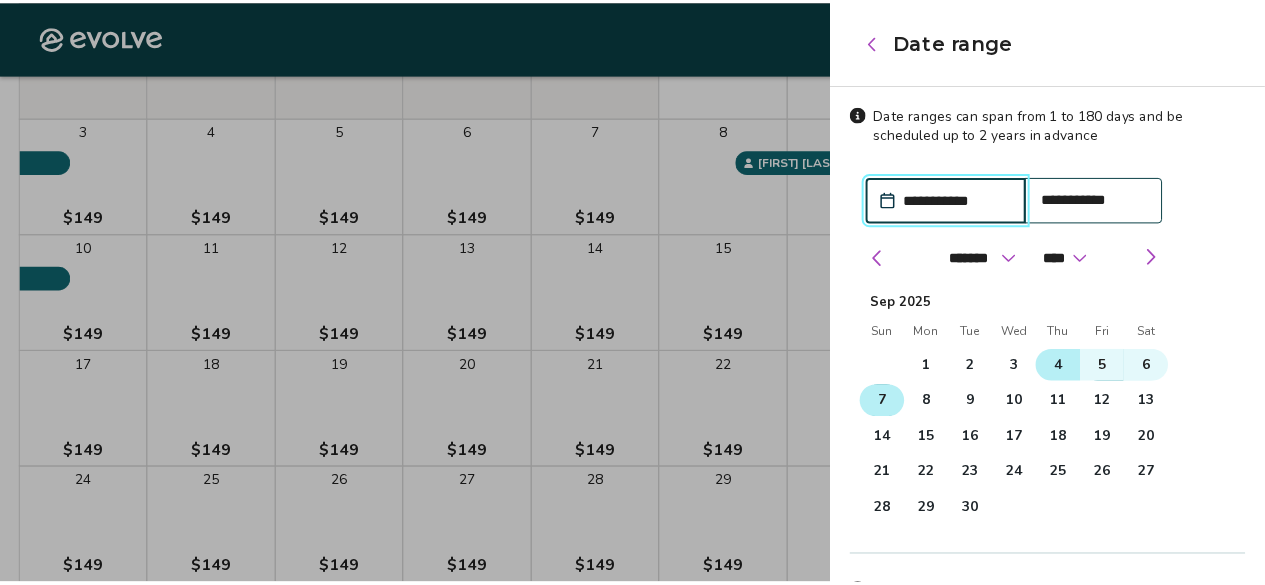 scroll, scrollTop: 218, scrollLeft: 0, axis: vertical 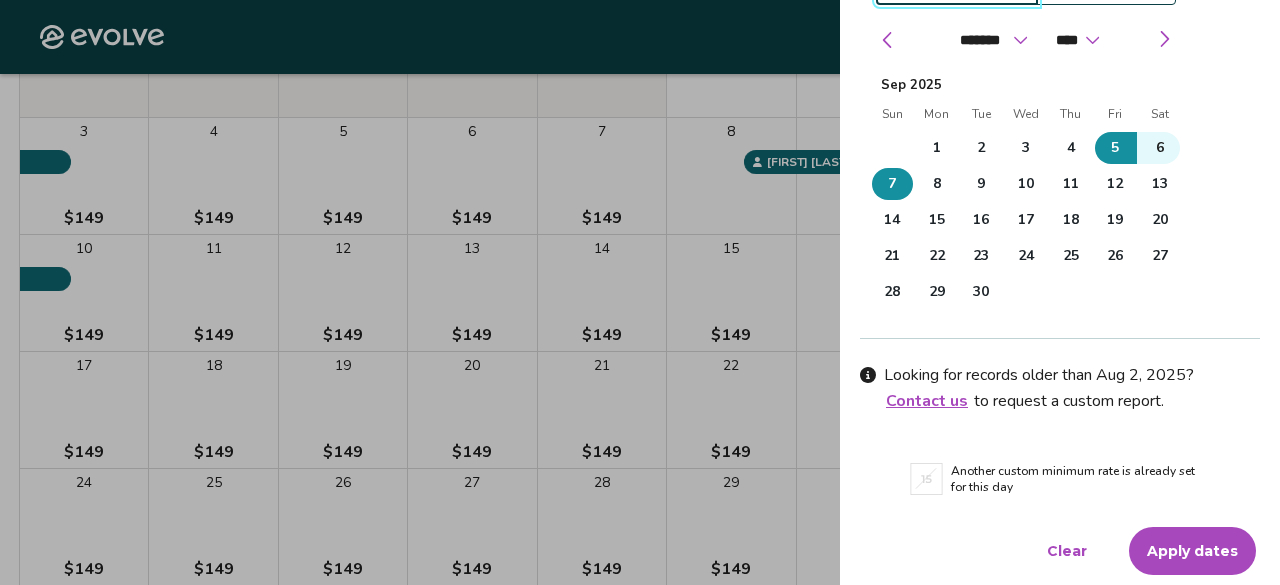 click on "Apply dates" at bounding box center [1192, 551] 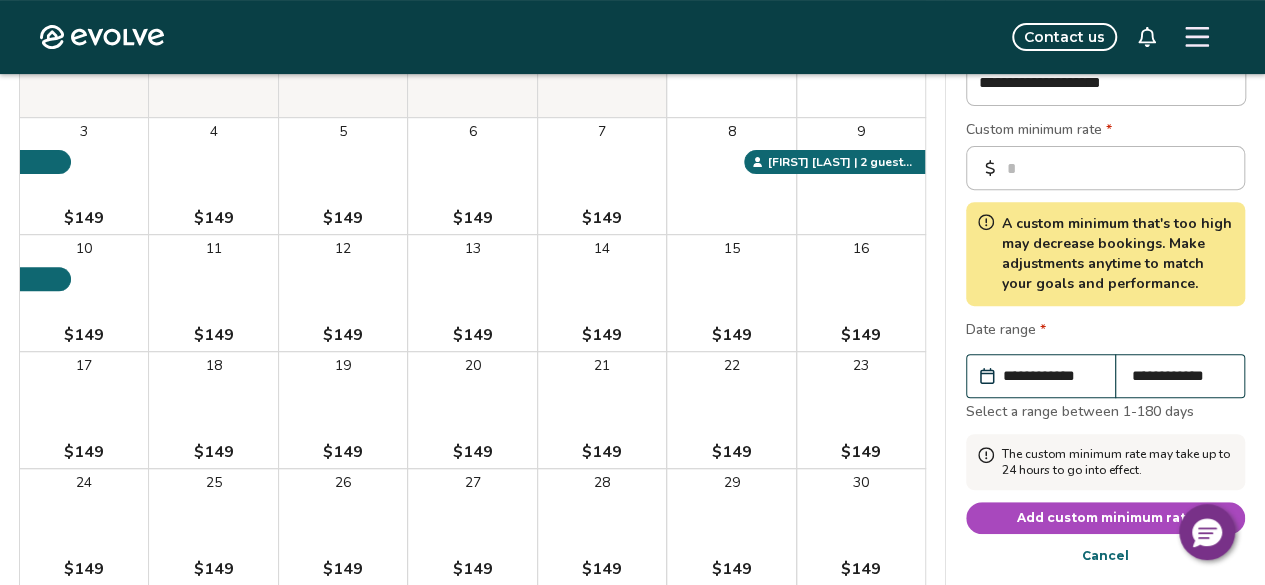 click on "Add custom minimum rate" at bounding box center [1105, 518] 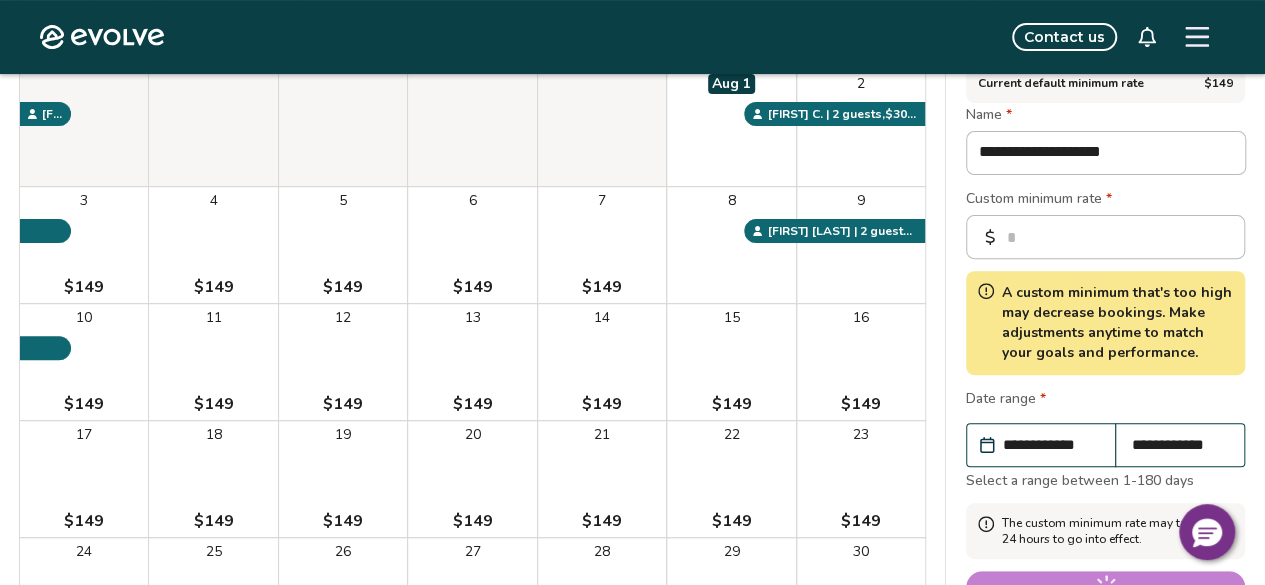 scroll, scrollTop: 200, scrollLeft: 0, axis: vertical 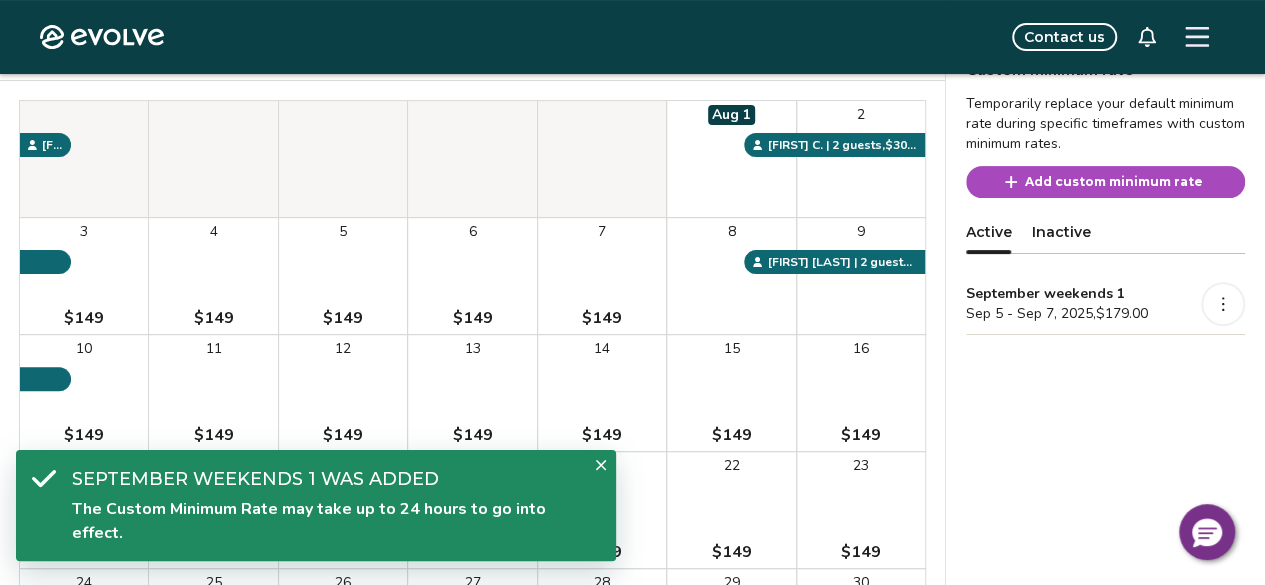click on "Add custom minimum rate" at bounding box center (1114, 182) 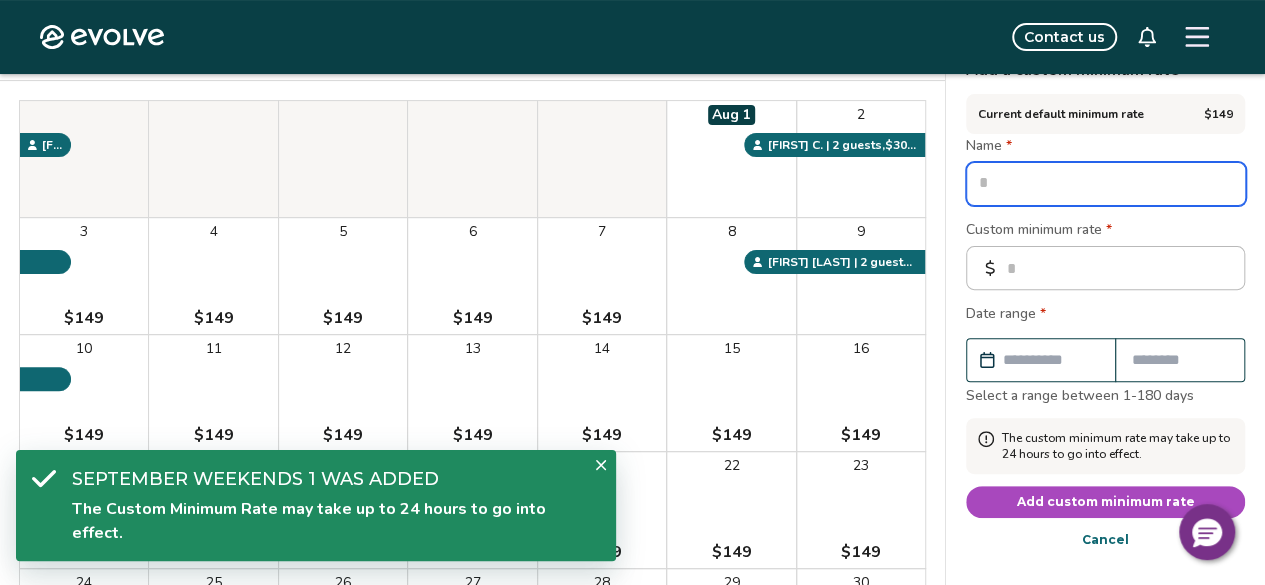 click at bounding box center (1106, 184) 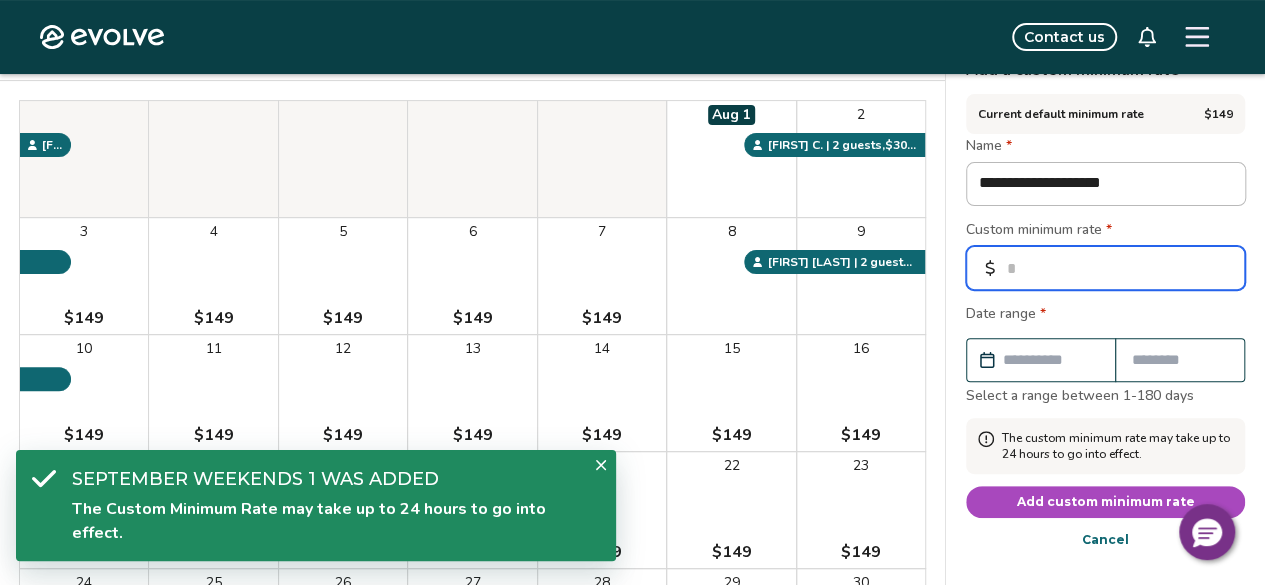 drag, startPoint x: 1074, startPoint y: 248, endPoint x: 1002, endPoint y: 265, distance: 73.97973 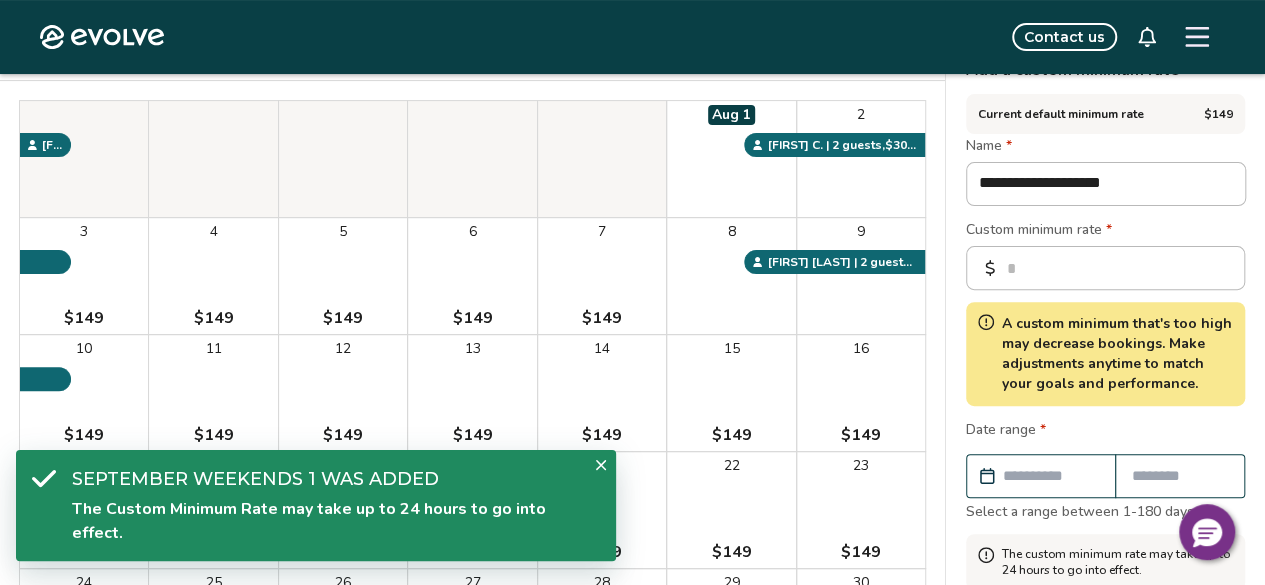 click on "Custom minimum rate   *" at bounding box center [1105, 232] 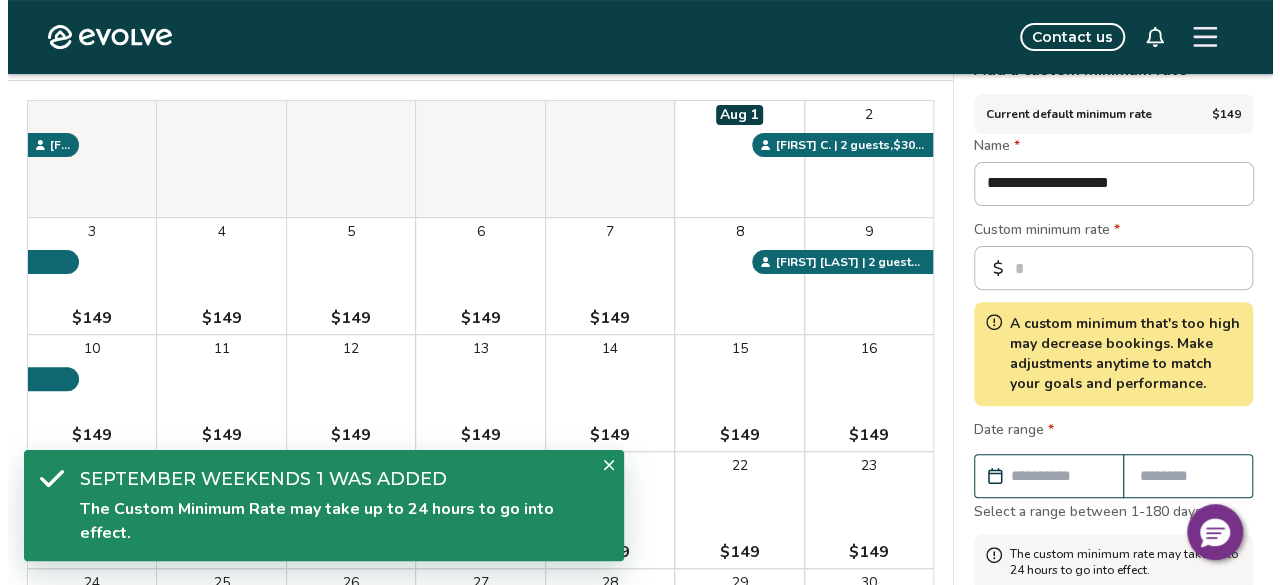 scroll, scrollTop: 300, scrollLeft: 0, axis: vertical 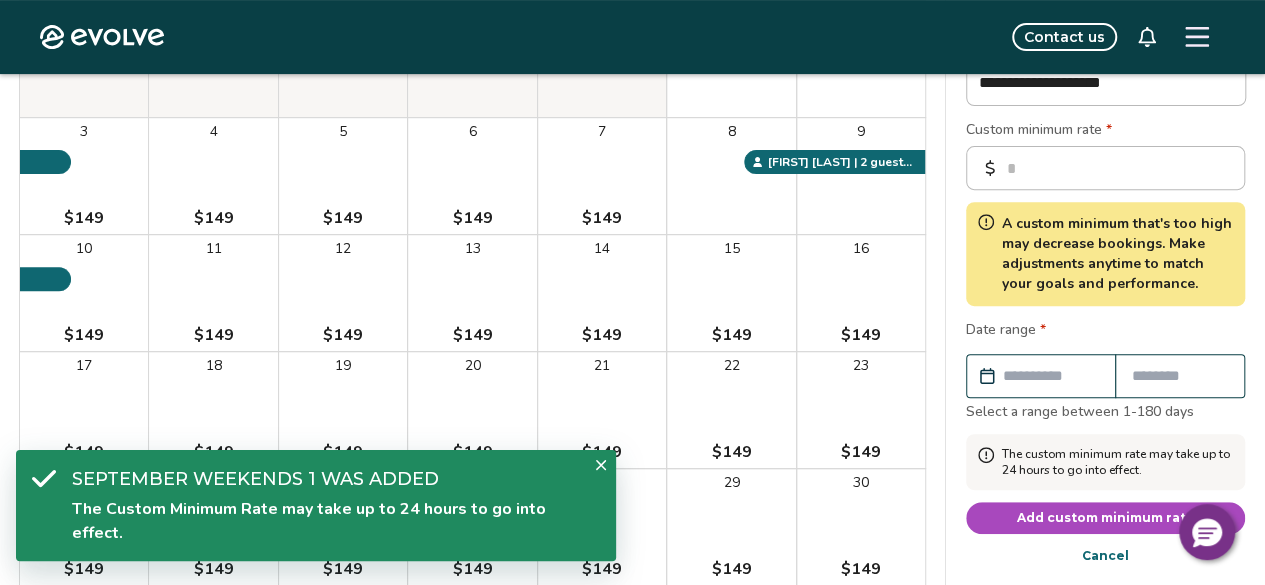 click at bounding box center (1051, 376) 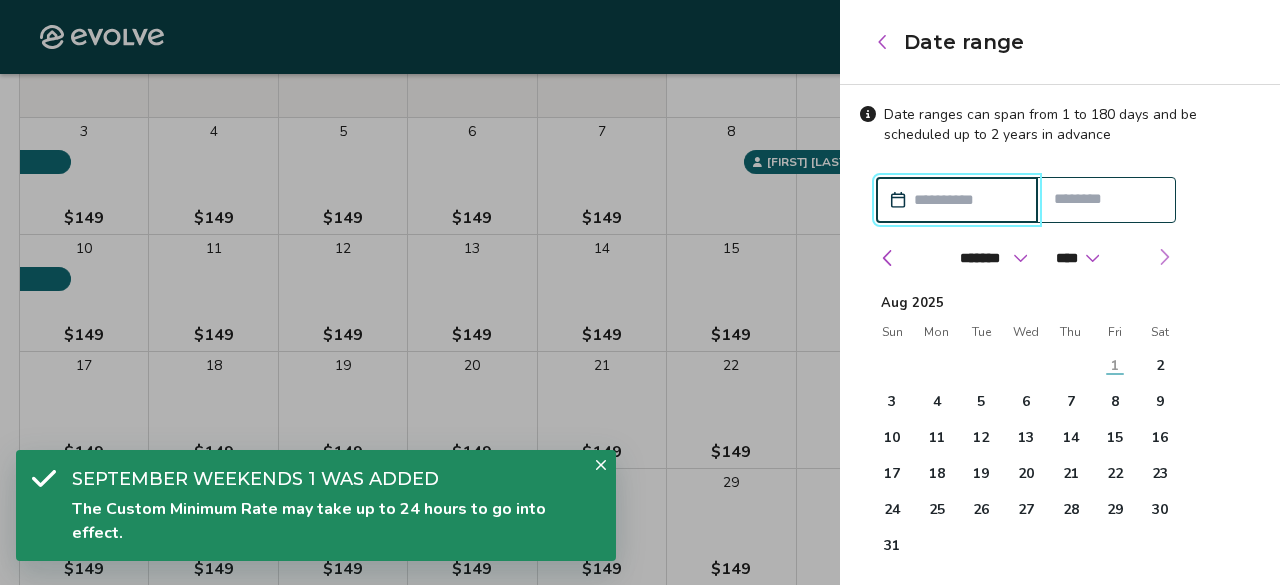 click at bounding box center (1164, 257) 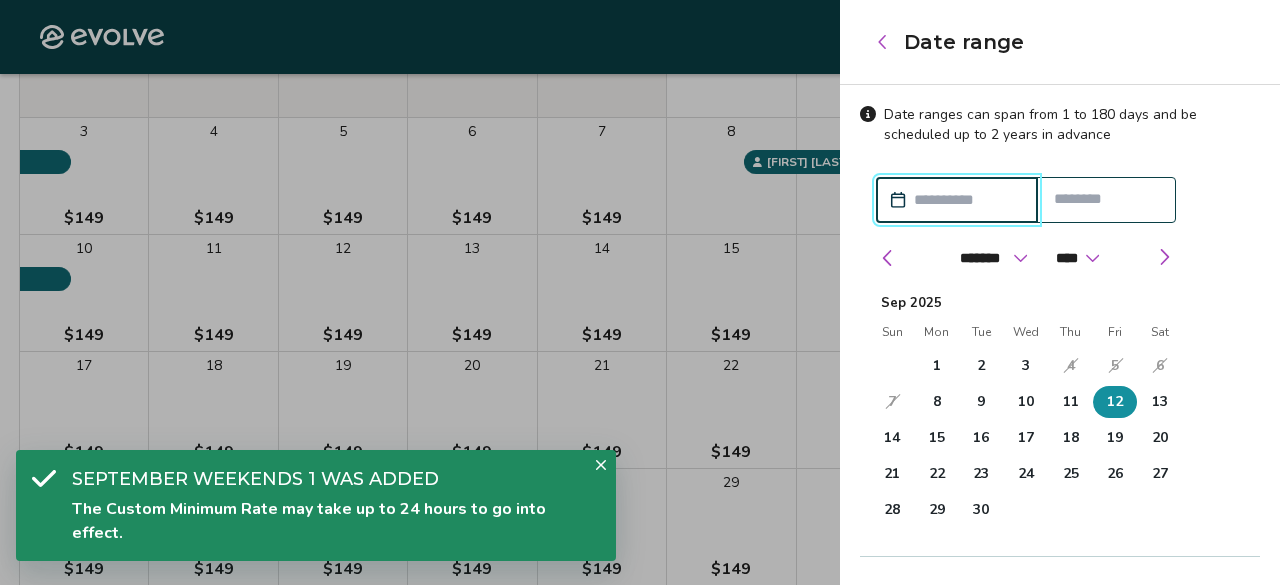 click on "12" at bounding box center [1115, 402] 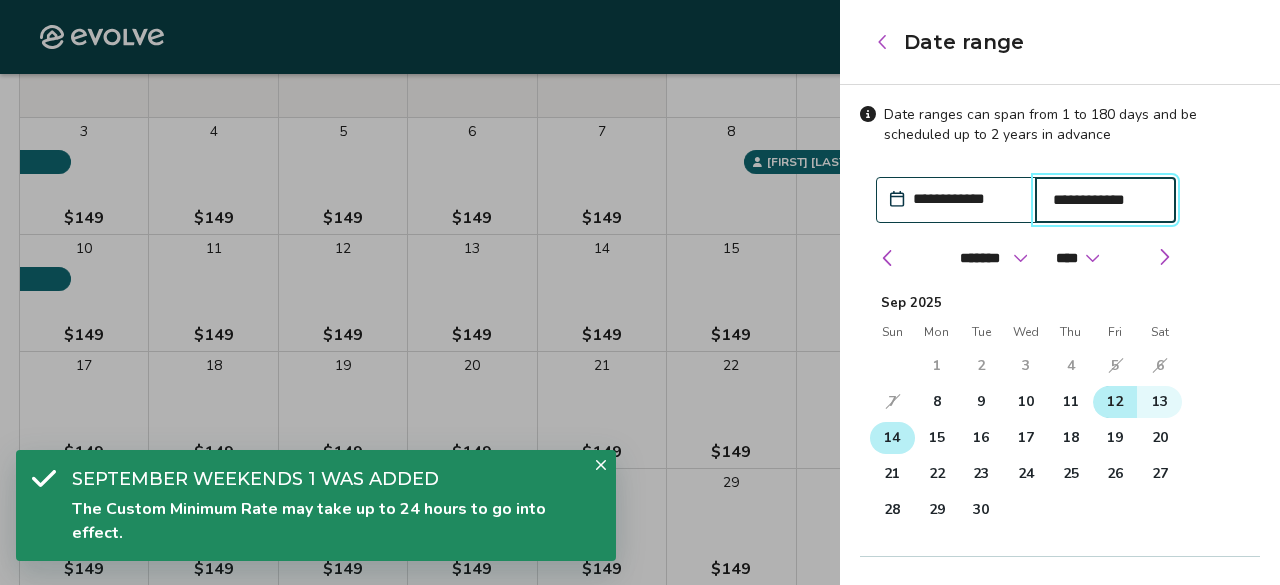 click on "14" at bounding box center (892, 438) 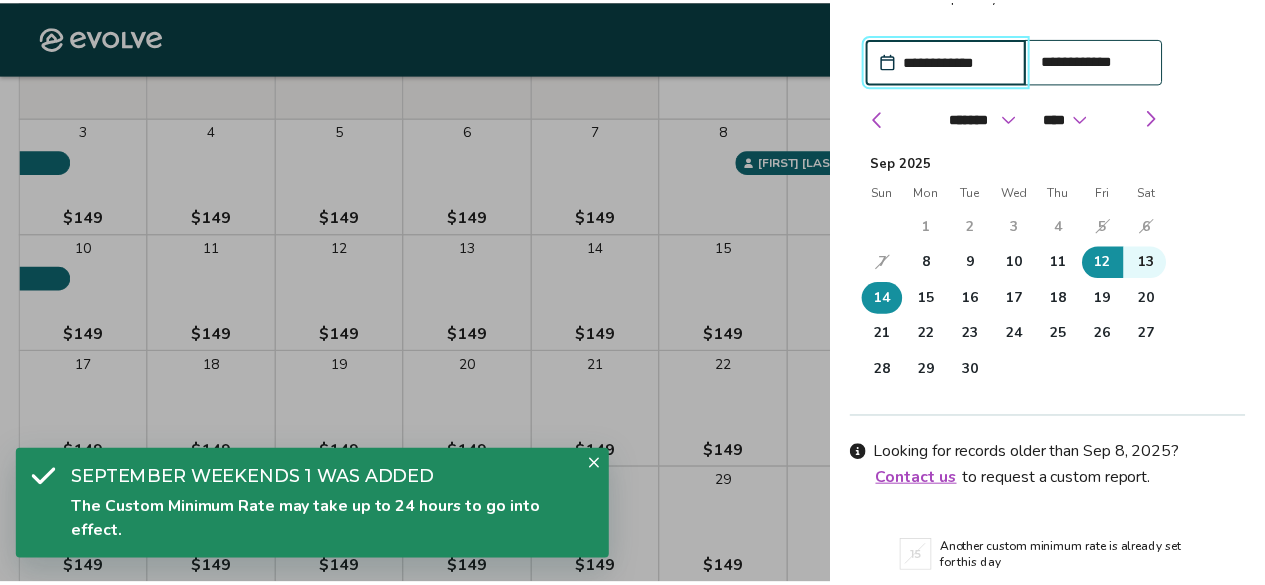 scroll, scrollTop: 218, scrollLeft: 0, axis: vertical 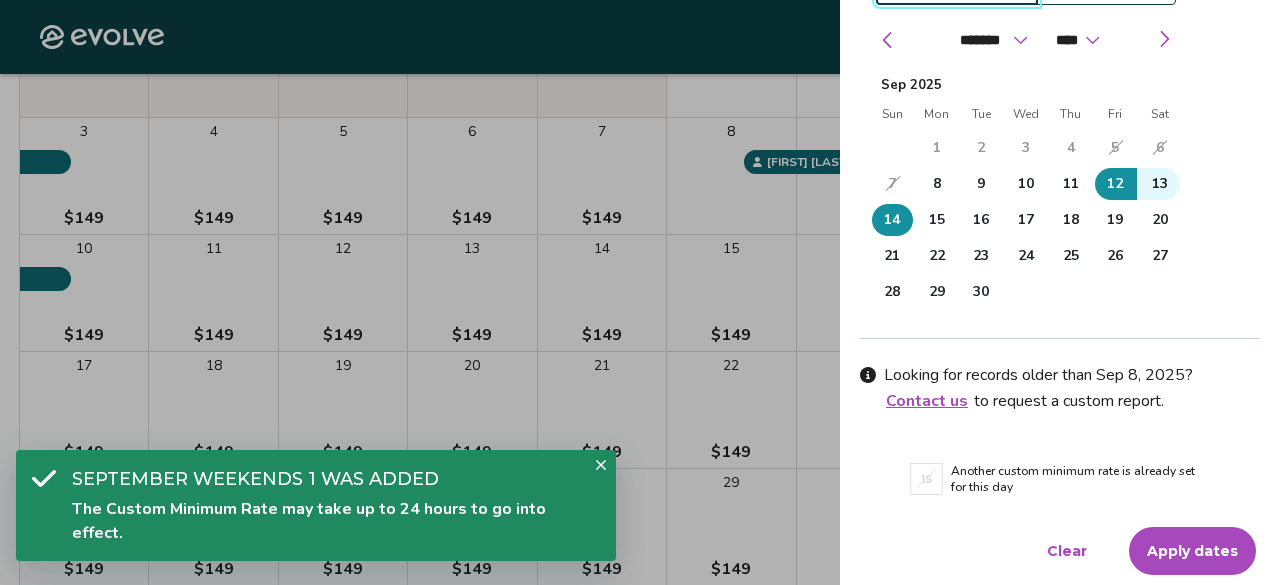 click on "Apply dates" at bounding box center [1192, 551] 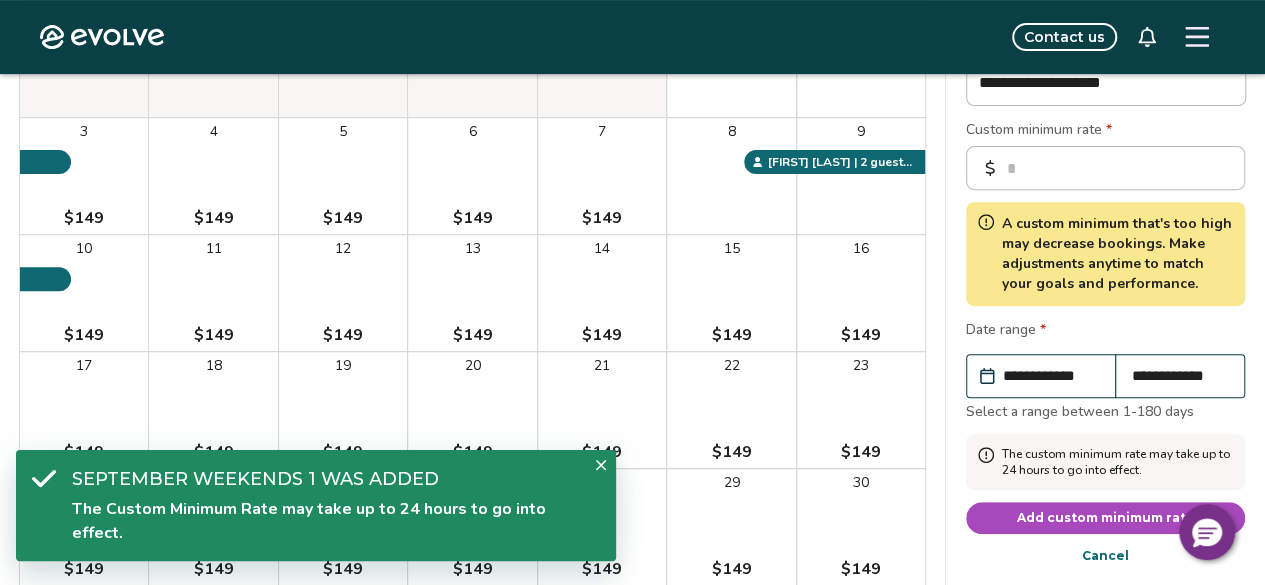 click on "Add custom minimum rate" at bounding box center (1106, 518) 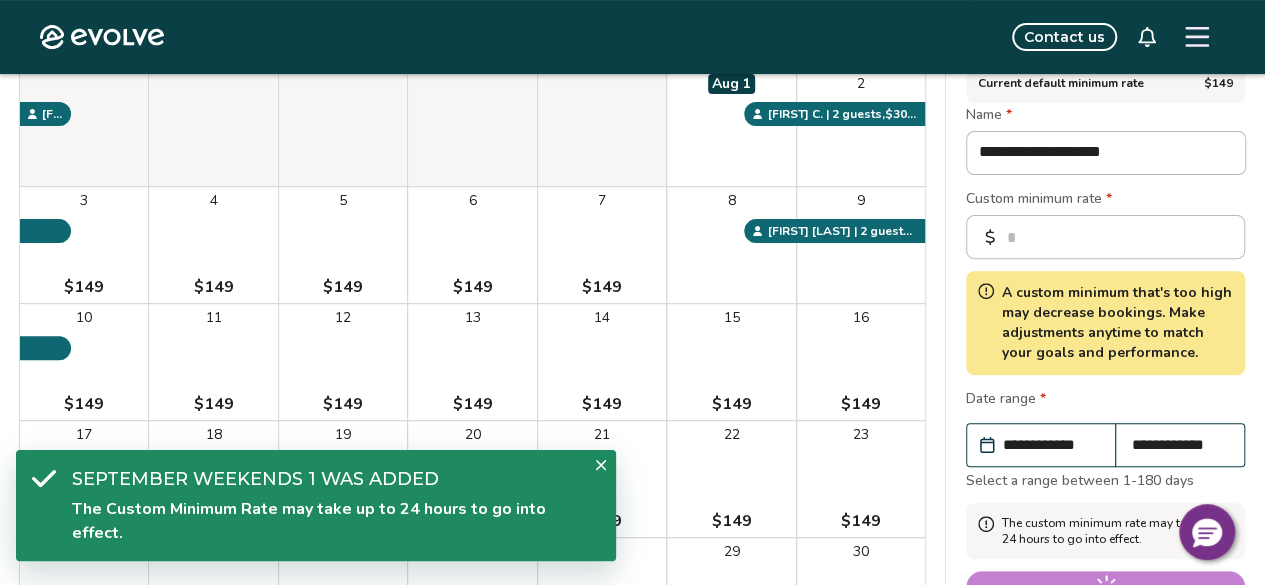 scroll, scrollTop: 200, scrollLeft: 0, axis: vertical 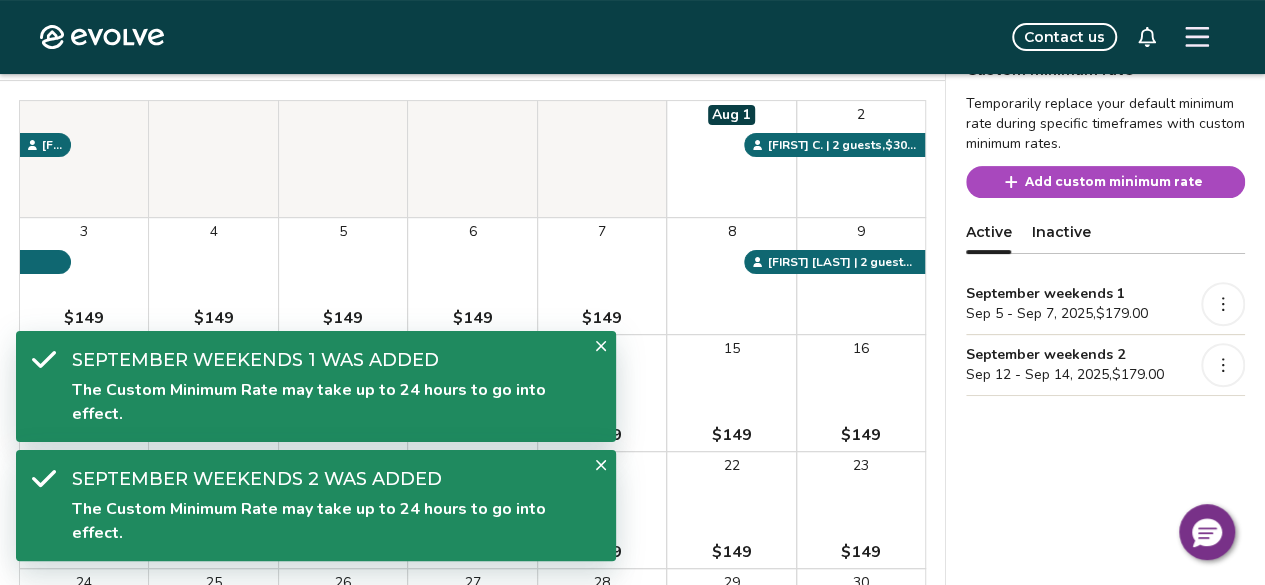 click on "Add custom minimum rate" at bounding box center (1114, 182) 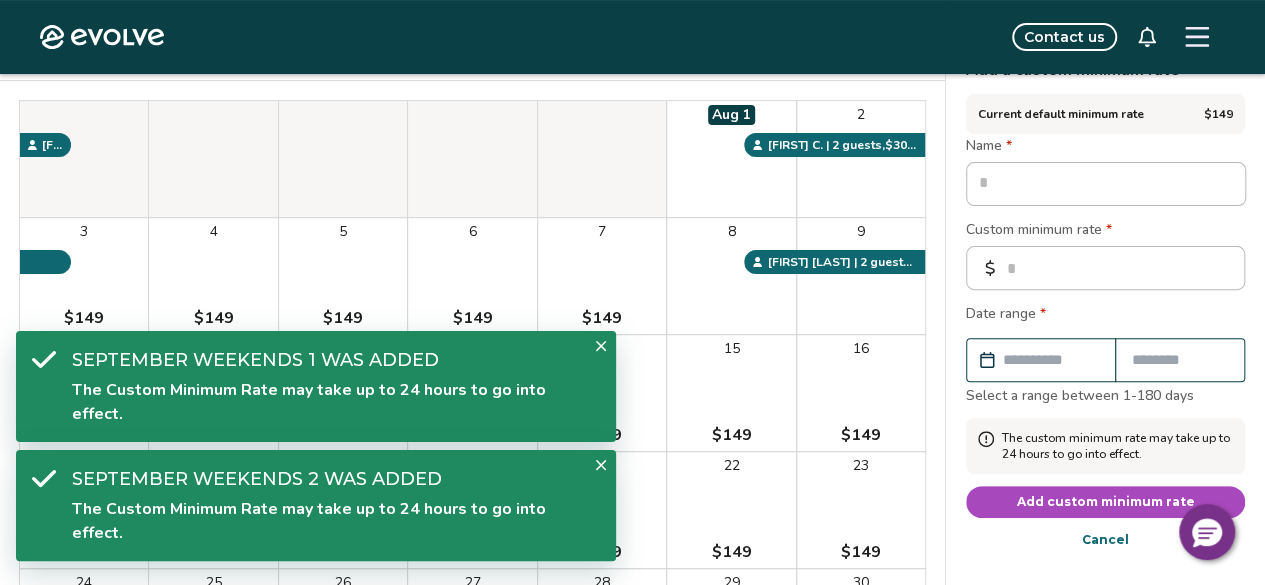 click on "Name * Custom minimum rate * * Date range * Select a range between 1-180 days The custom minimum rate may take up to 24 hours to go into effect. Add custom minimum rate Cancel" at bounding box center (1105, 342) 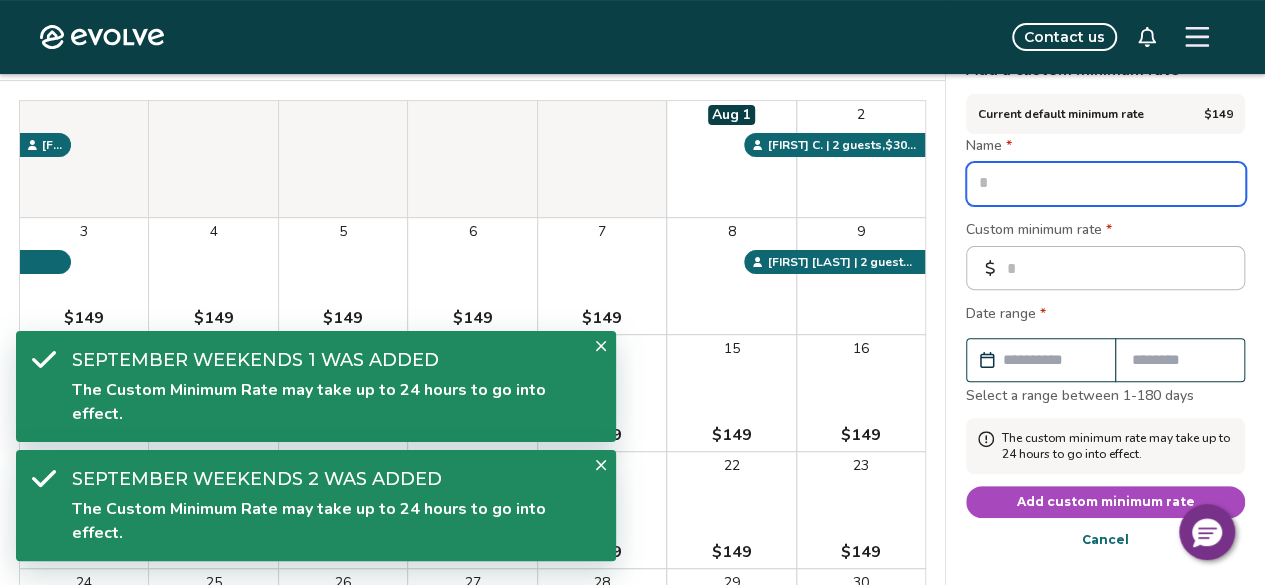 click at bounding box center (1106, 184) 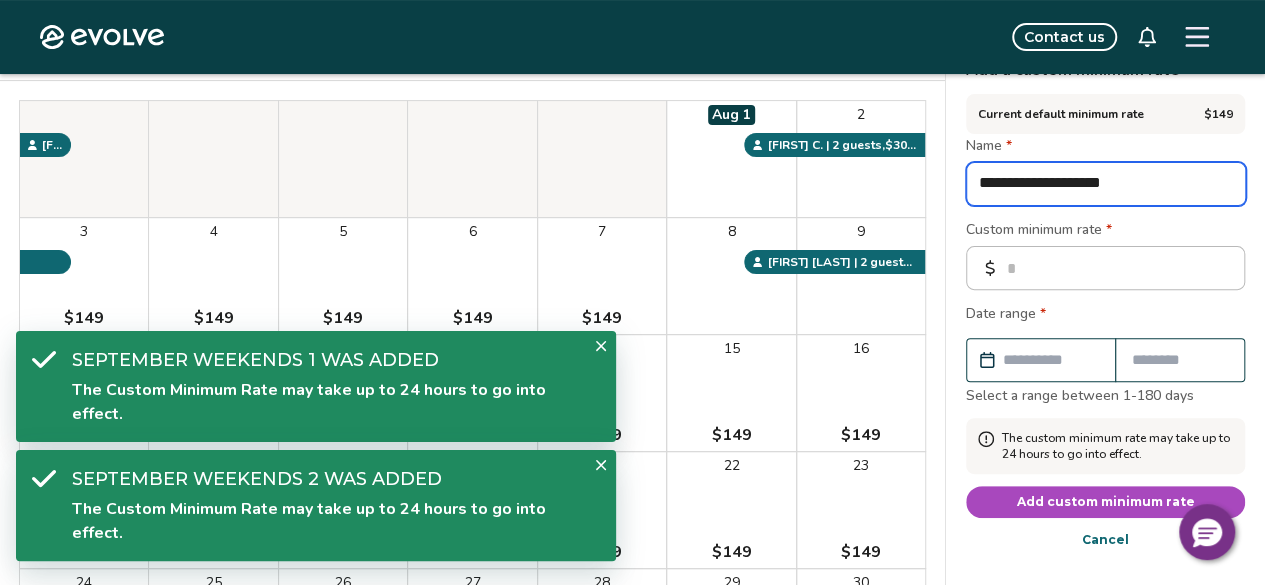 drag, startPoint x: 1152, startPoint y: 181, endPoint x: 1140, endPoint y: 183, distance: 12.165525 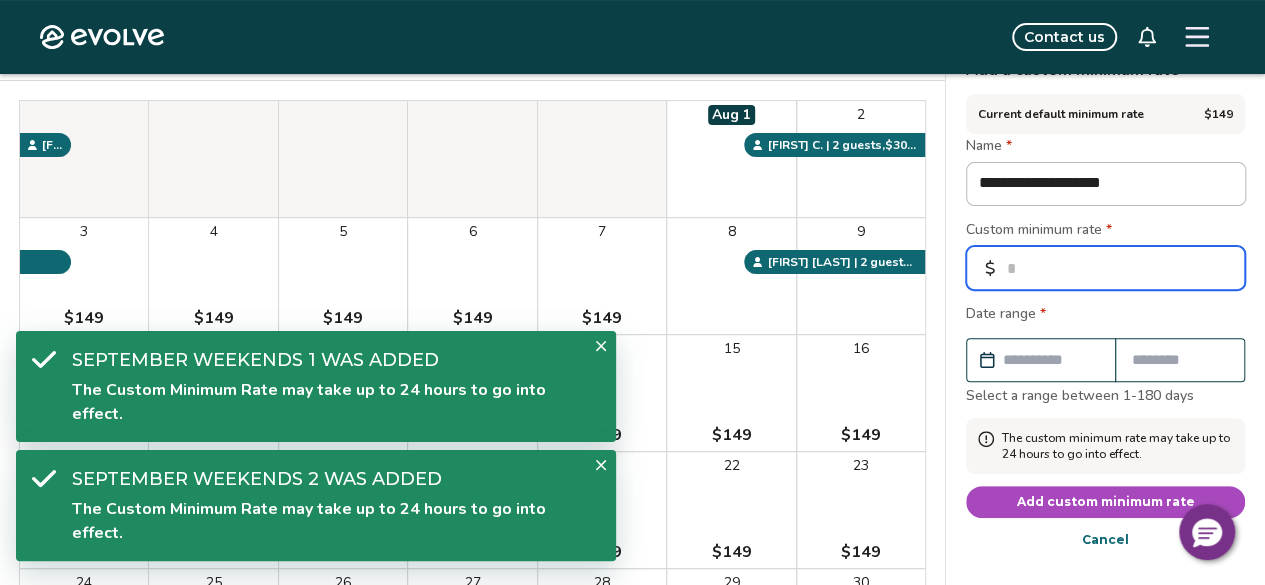 drag, startPoint x: 1110, startPoint y: 262, endPoint x: 976, endPoint y: 281, distance: 135.34032 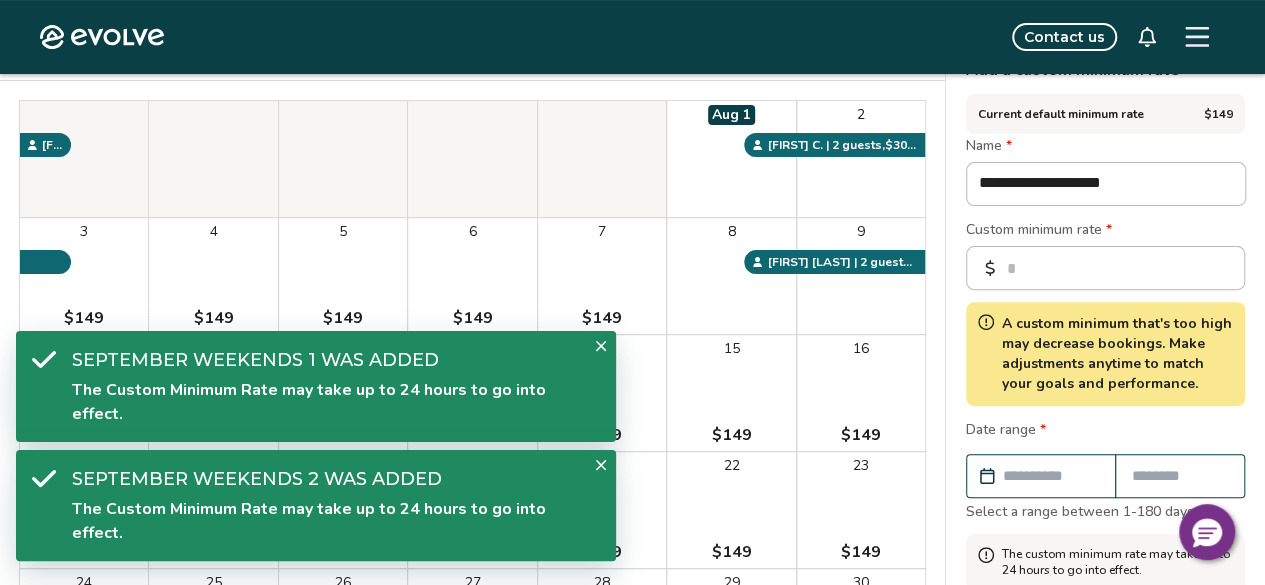 click on "Custom minimum rate   *" at bounding box center [1105, 232] 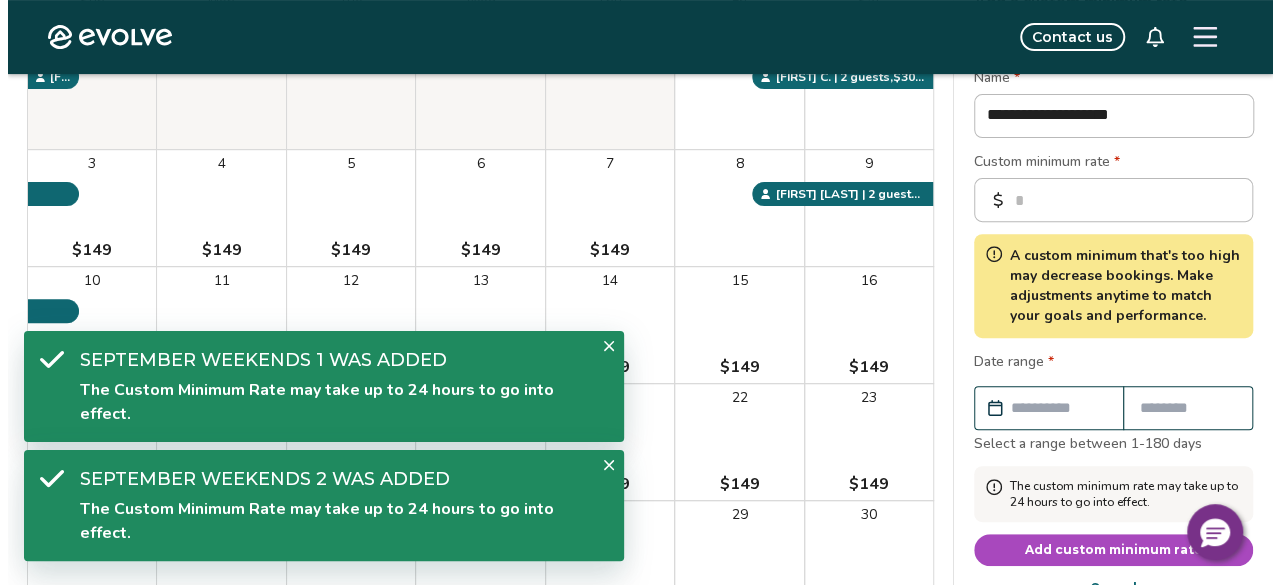 scroll, scrollTop: 300, scrollLeft: 0, axis: vertical 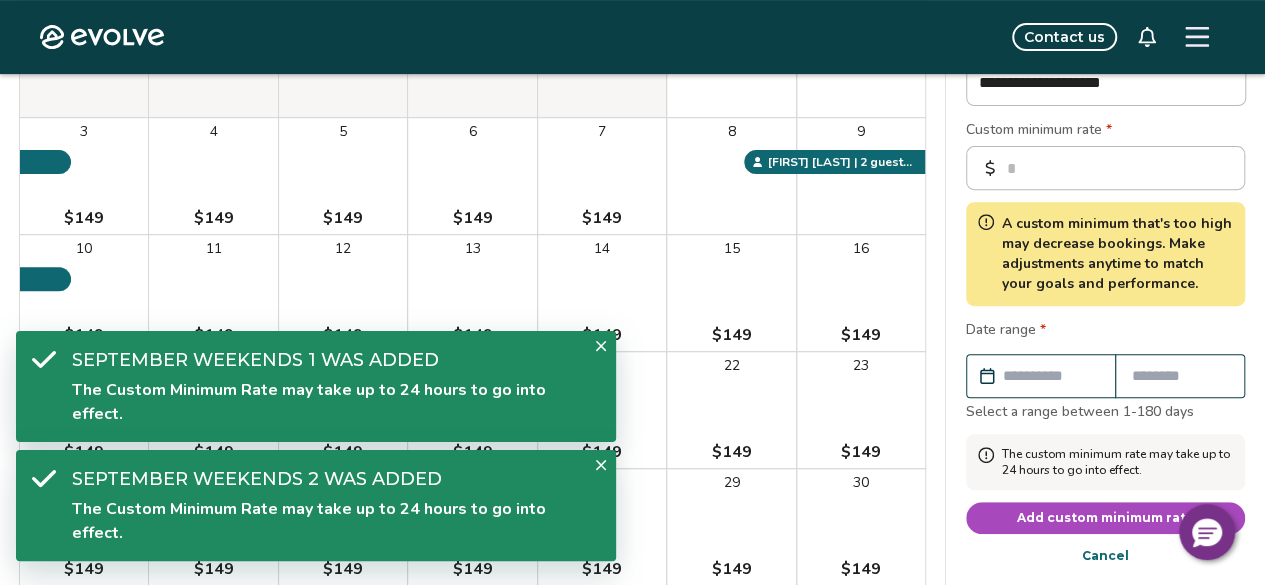click at bounding box center (1051, 376) 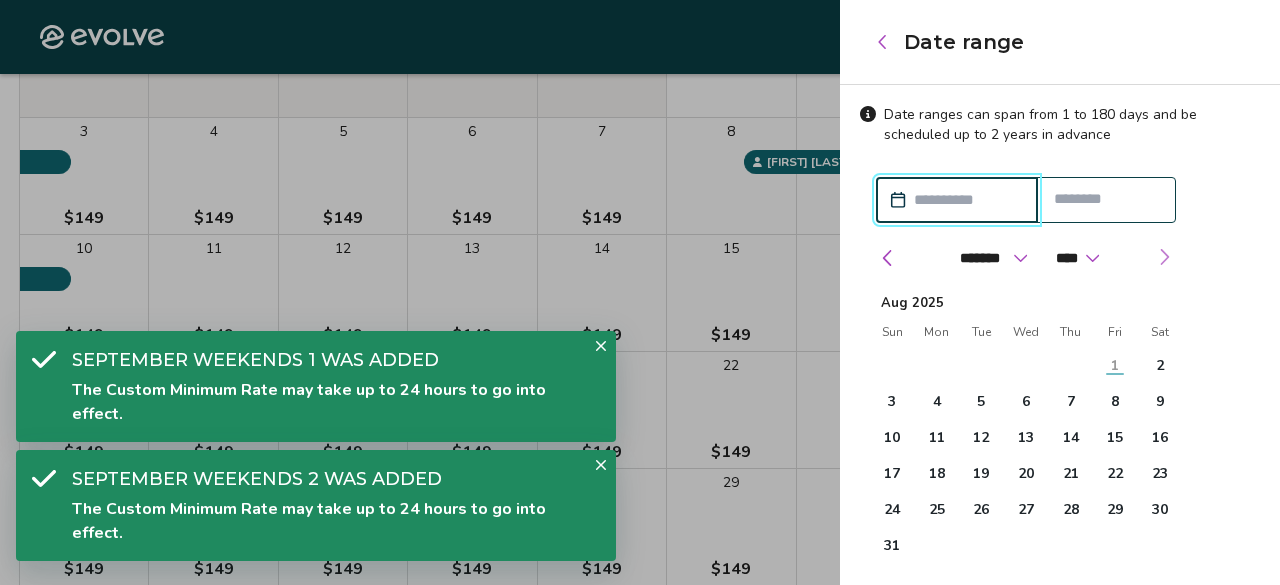 click at bounding box center [1164, 257] 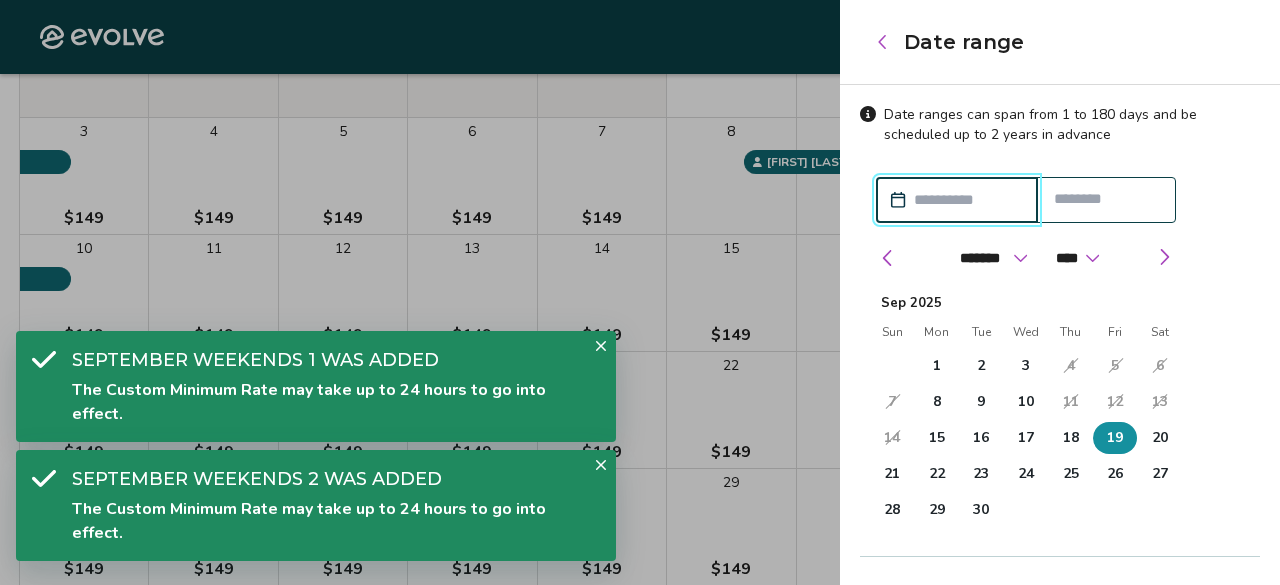 click on "19" at bounding box center [1115, 438] 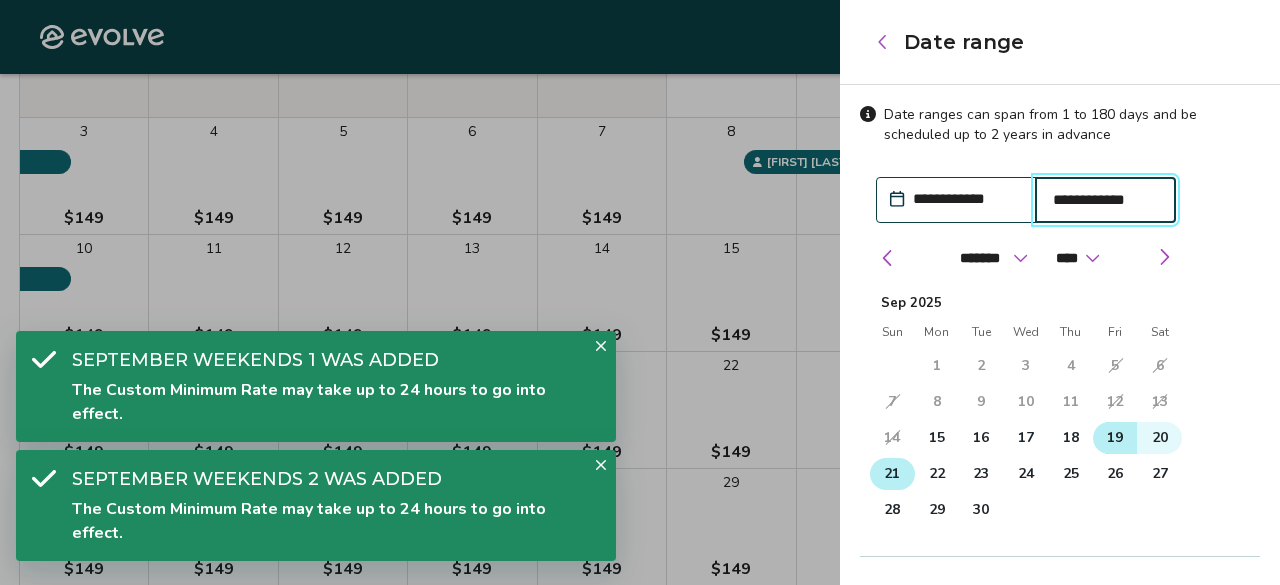 click on "21" at bounding box center [892, 474] 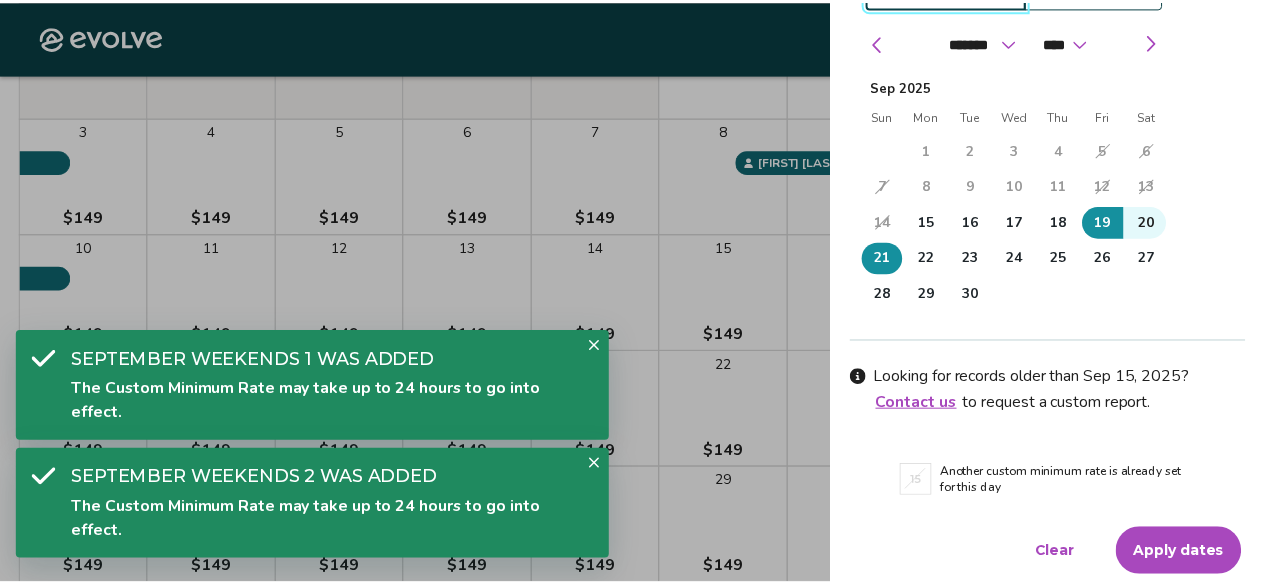 scroll, scrollTop: 218, scrollLeft: 0, axis: vertical 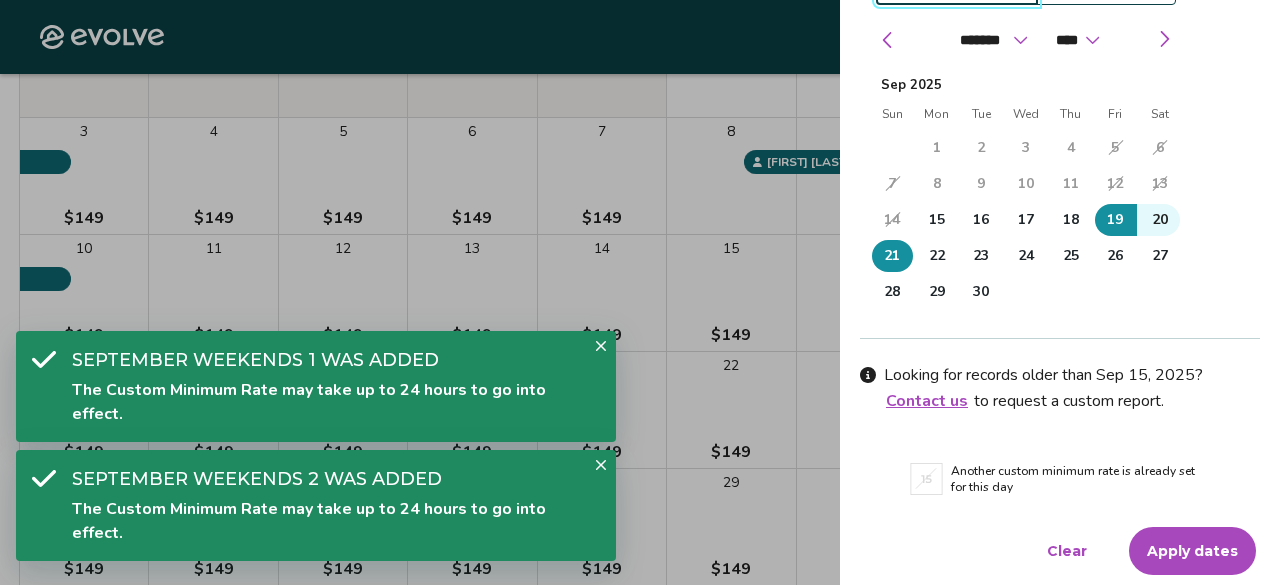 click on "Apply dates" at bounding box center [1192, 551] 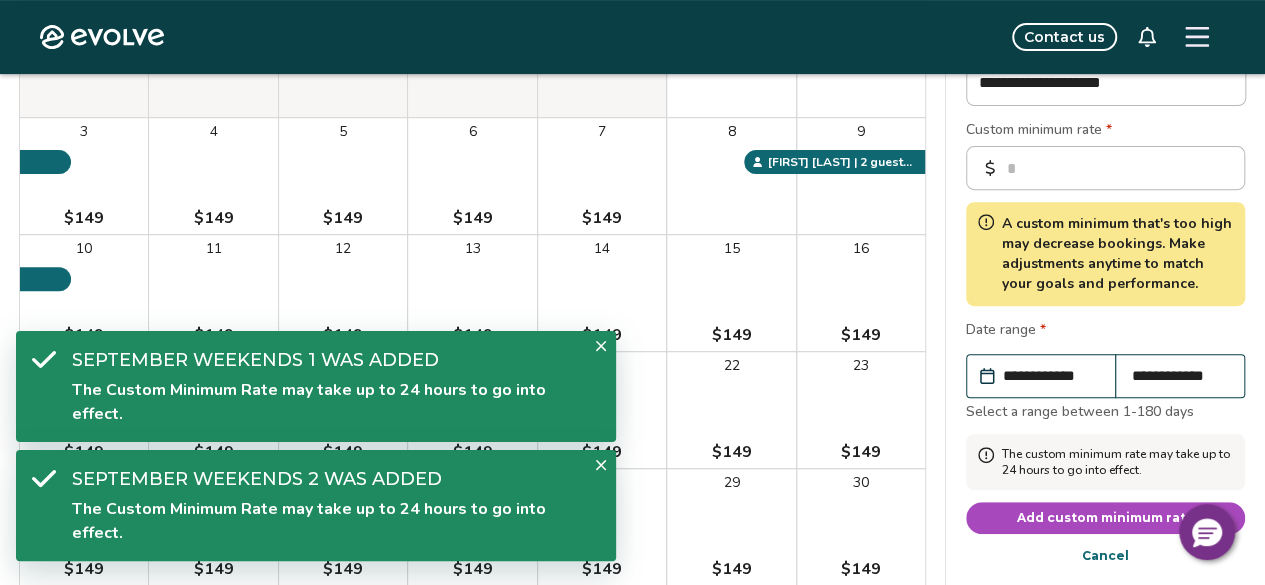 click on "Add custom minimum rate" at bounding box center [1105, 518] 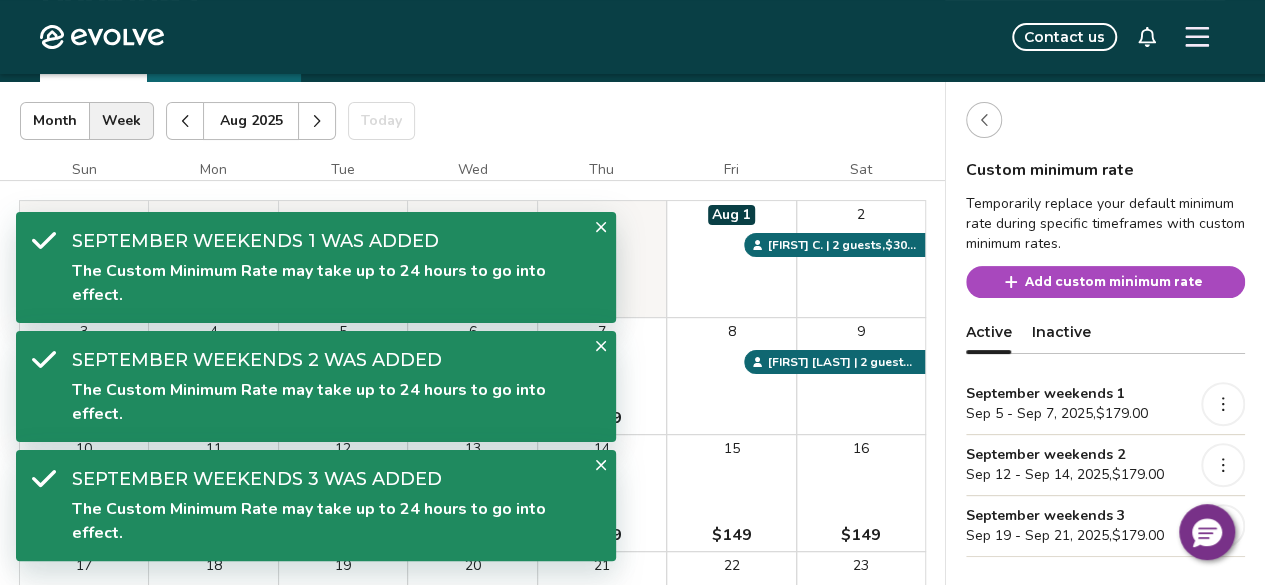 scroll, scrollTop: 200, scrollLeft: 0, axis: vertical 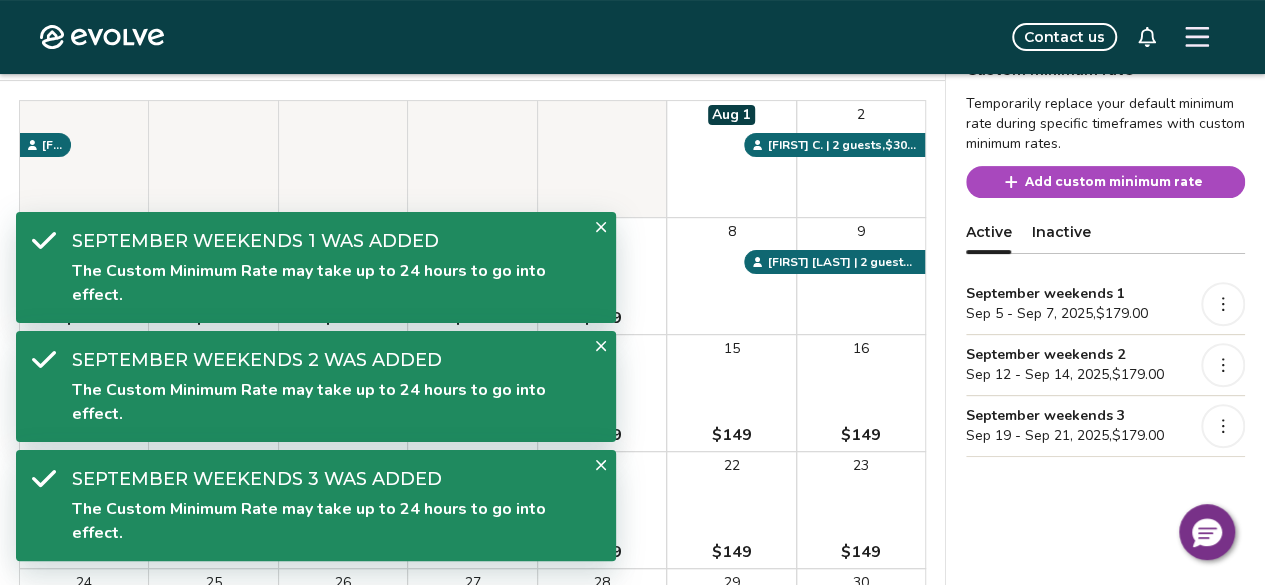 click 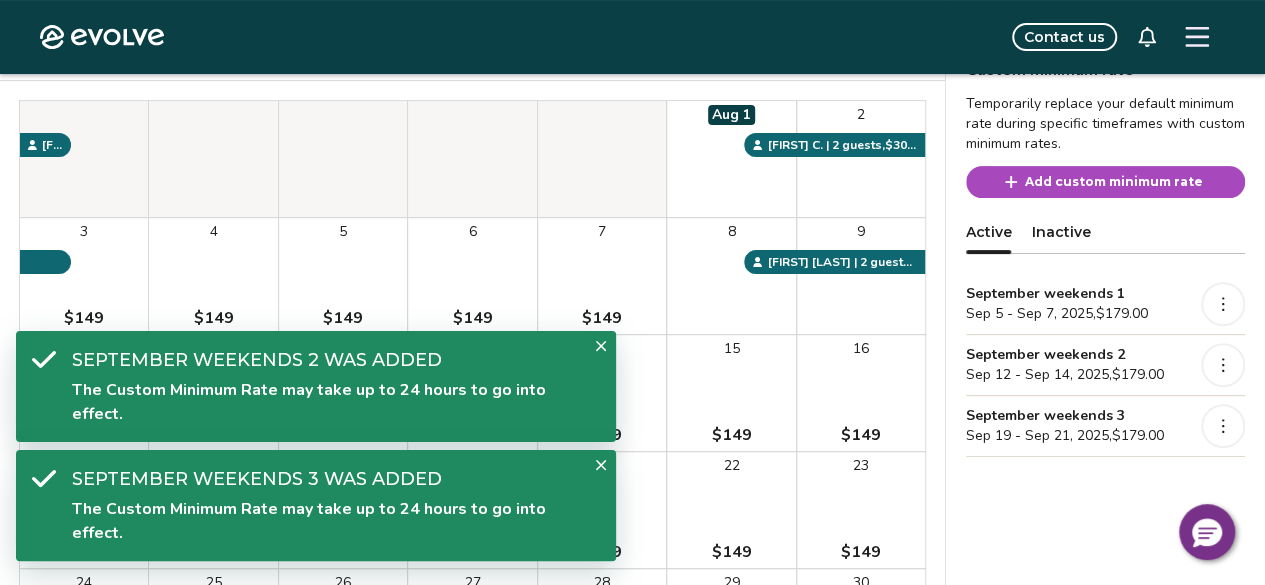 click 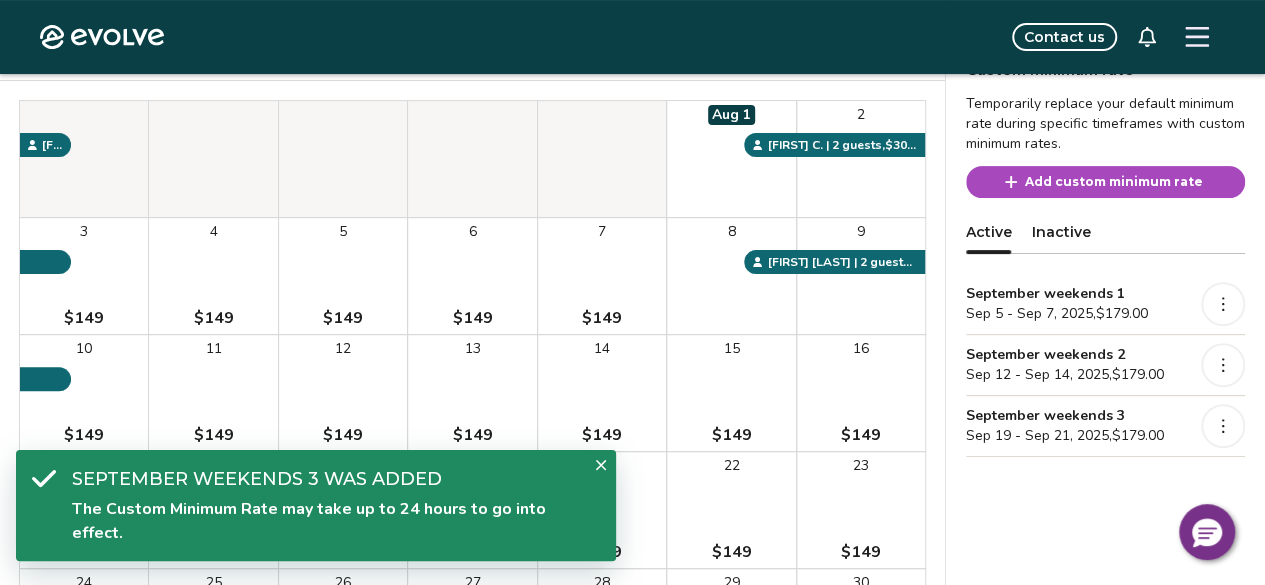 click 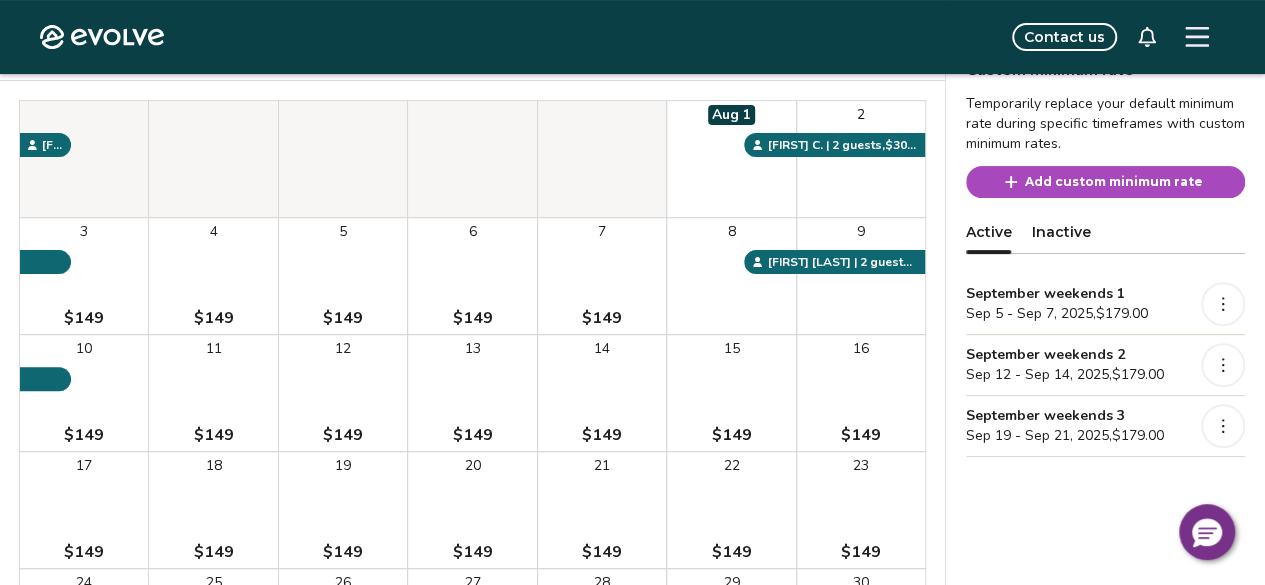 click on "Add custom minimum rate" at bounding box center (1105, 182) 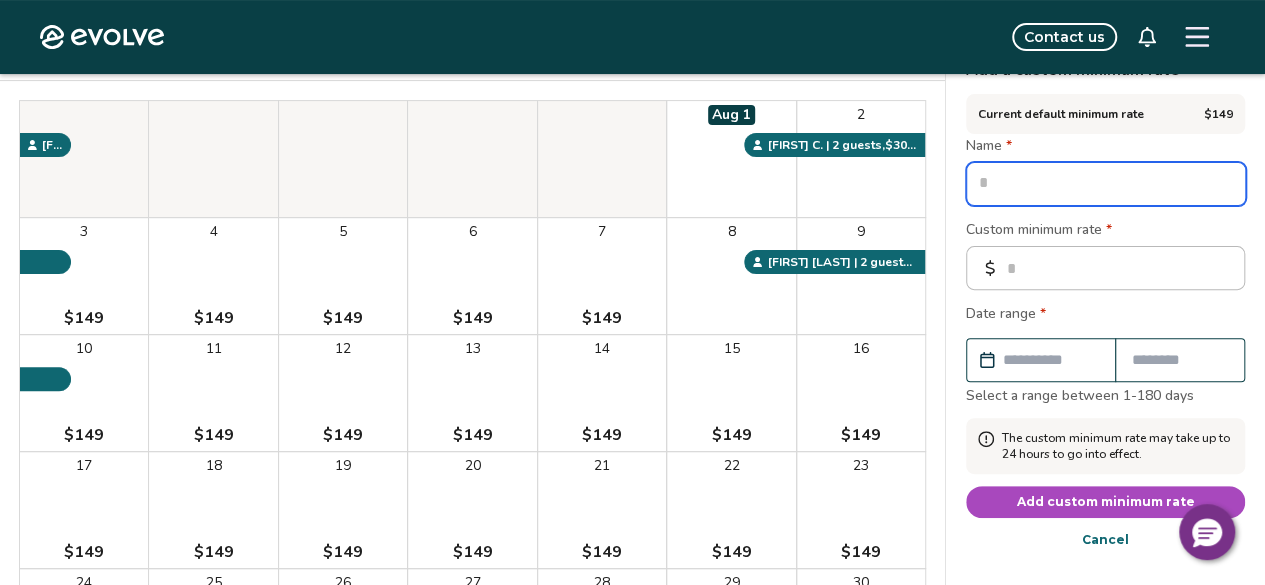 click at bounding box center (1106, 184) 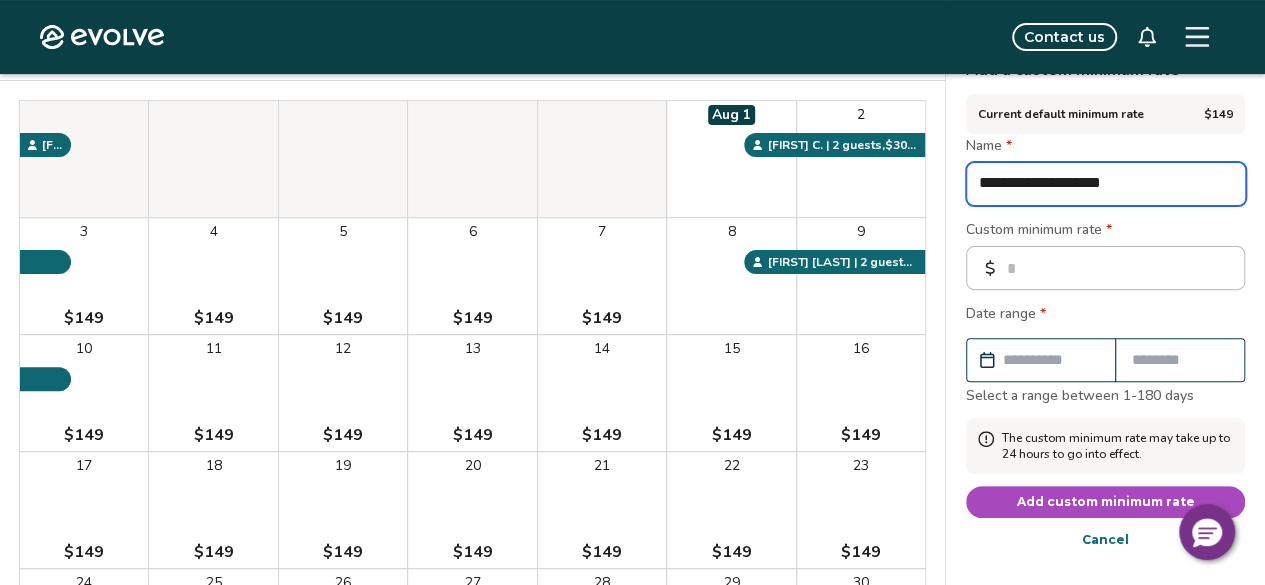 drag, startPoint x: 1158, startPoint y: 190, endPoint x: 1136, endPoint y: 190, distance: 22 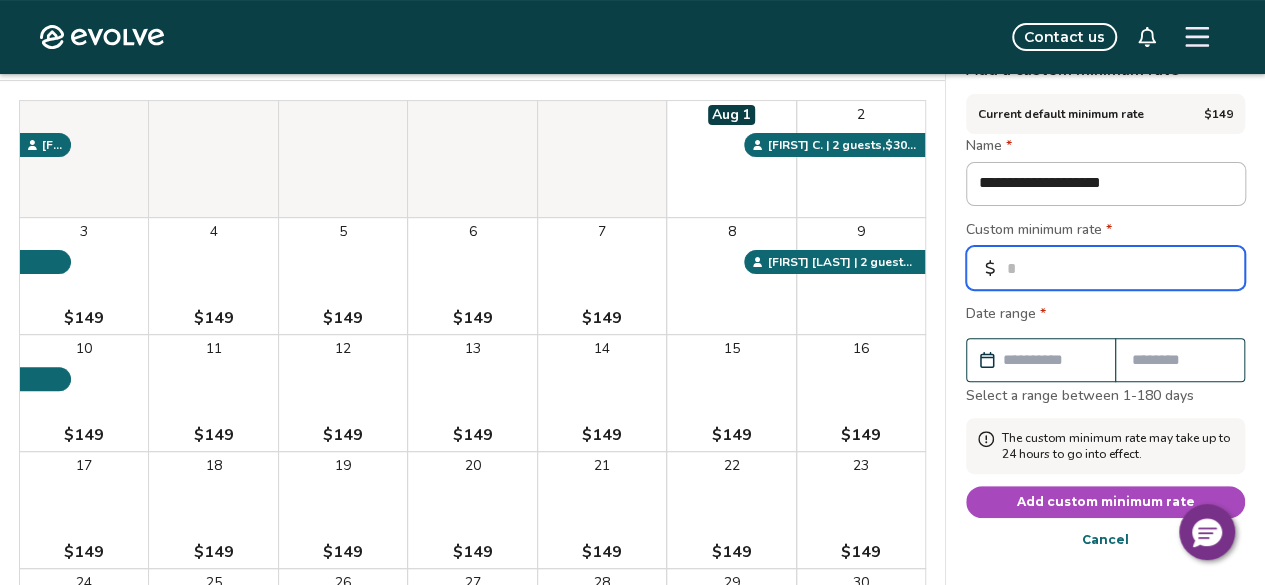 click on "*" at bounding box center [1105, 268] 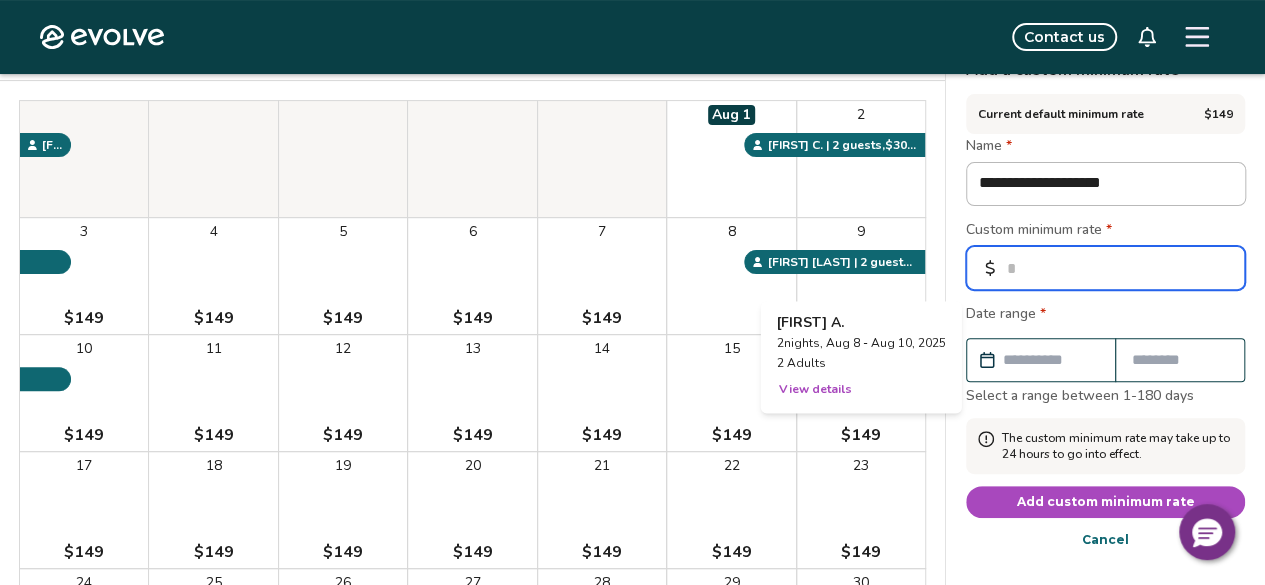 drag, startPoint x: 1061, startPoint y: 275, endPoint x: 881, endPoint y: 259, distance: 180.70972 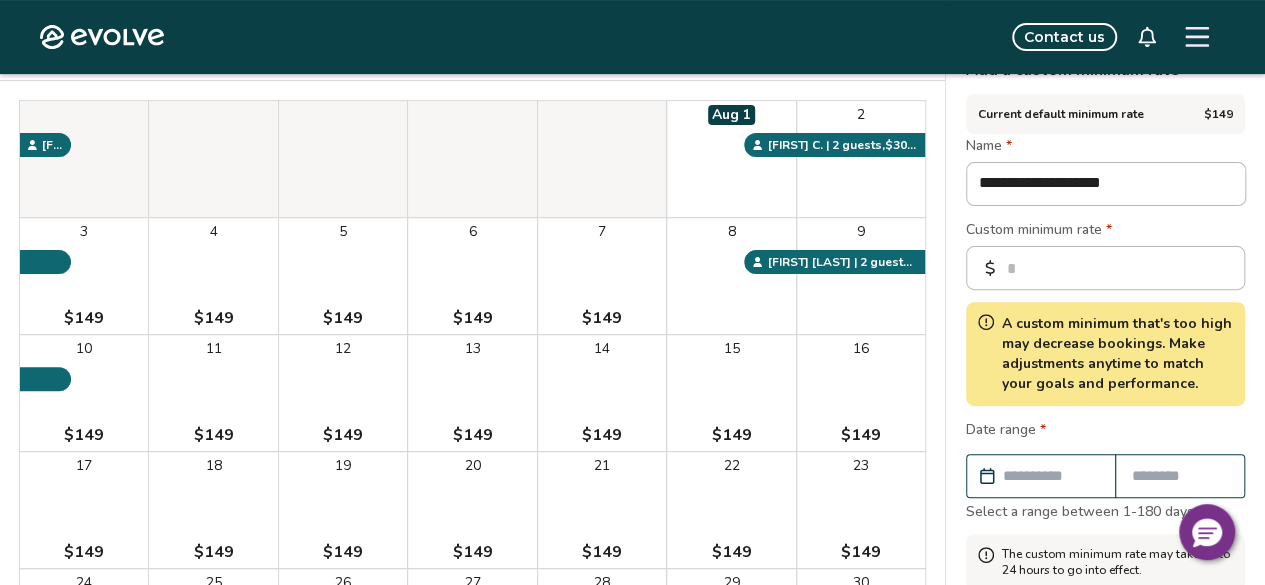 click on "Custom minimum rate   *" at bounding box center [1105, 232] 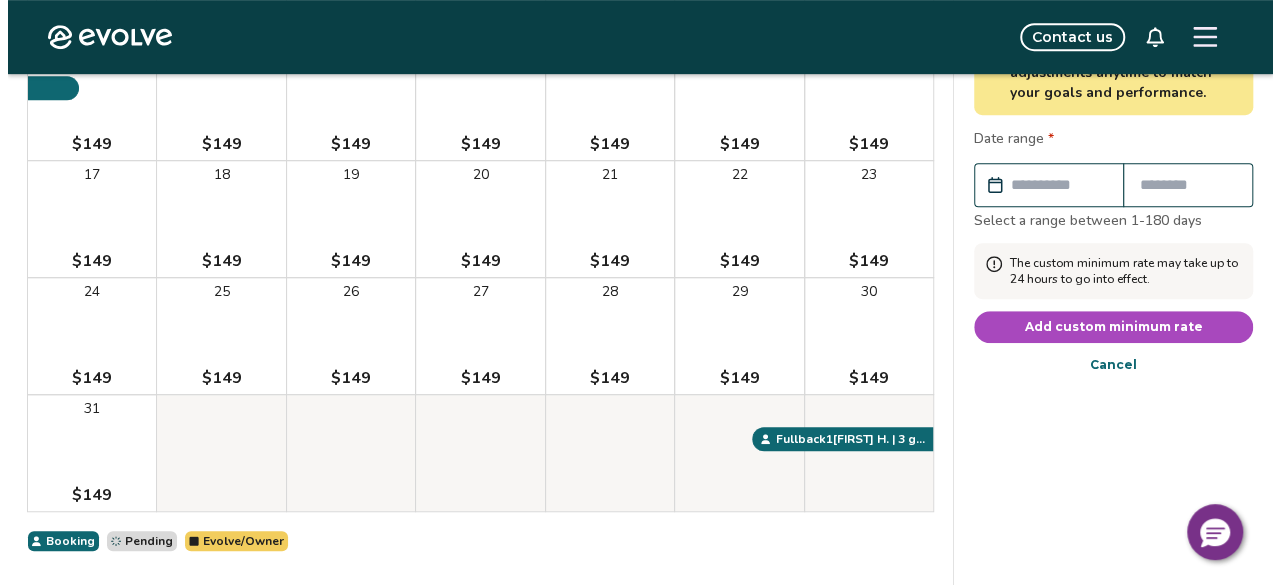 scroll, scrollTop: 500, scrollLeft: 0, axis: vertical 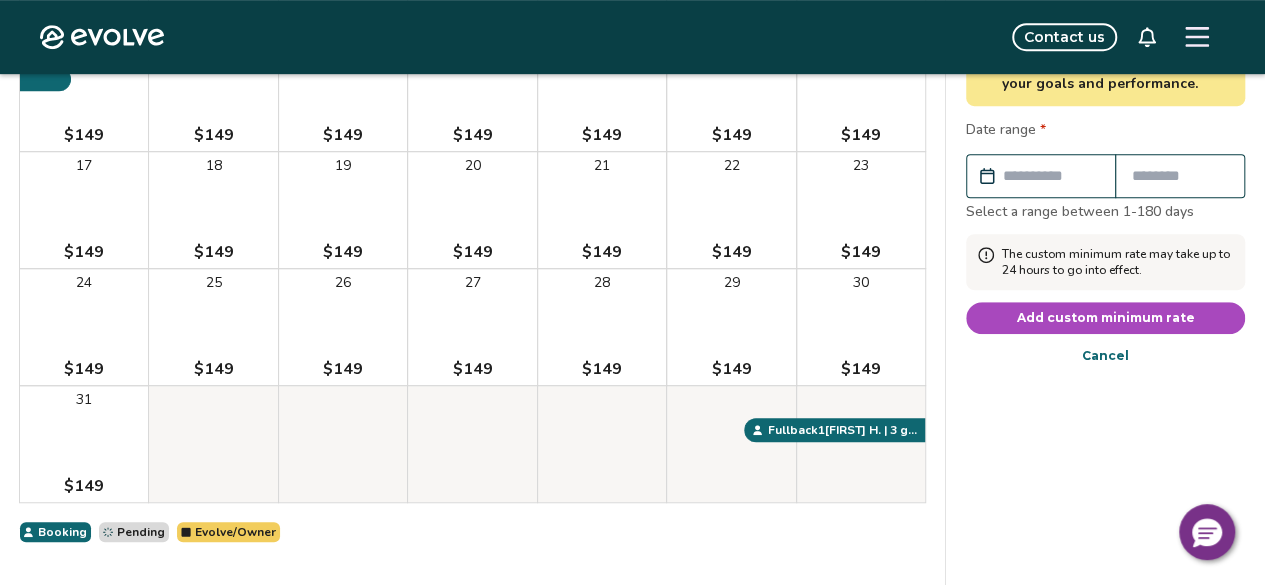 click at bounding box center [1051, 176] 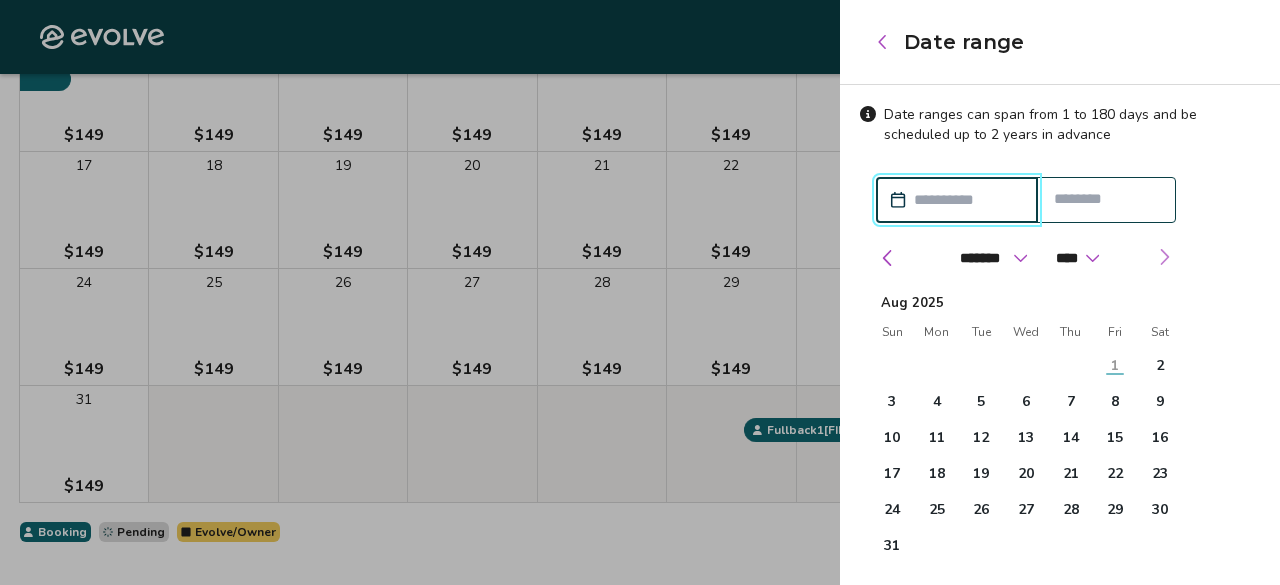 click at bounding box center (1164, 257) 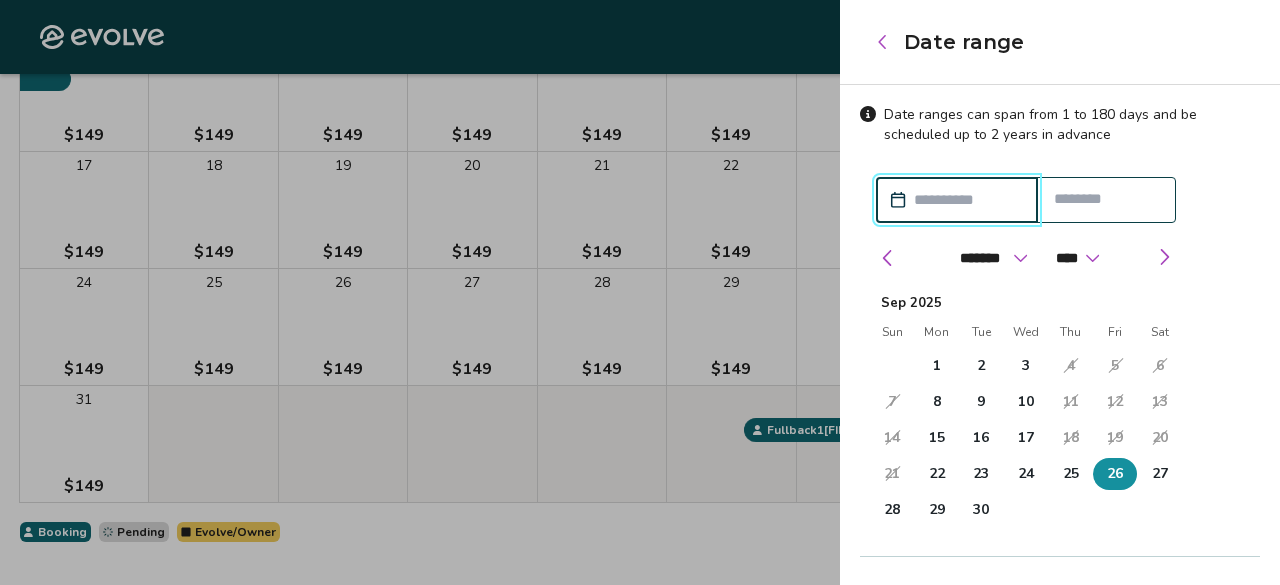 click on "26" at bounding box center (1115, 474) 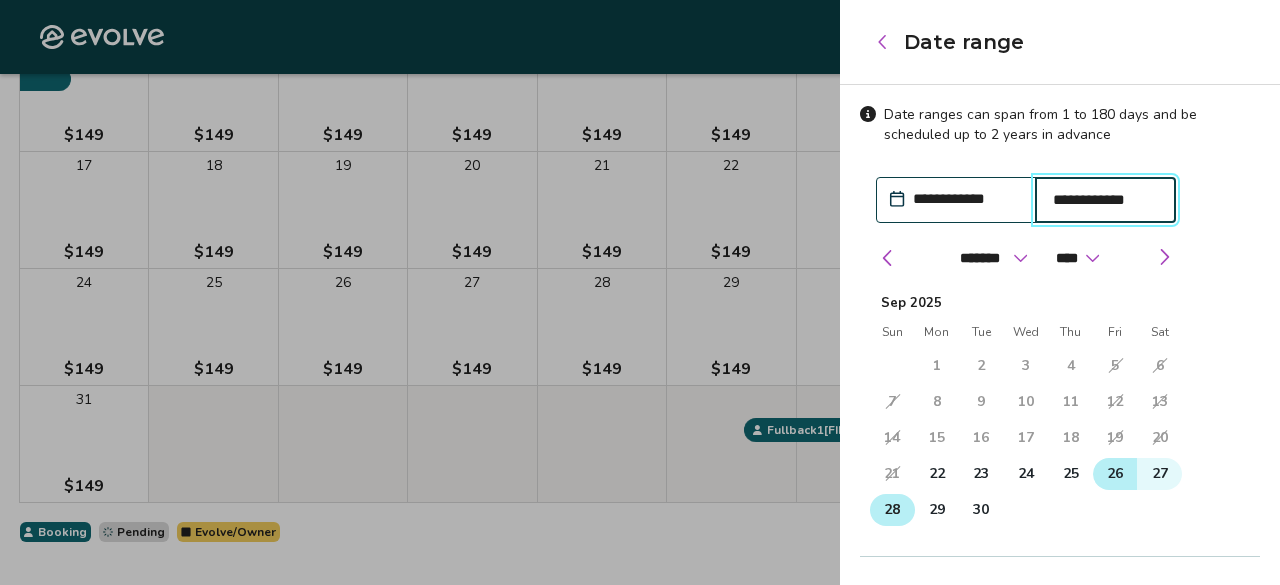 click on "28" at bounding box center (892, 510) 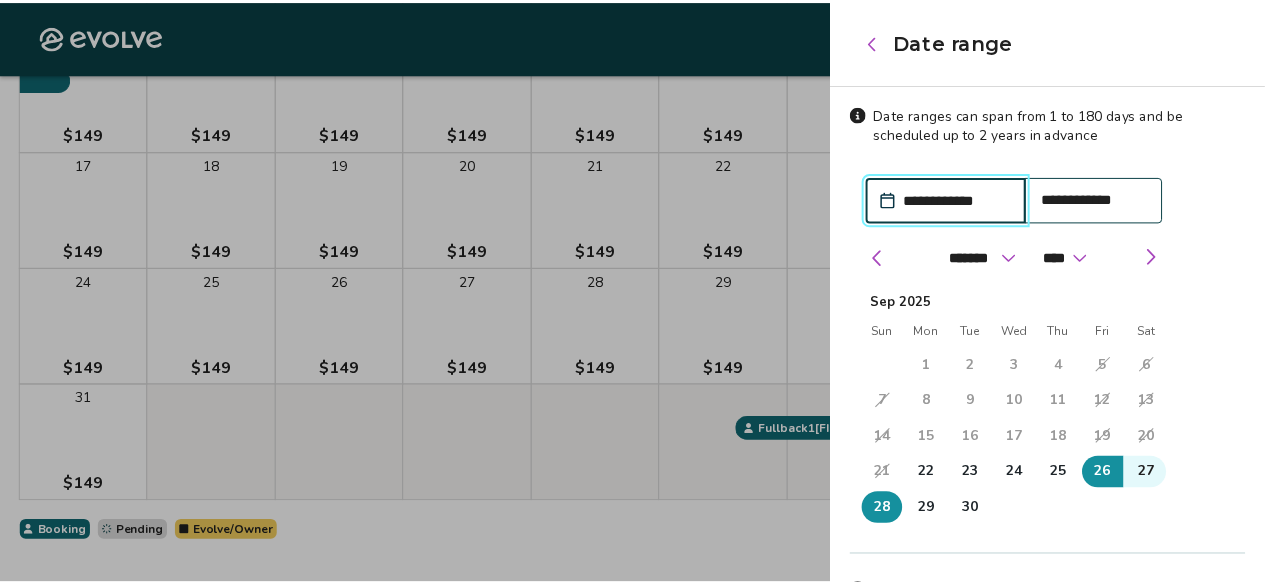 scroll, scrollTop: 218, scrollLeft: 0, axis: vertical 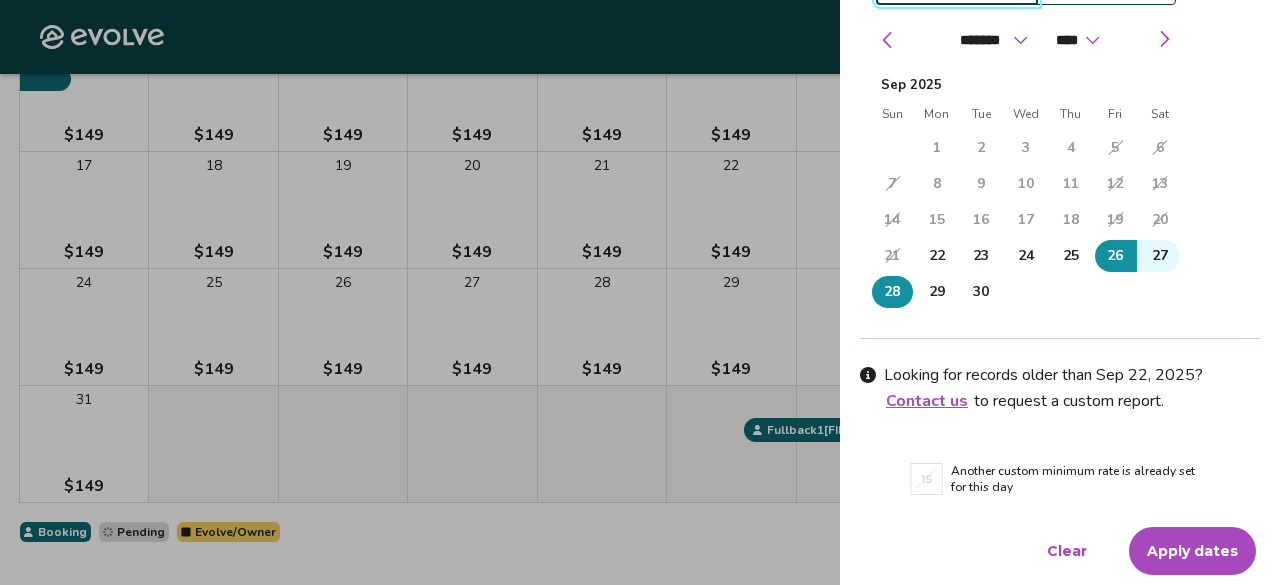 click on "Apply dates" at bounding box center (1192, 551) 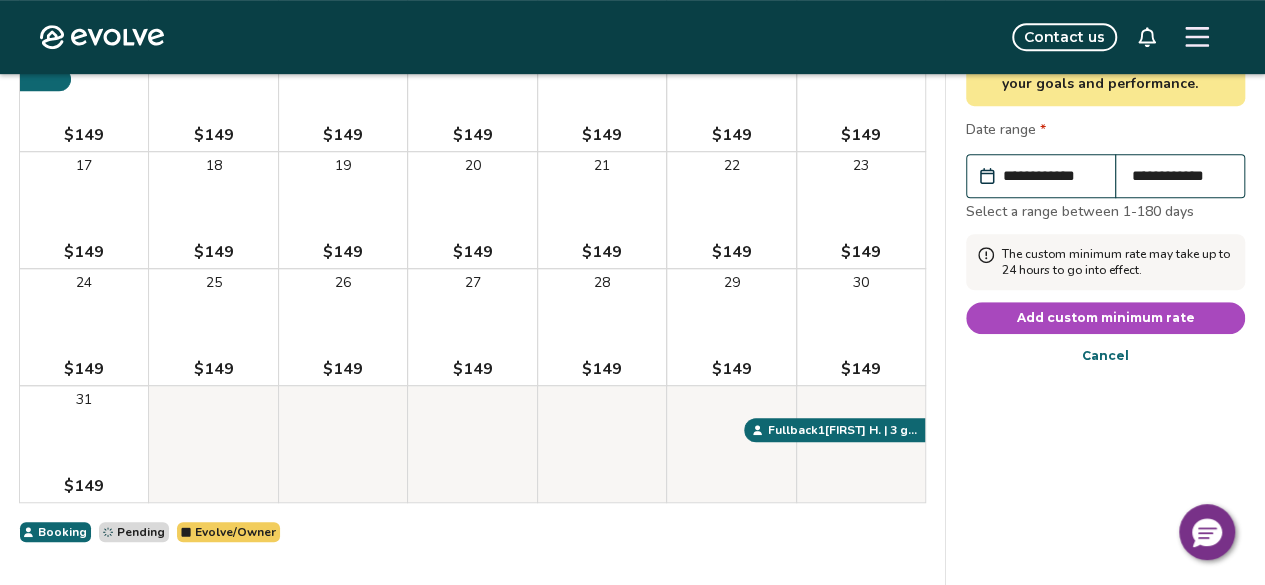 click on "Add custom minimum rate" at bounding box center [1106, 318] 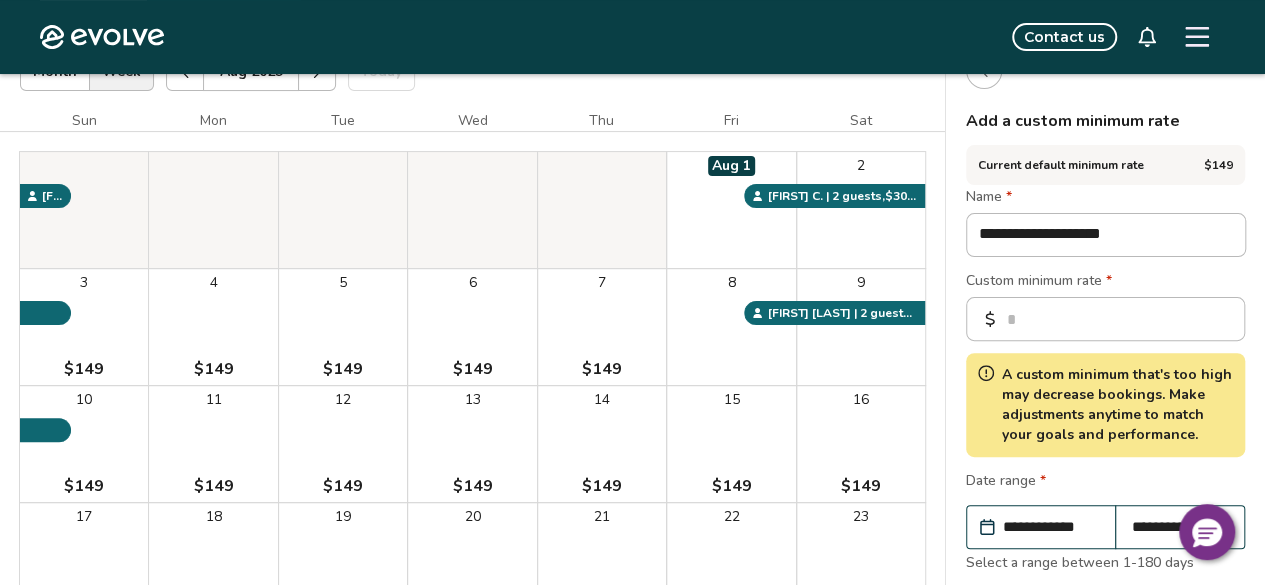 scroll, scrollTop: 100, scrollLeft: 0, axis: vertical 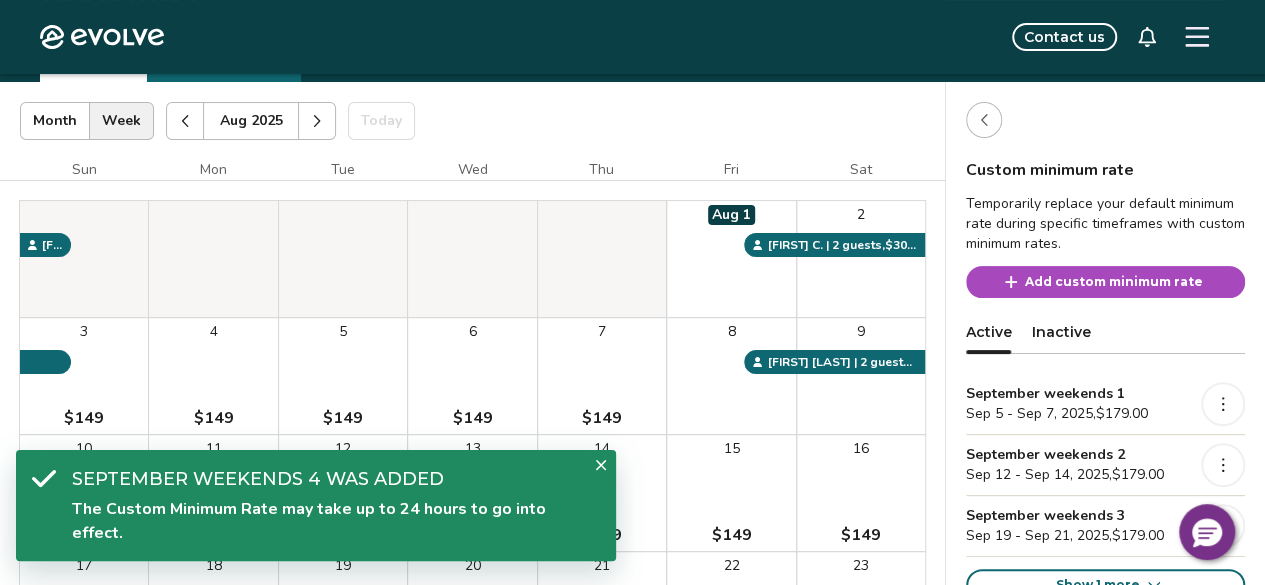 click 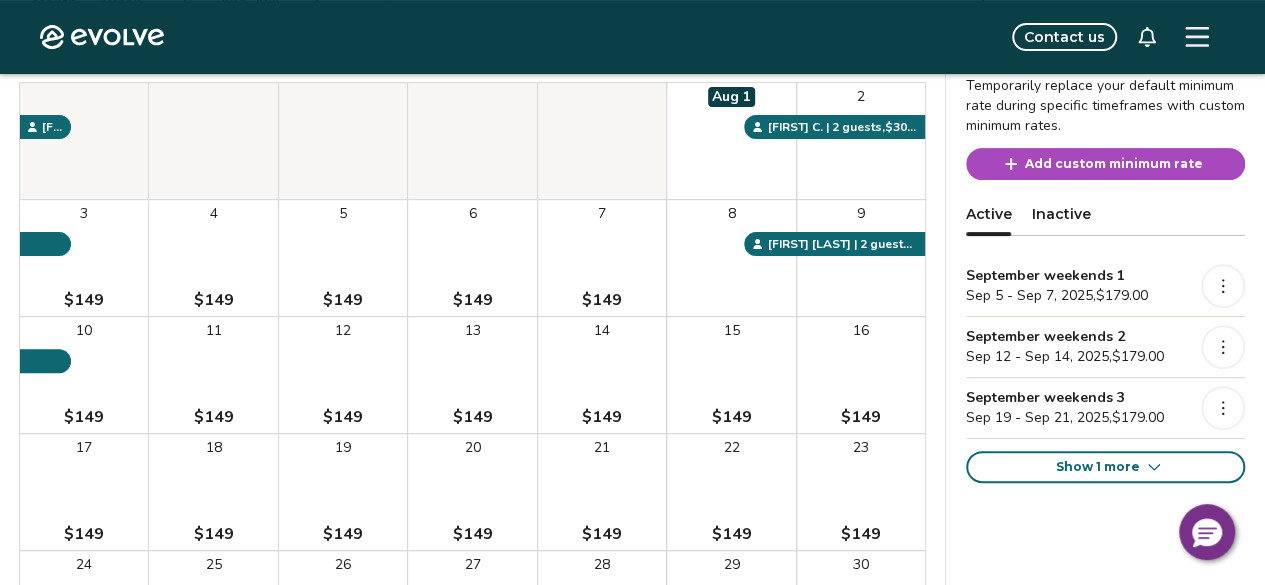 scroll, scrollTop: 300, scrollLeft: 0, axis: vertical 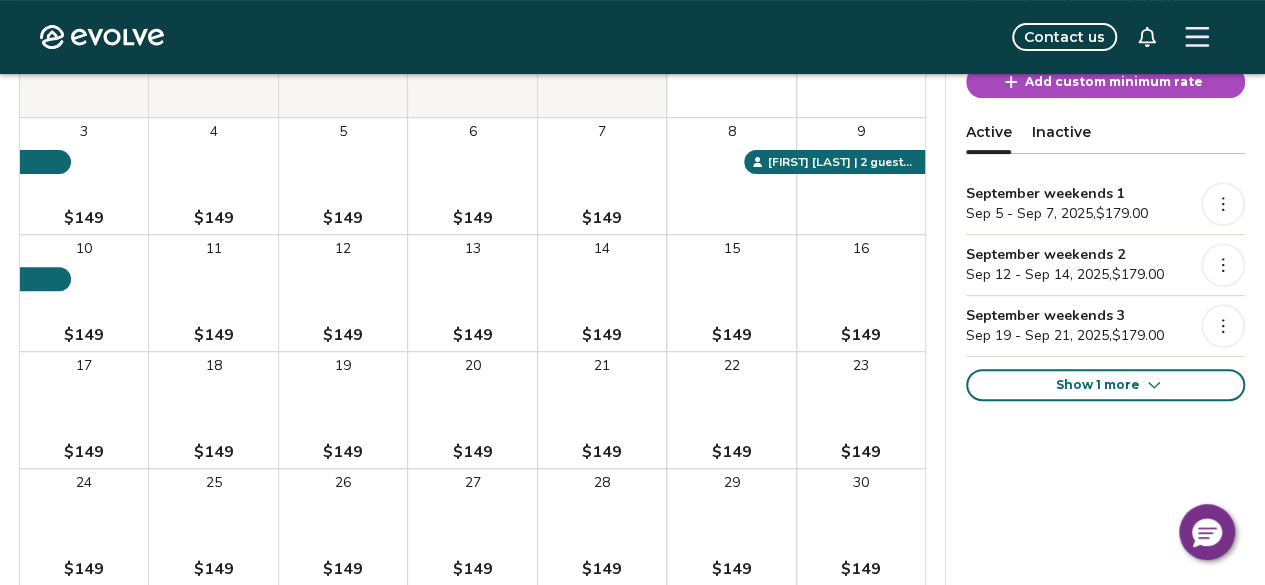 click on "Show   1   more" at bounding box center [1098, 385] 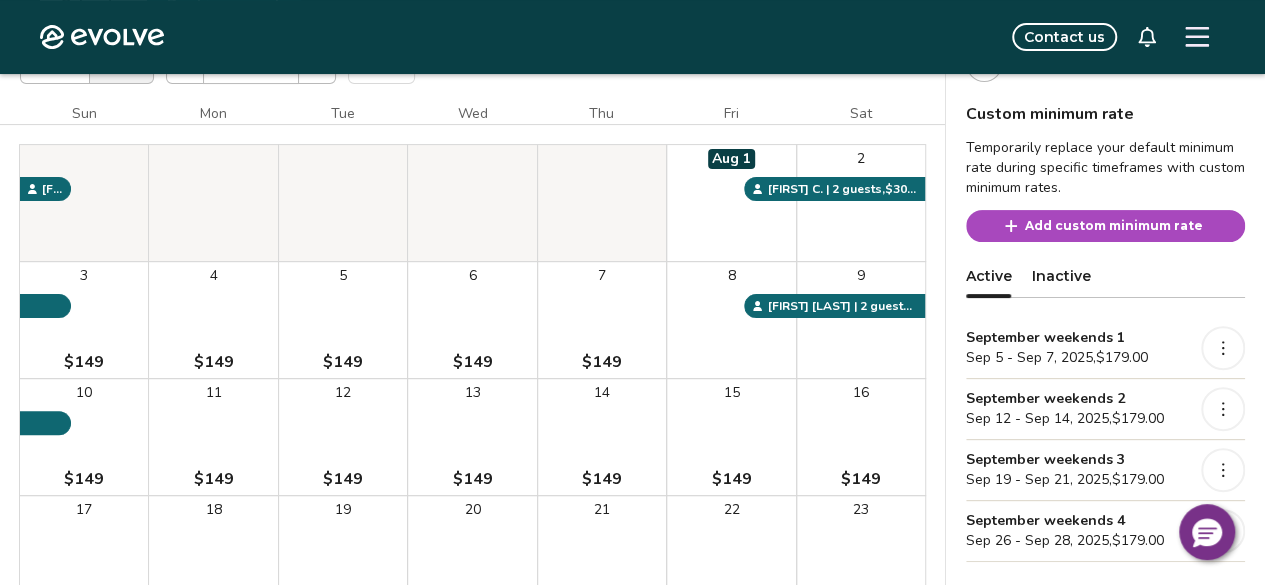 scroll, scrollTop: 100, scrollLeft: 0, axis: vertical 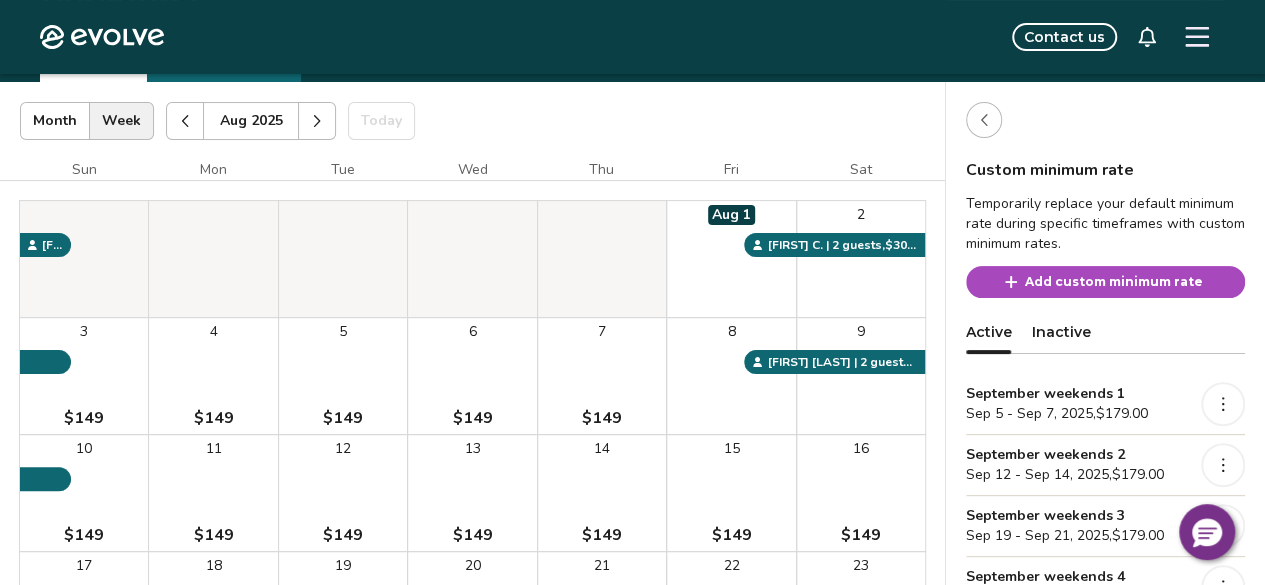 click on "Add custom minimum rate" at bounding box center (1114, 282) 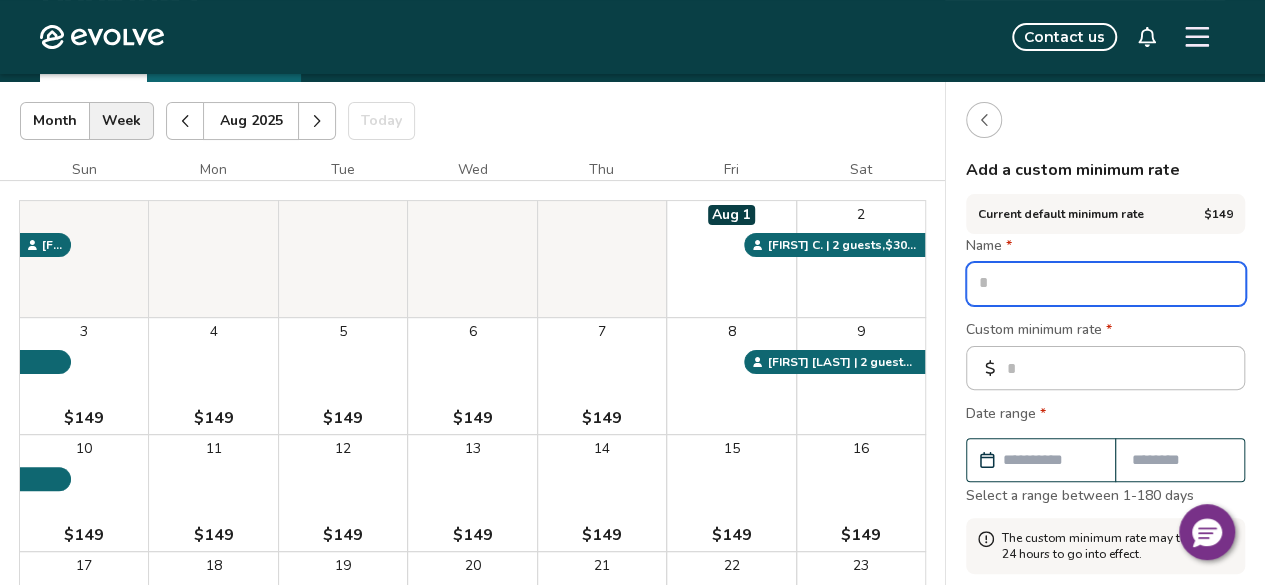 click at bounding box center (1106, 284) 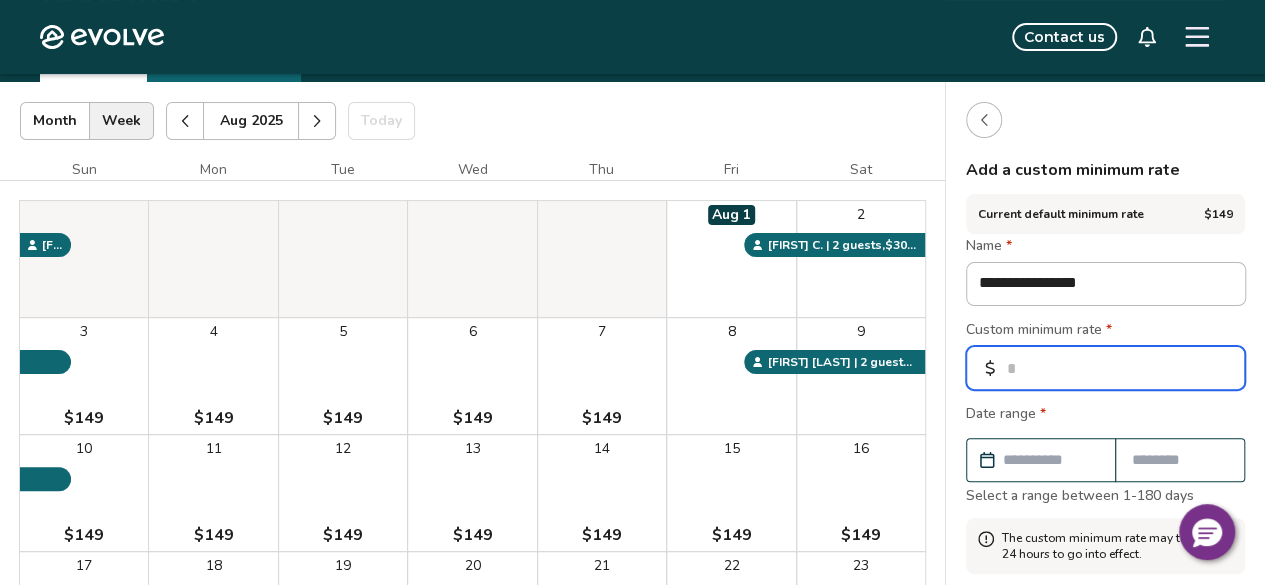 drag, startPoint x: 1030, startPoint y: 371, endPoint x: 982, endPoint y: 359, distance: 49.47727 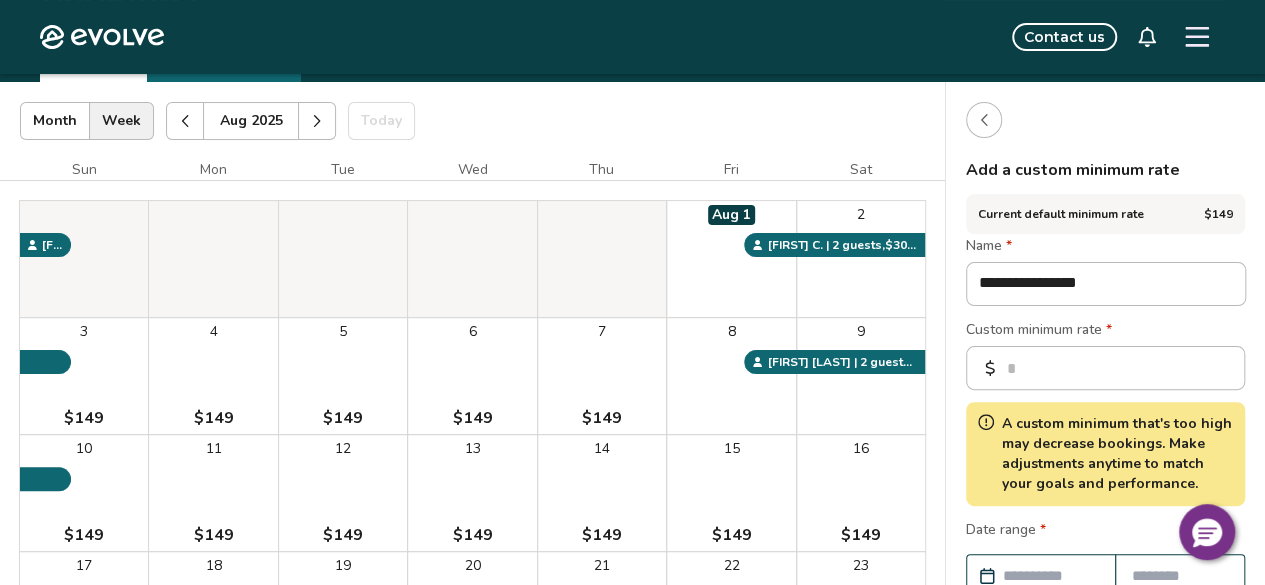 click on "Custom minimum rate   *" at bounding box center (1105, 332) 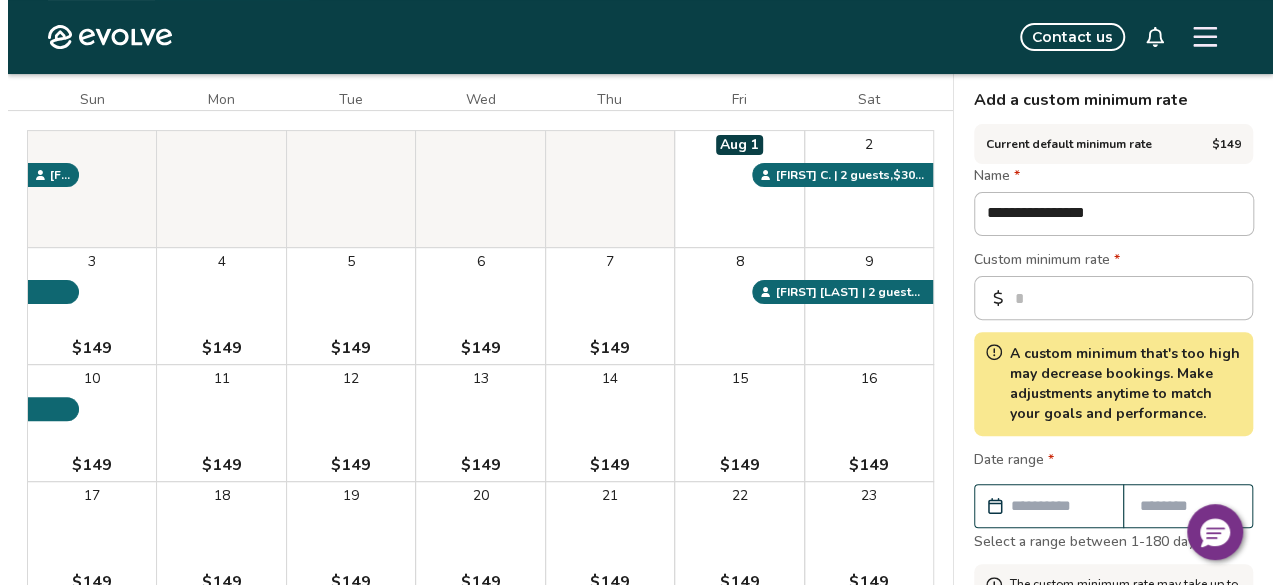 scroll, scrollTop: 200, scrollLeft: 0, axis: vertical 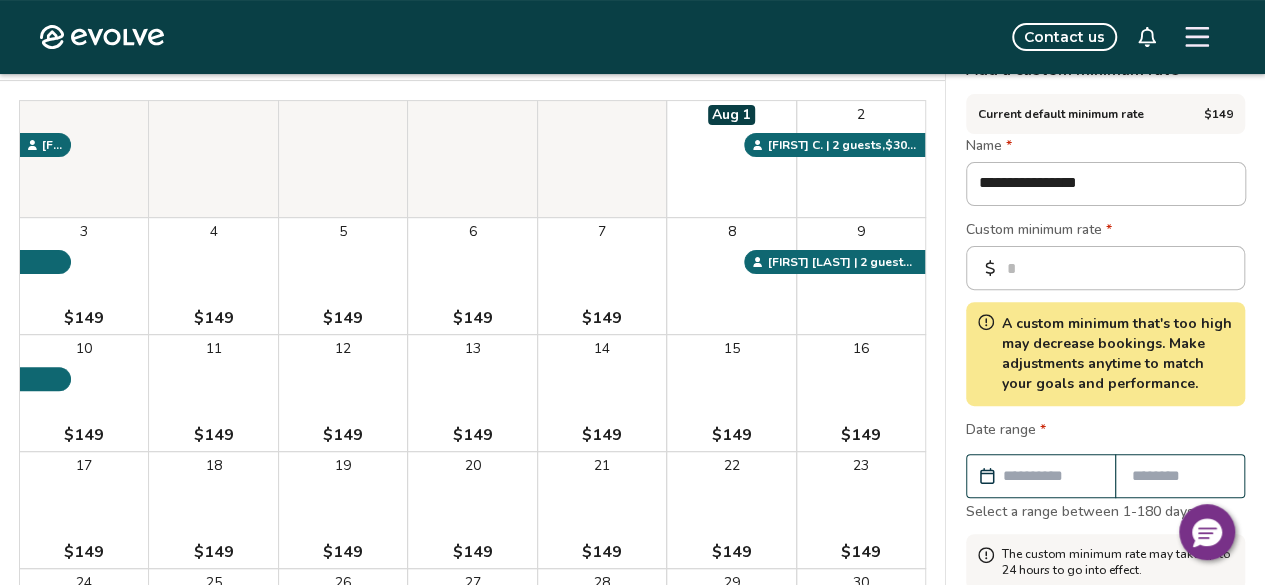 click at bounding box center (1051, 476) 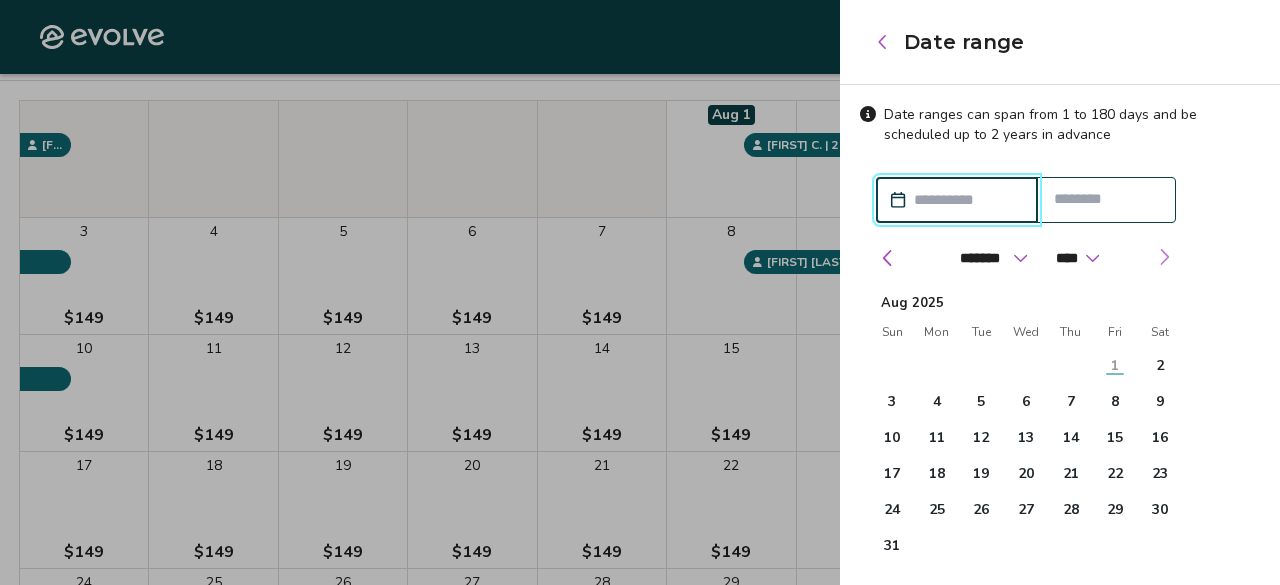 click at bounding box center [1164, 257] 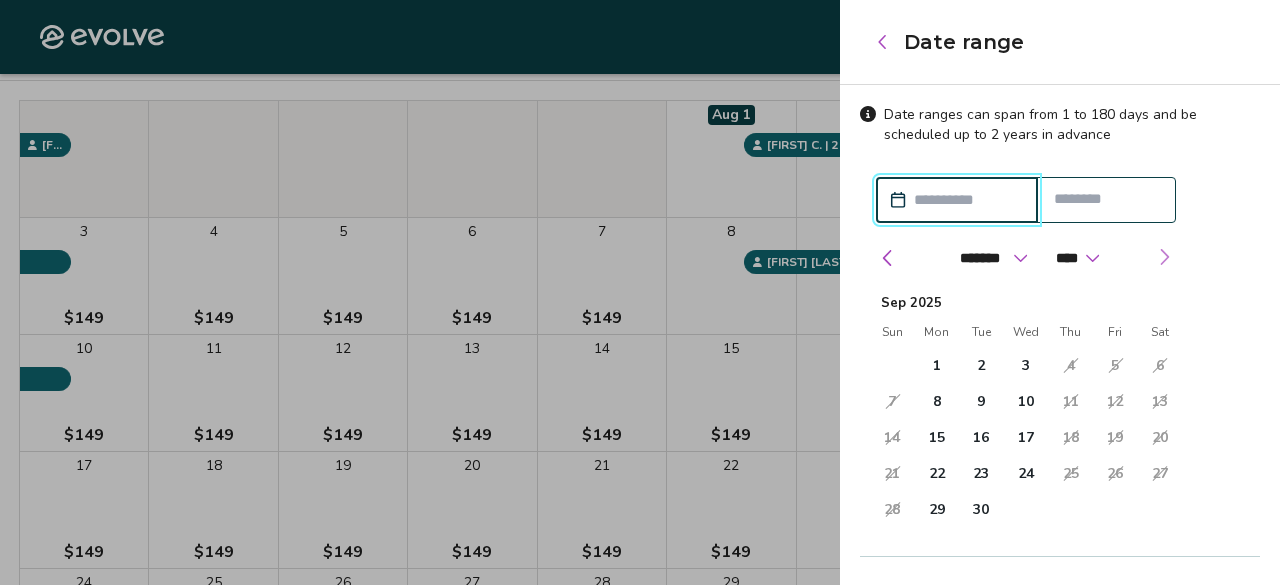 click at bounding box center (1164, 257) 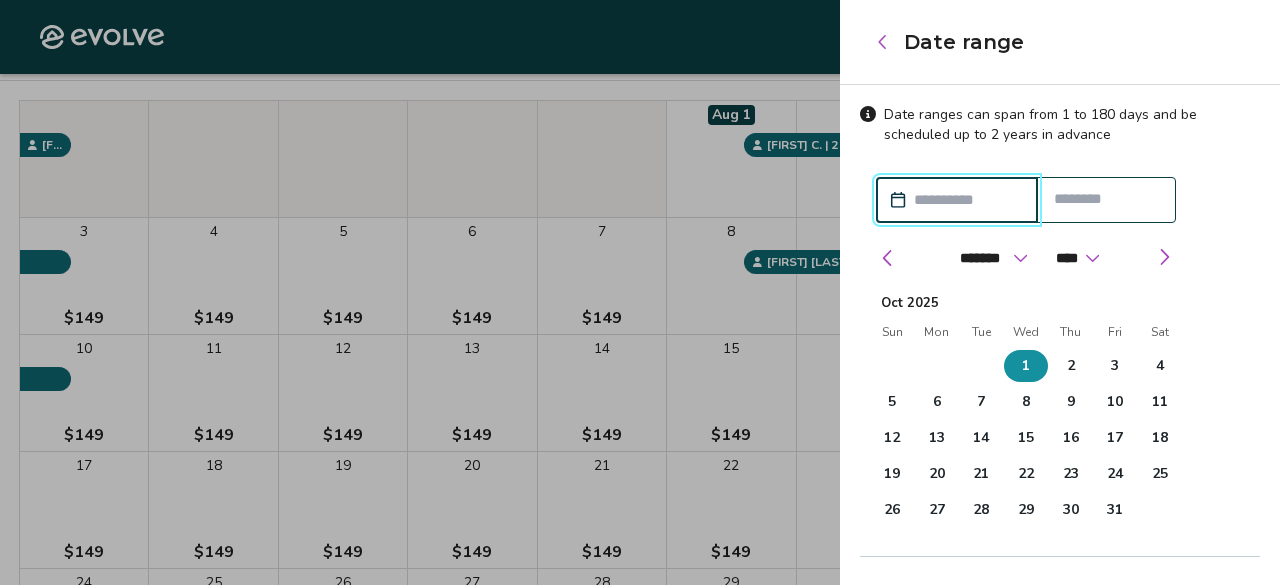 click on "1" at bounding box center (1026, 366) 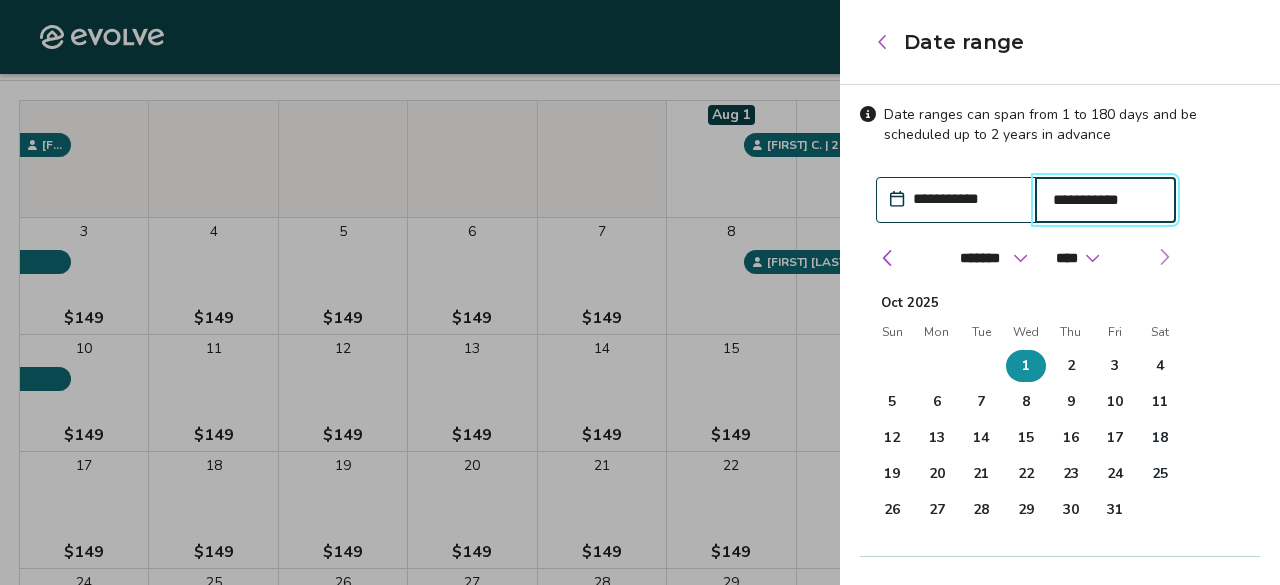 click at bounding box center (1164, 257) 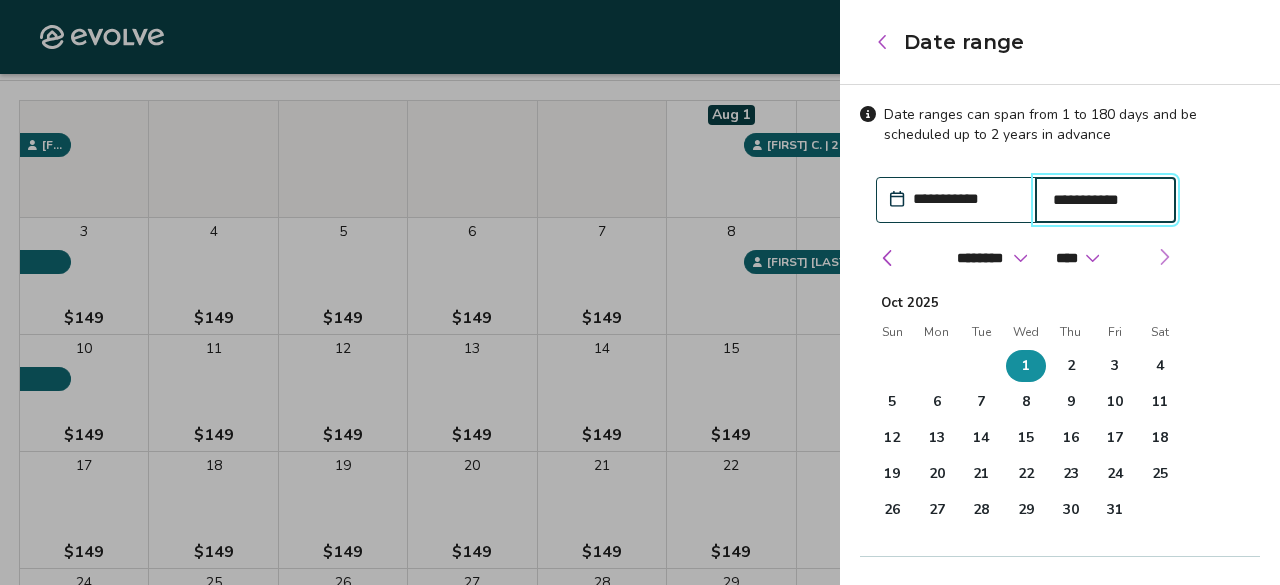 click at bounding box center [1164, 257] 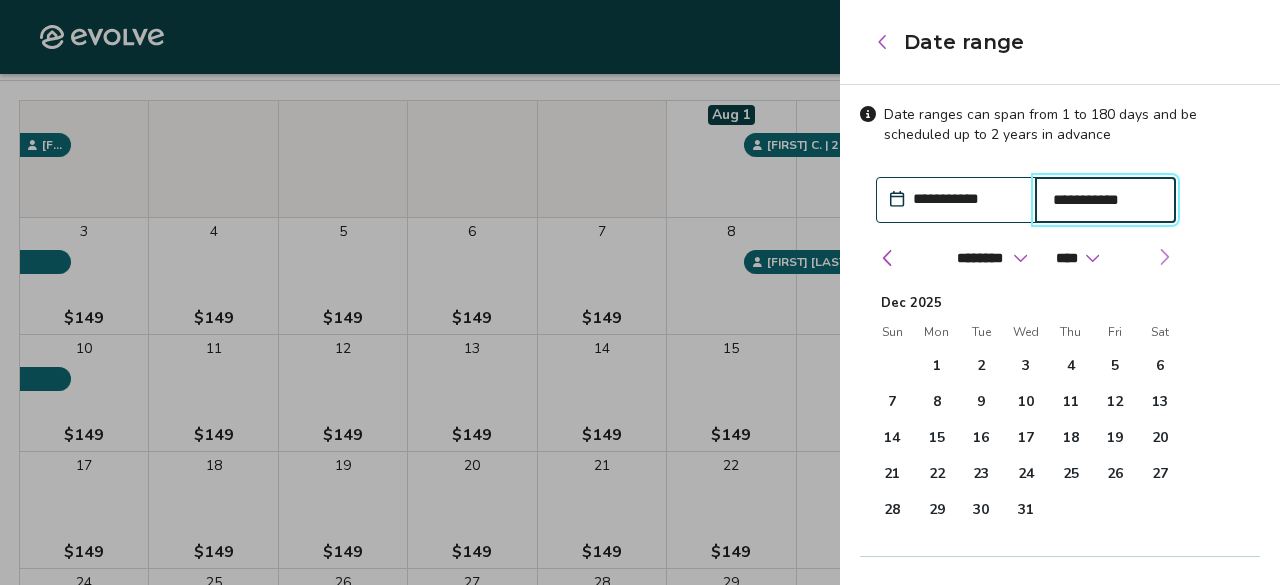 click at bounding box center [1164, 257] 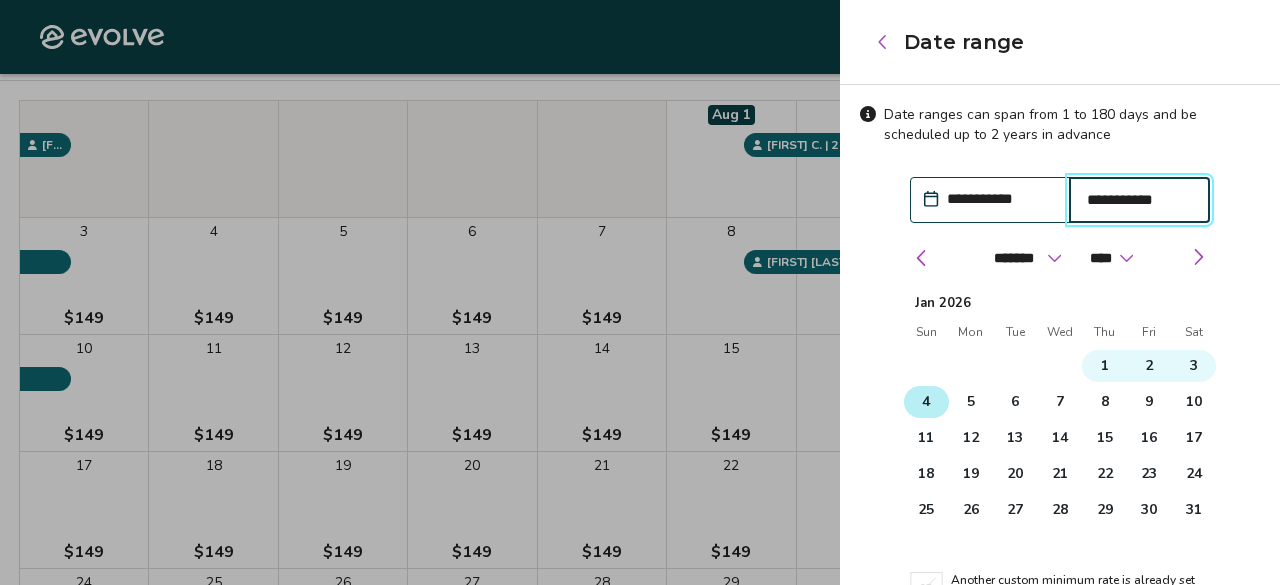 click on "4" at bounding box center [926, 402] 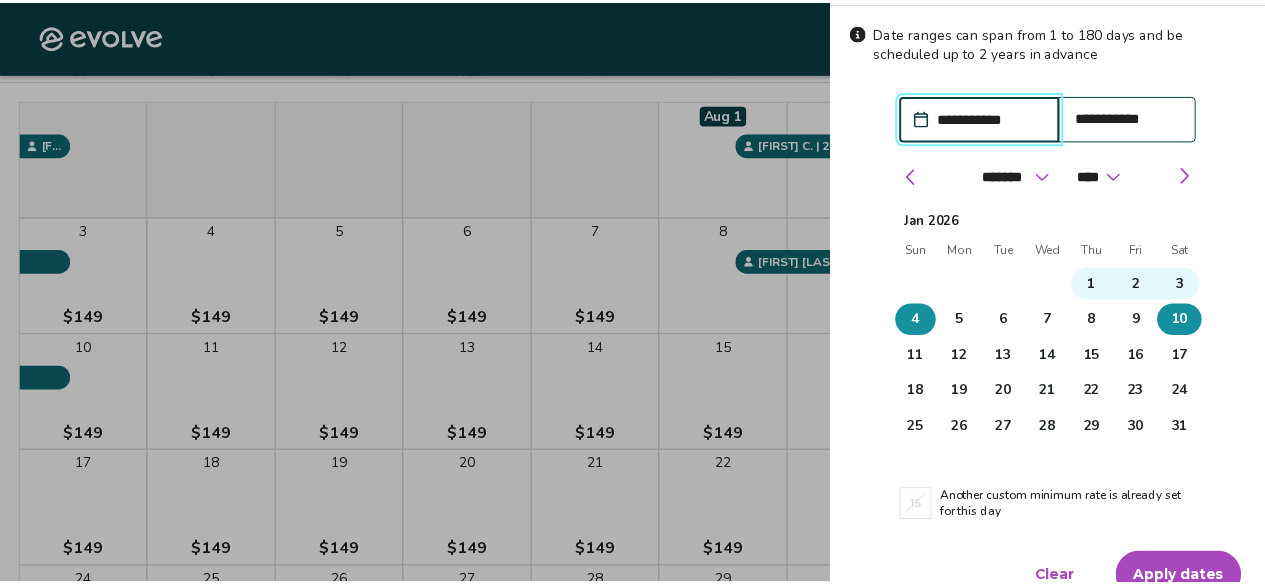 scroll, scrollTop: 110, scrollLeft: 0, axis: vertical 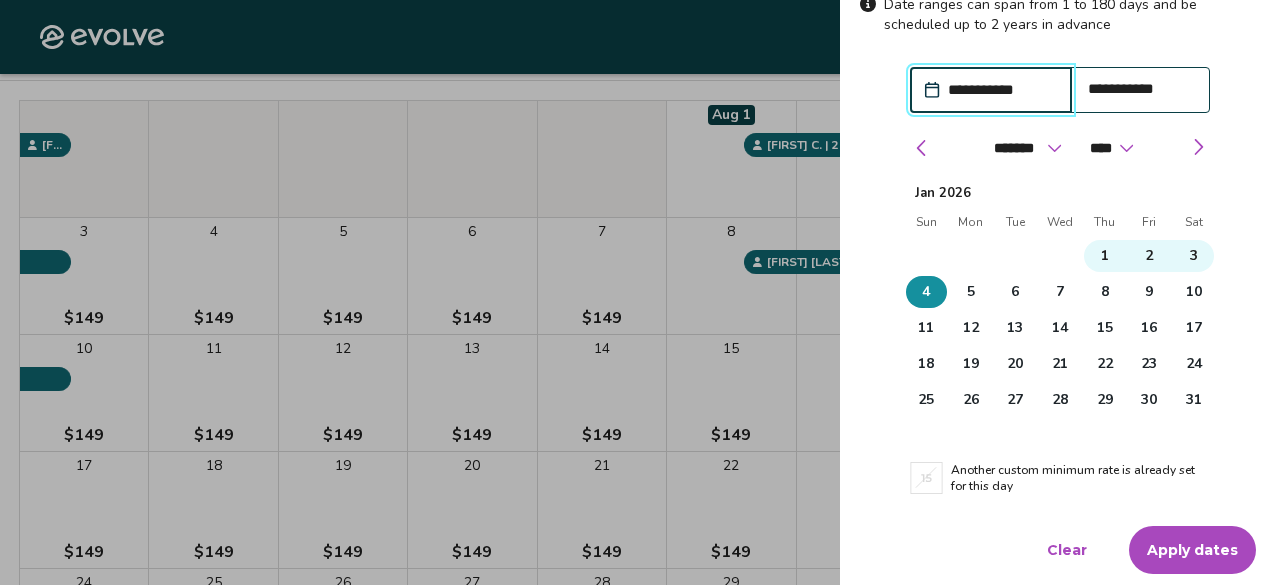click on "Apply dates" at bounding box center [1192, 550] 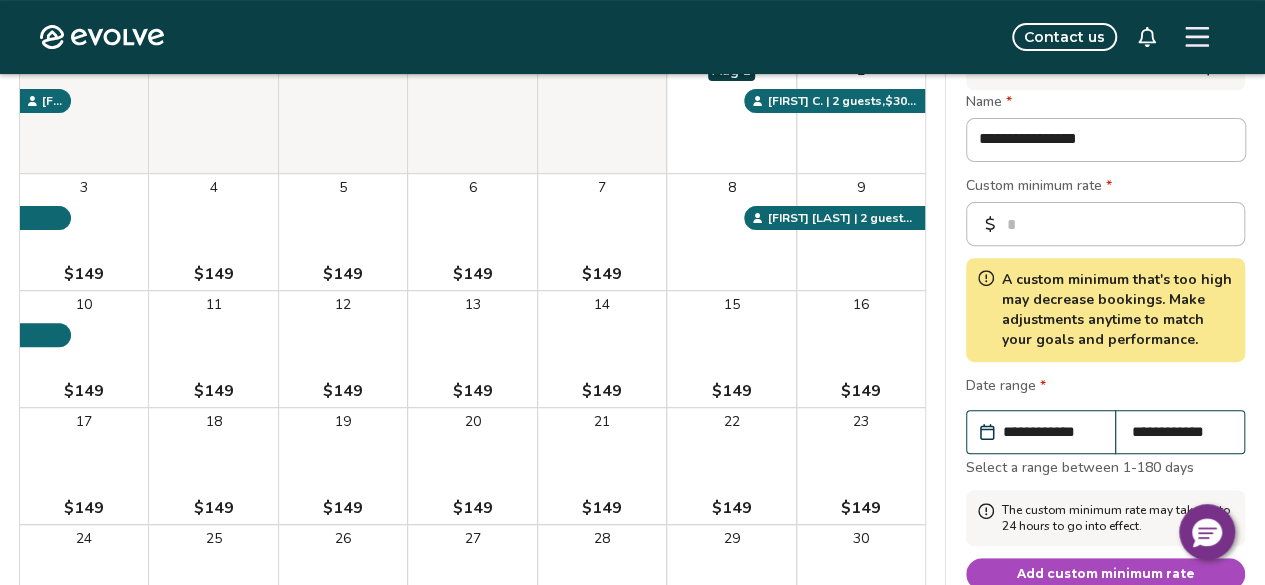 scroll, scrollTop: 500, scrollLeft: 0, axis: vertical 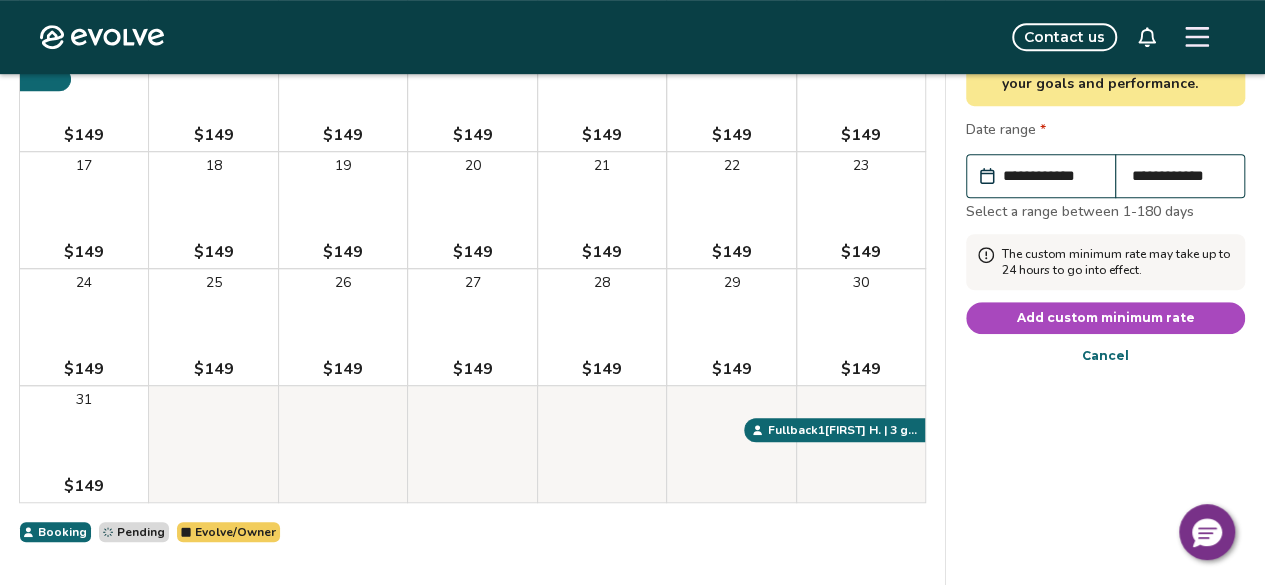 click on "Add custom minimum rate" at bounding box center [1106, 318] 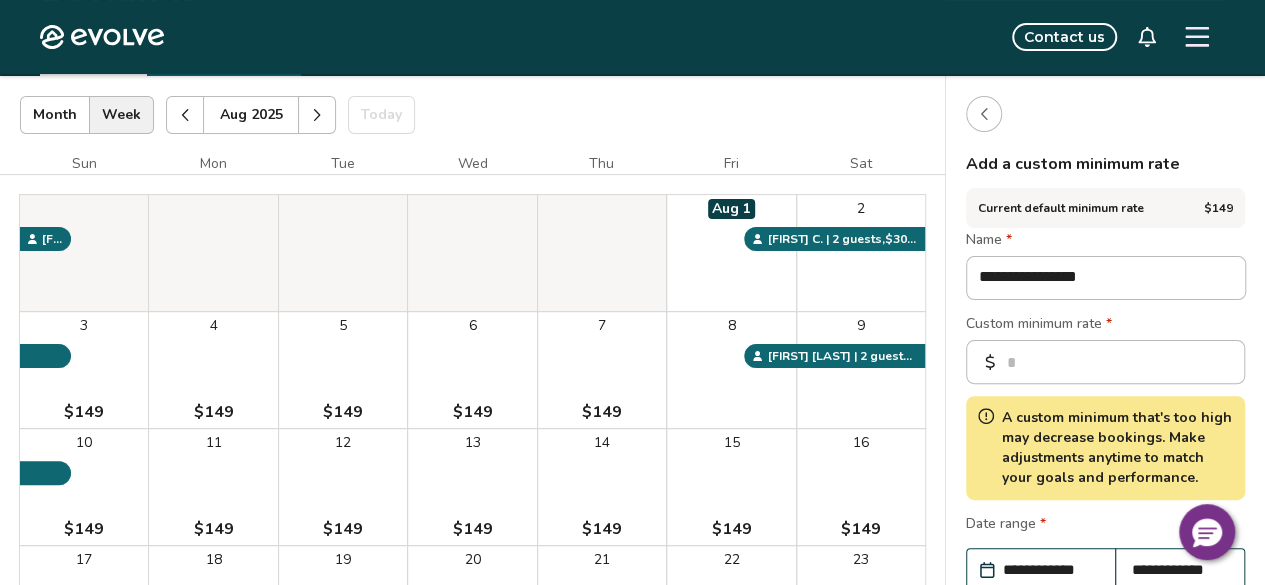 scroll, scrollTop: 100, scrollLeft: 0, axis: vertical 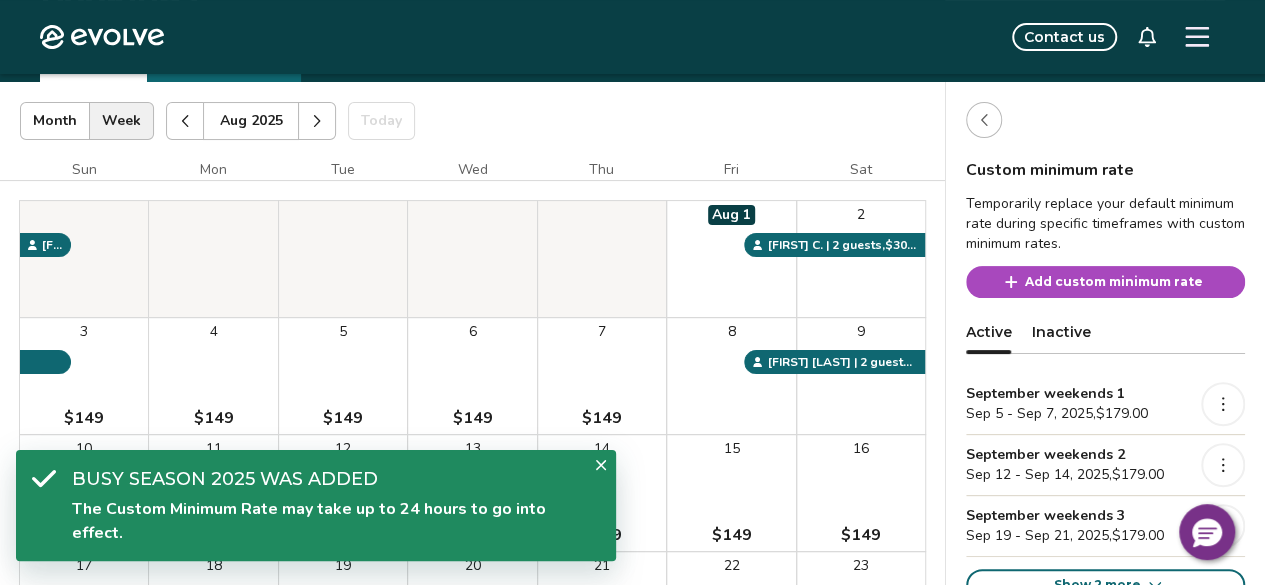 click 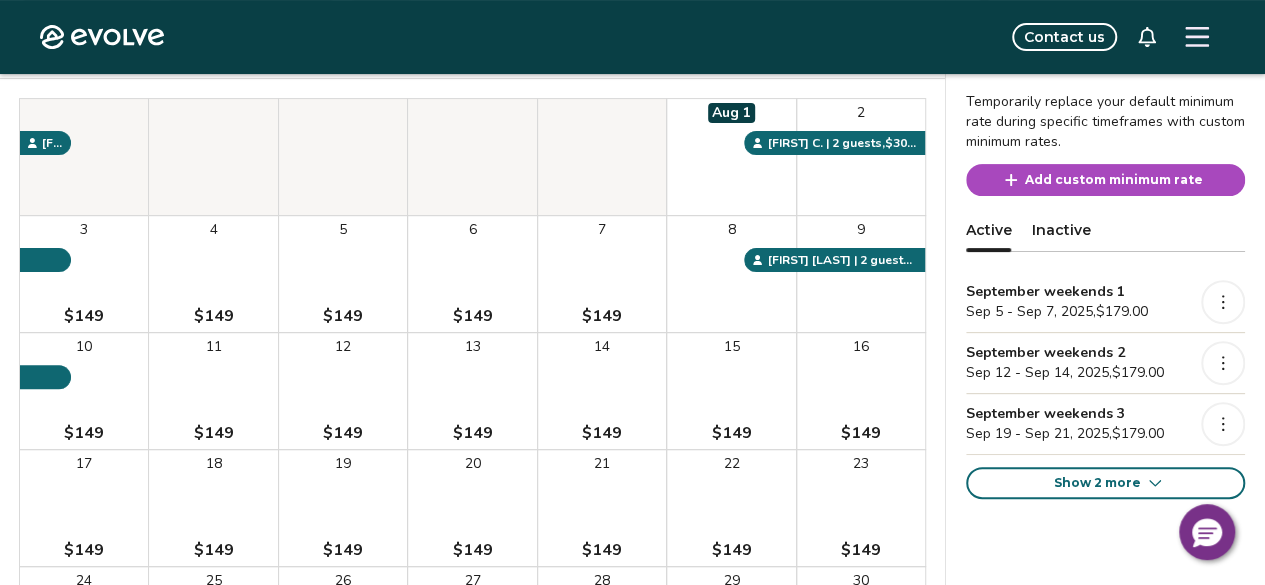 scroll, scrollTop: 300, scrollLeft: 0, axis: vertical 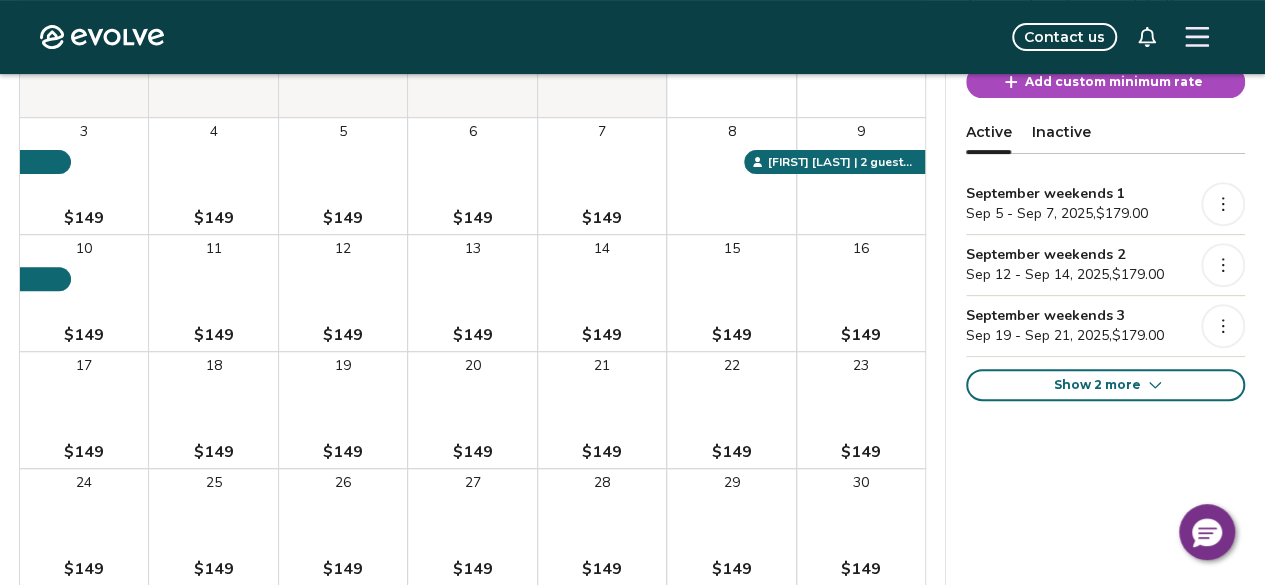click on "Custom minimum rate Temporarily replace your default minimum rate during specific timeframes with custom minimum rates. Add custom minimum rate Active Inactive September weekends 1 Sep 5 - Sep 7, 2025 , $179.00 September weekends 2 Sep 12 - Sep 14, 2025 , $179.00 September weekends 3 Sep 19 - Sep 21, 2025 , $179.00 Show 2 more" at bounding box center (1105, 351) 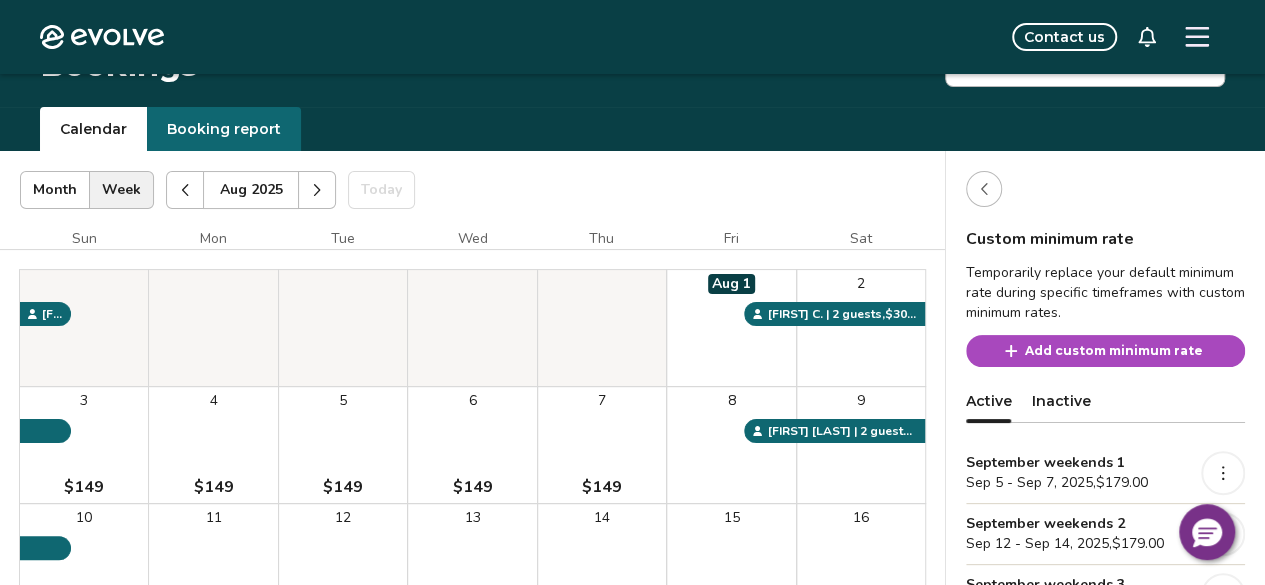 scroll, scrollTop: 0, scrollLeft: 0, axis: both 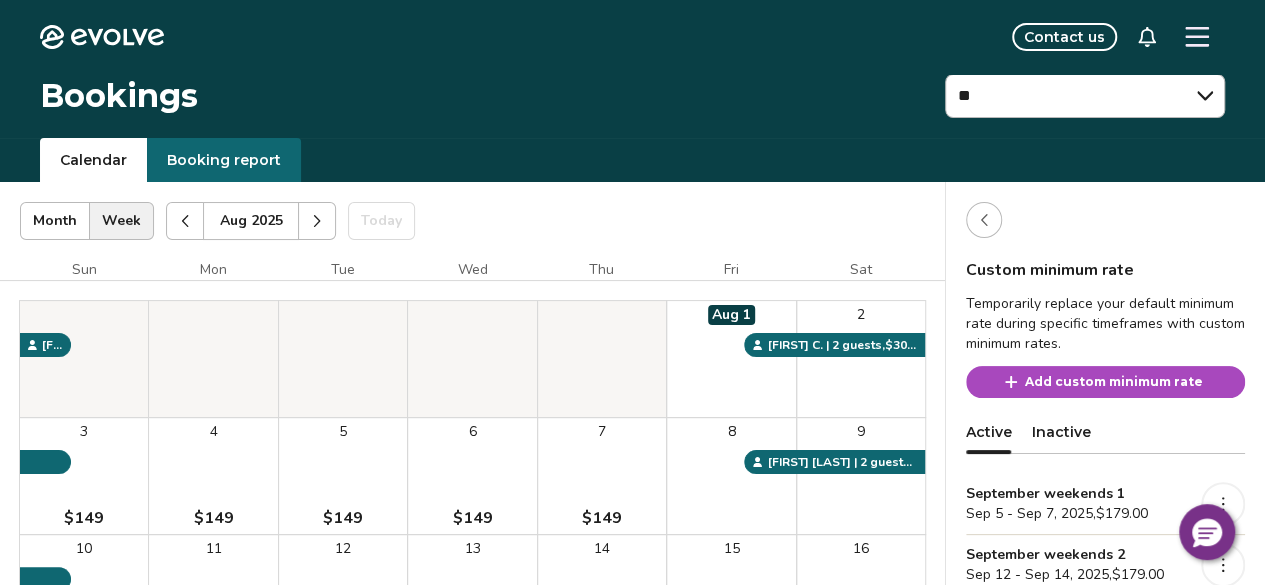 click 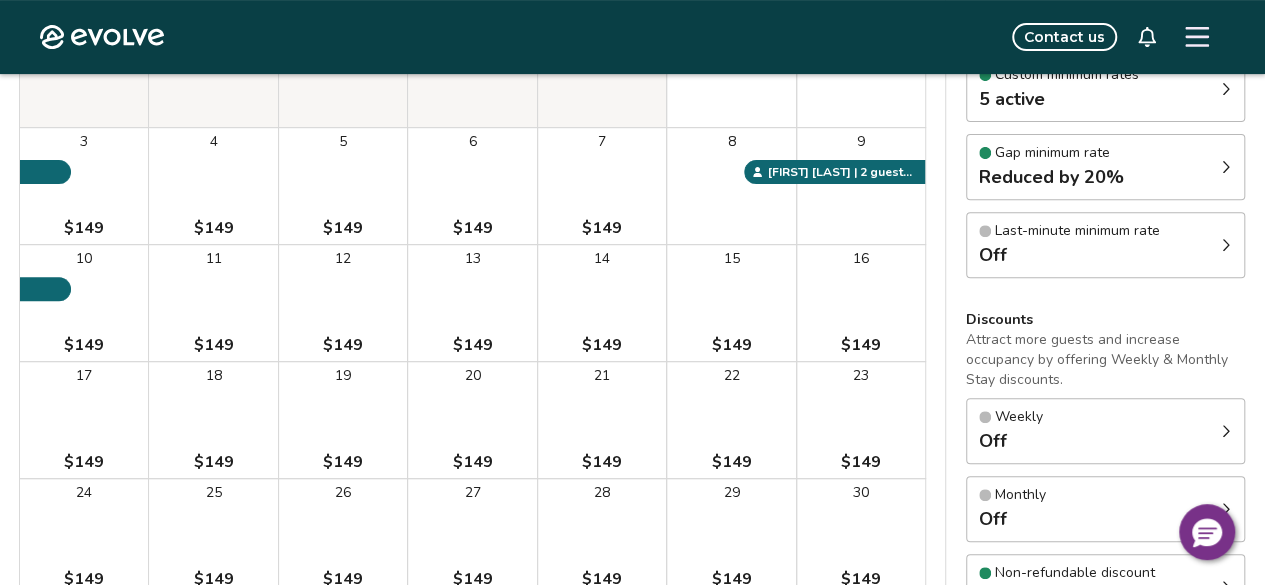 scroll, scrollTop: 400, scrollLeft: 0, axis: vertical 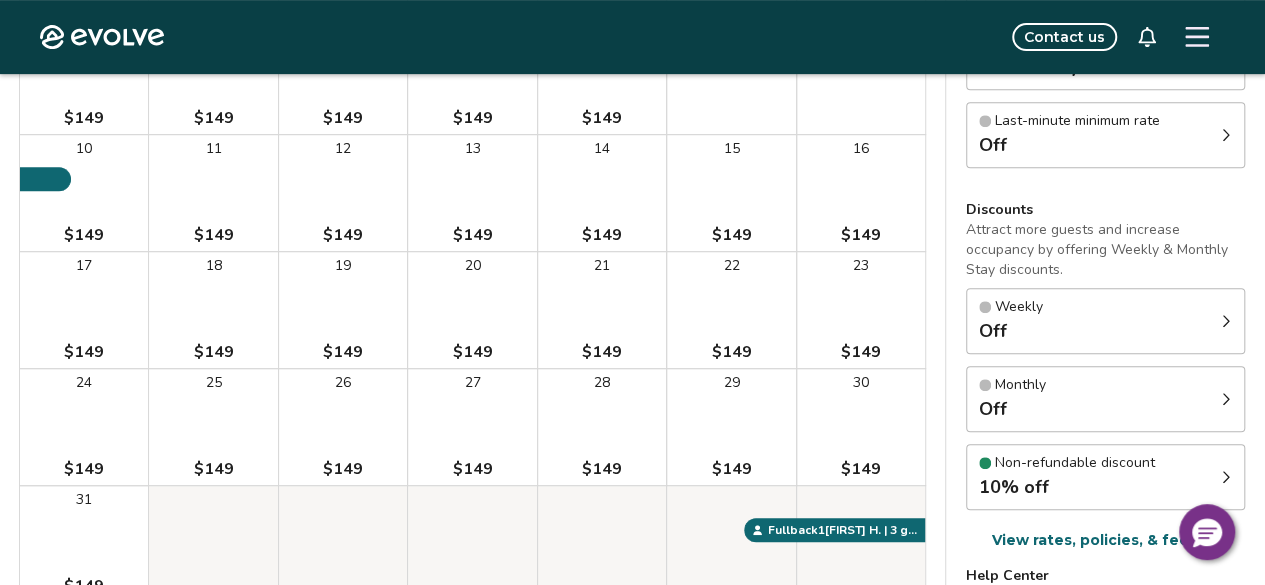 click on "Weekly Off" at bounding box center (1105, 321) 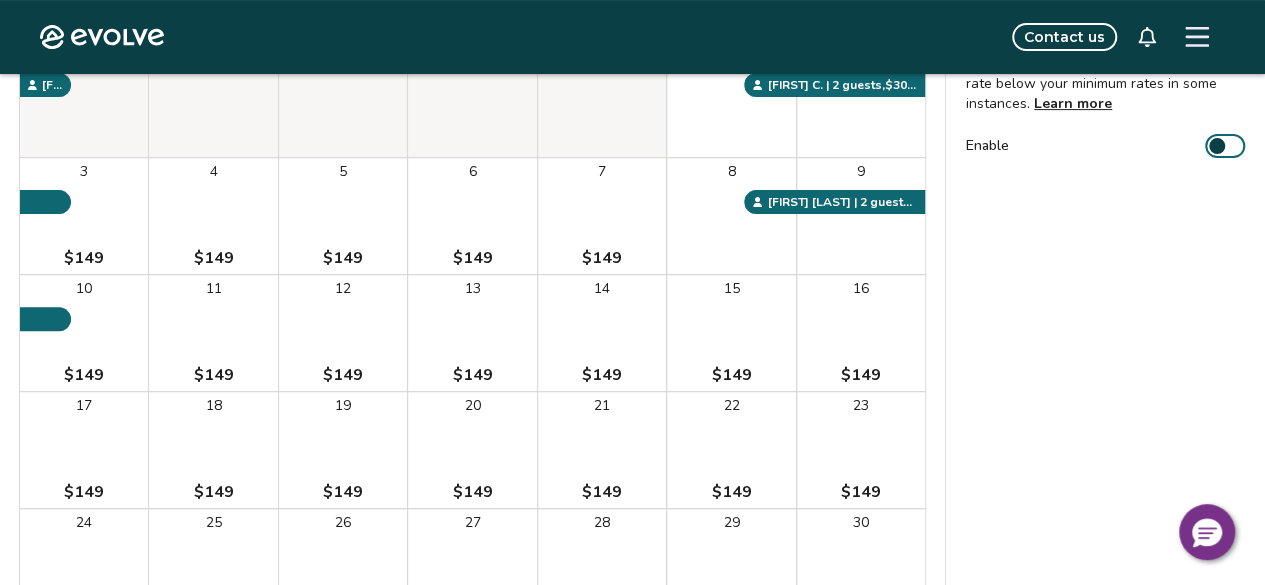 scroll, scrollTop: 100, scrollLeft: 0, axis: vertical 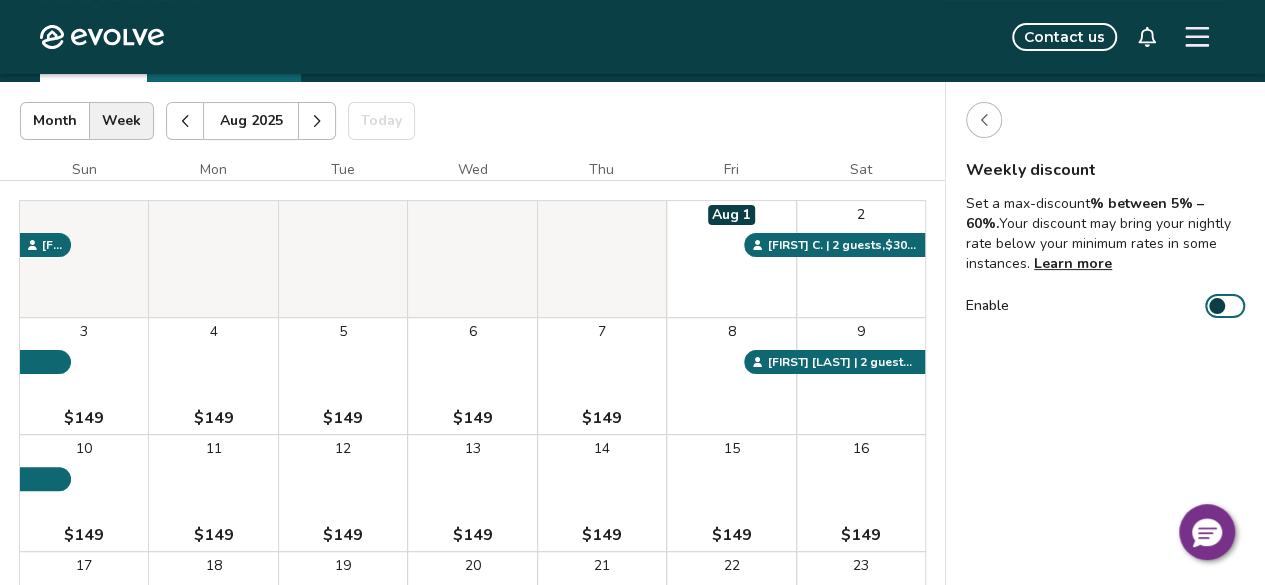 click at bounding box center (1217, 306) 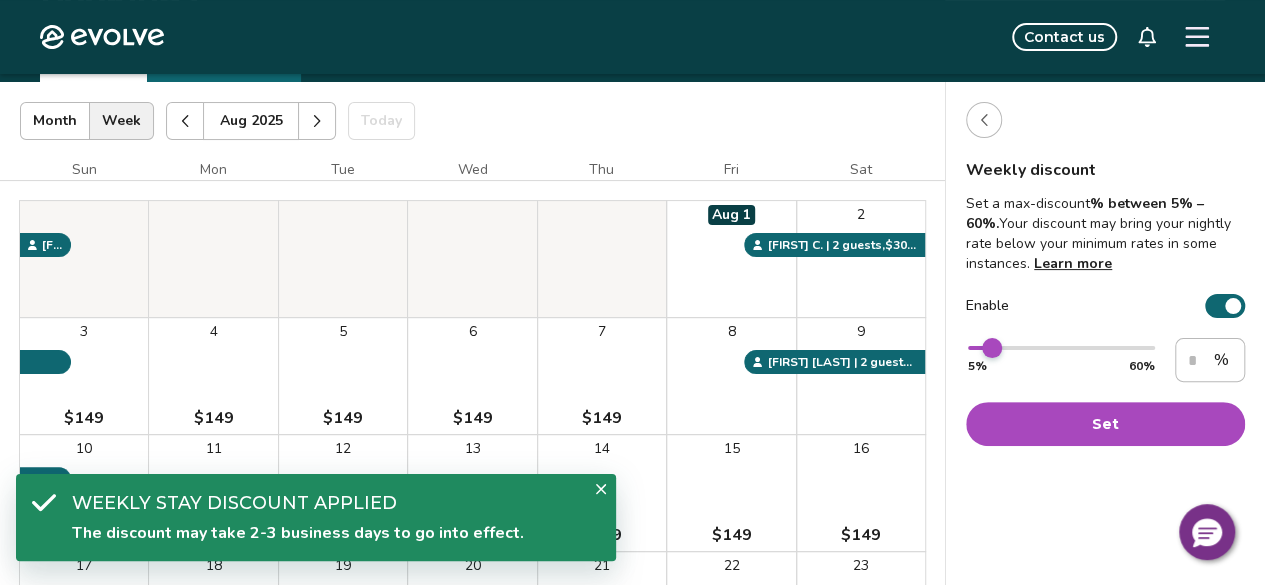 click at bounding box center (992, 348) 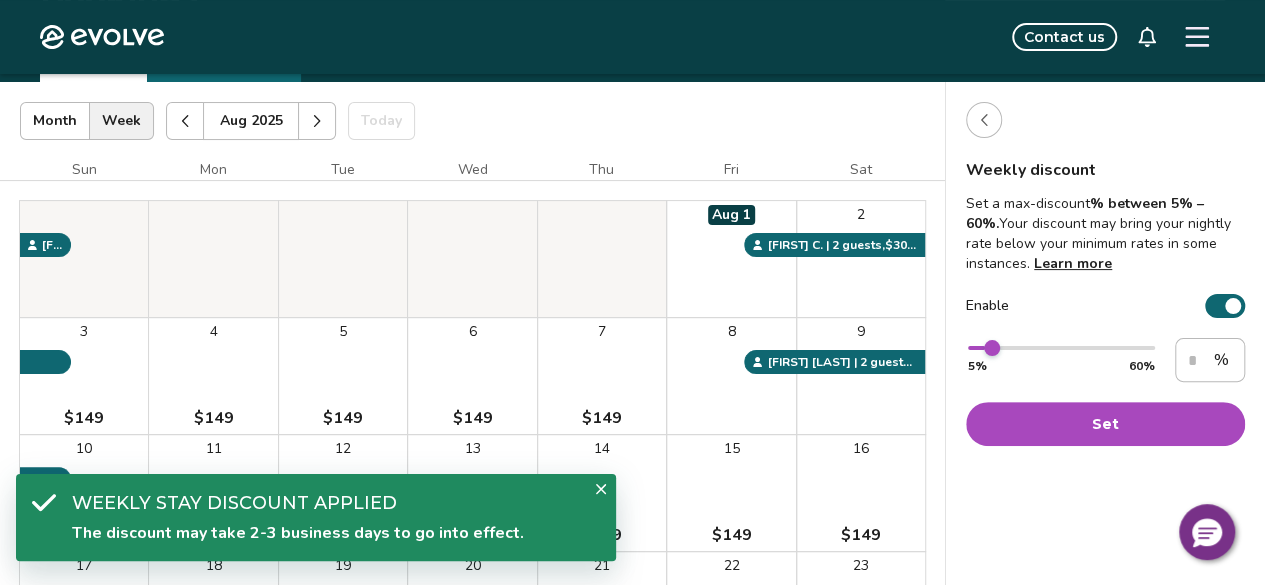 click on "Set" at bounding box center [1105, 424] 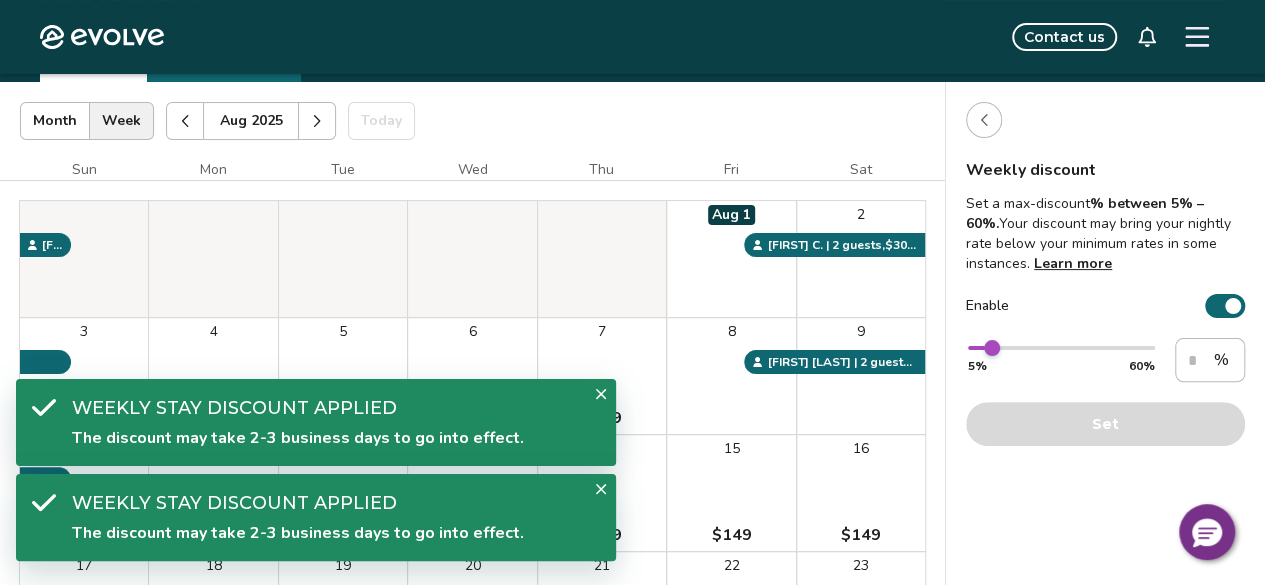 click at bounding box center [984, 120] 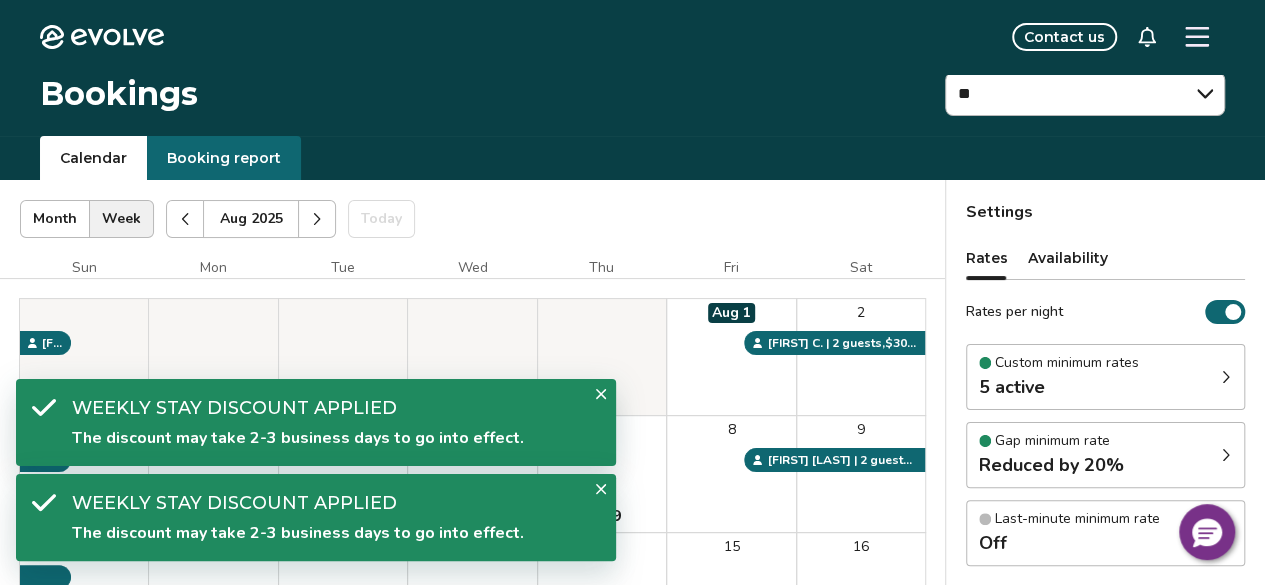 scroll, scrollTop: 0, scrollLeft: 0, axis: both 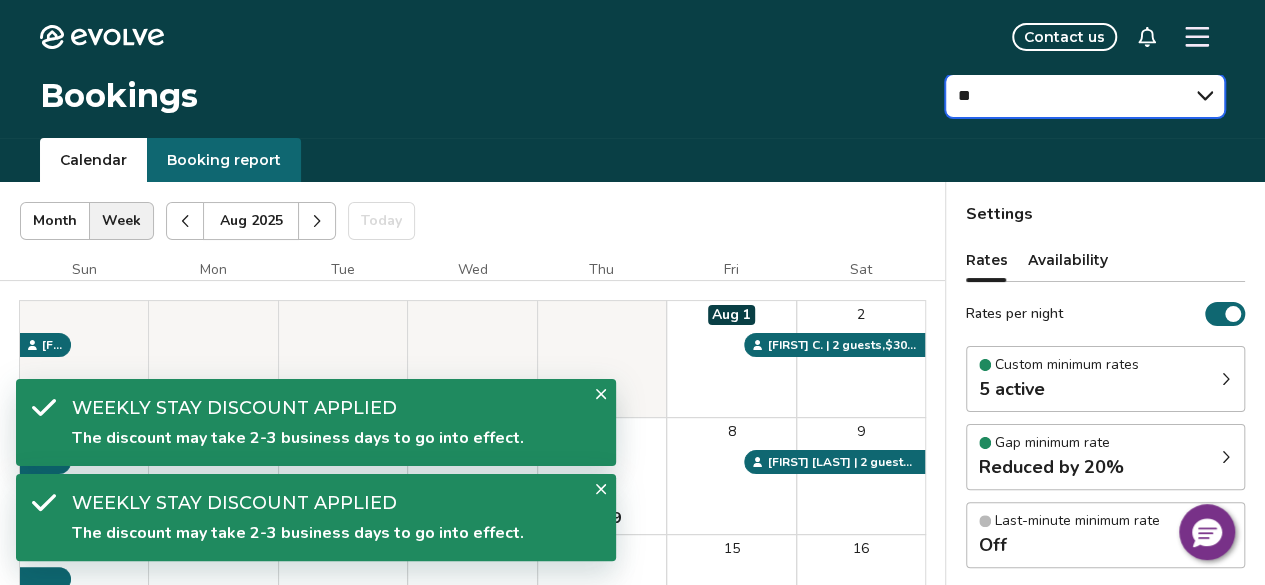 click on "** ** ** ** ** ** ** **" at bounding box center [1085, 96] 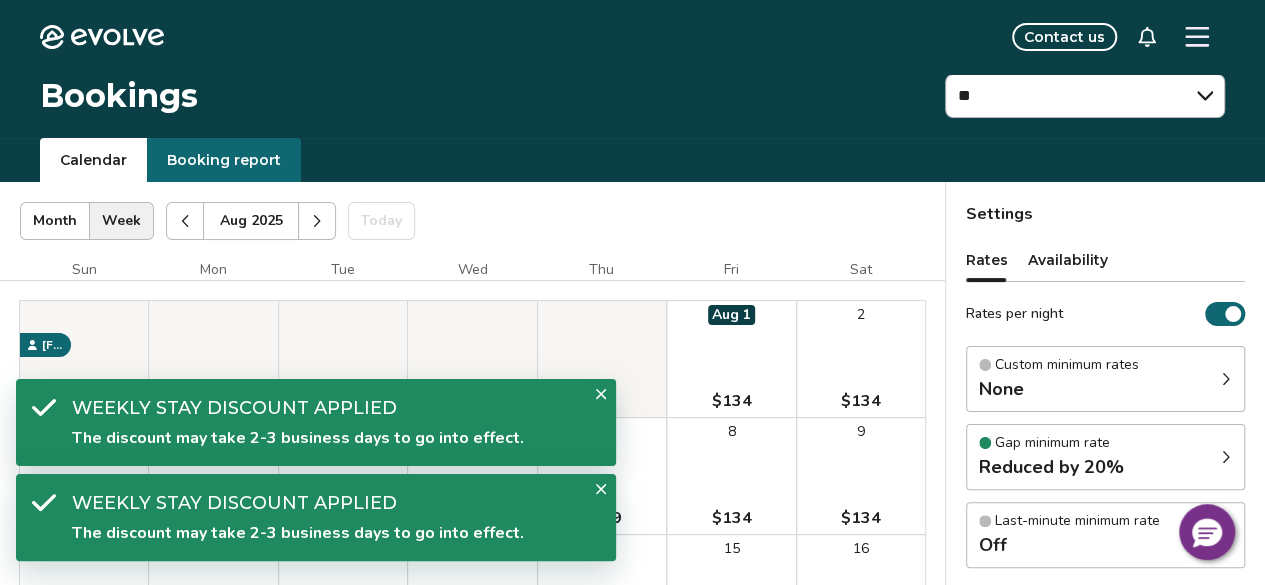 click on "None" at bounding box center [1059, 389] 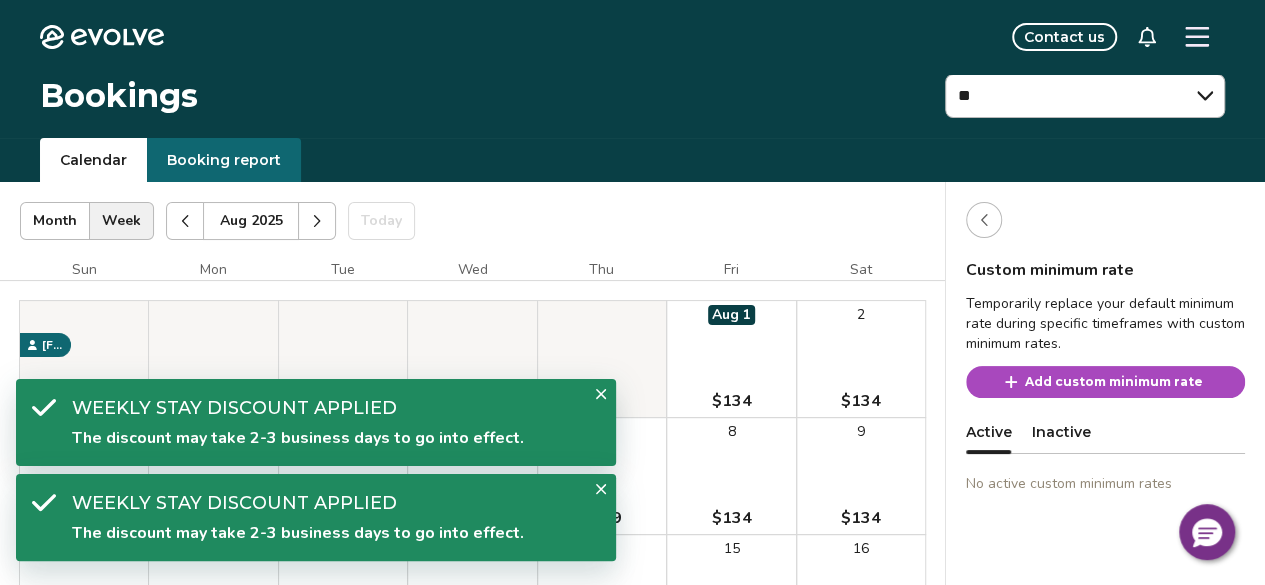 click on "Add custom minimum rate" at bounding box center [1114, 382] 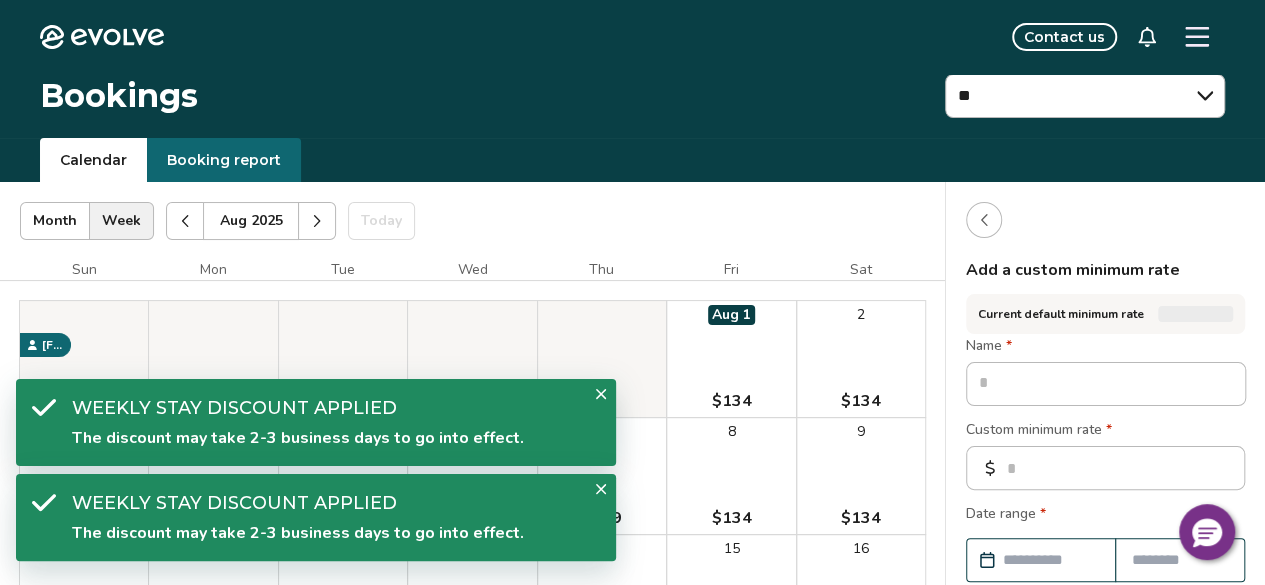 click on "Name   *" at bounding box center (1105, 348) 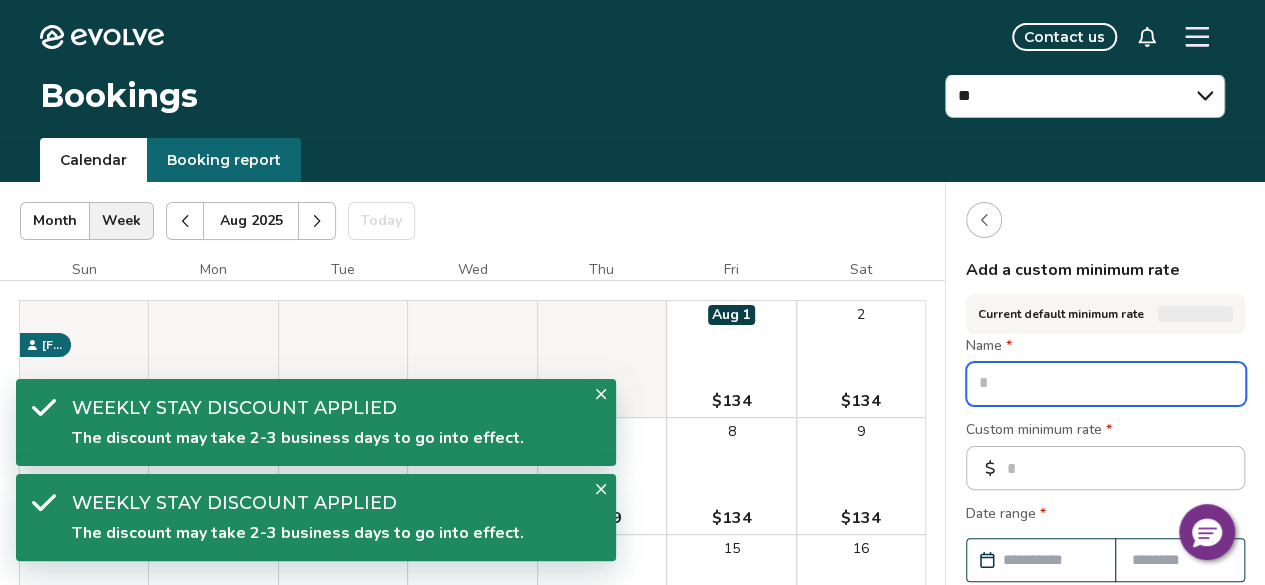 click at bounding box center [1106, 384] 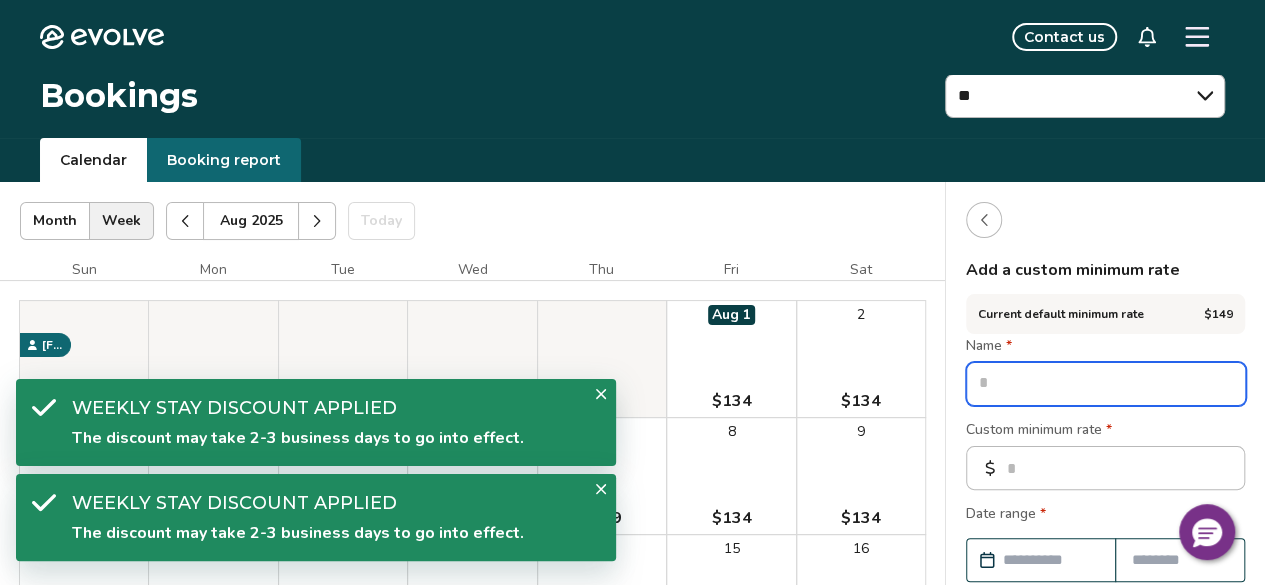 paste on "**********" 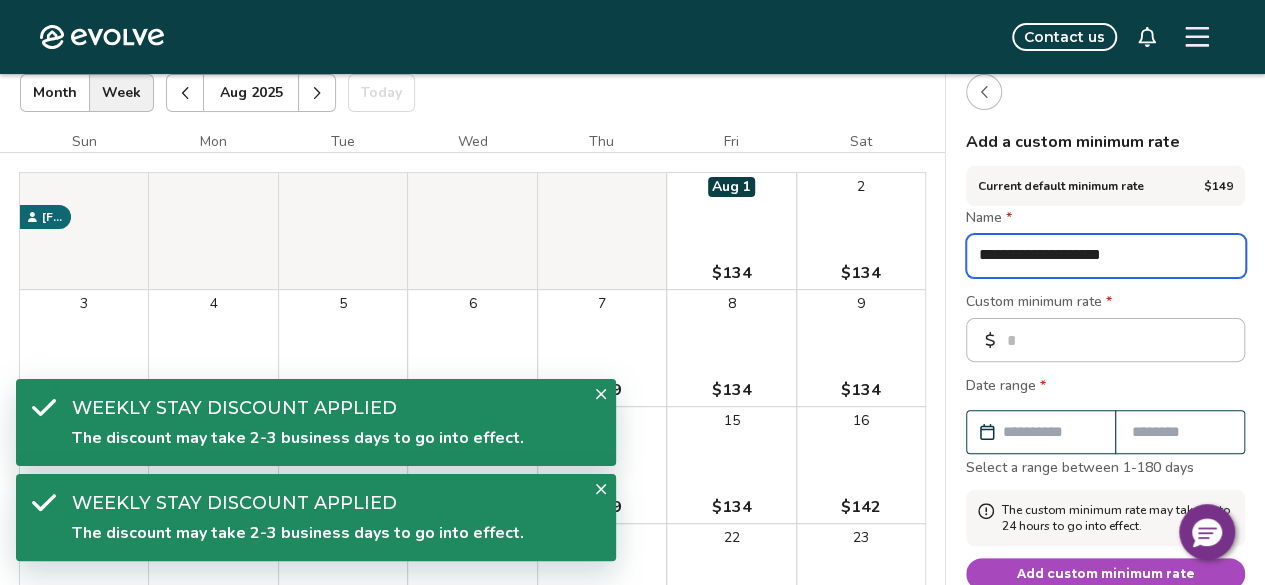 scroll, scrollTop: 200, scrollLeft: 0, axis: vertical 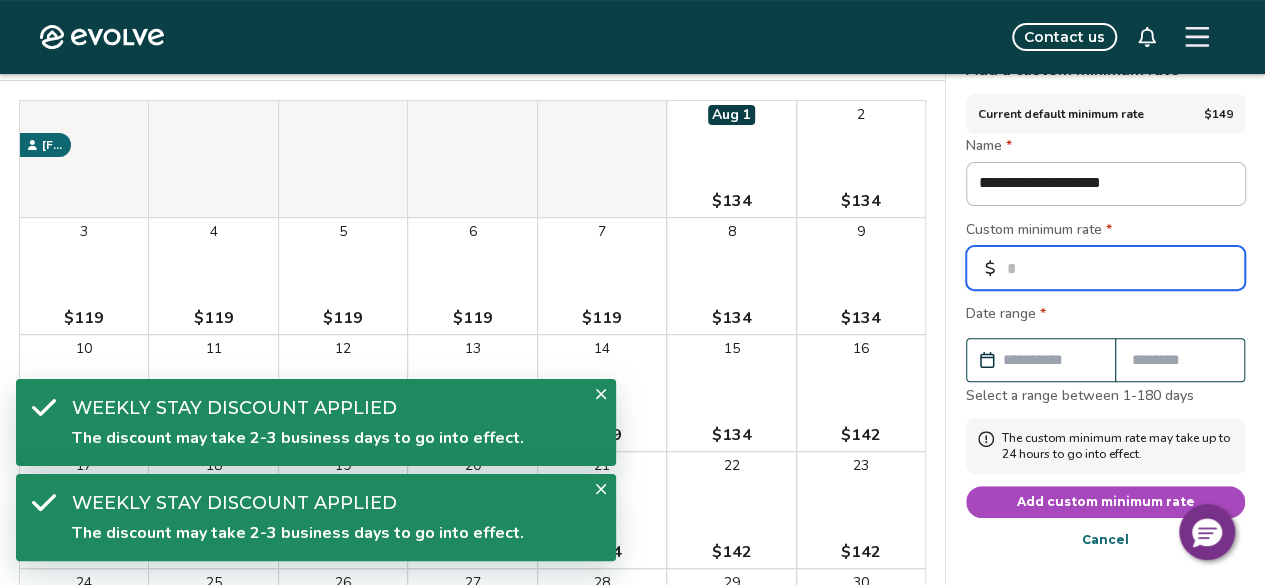 drag, startPoint x: 1075, startPoint y: 270, endPoint x: 1014, endPoint y: 269, distance: 61.008198 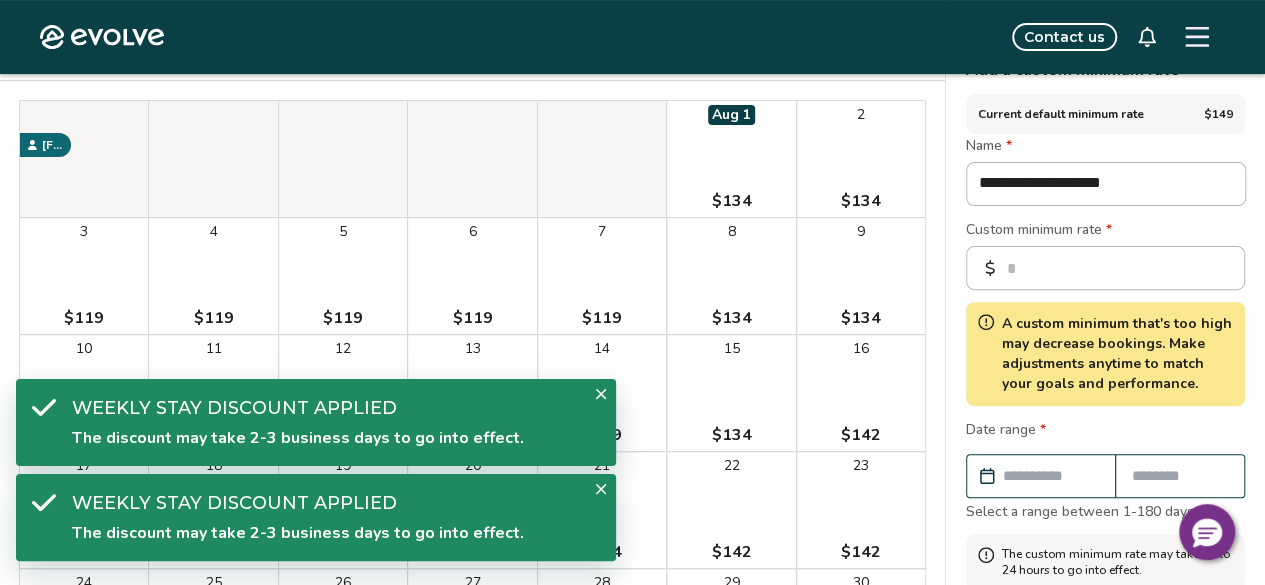 click on "Date range   *" at bounding box center (1105, 432) 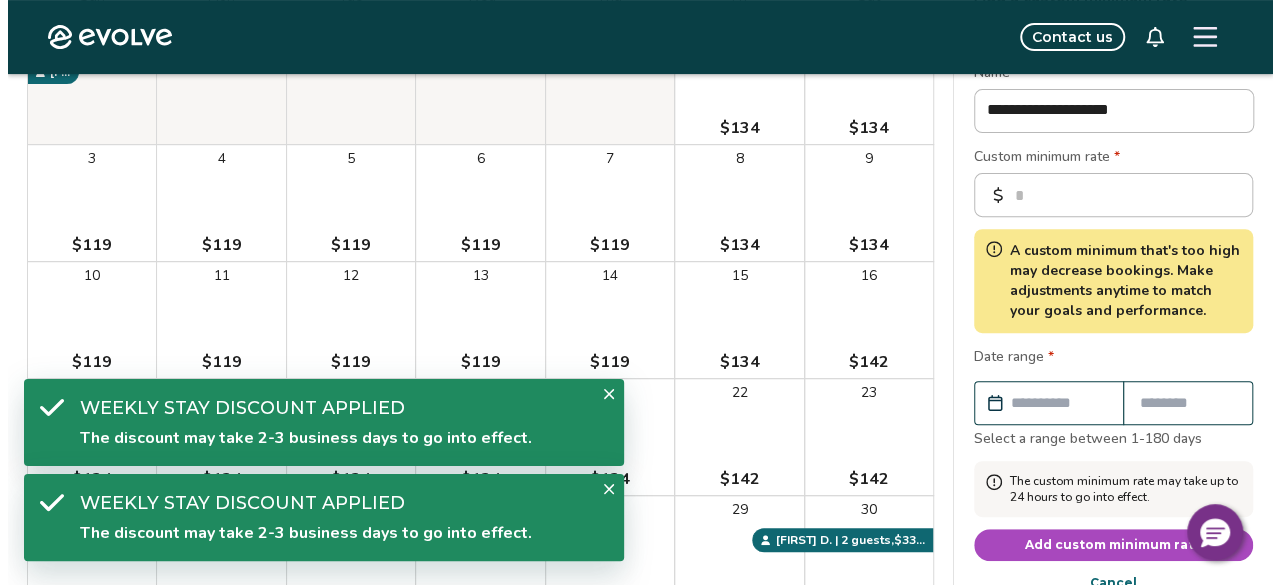 scroll, scrollTop: 300, scrollLeft: 0, axis: vertical 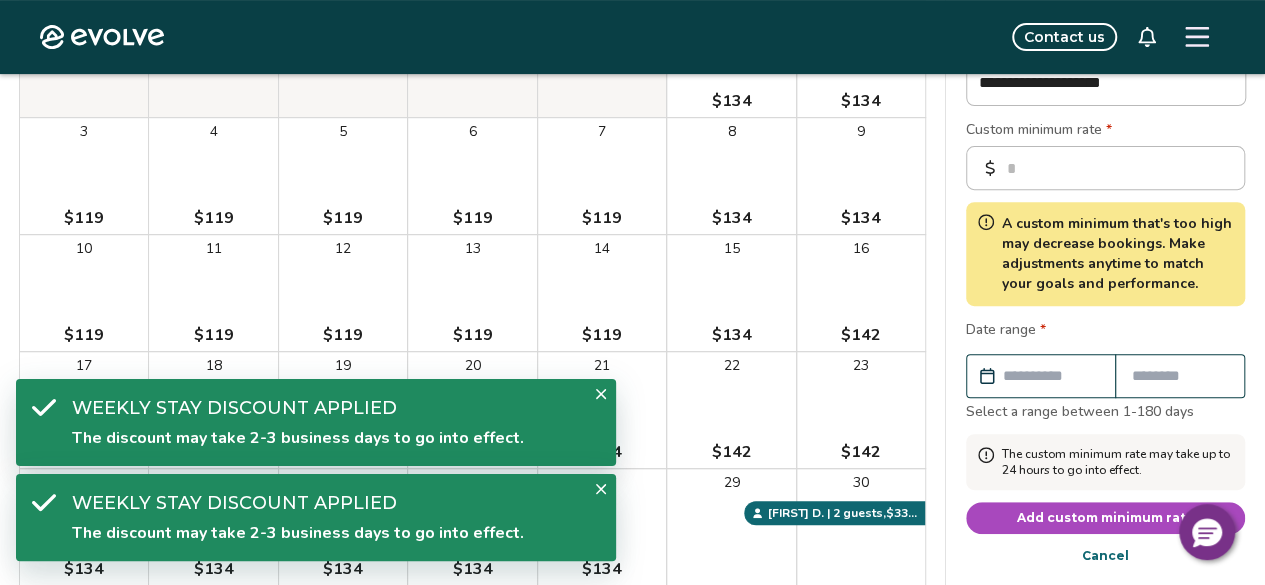 click at bounding box center [1051, 376] 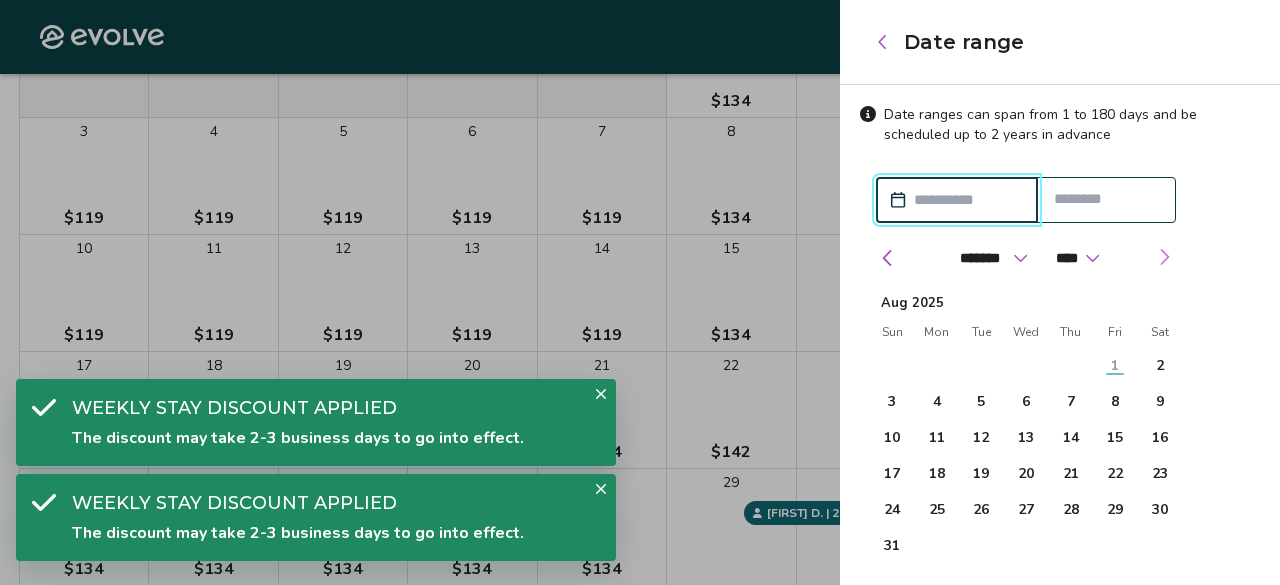 click at bounding box center [1164, 257] 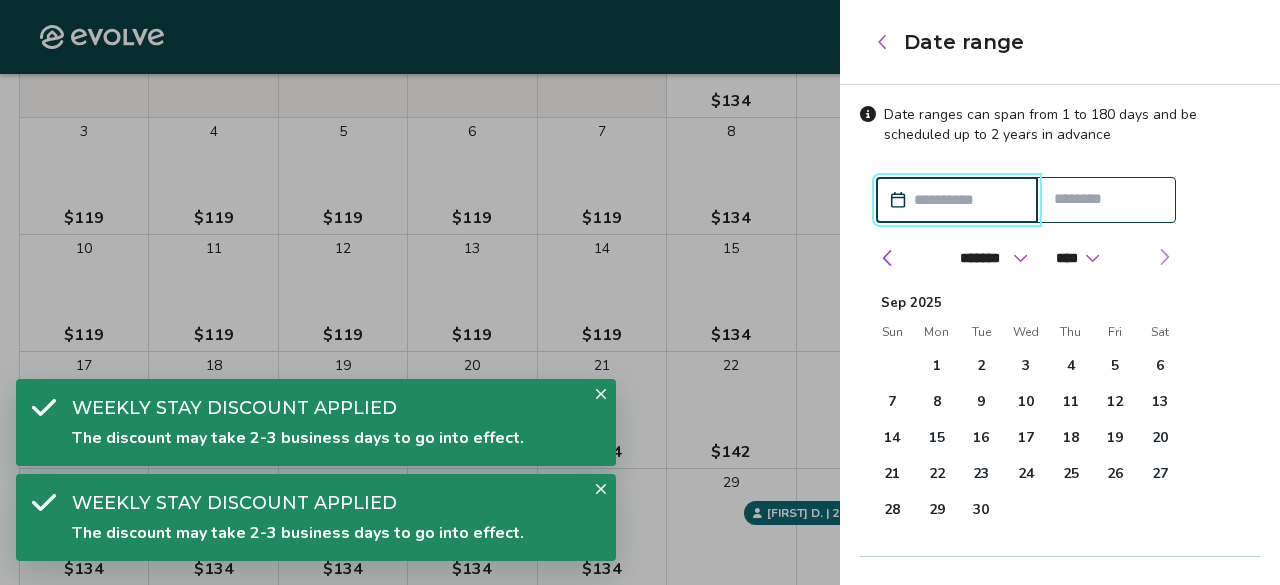 click at bounding box center [1164, 257] 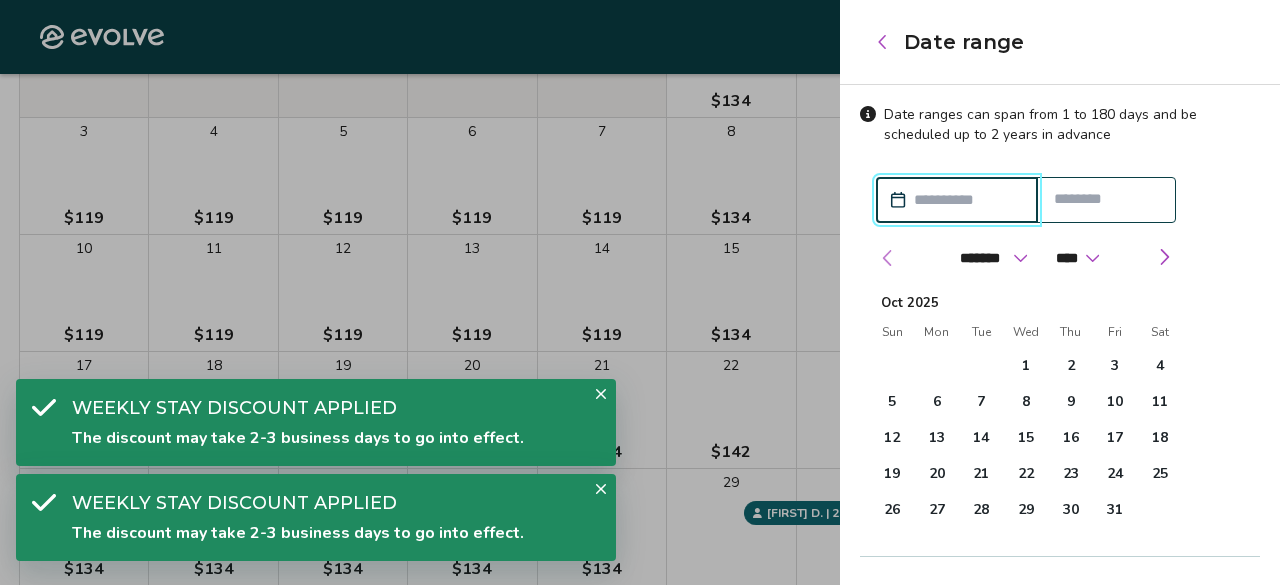 click at bounding box center (888, 258) 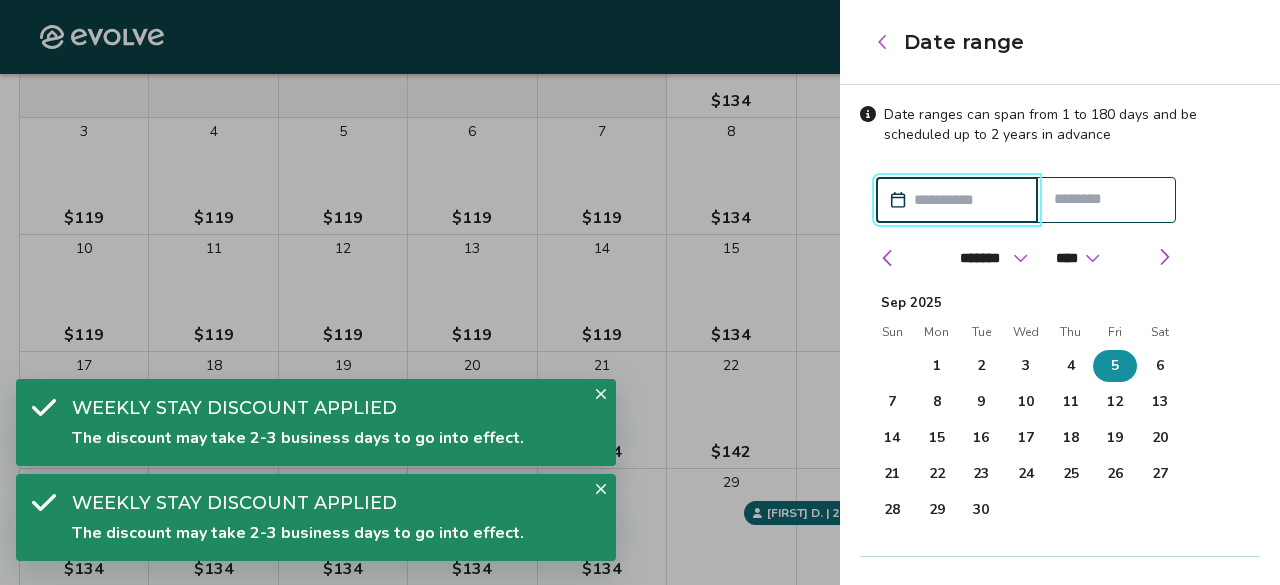 click on "5" at bounding box center [1115, 366] 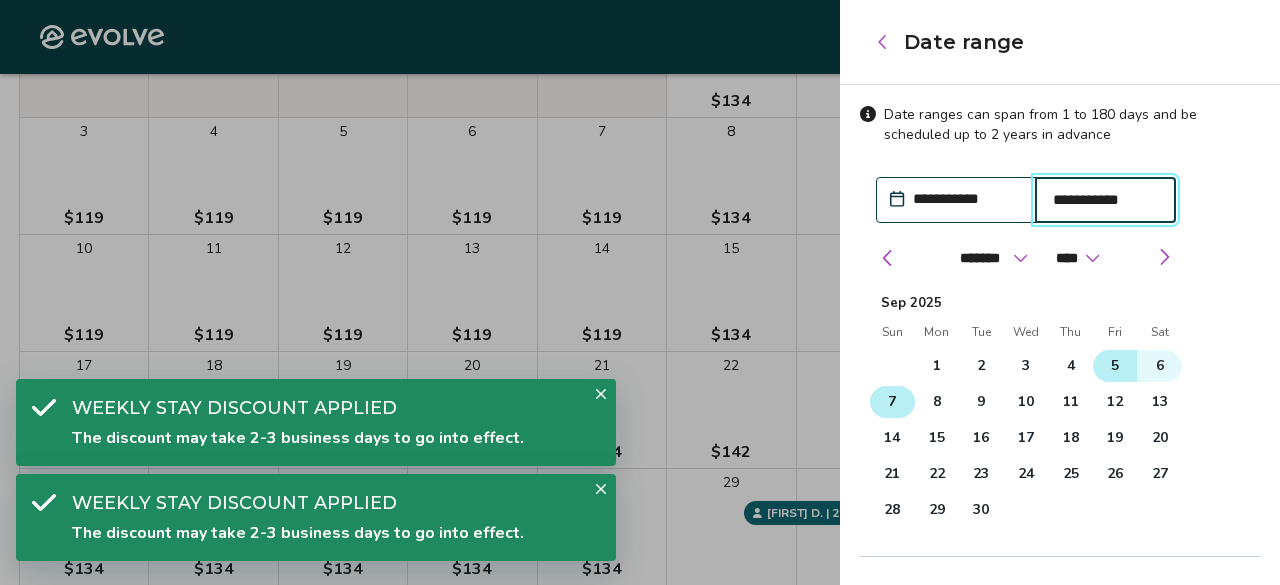 click on "7" at bounding box center (892, 402) 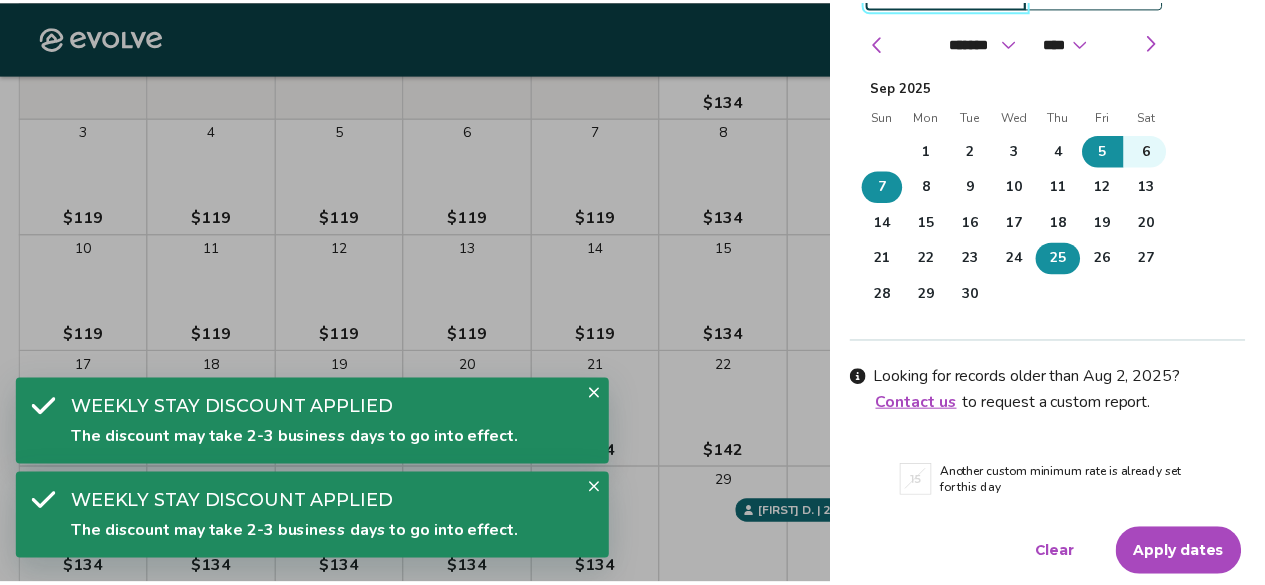 scroll, scrollTop: 218, scrollLeft: 0, axis: vertical 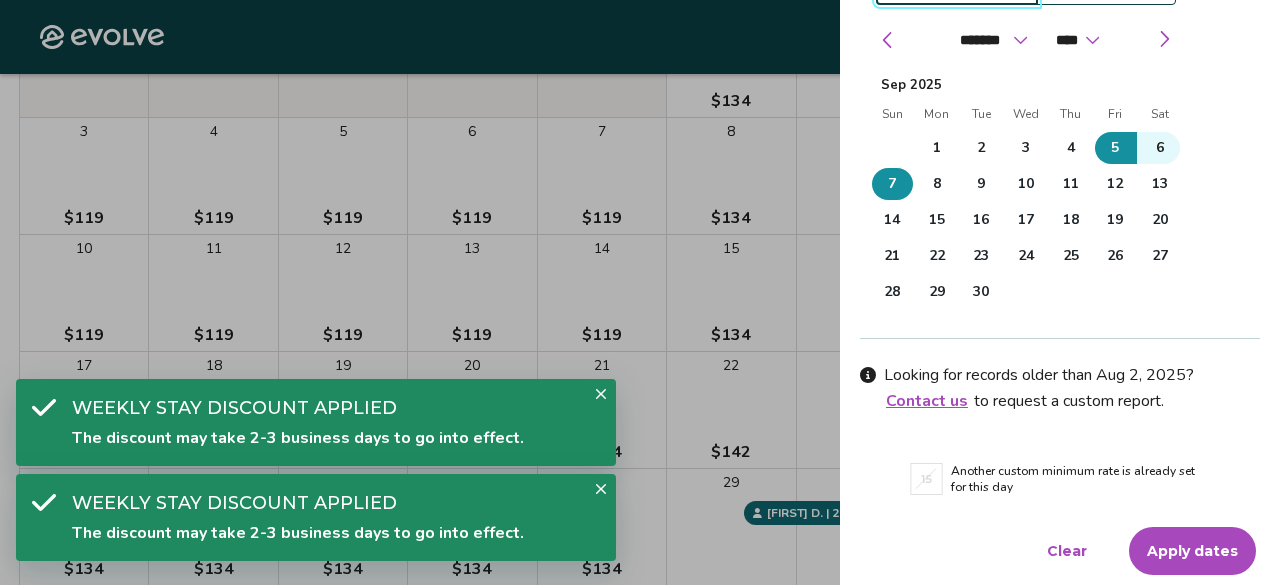 click on "Apply dates" at bounding box center (1192, 551) 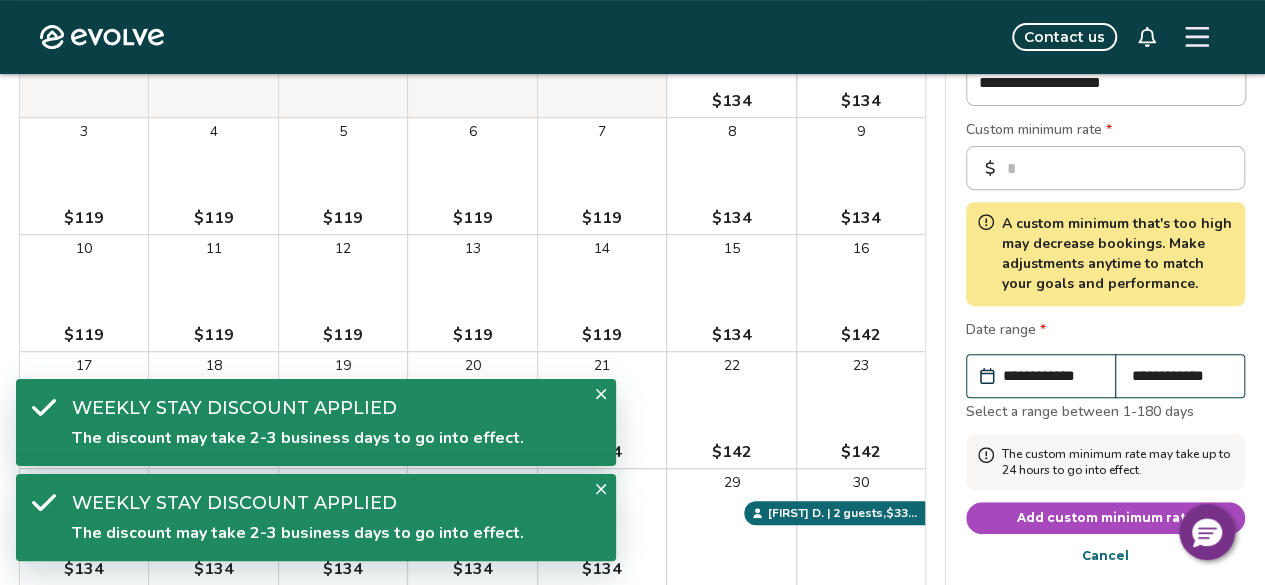 click on "Add custom minimum rate" at bounding box center [1106, 518] 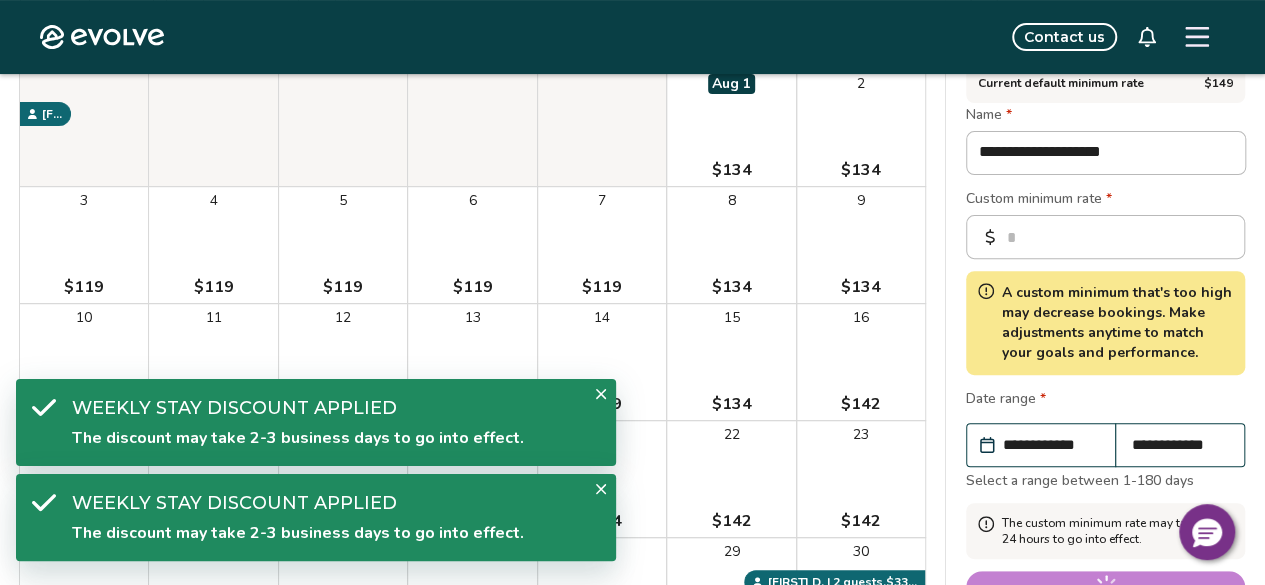 scroll, scrollTop: 200, scrollLeft: 0, axis: vertical 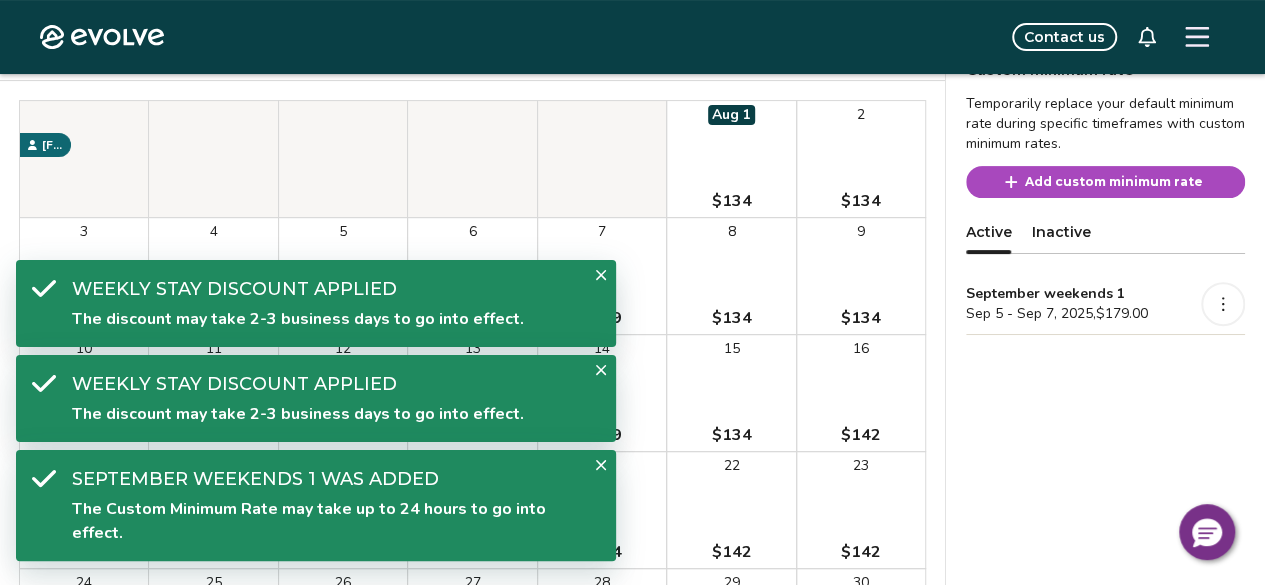 click on "Add custom minimum rate" at bounding box center [1114, 182] 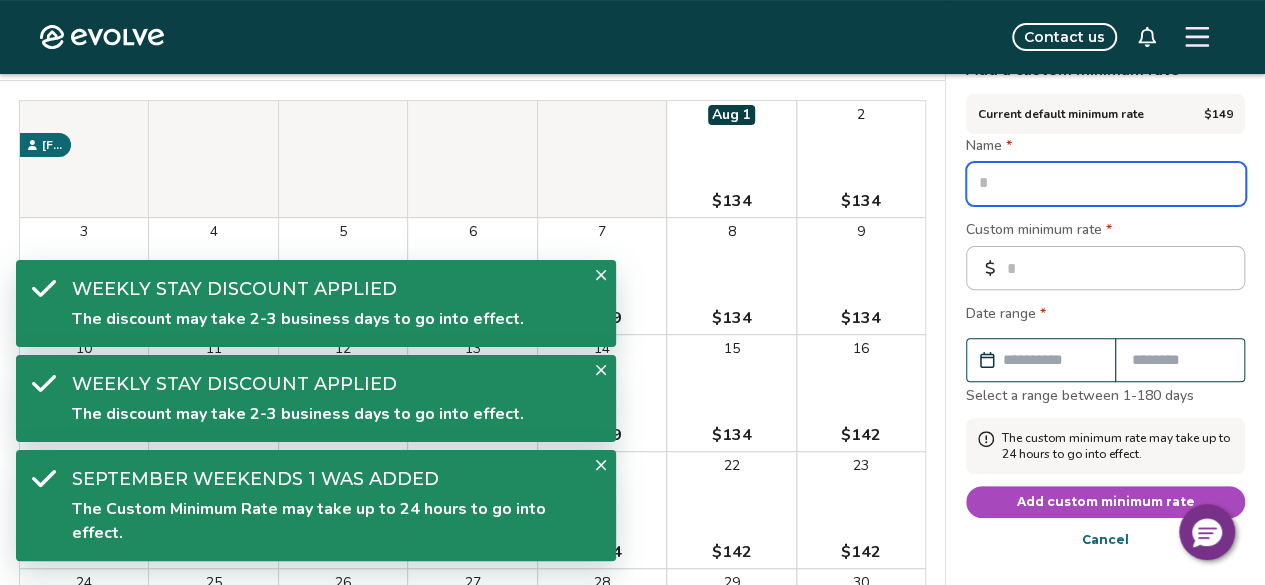 click at bounding box center (1106, 184) 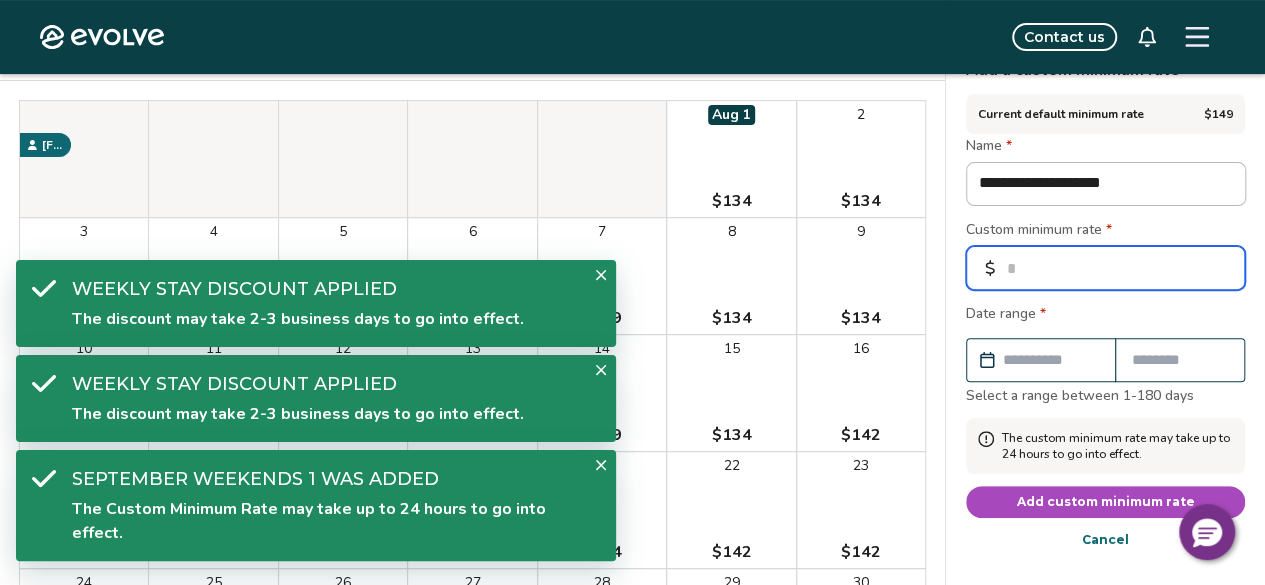 drag, startPoint x: 1069, startPoint y: 265, endPoint x: 946, endPoint y: 278, distance: 123.68508 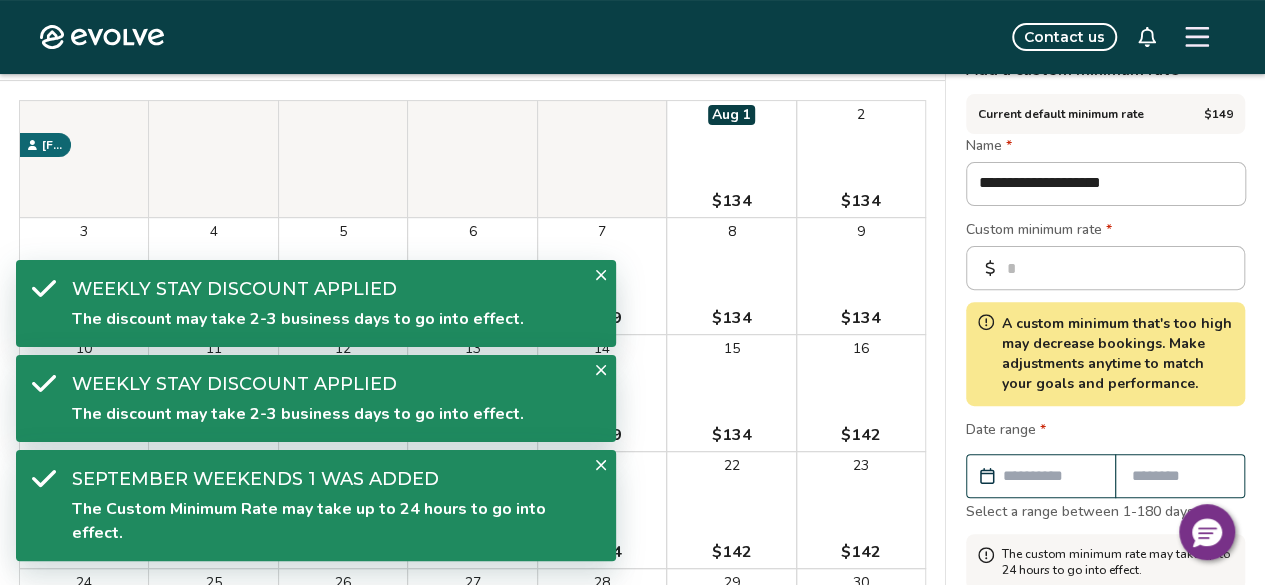 click on "Custom minimum rate   *" at bounding box center (1105, 232) 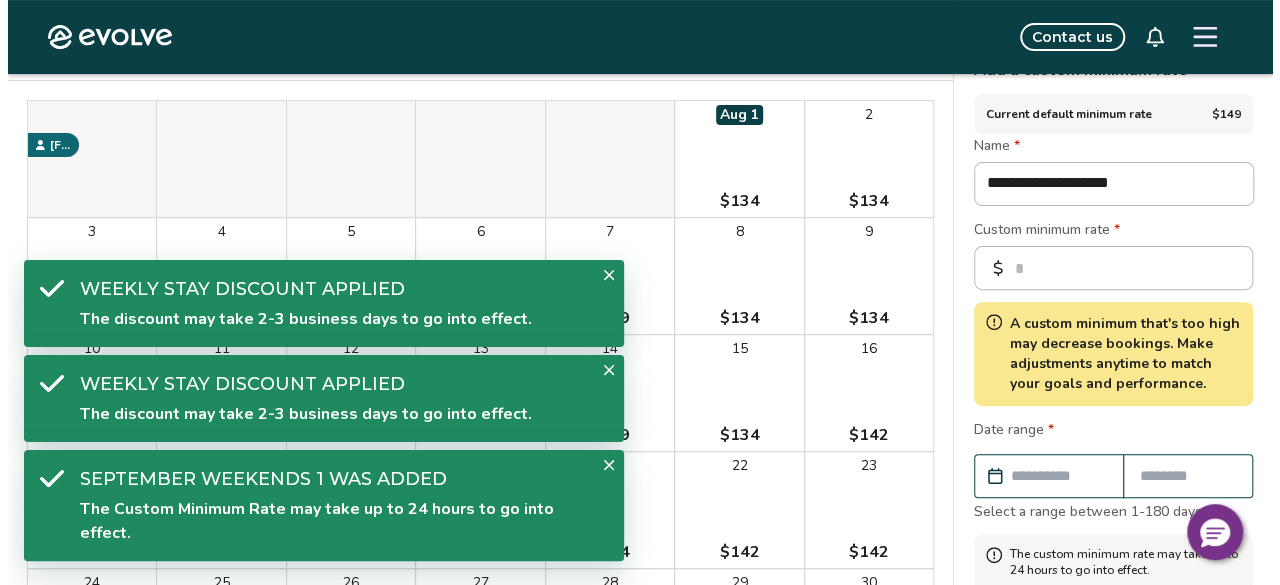 scroll, scrollTop: 300, scrollLeft: 0, axis: vertical 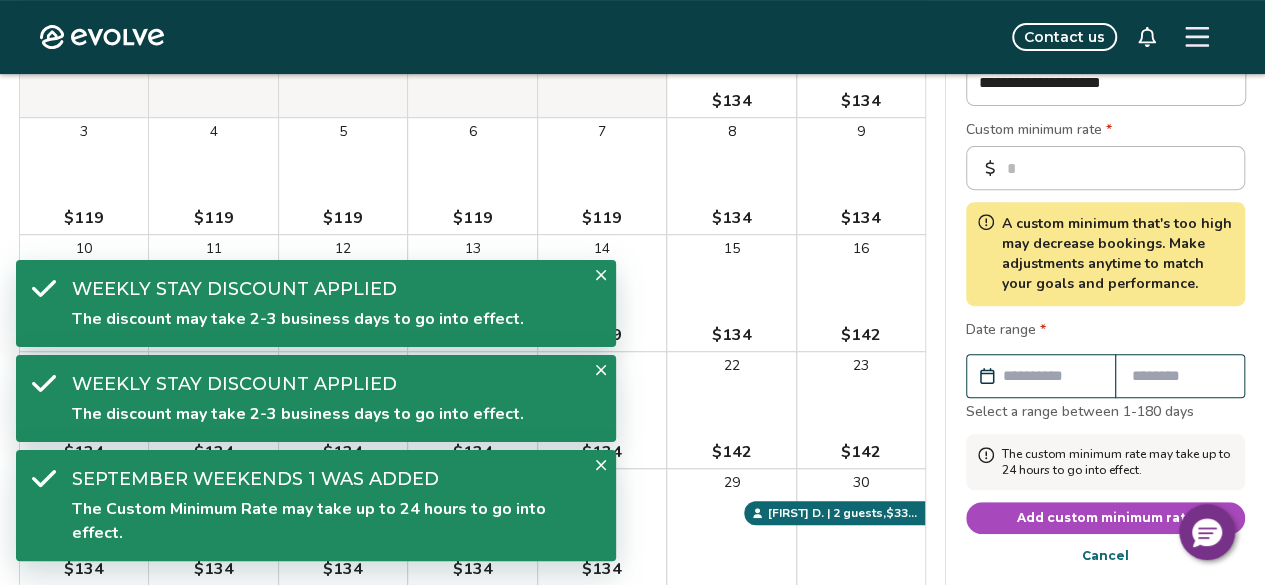 click at bounding box center [1051, 376] 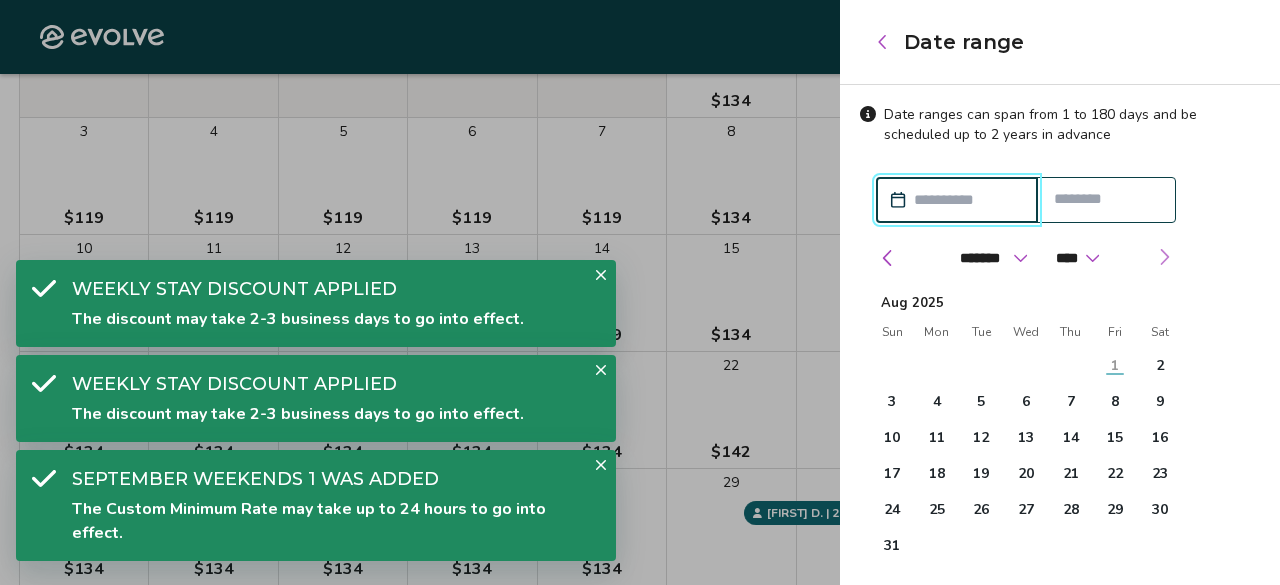 click at bounding box center [1164, 257] 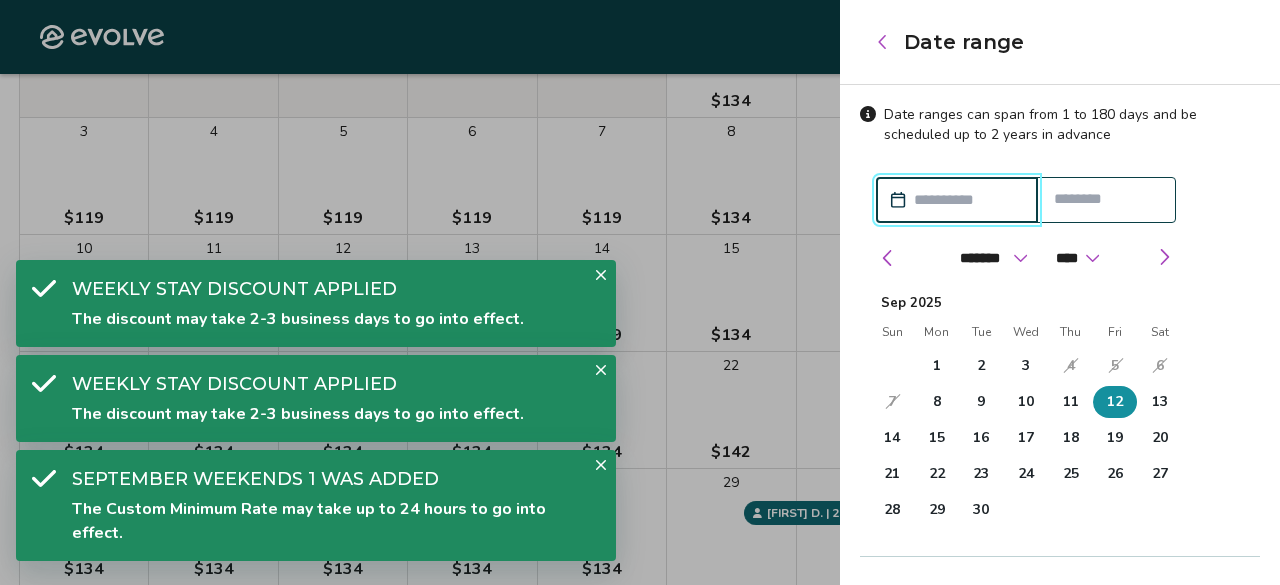 click on "12" at bounding box center (1115, 402) 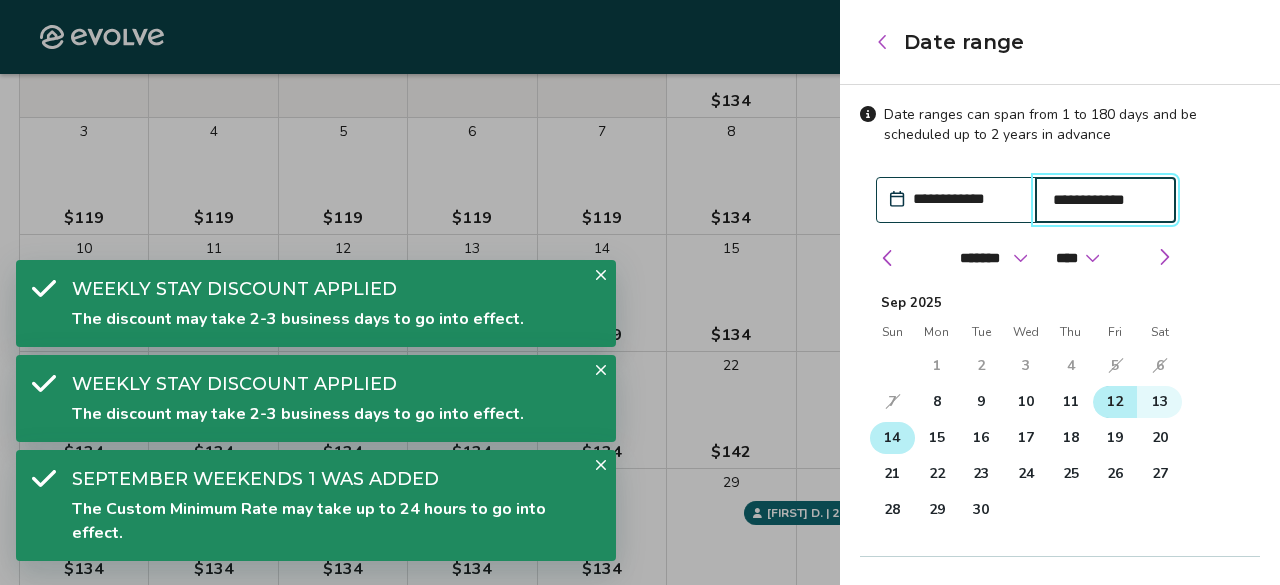 click on "14" at bounding box center [892, 438] 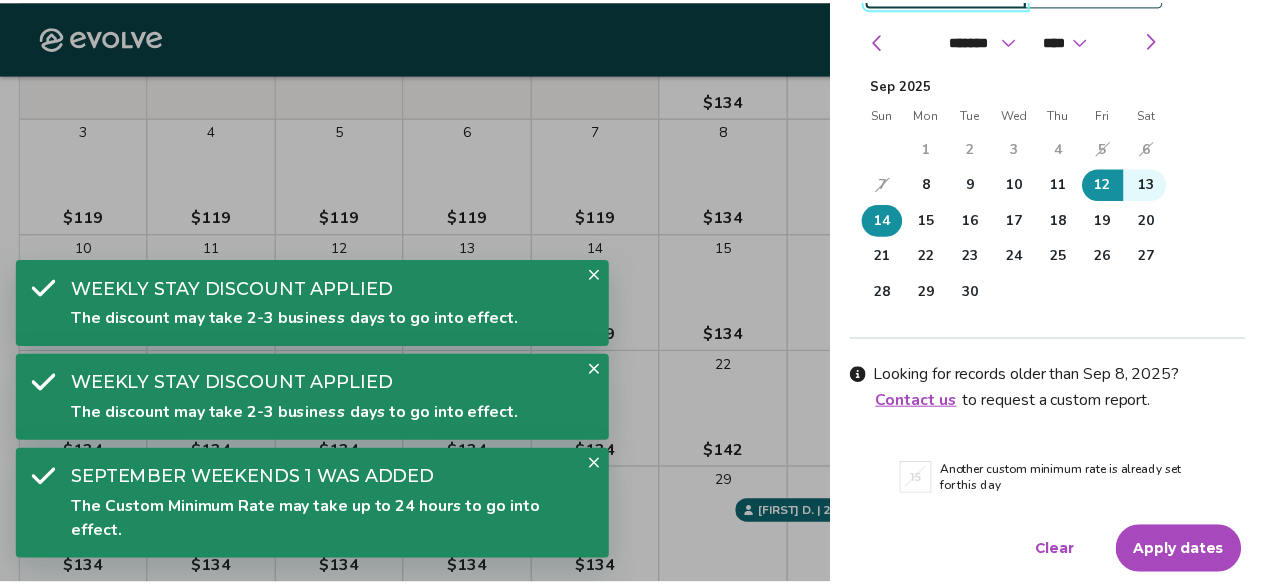 scroll, scrollTop: 218, scrollLeft: 0, axis: vertical 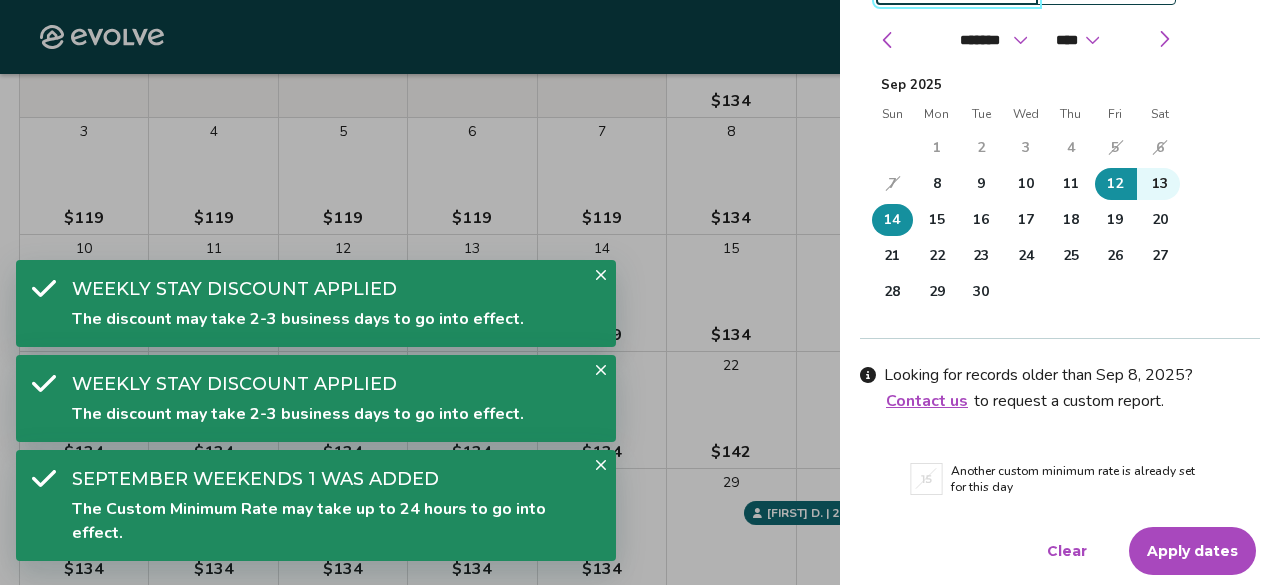 click on "Apply dates" at bounding box center (1192, 551) 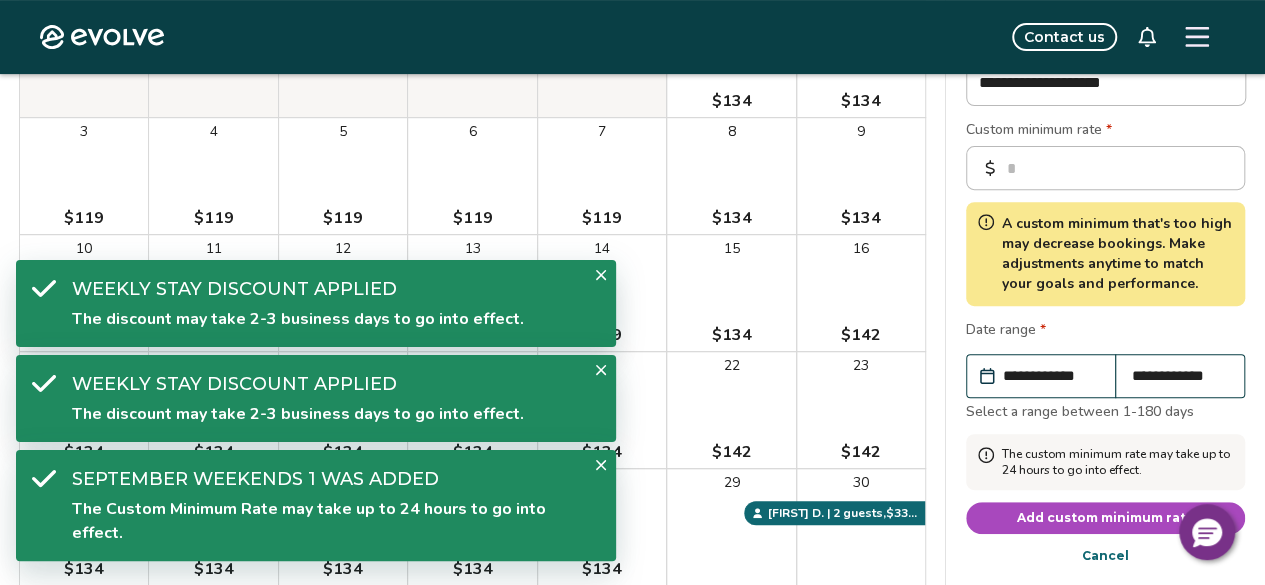 click on "Add custom minimum rate" at bounding box center (1106, 518) 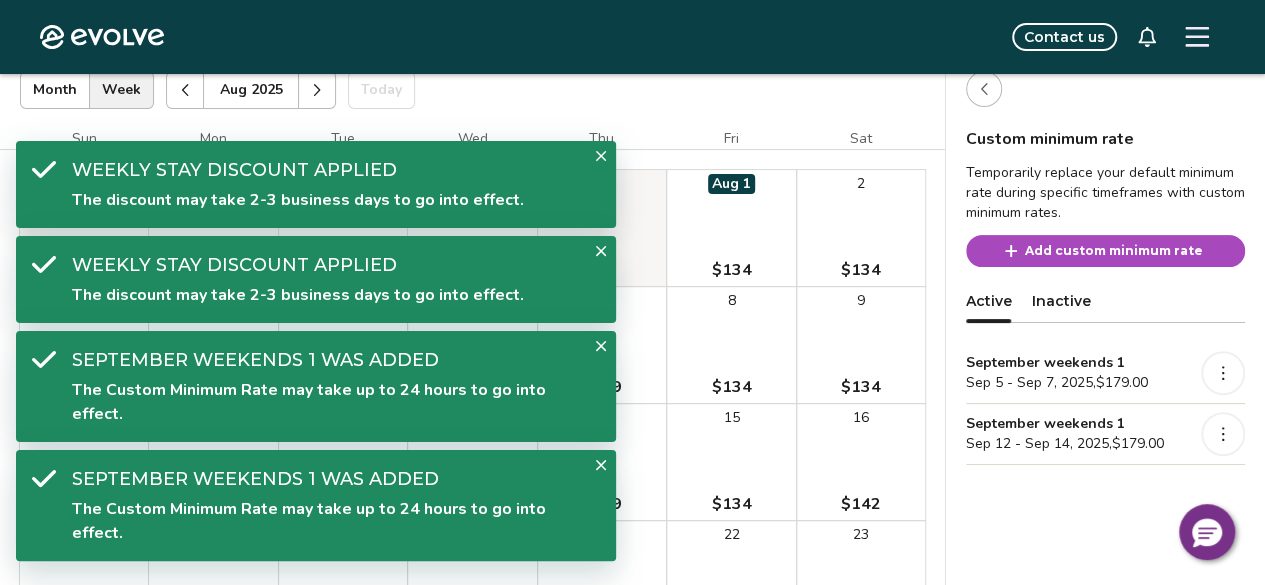 scroll, scrollTop: 100, scrollLeft: 0, axis: vertical 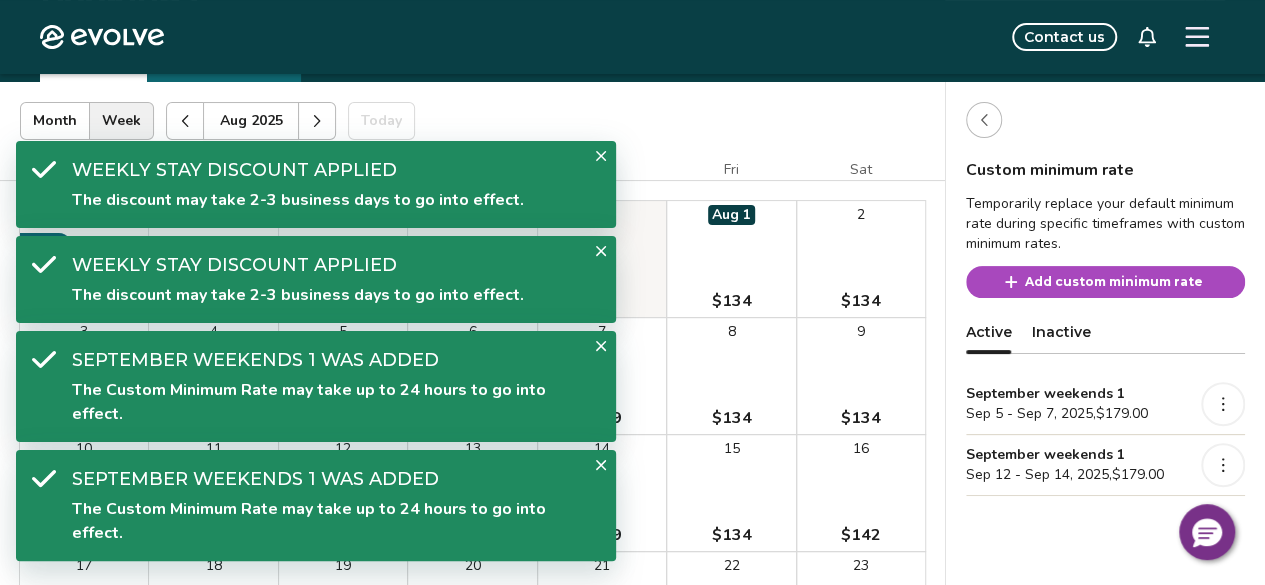 click on "Add custom minimum rate" at bounding box center (1114, 282) 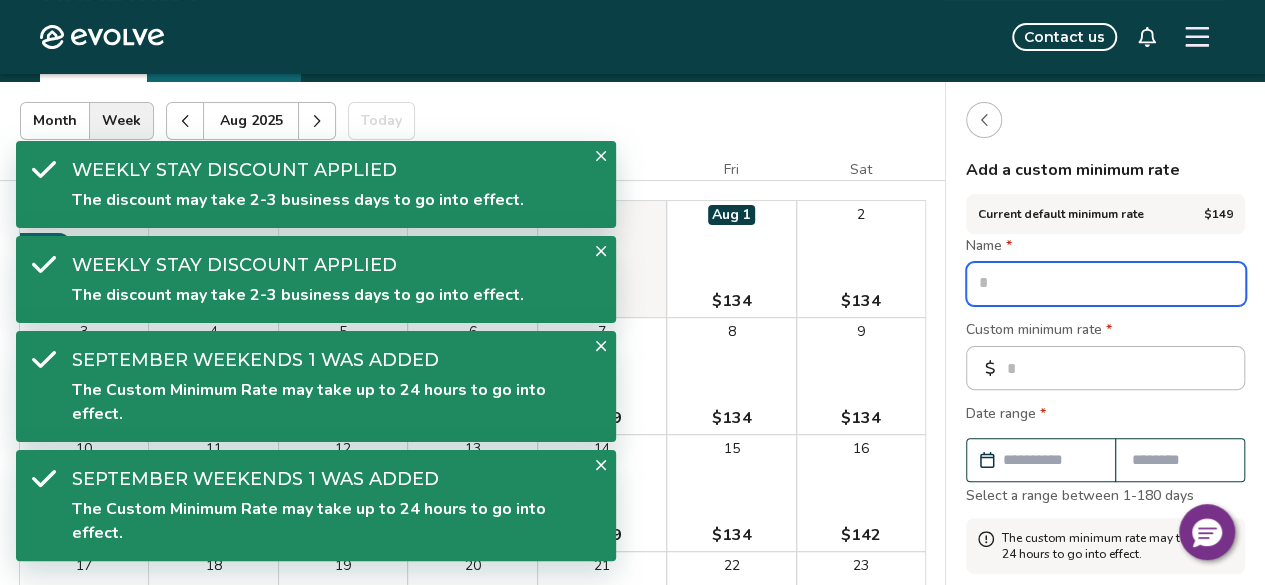 click at bounding box center (1106, 284) 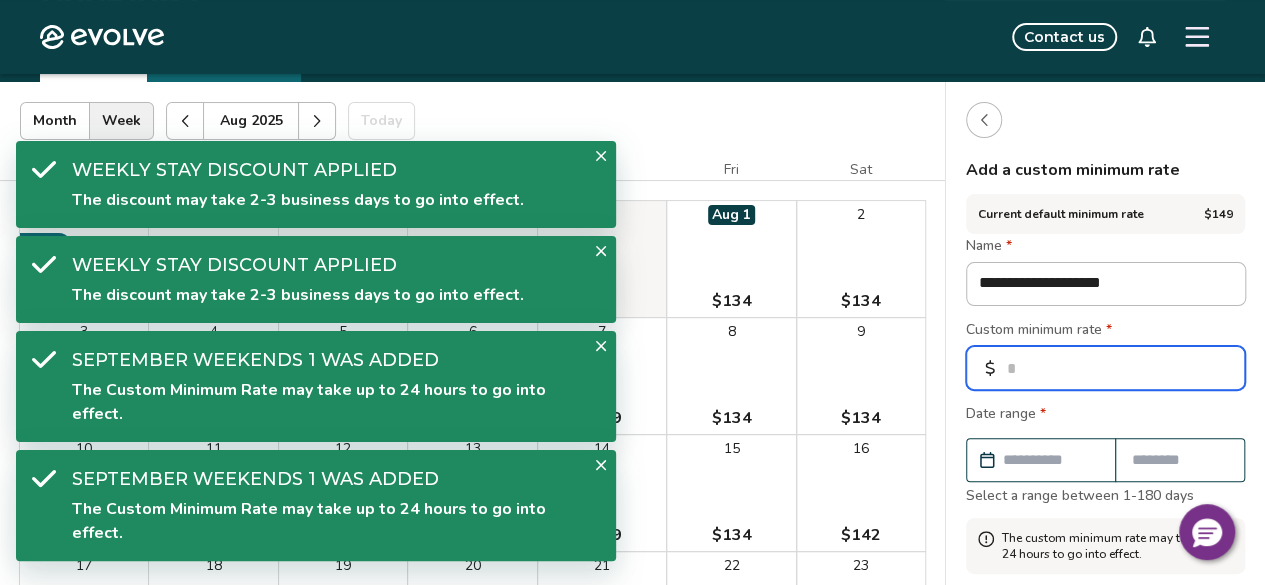 drag, startPoint x: 1090, startPoint y: 365, endPoint x: 950, endPoint y: 377, distance: 140.51335 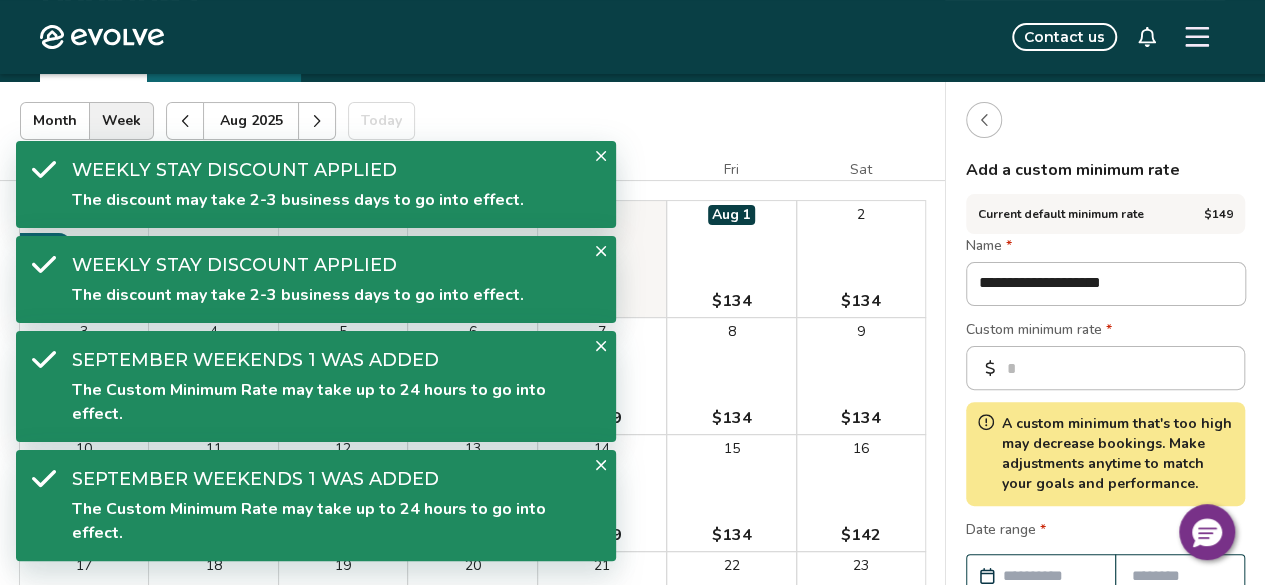 click on "Custom minimum rate   *" at bounding box center [1105, 332] 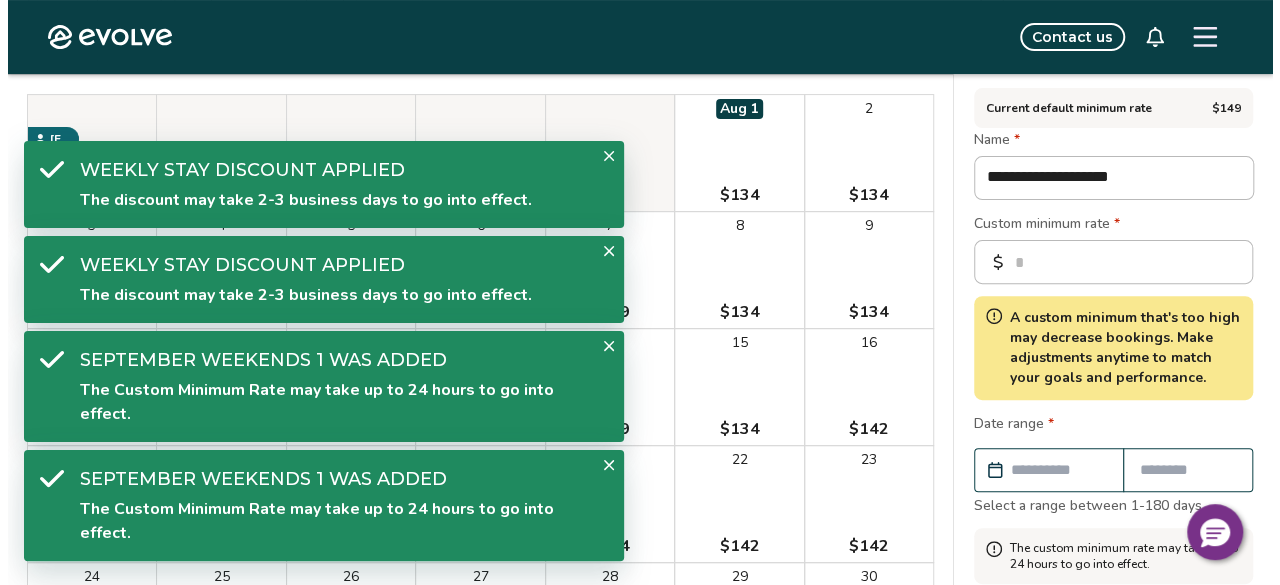 scroll, scrollTop: 300, scrollLeft: 0, axis: vertical 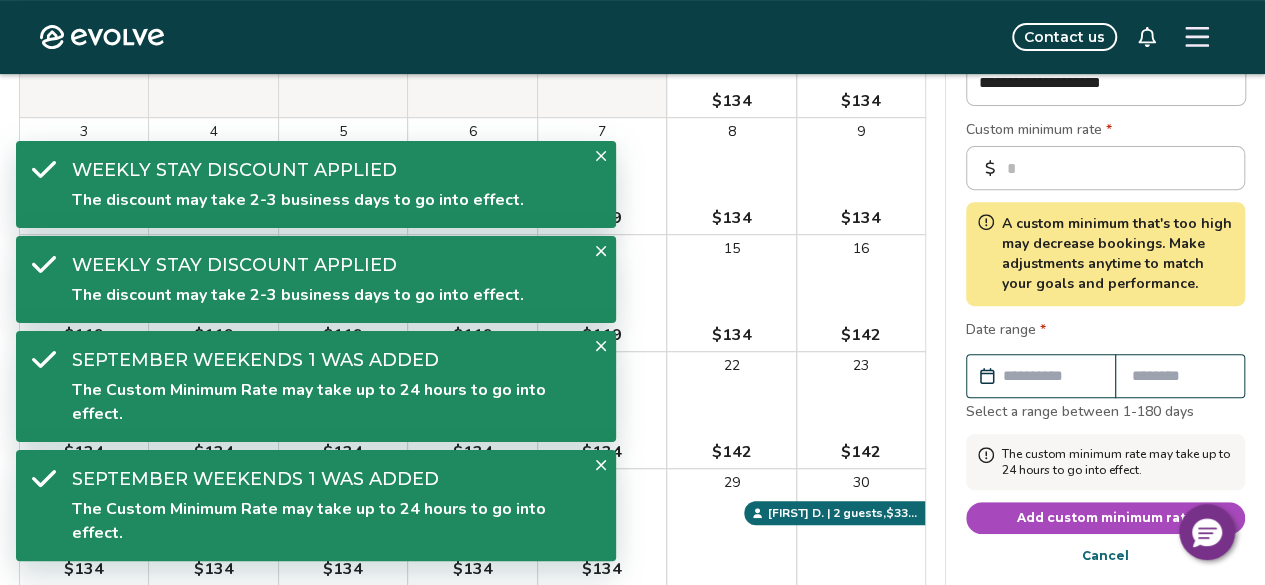 click at bounding box center (1051, 376) 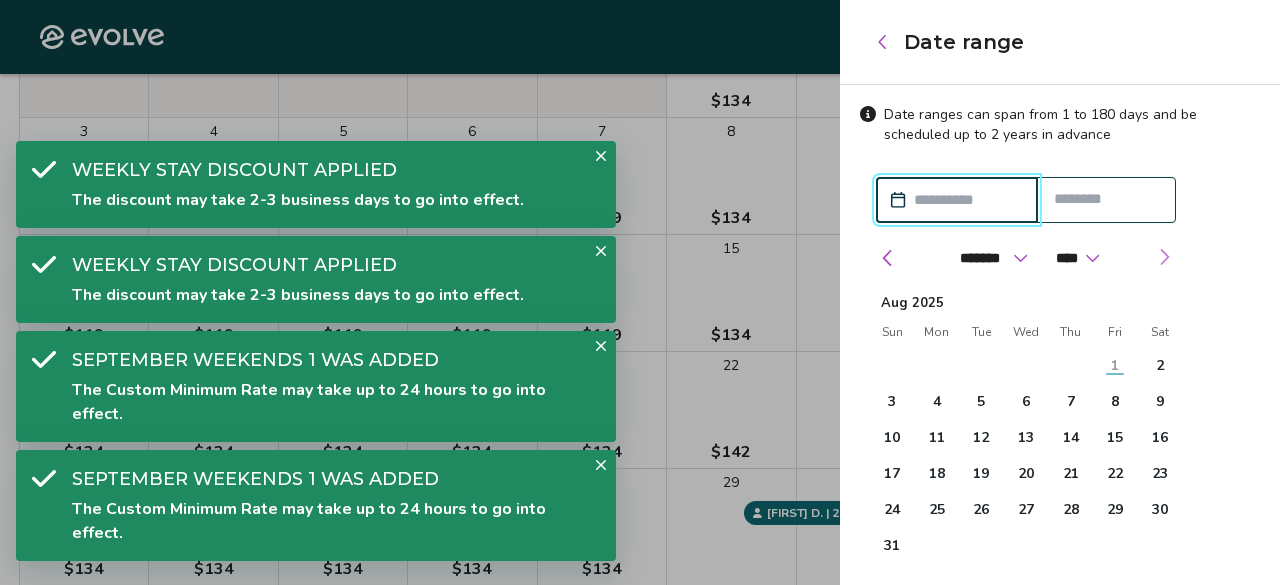 click at bounding box center (1164, 257) 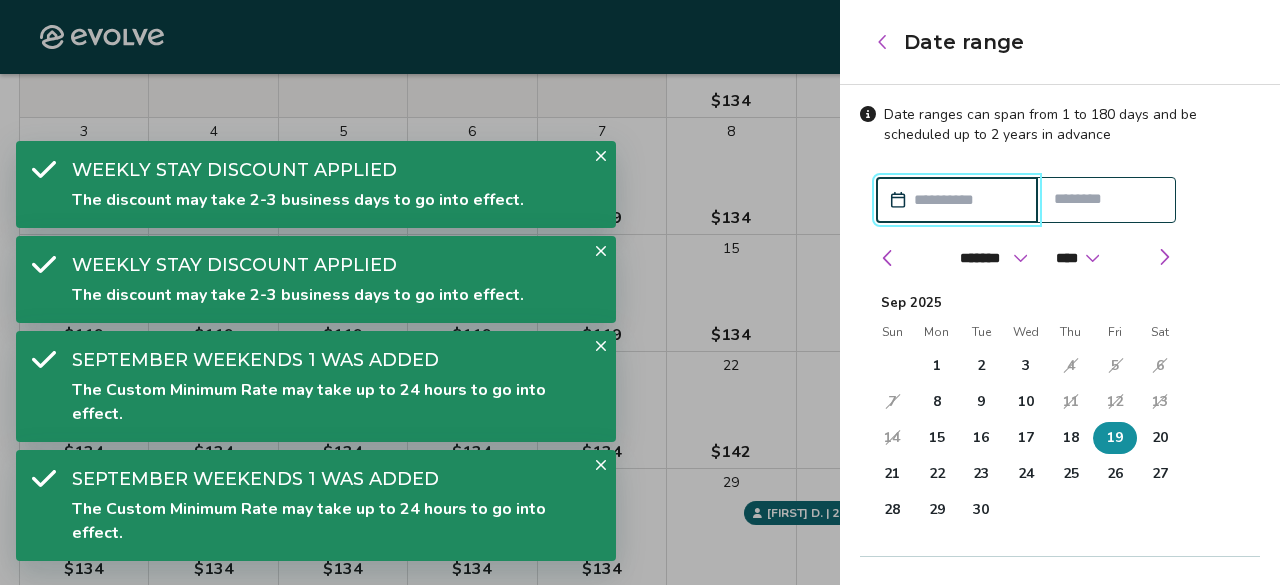 click on "19" at bounding box center [1115, 438] 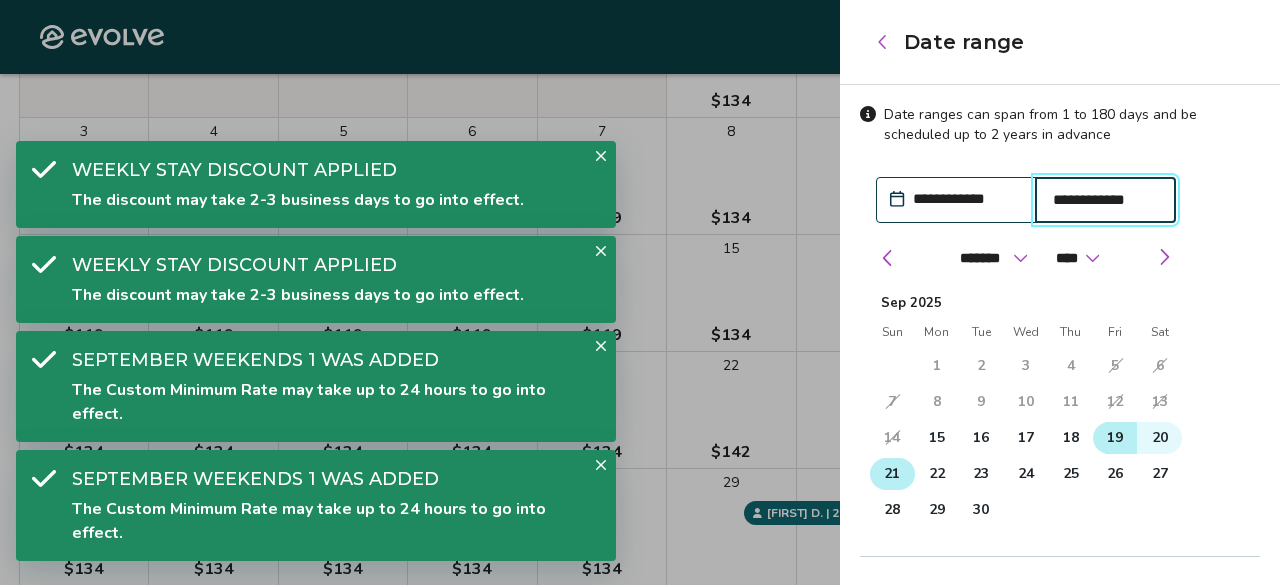 click on "21" at bounding box center (892, 474) 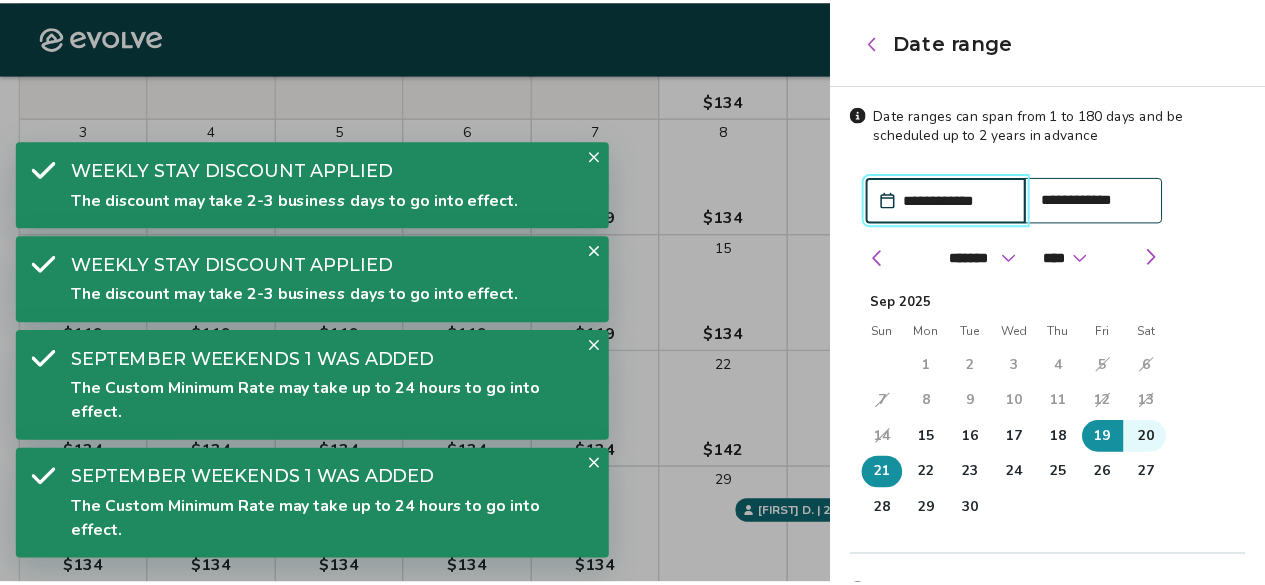 scroll, scrollTop: 218, scrollLeft: 0, axis: vertical 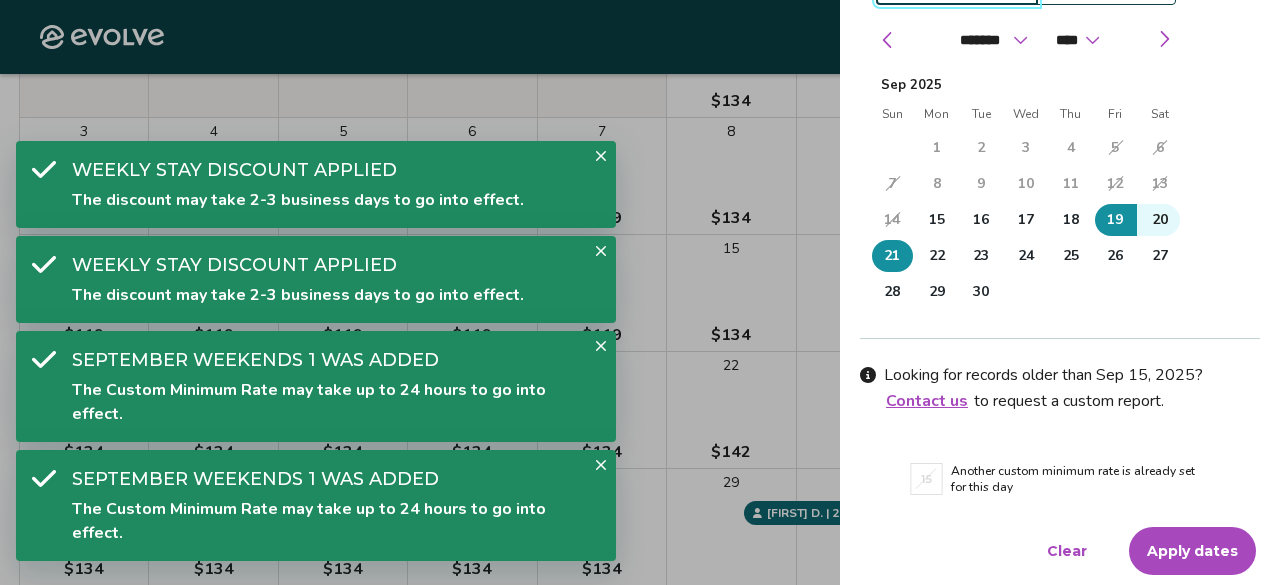 click on "Apply dates" at bounding box center [1192, 551] 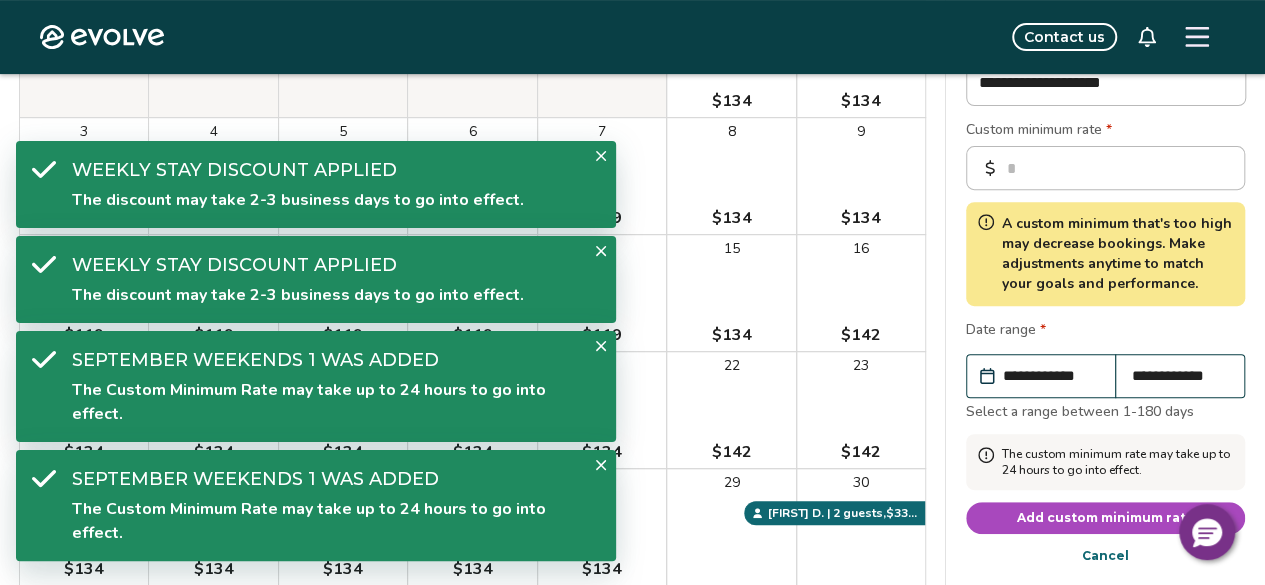 click on "Add custom minimum rate" at bounding box center (1106, 518) 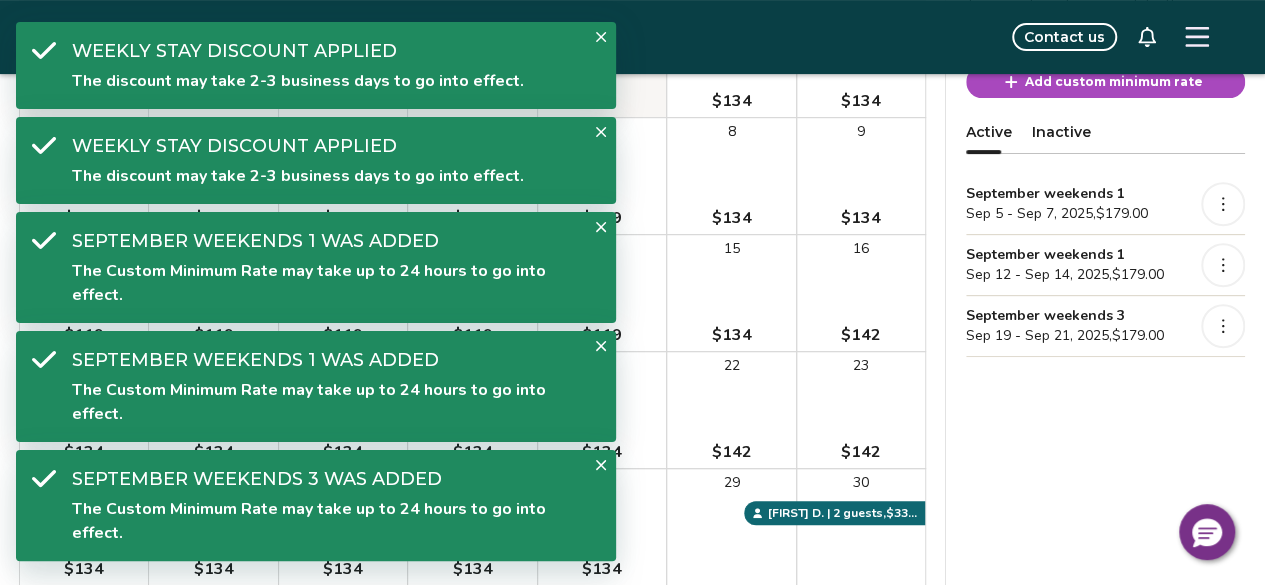 click 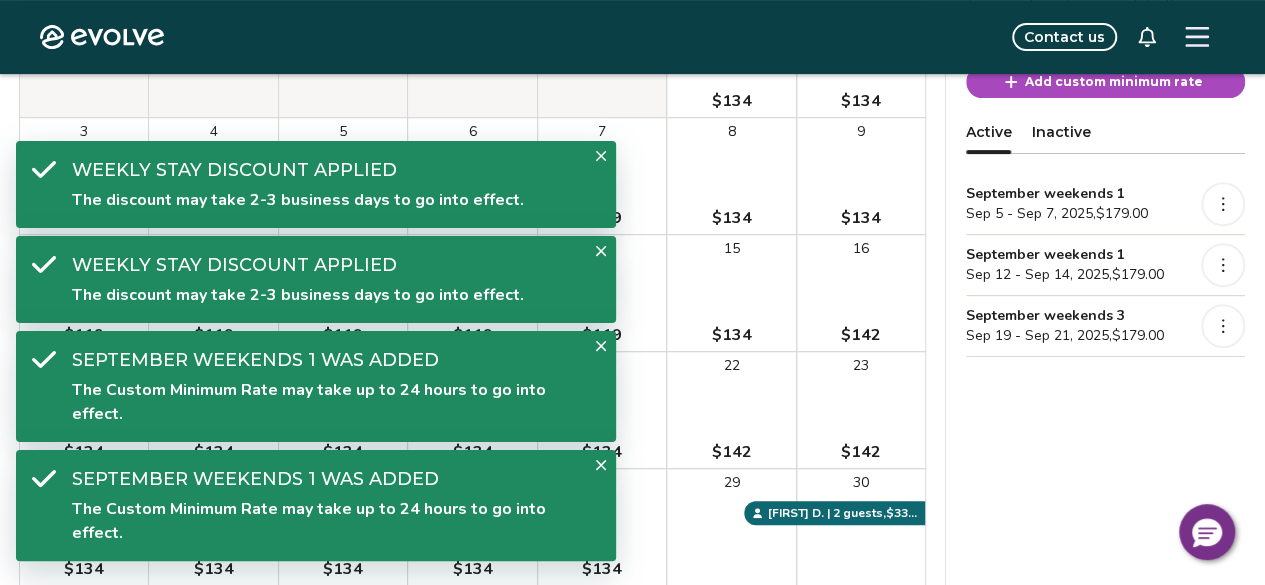 click 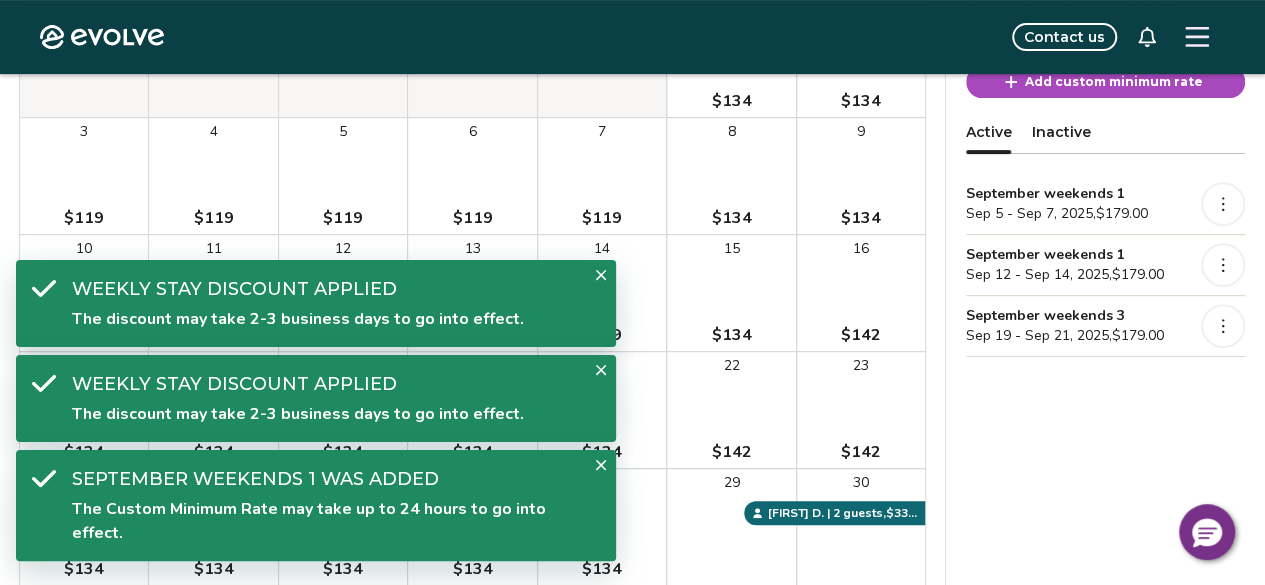 click 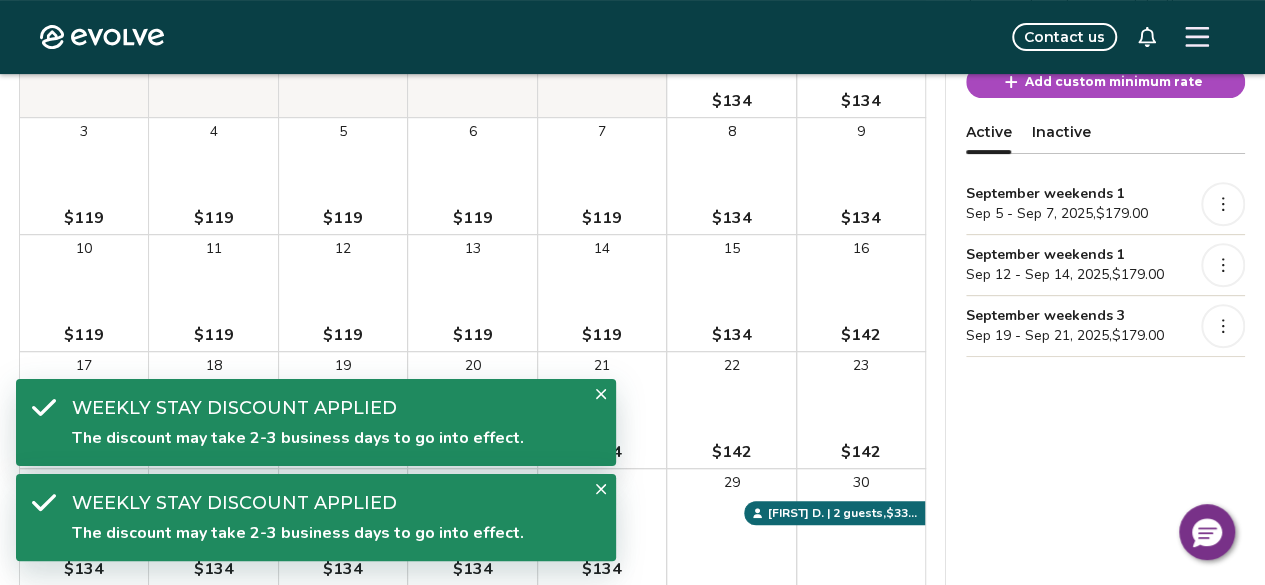 click on "Weekly stay discount applied The discount may take 2-3 business days to go into effect." at bounding box center [316, 422] 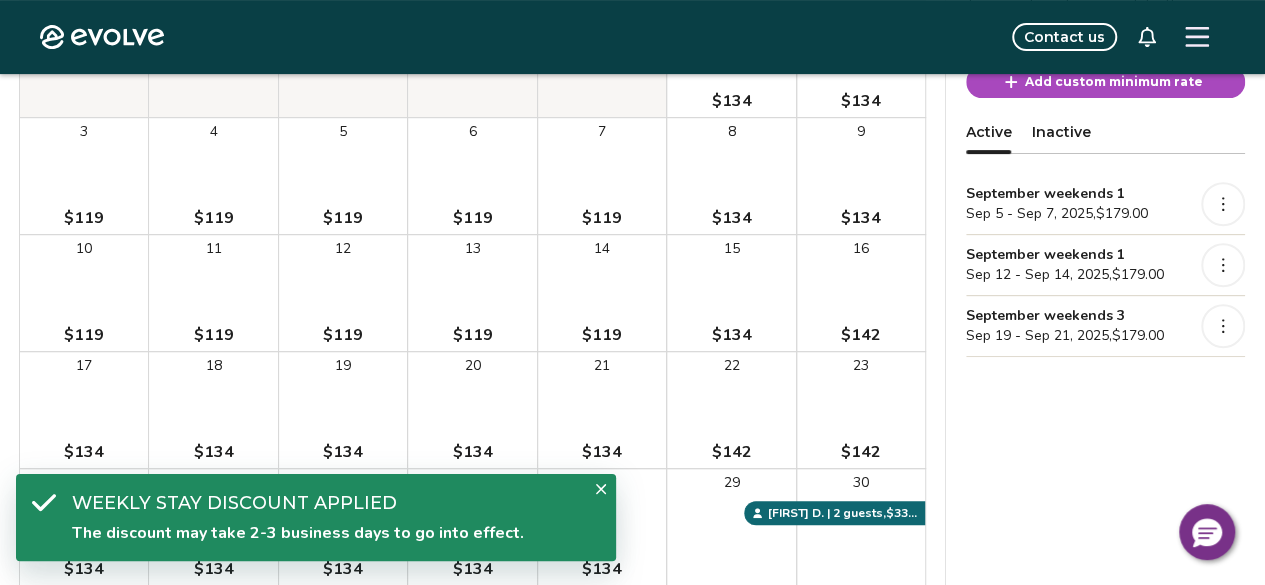 click 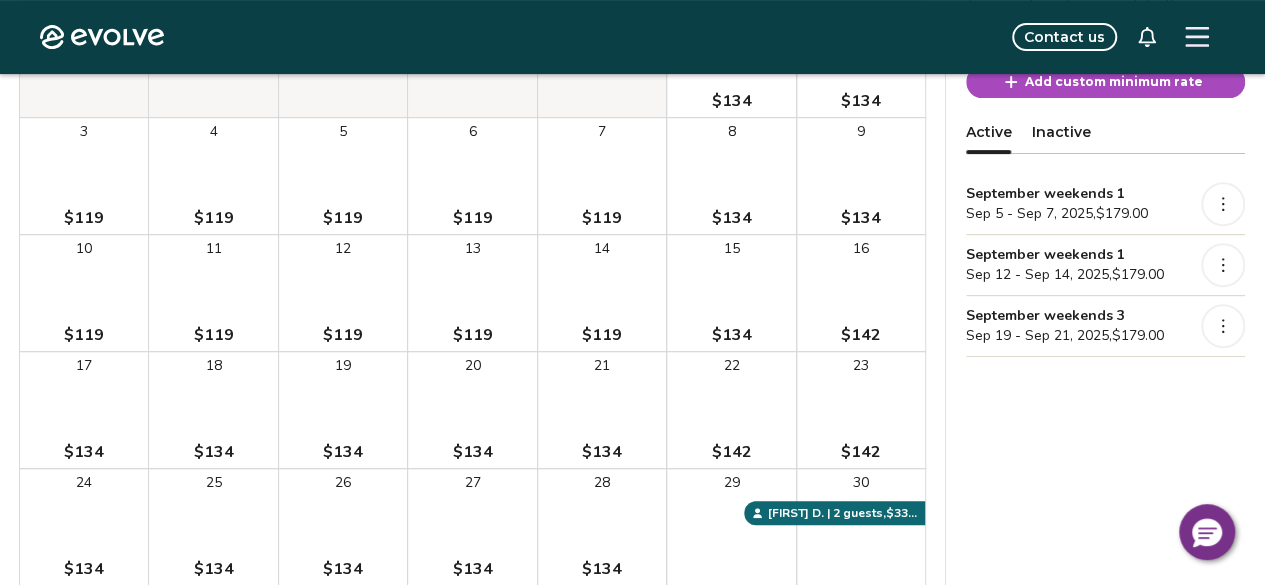 click 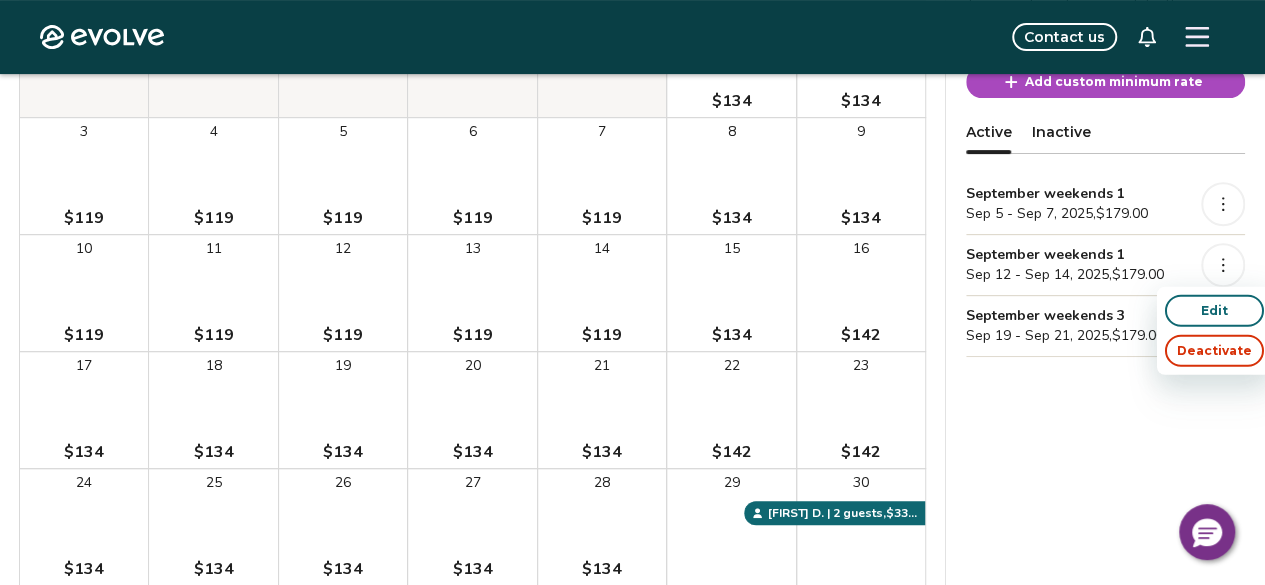 click on "Edit" at bounding box center [1214, 311] 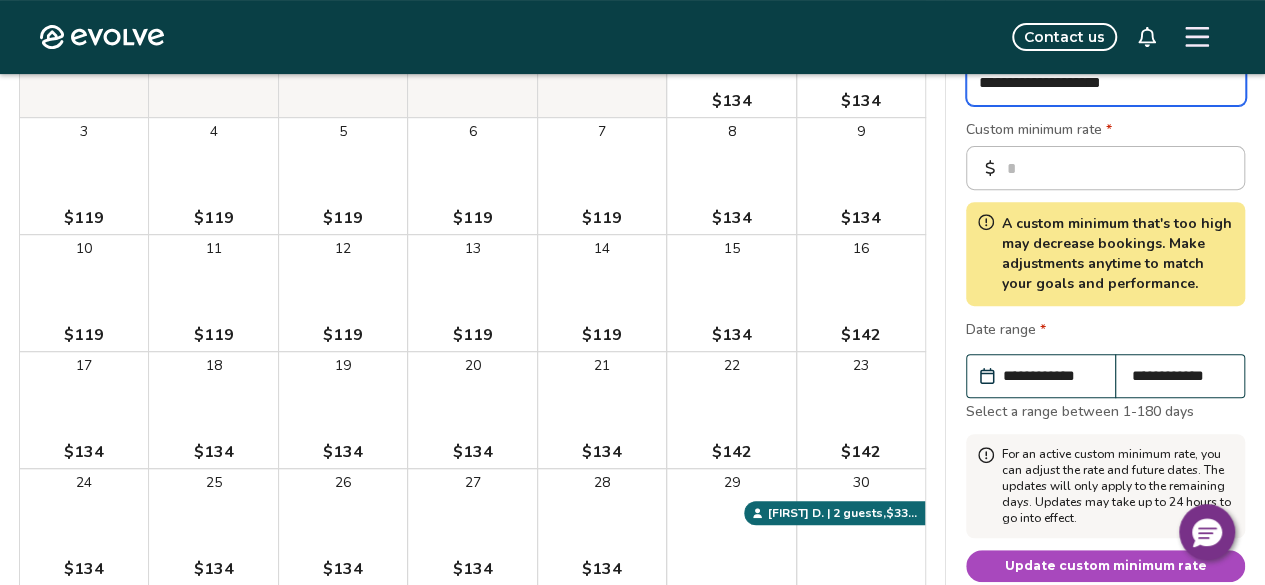 click on "**********" at bounding box center [1106, 84] 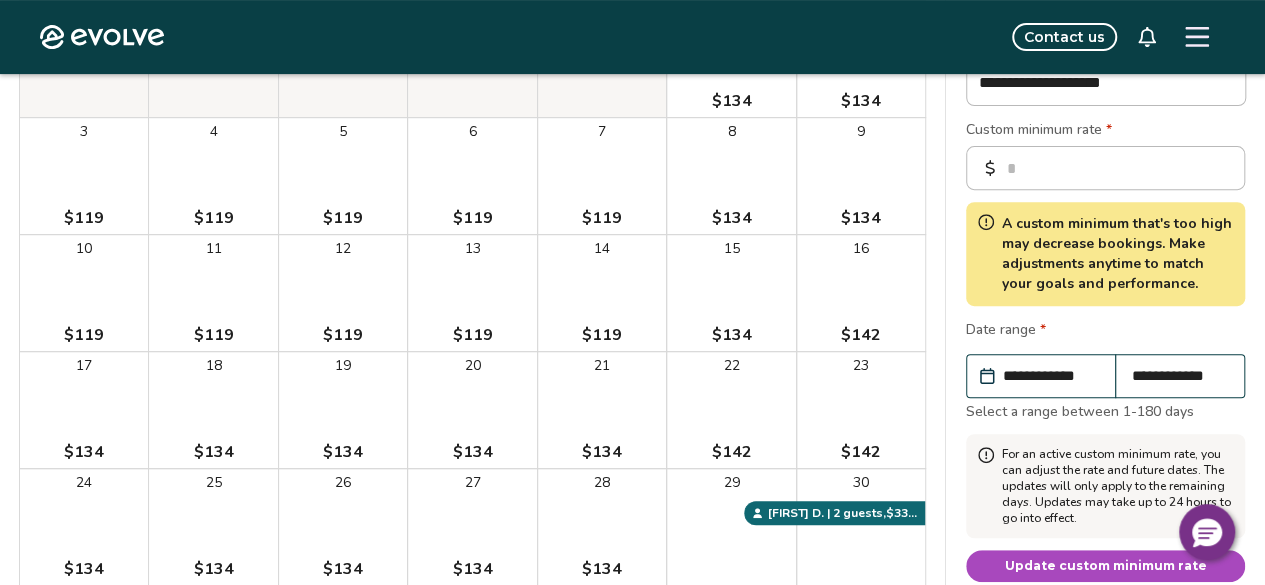 click on "Update custom minimum rate" at bounding box center (1105, 566) 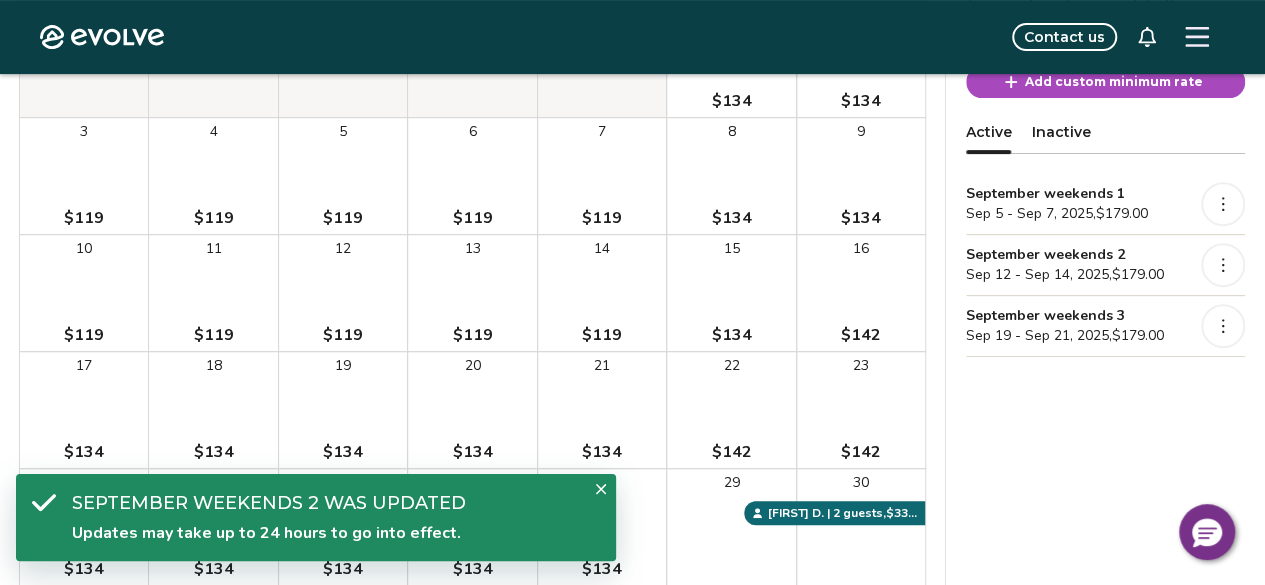 scroll, scrollTop: 200, scrollLeft: 0, axis: vertical 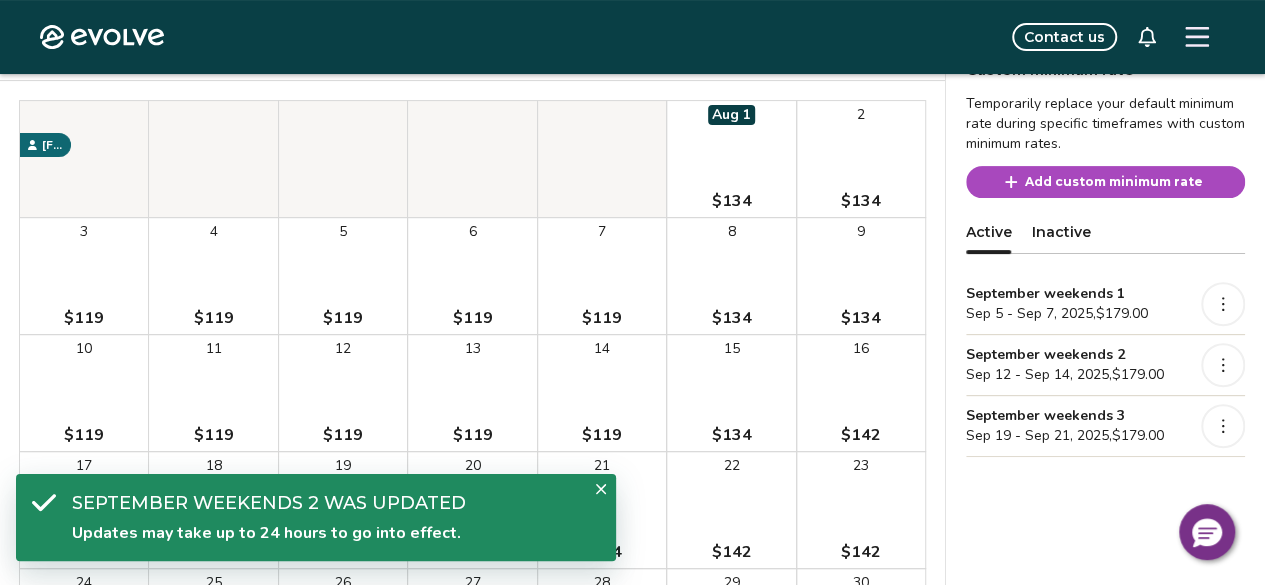 click on "Add custom minimum rate" at bounding box center [1114, 182] 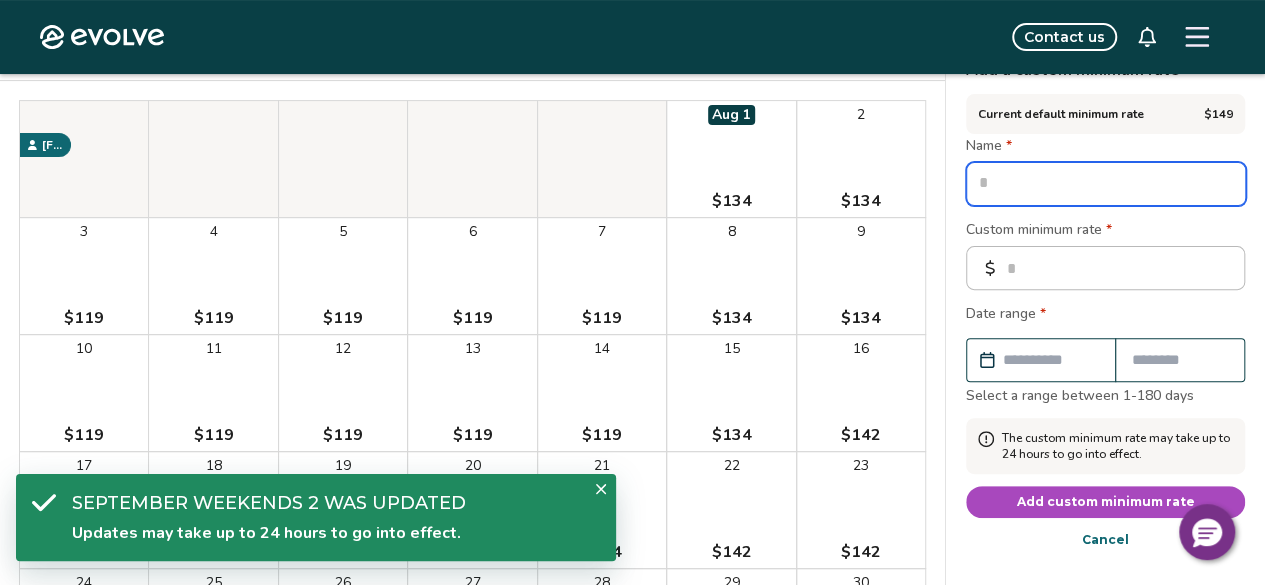 click at bounding box center (1106, 184) 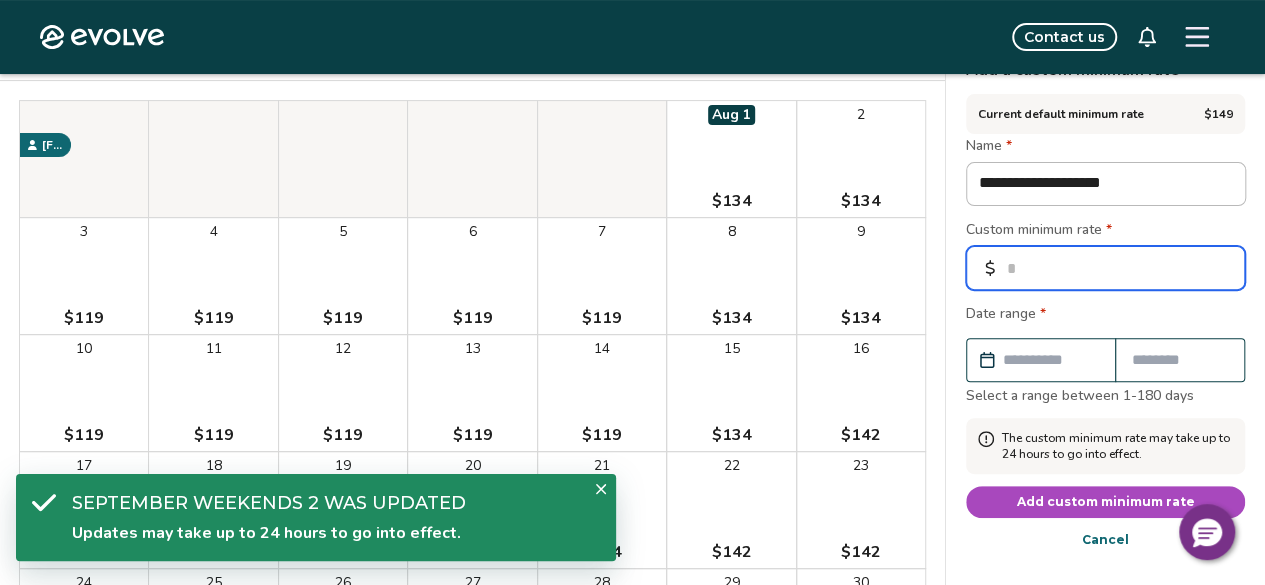 drag, startPoint x: 1003, startPoint y: 264, endPoint x: 884, endPoint y: 264, distance: 119 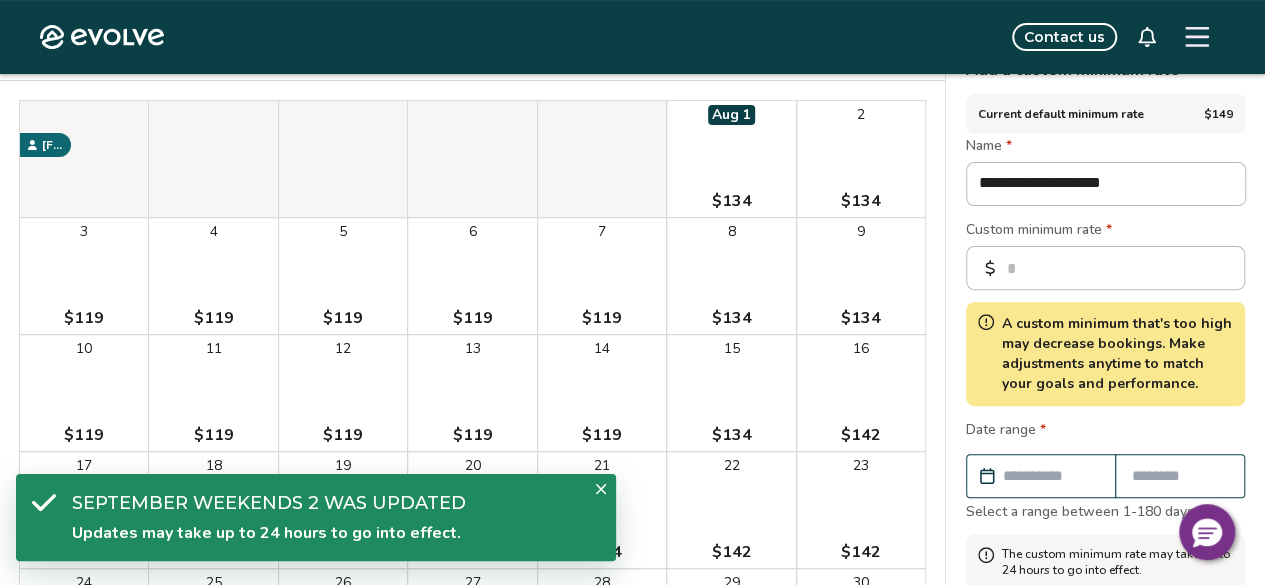 click on "Custom minimum rate   *" at bounding box center [1105, 232] 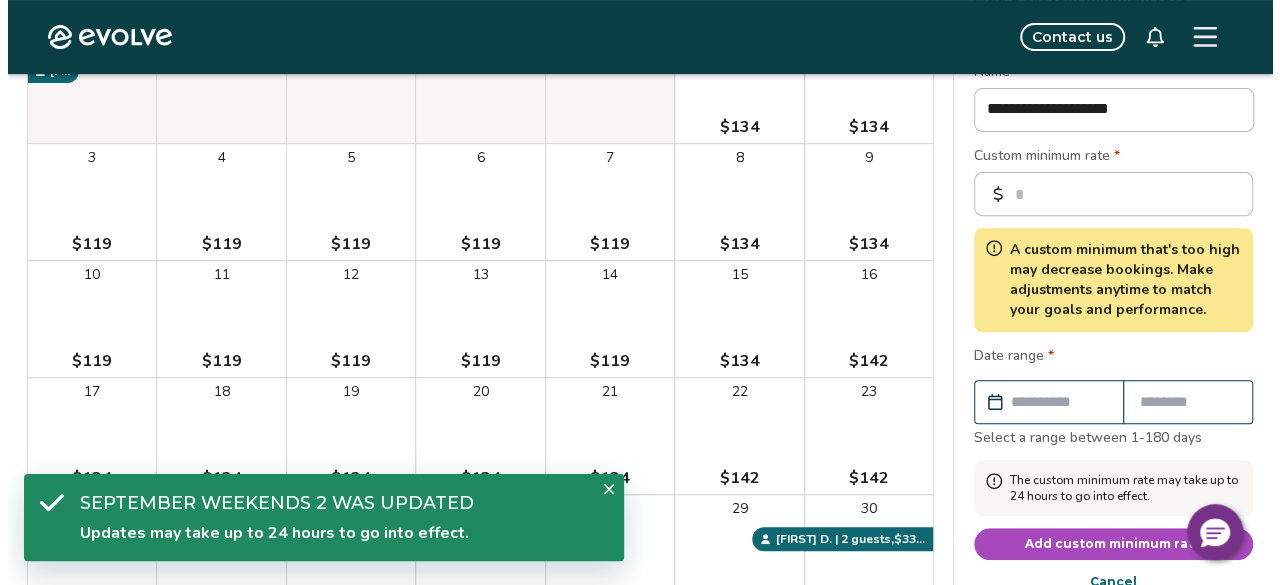 scroll, scrollTop: 300, scrollLeft: 0, axis: vertical 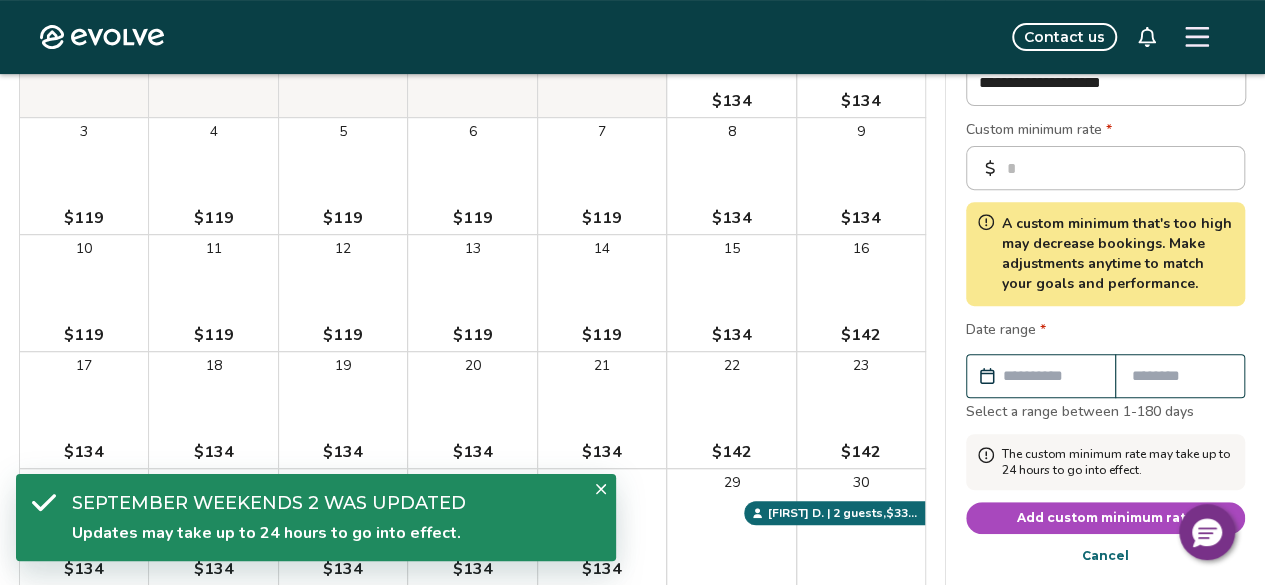 click at bounding box center [1051, 376] 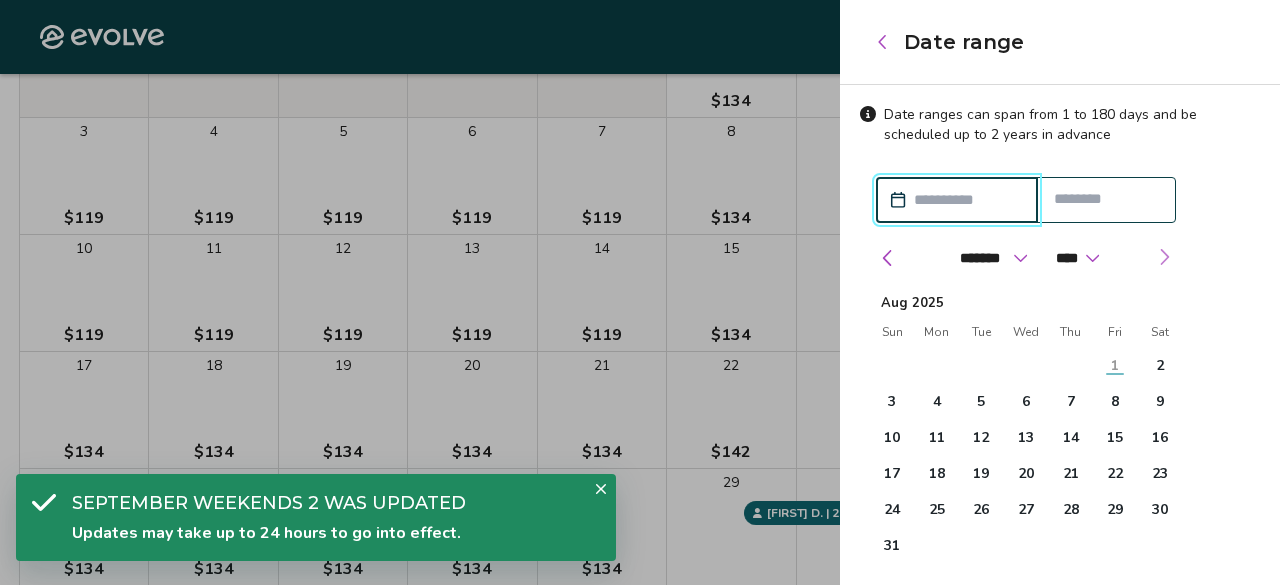 click at bounding box center (1164, 257) 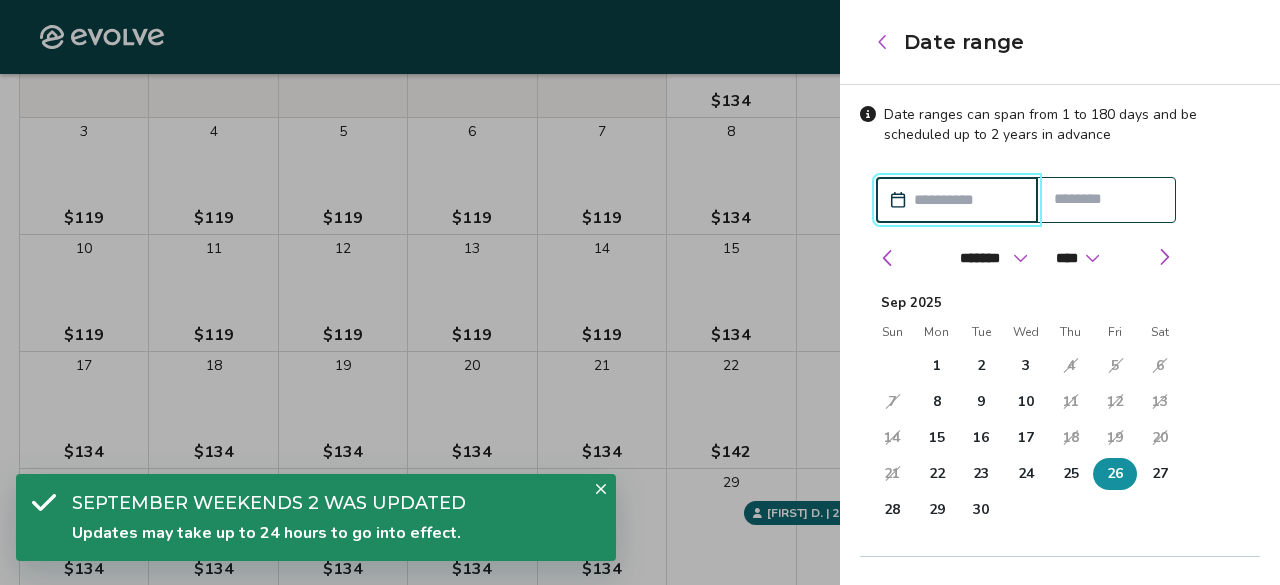 click on "26" at bounding box center (1115, 474) 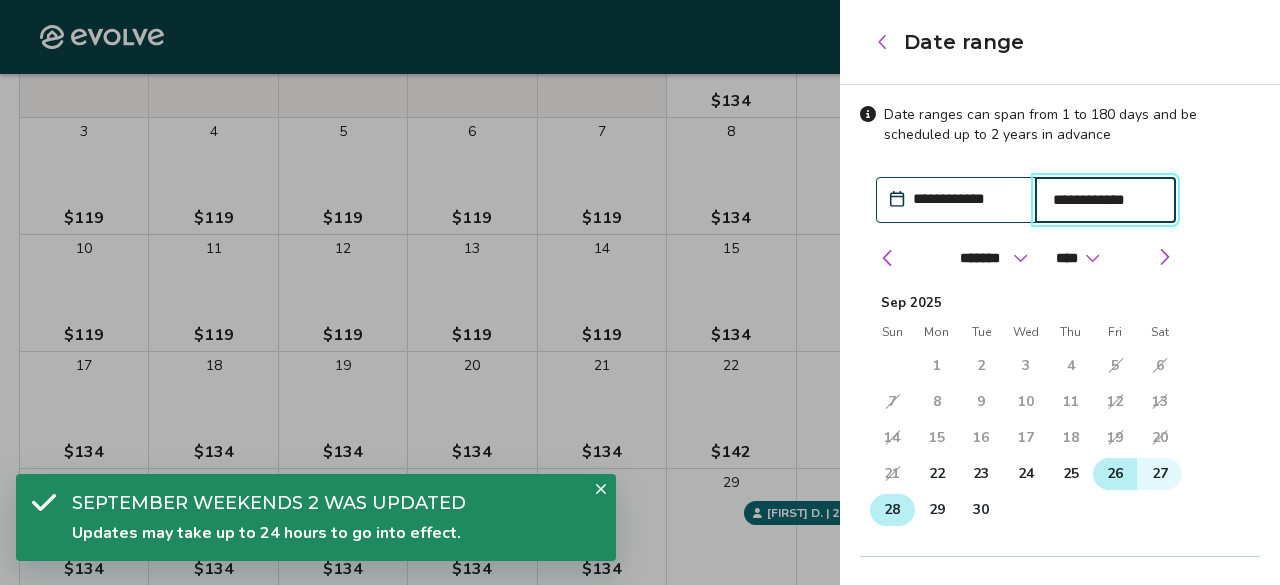 click on "28" at bounding box center (892, 510) 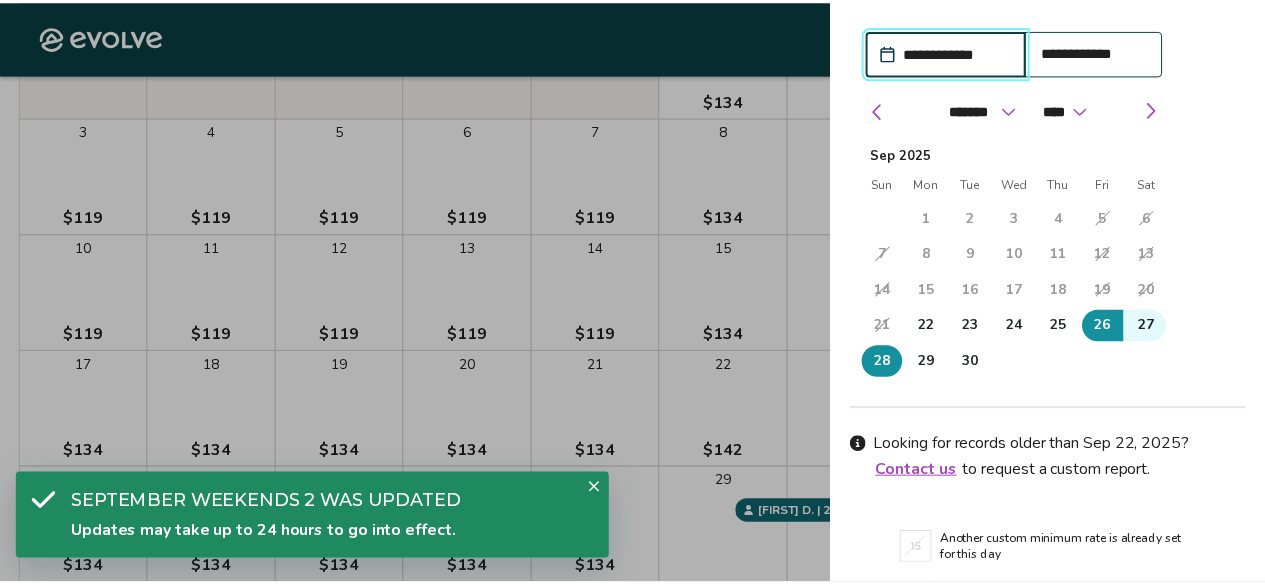 scroll, scrollTop: 218, scrollLeft: 0, axis: vertical 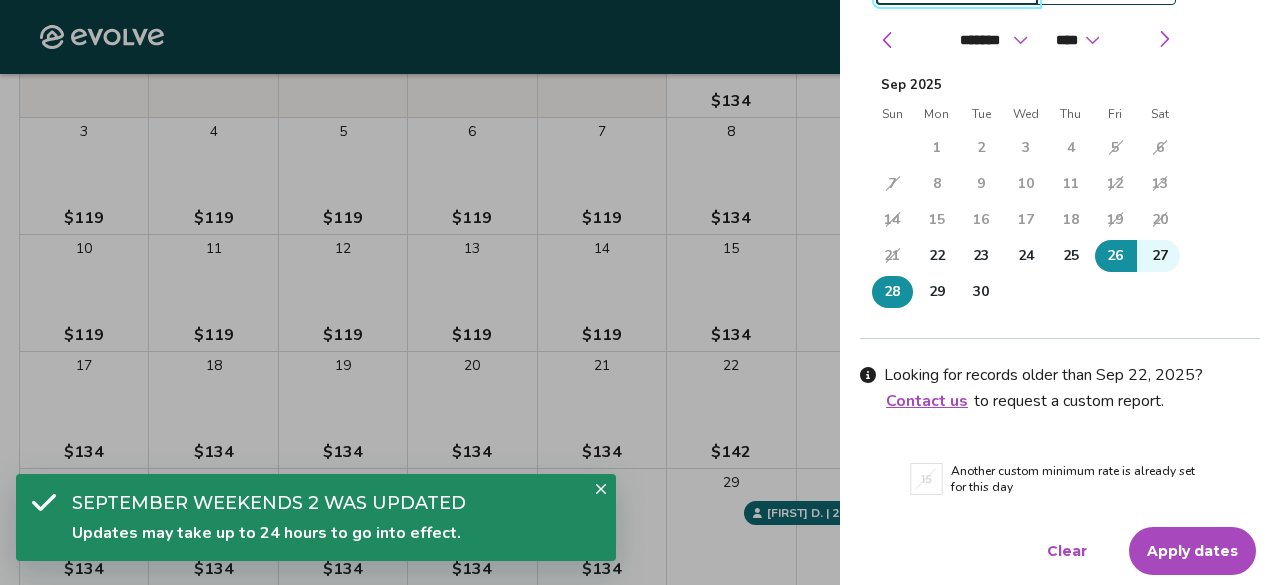 click on "Apply dates" at bounding box center (1192, 551) 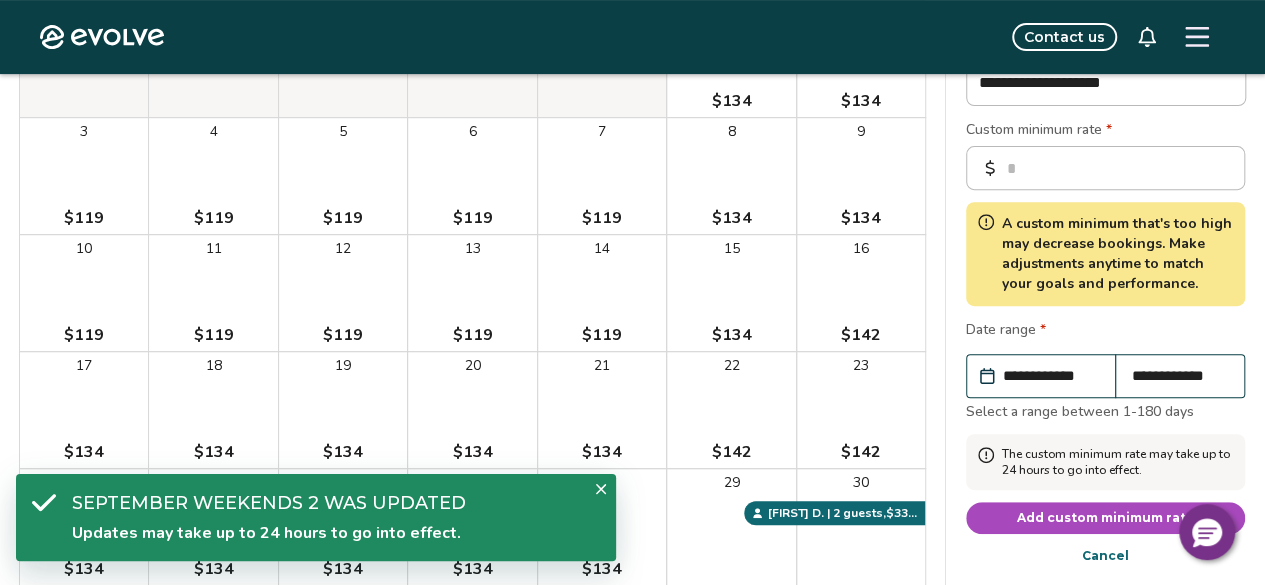 click on "Add custom minimum rate" at bounding box center (1106, 518) 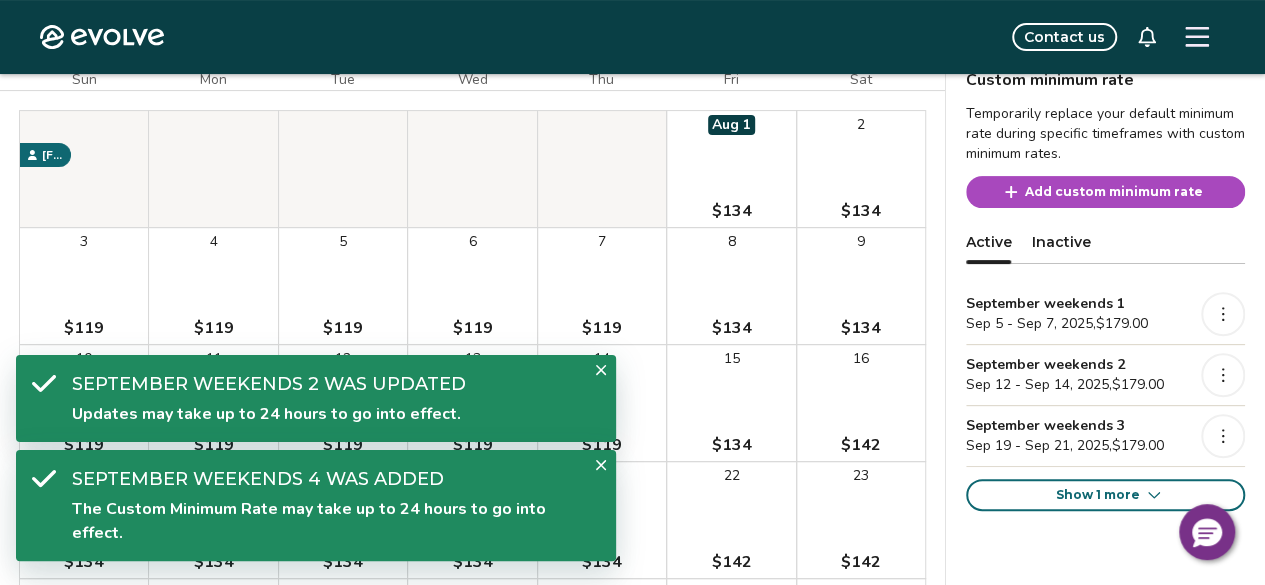 scroll, scrollTop: 300, scrollLeft: 0, axis: vertical 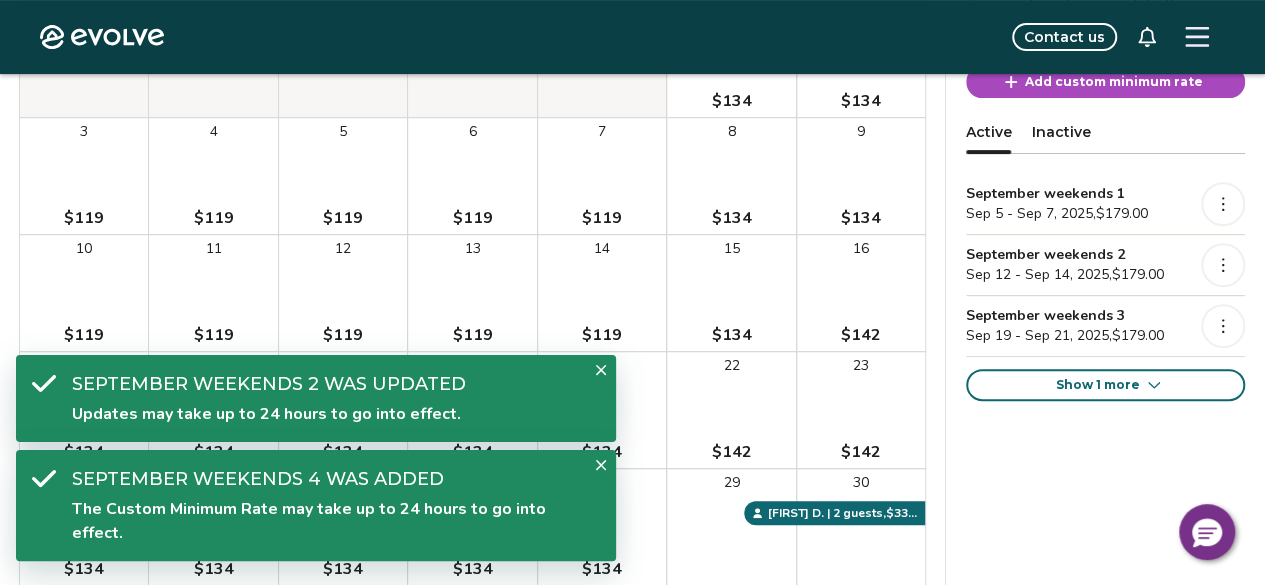 click on "Show   1   more" at bounding box center (1098, 385) 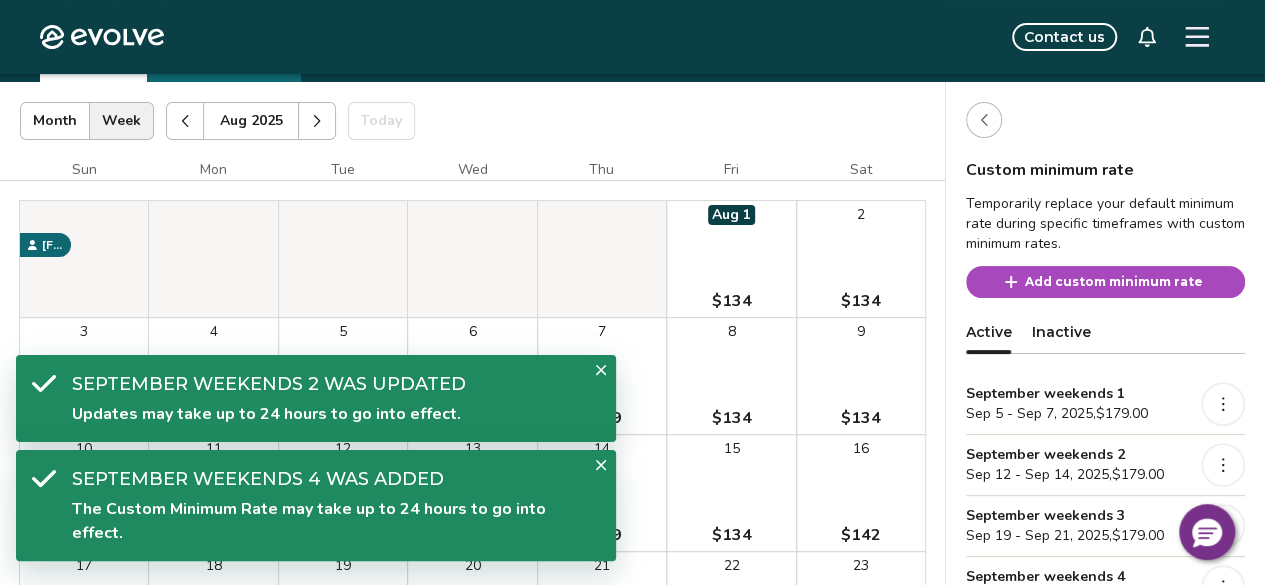 scroll, scrollTop: 200, scrollLeft: 0, axis: vertical 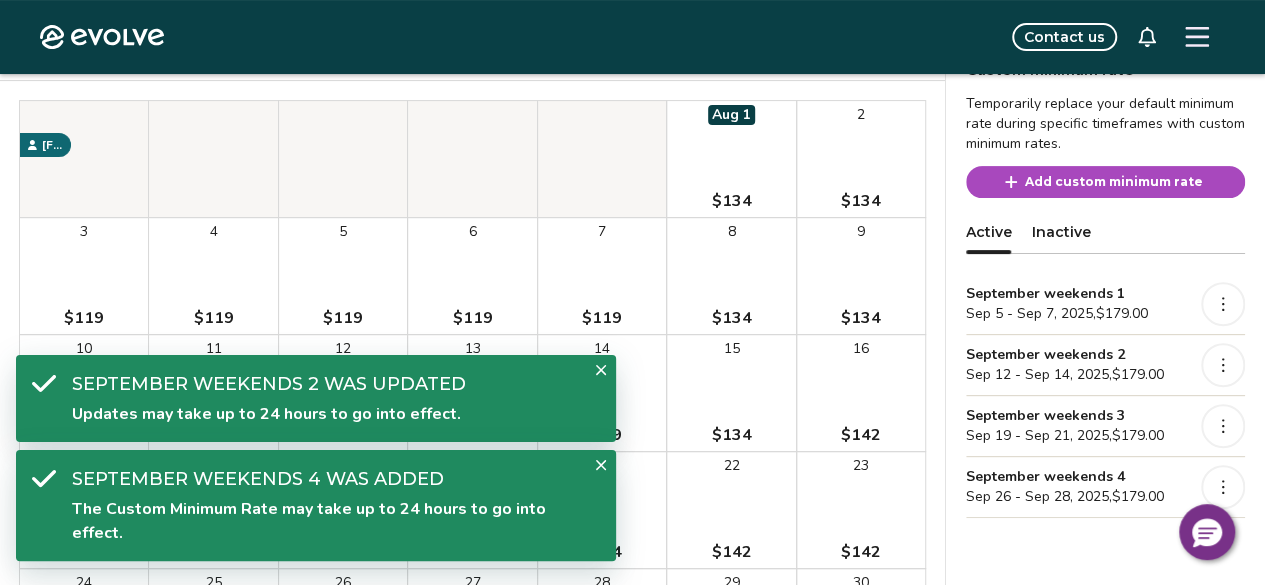 click on "Add custom minimum rate" at bounding box center (1114, 182) 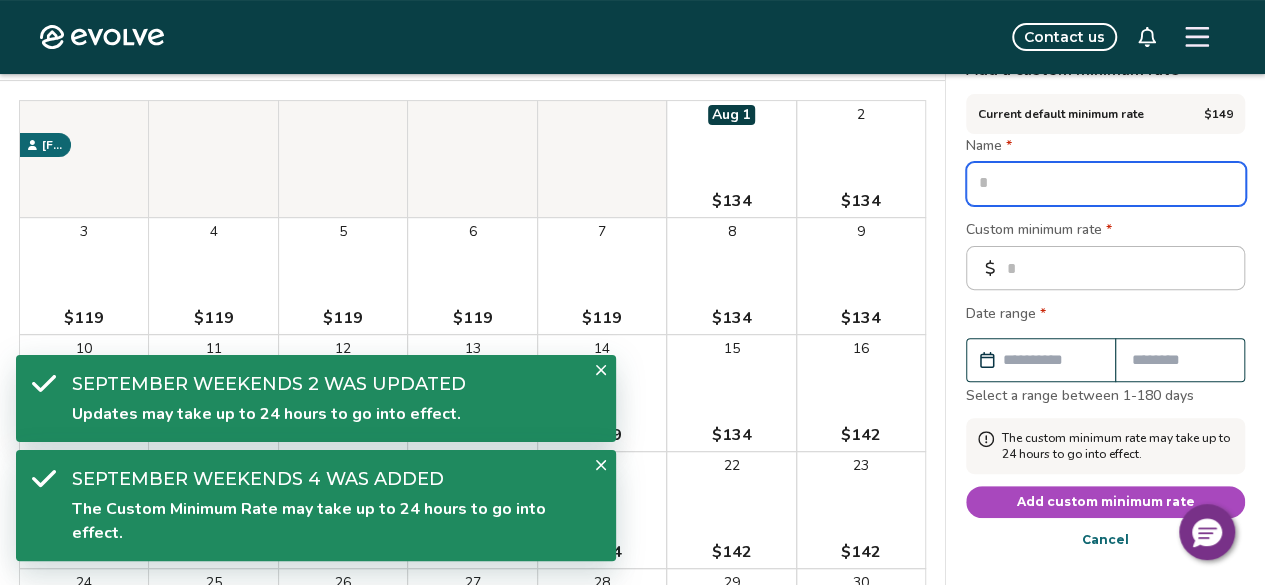 click at bounding box center (1106, 184) 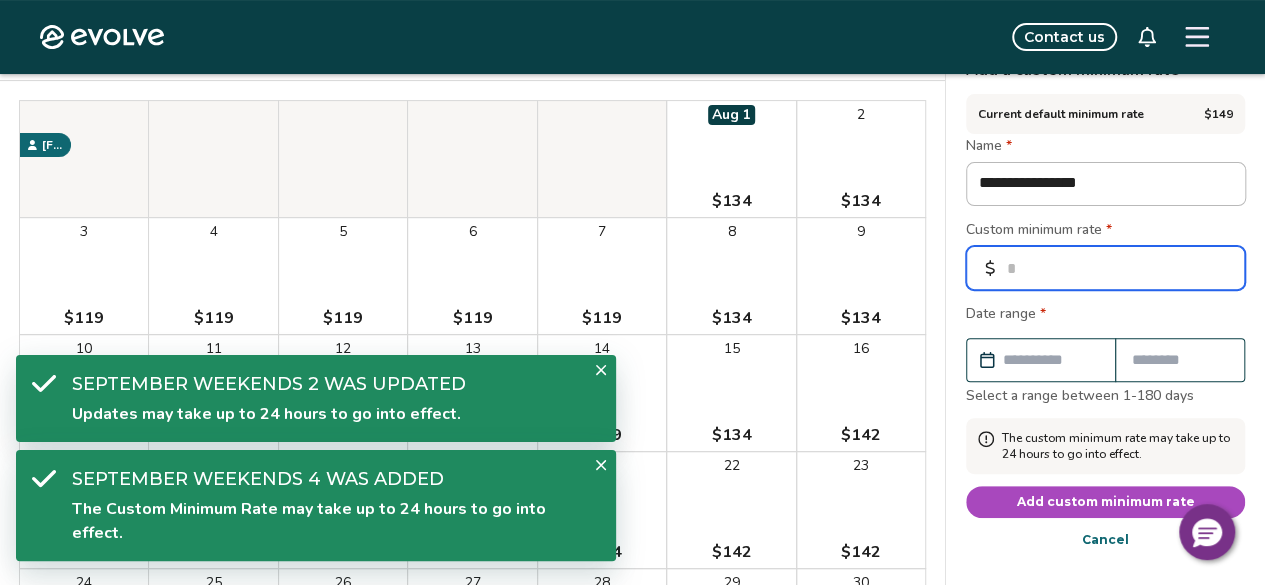 drag, startPoint x: 1111, startPoint y: 261, endPoint x: 922, endPoint y: 270, distance: 189.21416 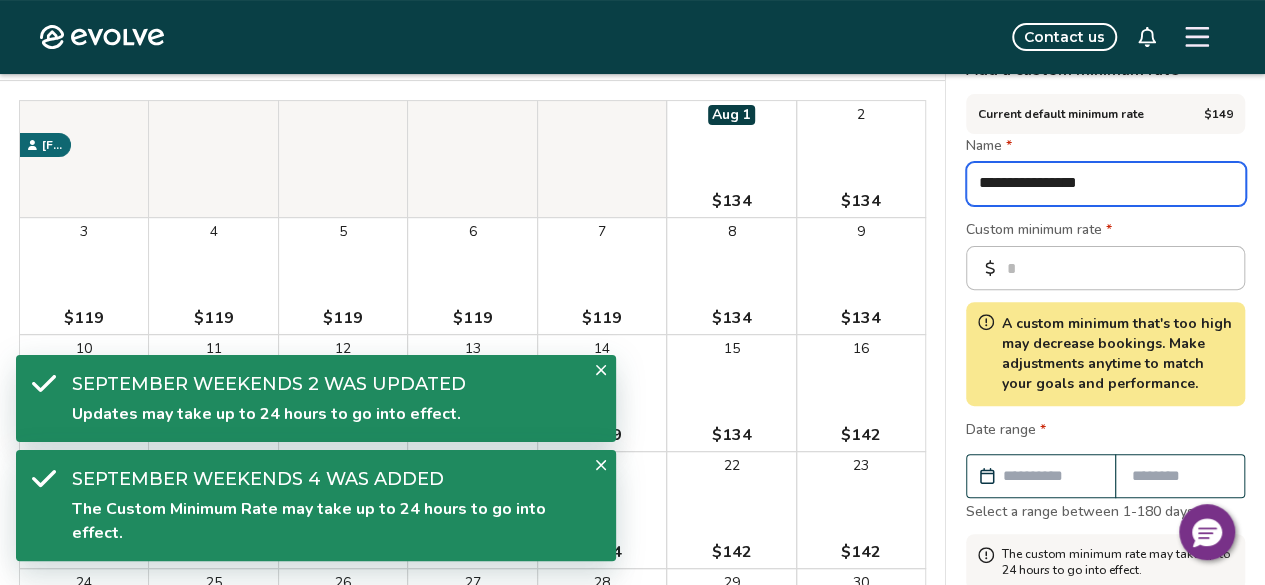 click on "**********" at bounding box center (1106, 184) 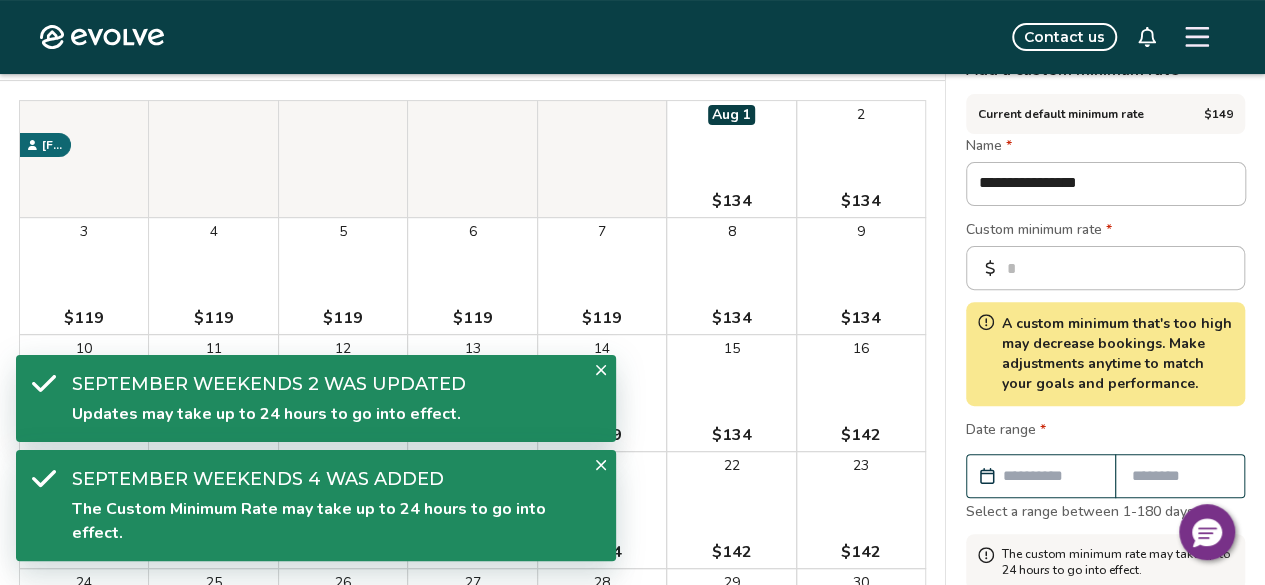 click on "**********" at bounding box center [1105, 400] 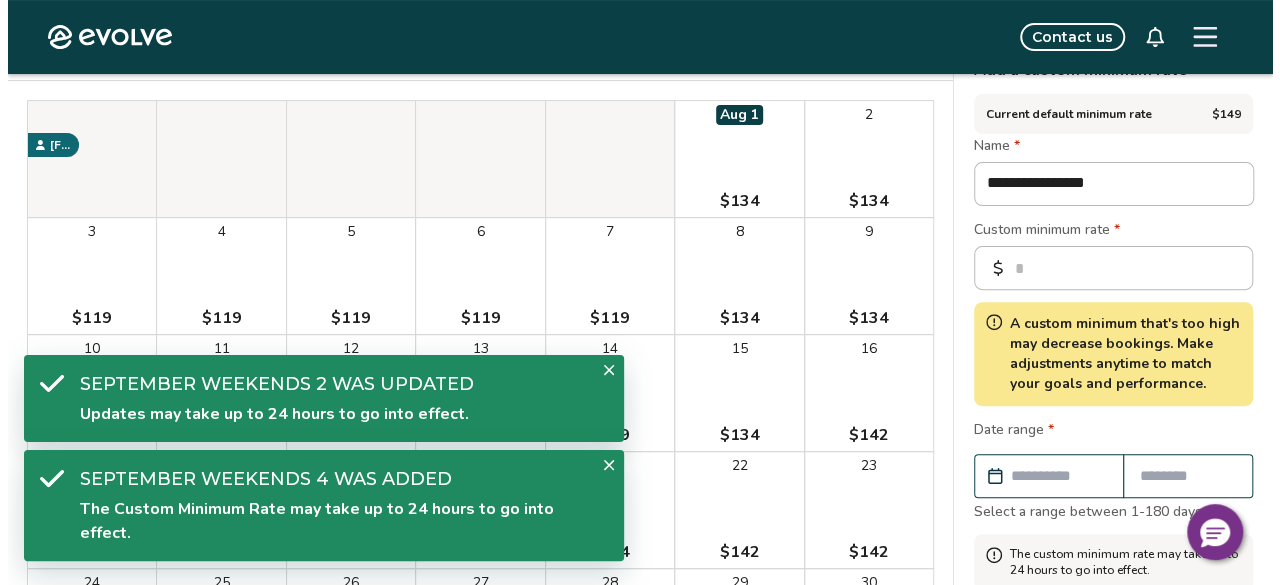 scroll, scrollTop: 400, scrollLeft: 0, axis: vertical 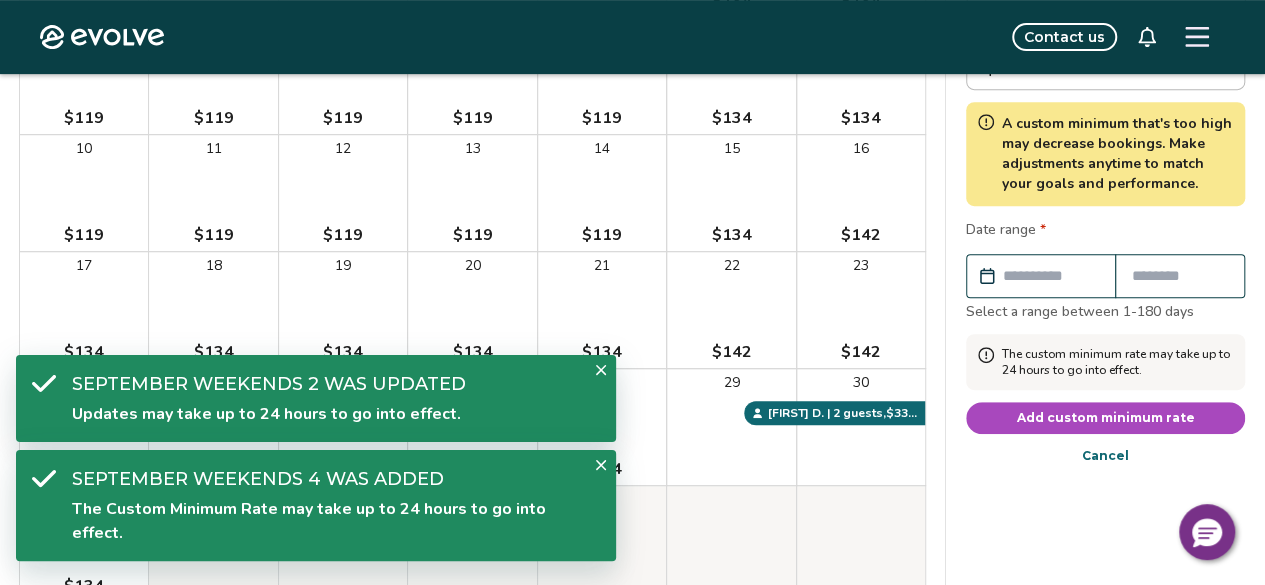 click at bounding box center [1051, 276] 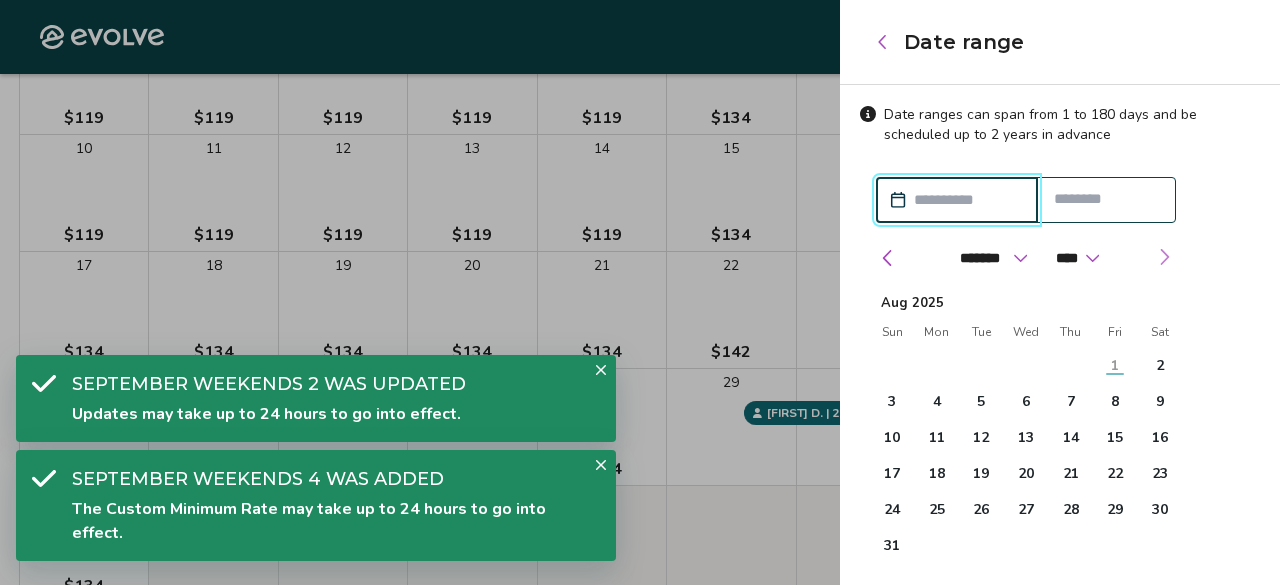 click at bounding box center (1164, 257) 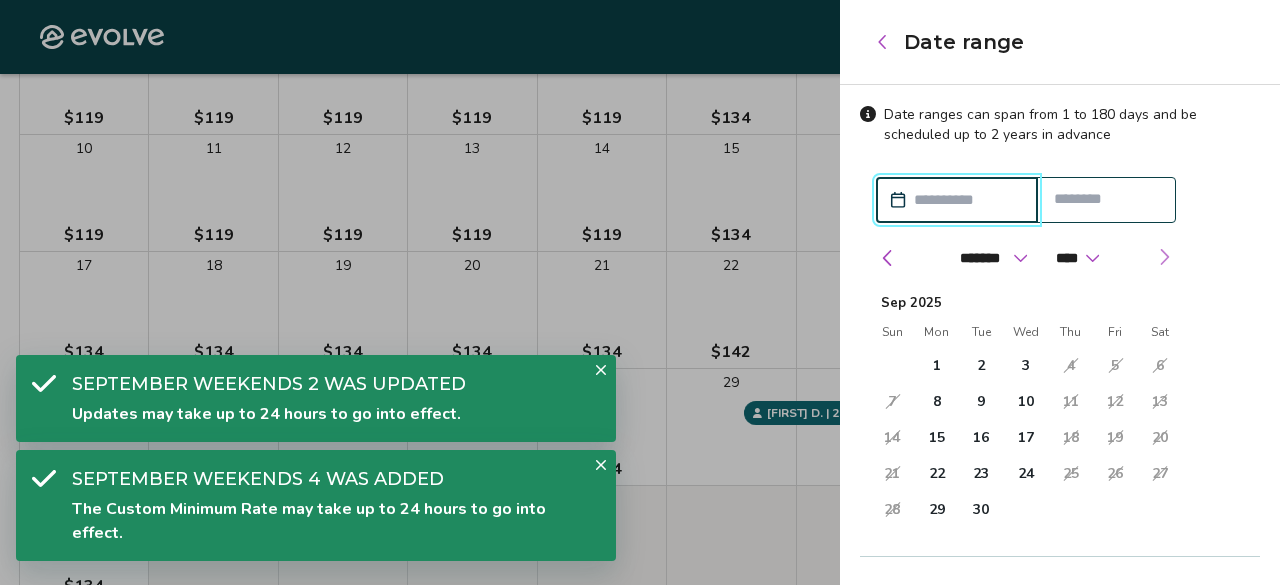 click at bounding box center [1164, 257] 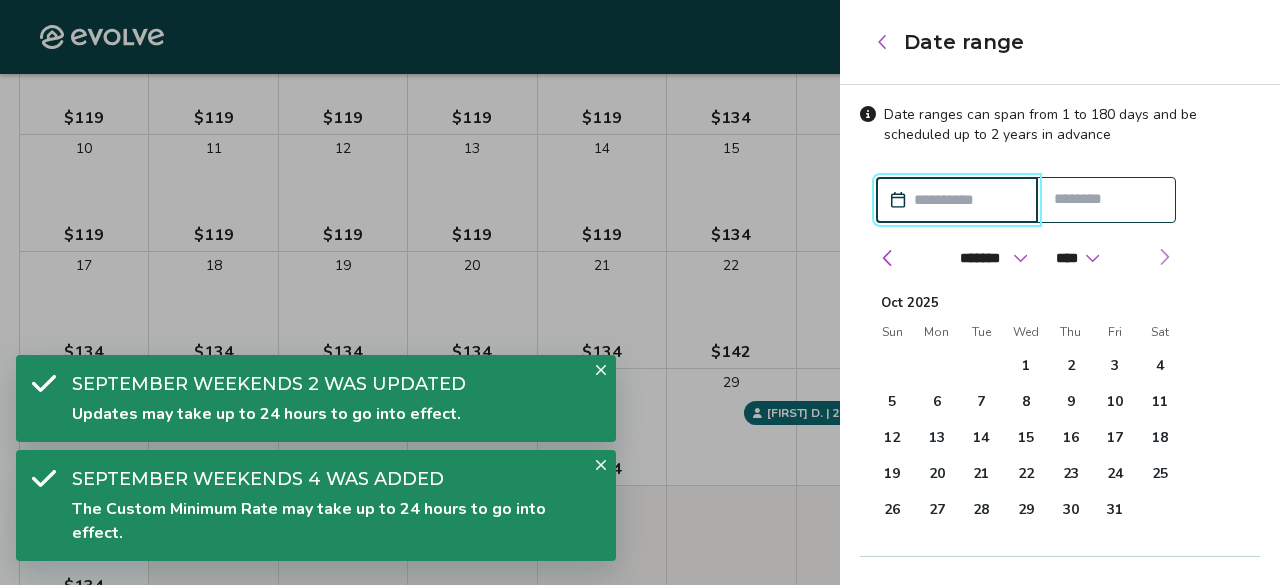 click at bounding box center [1164, 257] 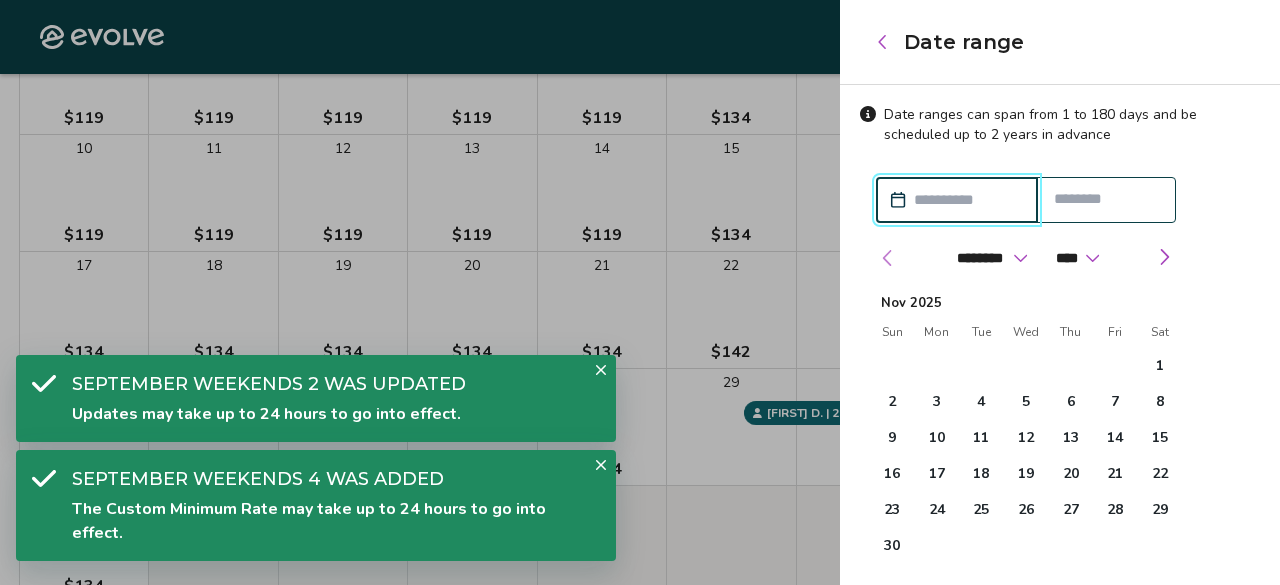 click at bounding box center (888, 258) 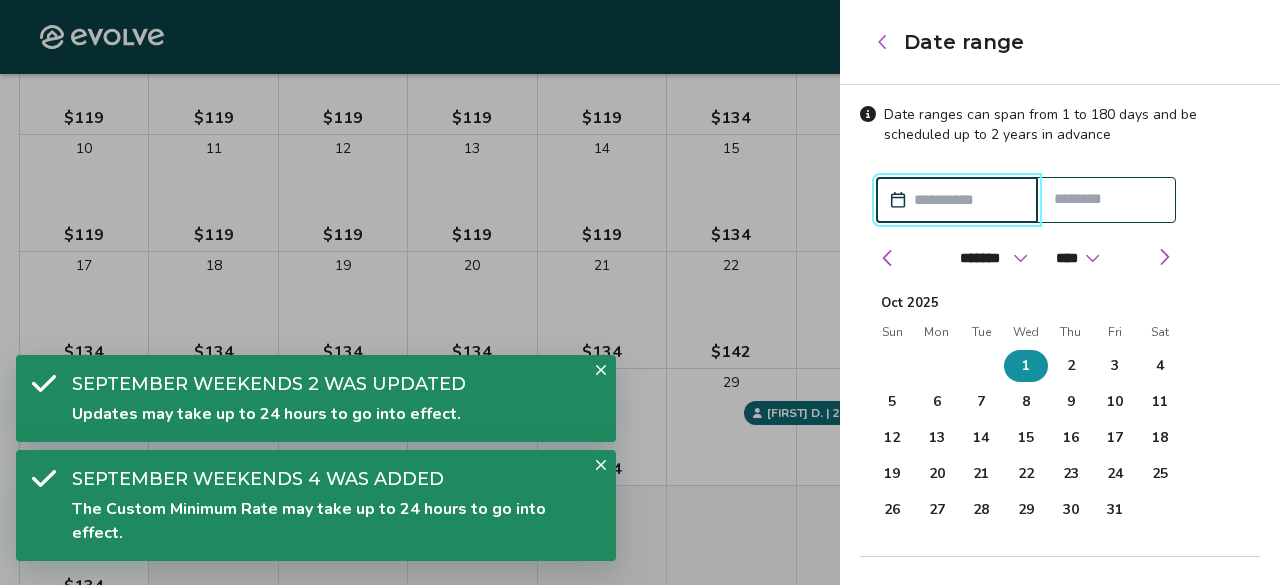 click on "1" at bounding box center [1026, 366] 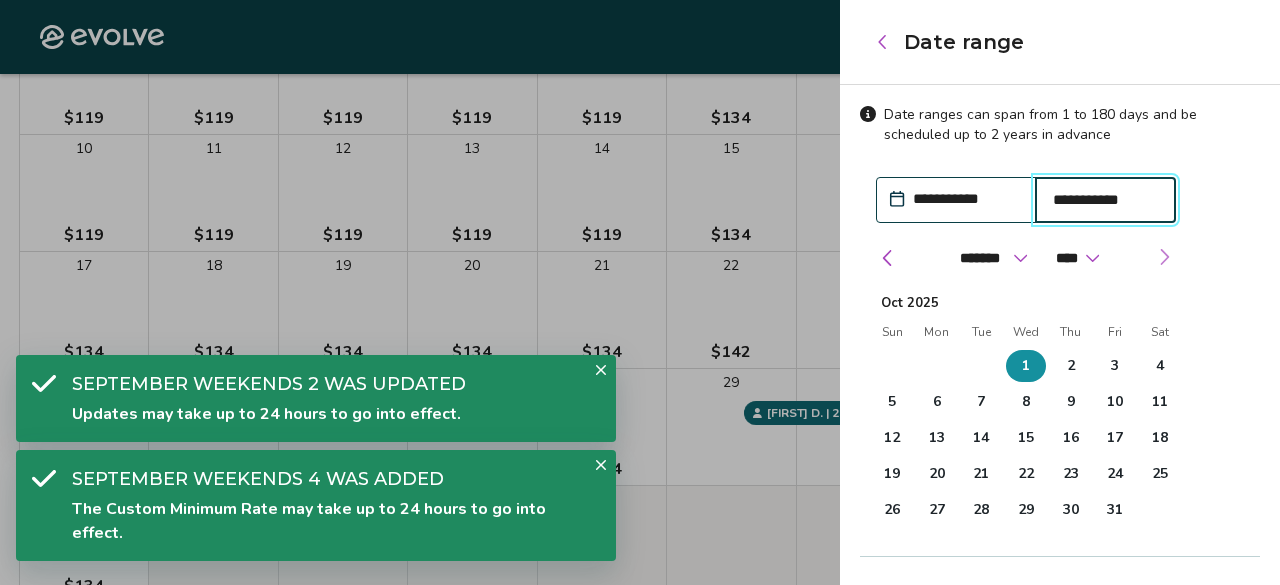 click at bounding box center [1164, 257] 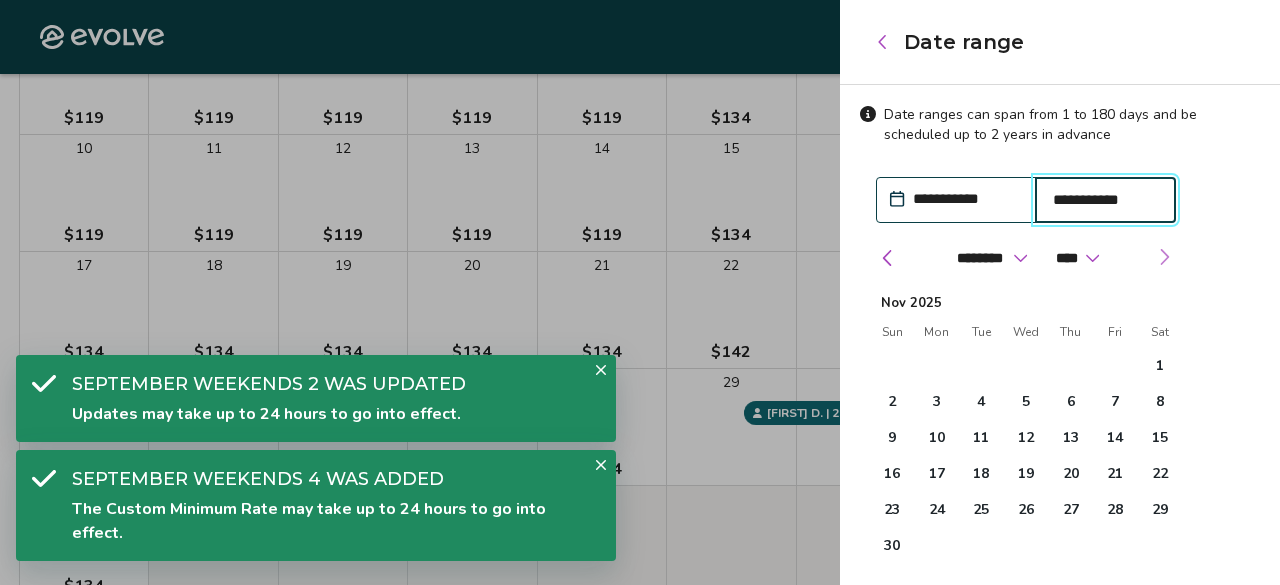 click at bounding box center [1164, 257] 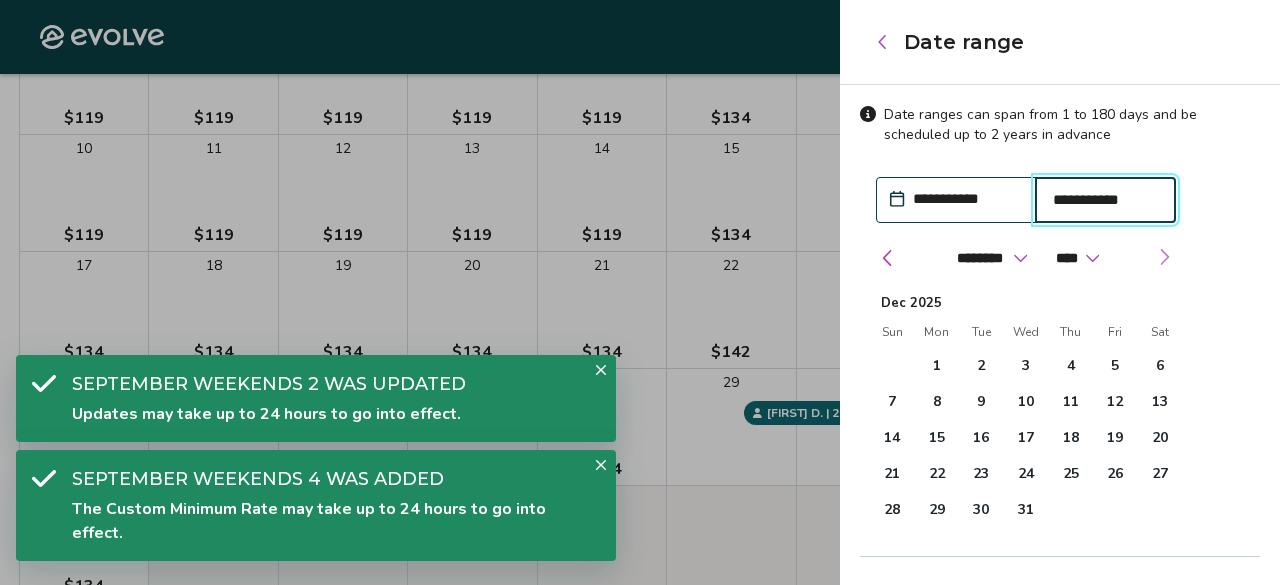 click at bounding box center (1164, 257) 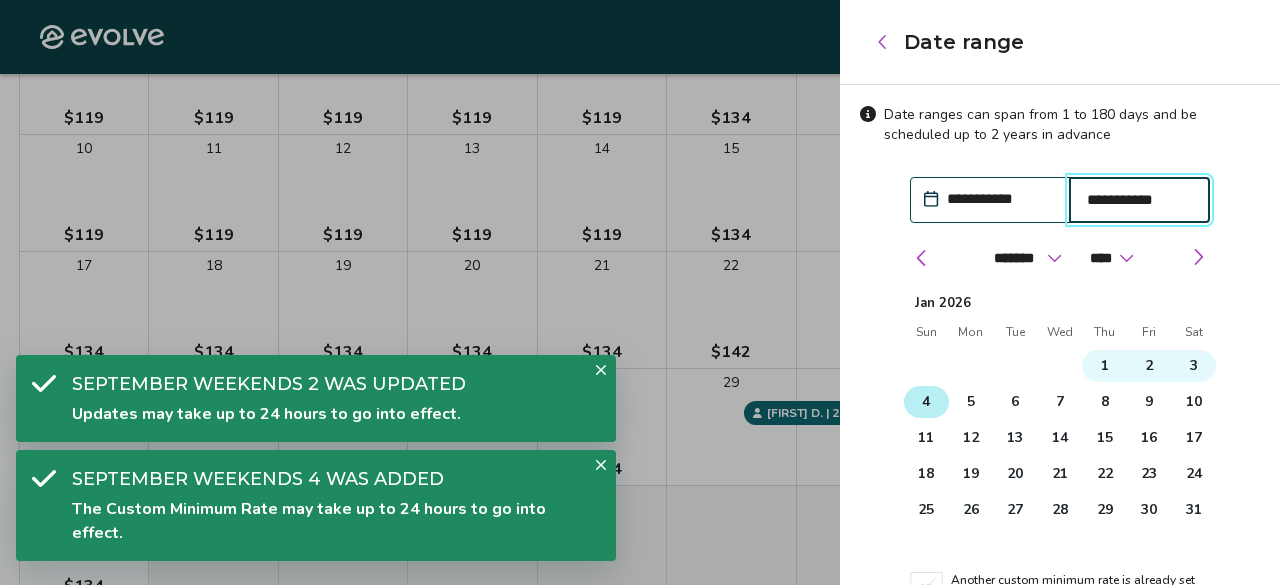 click on "4" at bounding box center [926, 402] 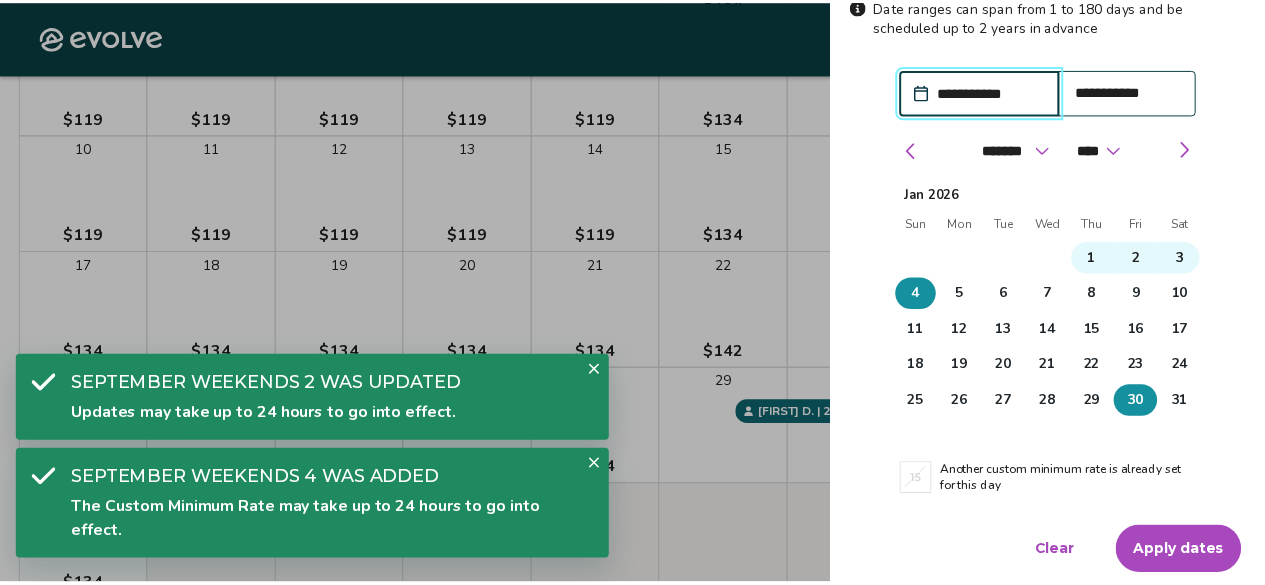 scroll, scrollTop: 110, scrollLeft: 0, axis: vertical 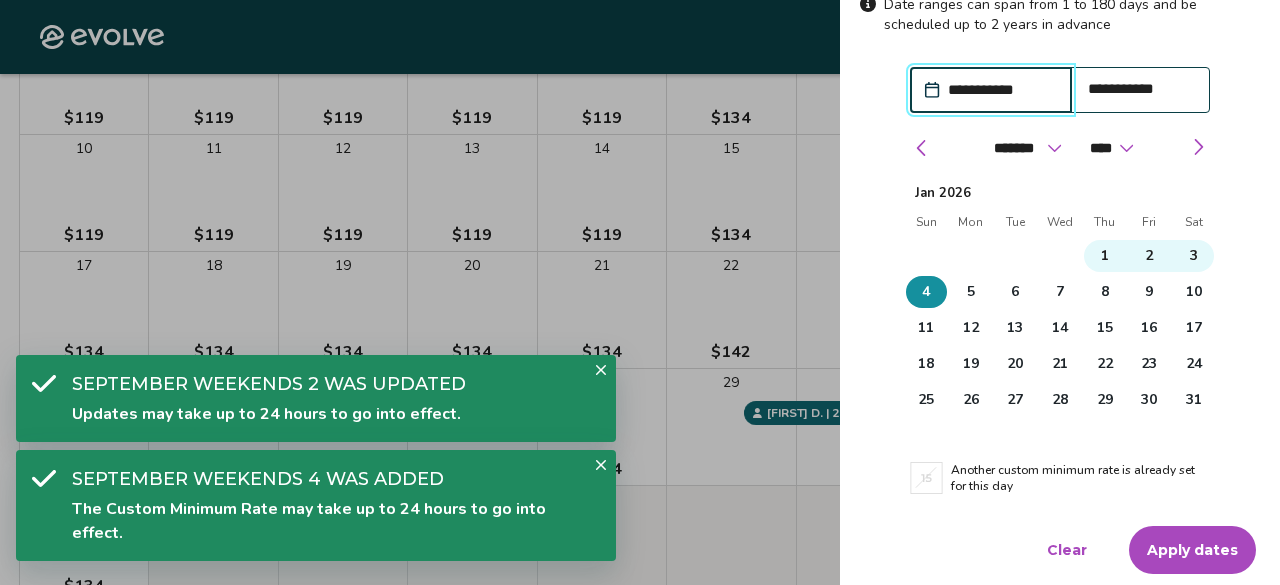 click on "Apply dates" at bounding box center [1192, 550] 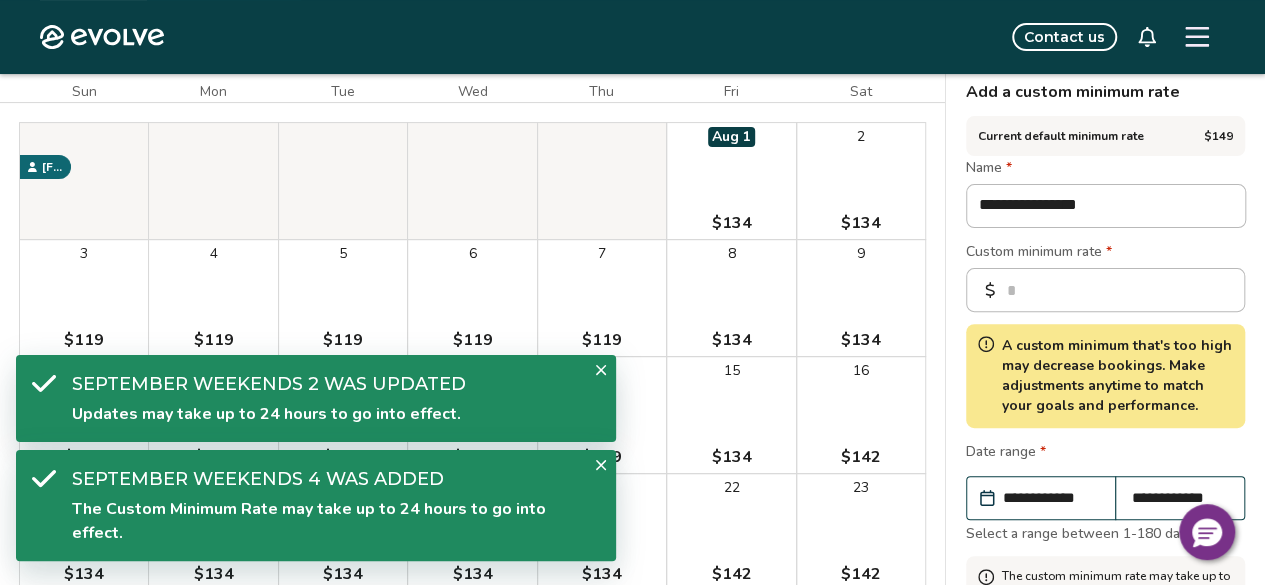scroll, scrollTop: 400, scrollLeft: 0, axis: vertical 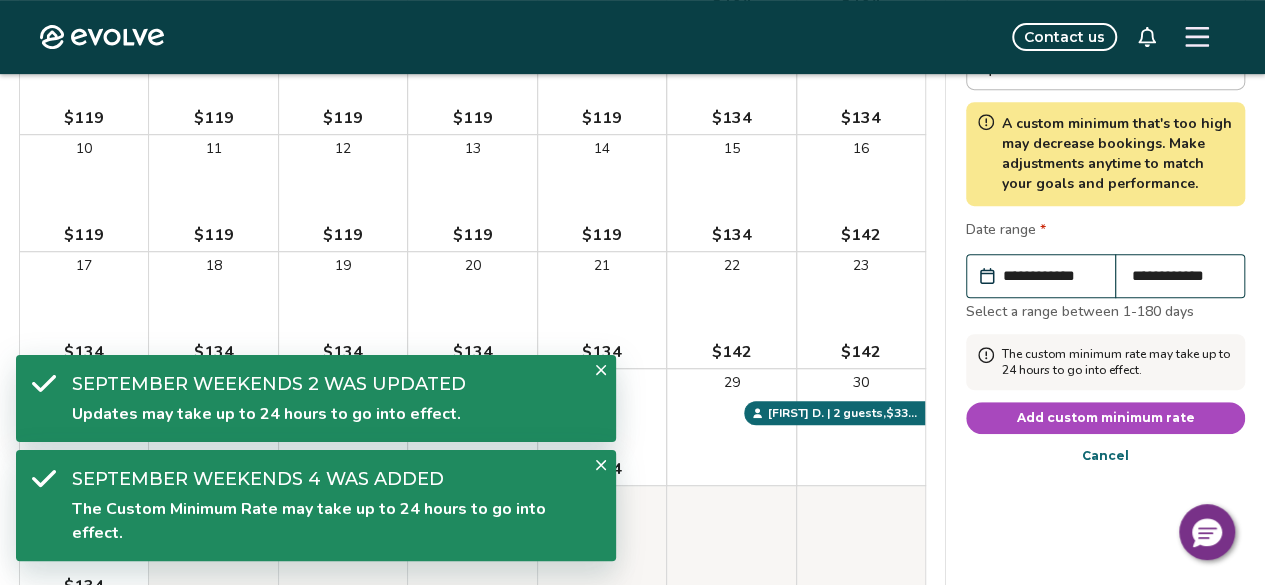 click on "Add custom minimum rate" at bounding box center (1106, 418) 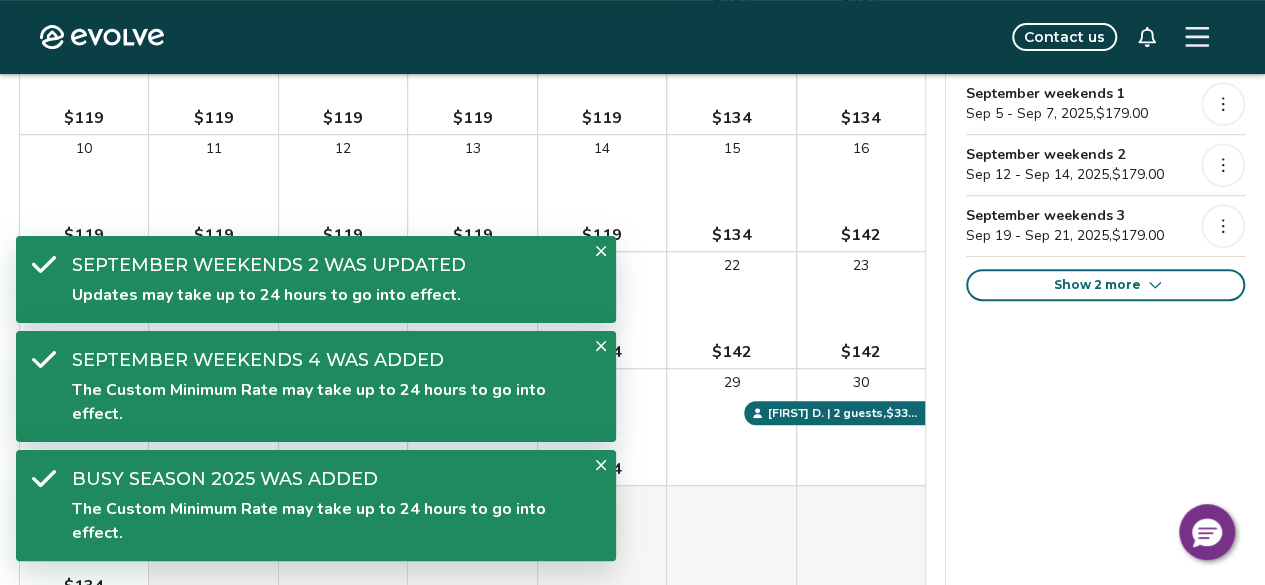 click at bounding box center [601, 251] 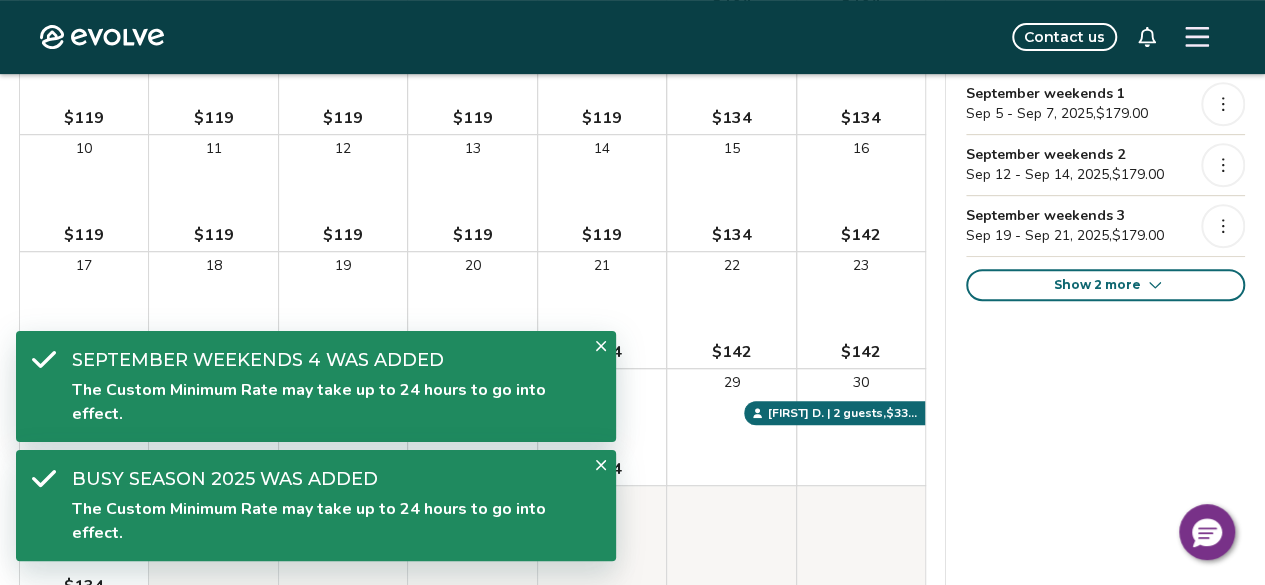 click 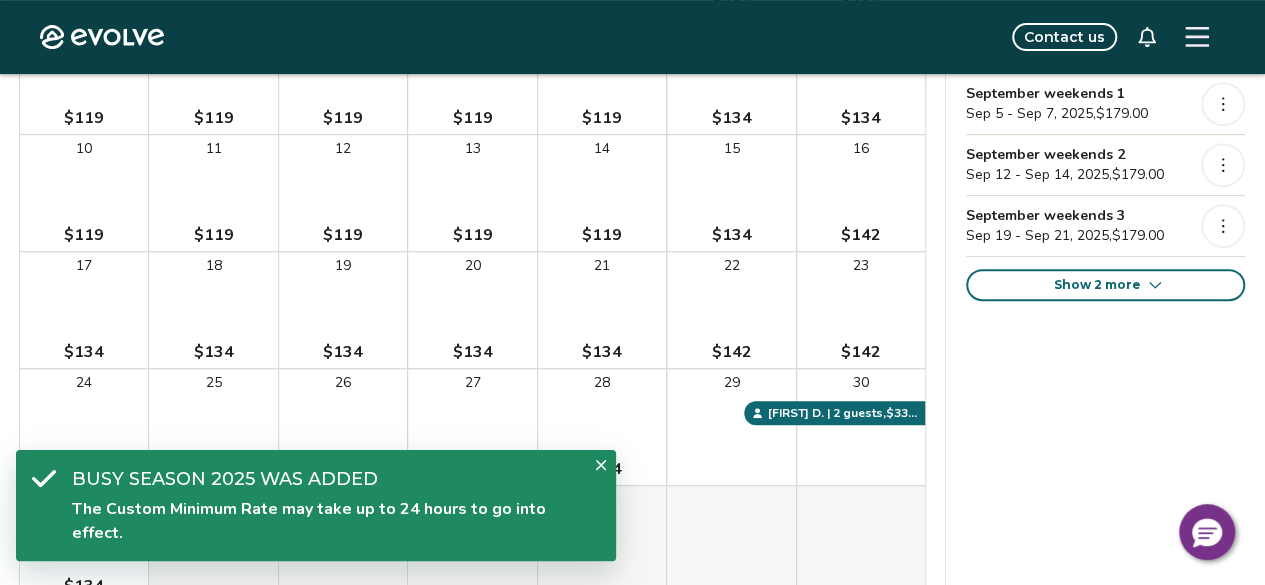 click 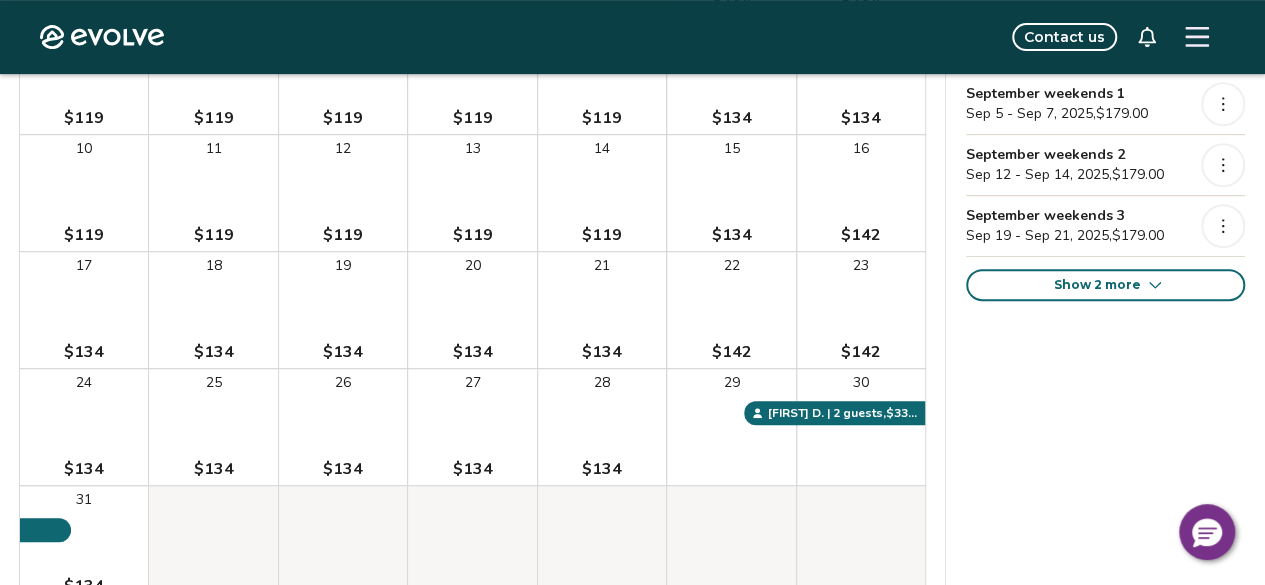click on "Show   2   more" at bounding box center [1097, 285] 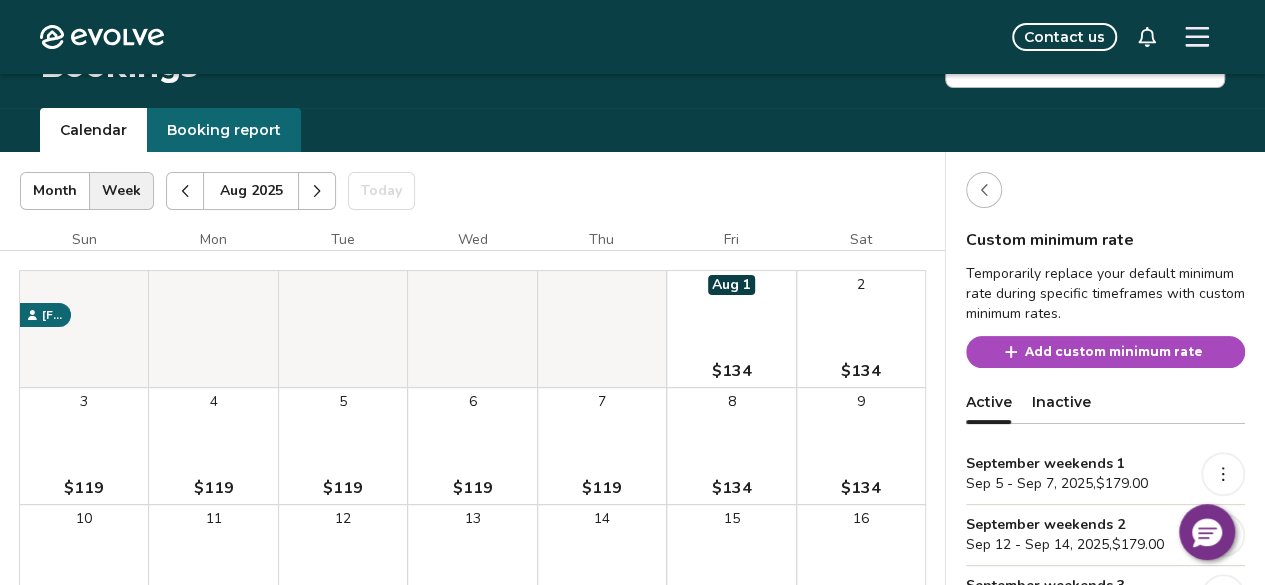 scroll, scrollTop: 0, scrollLeft: 0, axis: both 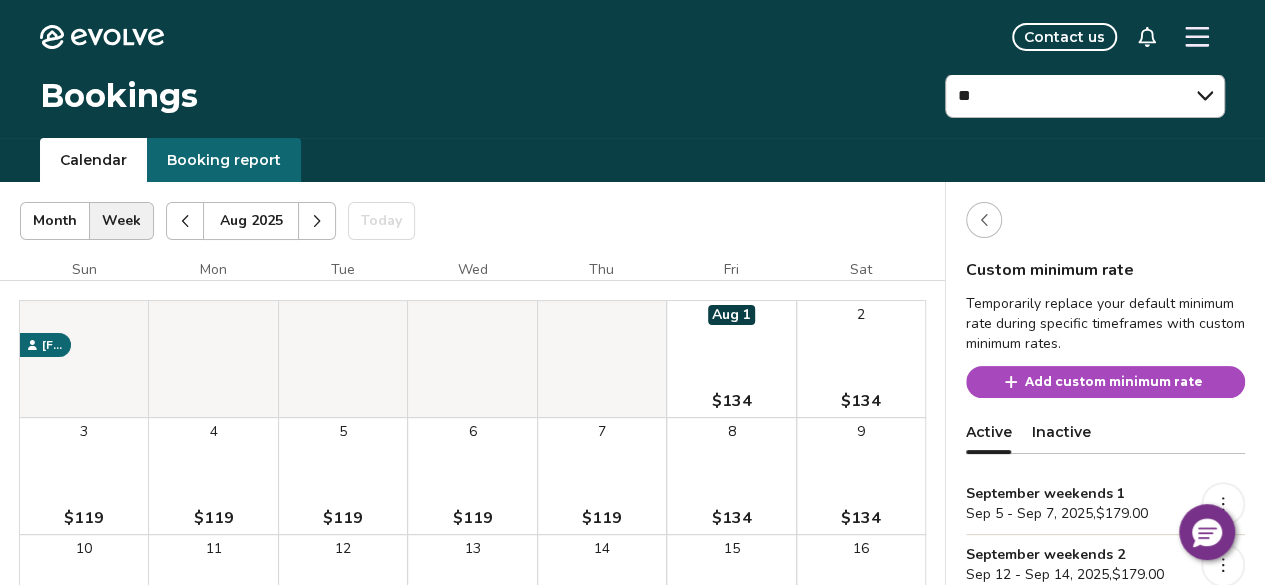 click at bounding box center (984, 220) 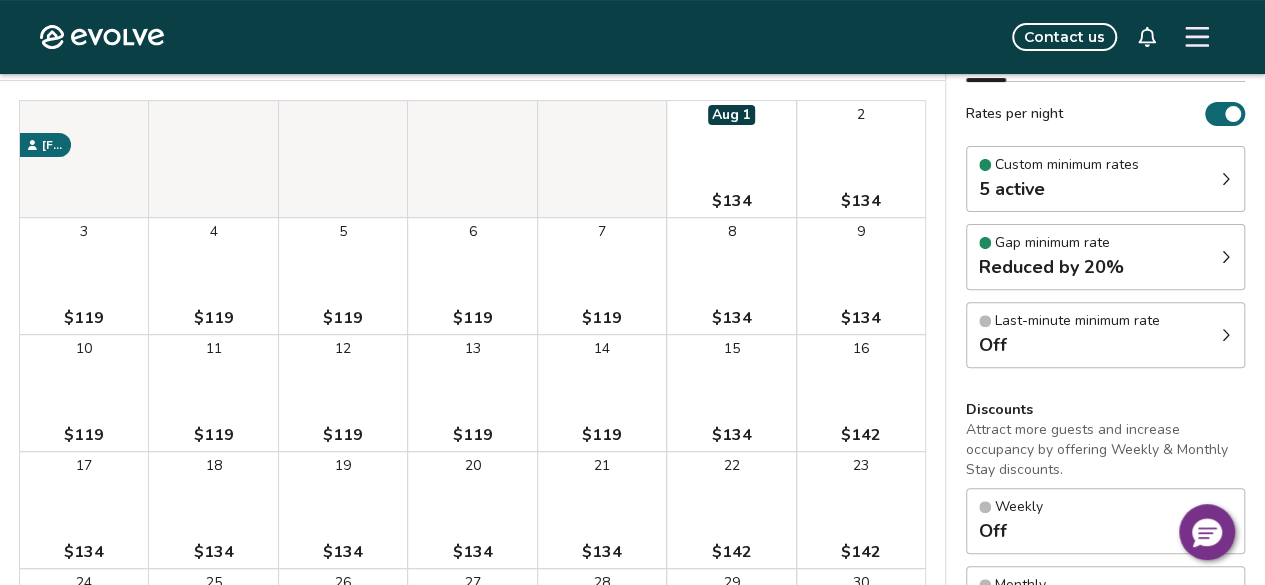 scroll, scrollTop: 400, scrollLeft: 0, axis: vertical 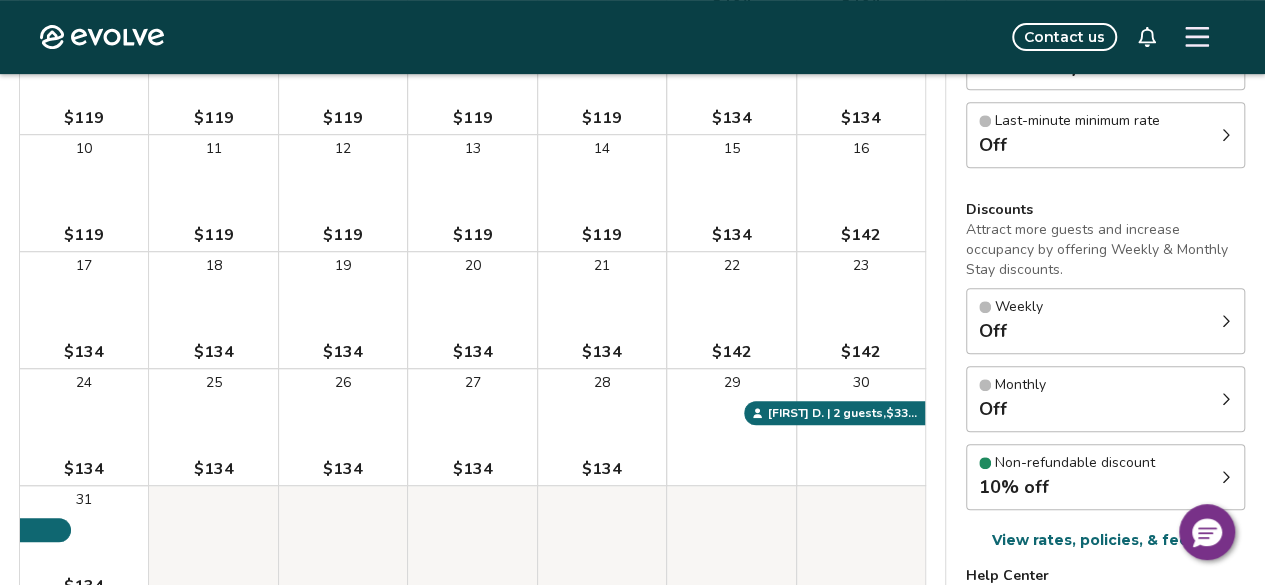 click on "Weekly Off" at bounding box center (1105, 321) 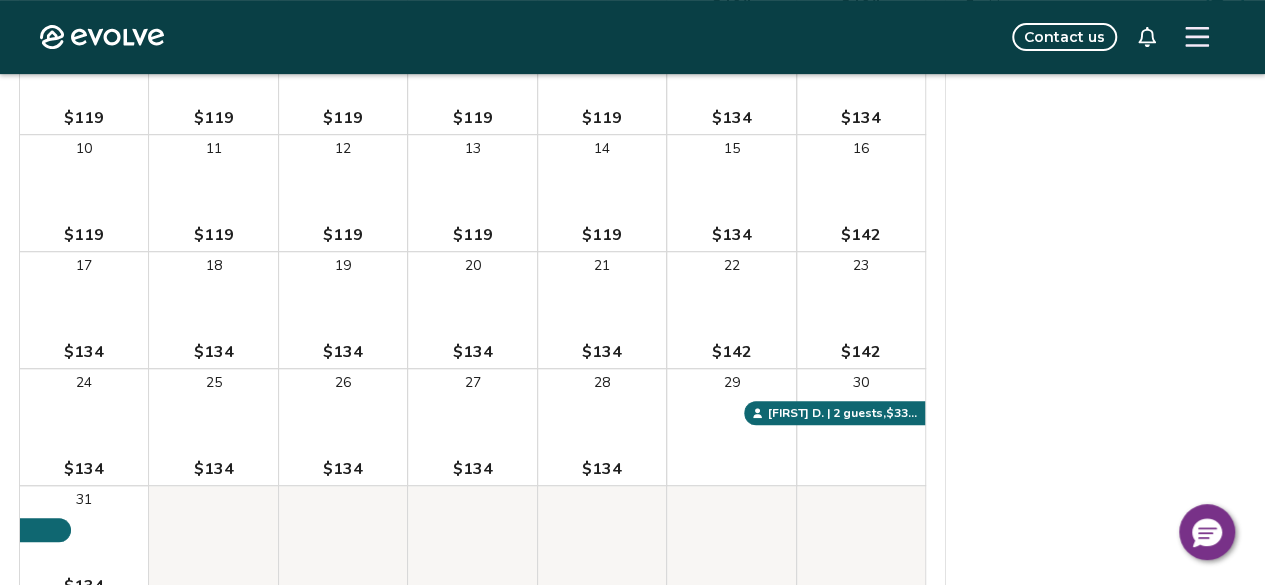 scroll, scrollTop: 100, scrollLeft: 0, axis: vertical 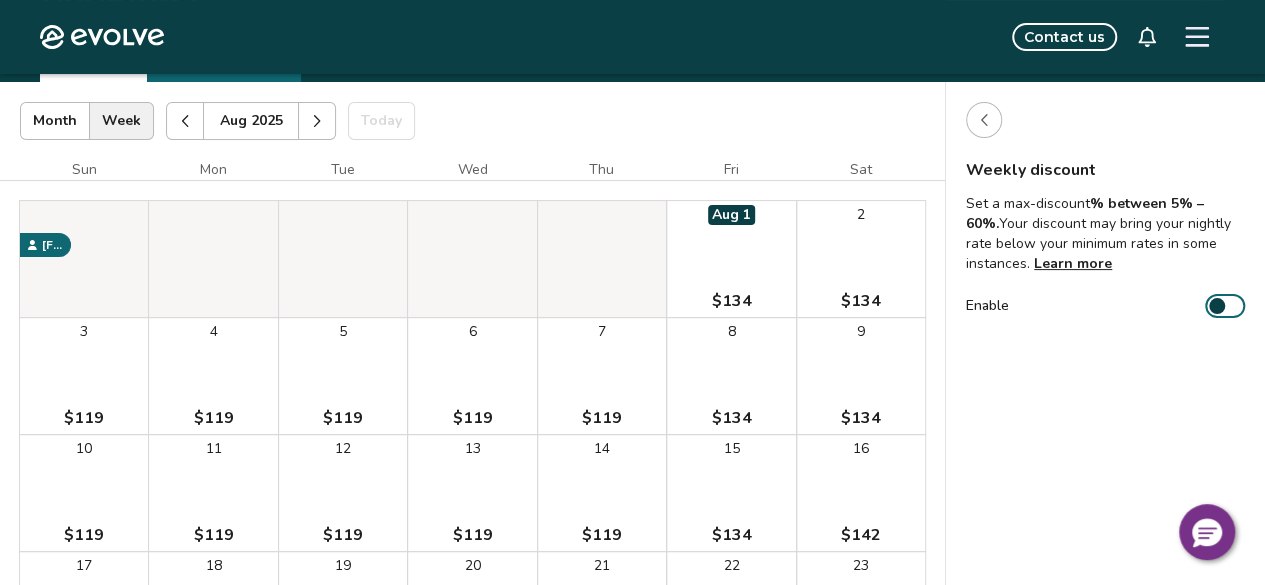 click at bounding box center (1217, 306) 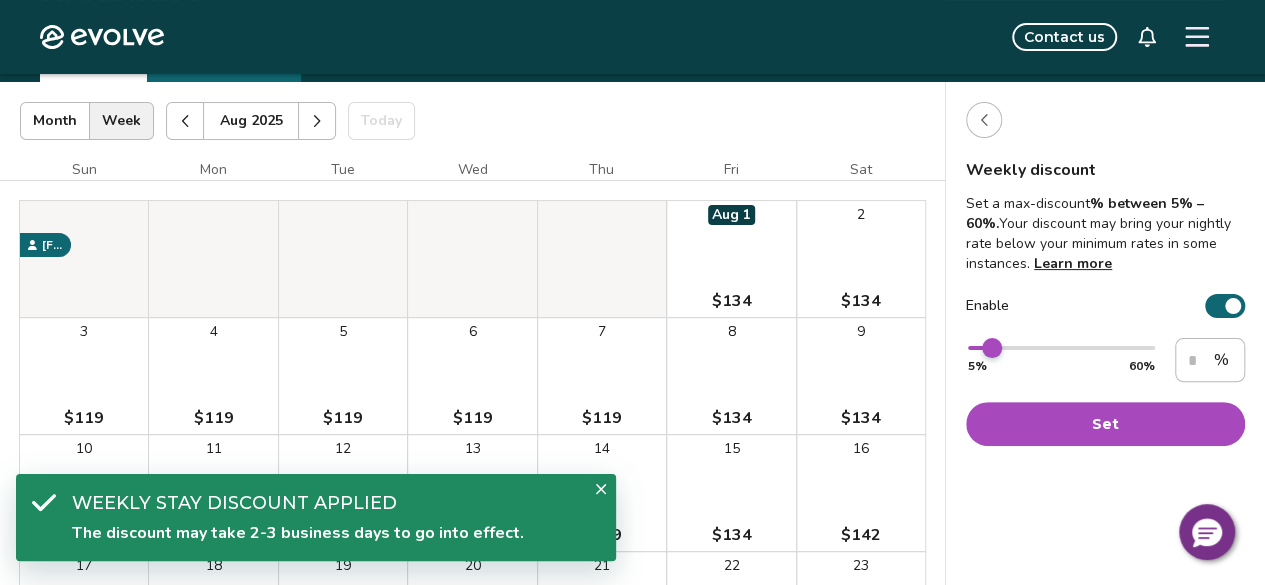 click at bounding box center [992, 348] 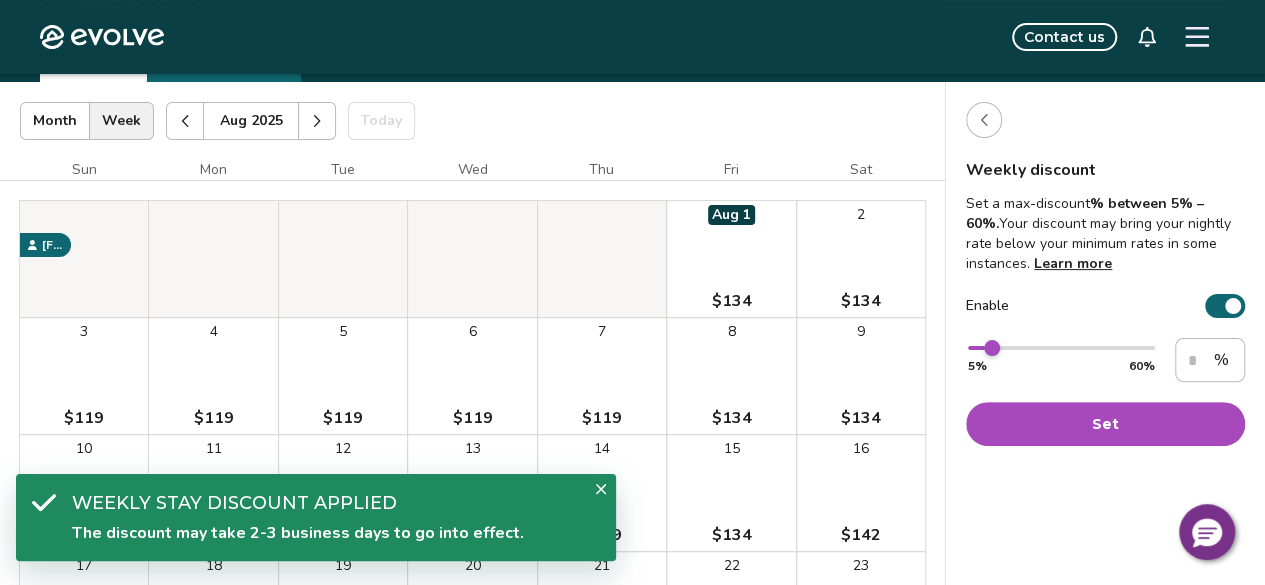 click on "Set" at bounding box center [1105, 424] 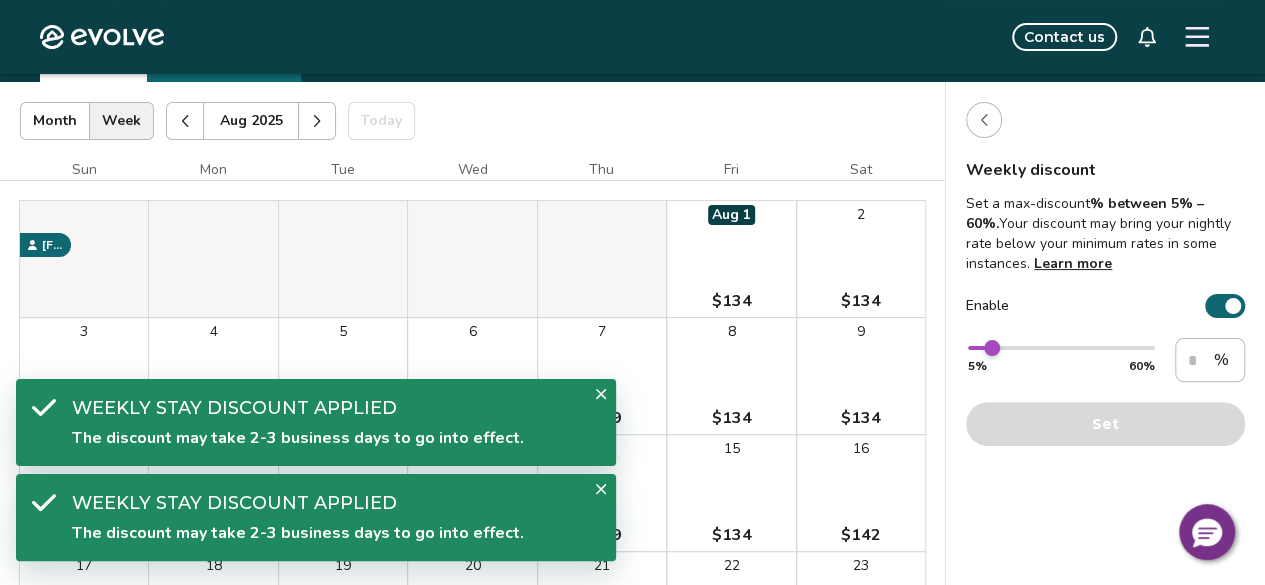 click 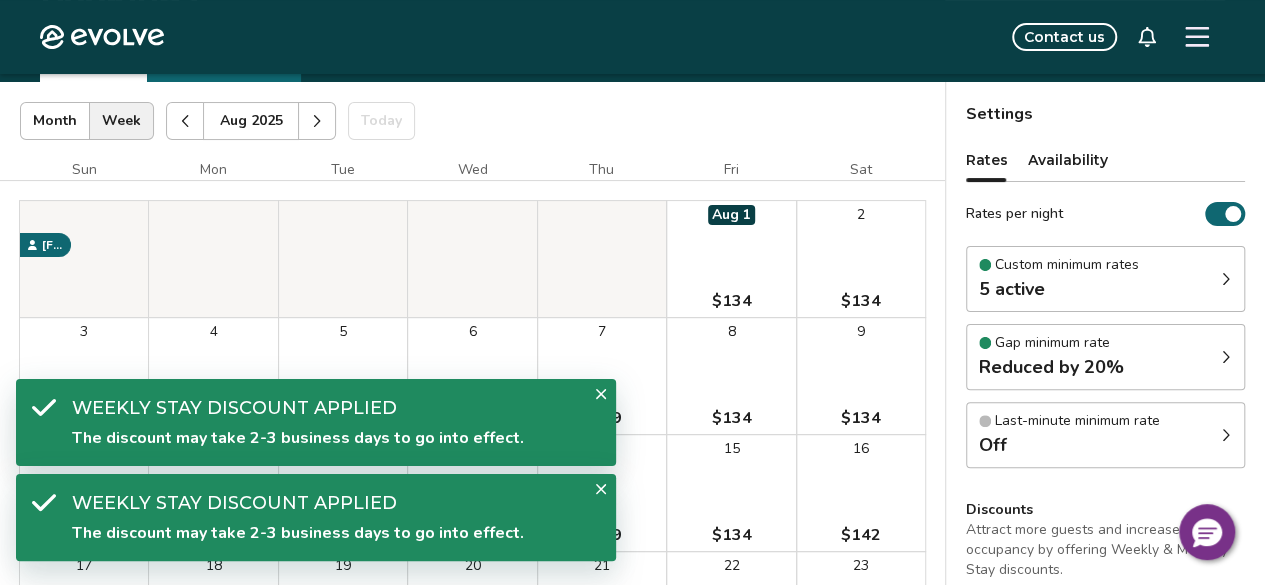 scroll, scrollTop: 0, scrollLeft: 0, axis: both 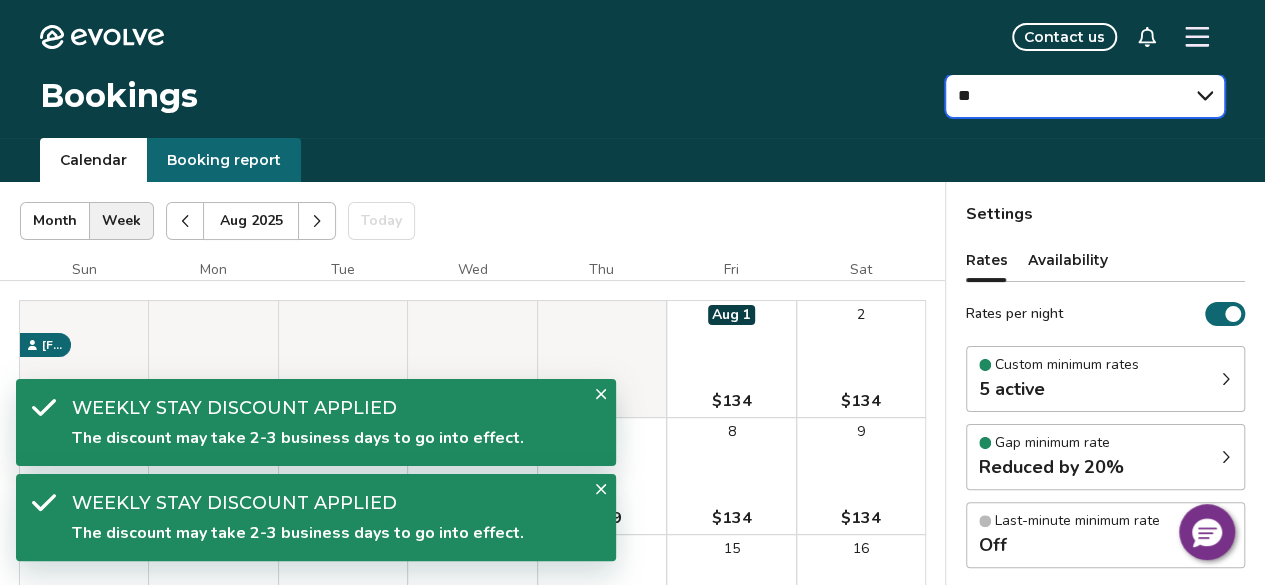 click on "** ** ** ** ** ** ** **" at bounding box center [1085, 96] 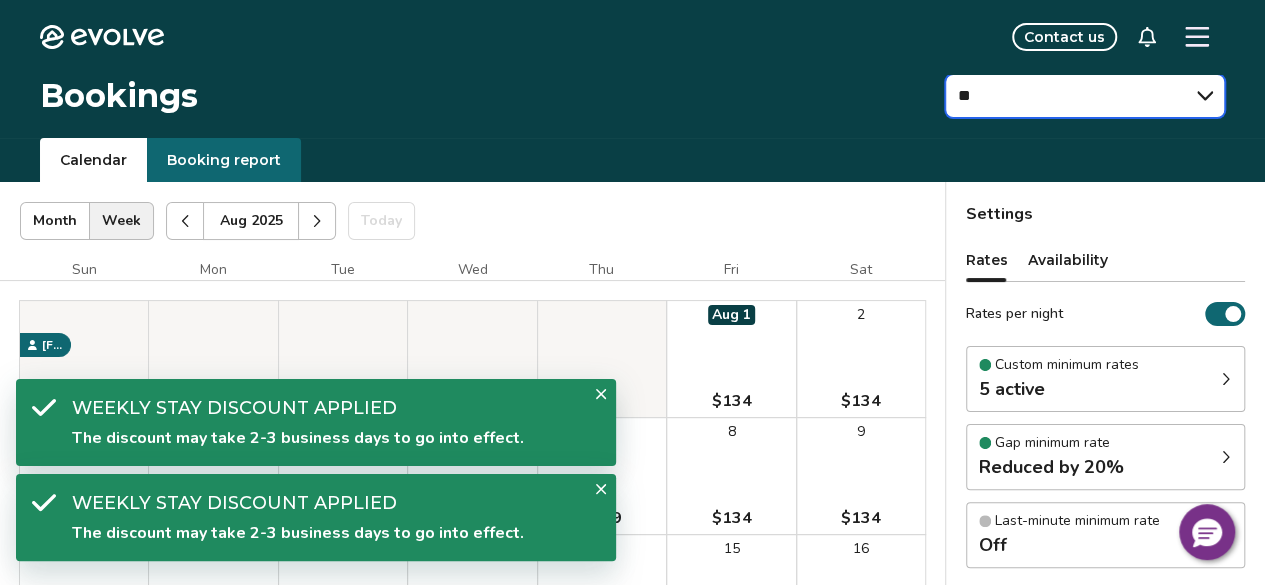 click on "** ** ** ** ** ** ** **" at bounding box center [1085, 96] 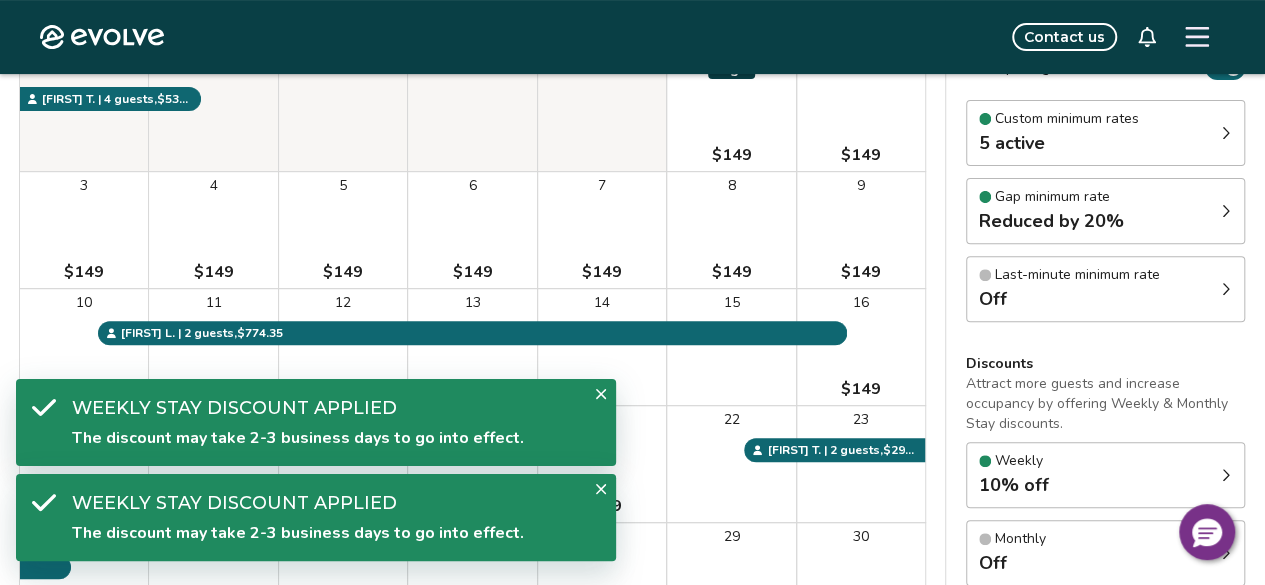 scroll, scrollTop: 0, scrollLeft: 0, axis: both 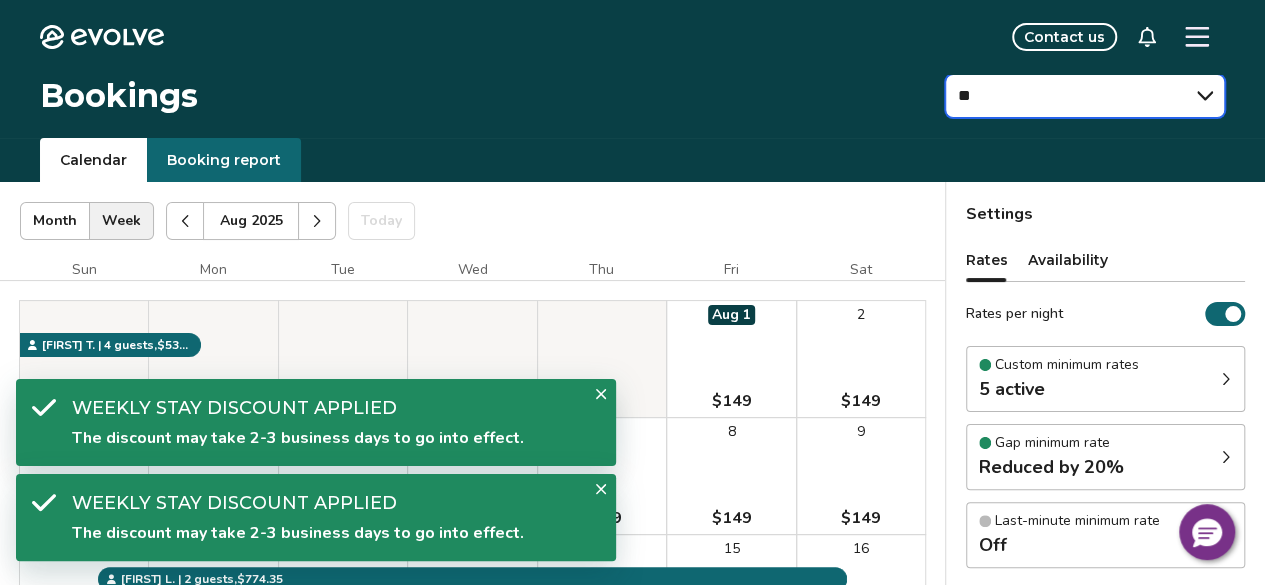 click on "** ** ** ** ** ** ** **" at bounding box center (1085, 96) 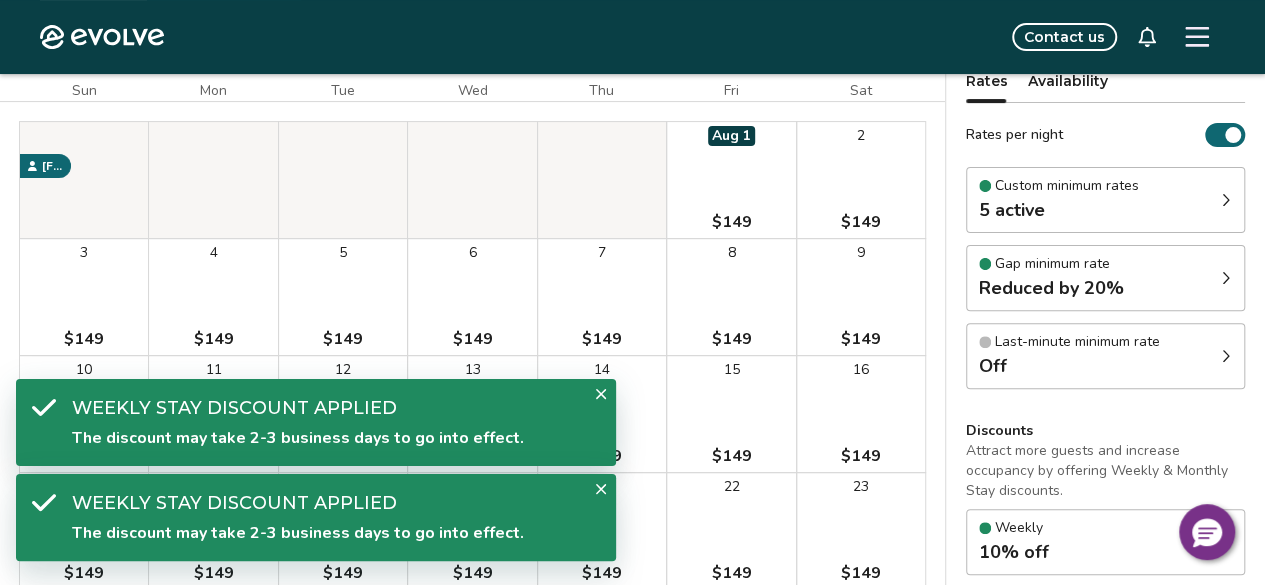 scroll, scrollTop: 0, scrollLeft: 0, axis: both 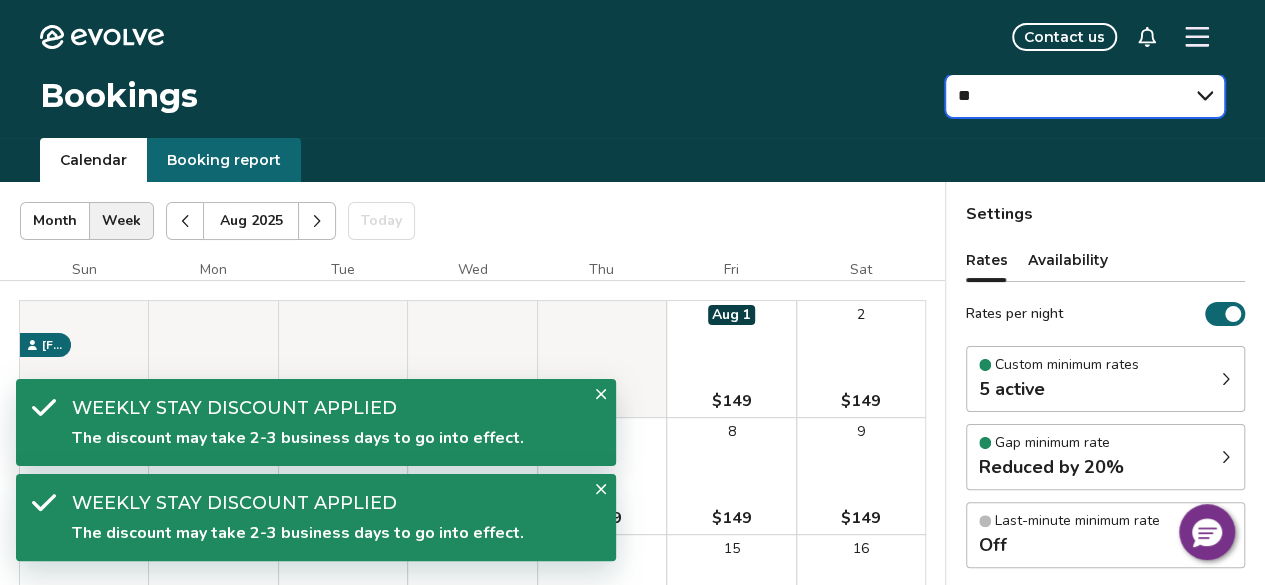 click on "** ** ** ** ** ** ** **" at bounding box center [1085, 96] 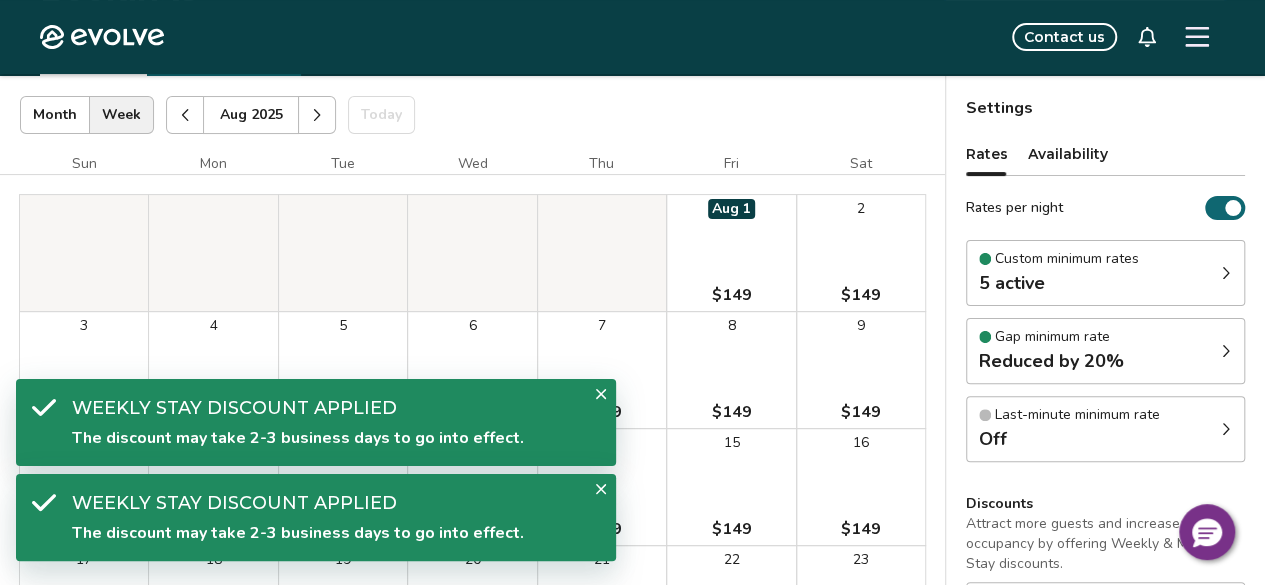 scroll, scrollTop: 0, scrollLeft: 0, axis: both 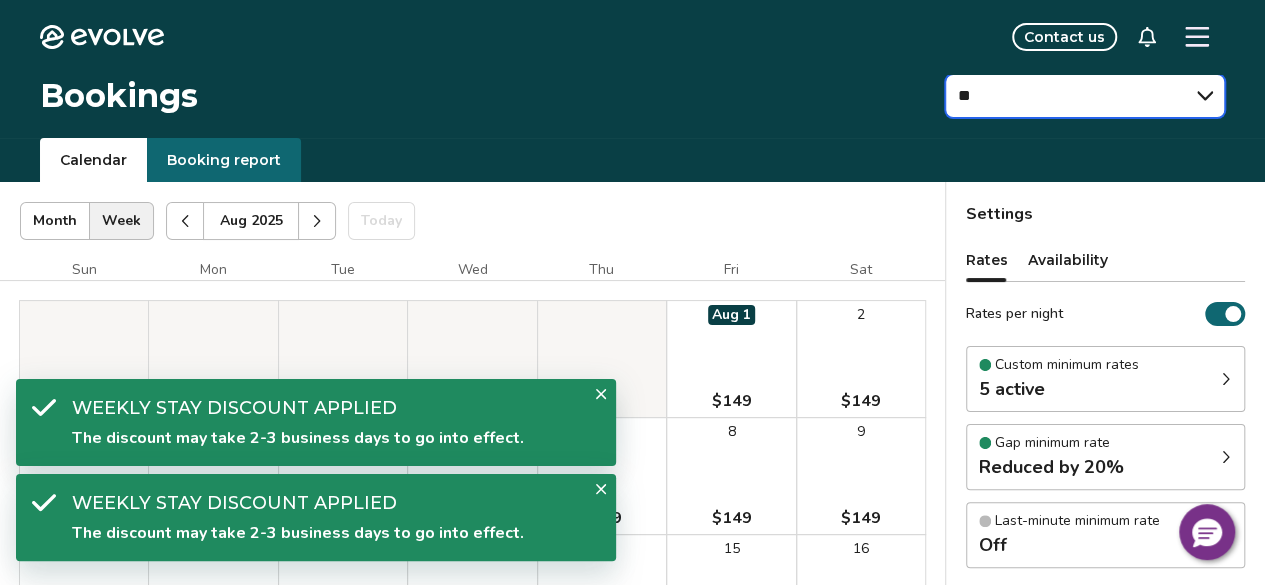 click on "** ** ** ** ** ** ** **" at bounding box center (1085, 96) 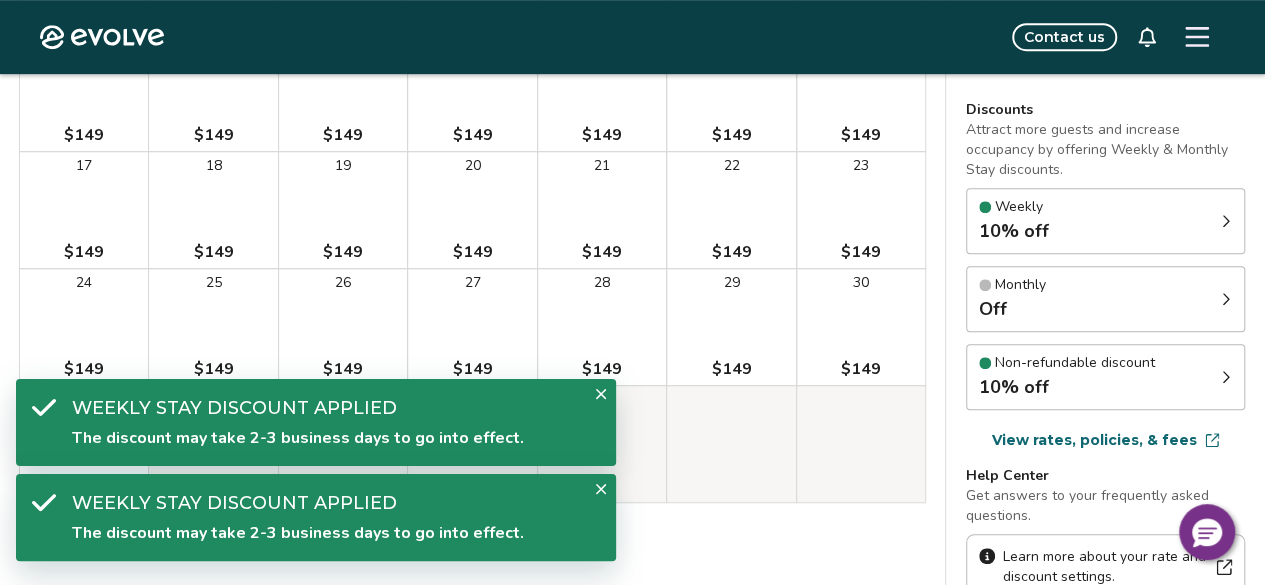 scroll, scrollTop: 0, scrollLeft: 0, axis: both 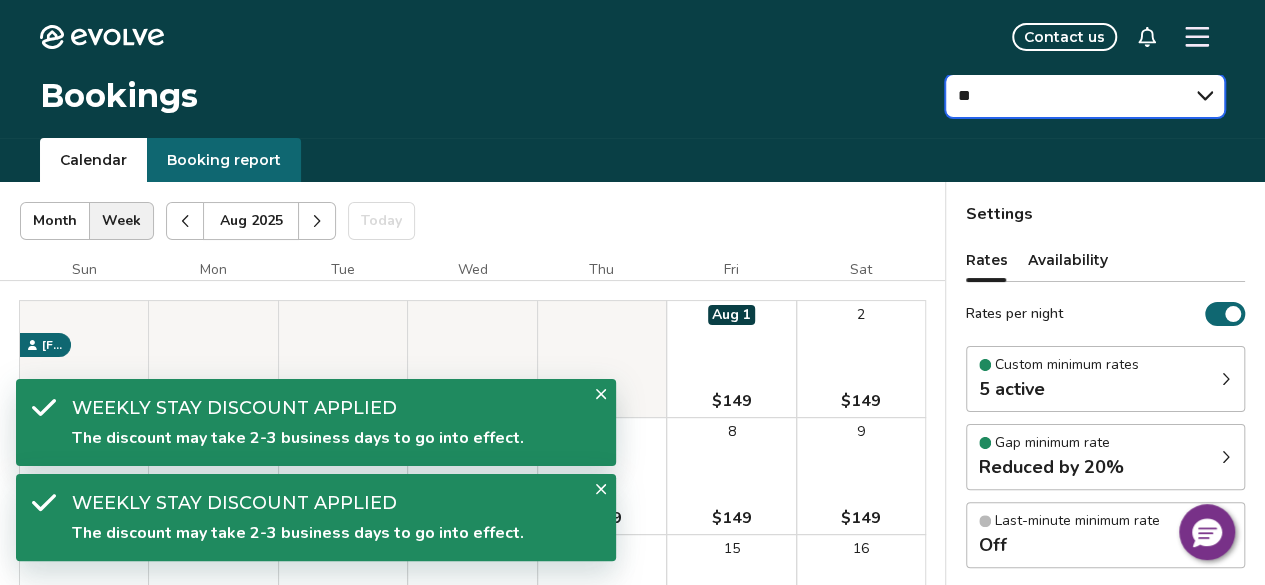 click on "** ** ** ** ** ** ** **" at bounding box center [1085, 96] 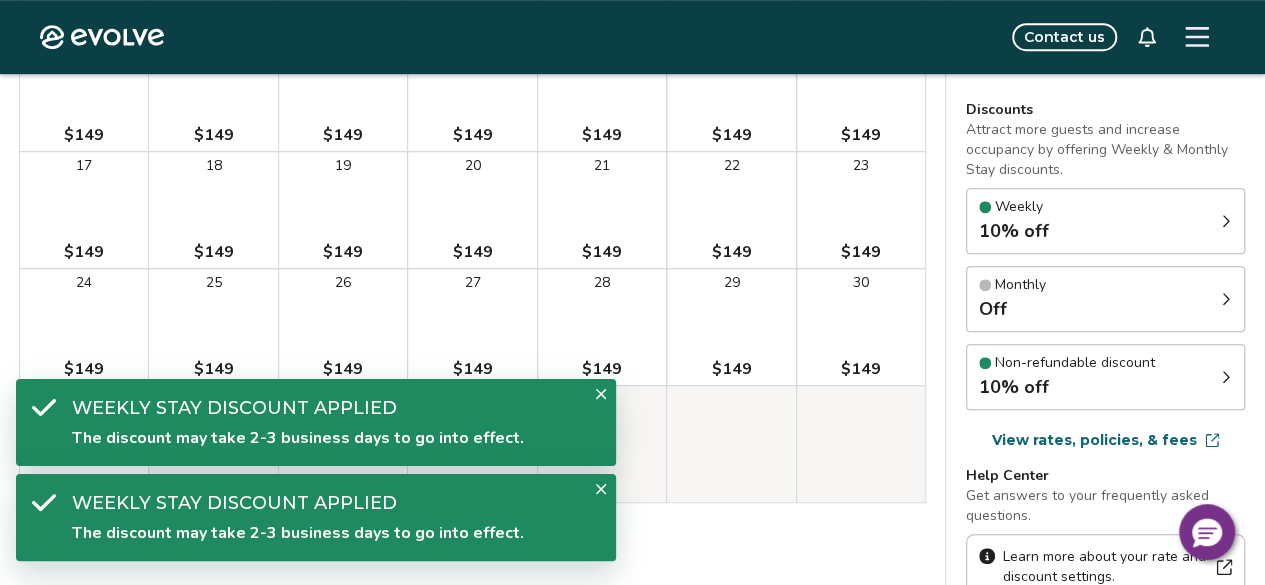 scroll, scrollTop: 0, scrollLeft: 0, axis: both 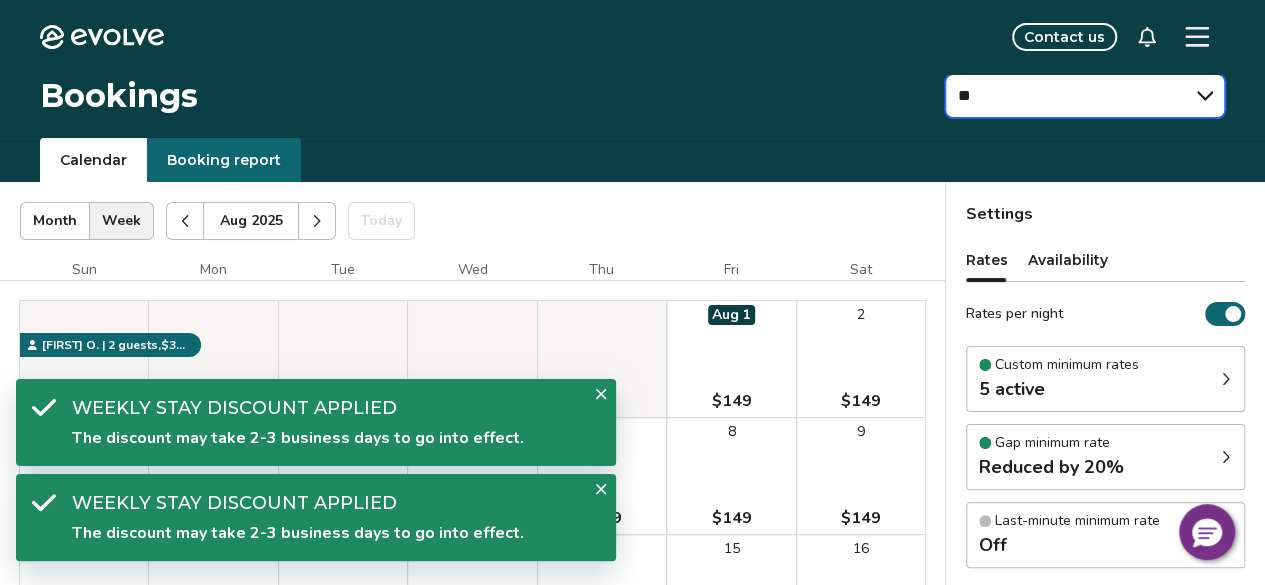 click on "** ** ** ** ** ** ** **" at bounding box center (1085, 96) 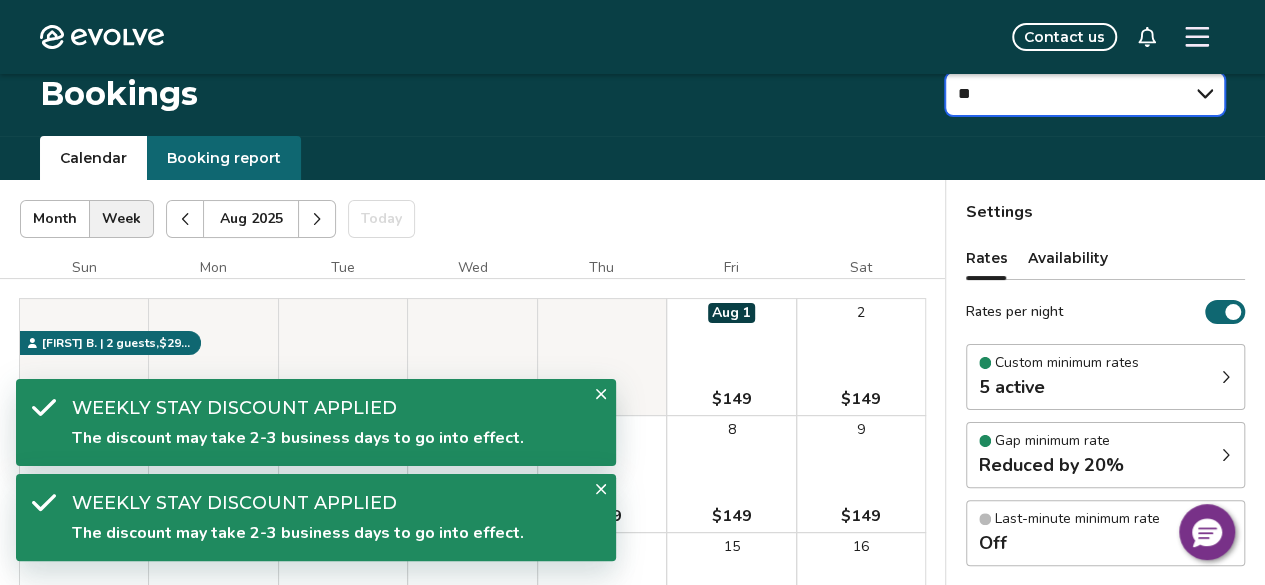 scroll, scrollTop: 0, scrollLeft: 0, axis: both 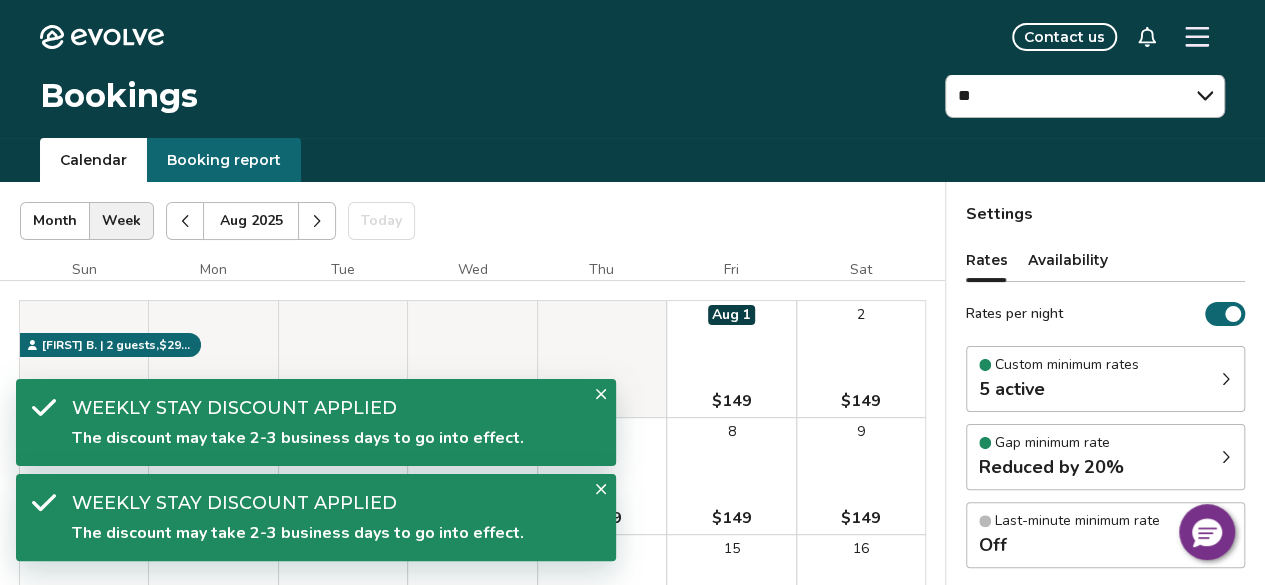 click on "Bookings ** ** ** ** ** ** ** **" at bounding box center [632, 106] 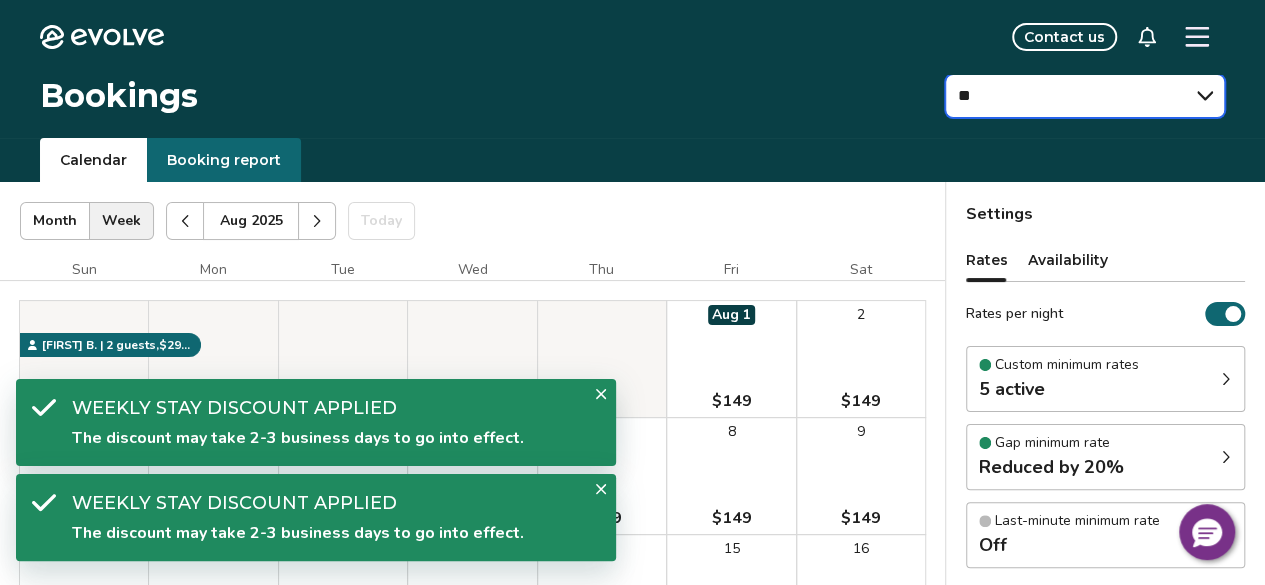 drag, startPoint x: 1018, startPoint y: 103, endPoint x: 1016, endPoint y: 116, distance: 13.152946 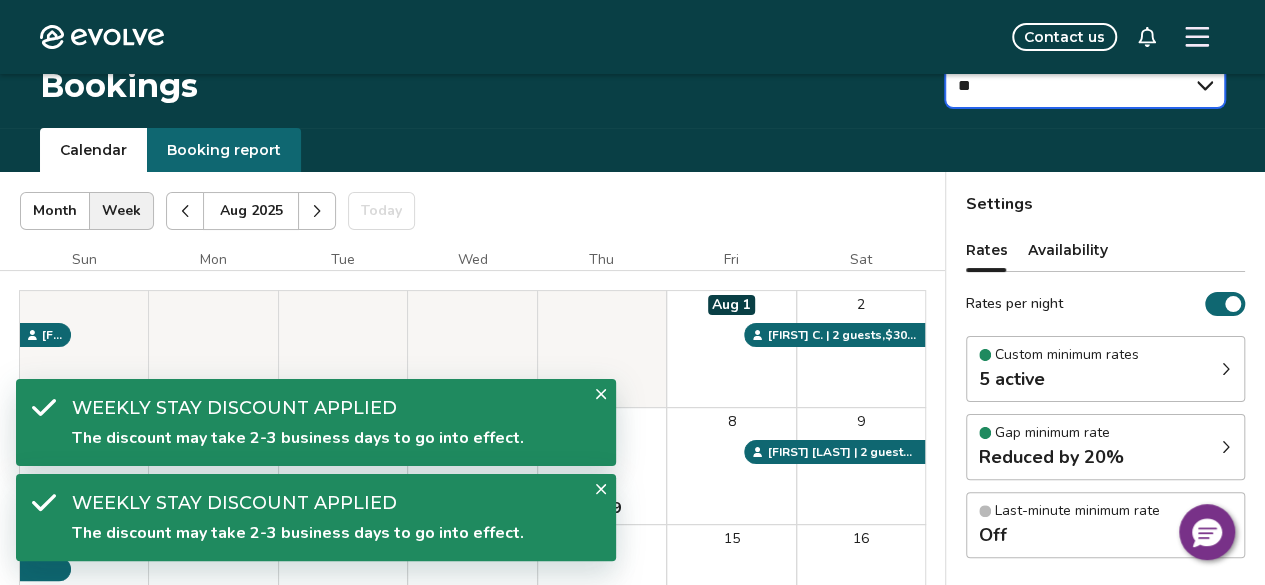 scroll, scrollTop: 0, scrollLeft: 0, axis: both 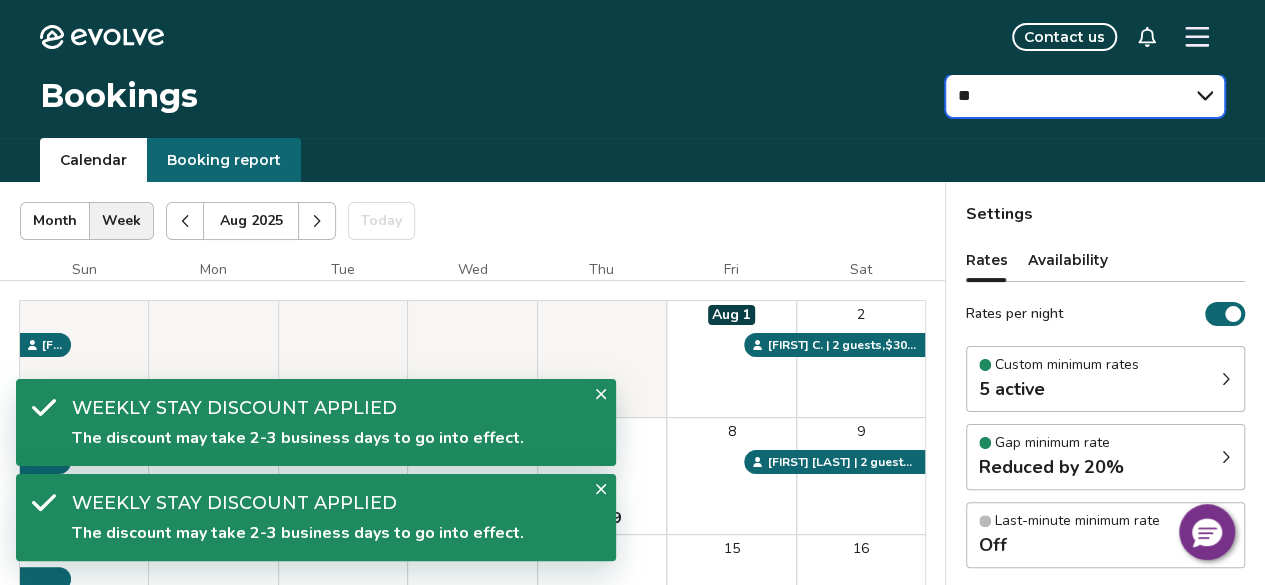 click on "** ** ** ** ** ** ** **" at bounding box center [1085, 96] 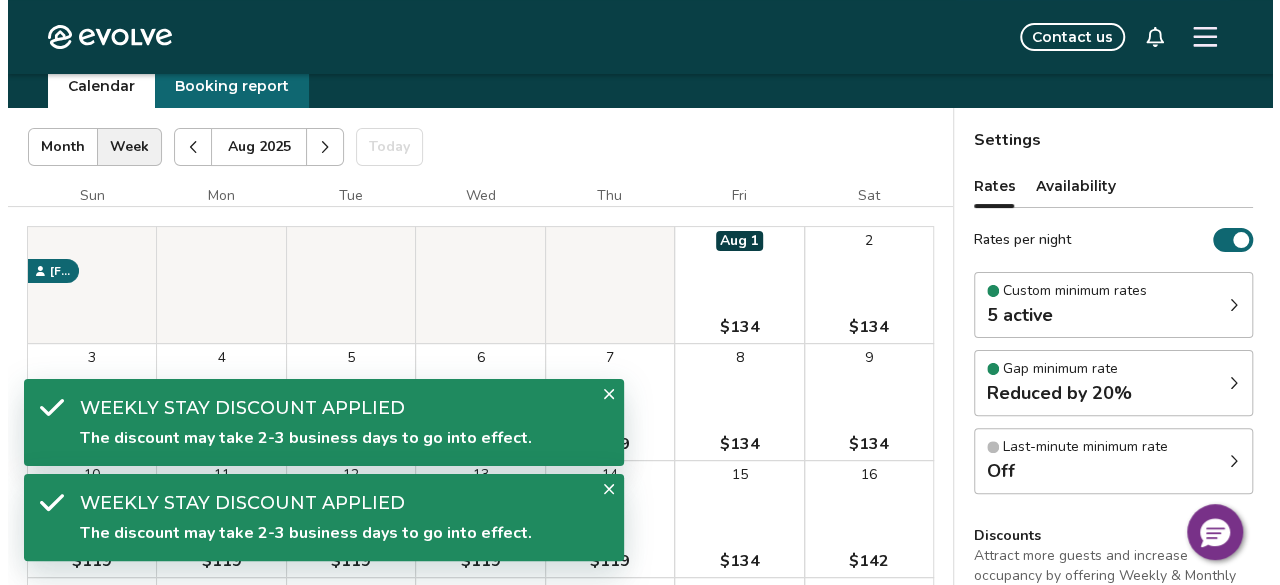 scroll, scrollTop: 0, scrollLeft: 0, axis: both 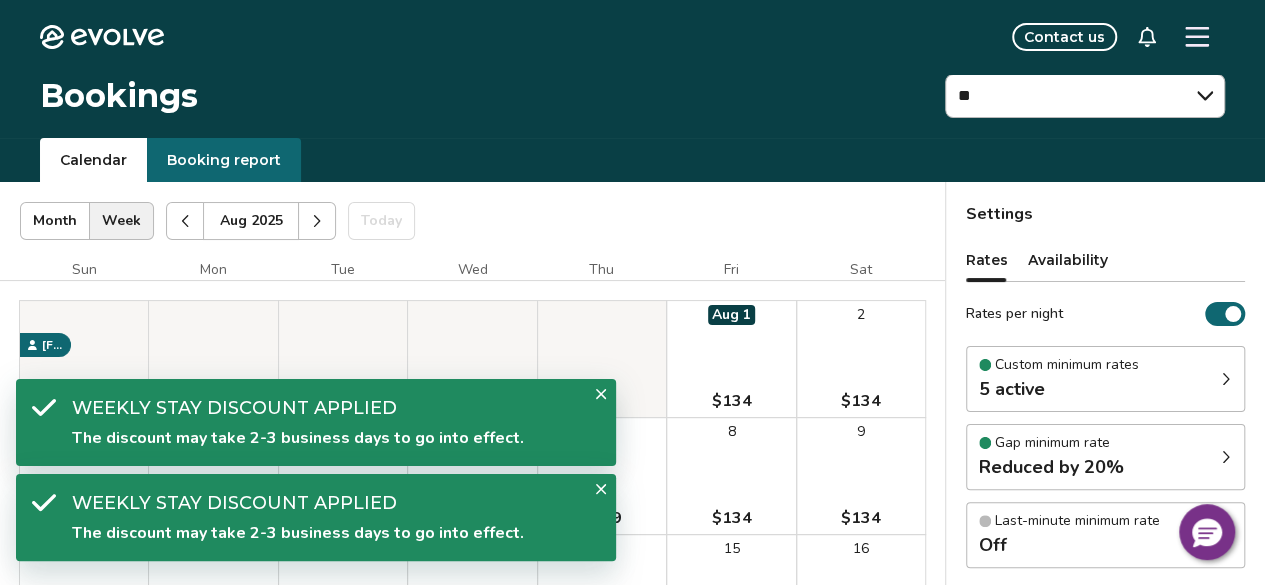 click at bounding box center (1197, 37) 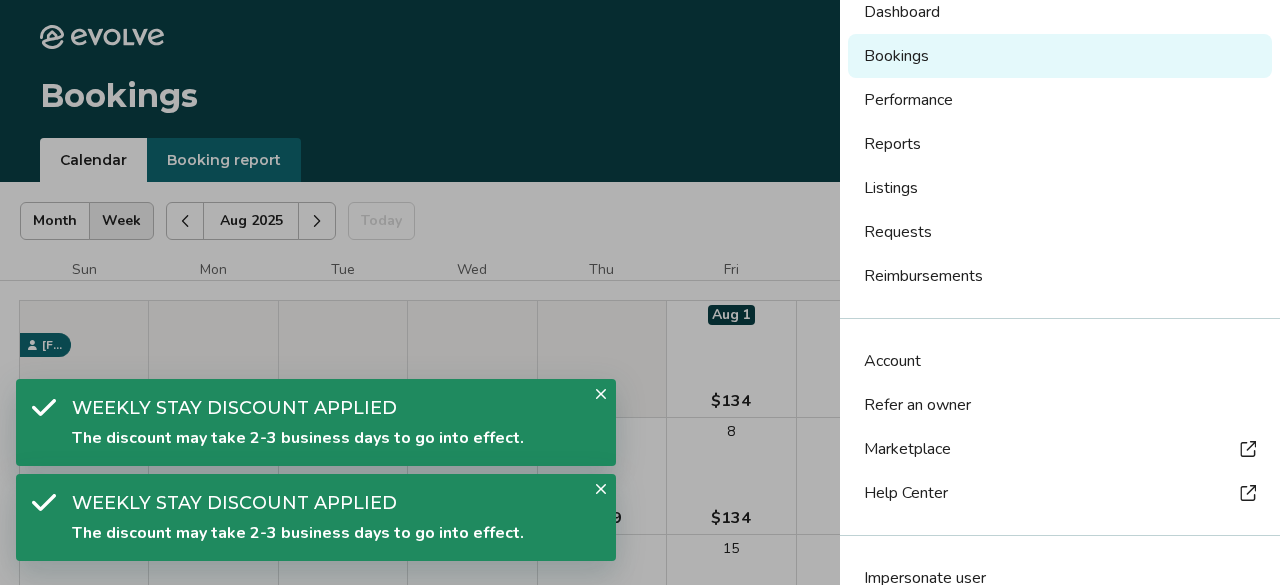 scroll, scrollTop: 182, scrollLeft: 0, axis: vertical 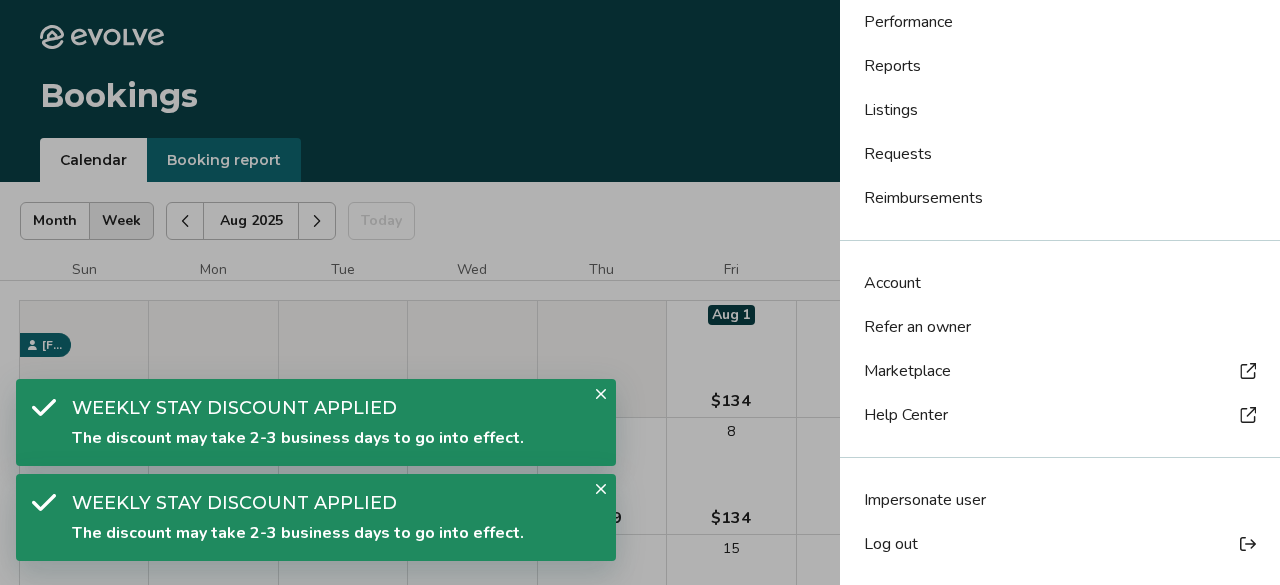 click at bounding box center (640, 292) 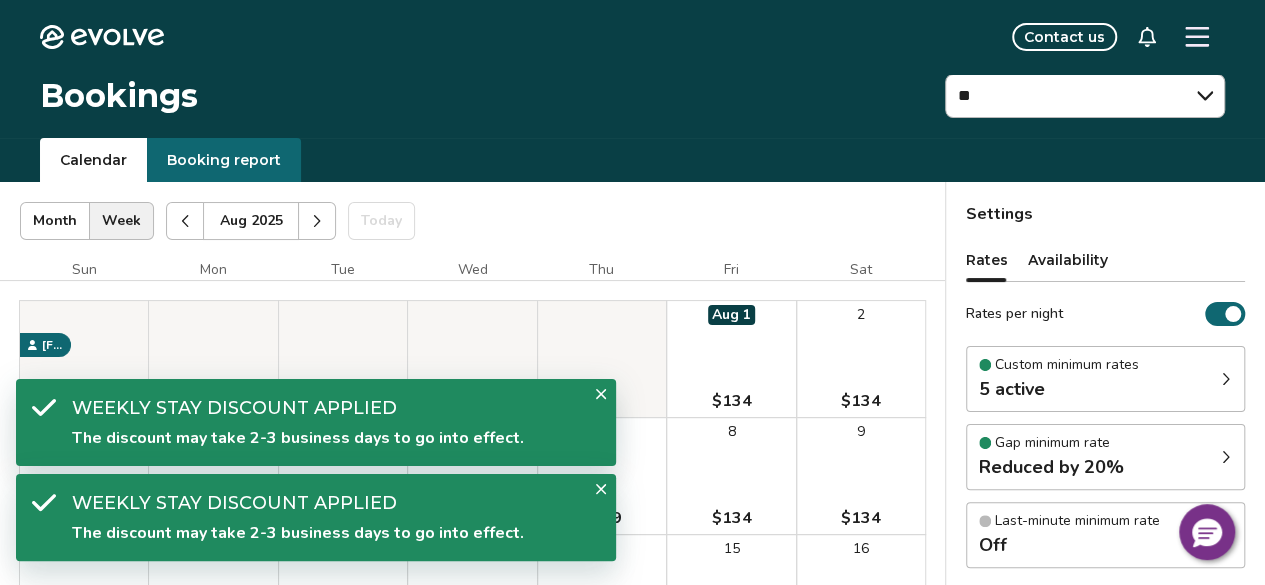 click 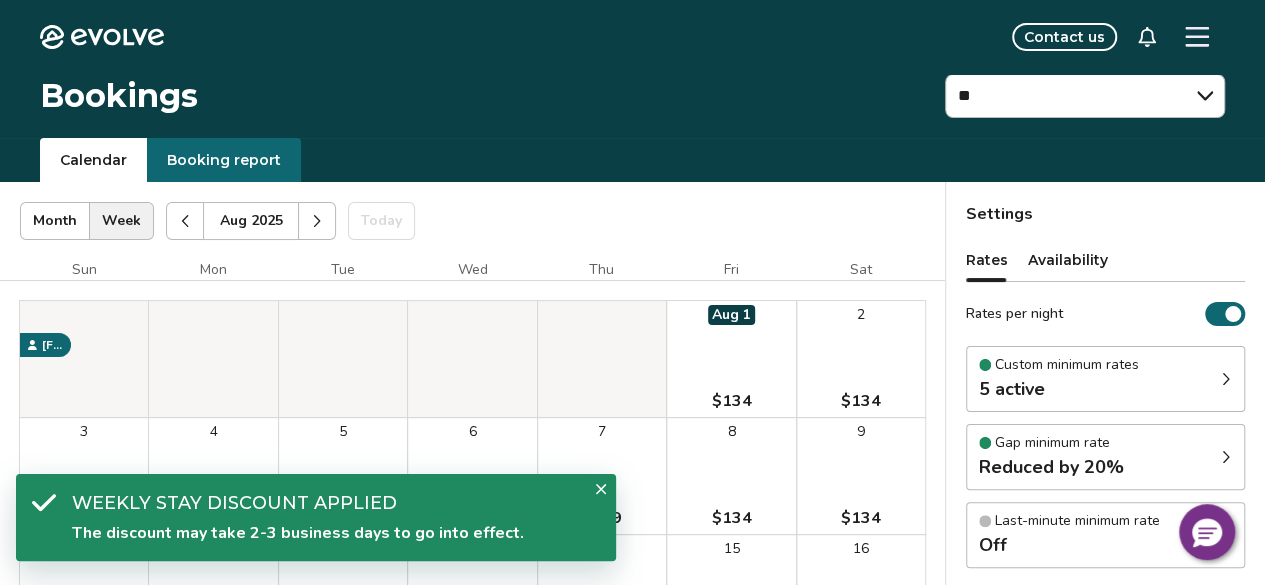 click 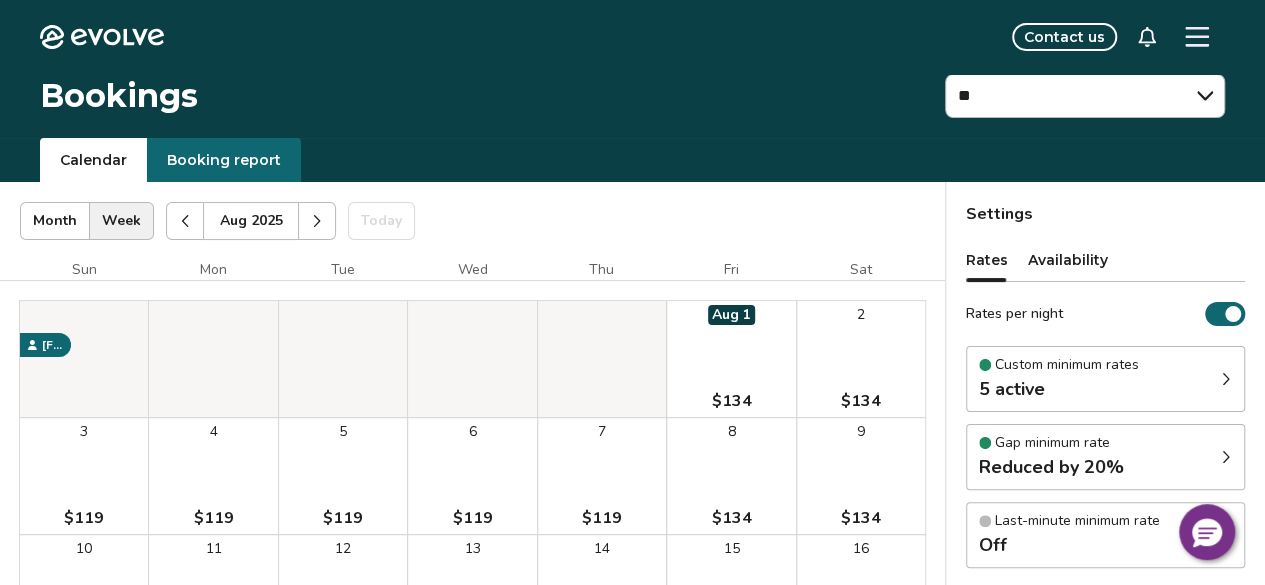 click 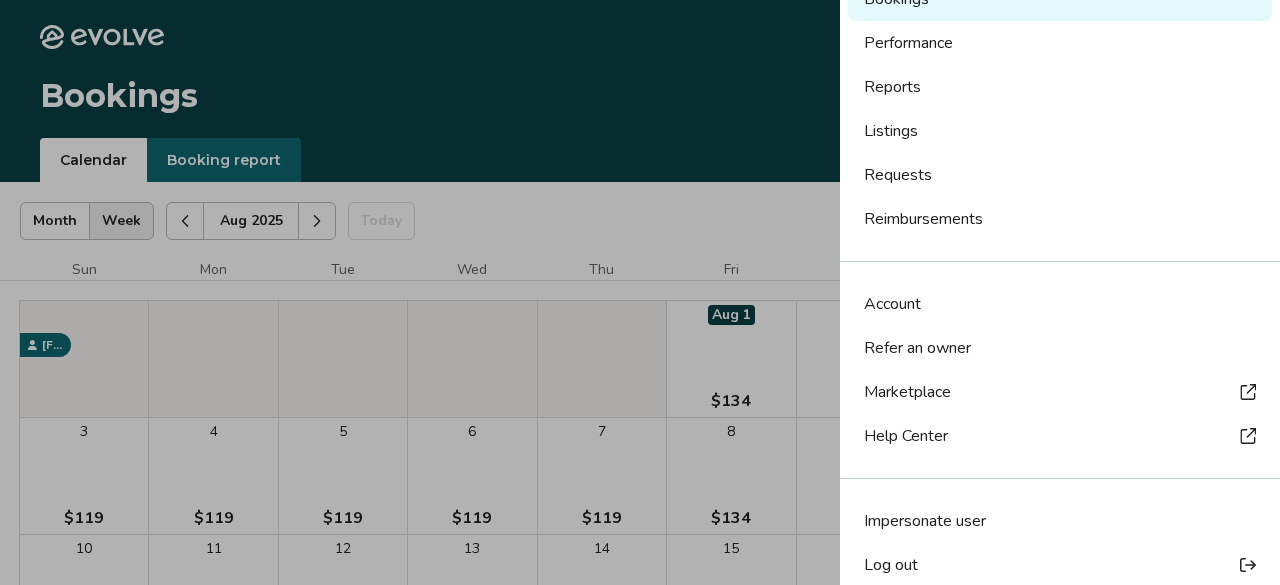scroll, scrollTop: 182, scrollLeft: 0, axis: vertical 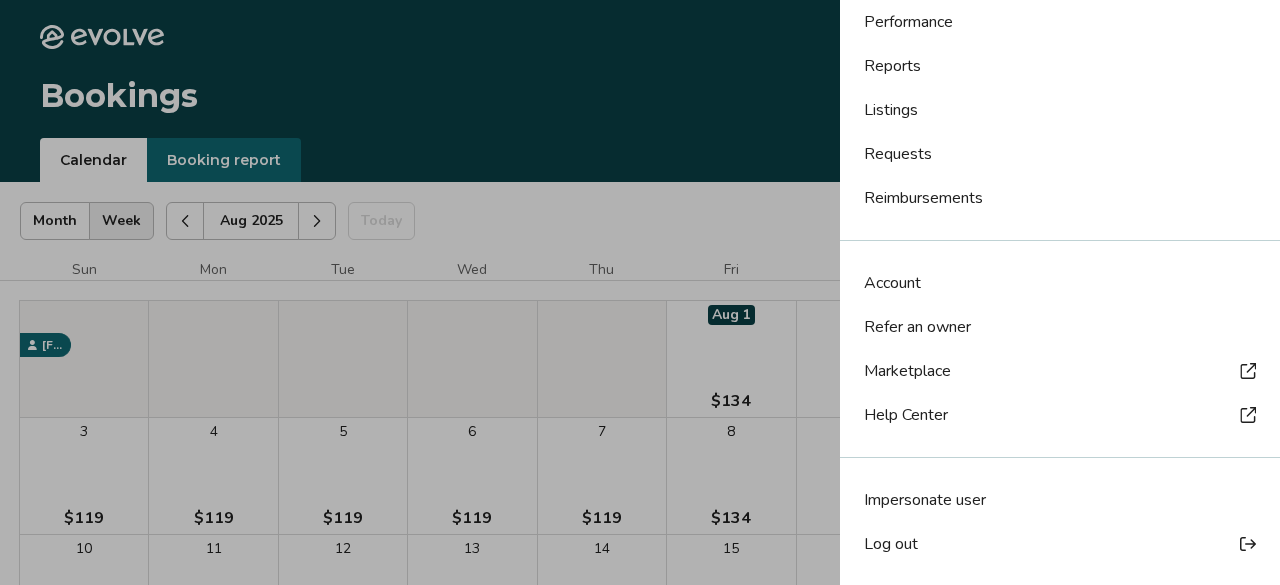 click on "Log out" at bounding box center [1060, 544] 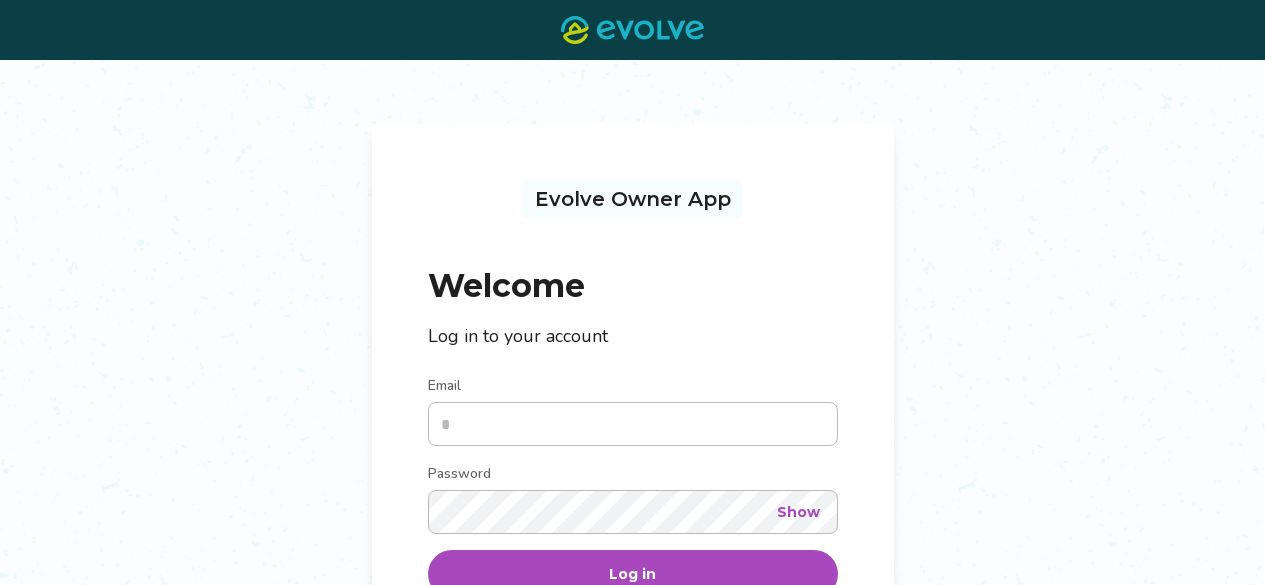 scroll, scrollTop: 0, scrollLeft: 0, axis: both 